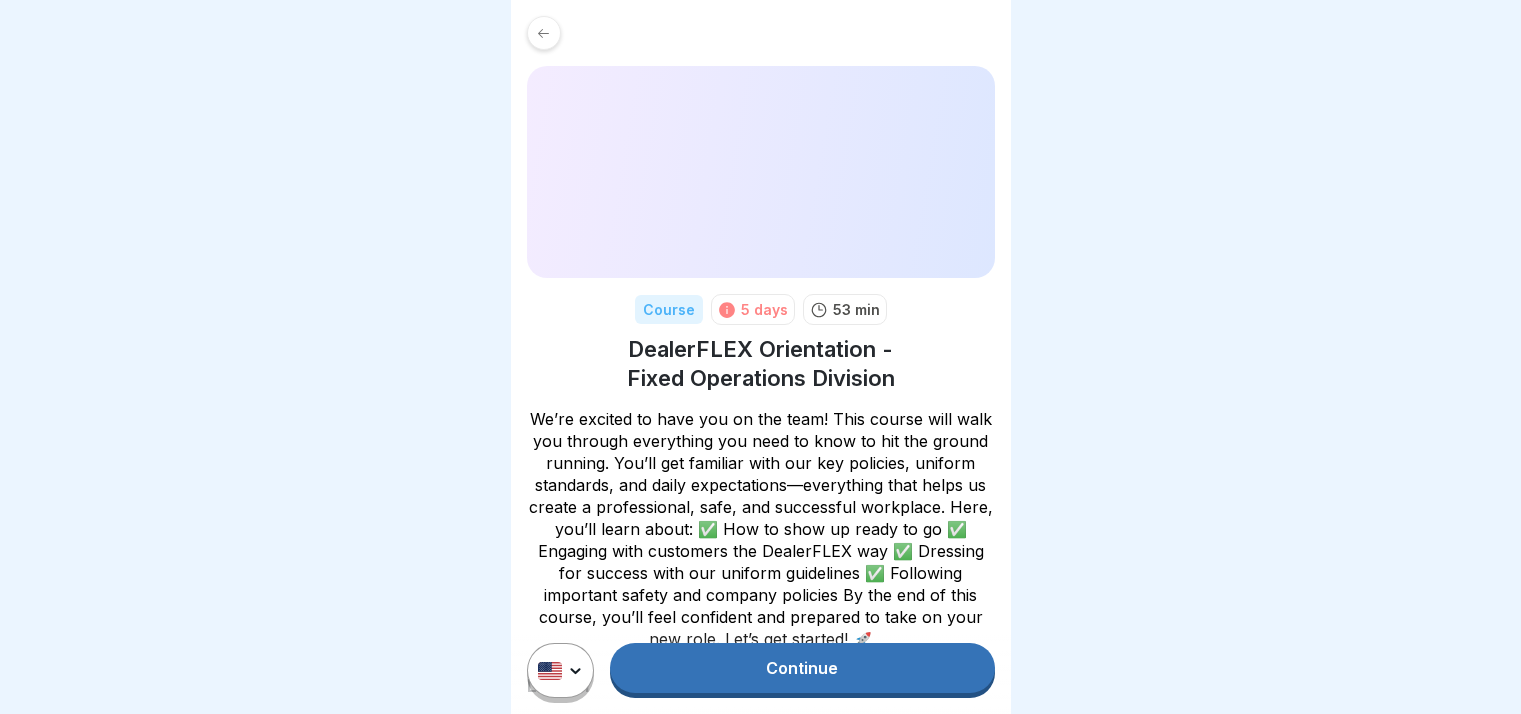scroll, scrollTop: 0, scrollLeft: 0, axis: both 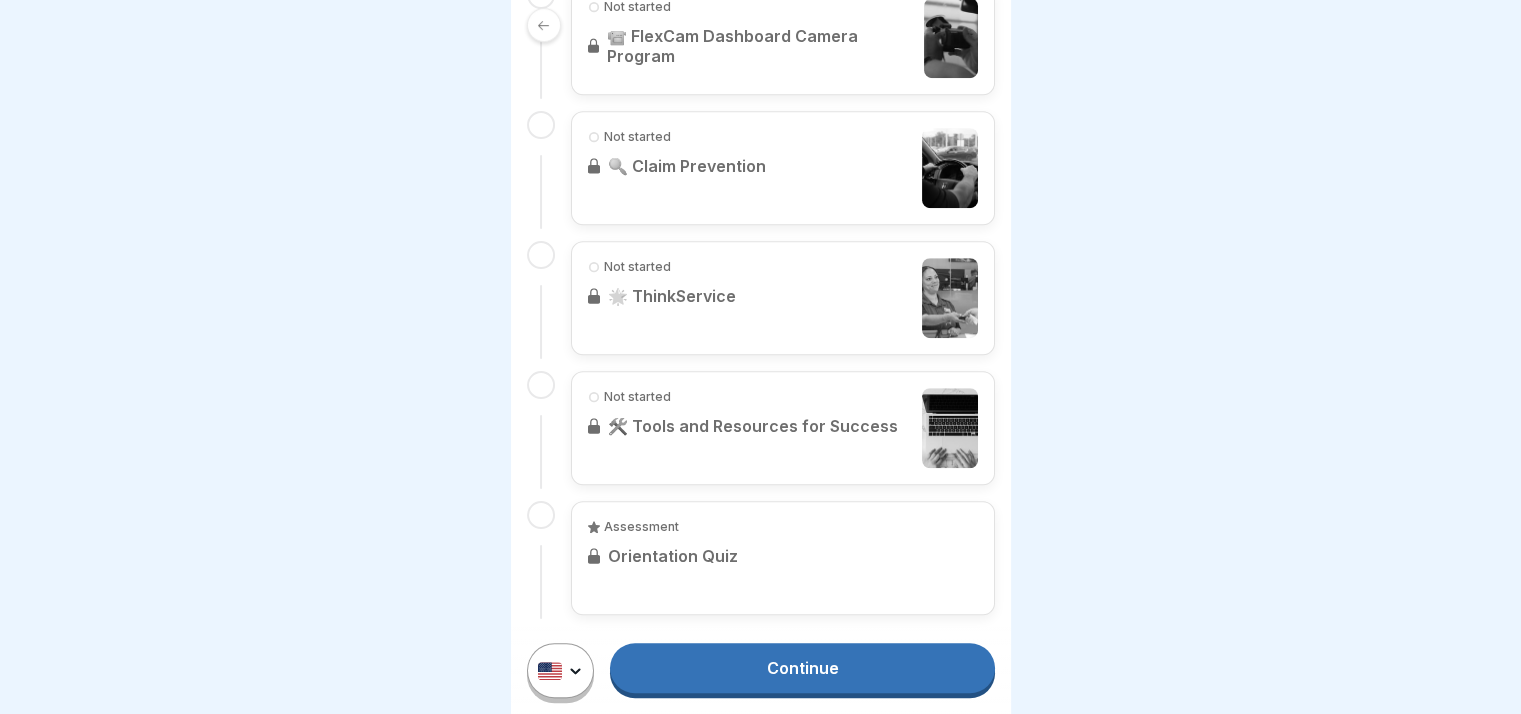 click on "Continue" at bounding box center (802, 668) 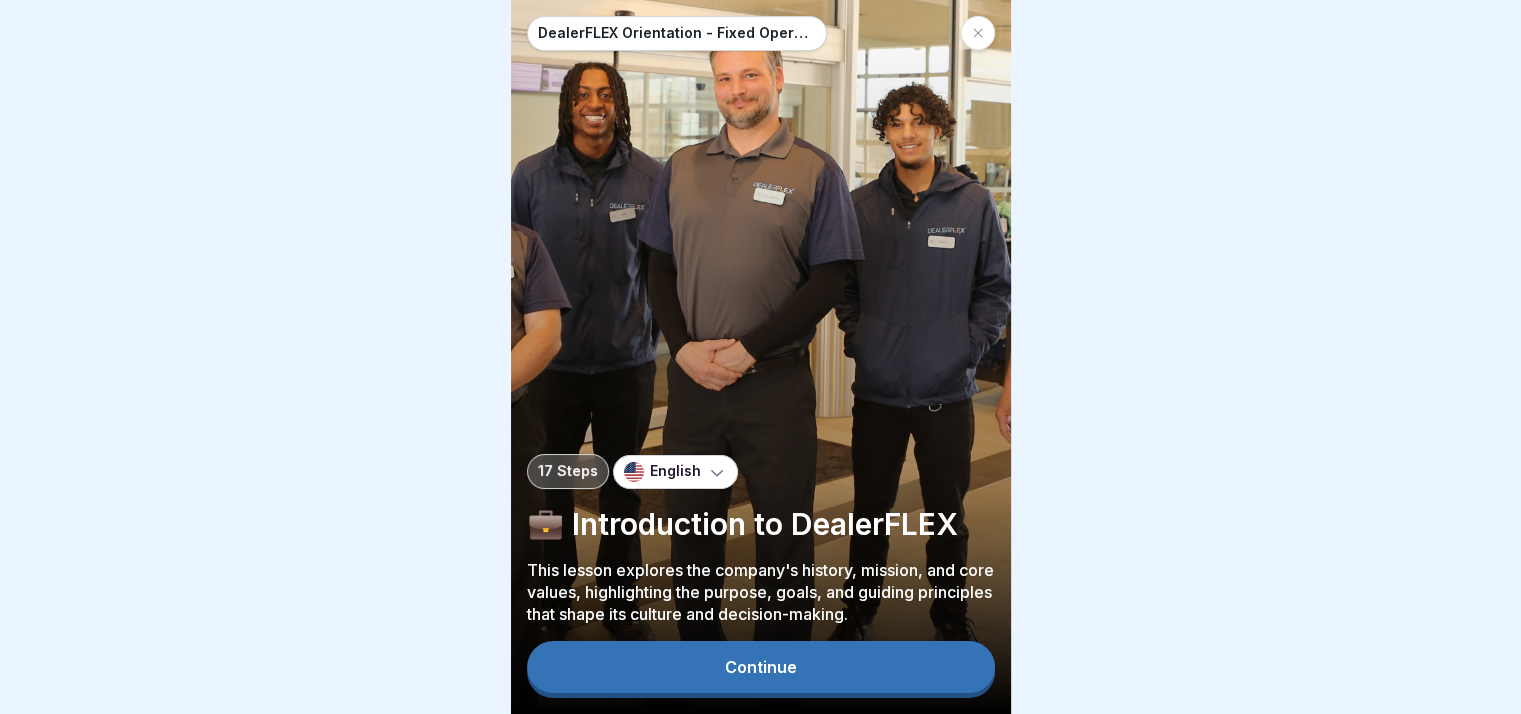 scroll, scrollTop: 0, scrollLeft: 0, axis: both 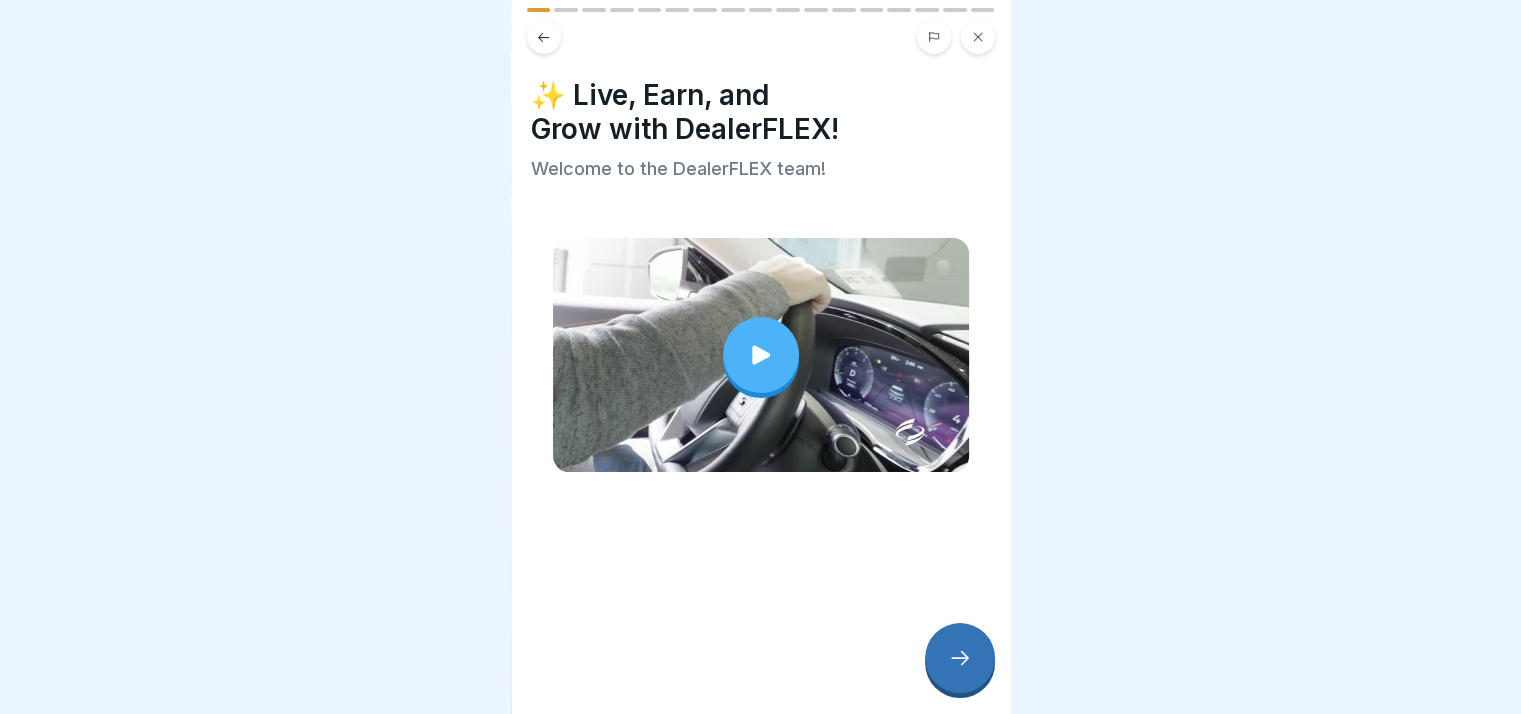 click on "✨ Live, Earn, and Grow with DealerFLEX! Welcome to the DealerFLEX team!" at bounding box center [761, 357] 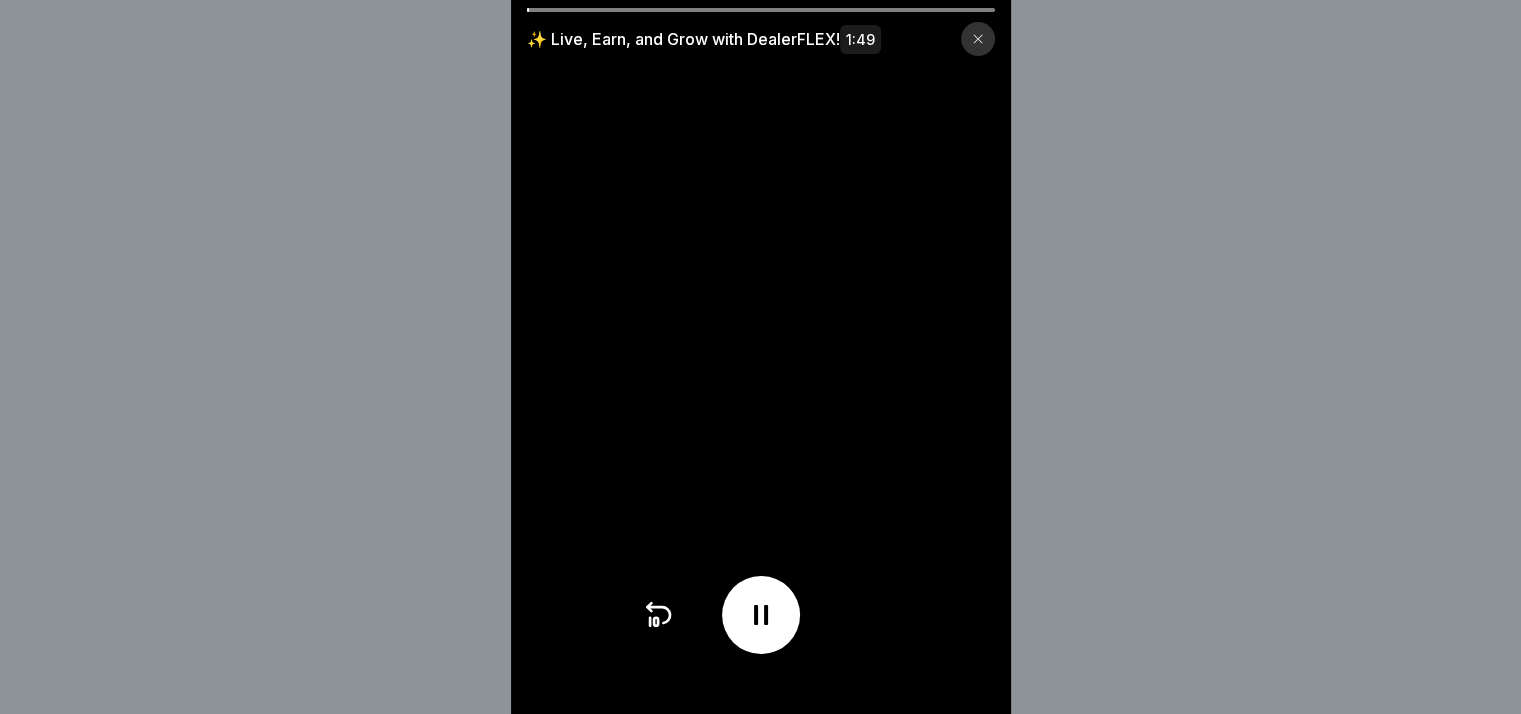 scroll, scrollTop: 15, scrollLeft: 0, axis: vertical 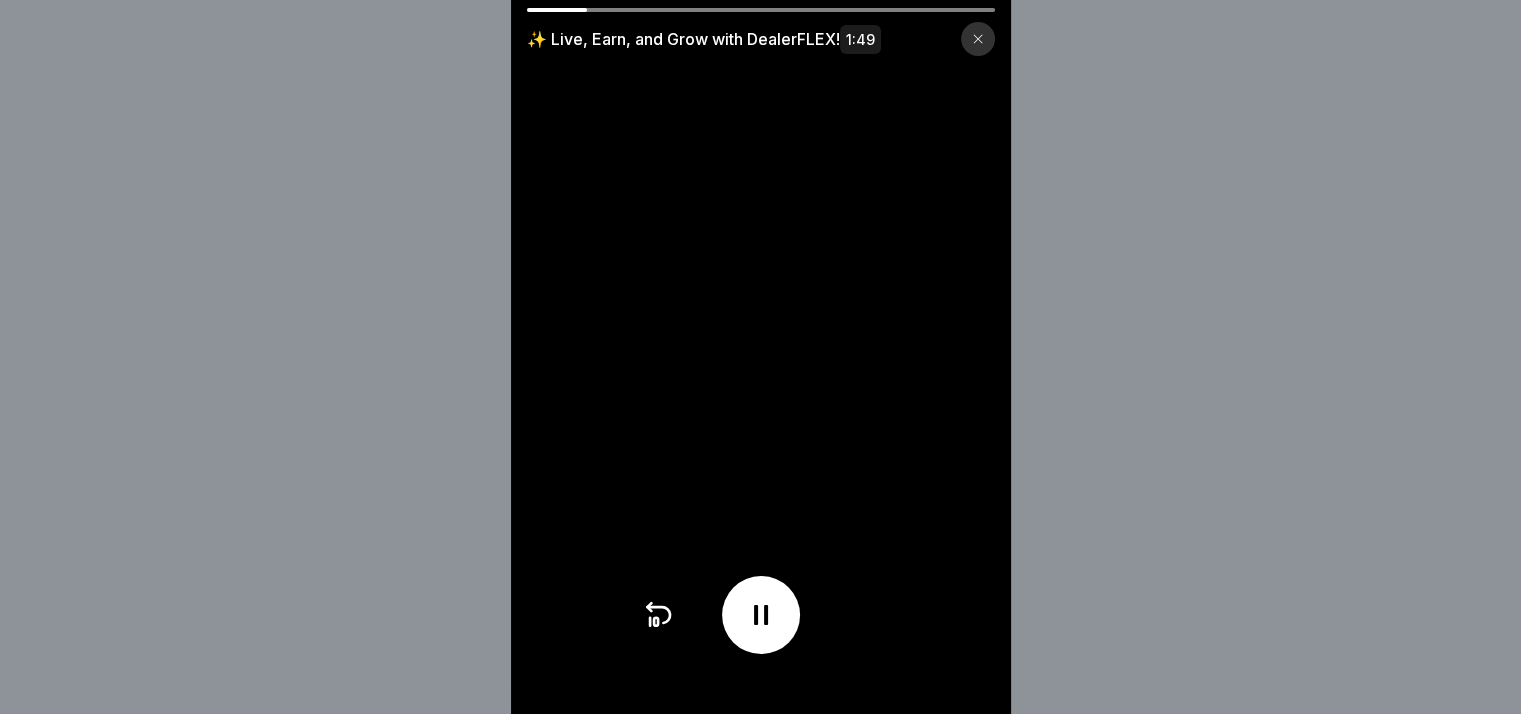 click on "✨ Live, Earn, and Grow with DealerFLEX! 1:49" at bounding box center [761, 32] 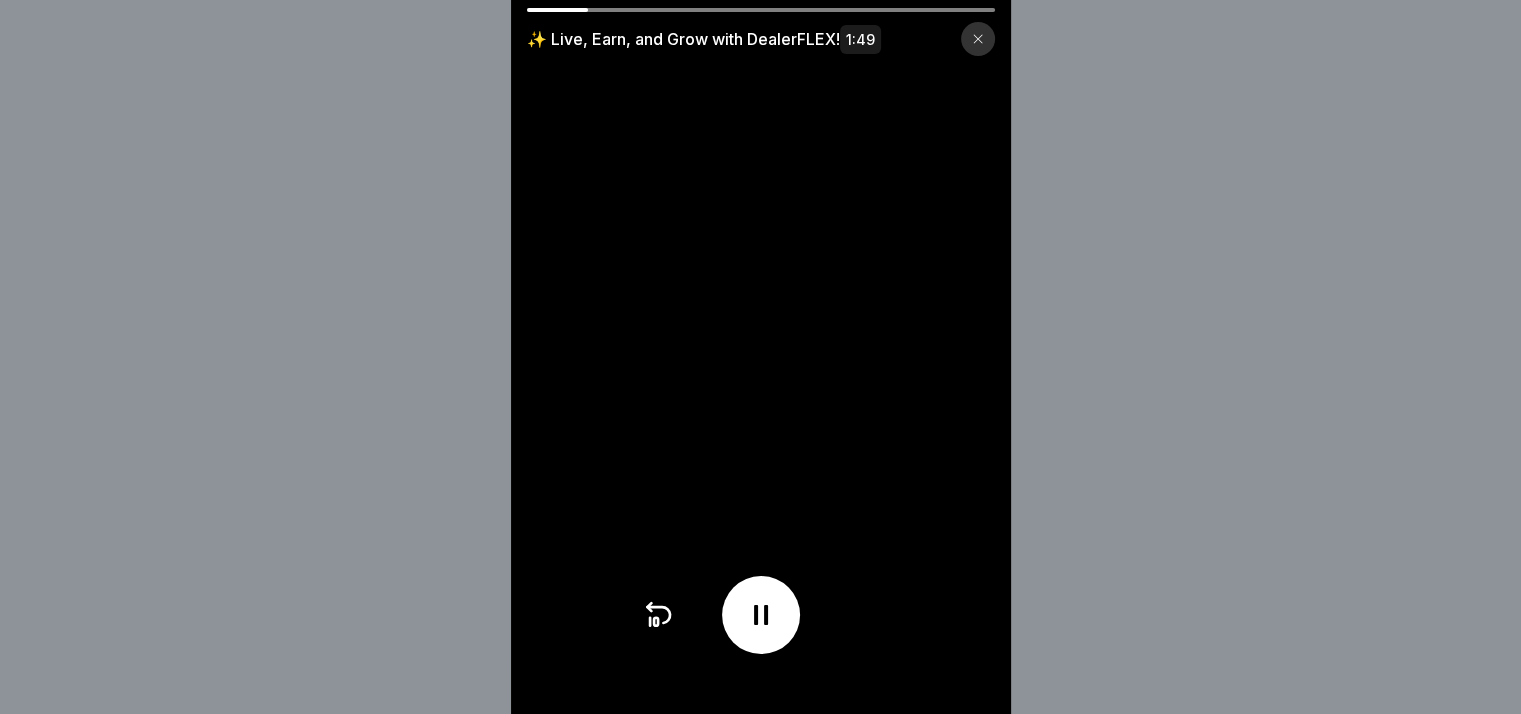 click at bounding box center [761, 357] 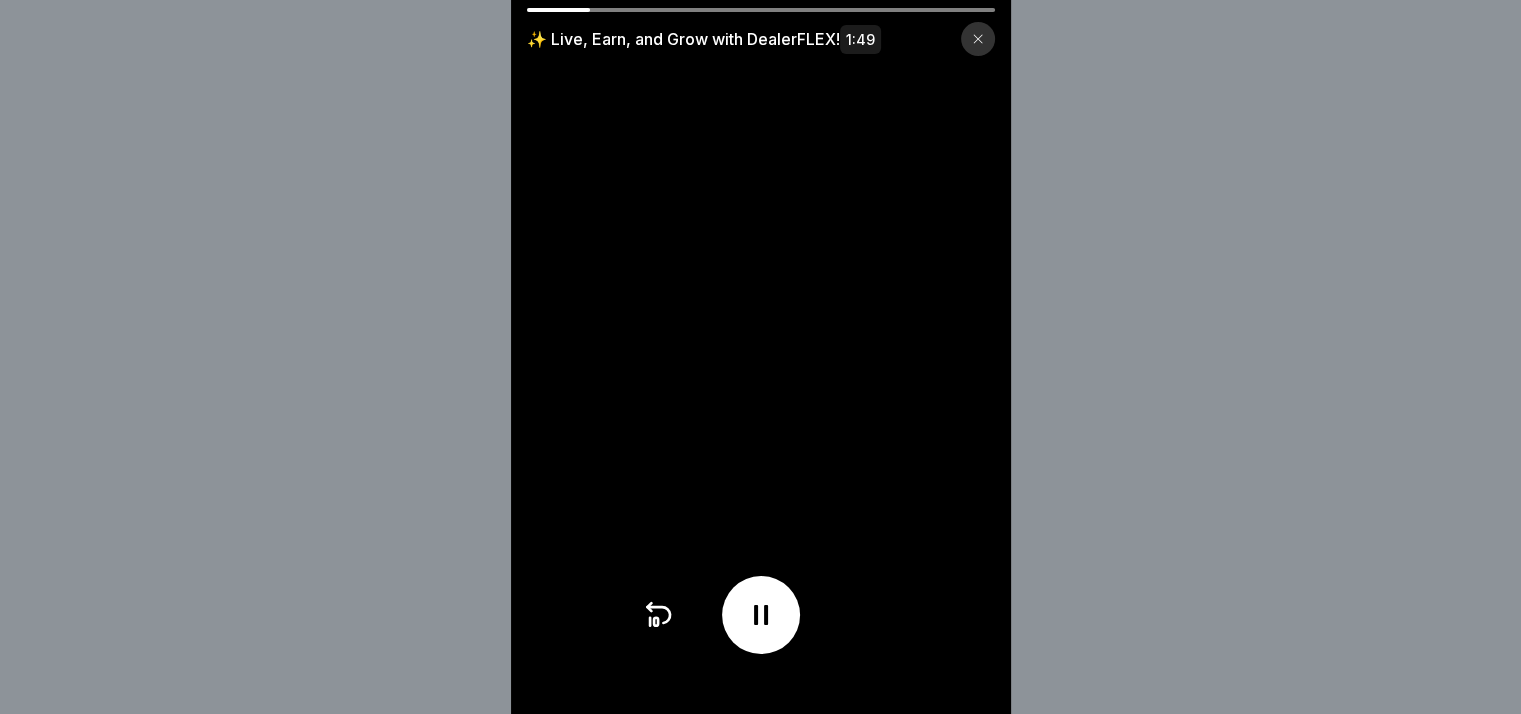 click at bounding box center [761, 10] 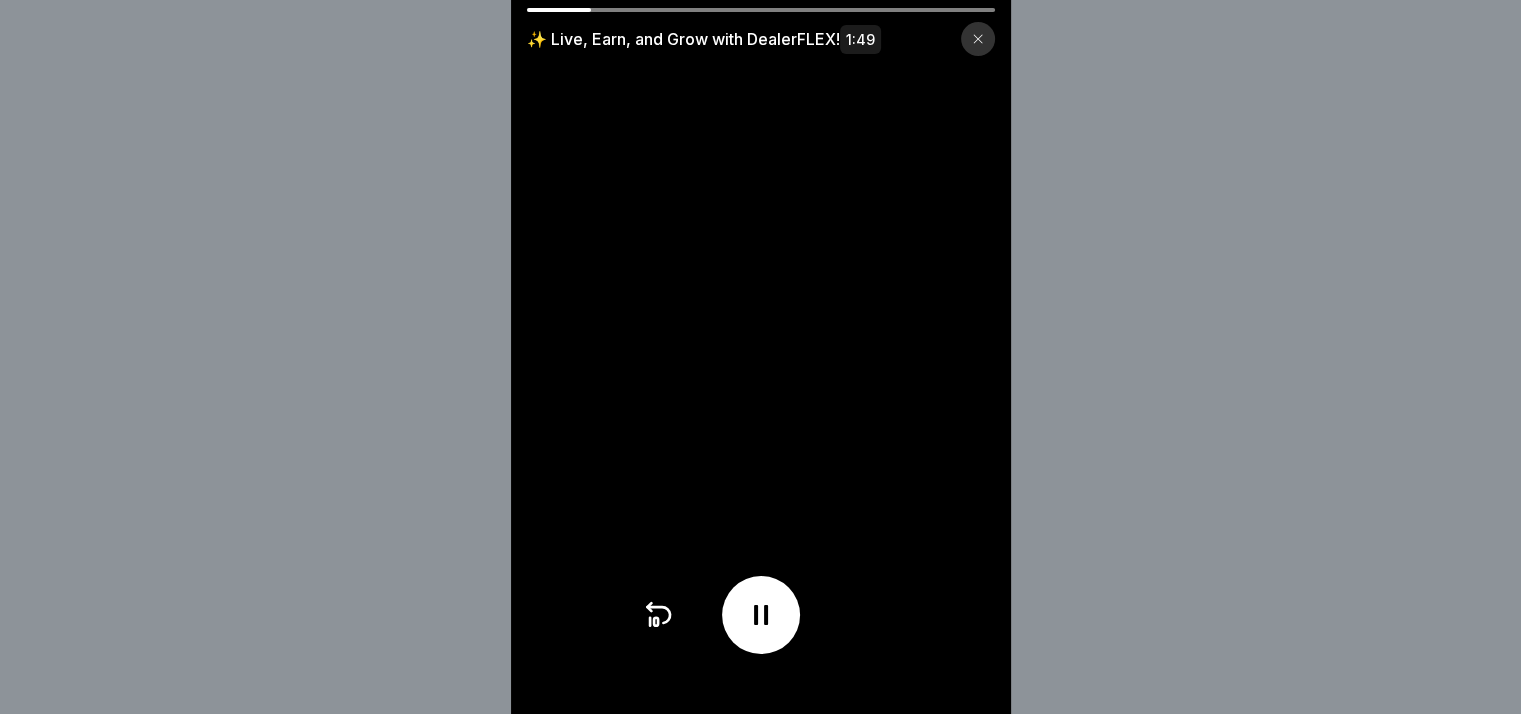 click at bounding box center [761, 10] 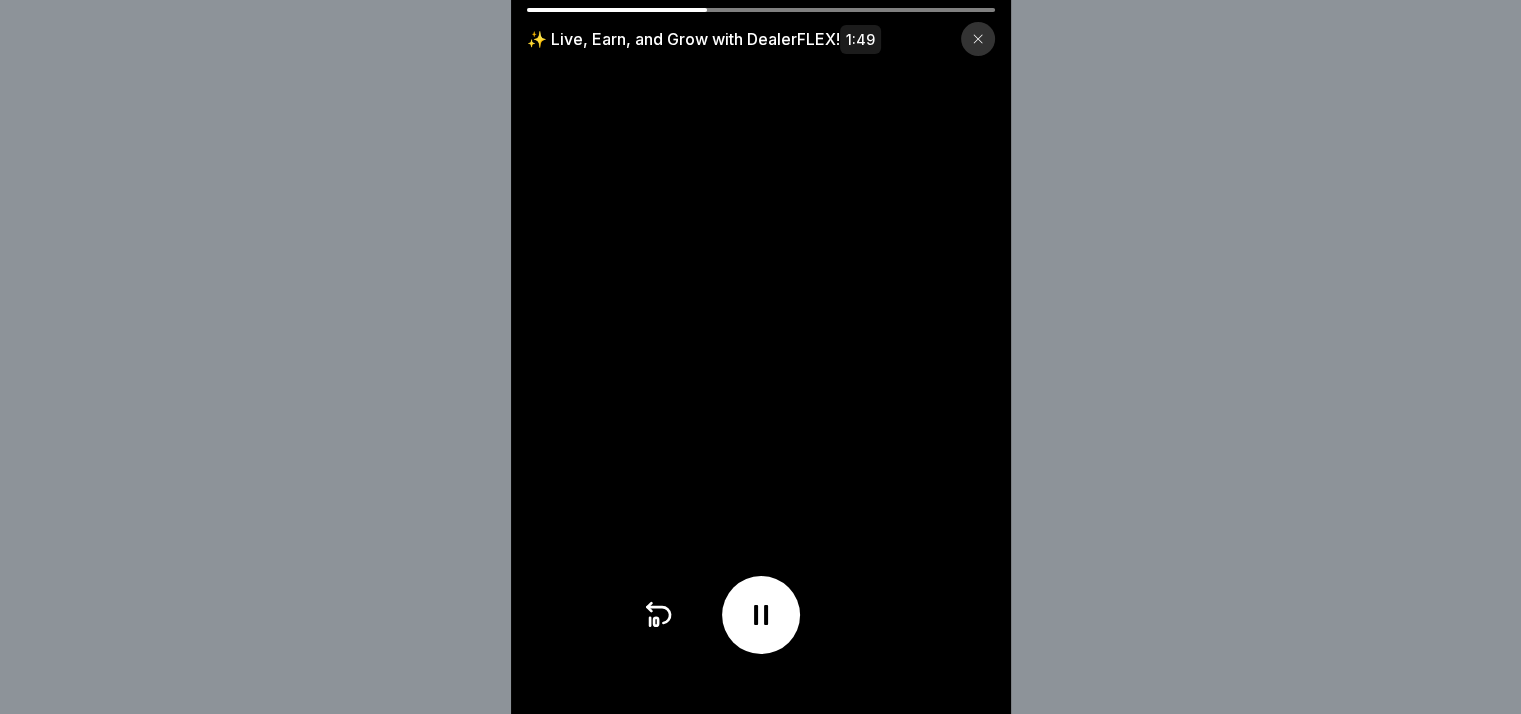 click at bounding box center (761, 10) 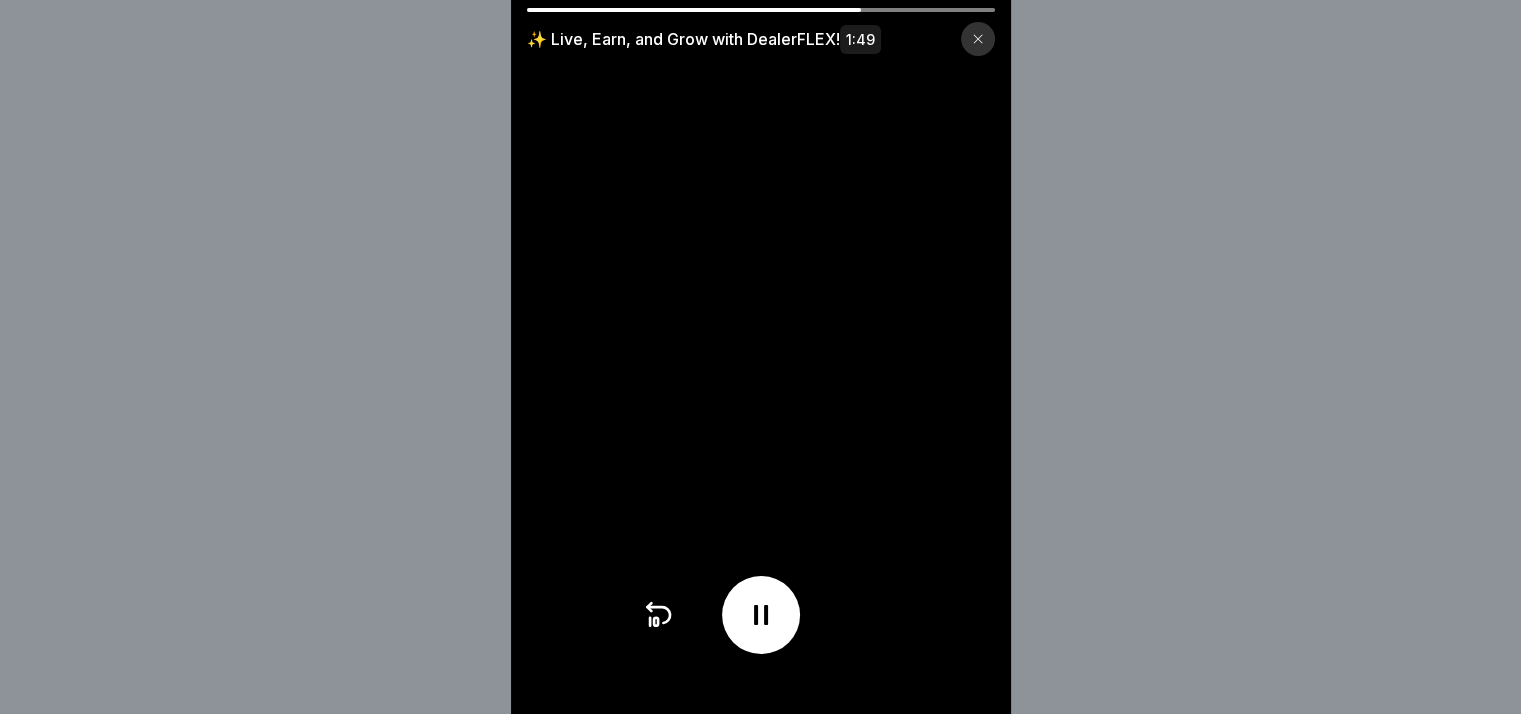 click 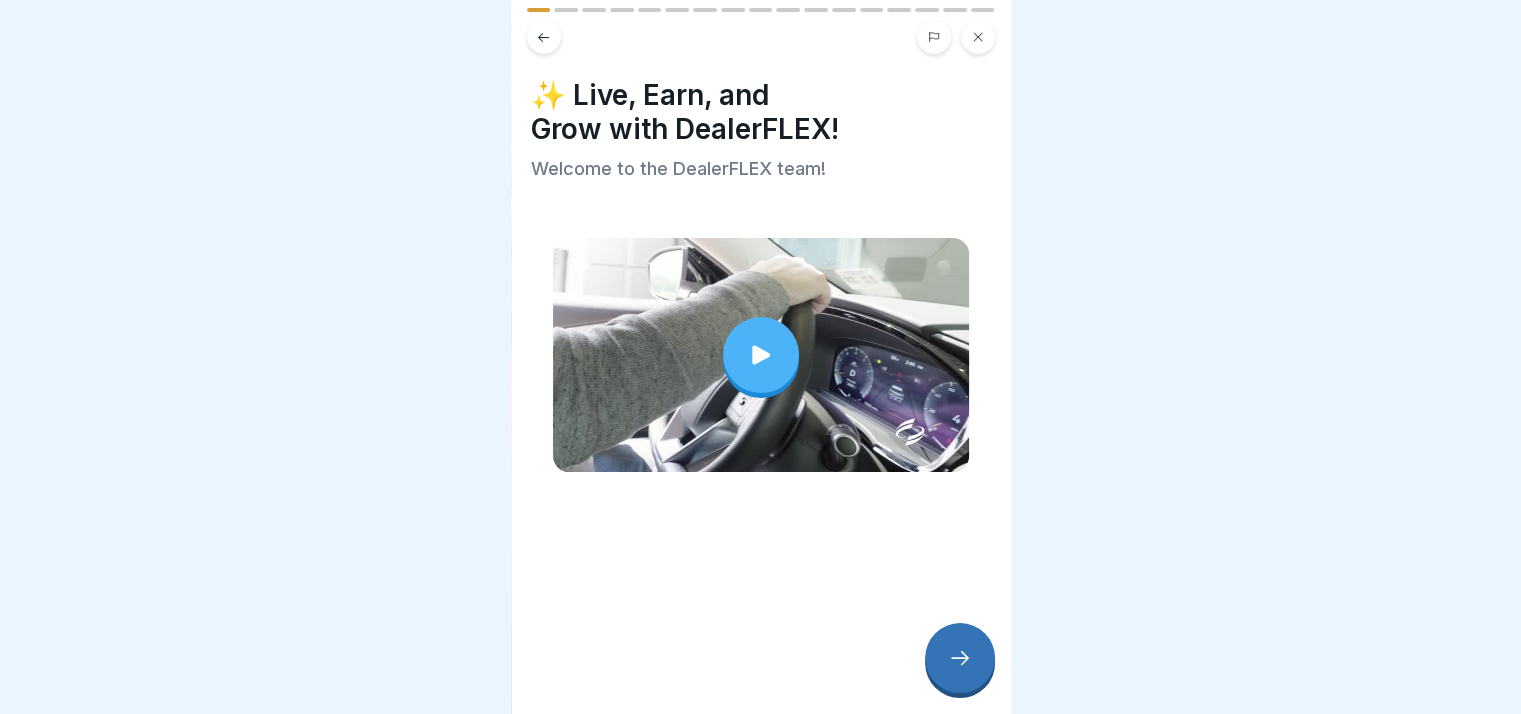 click at bounding box center [960, 658] 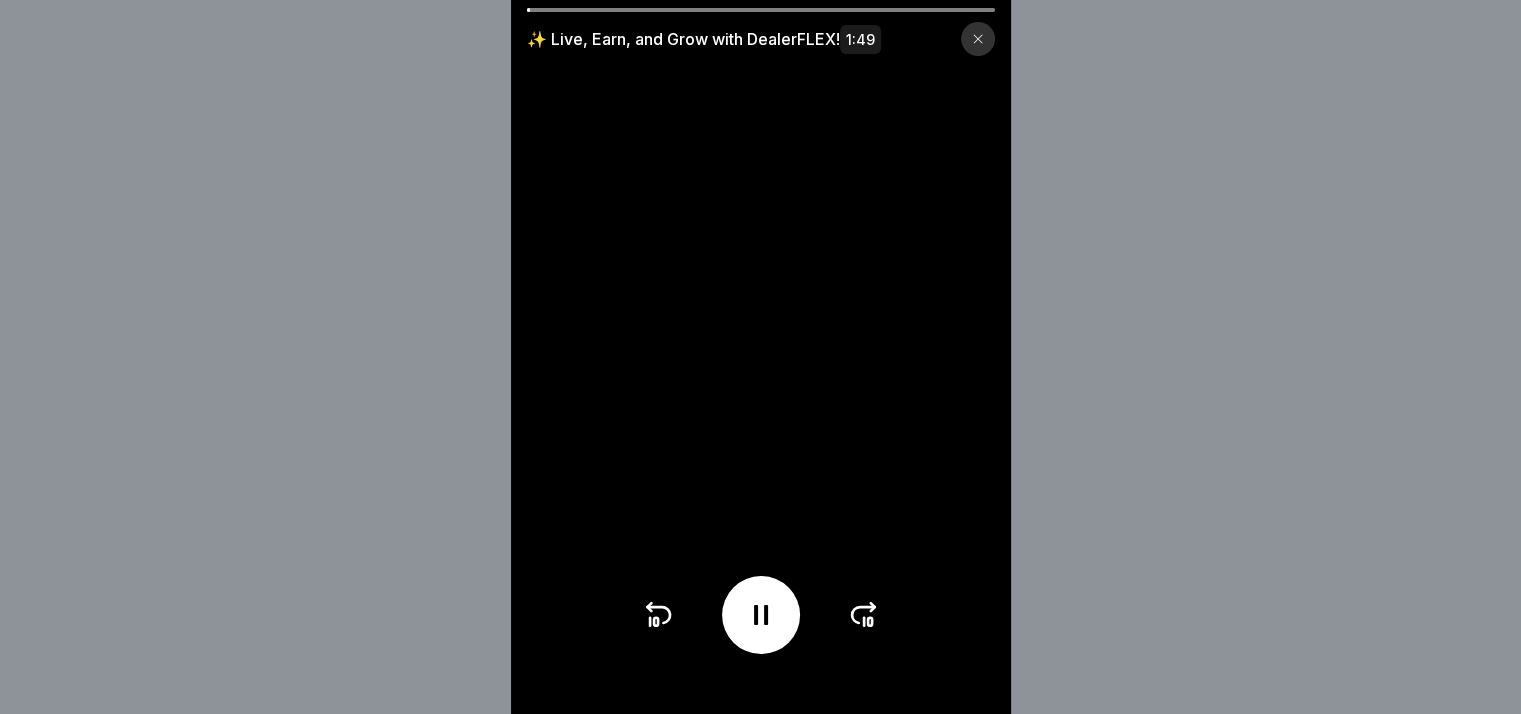 click 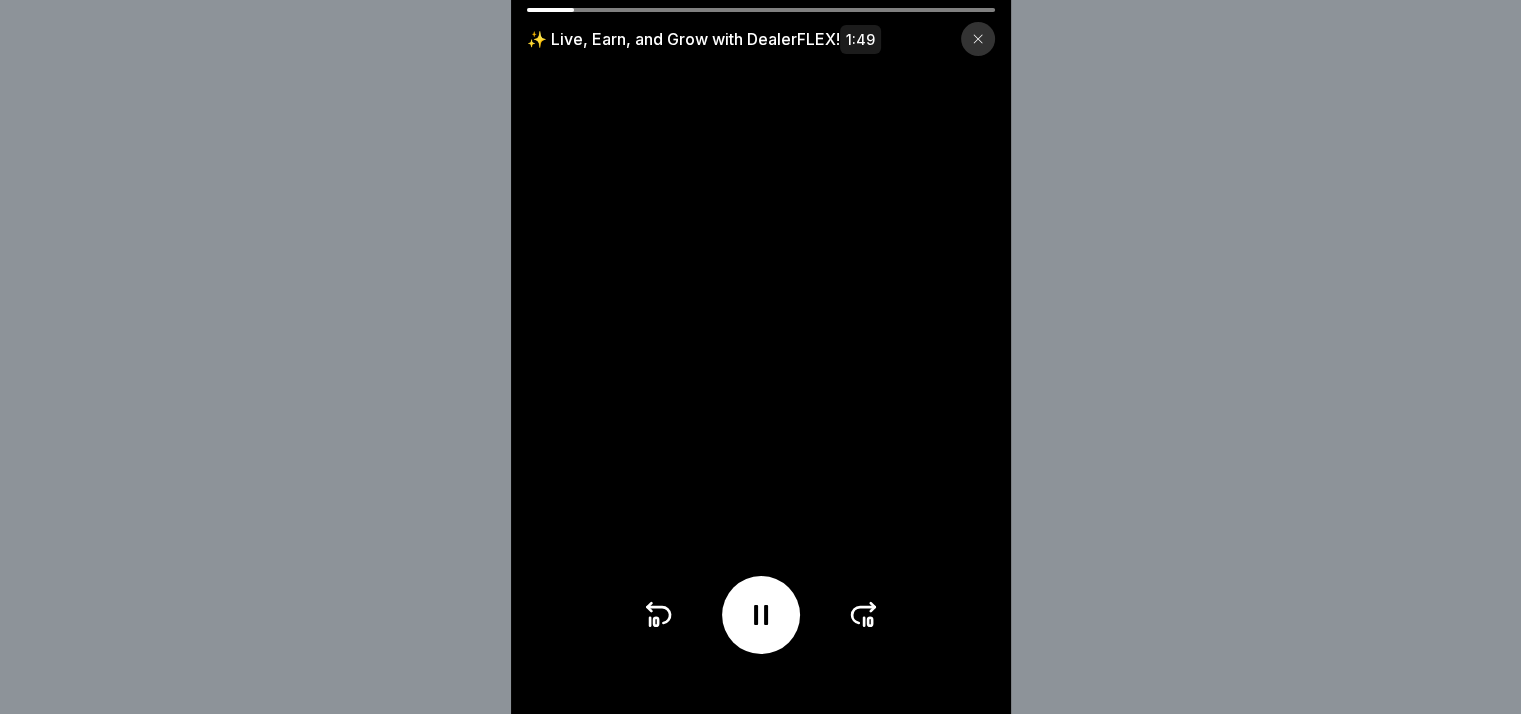 click 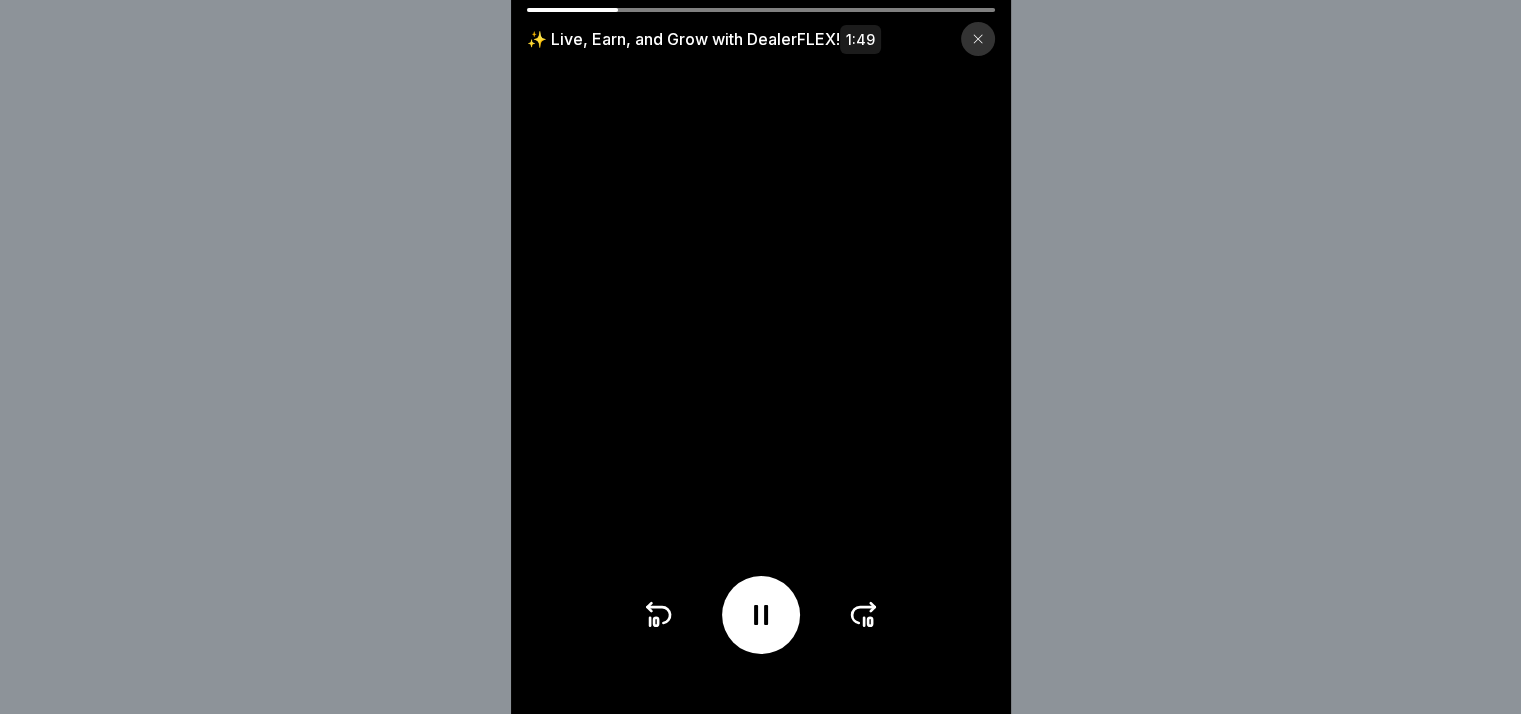 click 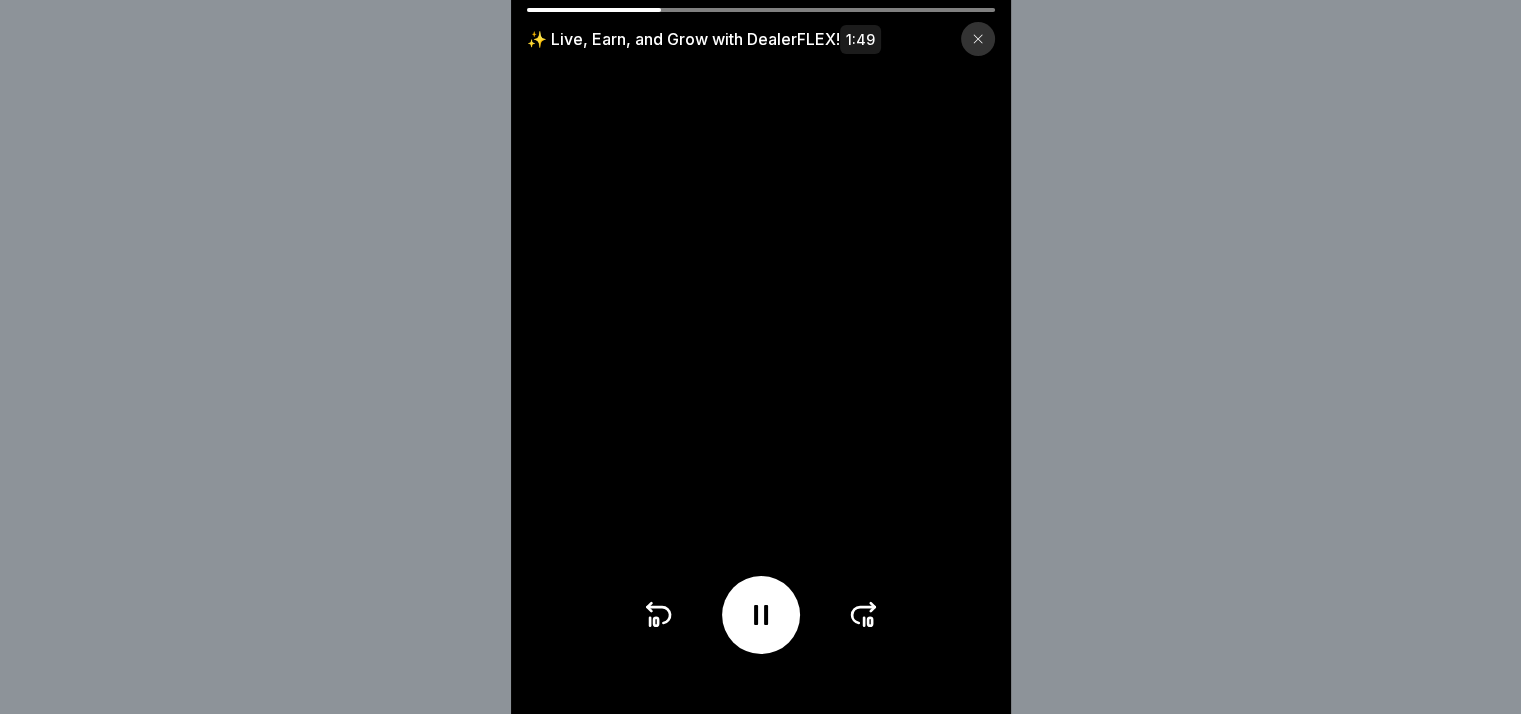 click 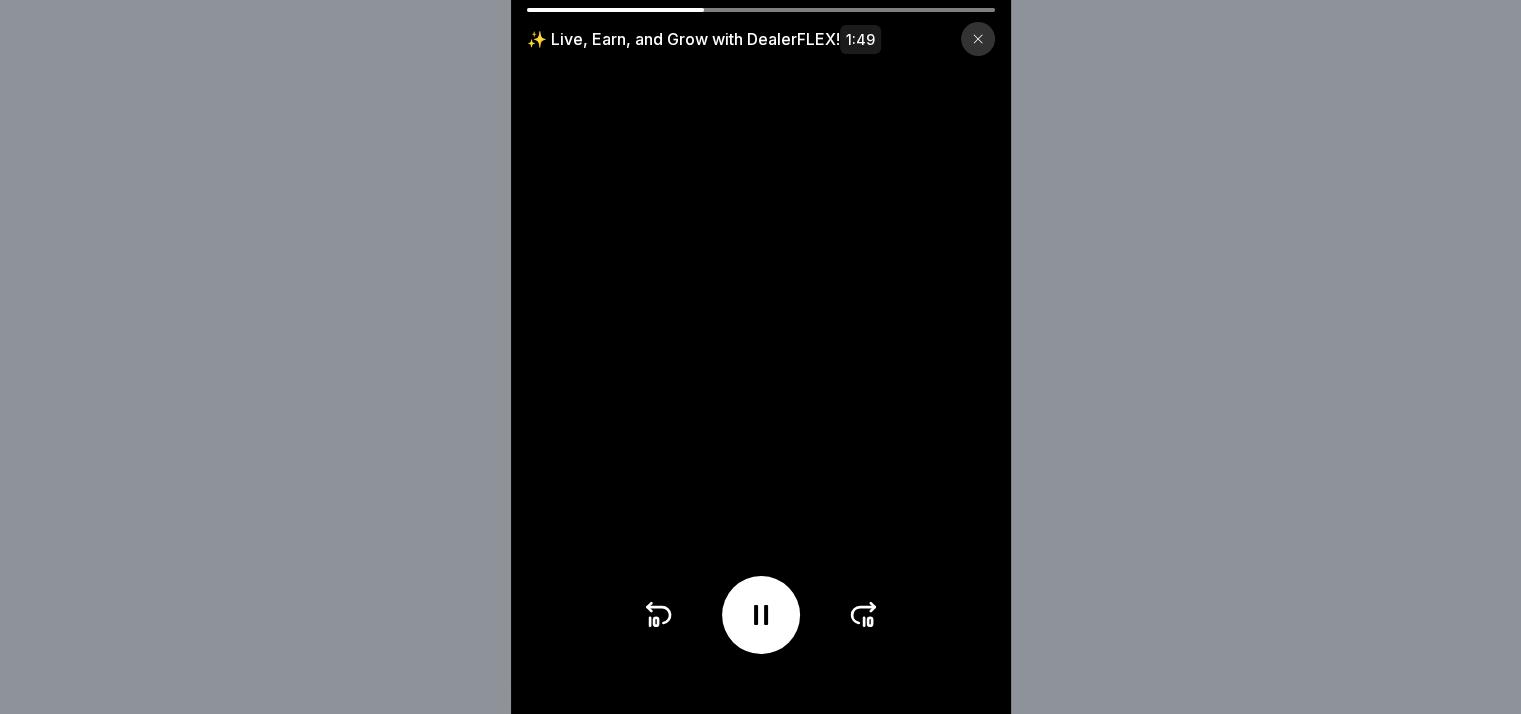 click 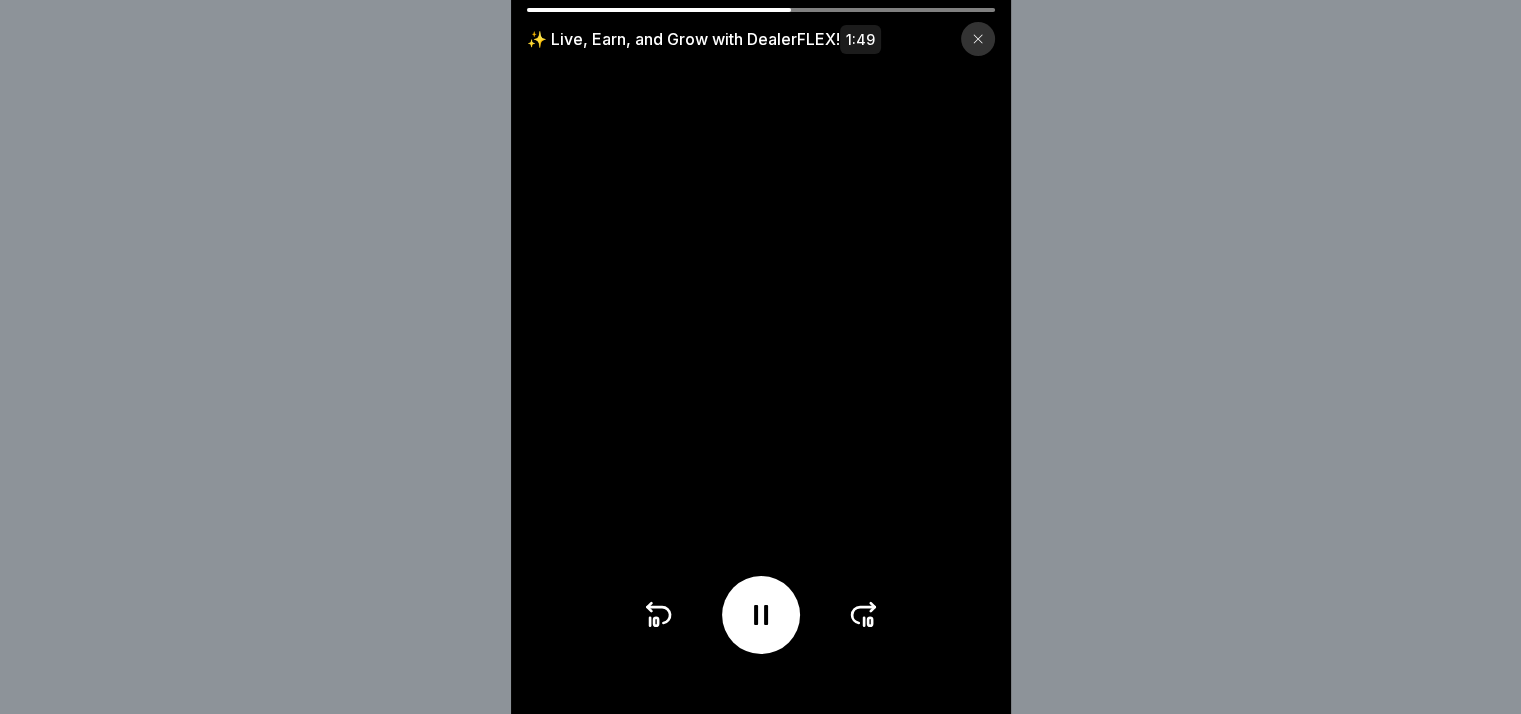click 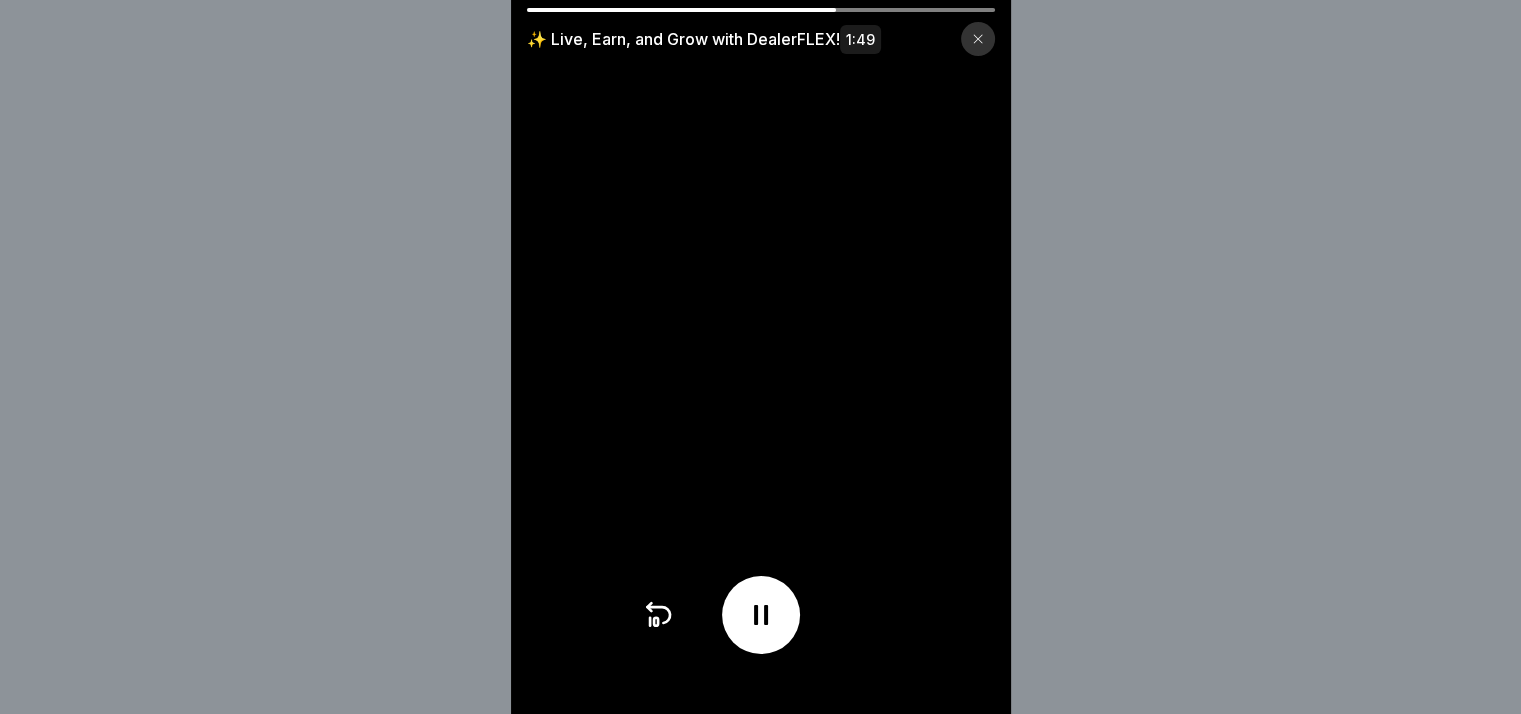 click at bounding box center [761, 615] 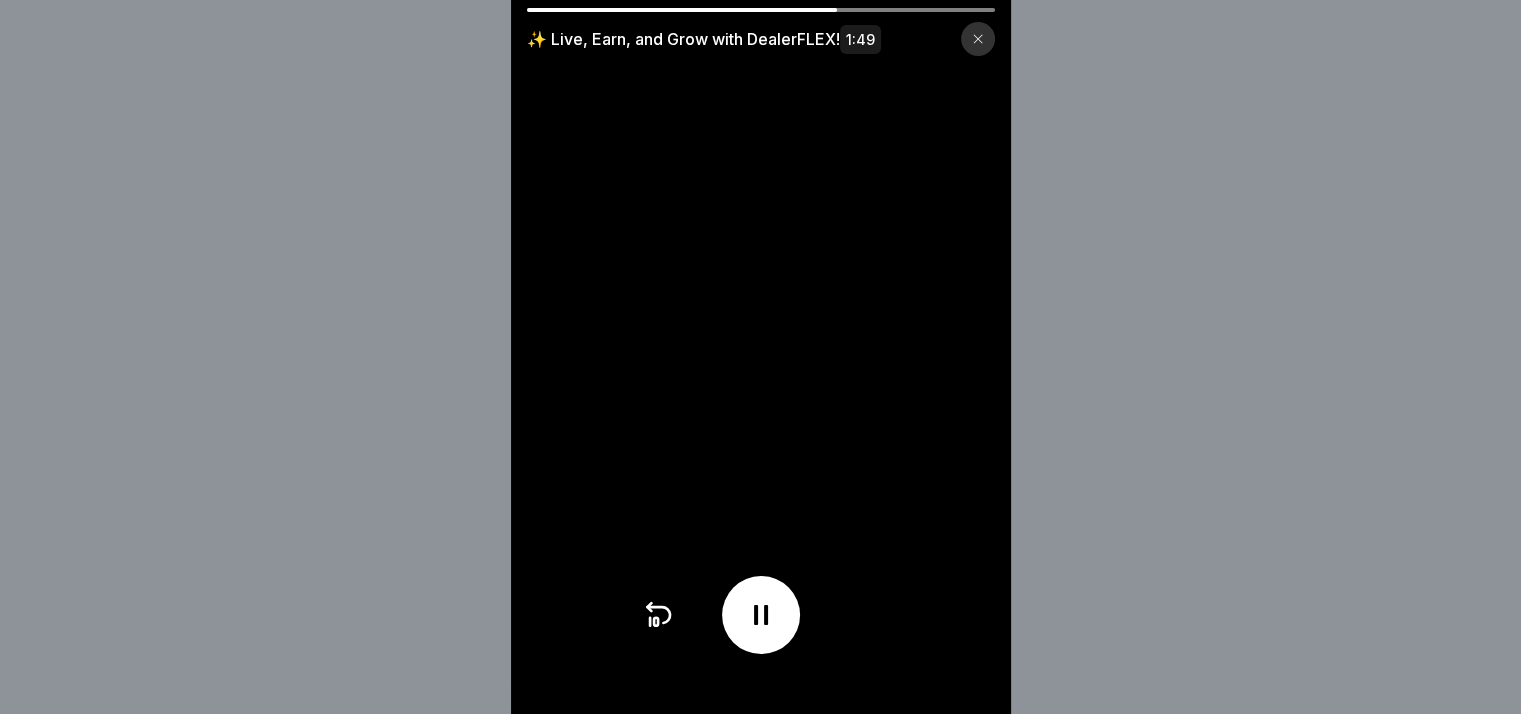 click at bounding box center [761, 615] 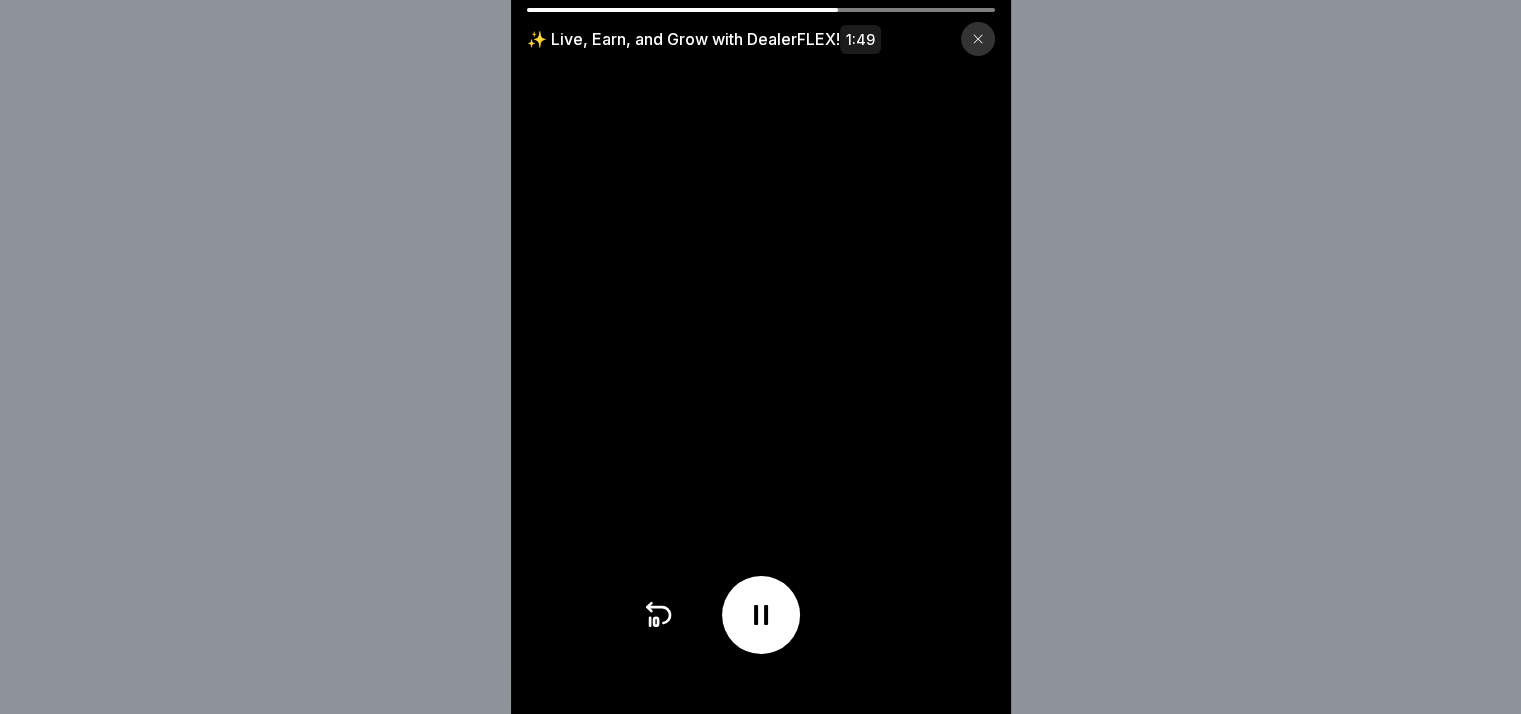 click at bounding box center (761, 615) 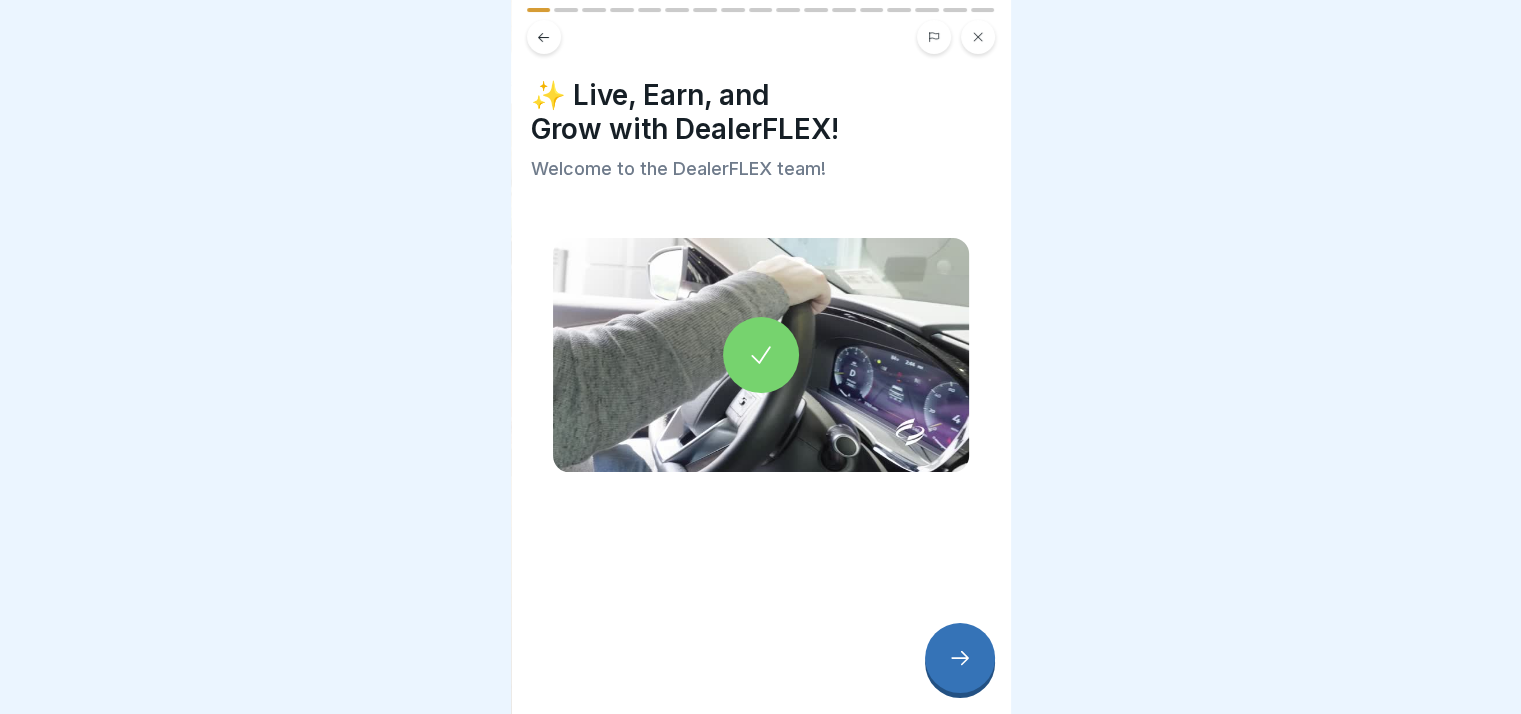 click at bounding box center [960, 658] 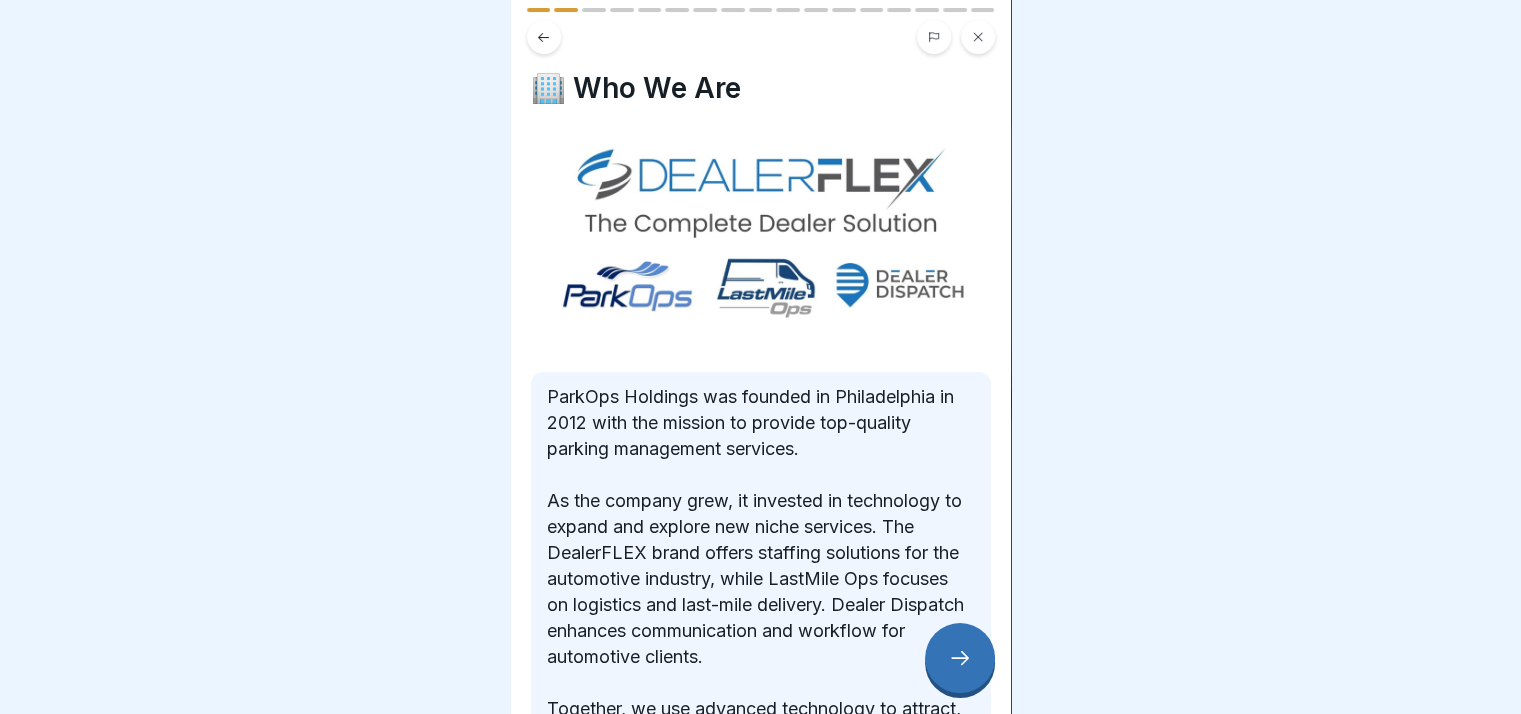scroll, scrollTop: 0, scrollLeft: 0, axis: both 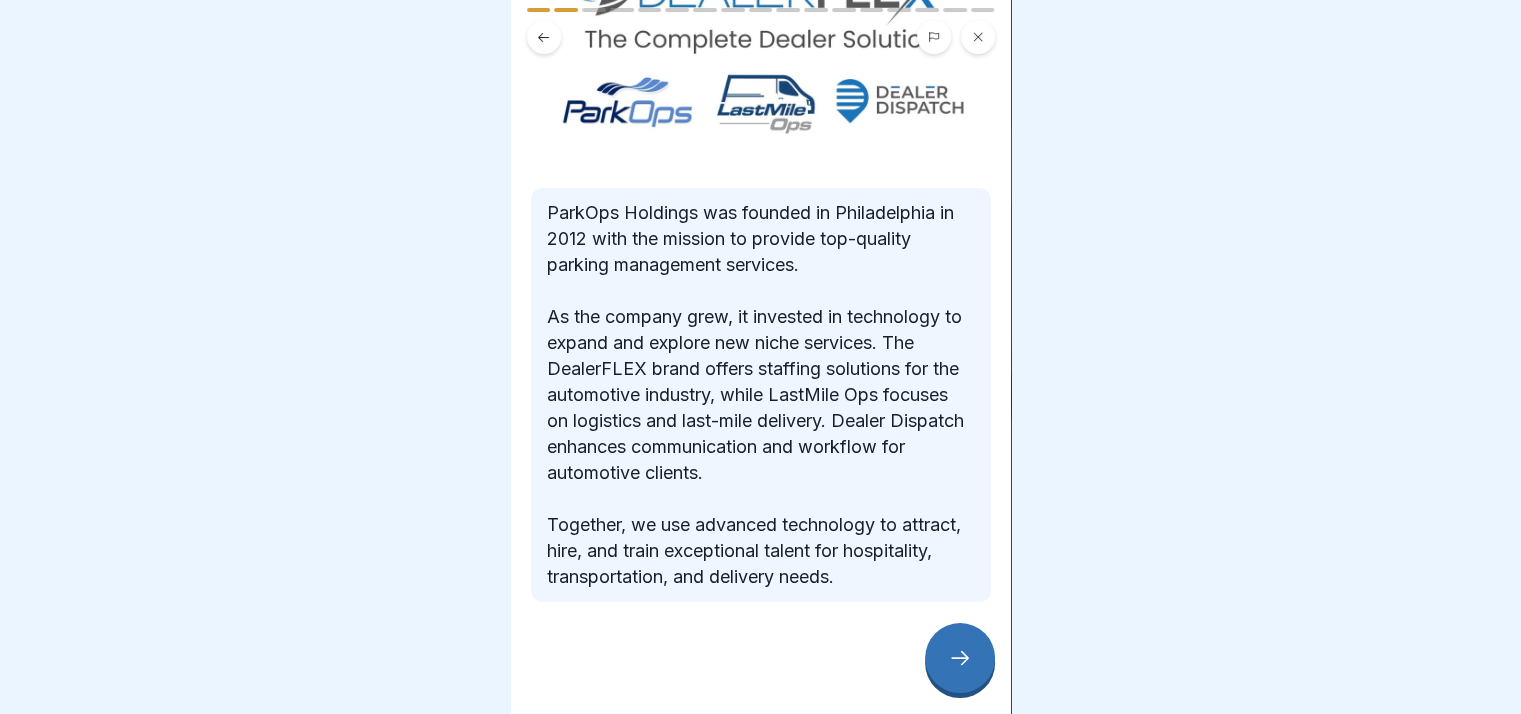 click at bounding box center [960, 658] 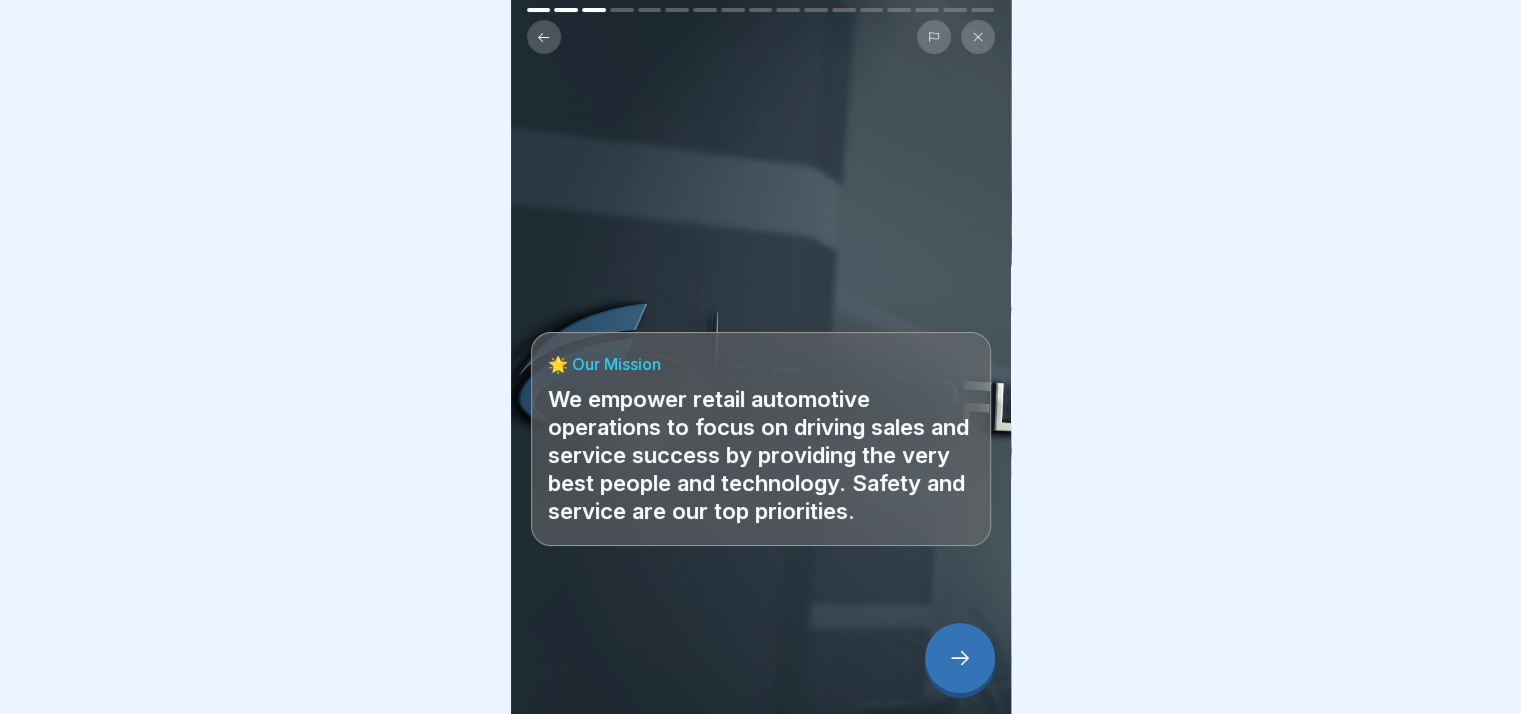 click at bounding box center [960, 658] 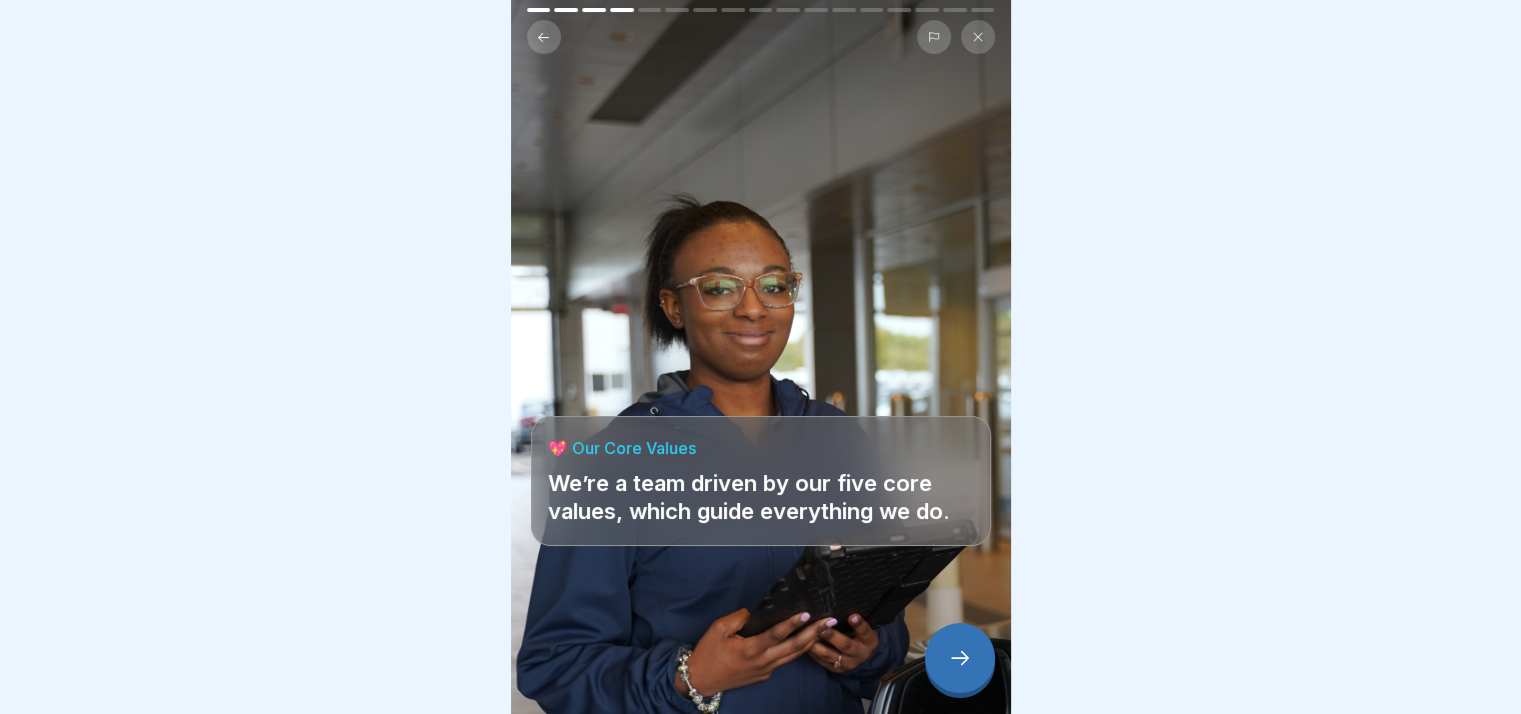 click at bounding box center (960, 658) 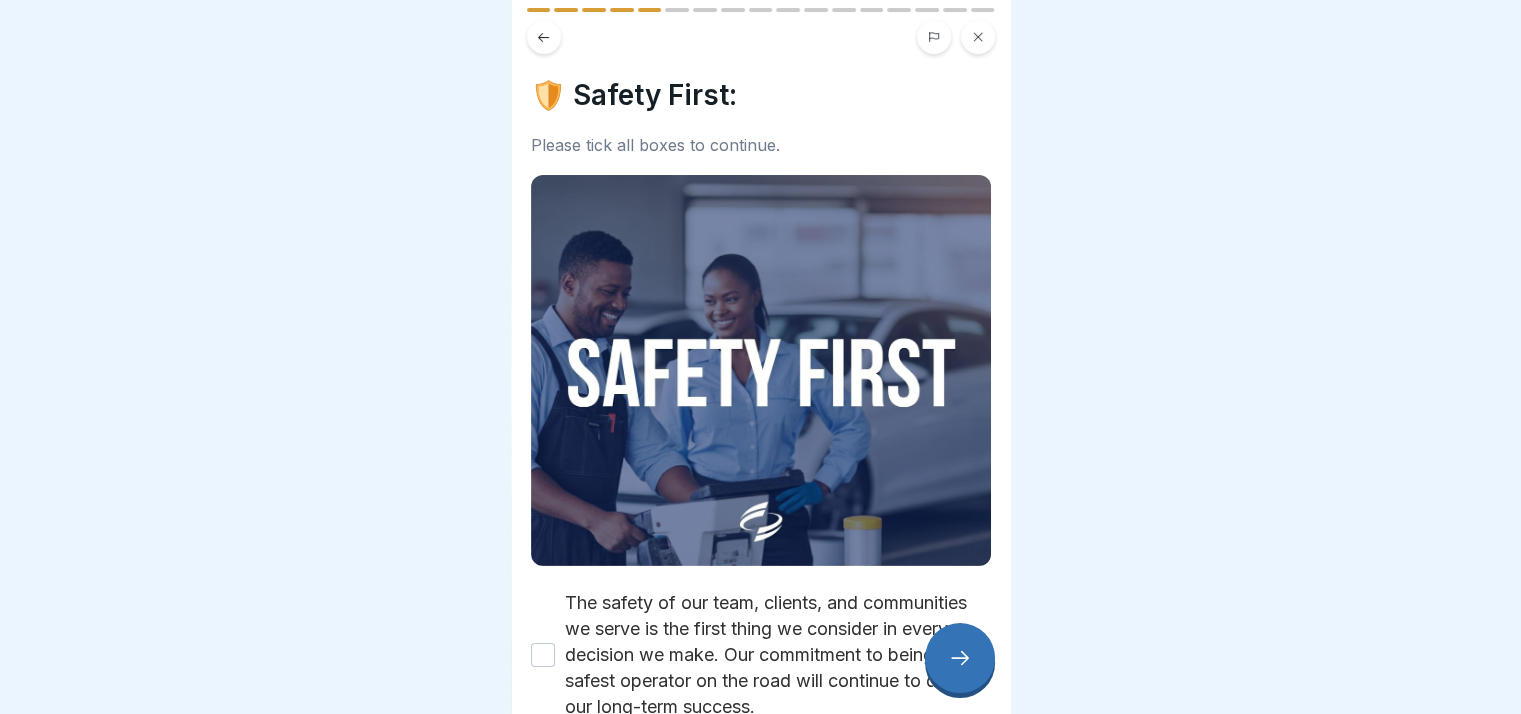 click on "The safety of our team, clients, and communities we serve is the first thing we consider in every decision we make. Our commitment to being the safest operator on the road will continue to drive our long-term success." at bounding box center [543, 655] 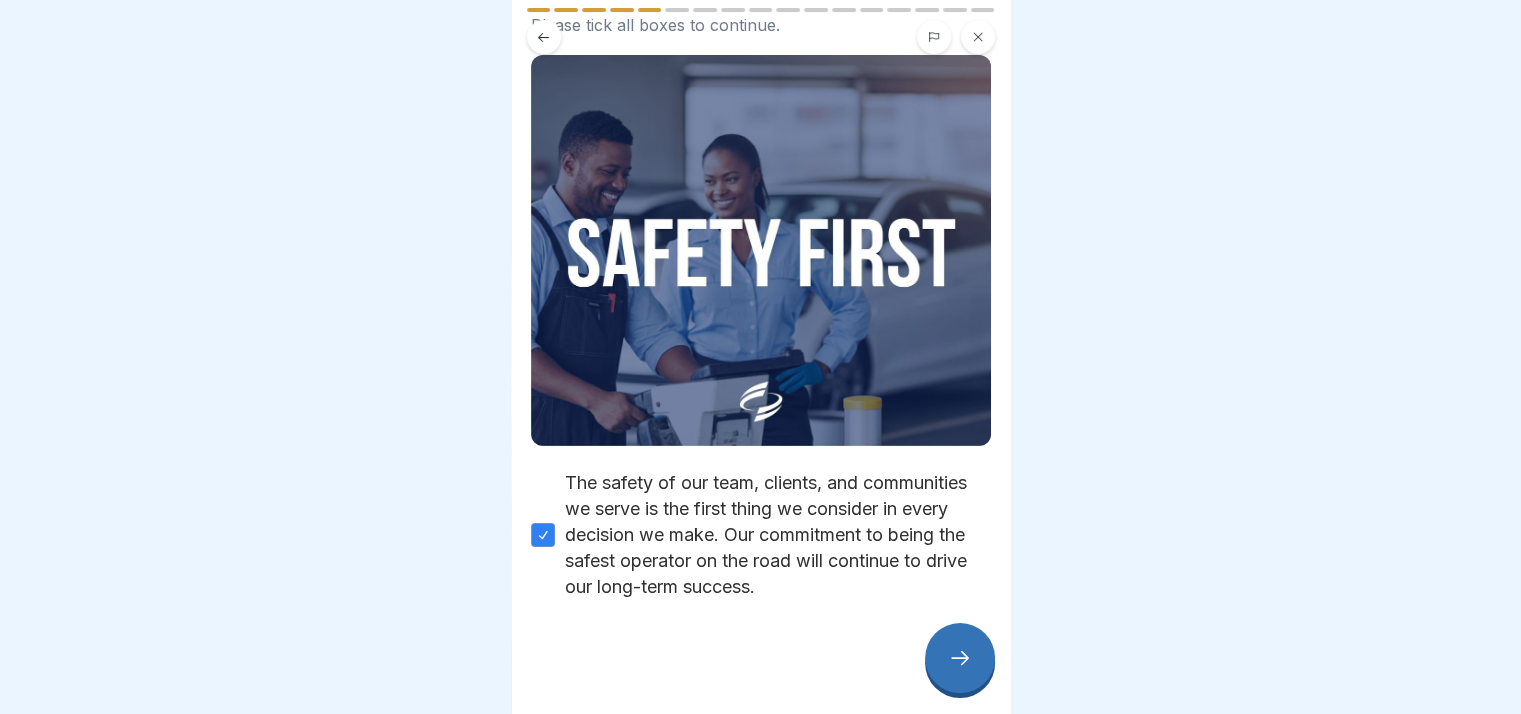 scroll, scrollTop: 138, scrollLeft: 0, axis: vertical 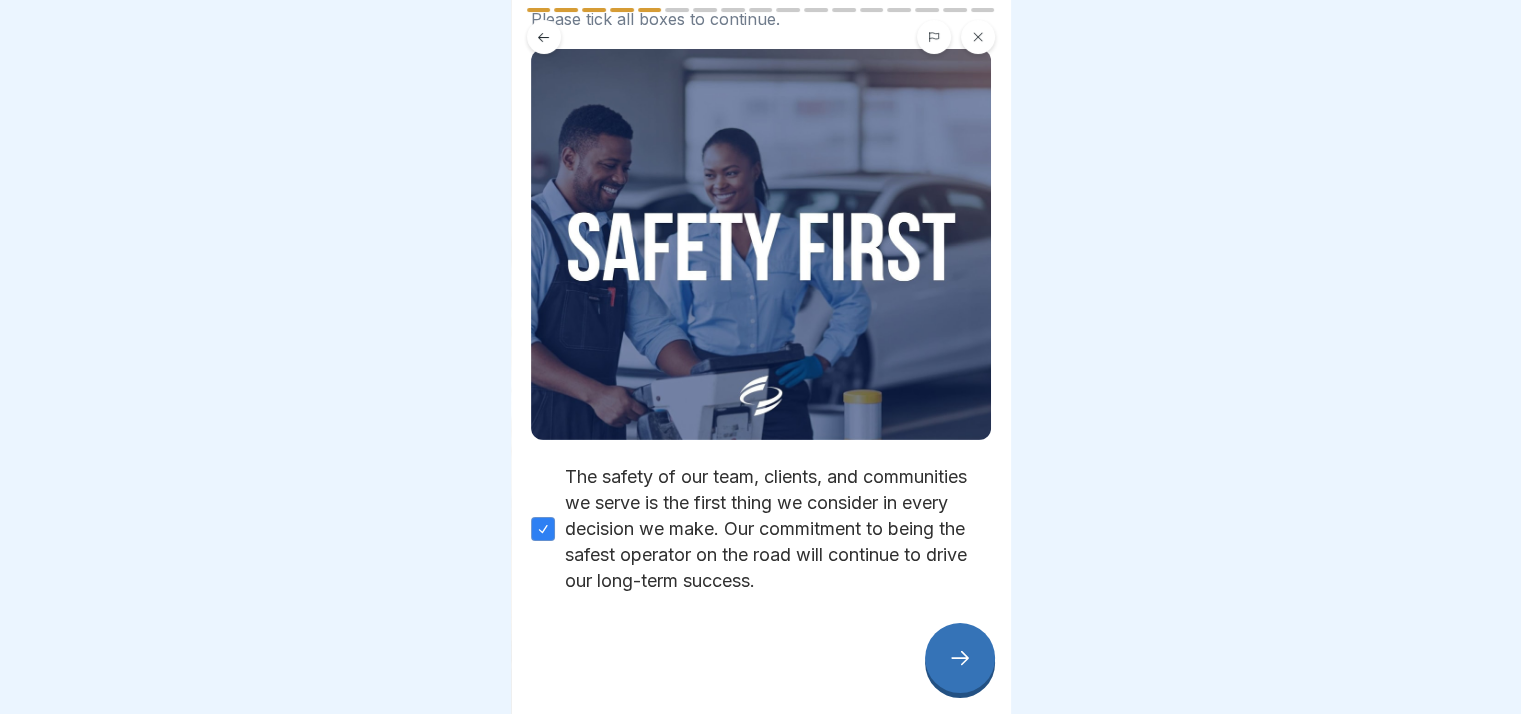 click at bounding box center (761, 654) 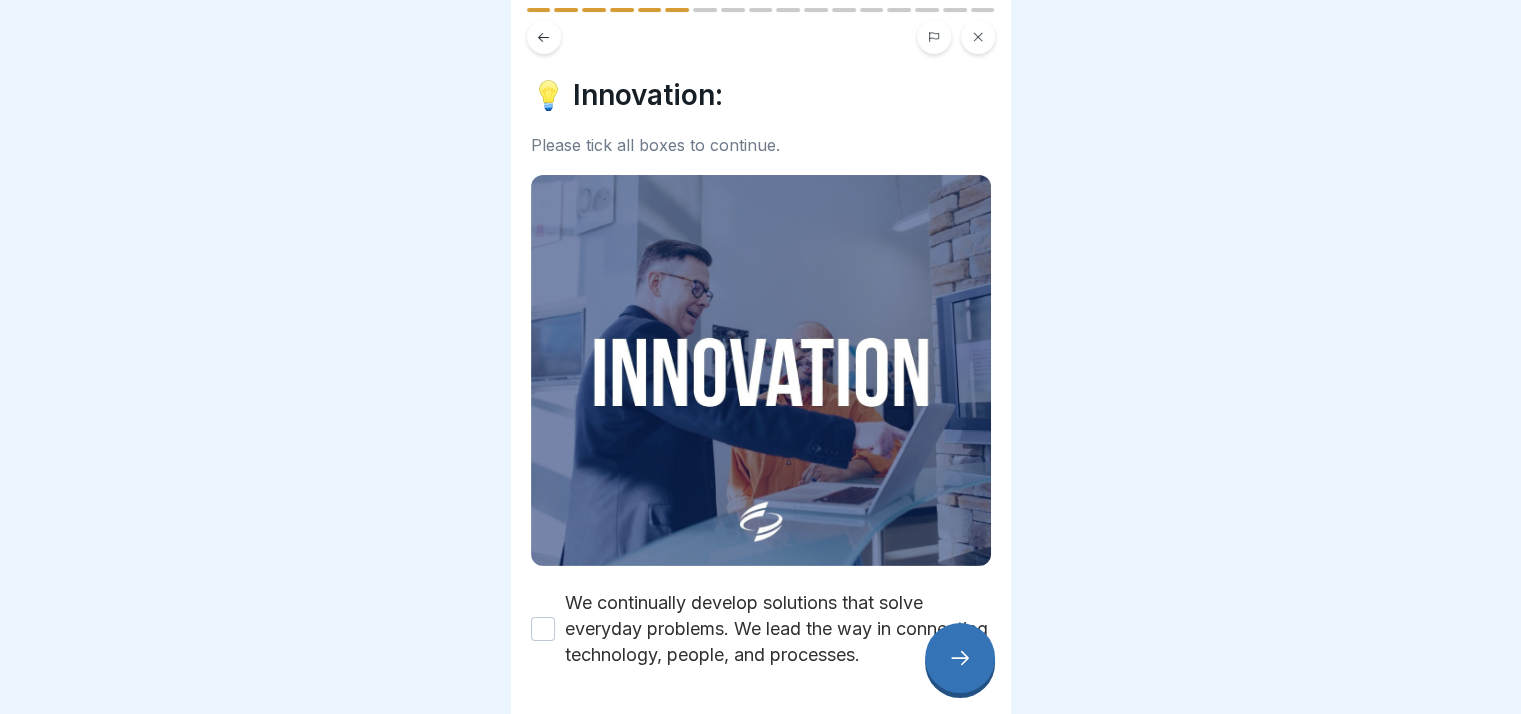 click 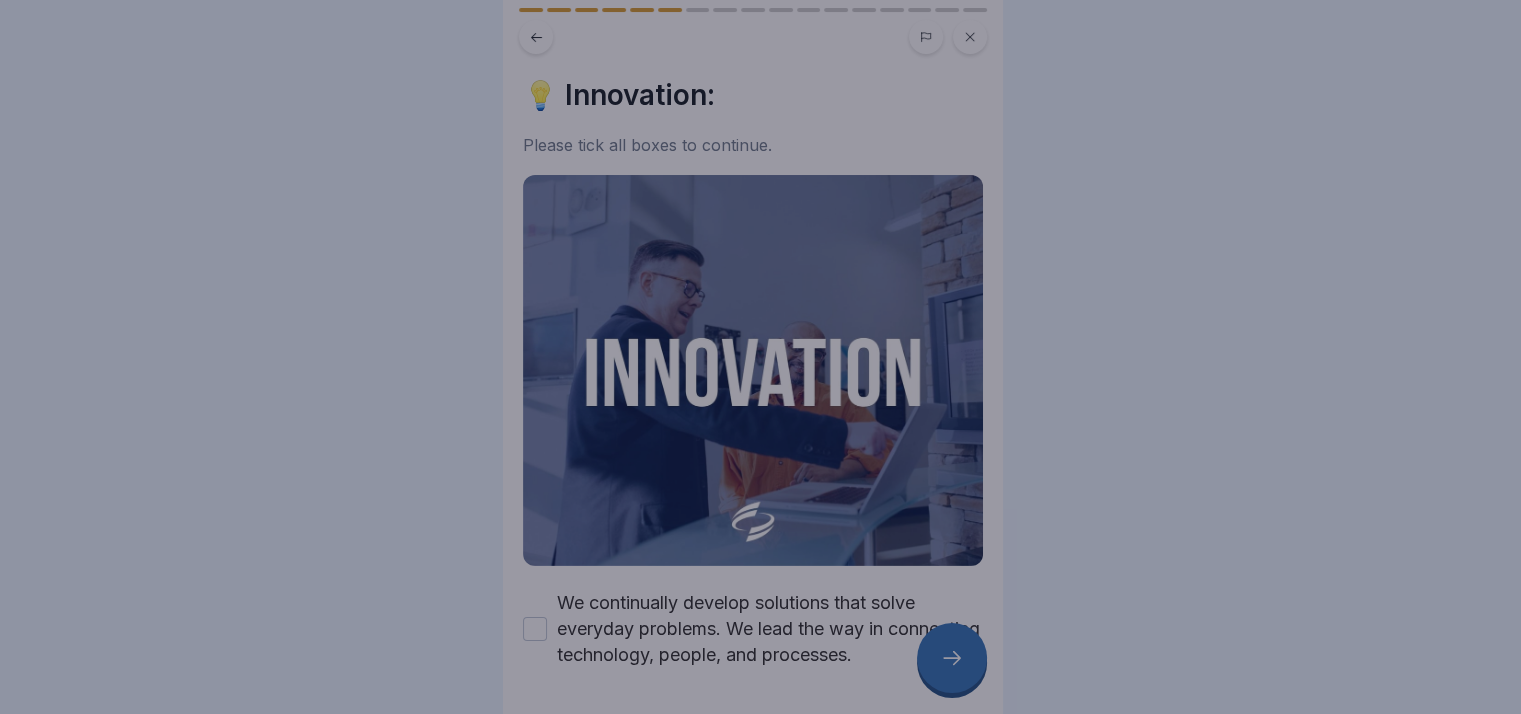 scroll, scrollTop: 0, scrollLeft: 0, axis: both 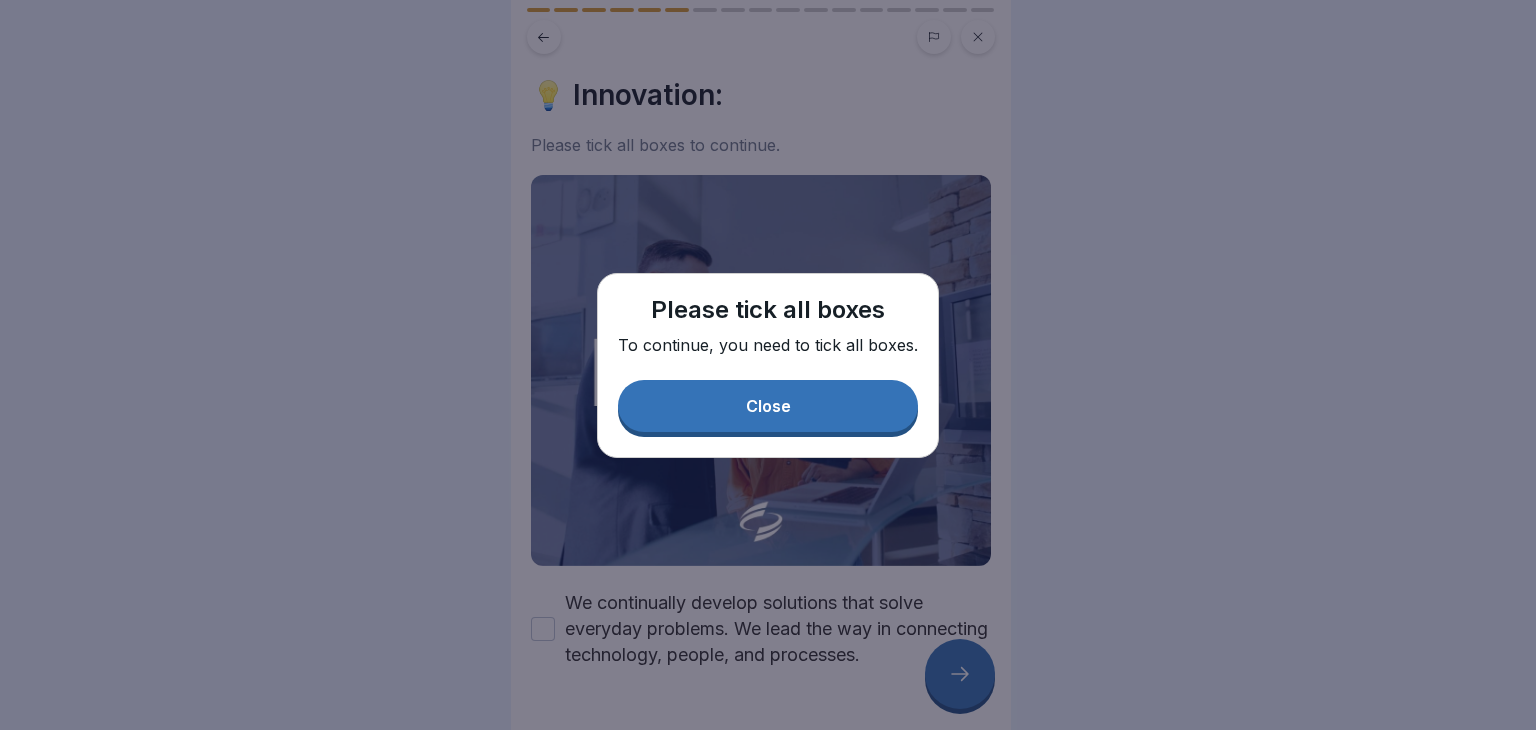 click on "Please tick all boxes To continue, you need to tick all boxes. Close" at bounding box center (768, 365) 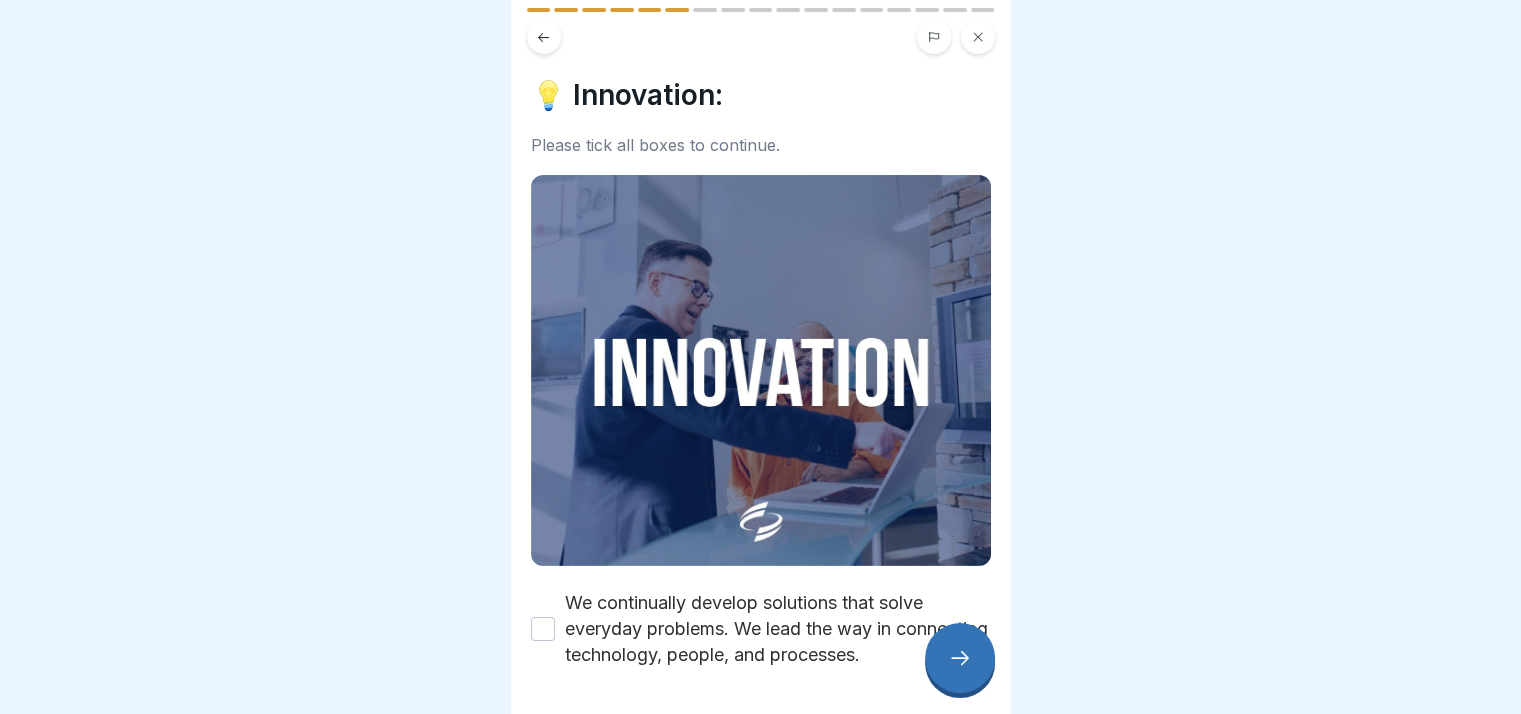 click on "We continually develop solutions that solve everyday problems. We lead the way in connecting technology, people, and processes." at bounding box center (778, 629) 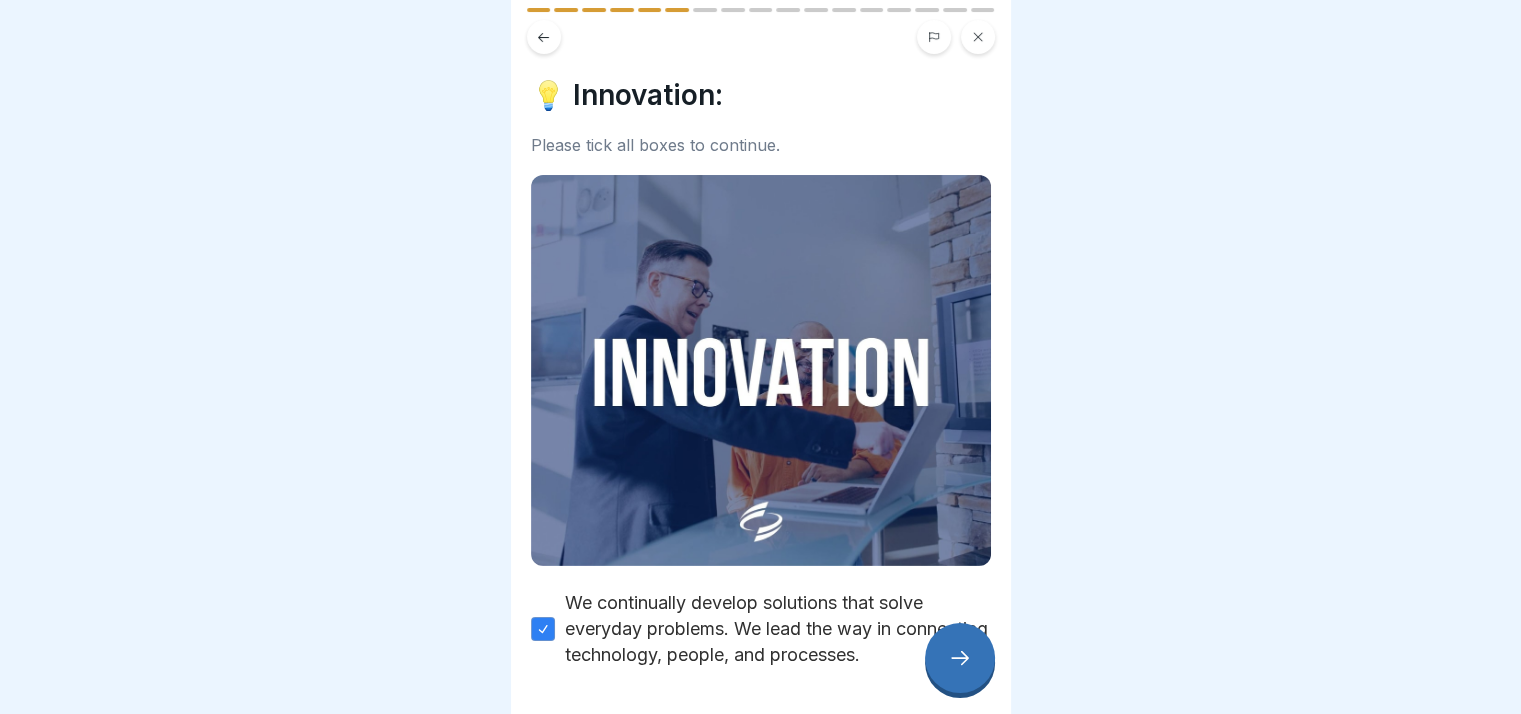click on "We continually develop solutions that solve everyday problems. We lead the way in connecting technology, people, and processes." at bounding box center (543, 629) 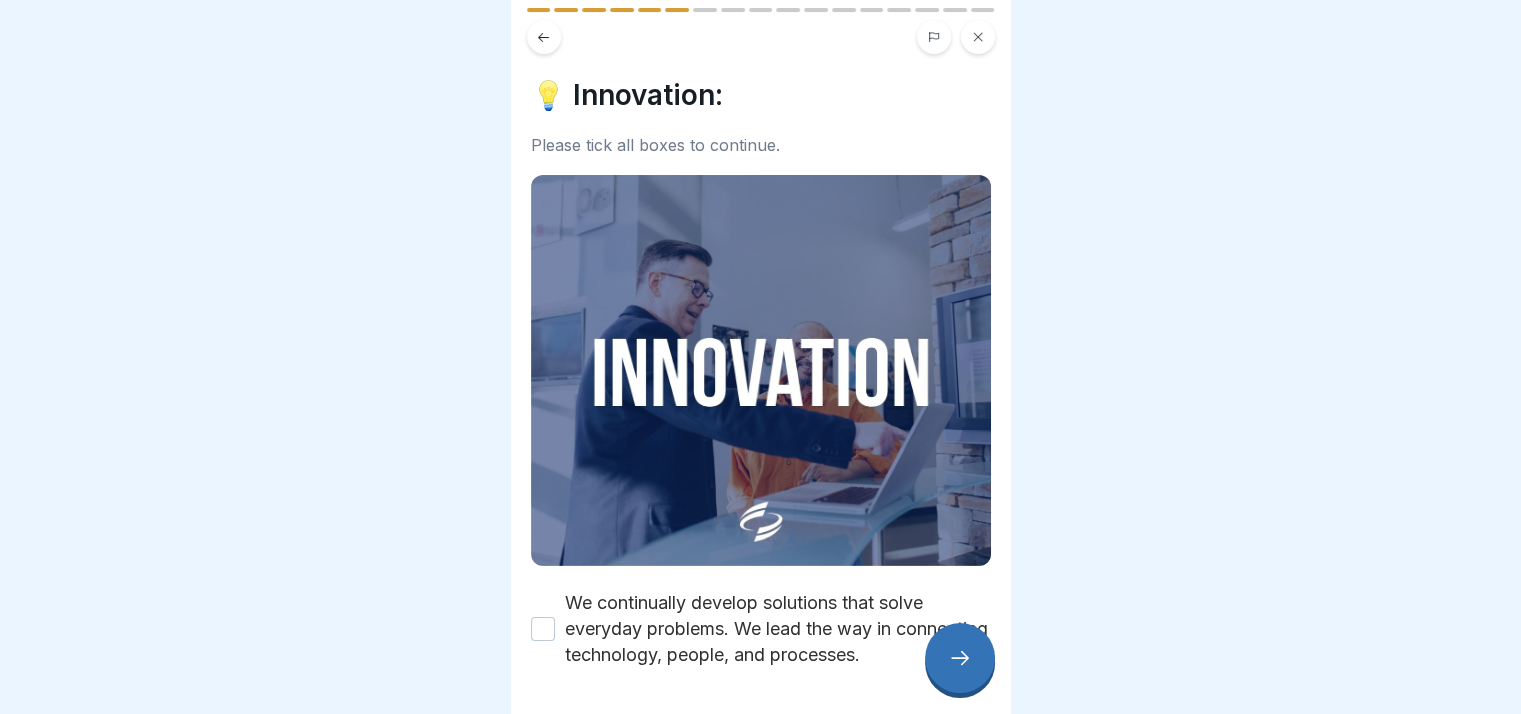 click on "We continually develop solutions that solve everyday problems. We lead the way in connecting technology, people, and processes." at bounding box center [543, 629] 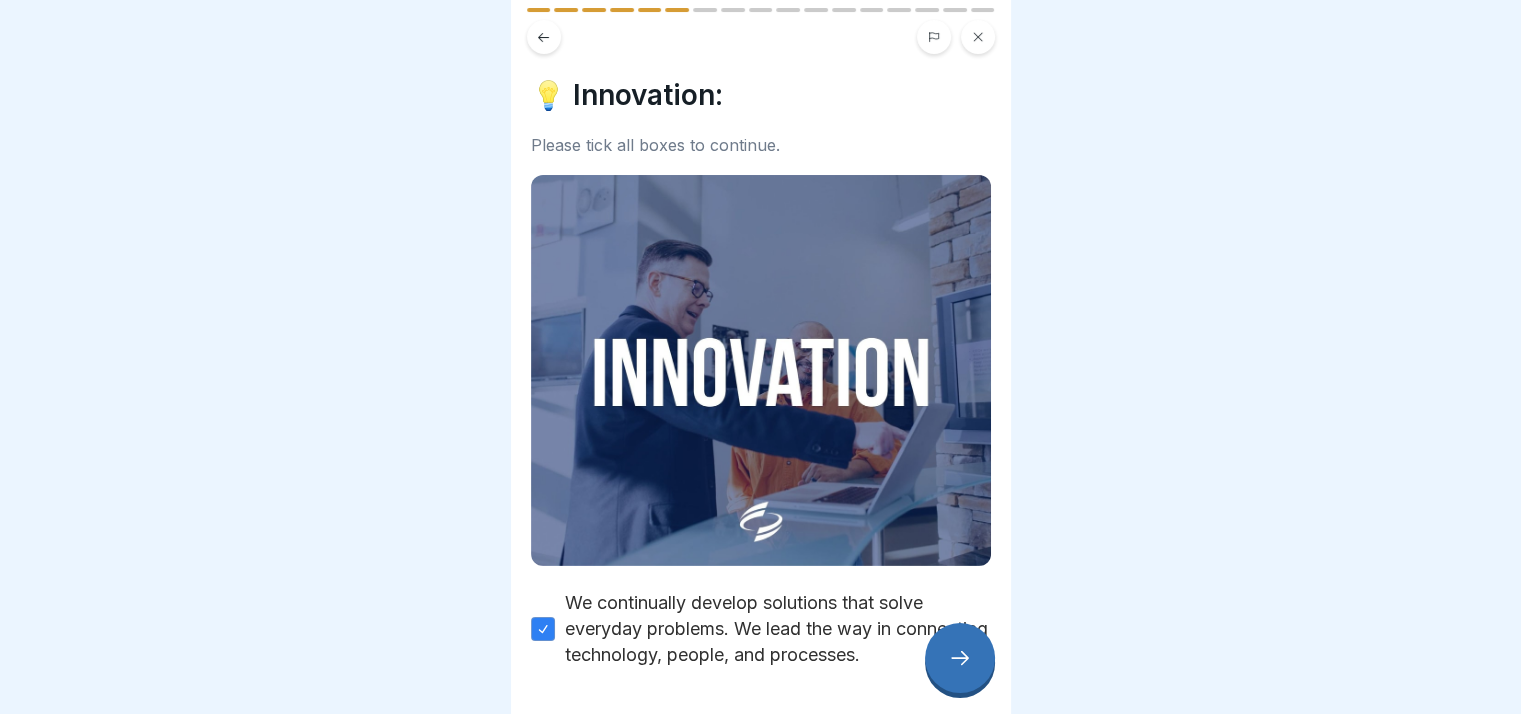 click on "We continually develop solutions that solve everyday problems. We lead the way in connecting technology, people, and processes." at bounding box center [543, 629] 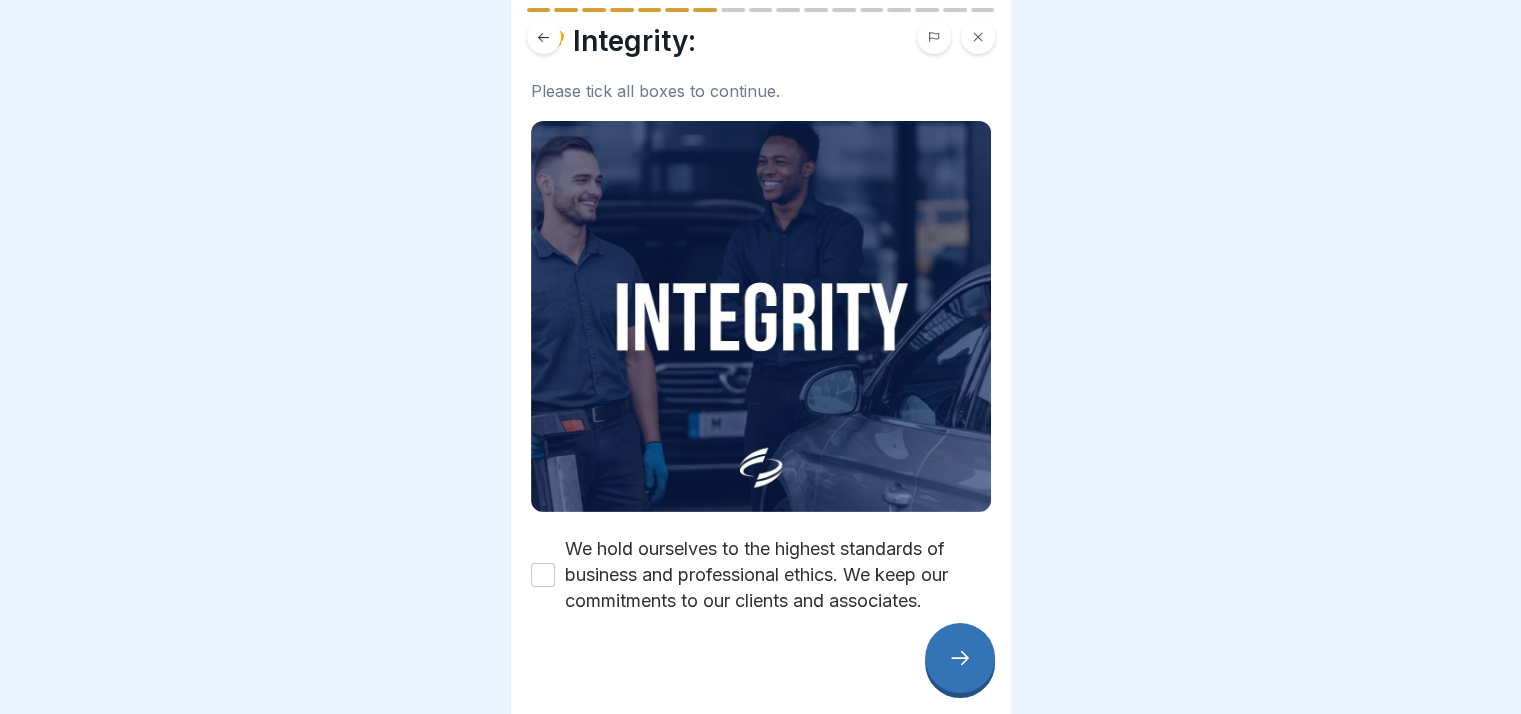scroll, scrollTop: 60, scrollLeft: 0, axis: vertical 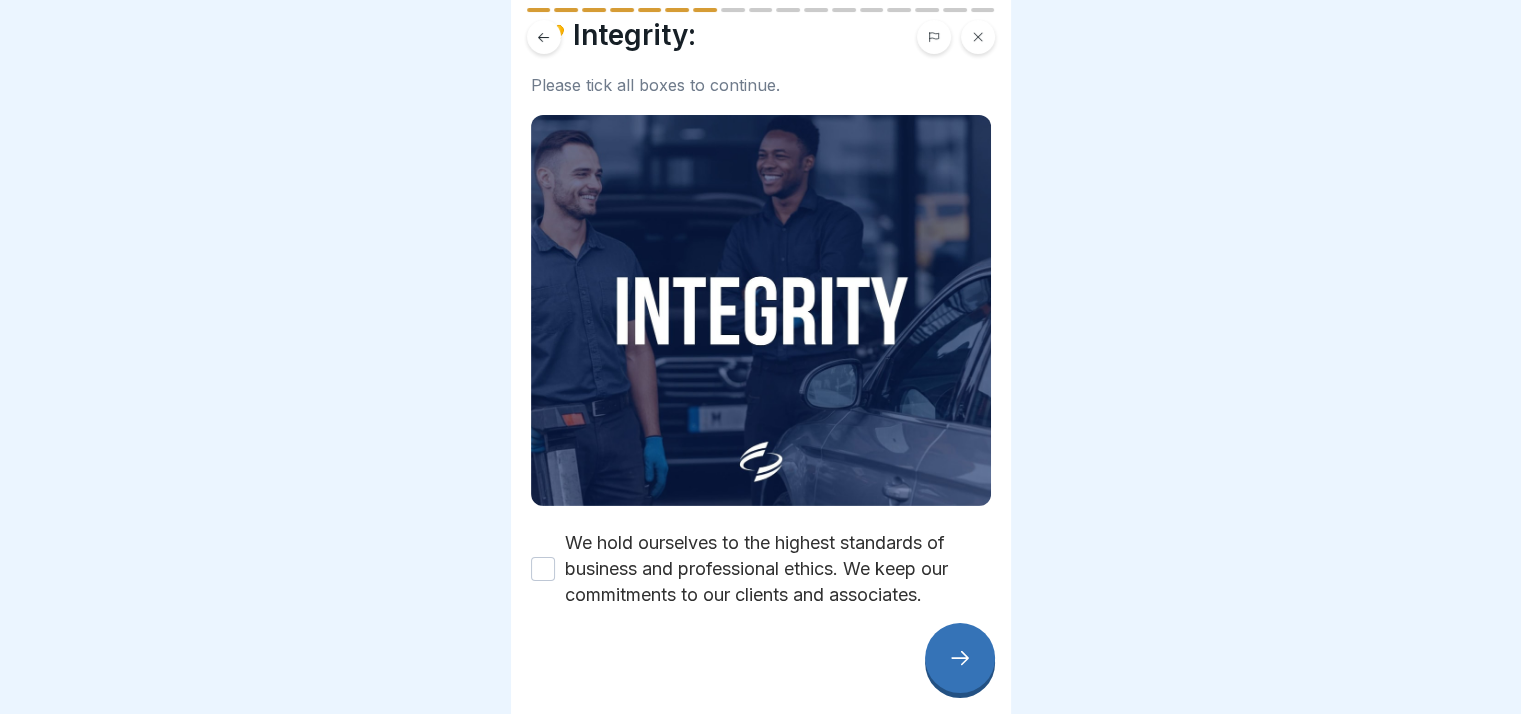 click on "We hold ourselves to the highest standards of business and professional ethics. We keep our commitments to our clients and associates." at bounding box center (761, 569) 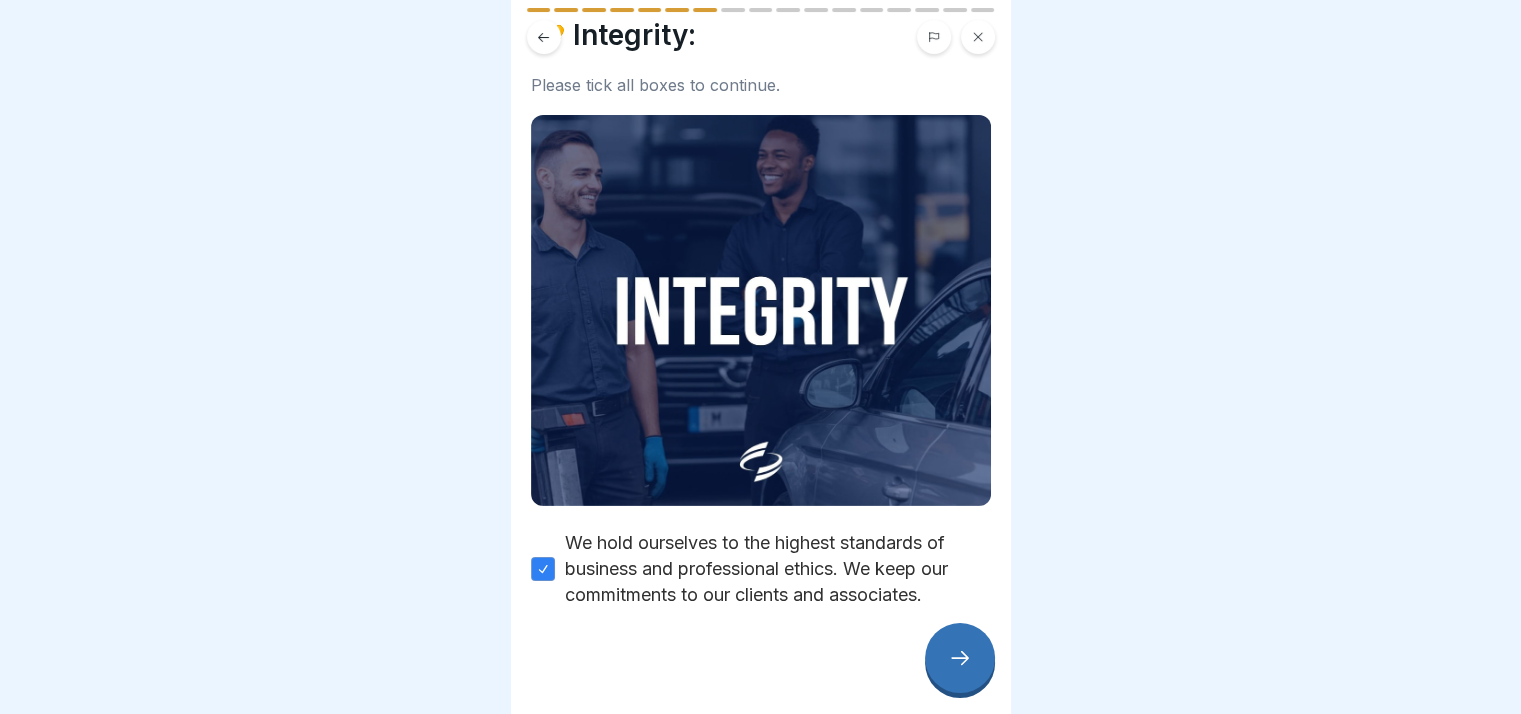 click 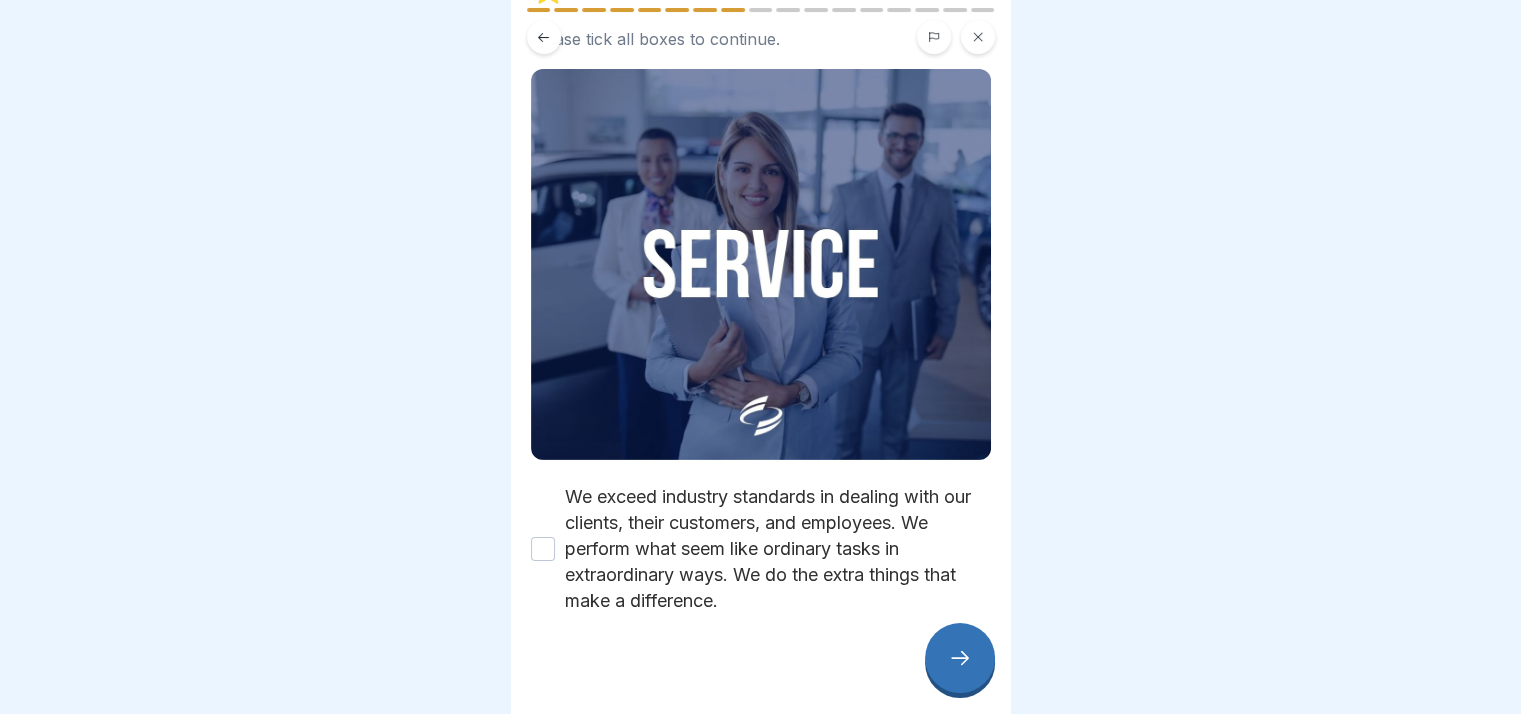 scroll, scrollTop: 112, scrollLeft: 0, axis: vertical 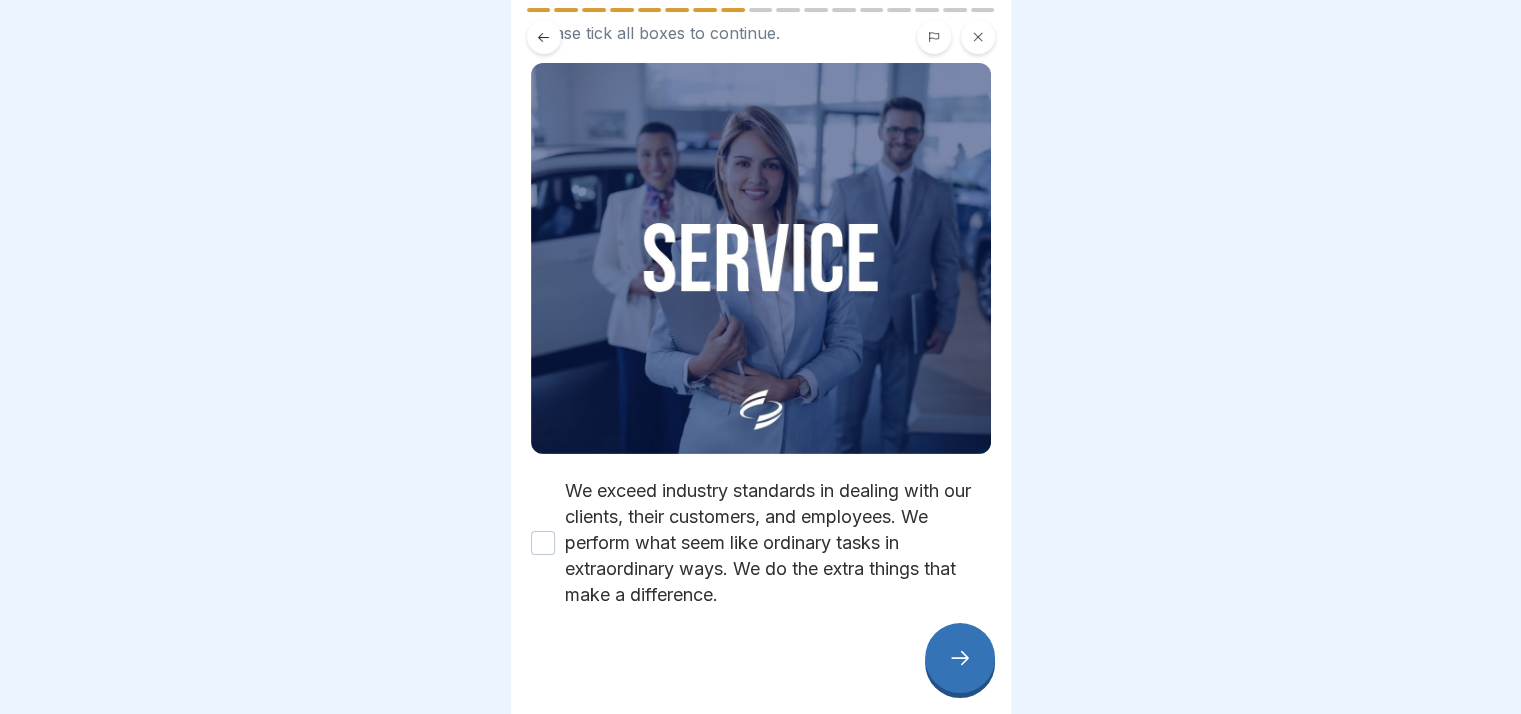 click on "⭐ Service:  Please tick all boxes to continue. We exceed industry standards in dealing with our clients, their customers, and employees. We perform what seem like ordinary tasks in extraordinary ways. We do the extra things that make a difference." at bounding box center (761, 357) 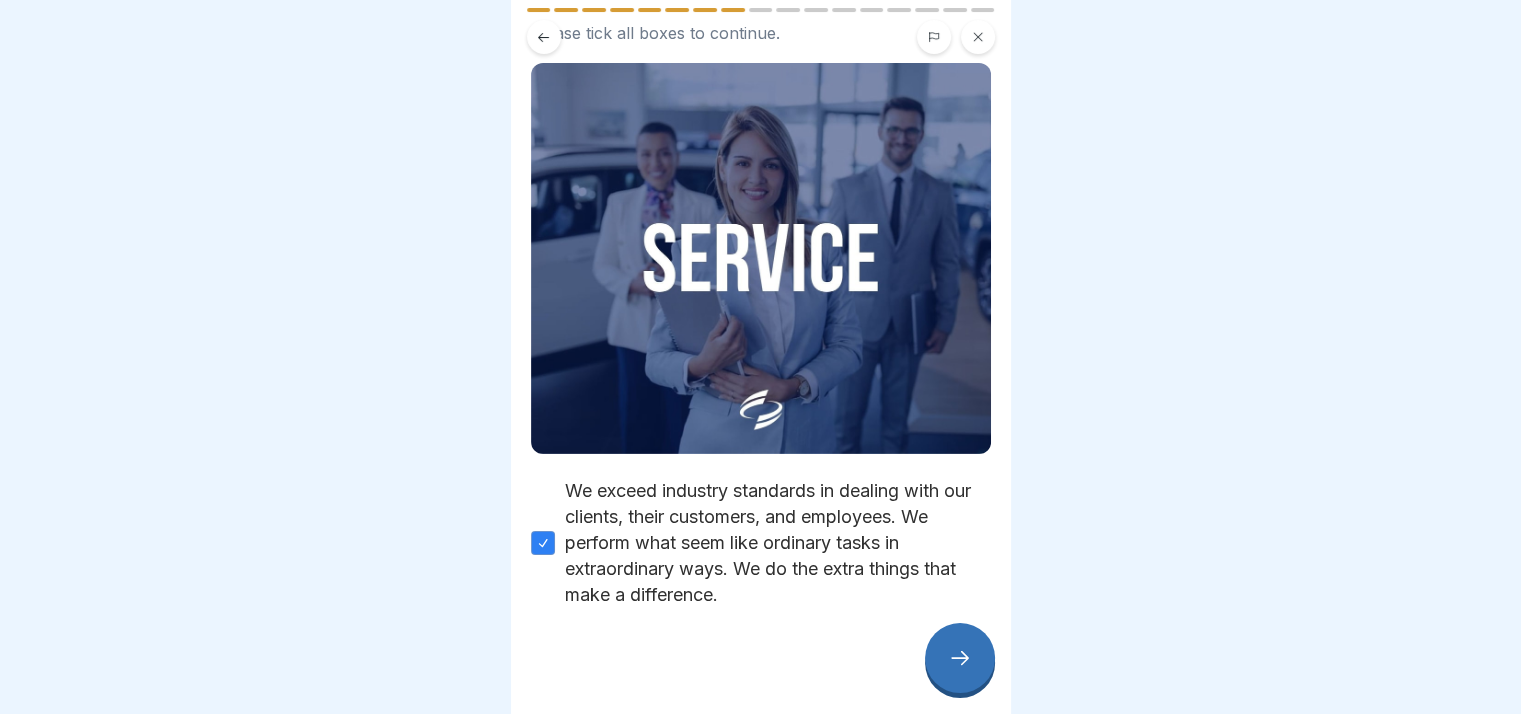 click 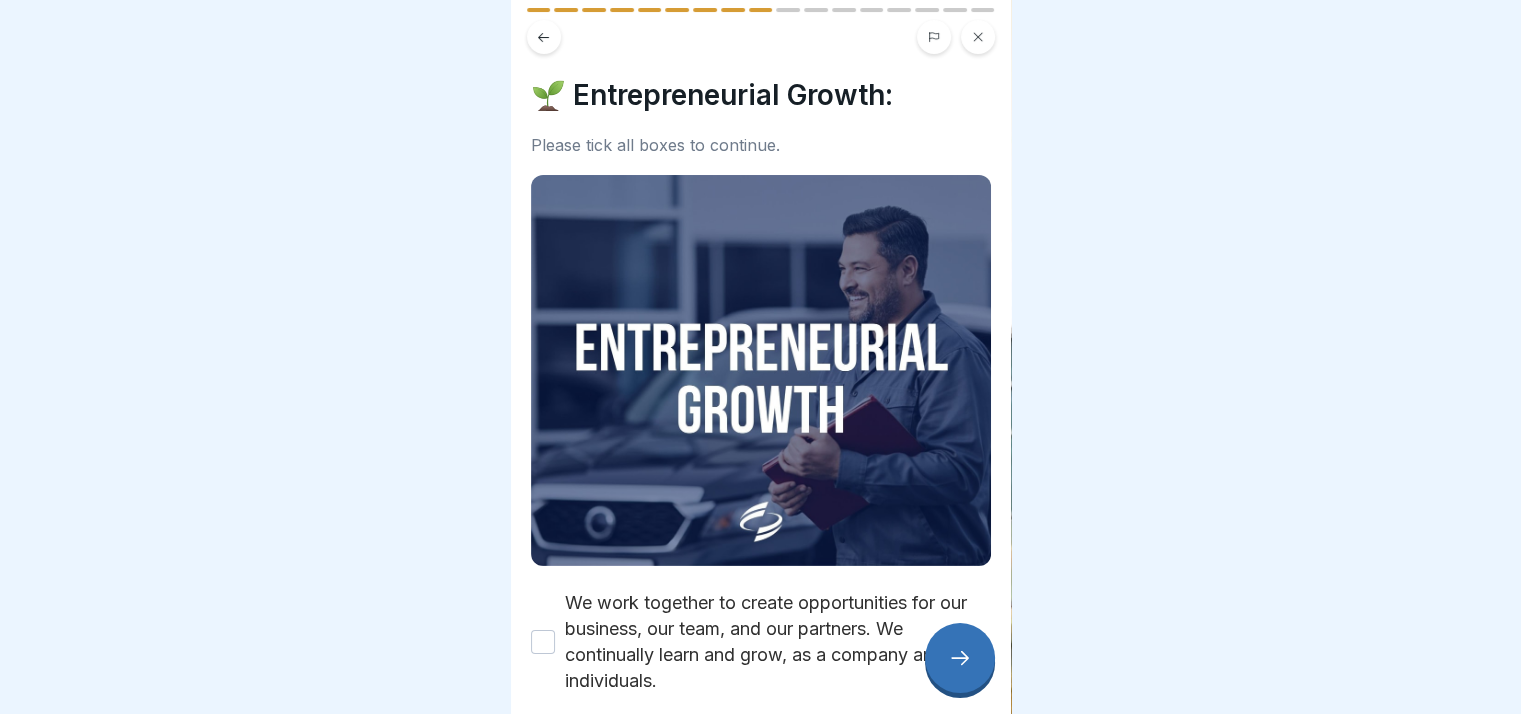 click on "🌱 Entrepreneurial Growth:  Please tick all boxes to continue. We work together to create opportunities for our business, our team, and our partners. We continually learn and grow, as a company and as individuals." at bounding box center [761, 357] 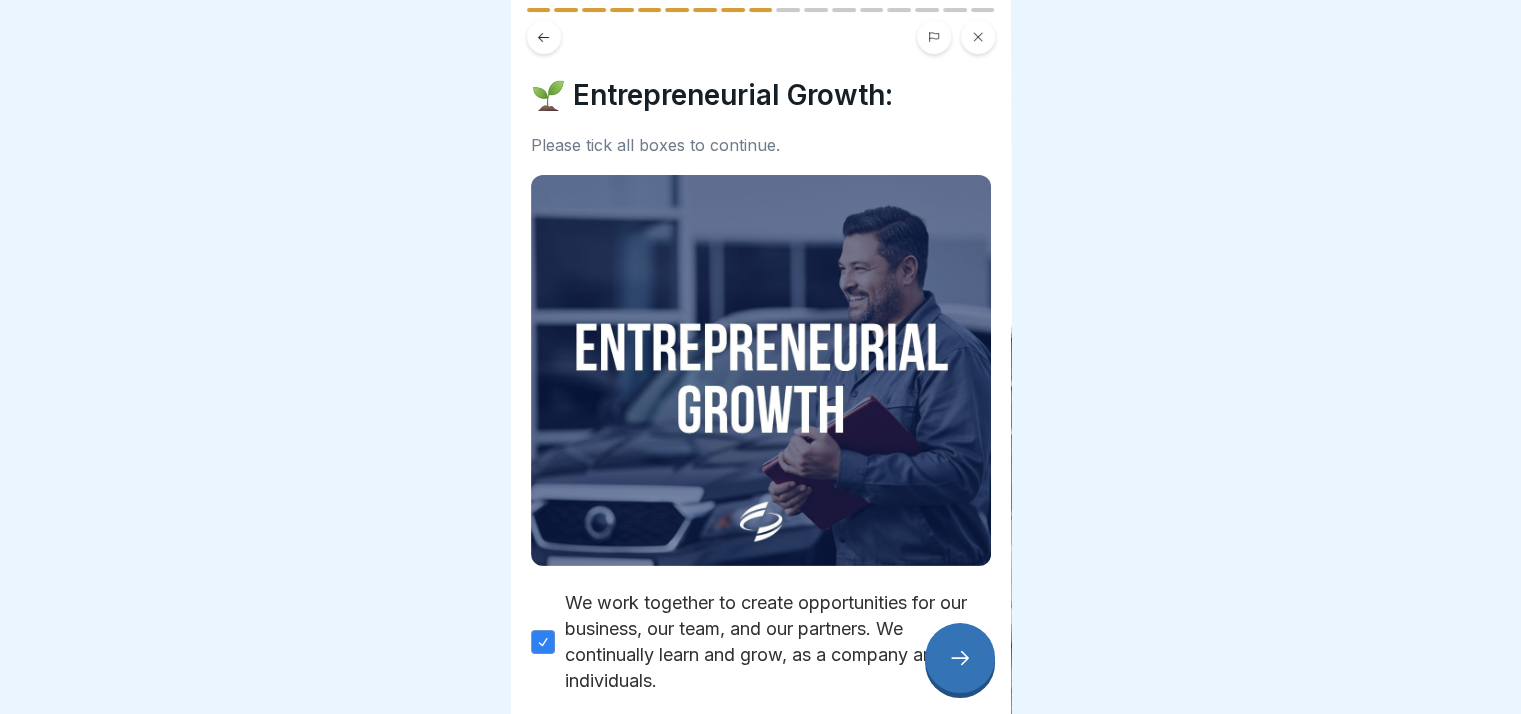 click on "We work together to create opportunities for our business, our team, and our partners. We continually learn and grow, as a company and as individuals." at bounding box center (543, 642) 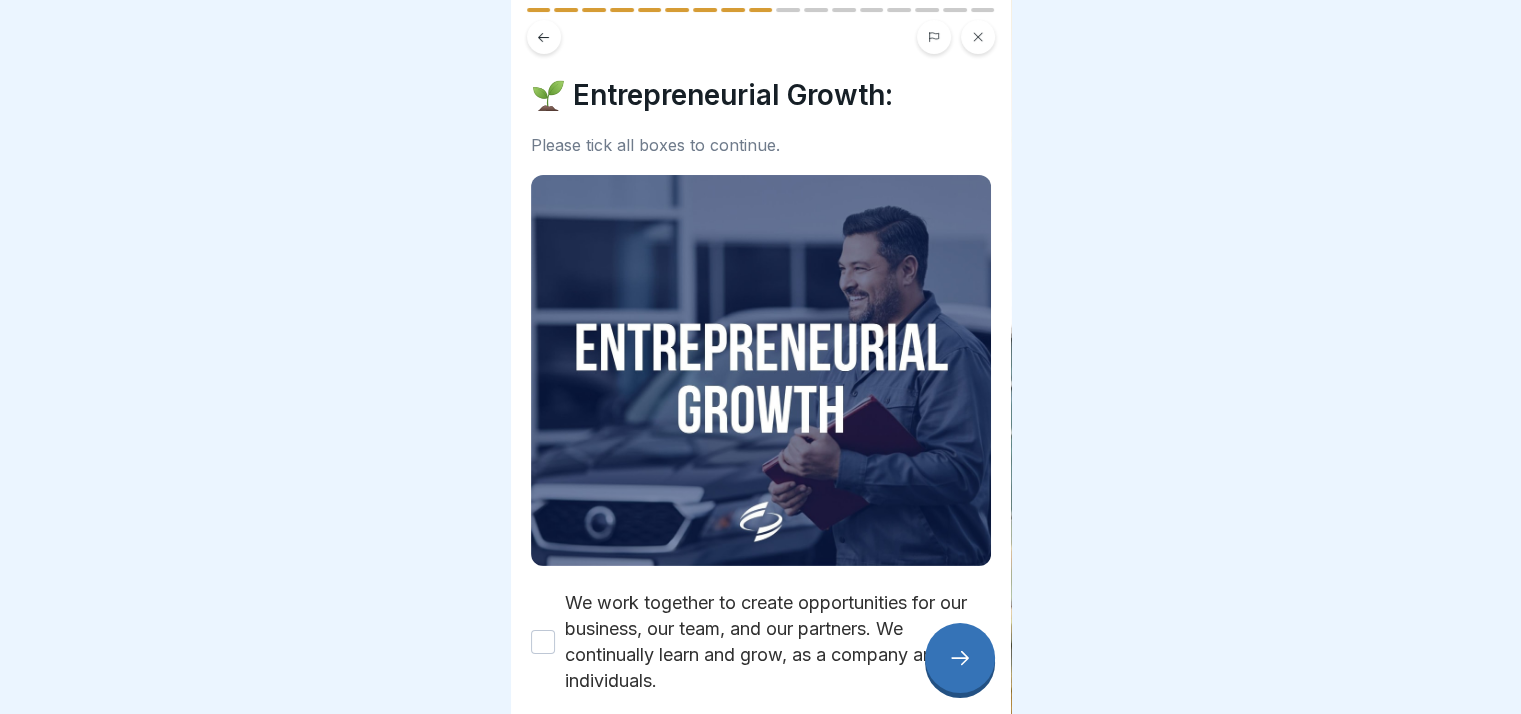 click at bounding box center [960, 658] 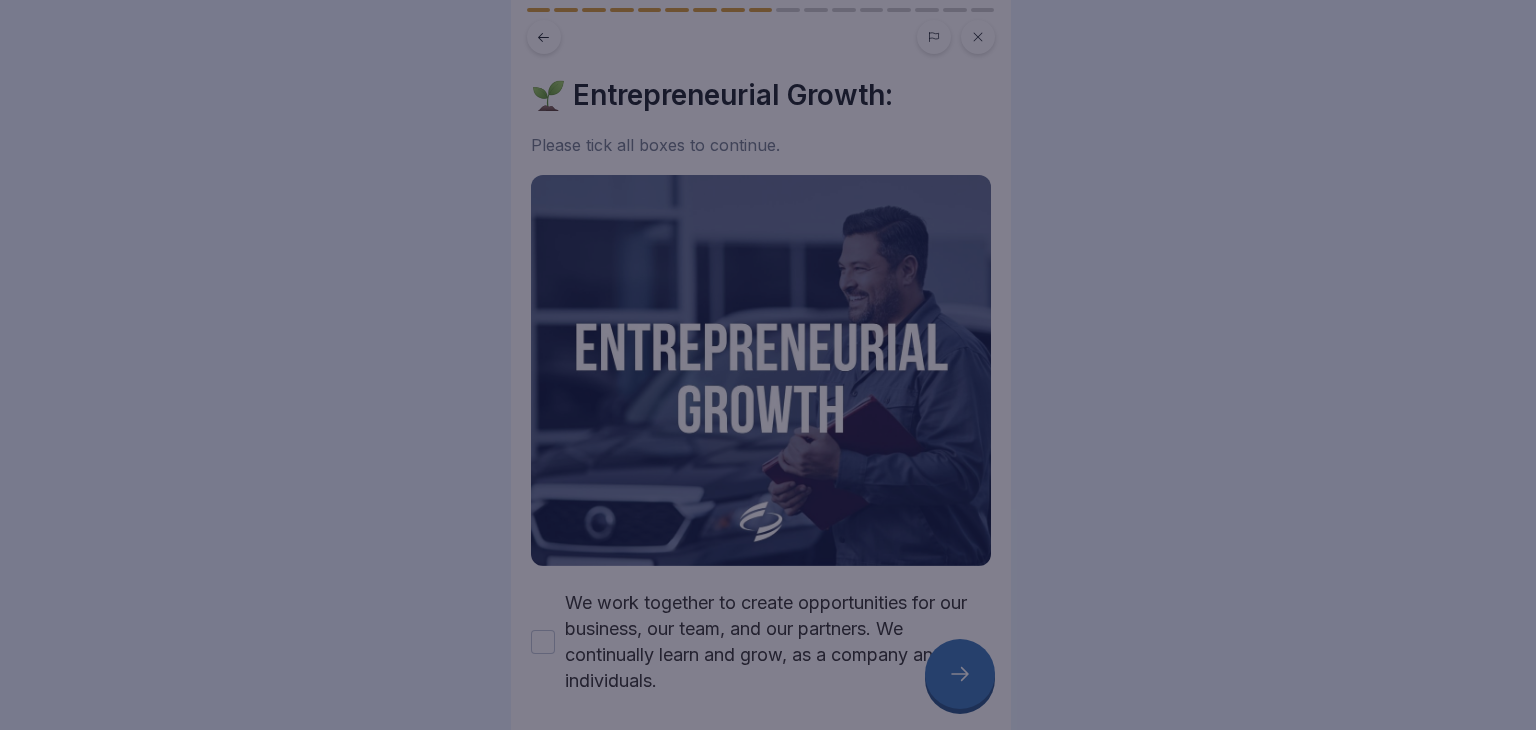 click at bounding box center (768, 365) 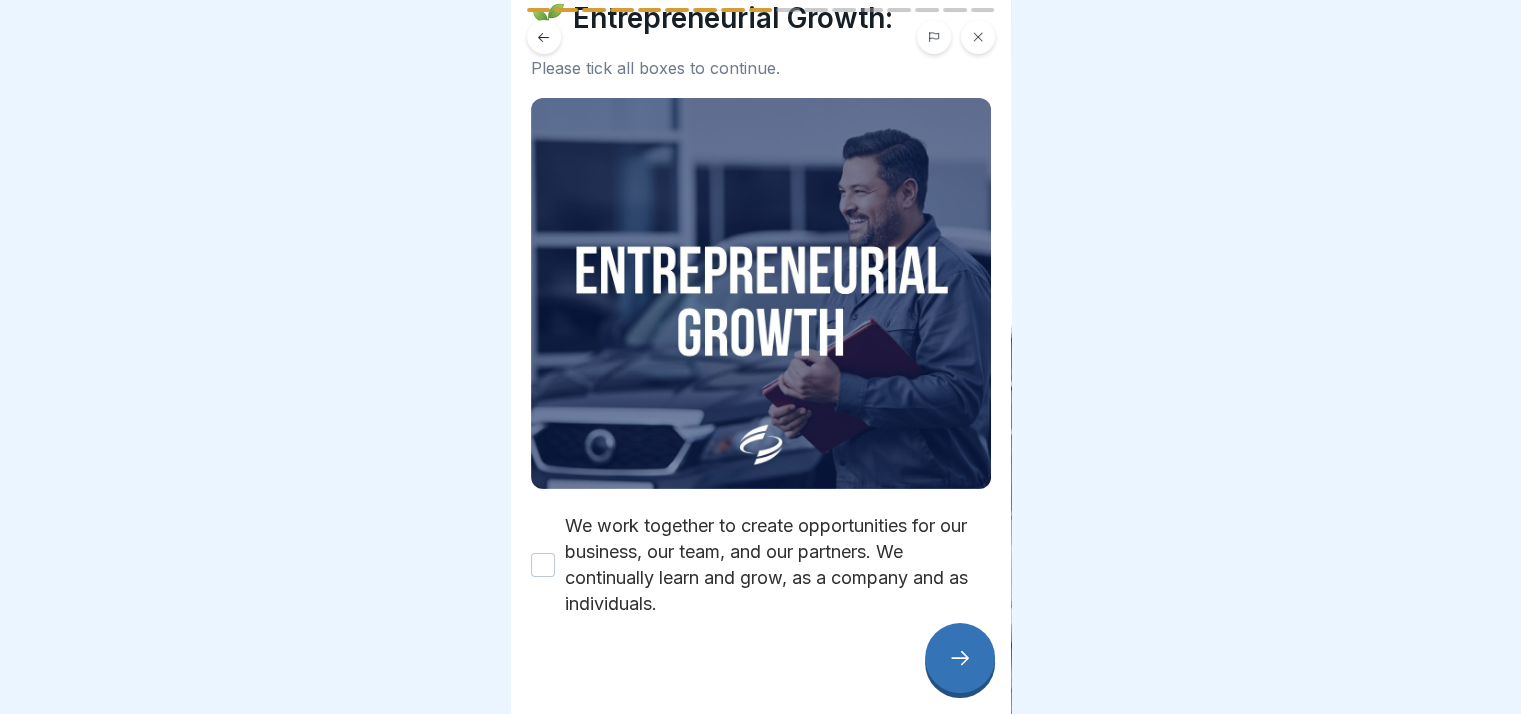 scroll, scrollTop: 86, scrollLeft: 0, axis: vertical 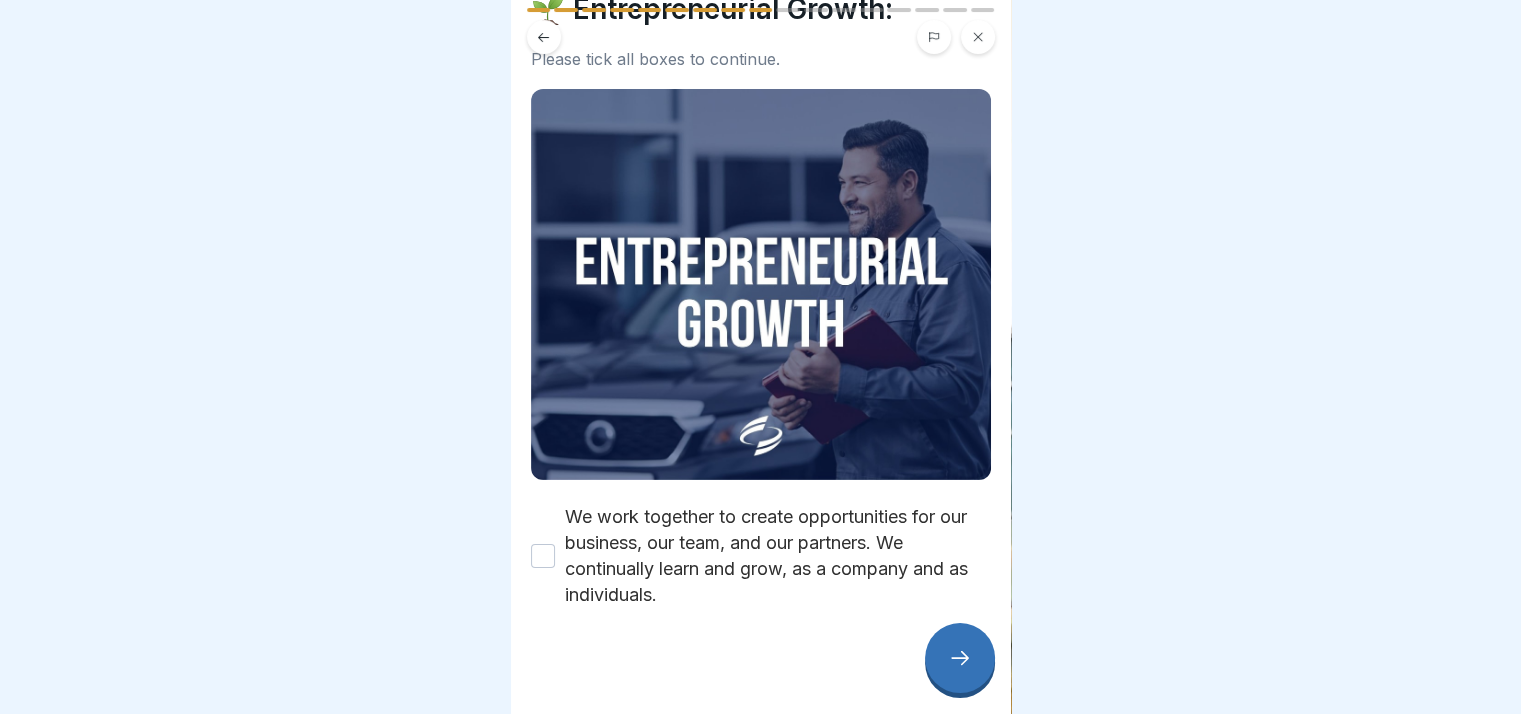click on "We work together to create opportunities for our business, our team, and our partners. We continually learn and grow, as a company and as individuals." at bounding box center [543, 556] 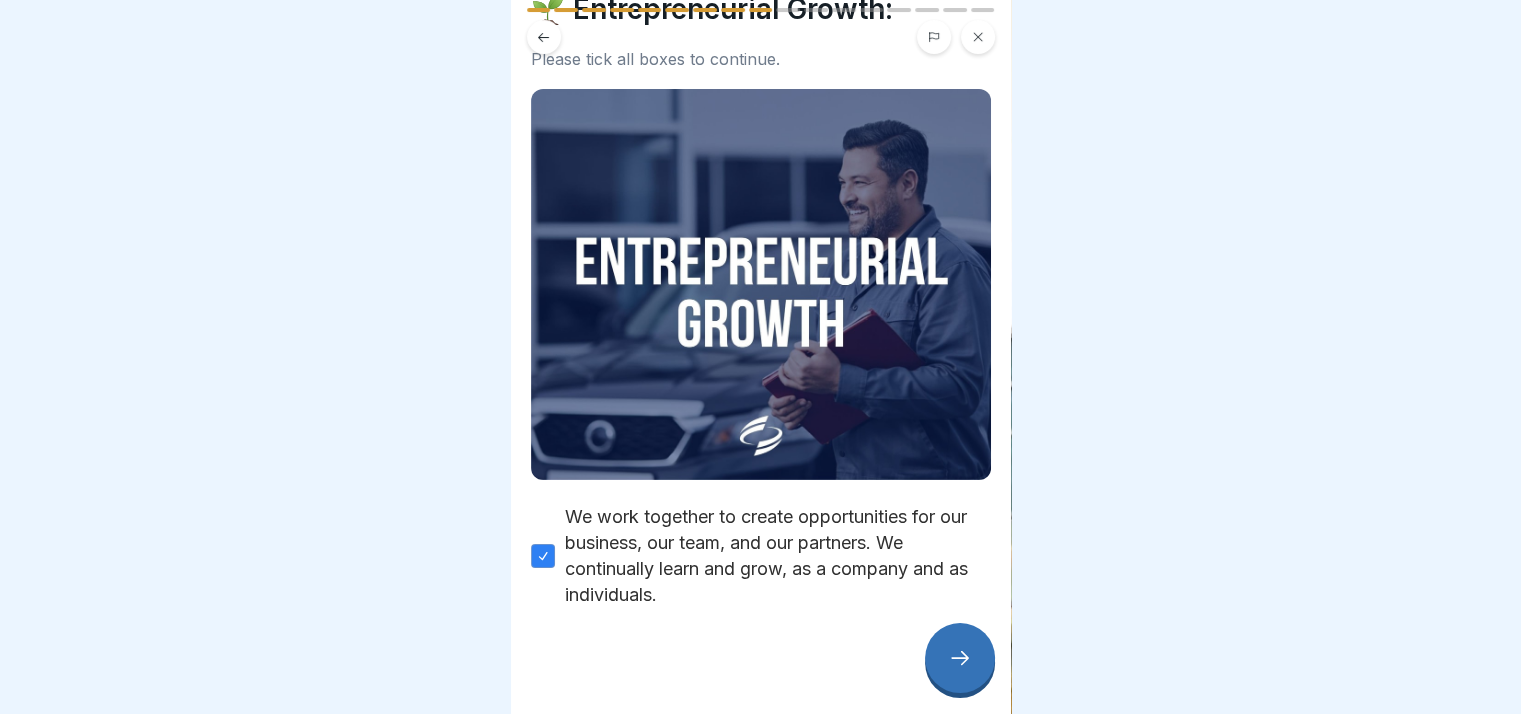click at bounding box center [960, 658] 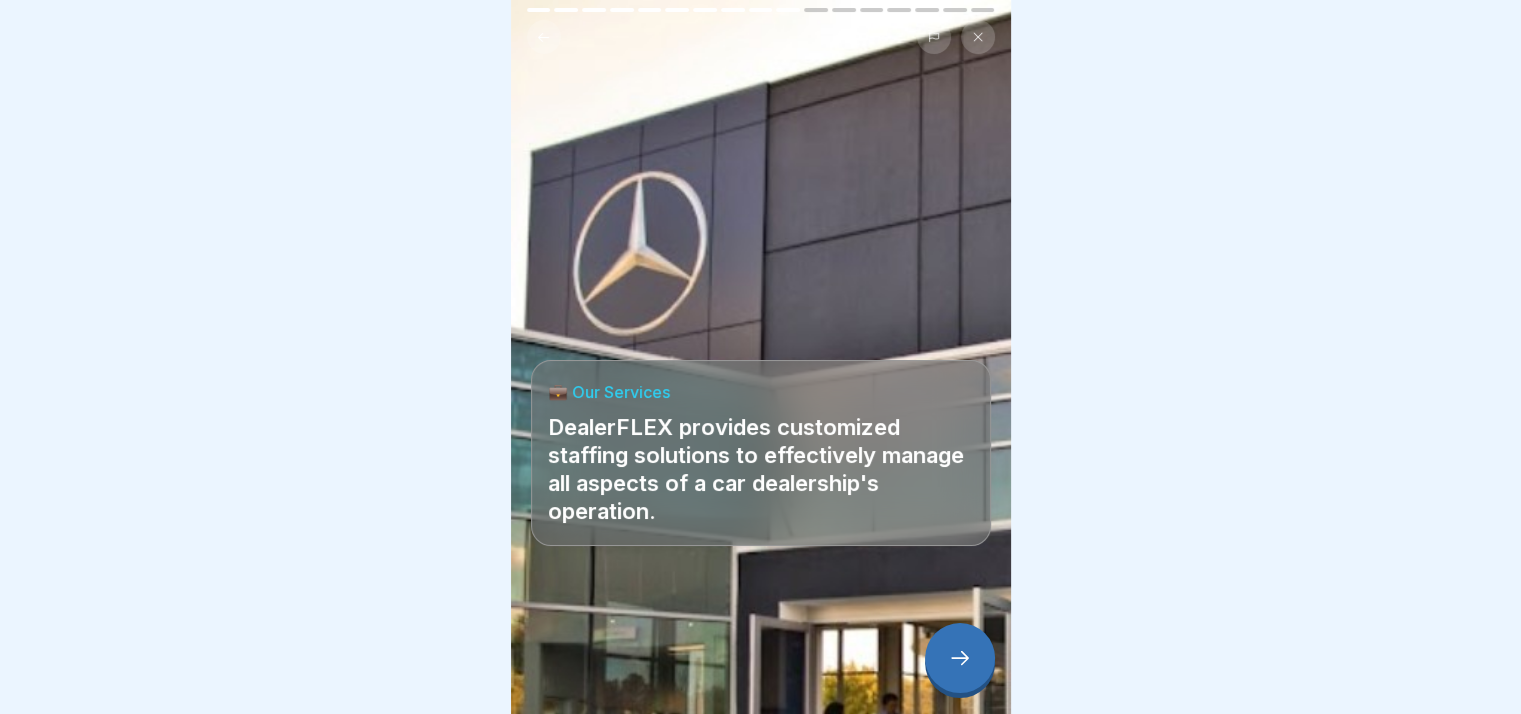 scroll, scrollTop: 15, scrollLeft: 0, axis: vertical 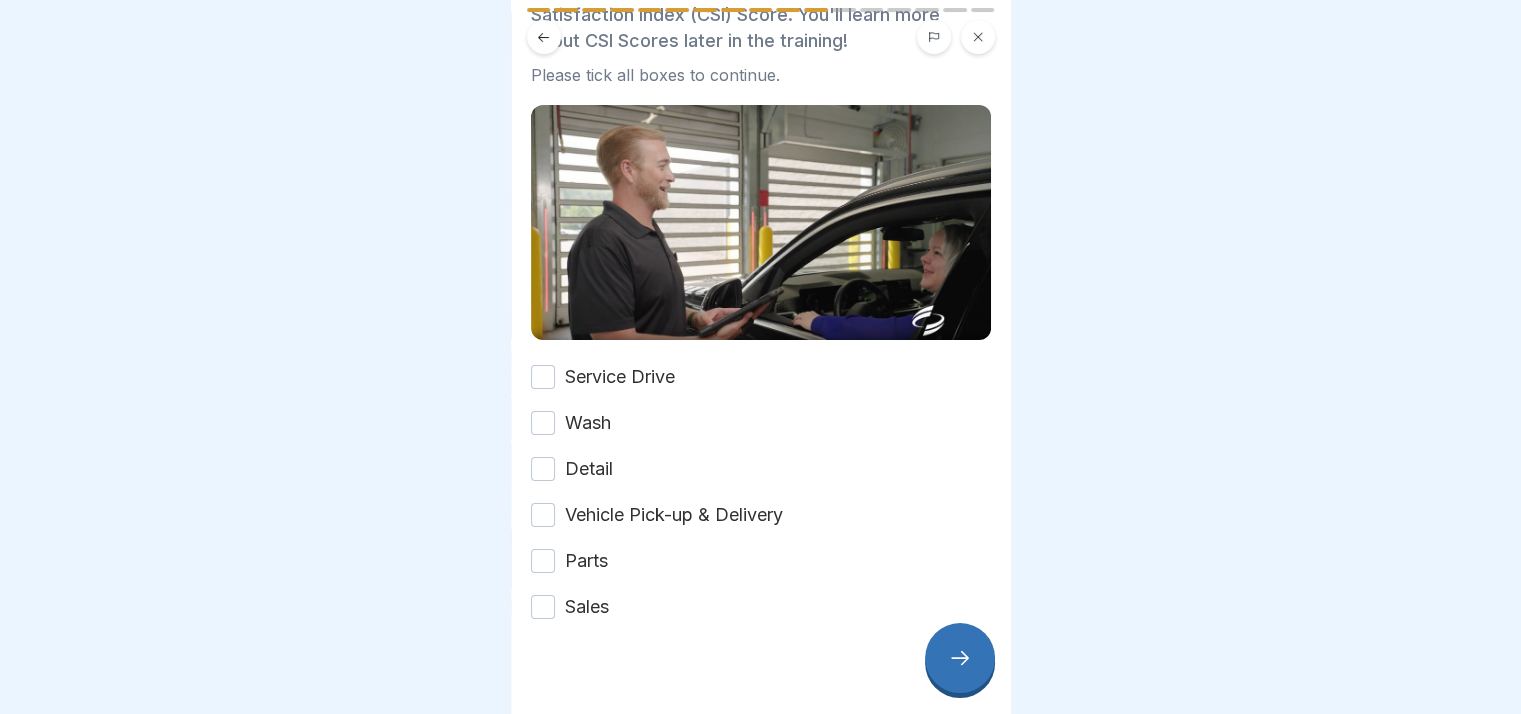 click on "Vehicle Pick-up & Delivery" at bounding box center [543, 515] 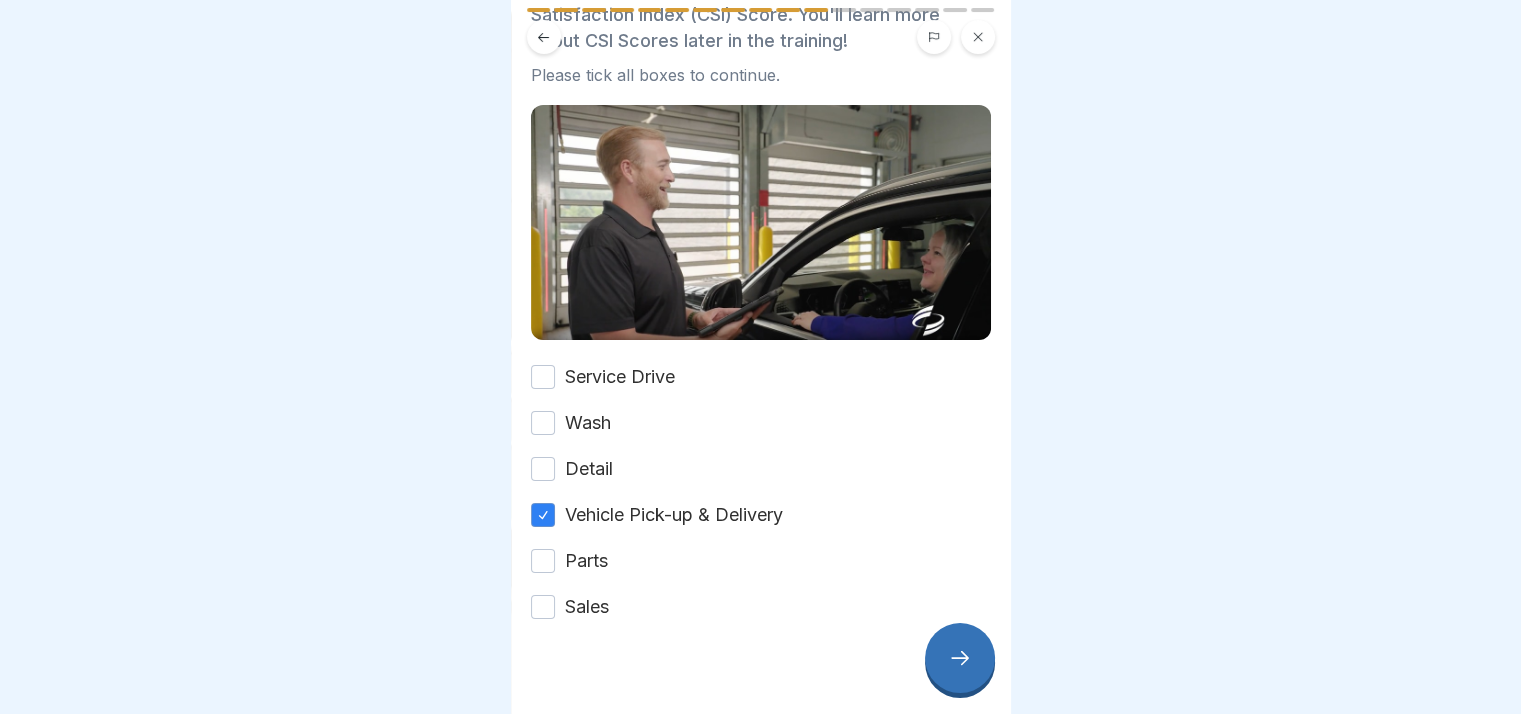 click on "Service Drive" at bounding box center [543, 377] 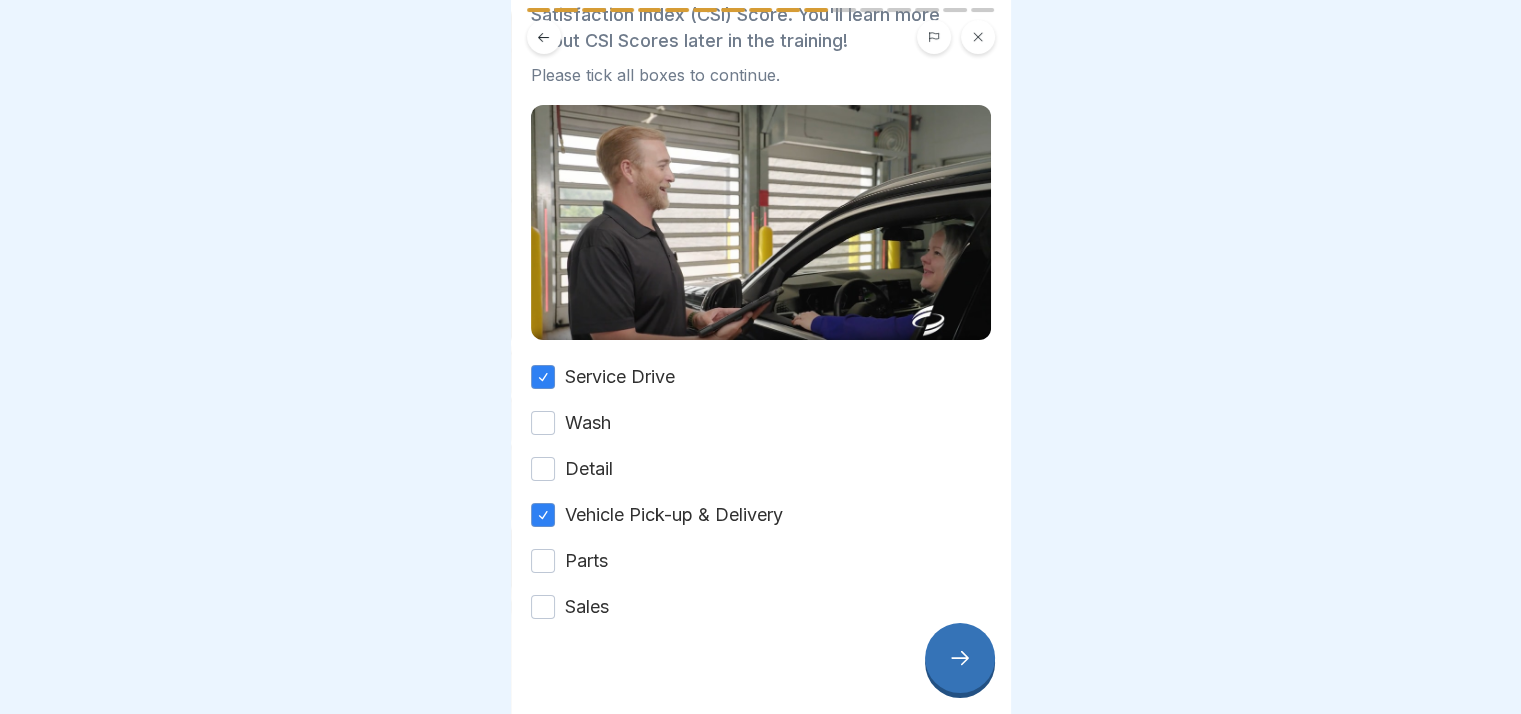 click 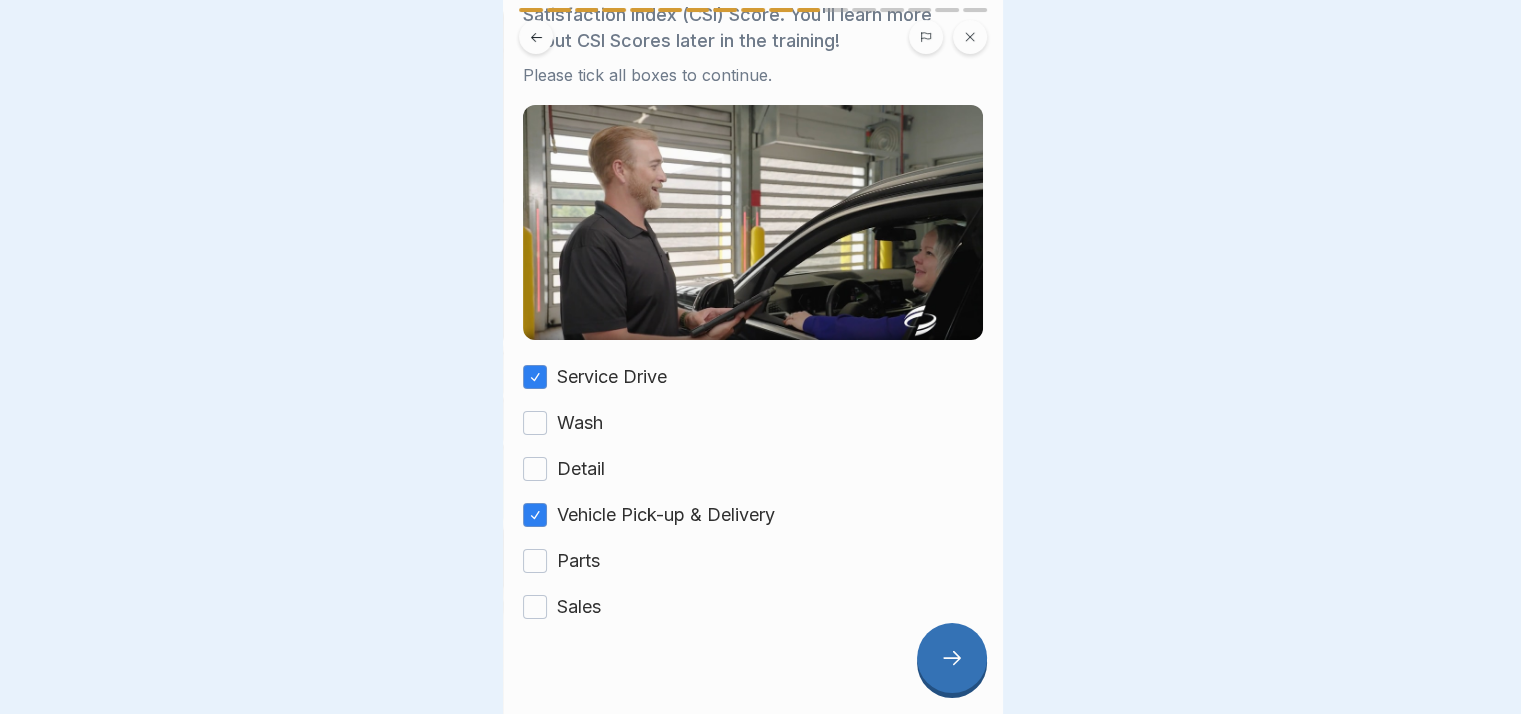 scroll, scrollTop: 0, scrollLeft: 0, axis: both 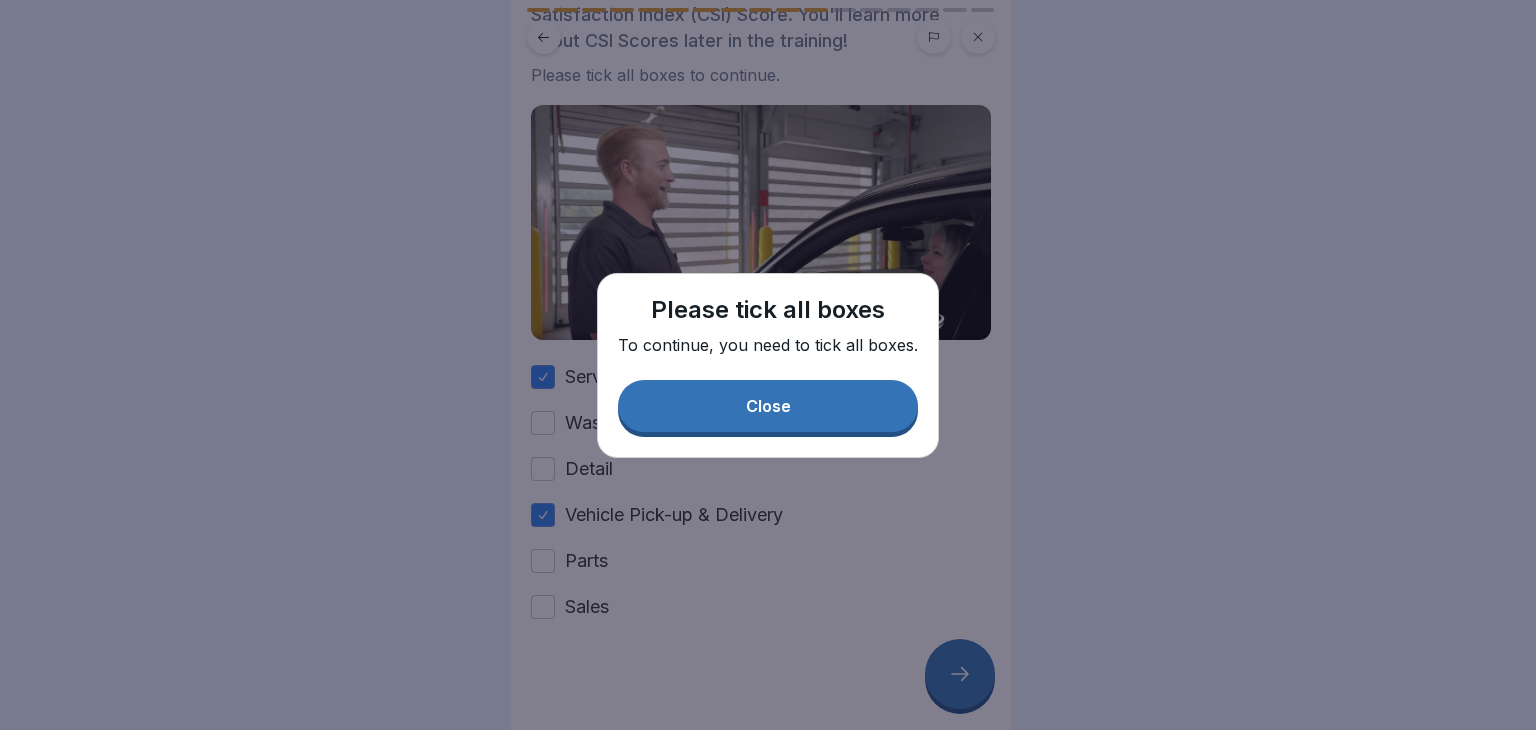 click on "Close" at bounding box center [768, 406] 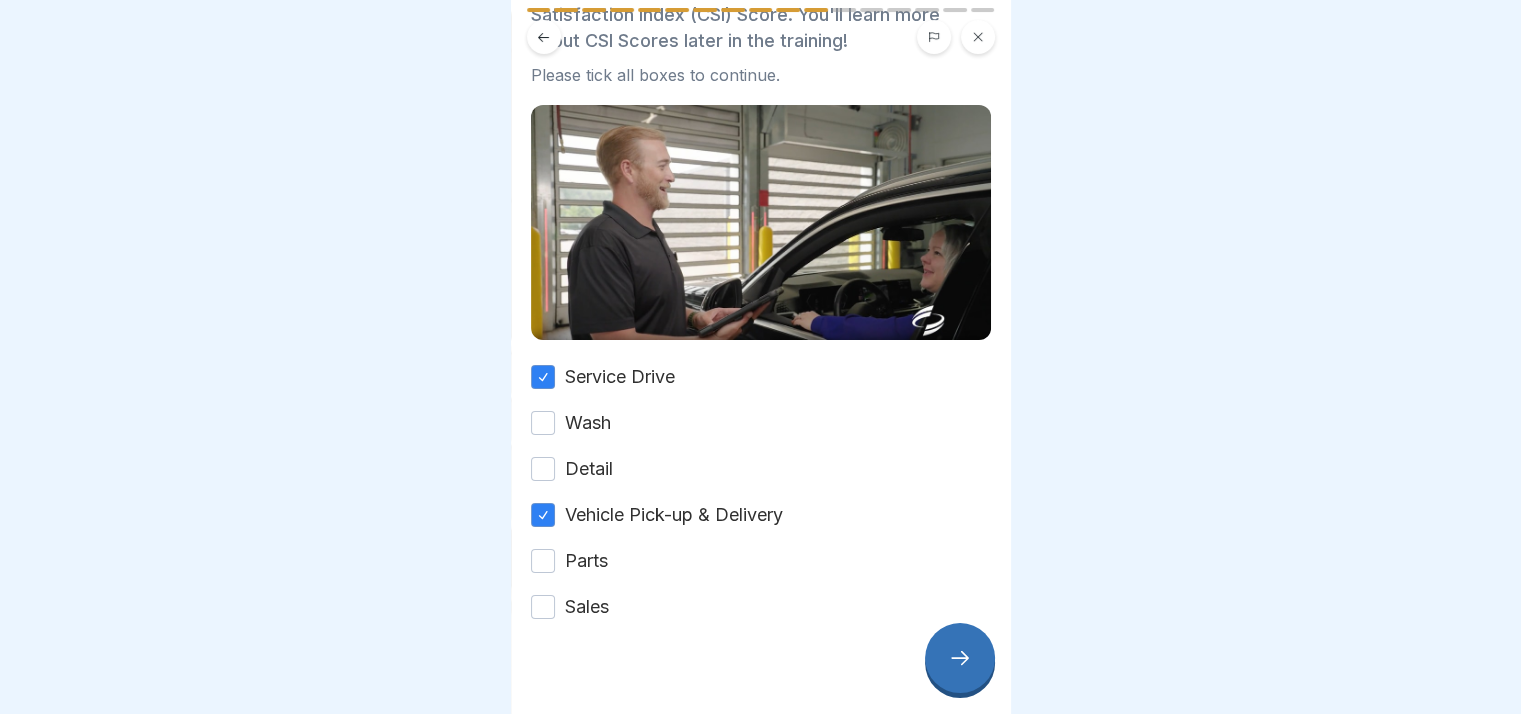 click on "Wash" at bounding box center (543, 423) 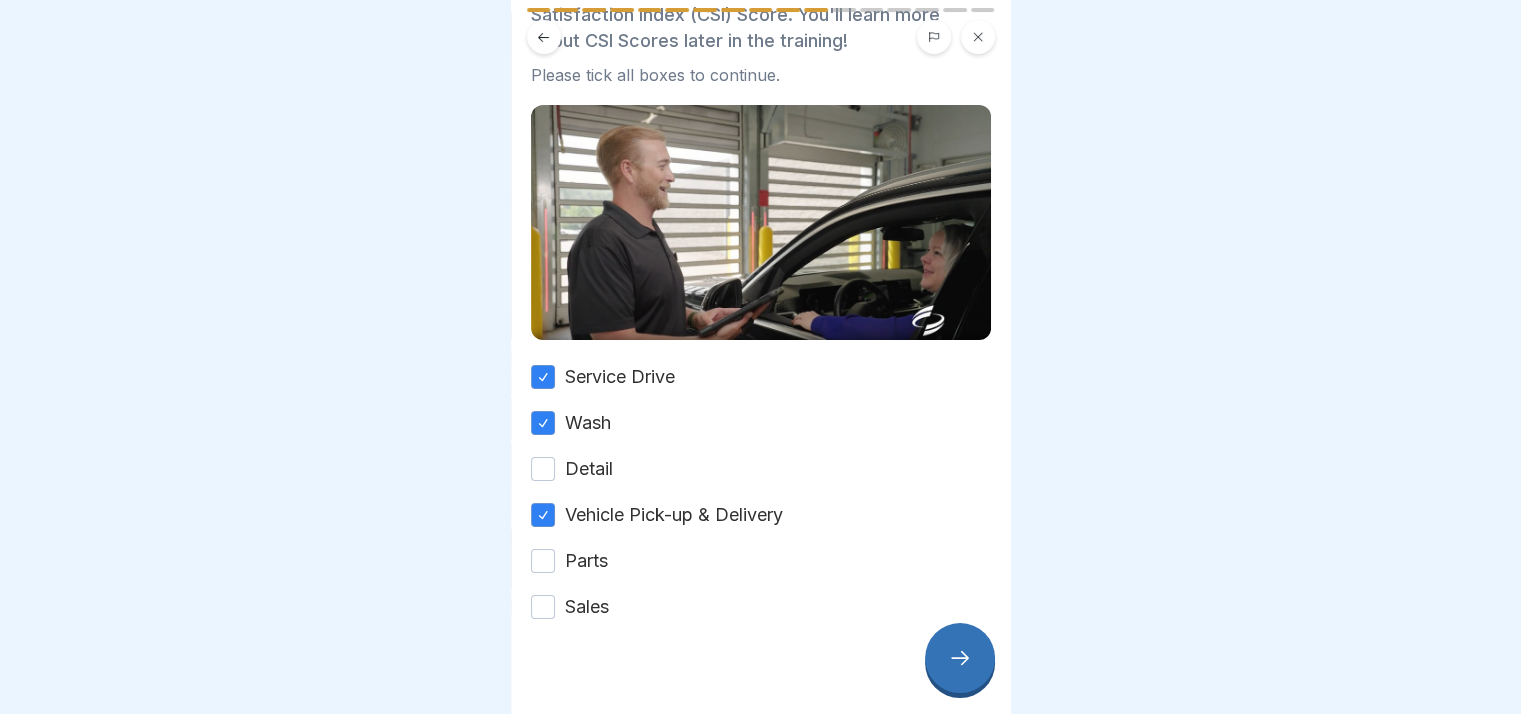 click on "Detail" at bounding box center (543, 469) 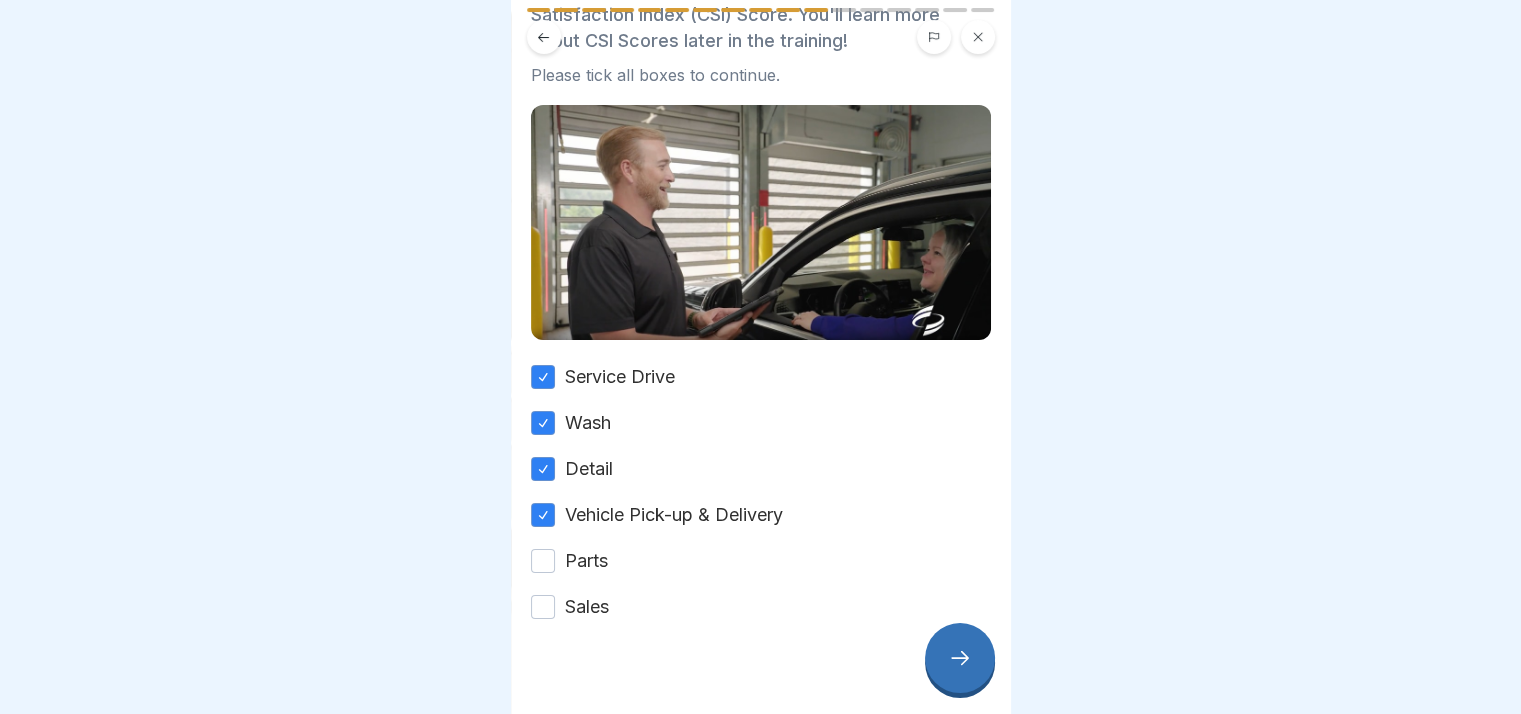 click on "Parts" at bounding box center [761, 561] 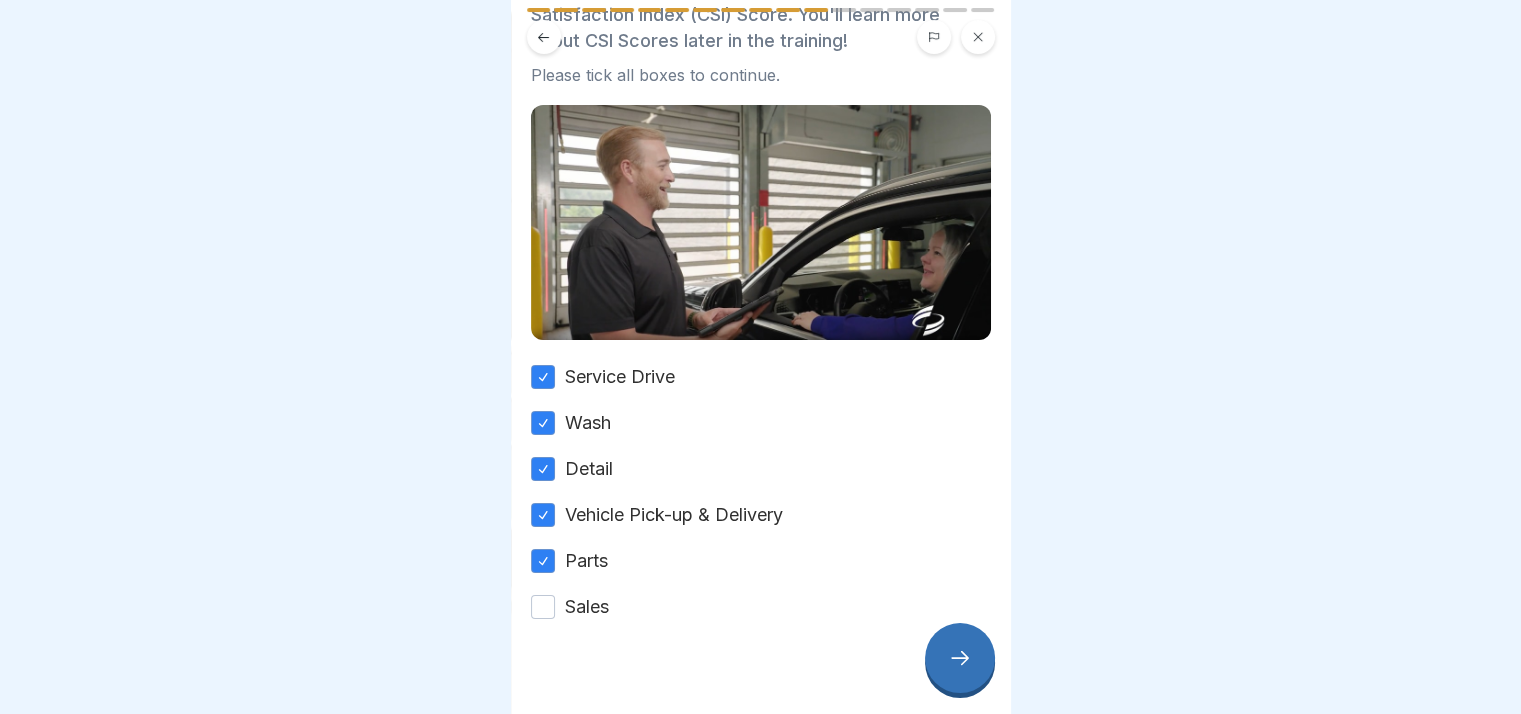 click on "🛠️ Departments We Manage As a team, our goal is to maintain a high standard of excellence in customer service, significantly contributing to the dealership's Customer Satisfaction Index (CSI) Score. You'll learn more about CSI Scores later in the training! Please tick all boxes to continue. Service Drive Wash Detail Vehicle Pick-up & Delivery  Parts Sales" at bounding box center [761, 357] 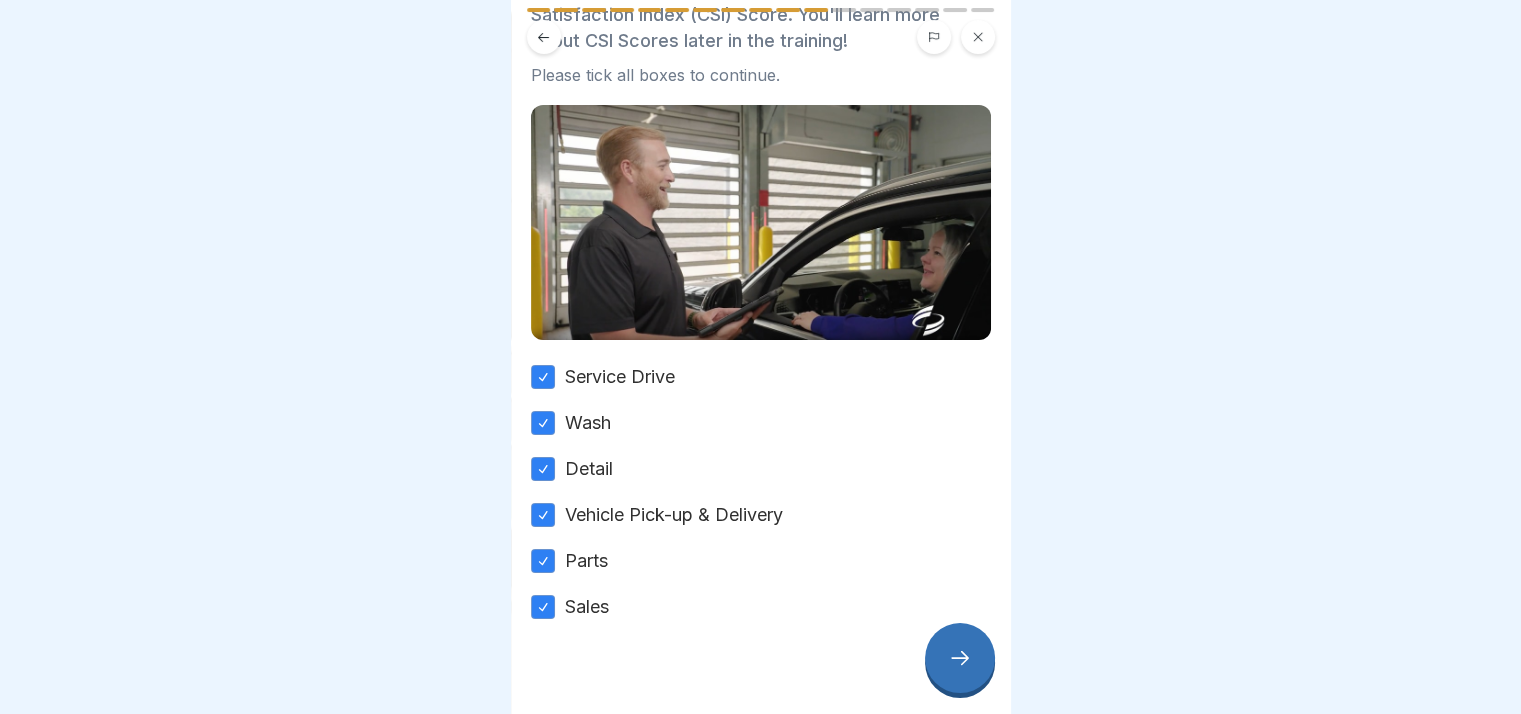click on "Sales" at bounding box center [543, 607] 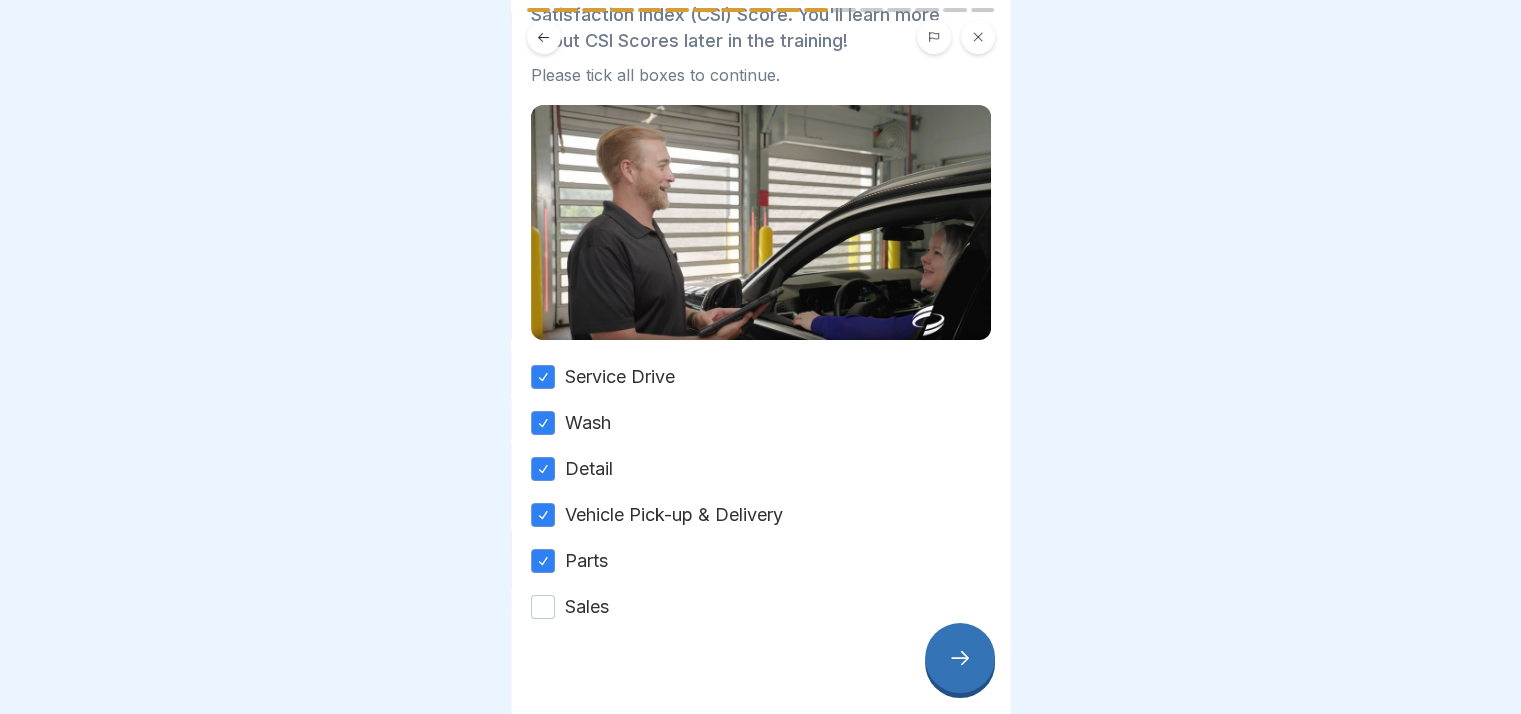 click on "Parts" at bounding box center [543, 561] 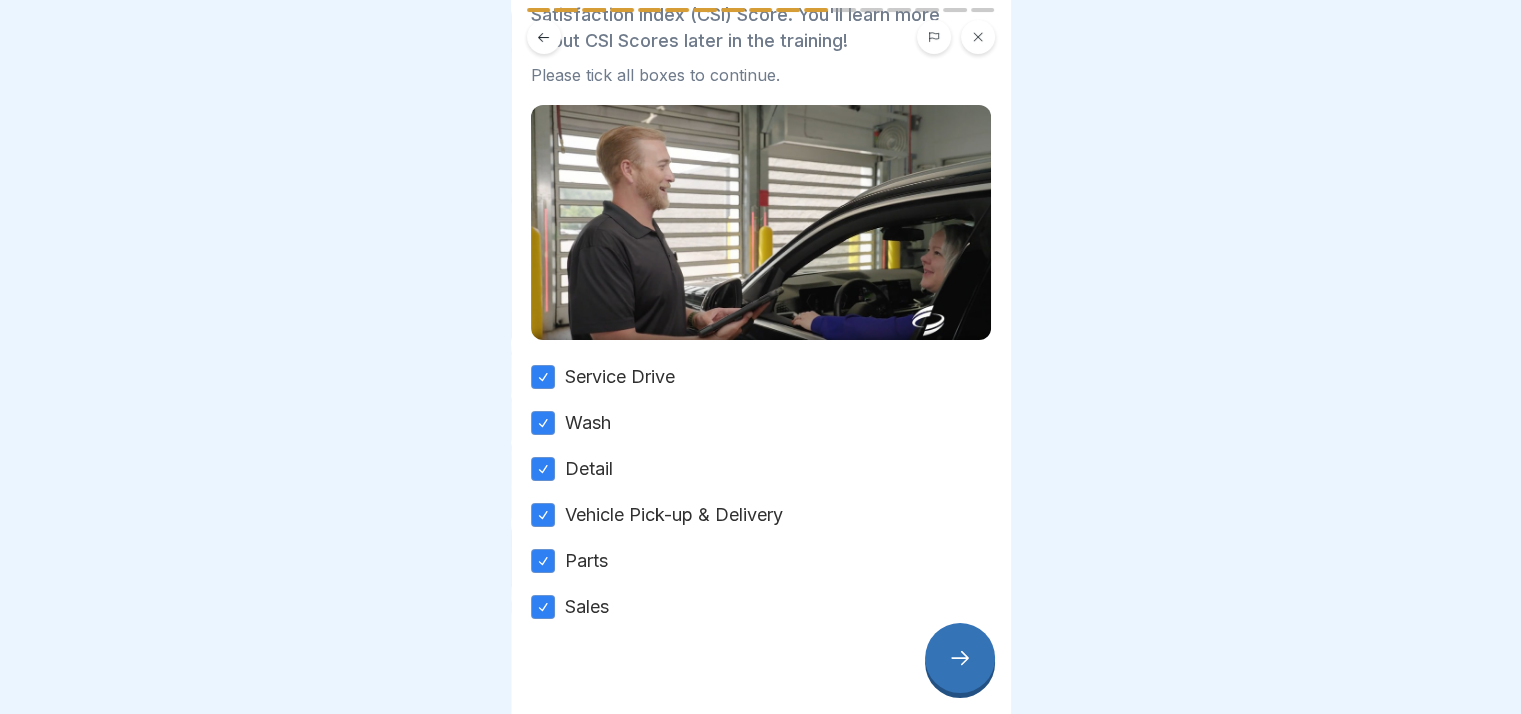 click 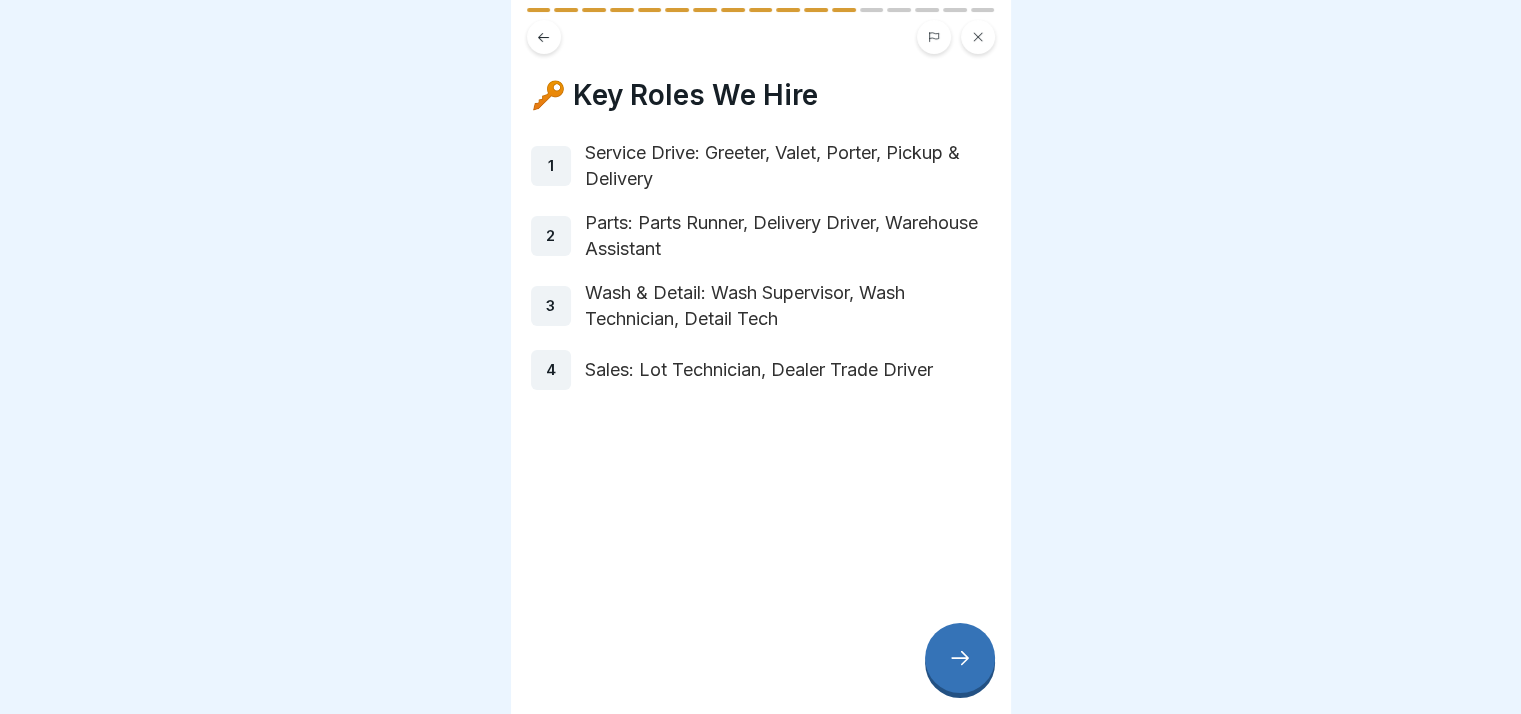 click on "1 Service Drive: Greeter, Valet, Porter, Pickup & Delivery" at bounding box center (761, 166) 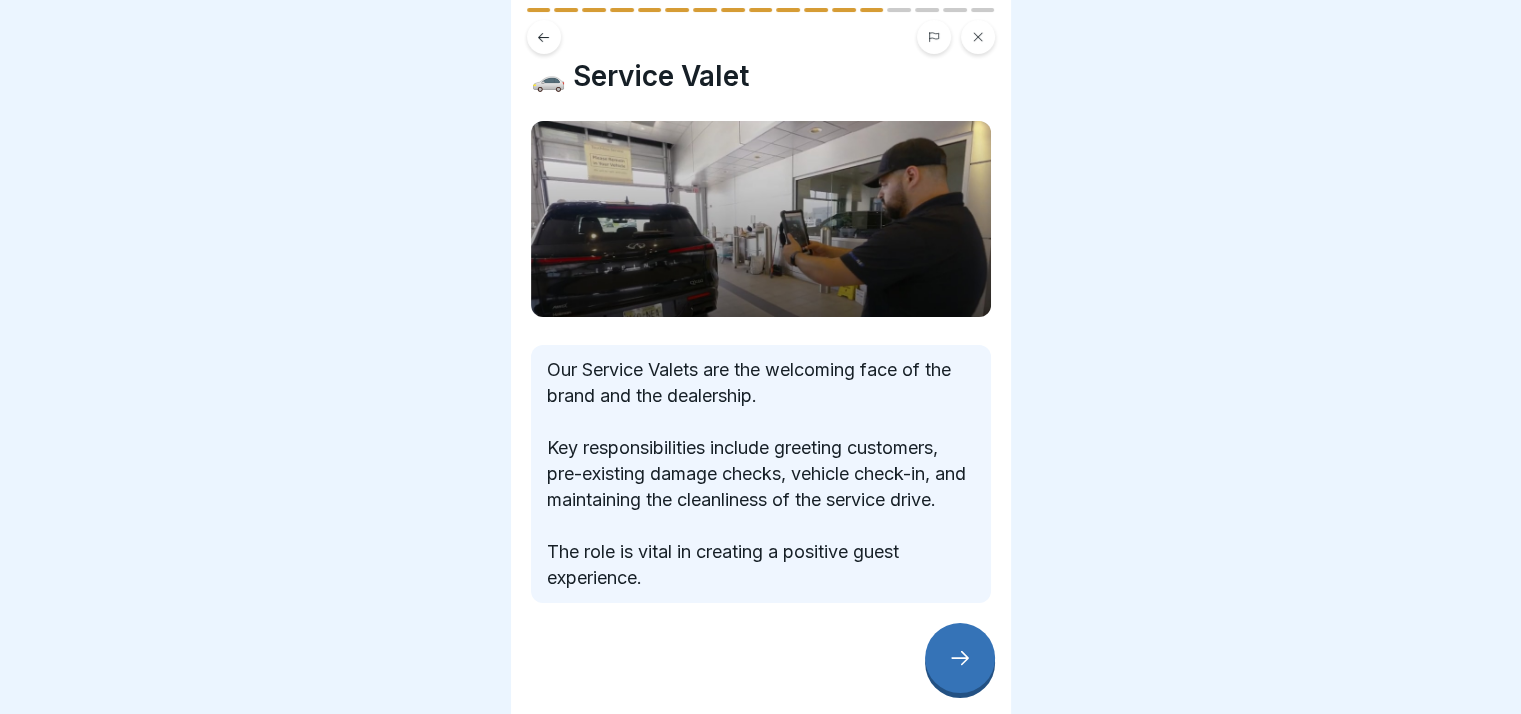 scroll, scrollTop: 46, scrollLeft: 0, axis: vertical 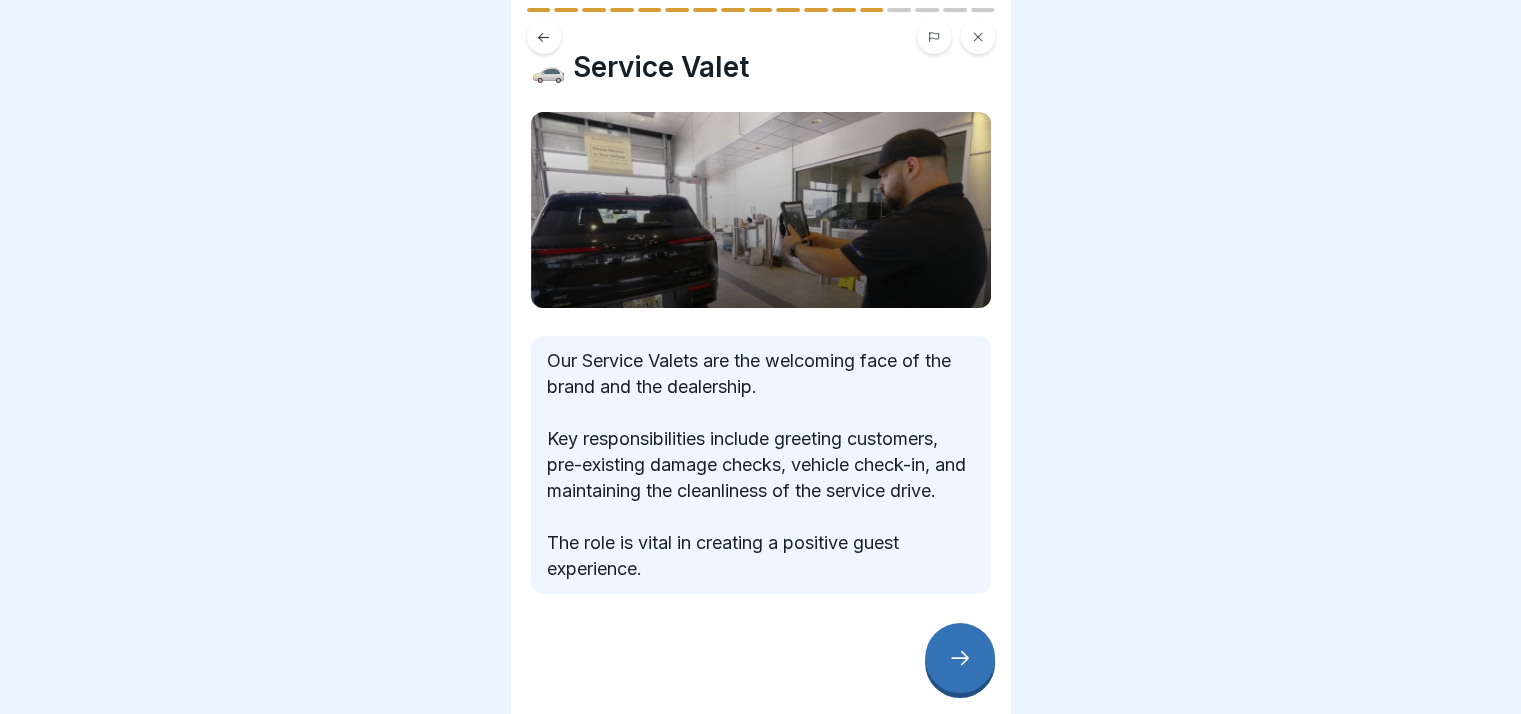 click at bounding box center [960, 658] 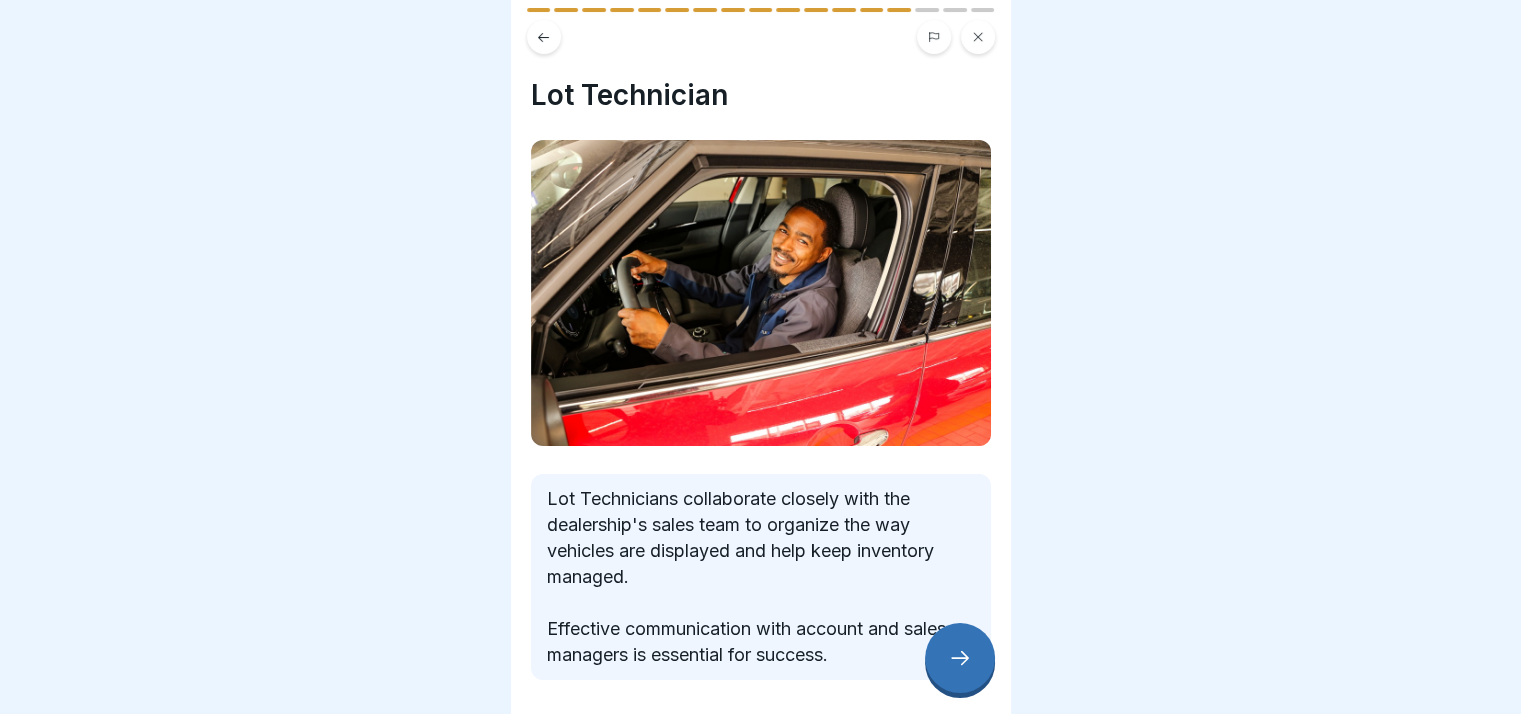 click at bounding box center (960, 658) 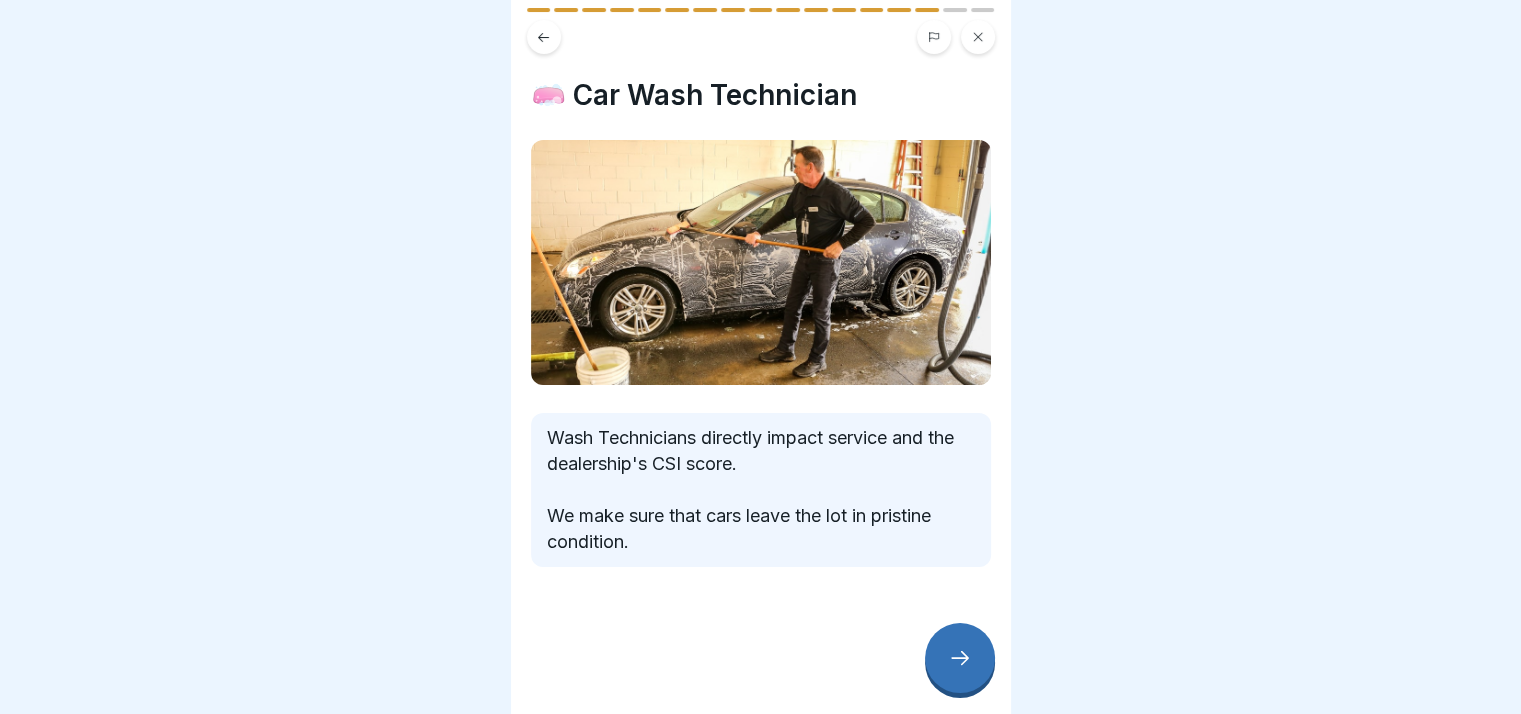 click at bounding box center [960, 658] 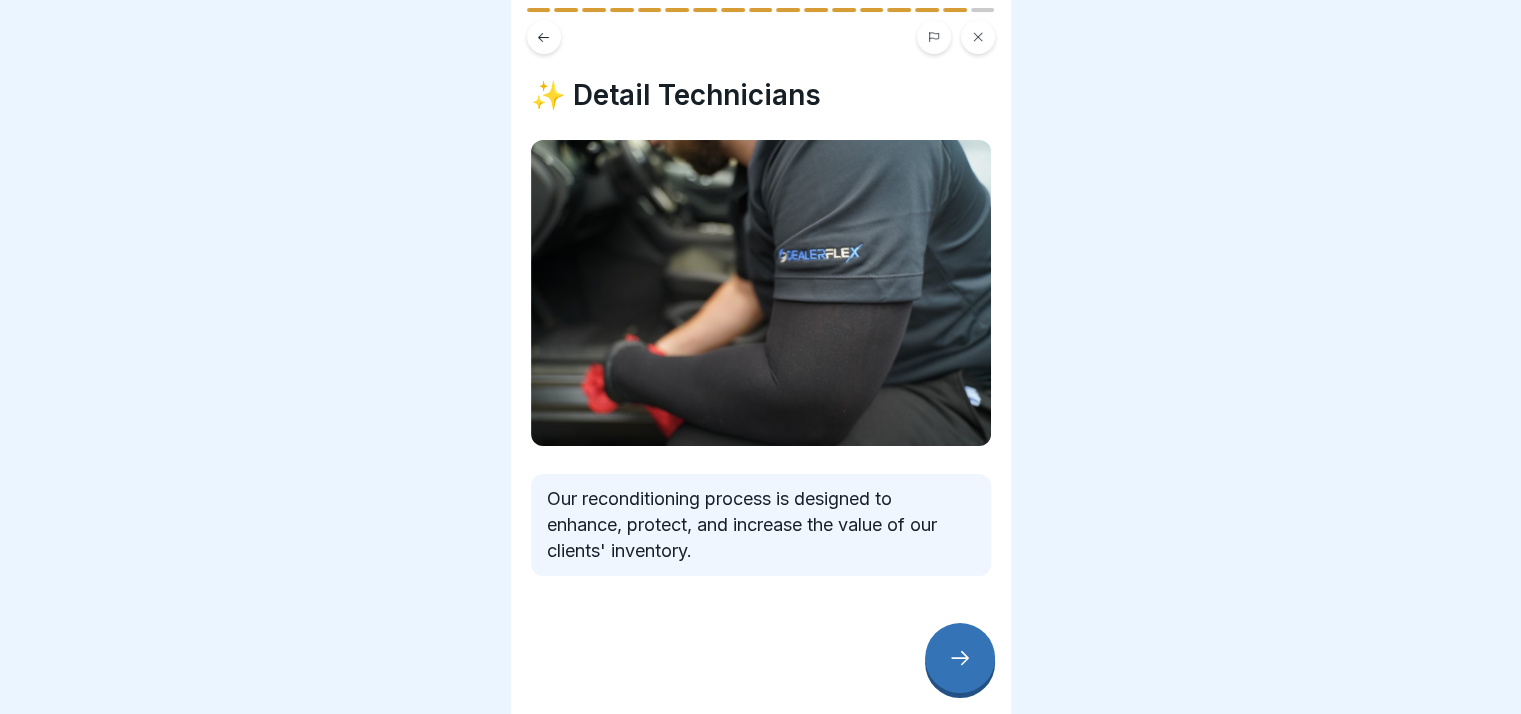 click at bounding box center [960, 658] 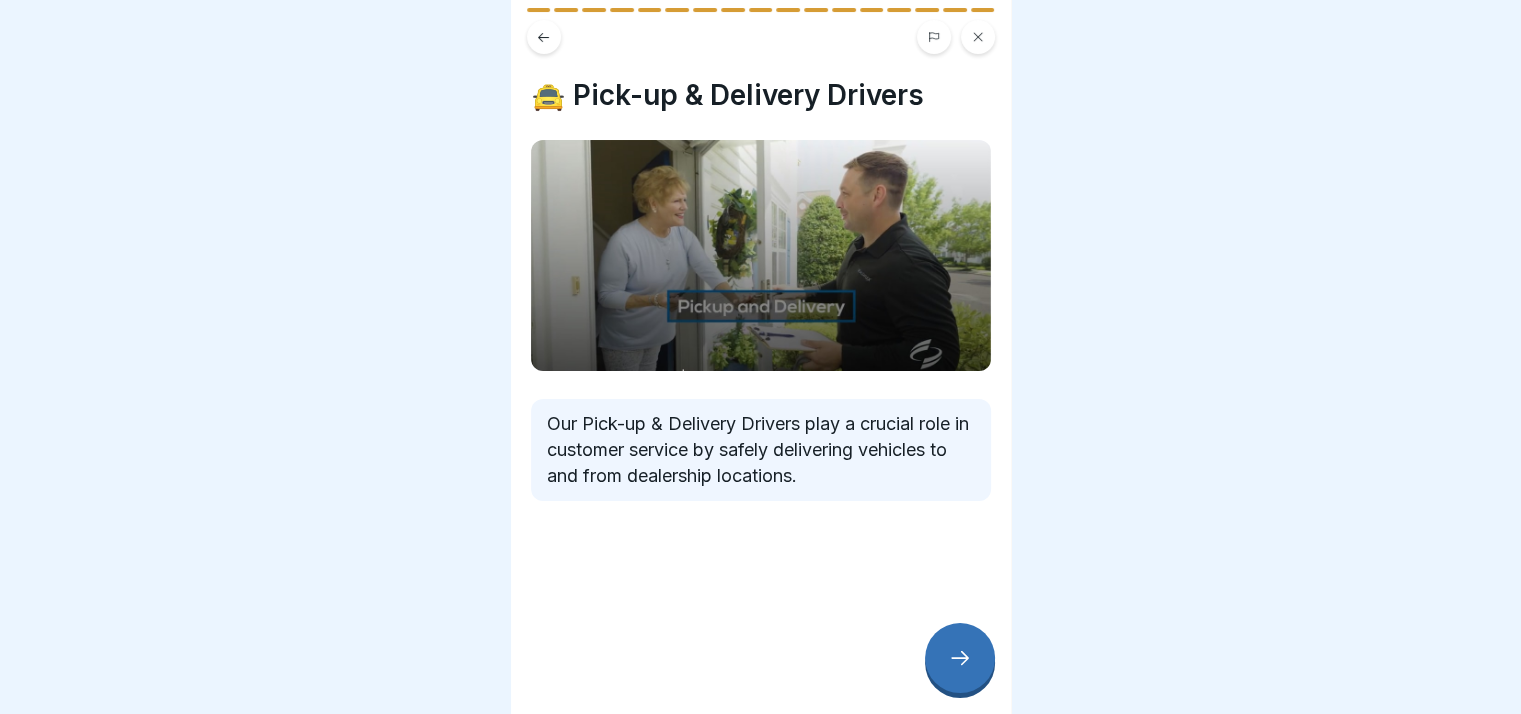 click at bounding box center [960, 658] 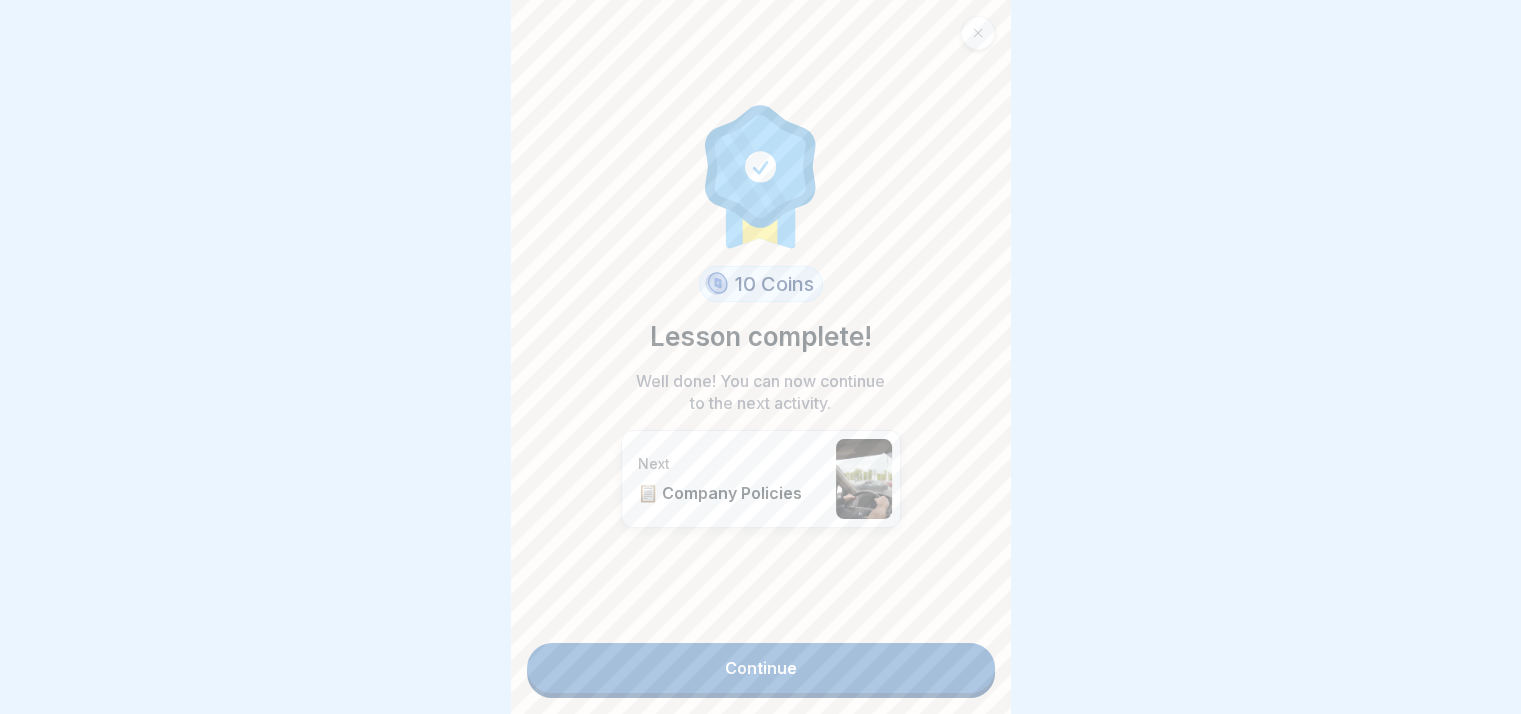 click on "Continue" at bounding box center (761, 668) 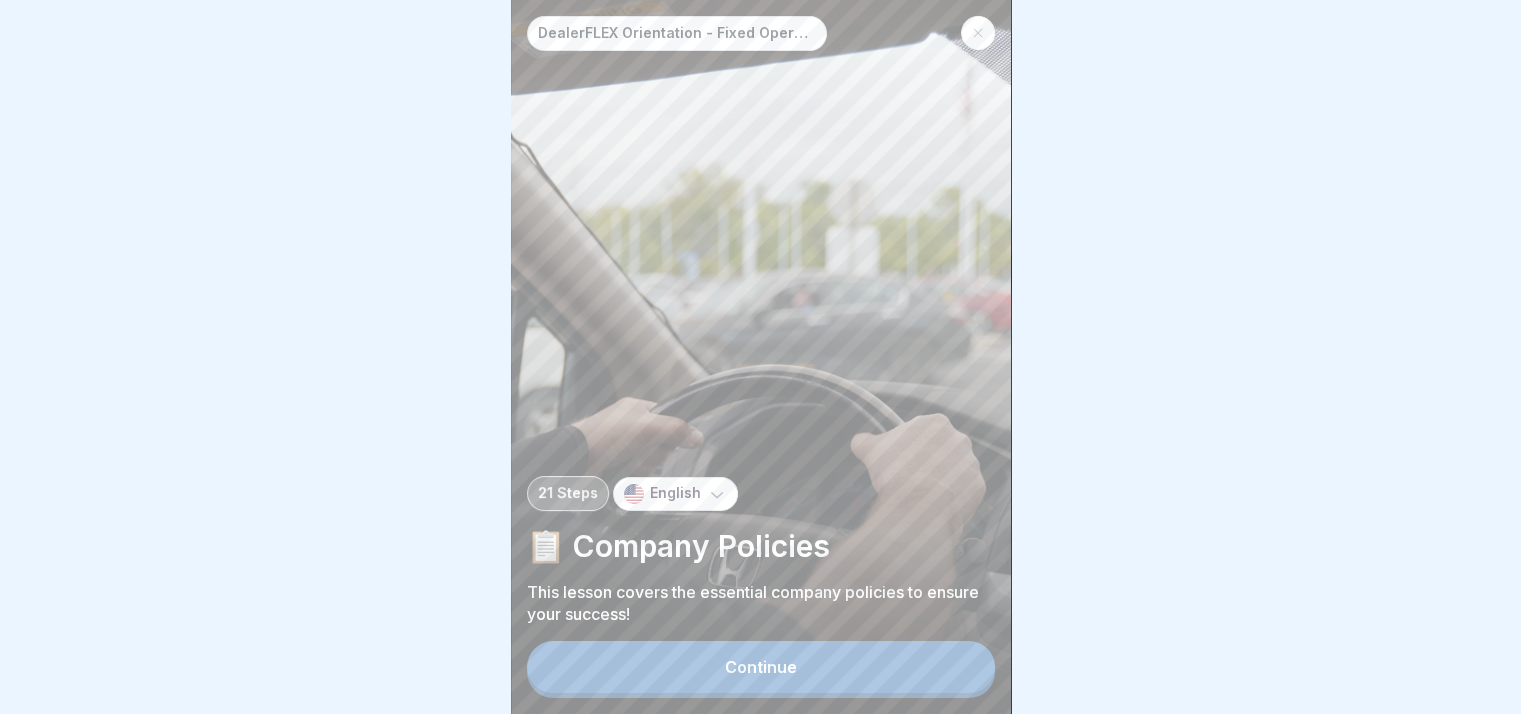 scroll, scrollTop: 0, scrollLeft: 0, axis: both 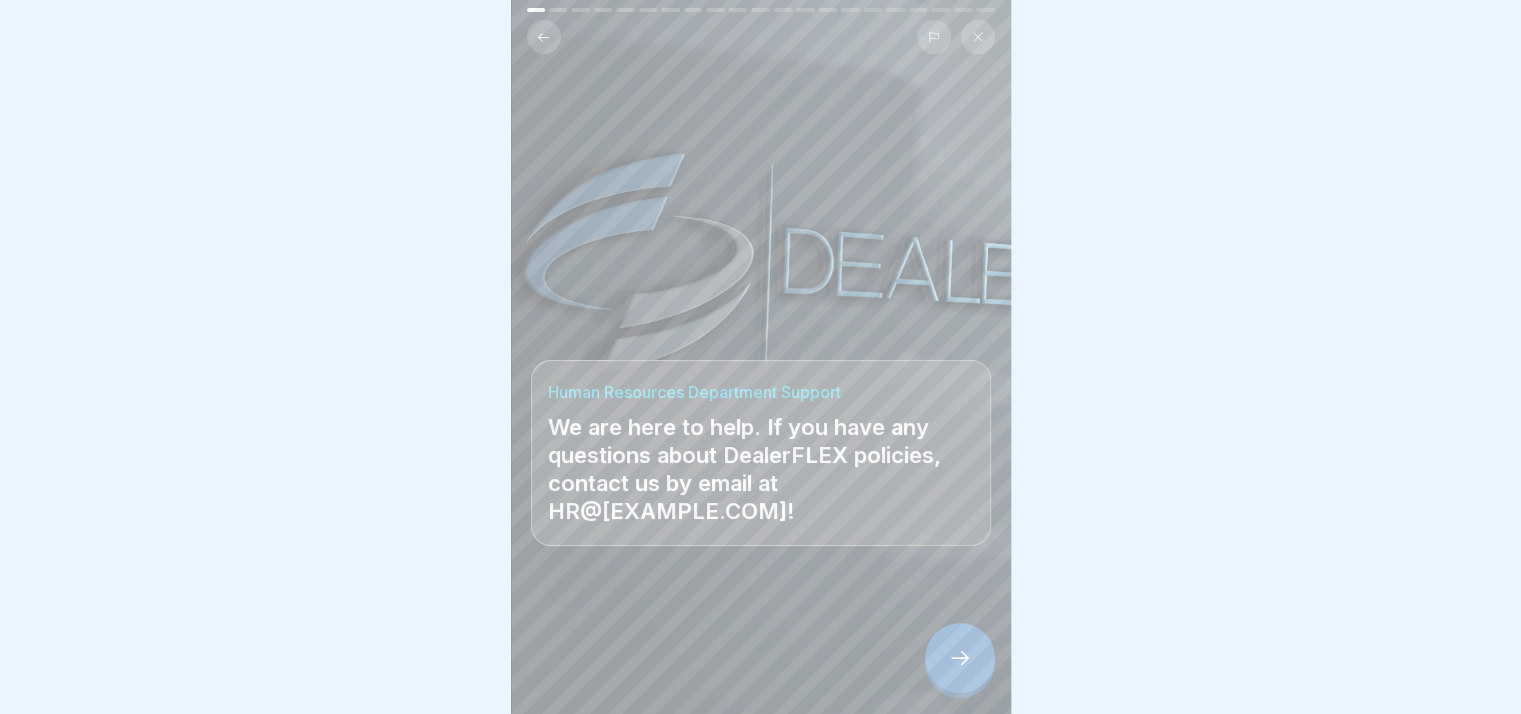click at bounding box center (960, 658) 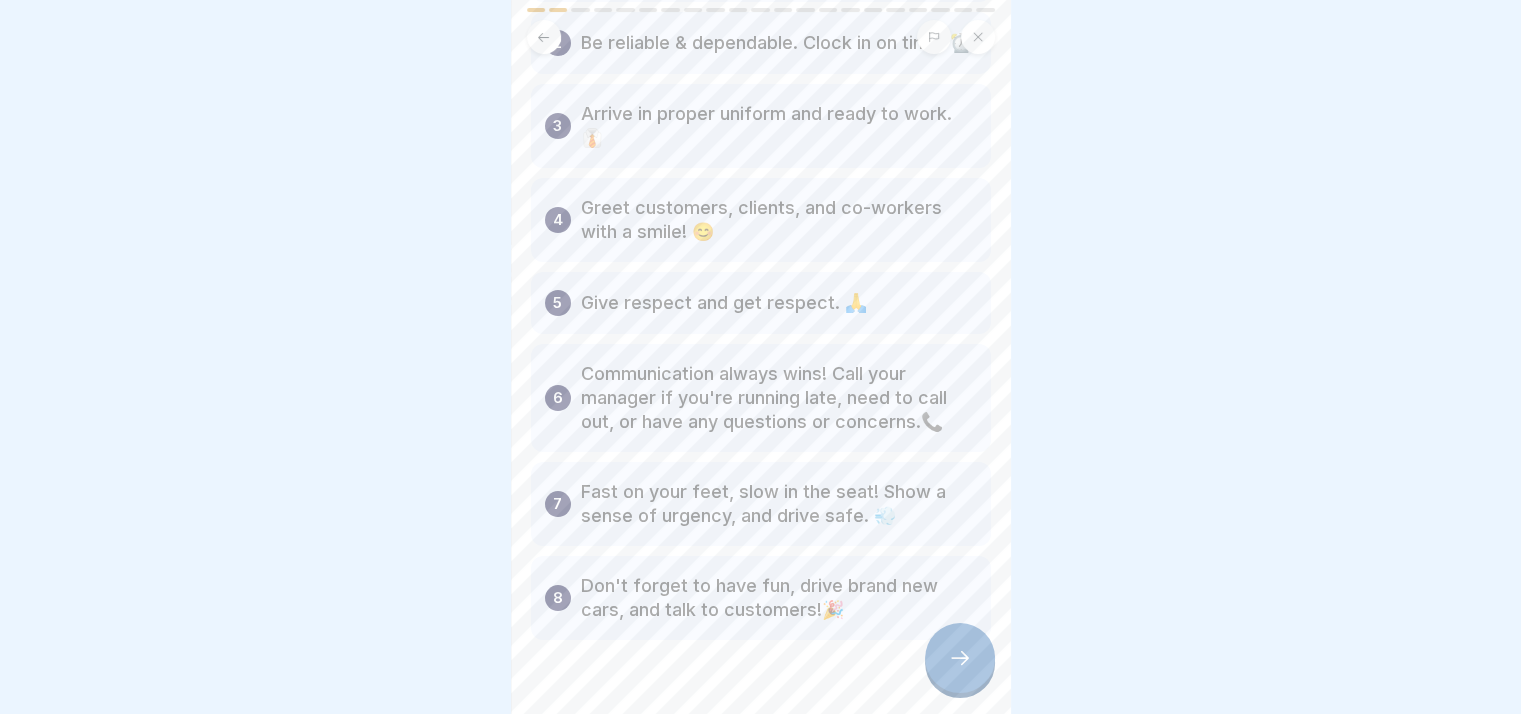 scroll, scrollTop: 0, scrollLeft: 0, axis: both 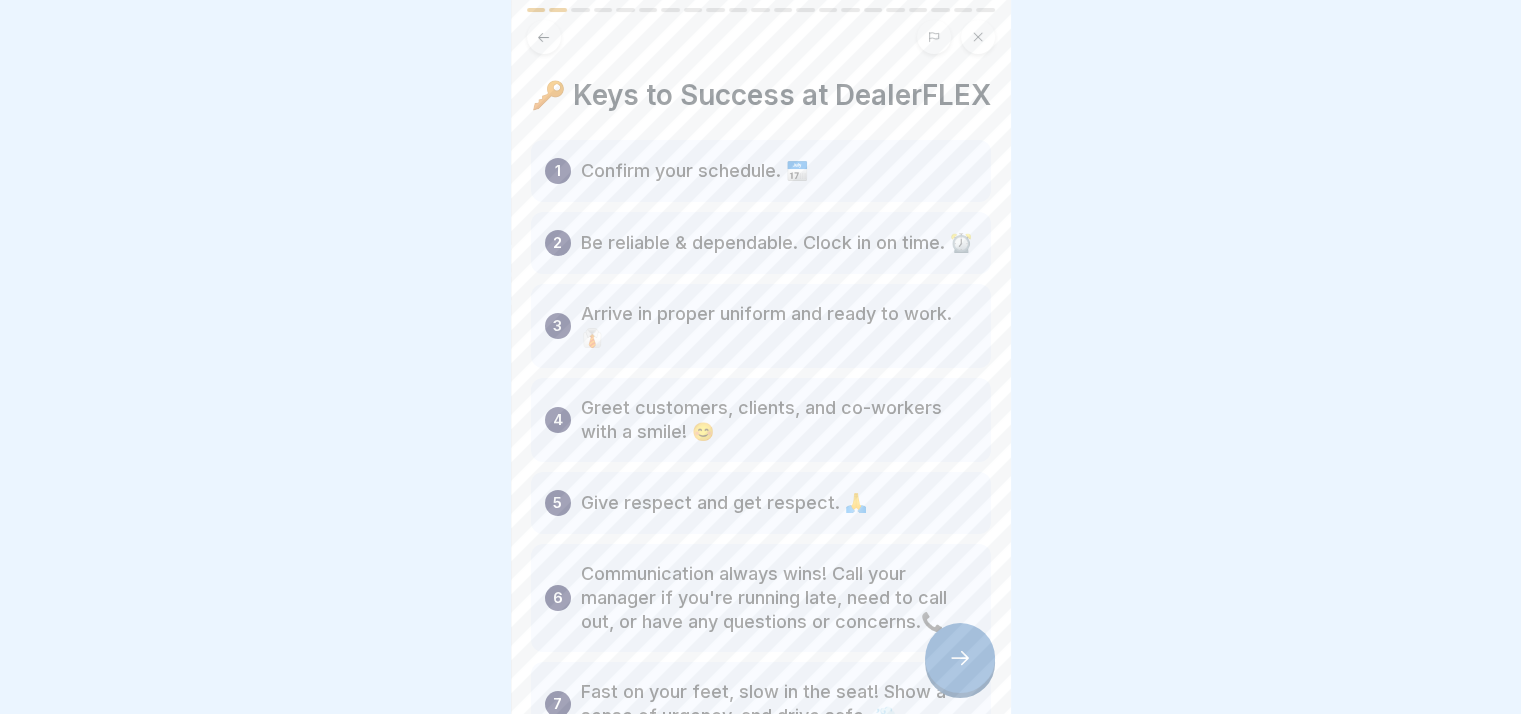 click at bounding box center [960, 658] 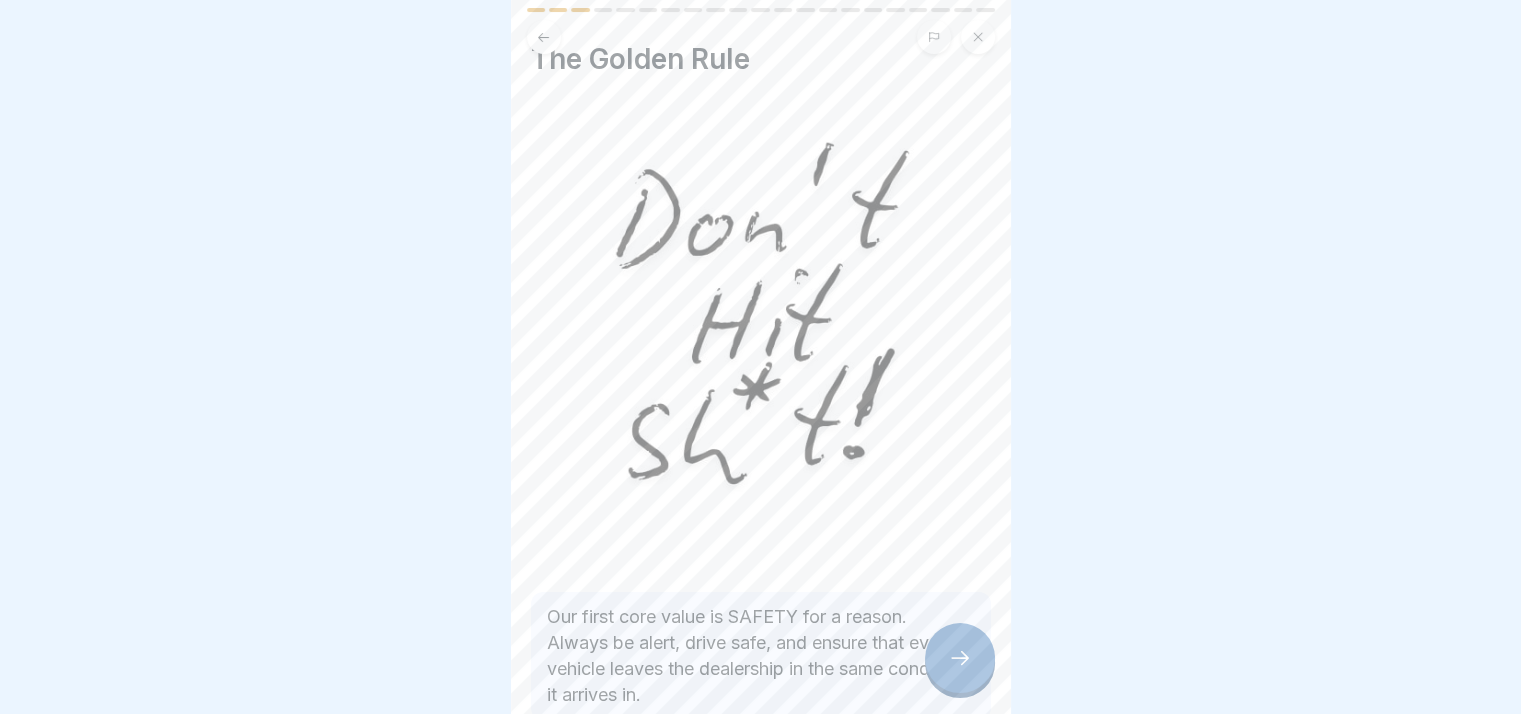 scroll, scrollTop: 146, scrollLeft: 0, axis: vertical 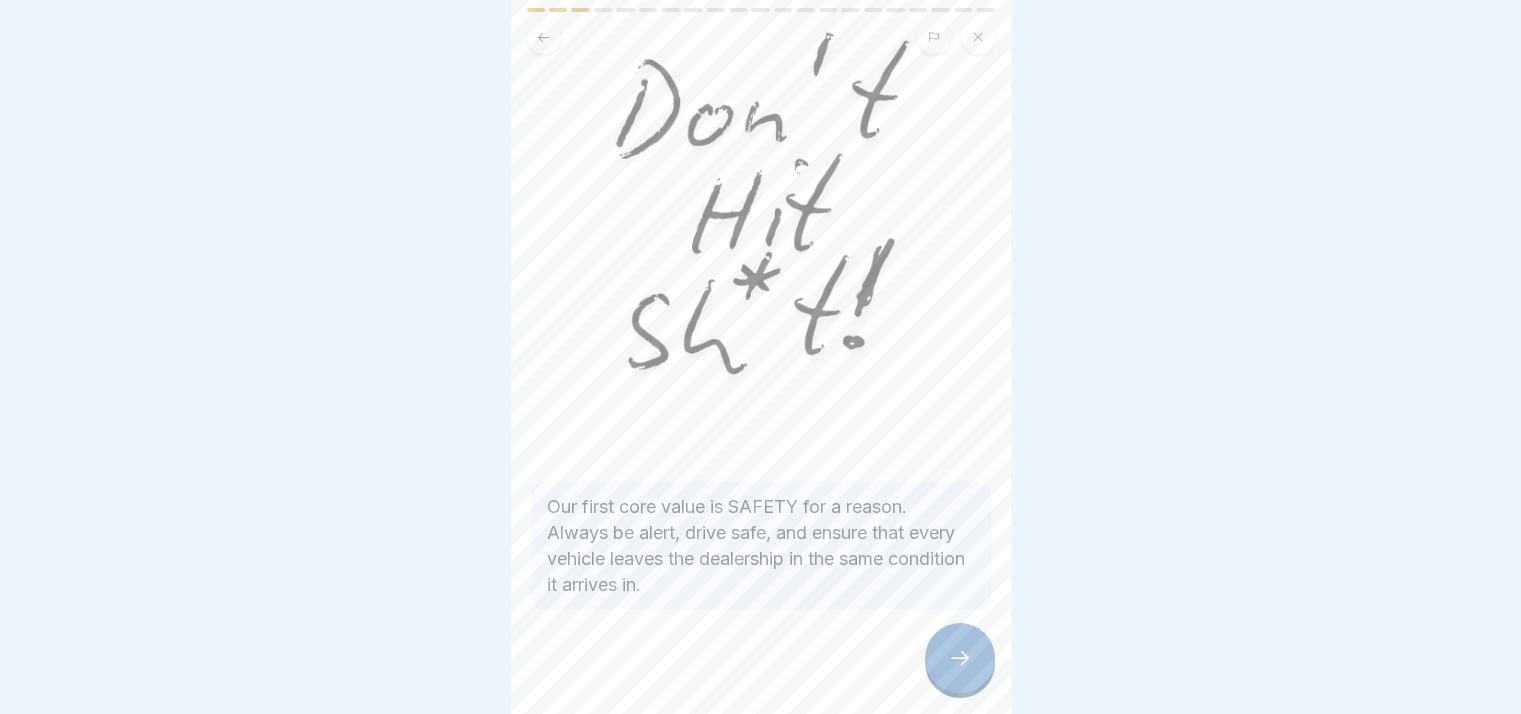 click 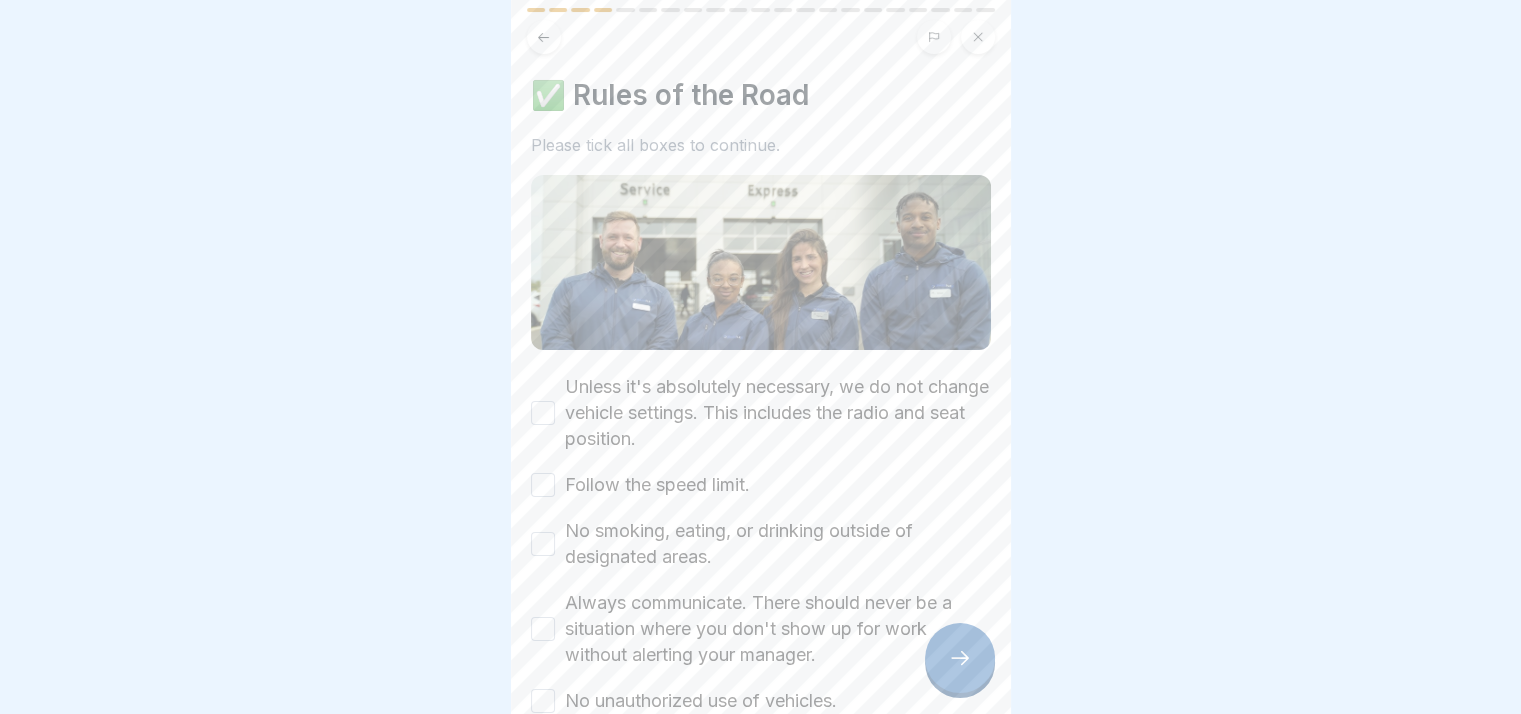 click on "Unless it's absolutely necessary, we do not change vehicle settings. This includes the radio and seat position." at bounding box center [761, 413] 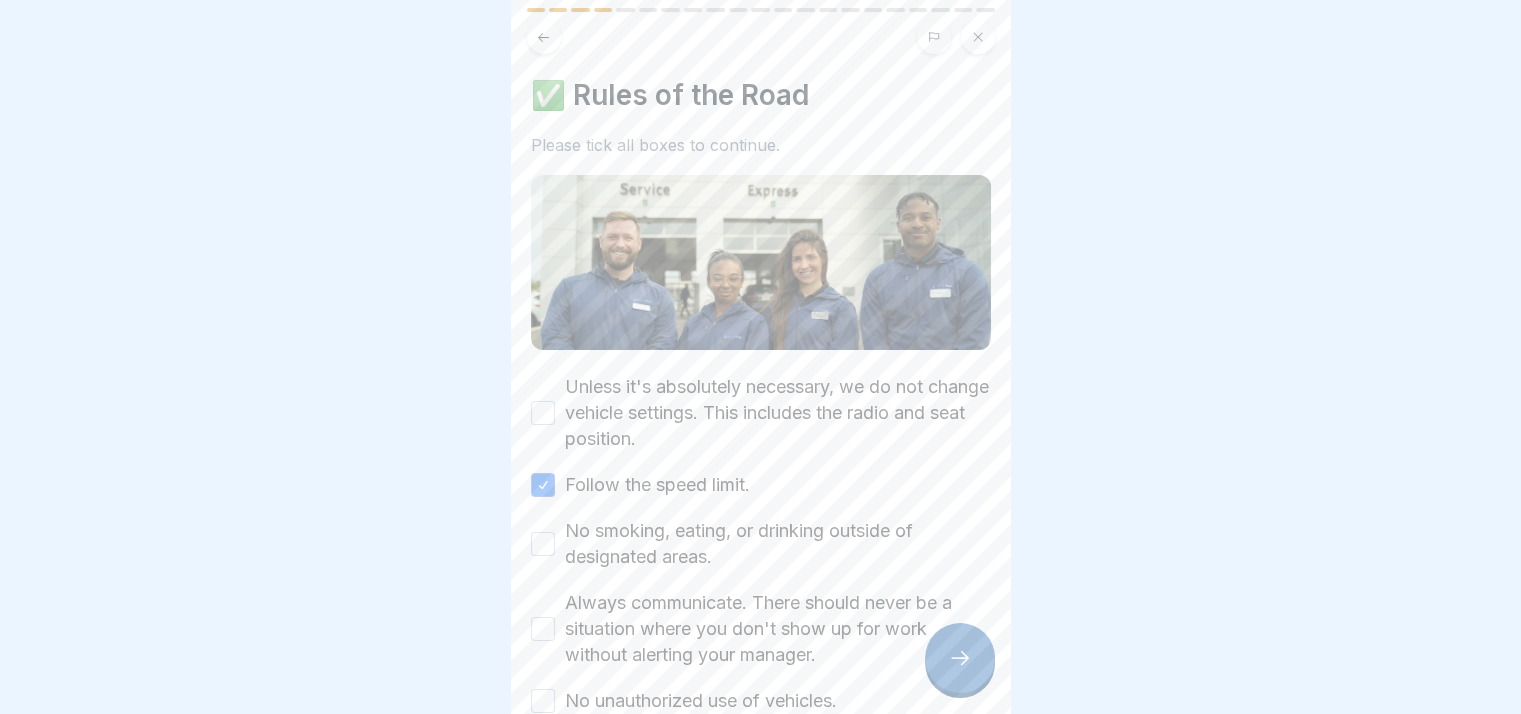 click on "Unless it's absolutely necessary, we do not change vehicle settings. This includes the radio and seat position." at bounding box center [761, 413] 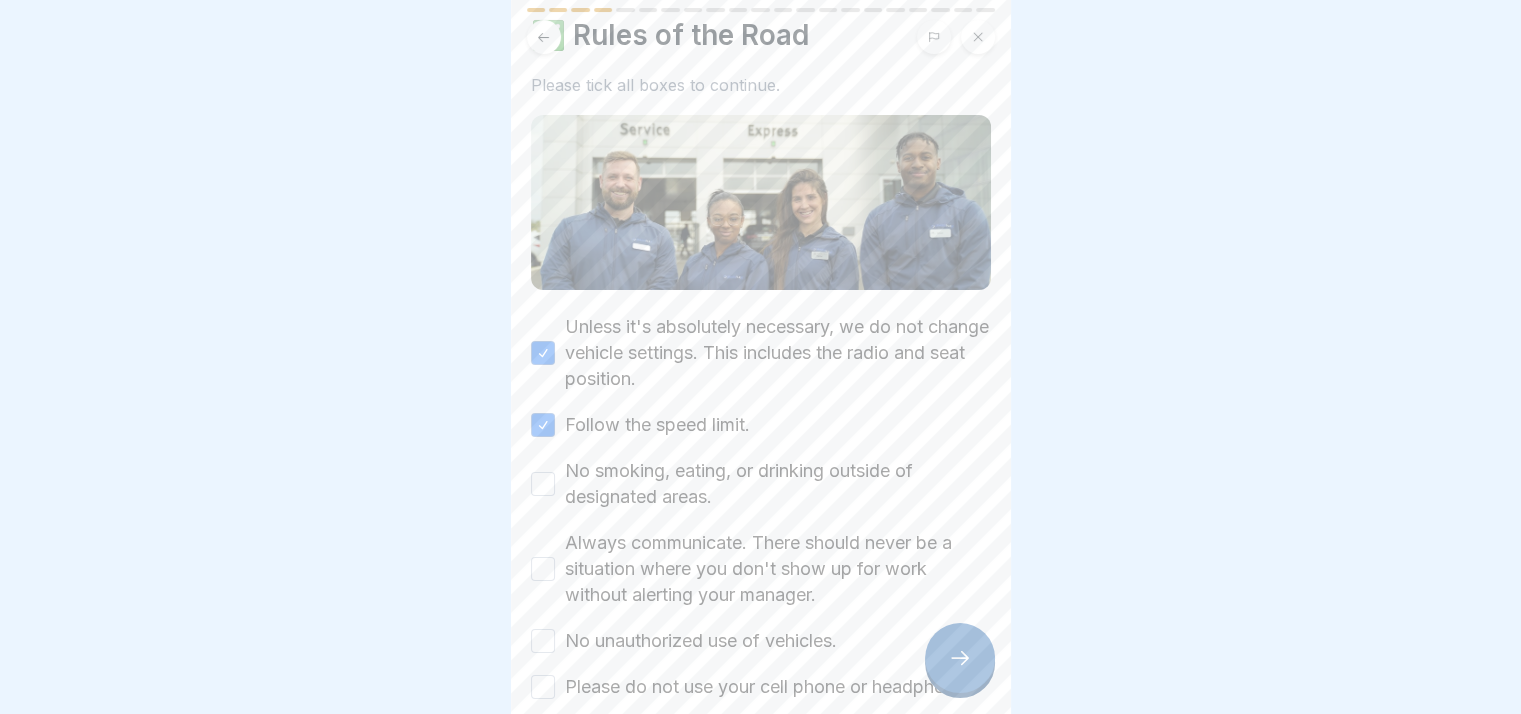 scroll, scrollTop: 186, scrollLeft: 0, axis: vertical 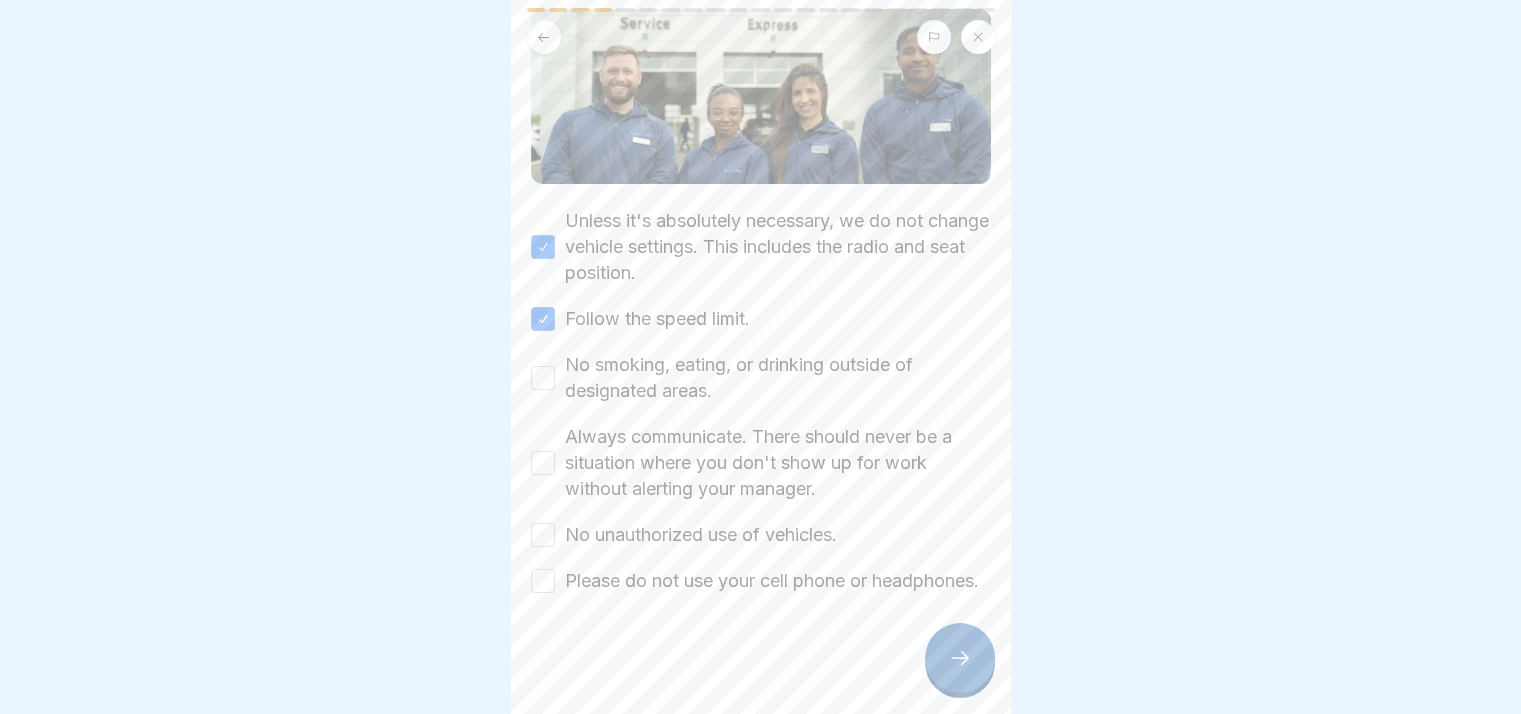 click on "No smoking, eating, or drinking outside of designated areas." at bounding box center [543, 378] 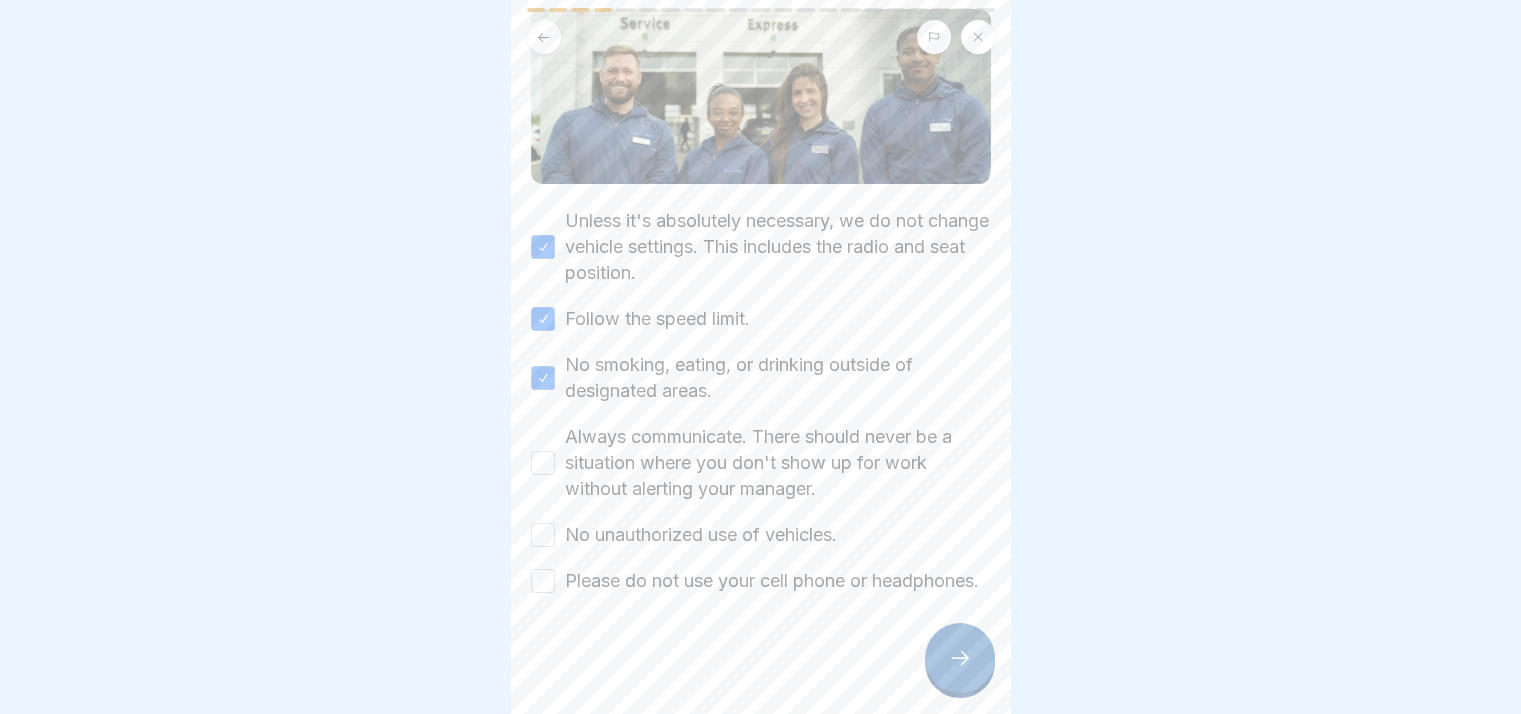 click on "Always communicate. There should never be a situation where you don't show up for work without alerting your manager." at bounding box center [543, 463] 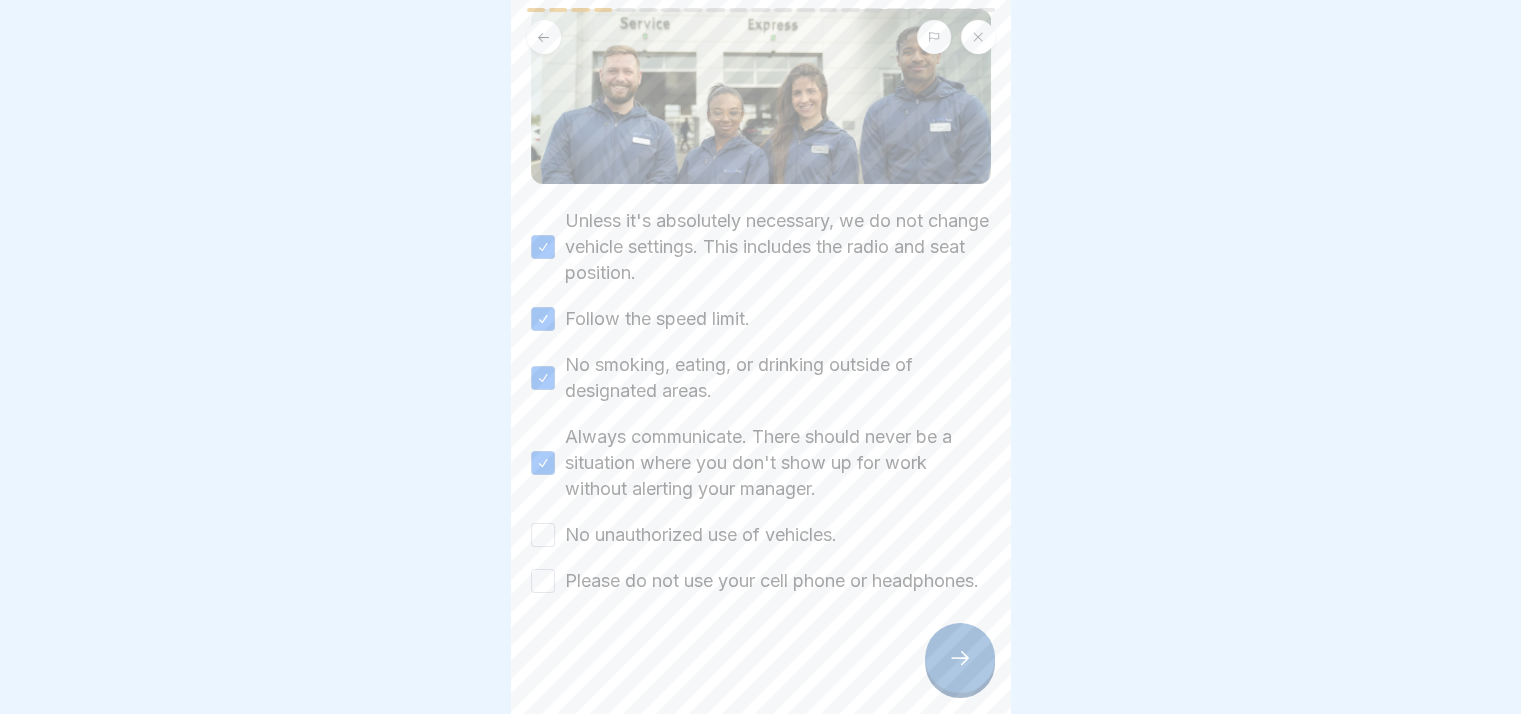 click on "No unauthorized use of vehicles." at bounding box center [543, 535] 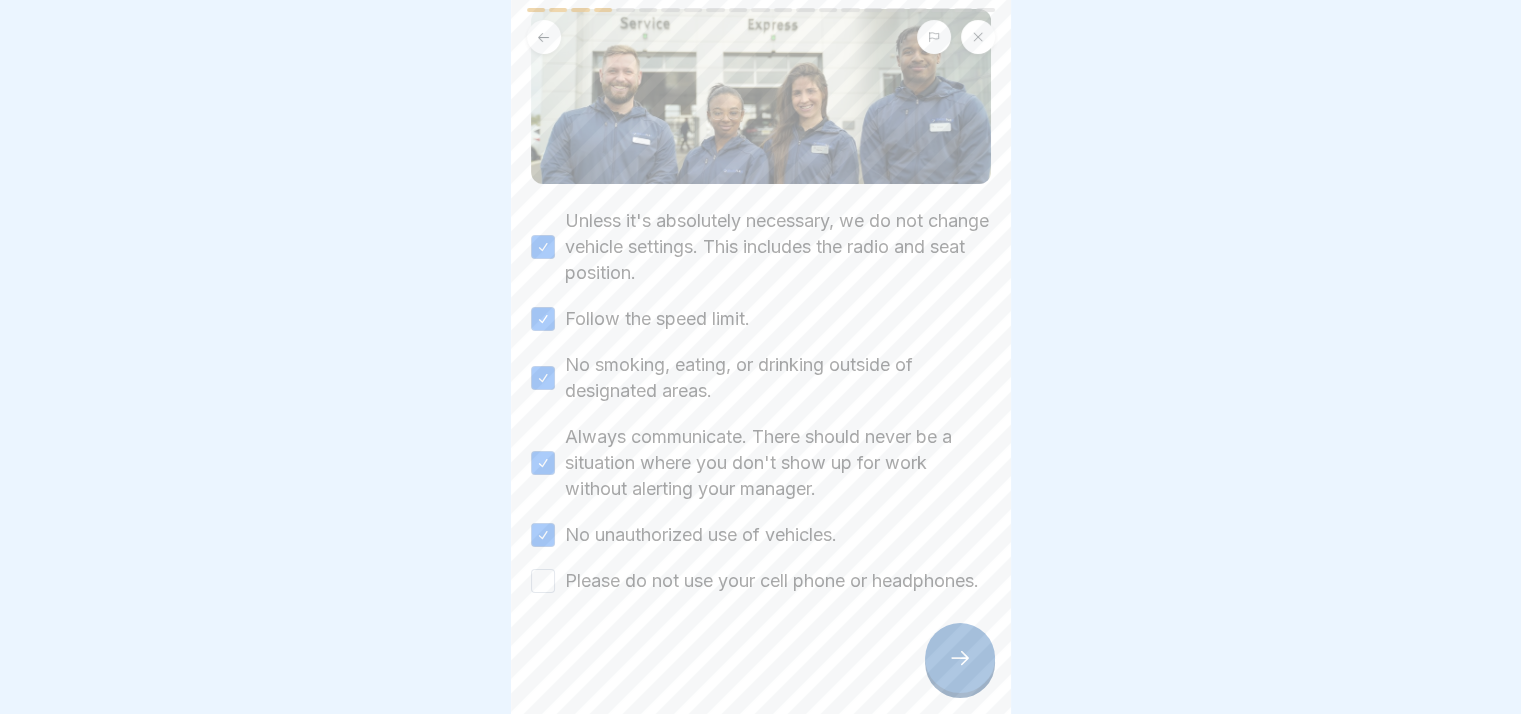 click on "✅ Rules of the Road Please tick all boxes to continue. Unless it's absolutely necessary, we do not change vehicle settings. This includes the radio and seat position. Follow the speed limit. No smoking, eating, or drinking outside of designated areas. Always communicate. There should never be a situation where you don't show up for work without alerting your manager. No unauthorized use of vehicles. Please do not use your cell phone or headphones." at bounding box center [761, 357] 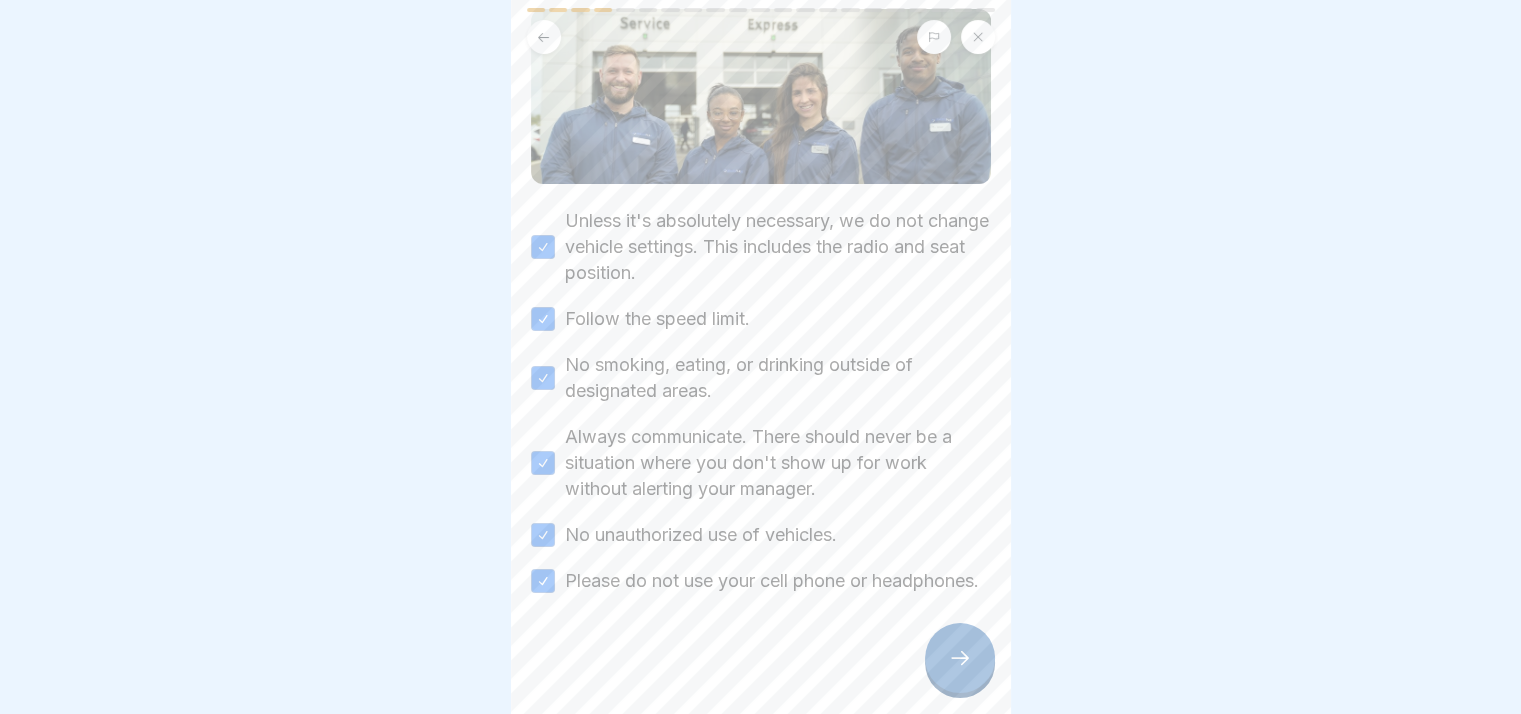 click at bounding box center (960, 658) 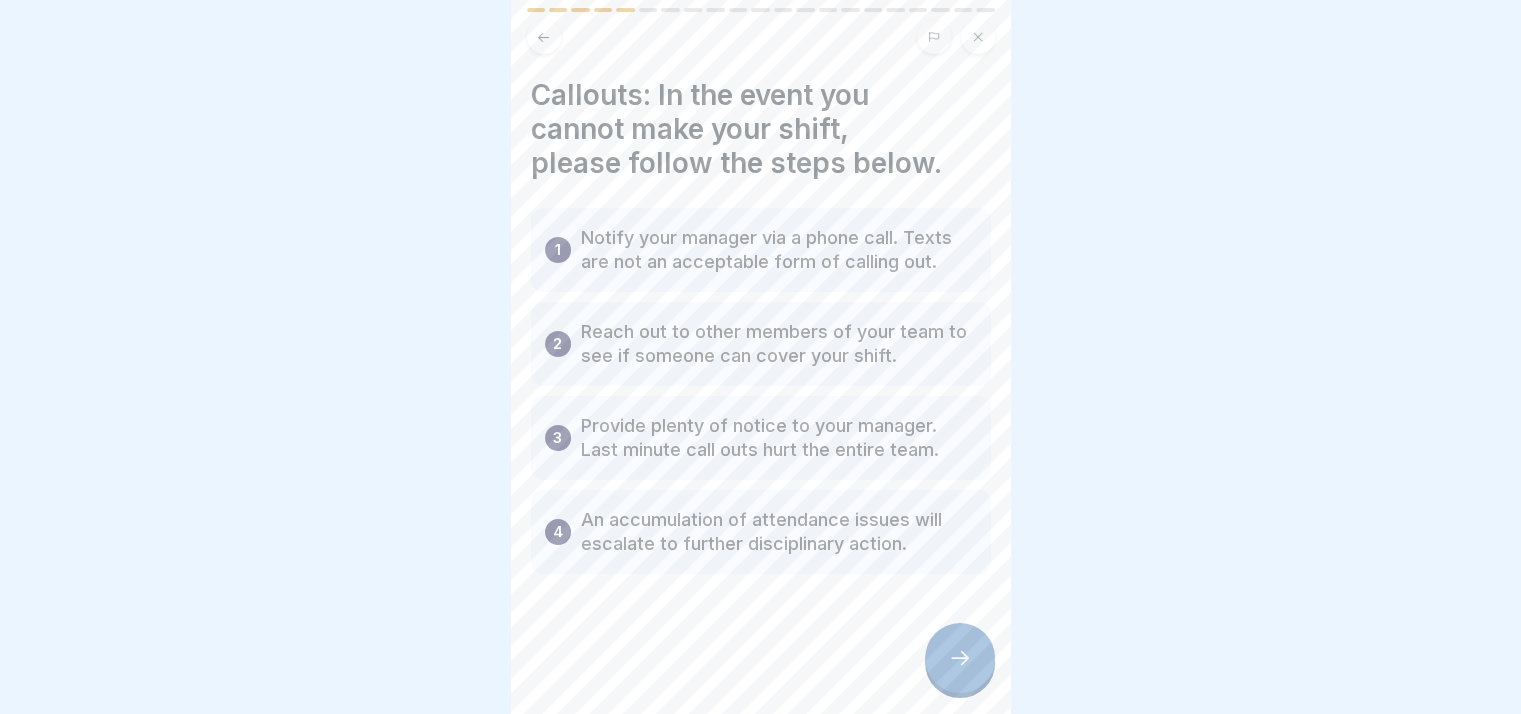 click at bounding box center (960, 658) 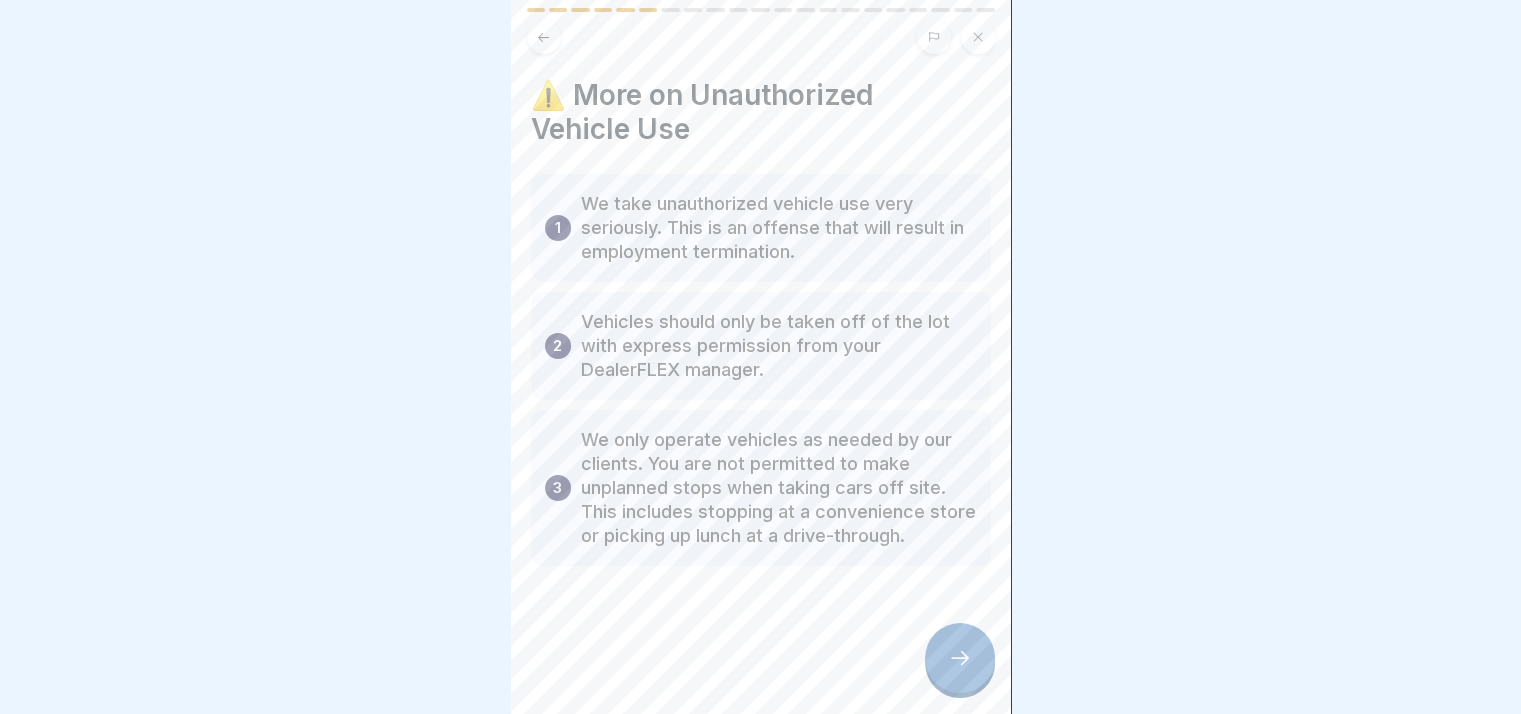 click at bounding box center [960, 658] 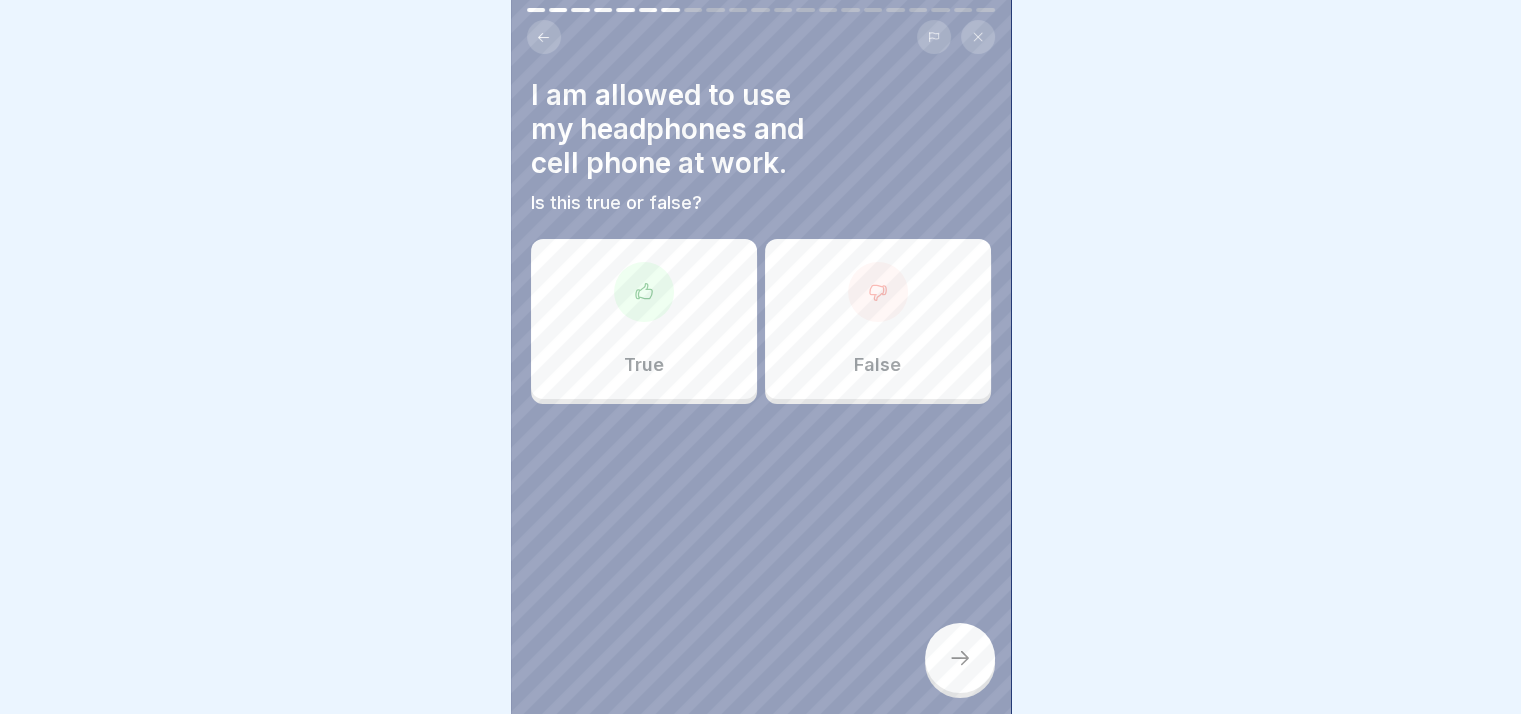 click on "False" at bounding box center [878, 319] 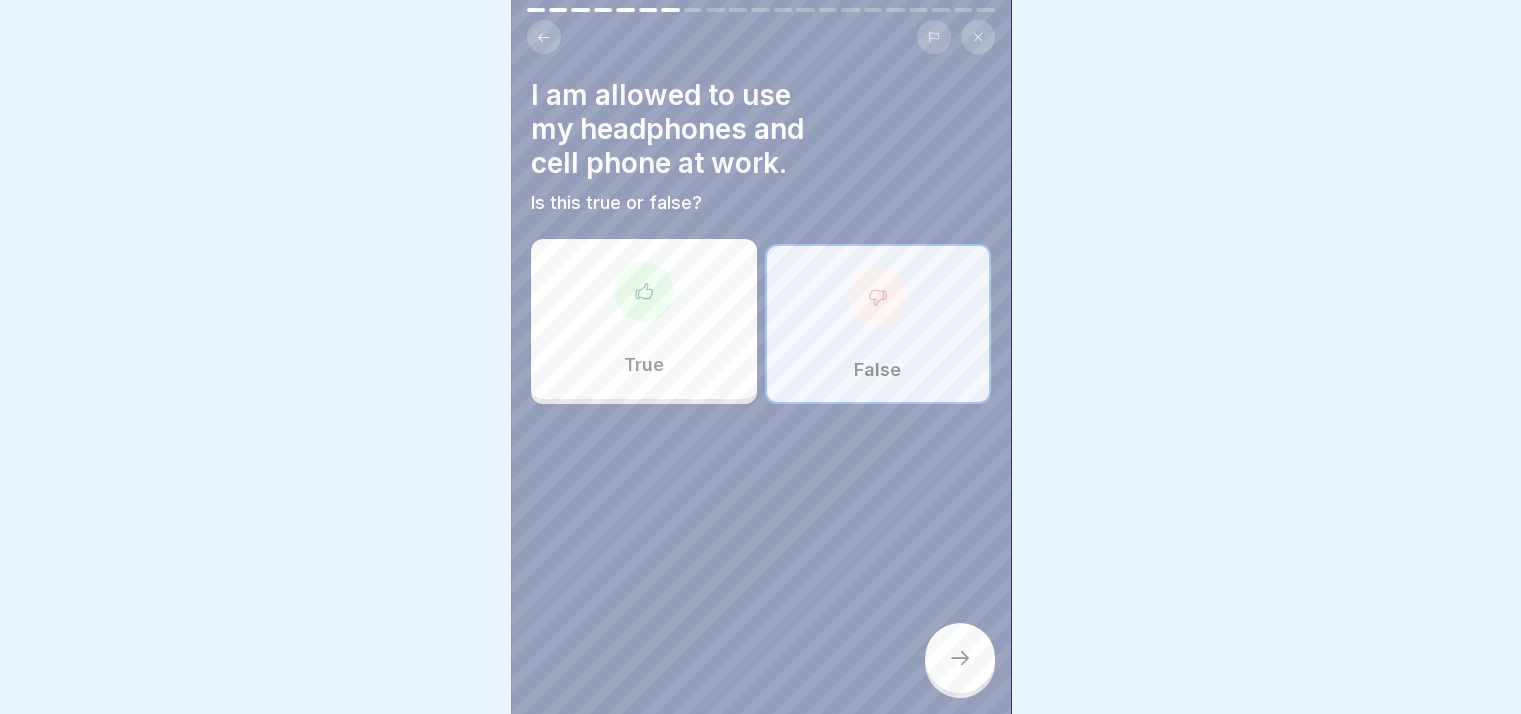 click at bounding box center [960, 658] 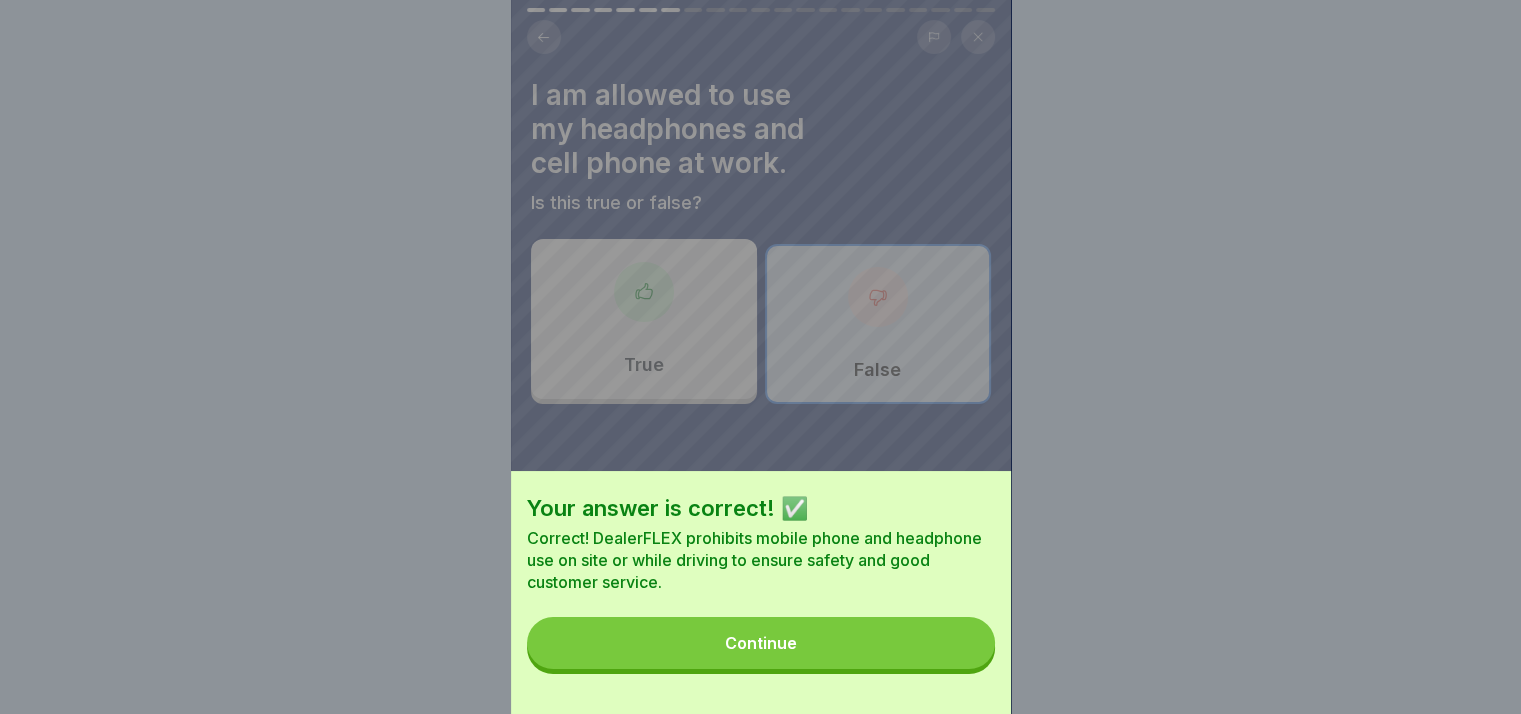 click on "Continue" at bounding box center (761, 643) 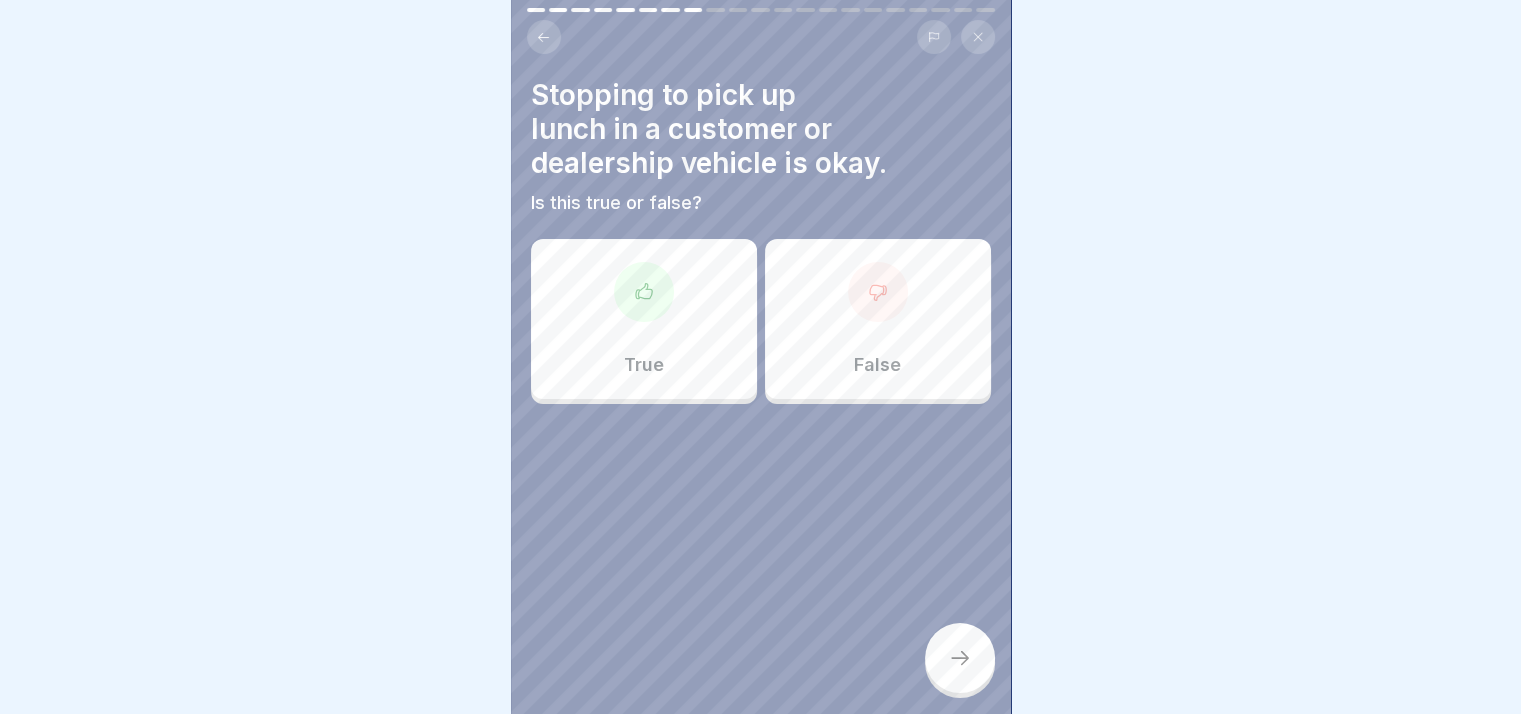 click at bounding box center [878, 292] 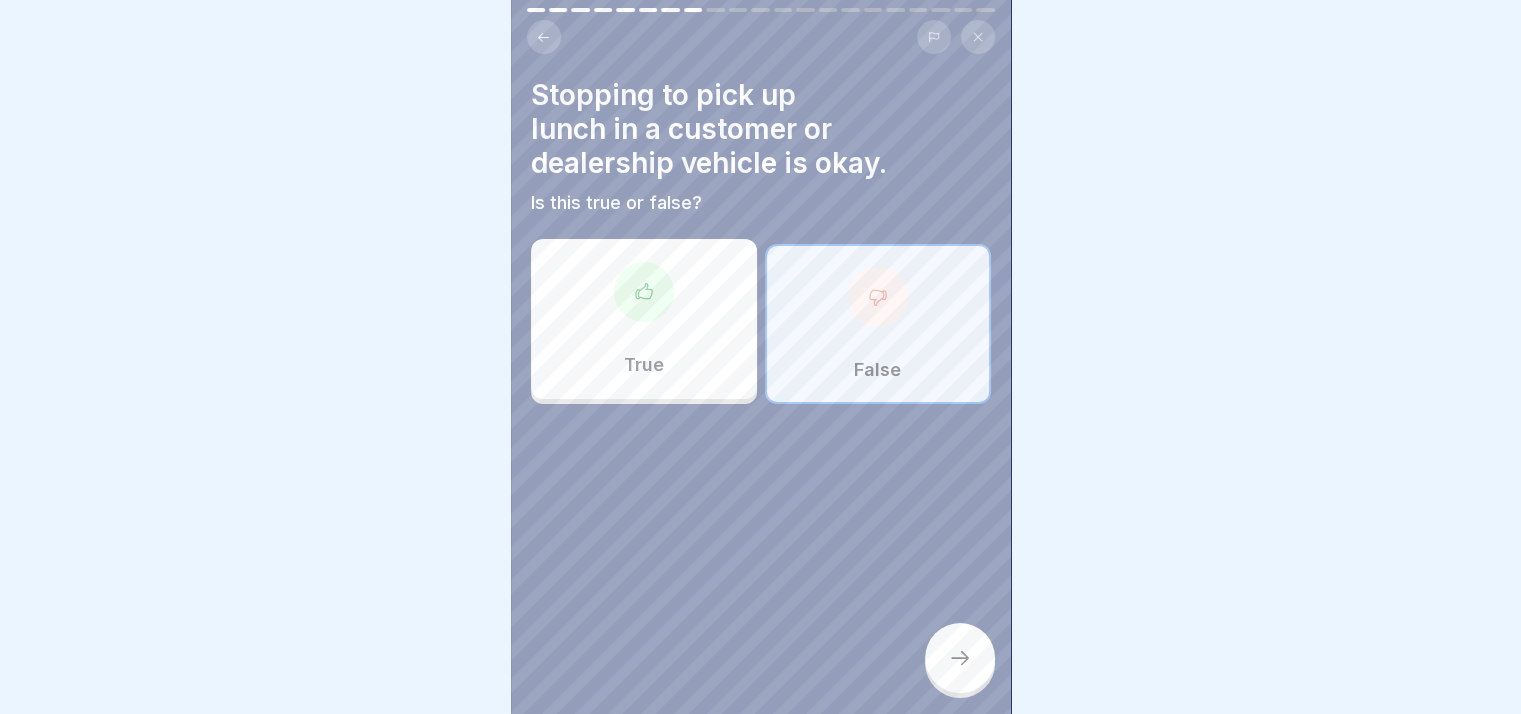 click at bounding box center (960, 658) 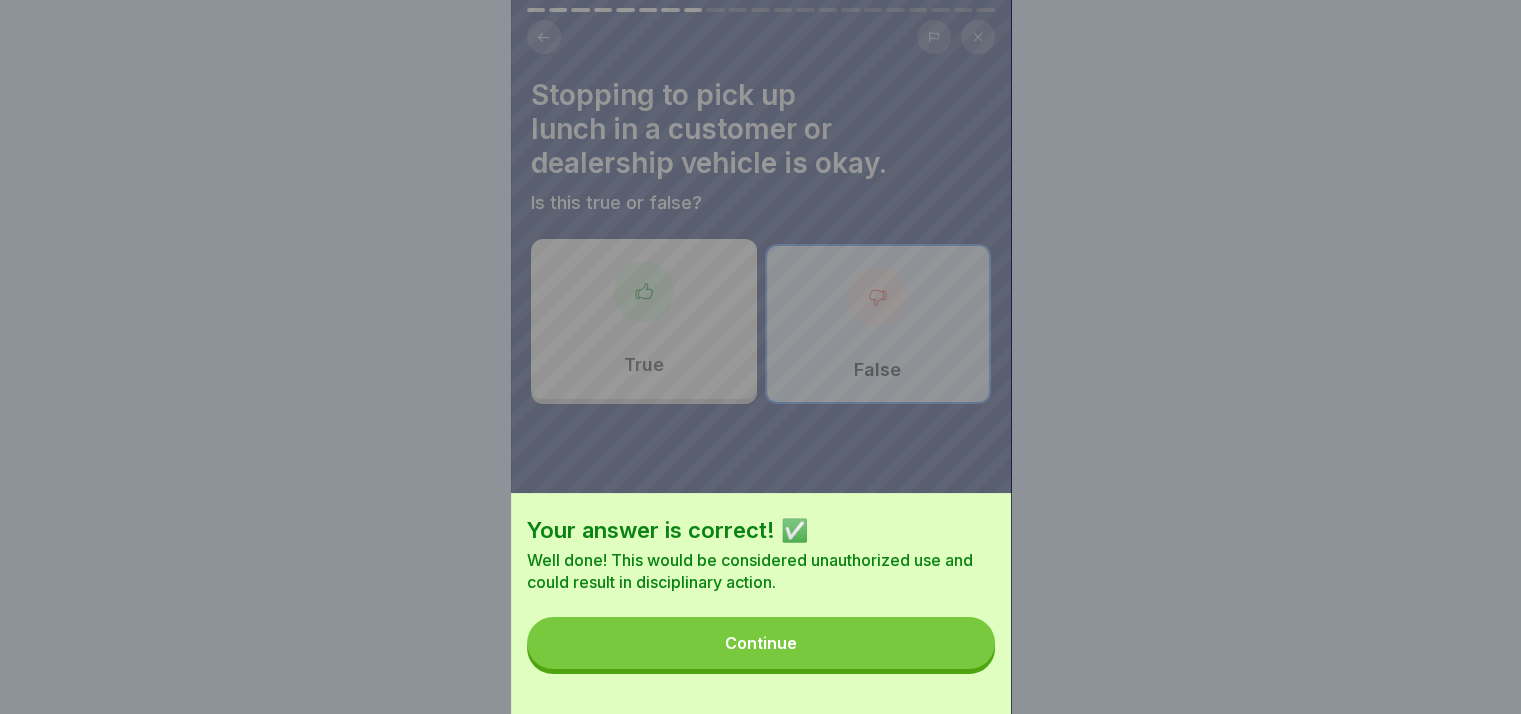 click on "Continue" at bounding box center (761, 643) 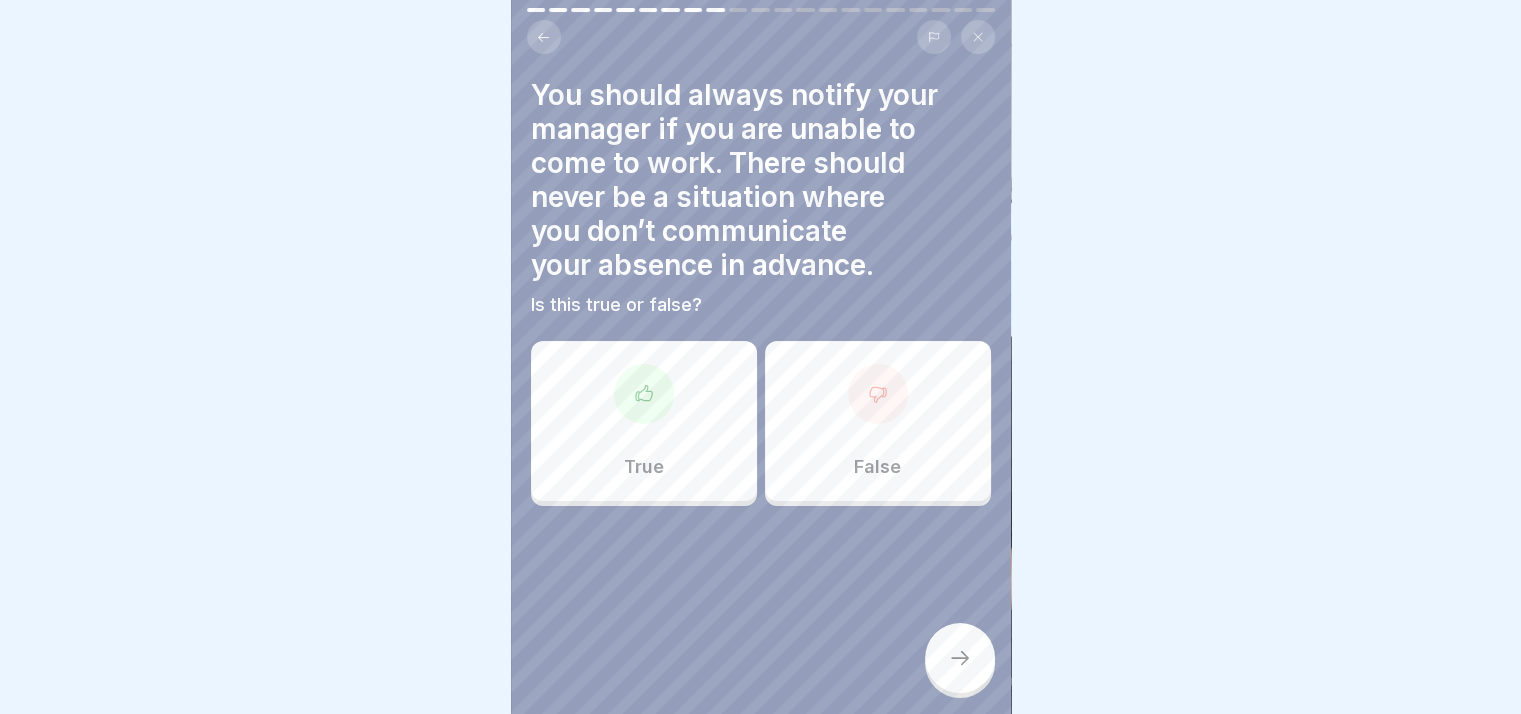 click at bounding box center (644, 394) 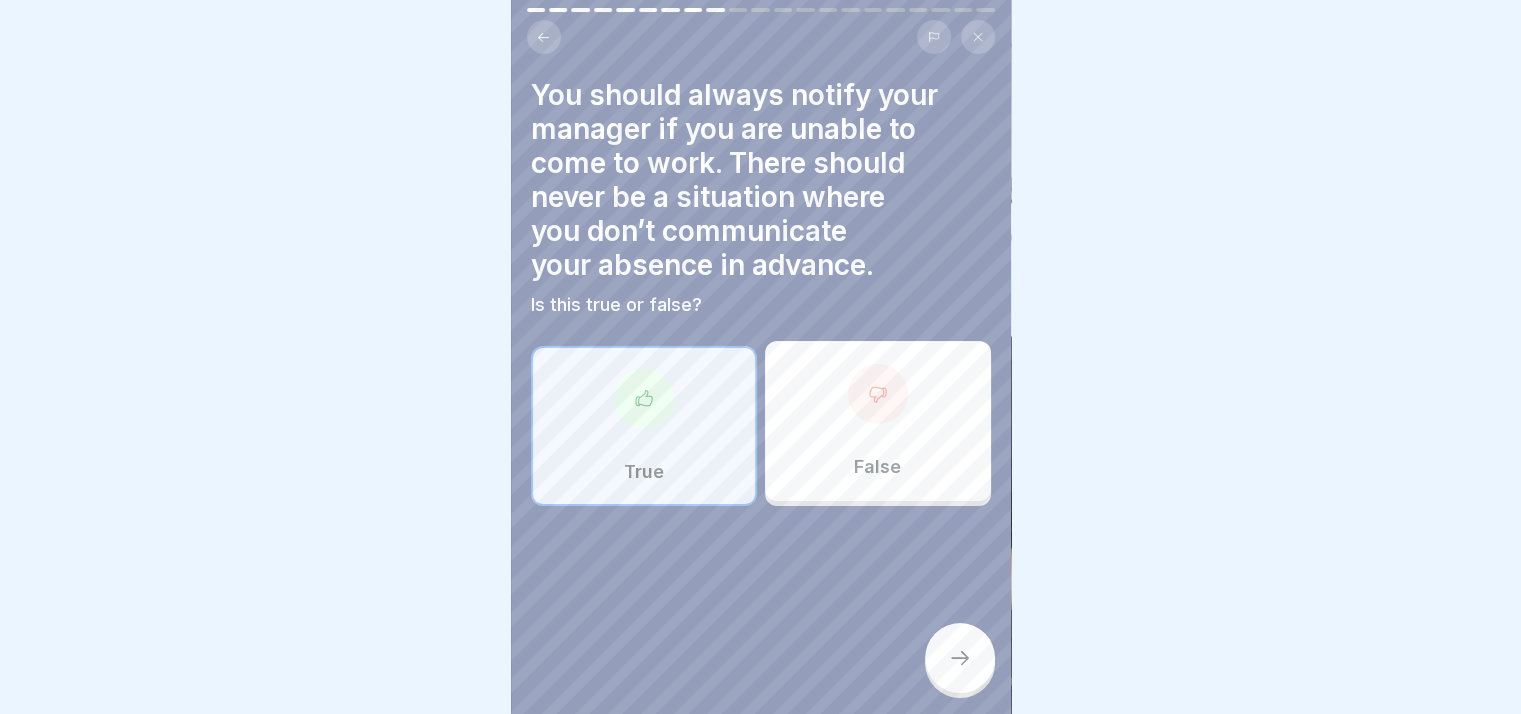 click at bounding box center (960, 658) 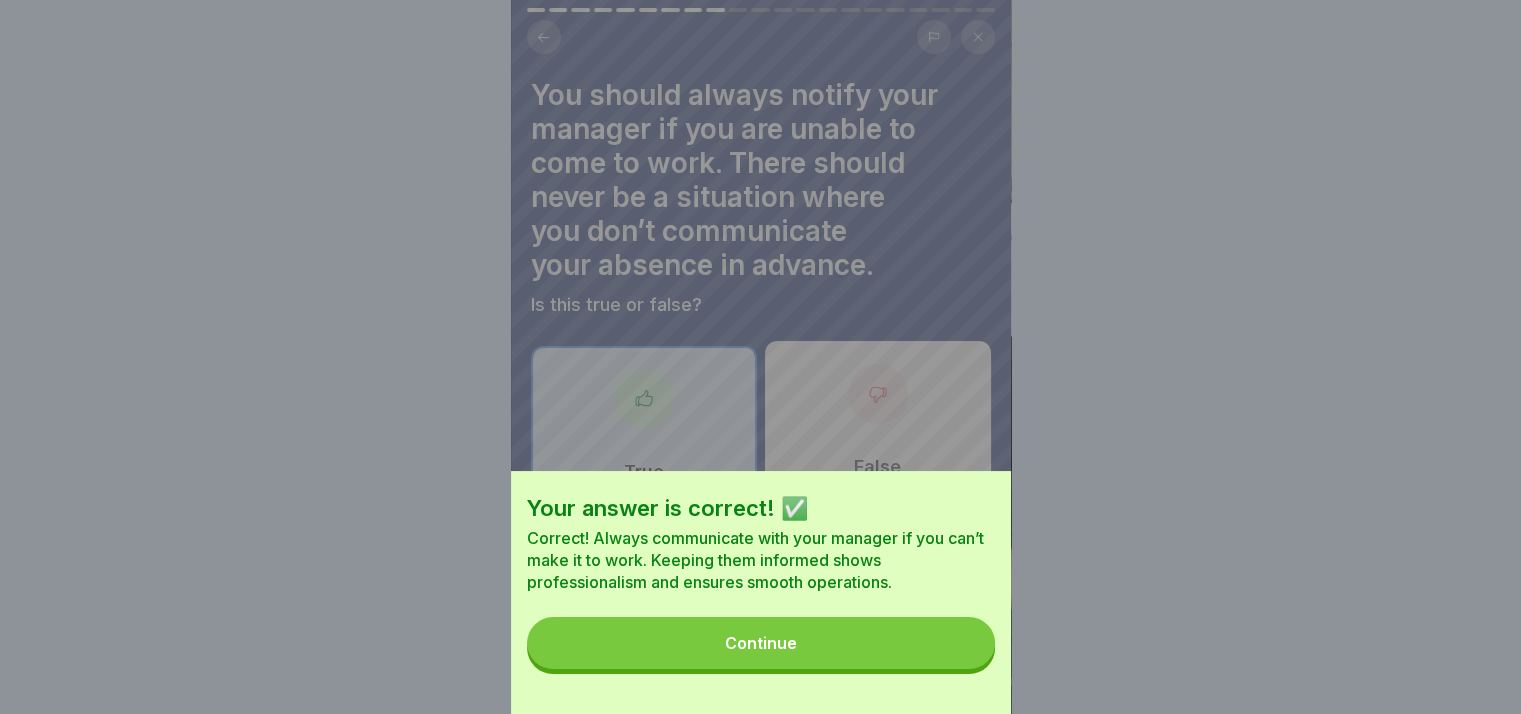 click on "Continue" at bounding box center [761, 643] 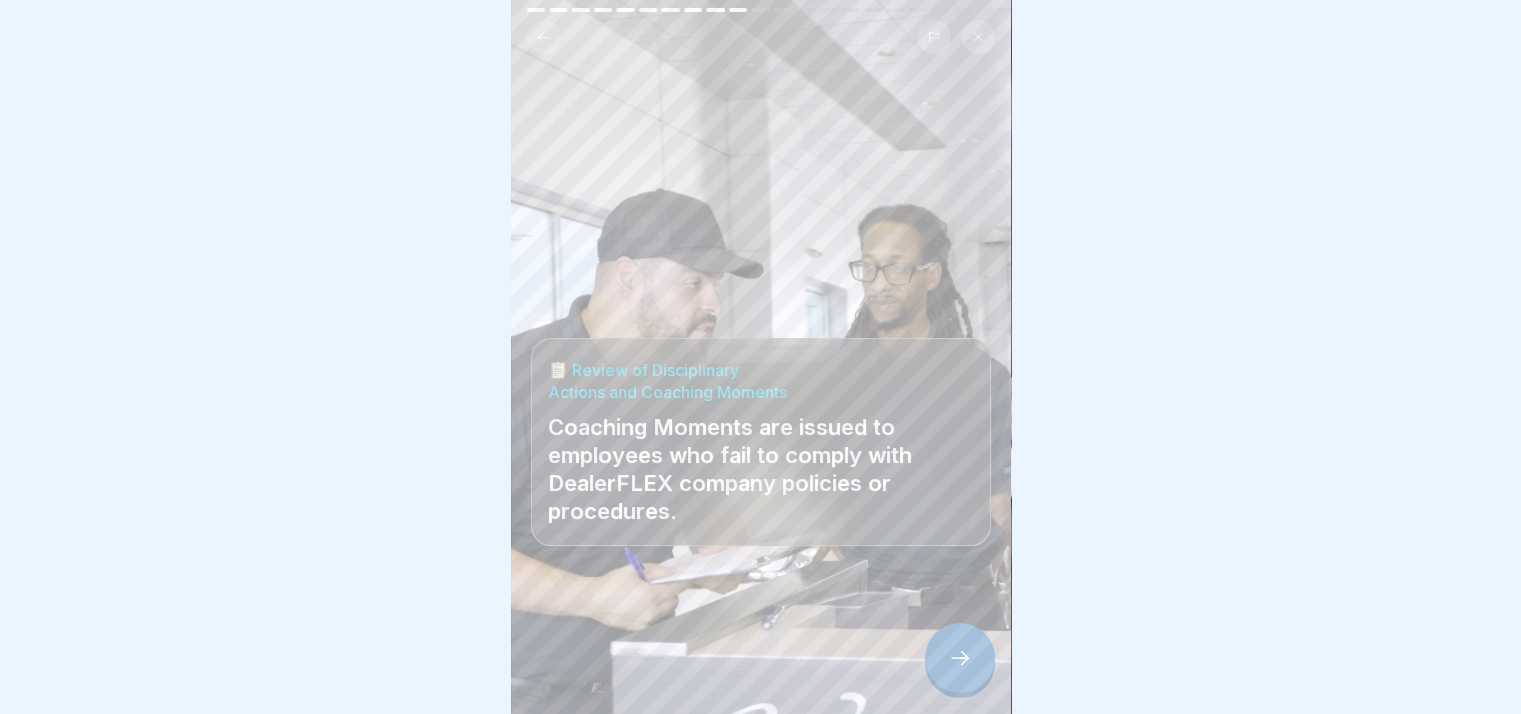 click at bounding box center [960, 658] 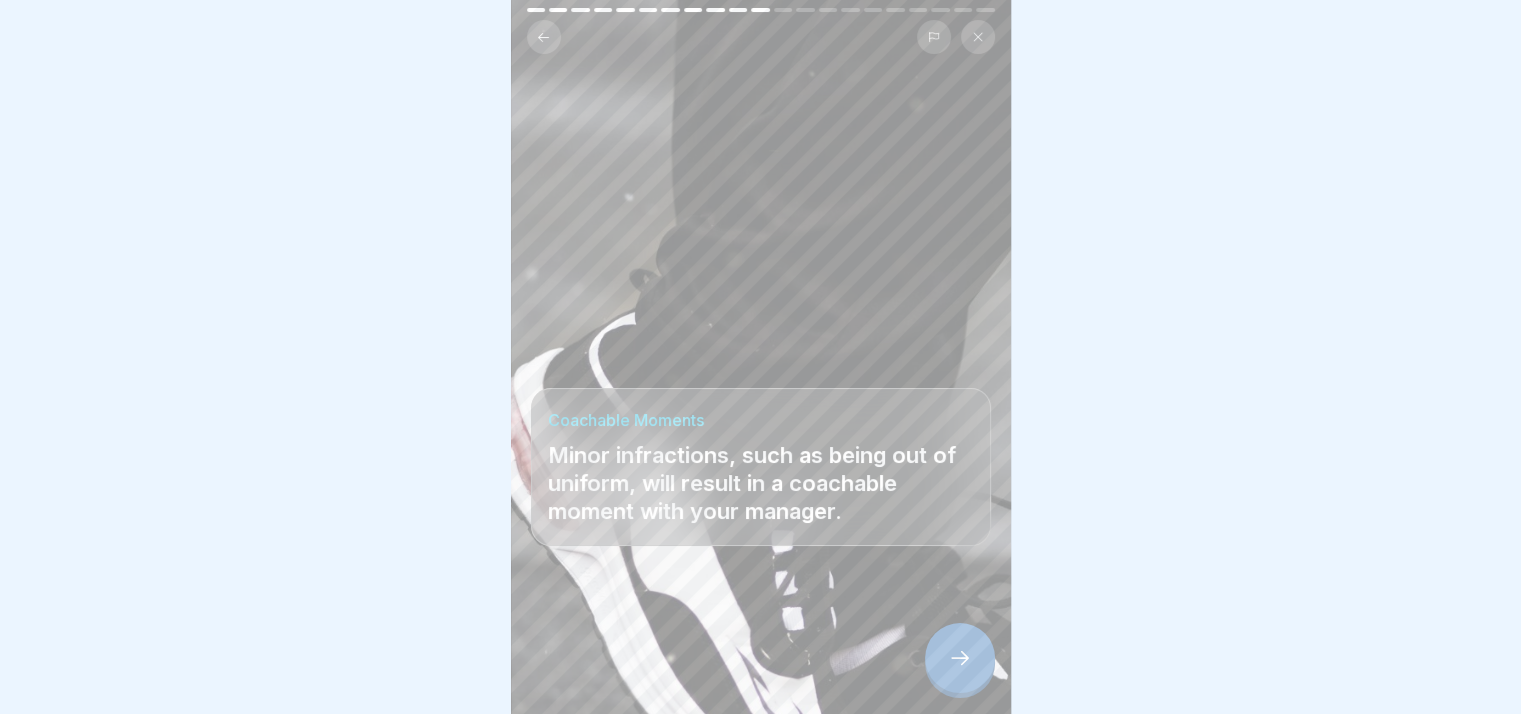 click 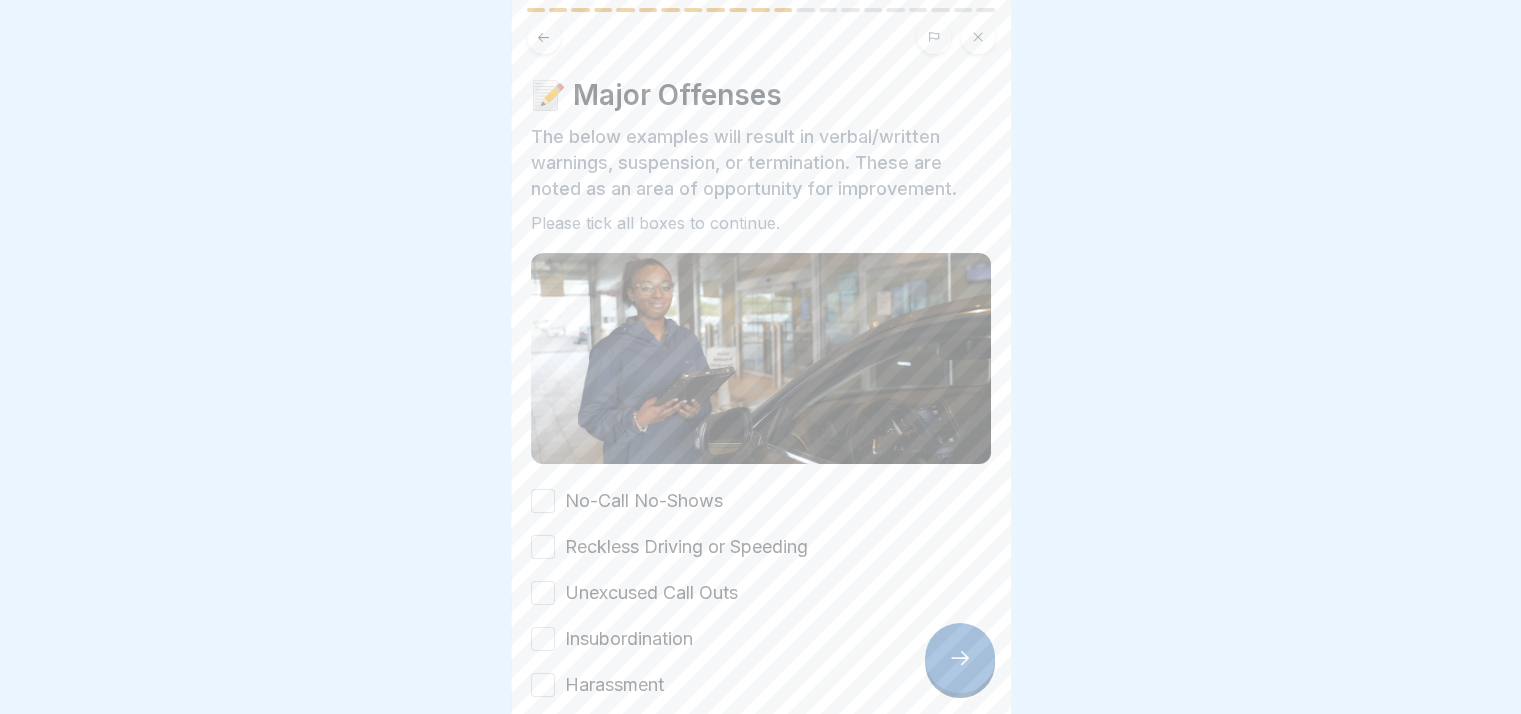 click on "📝 Major Offenses The below examples will result in verbal/written warnings, suspension, or termination. These are noted as an area of opportunity for improvement. Please tick all boxes to continue. No-Call No-Shows Reckless Driving or Speeding Unexcused Call Outs Insubordination Harassment Headphone Use Theft At-Fault Vehicle Damage Customer or Client Complaint" at bounding box center [761, 357] 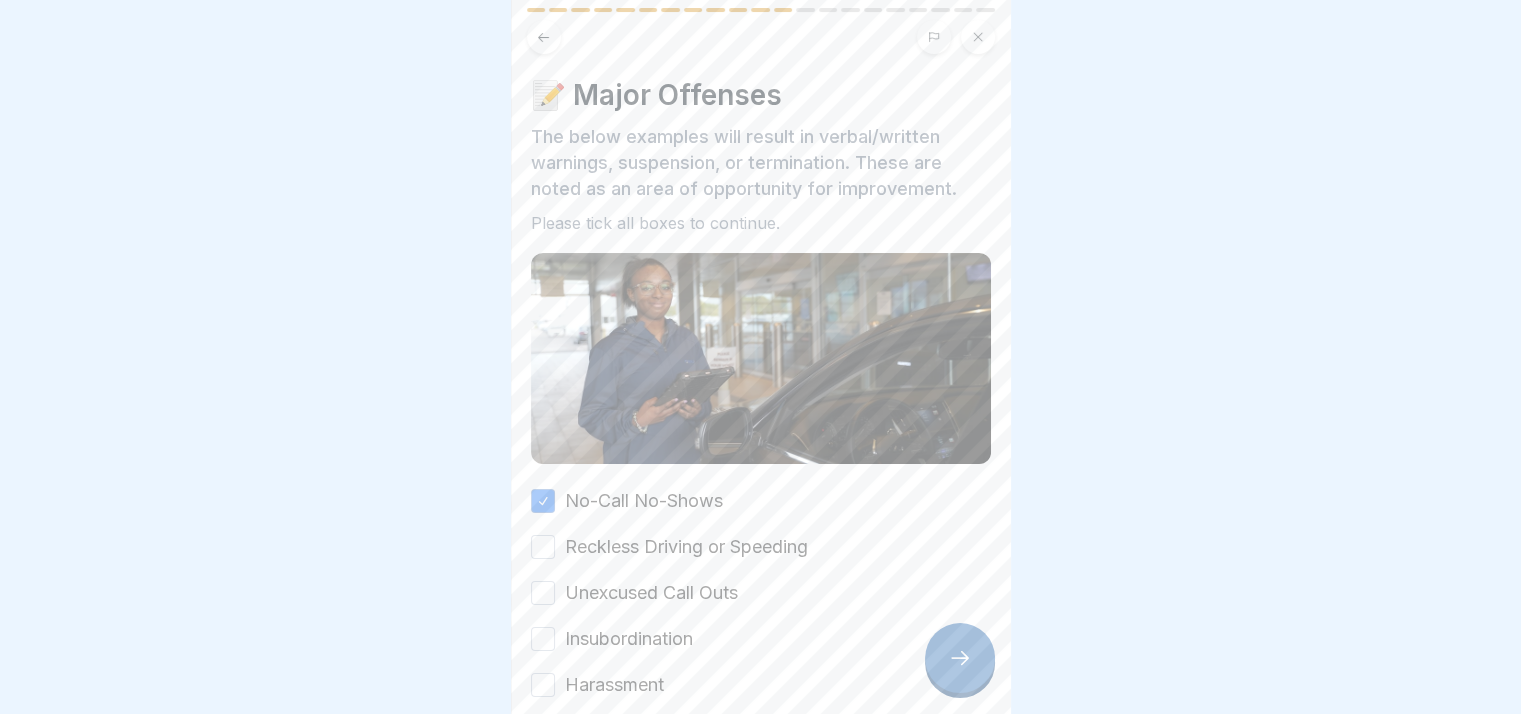 click on "No-Call No-Shows Reckless Driving or Speeding Unexcused Call Outs Insubordination Harassment Headphone Use Theft At-Fault Vehicle Damage Customer or Client Complaint" at bounding box center (761, 685) 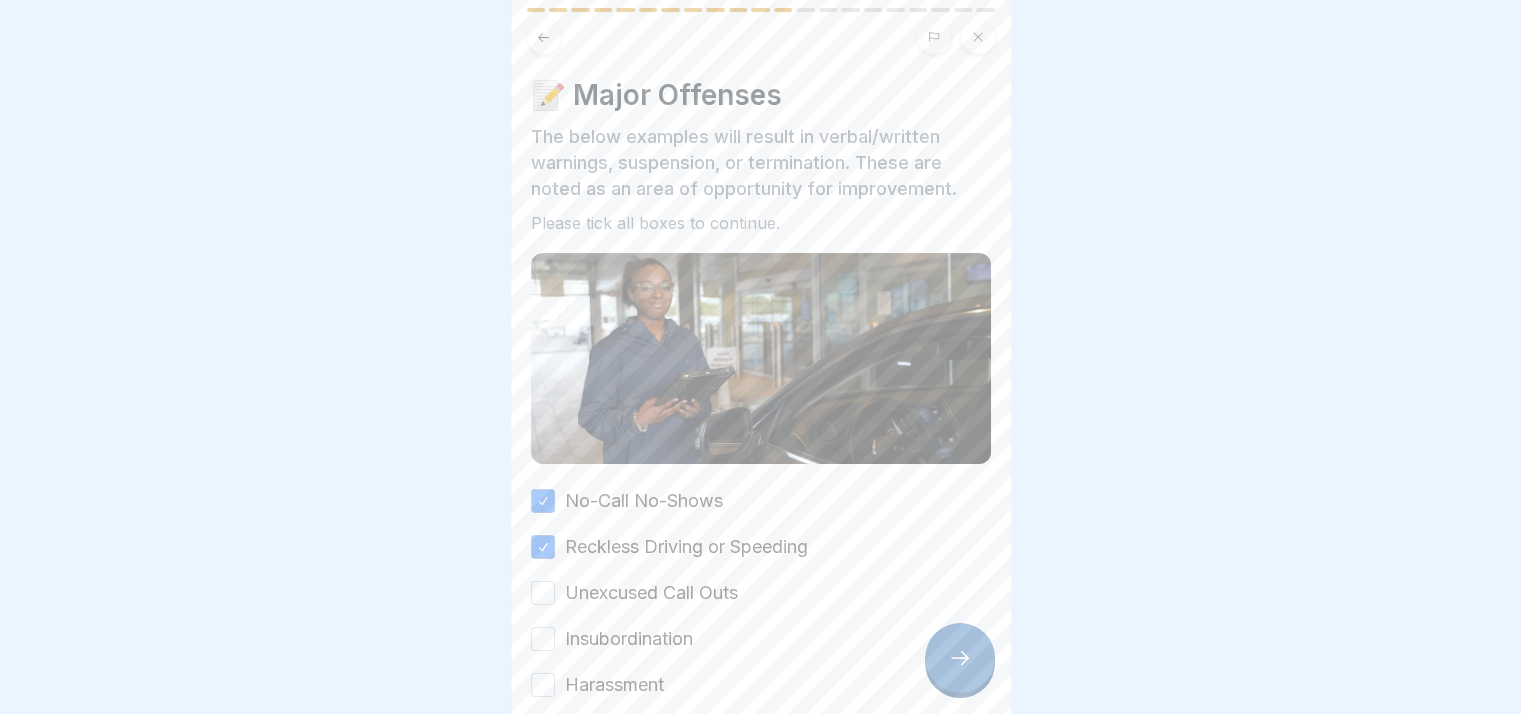 click on "Unexcused Call Outs" at bounding box center (543, 593) 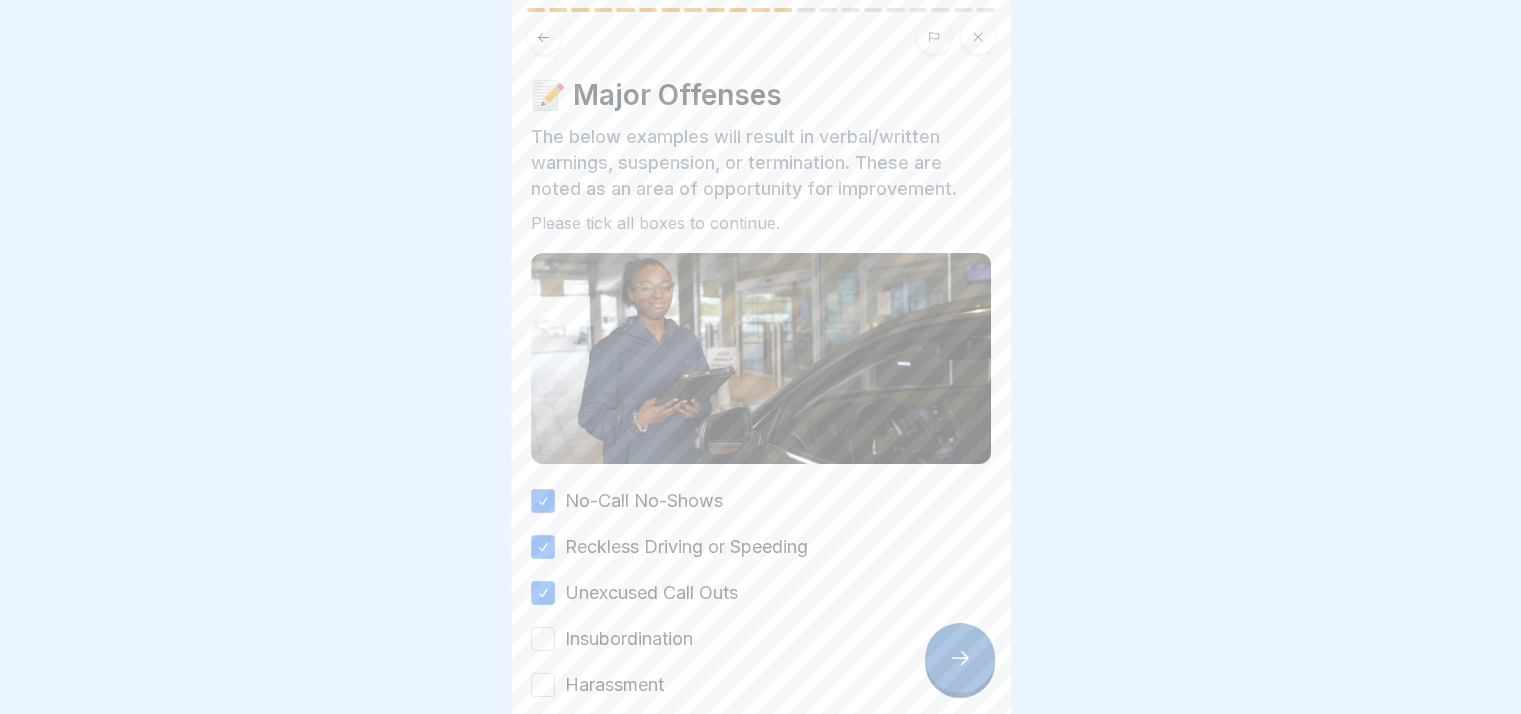 click on "Insubordination" at bounding box center (543, 639) 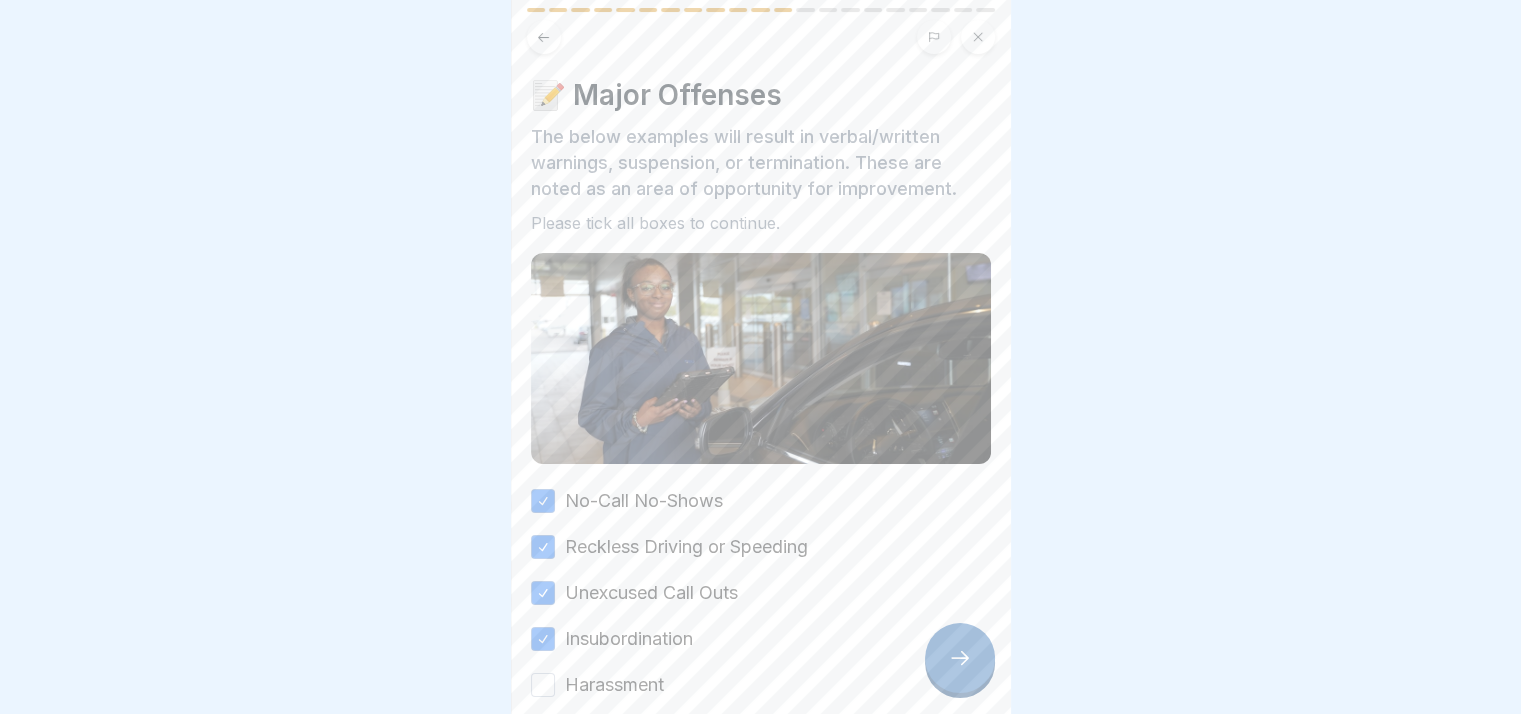 click on "Harassment" at bounding box center (543, 685) 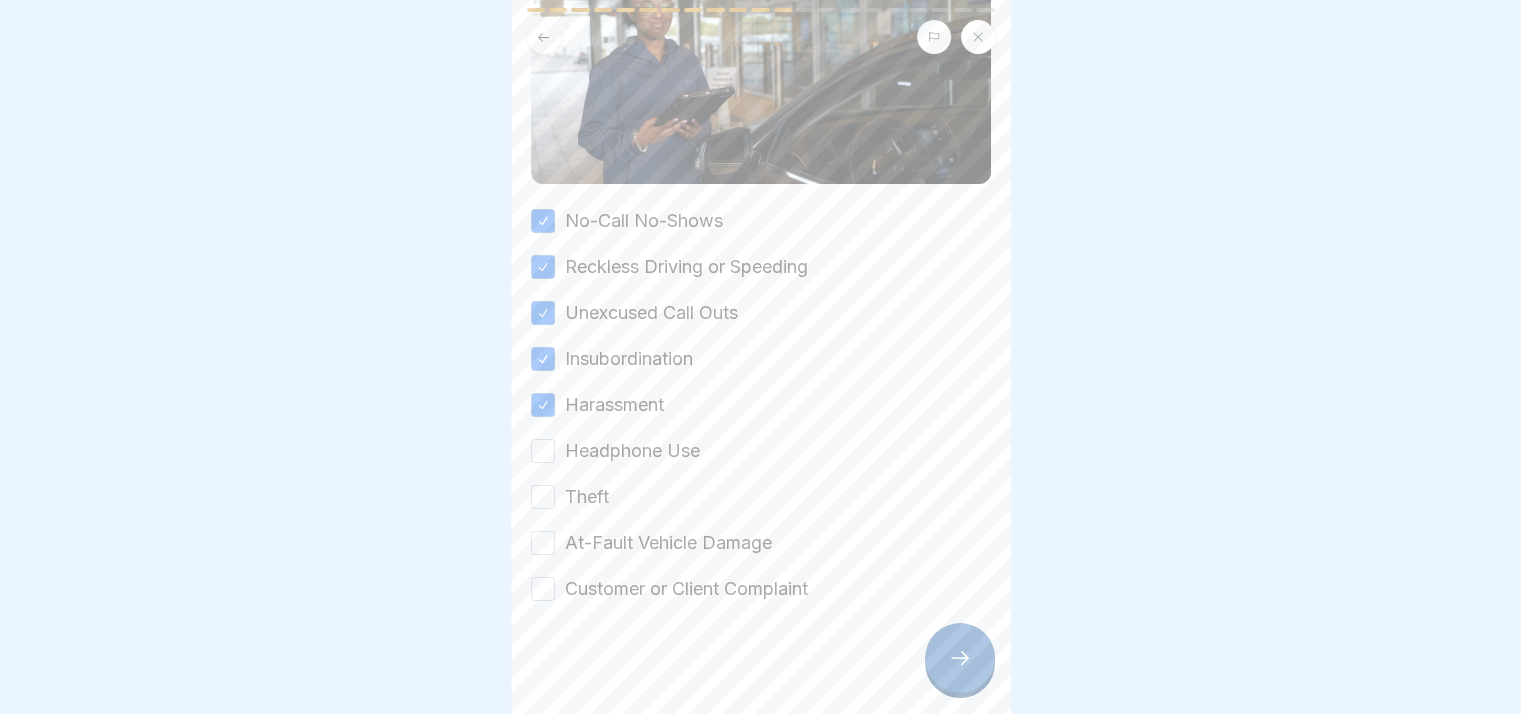 scroll, scrollTop: 280, scrollLeft: 0, axis: vertical 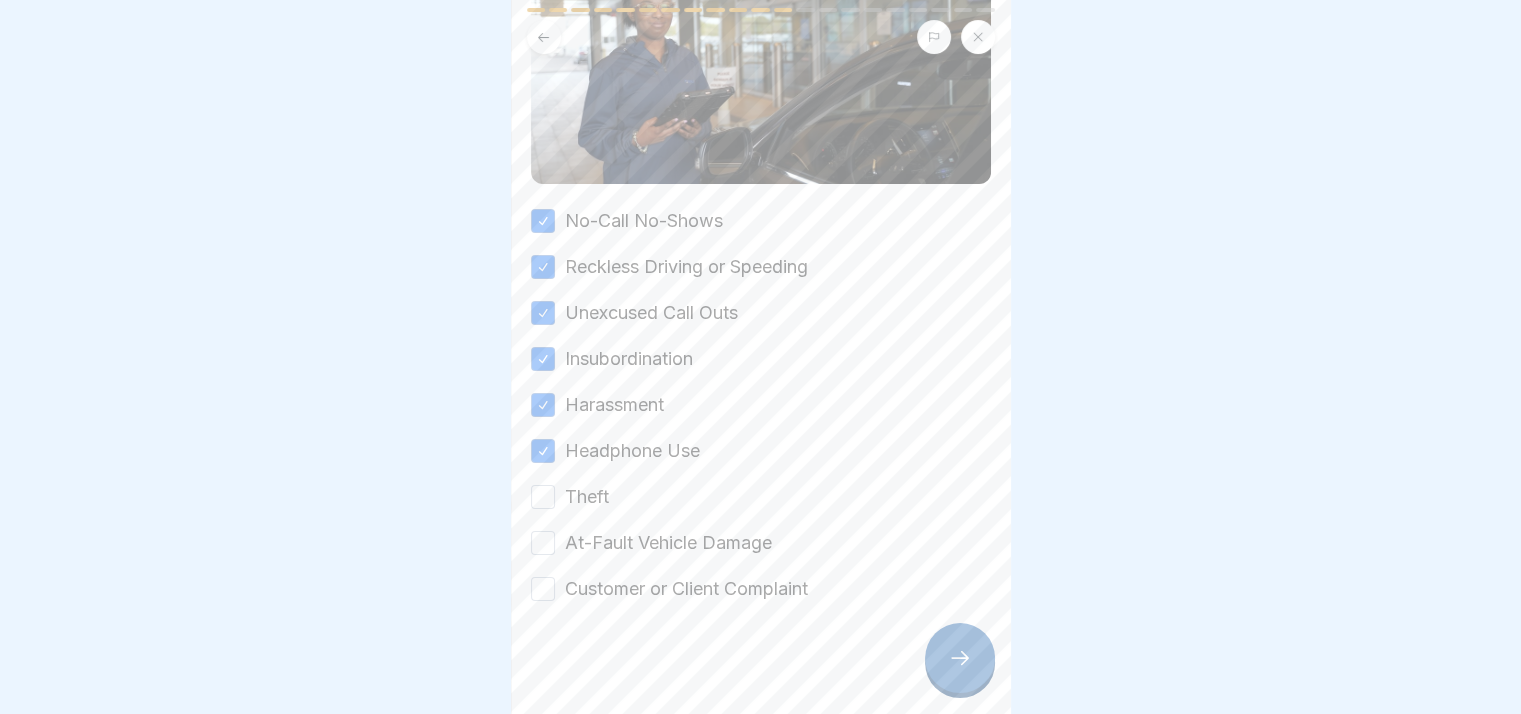 click on "Theft" at bounding box center (543, 497) 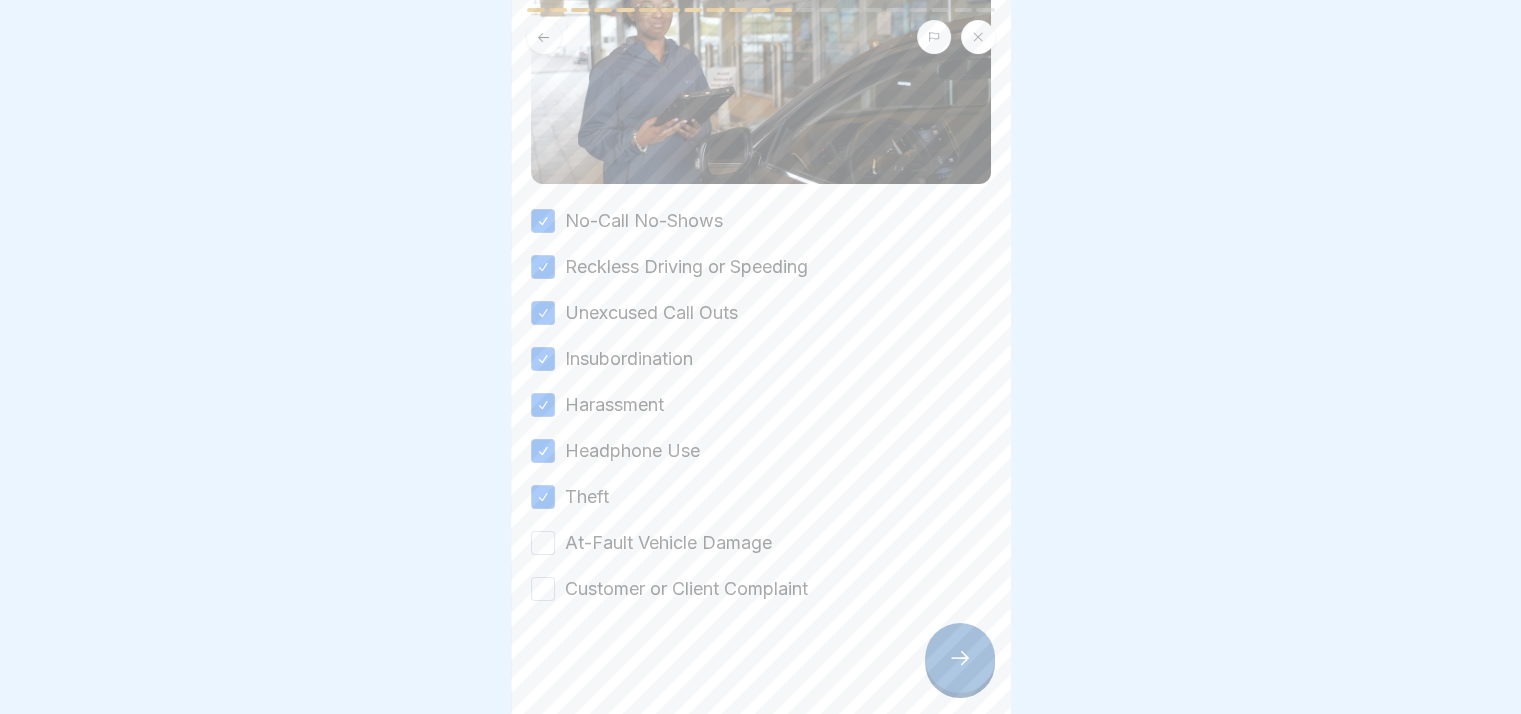 click on "No-Call No-Shows Reckless Driving or Speeding Unexcused Call Outs Insubordination Harassment Headphone Use Theft At-Fault Vehicle Damage Customer or Client Complaint" at bounding box center [761, 405] 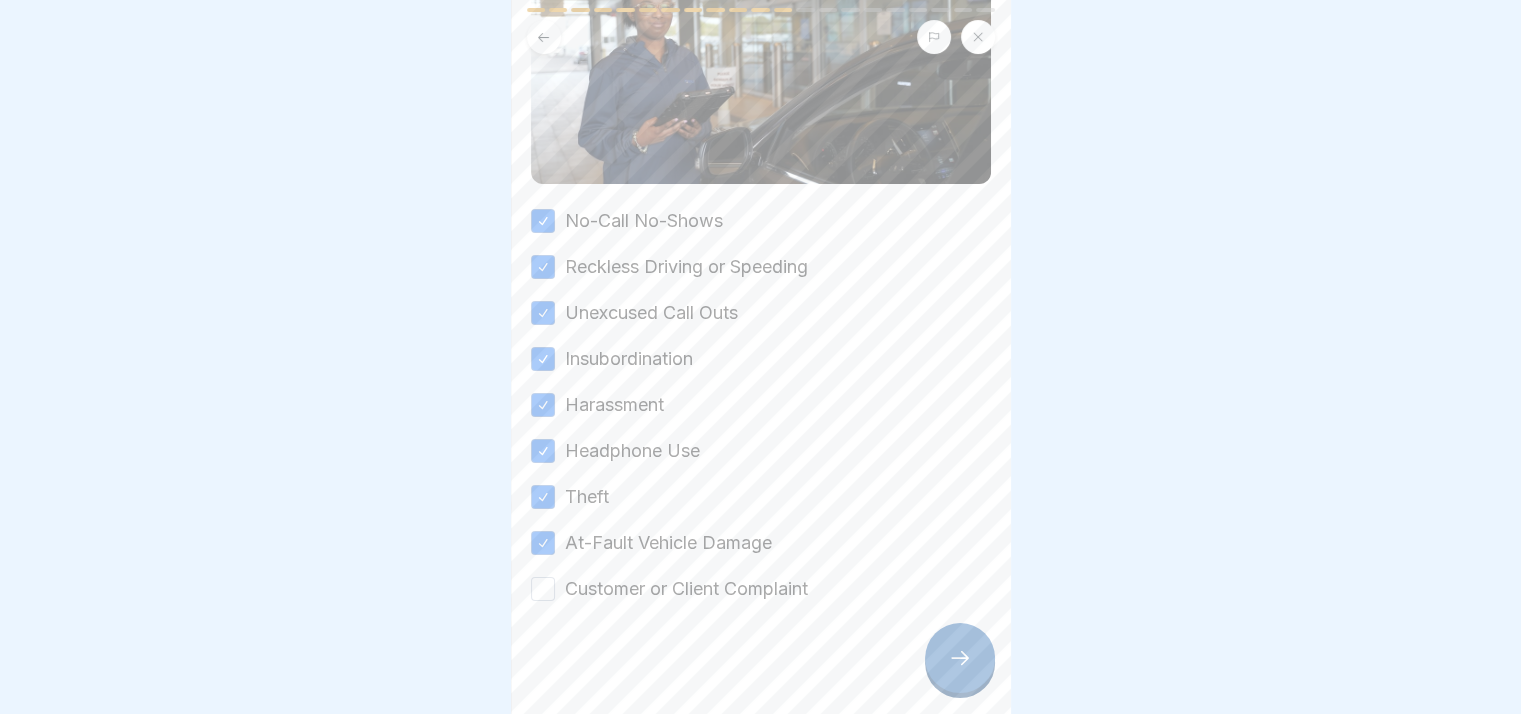 click on "Customer or Client Complaint" at bounding box center (543, 589) 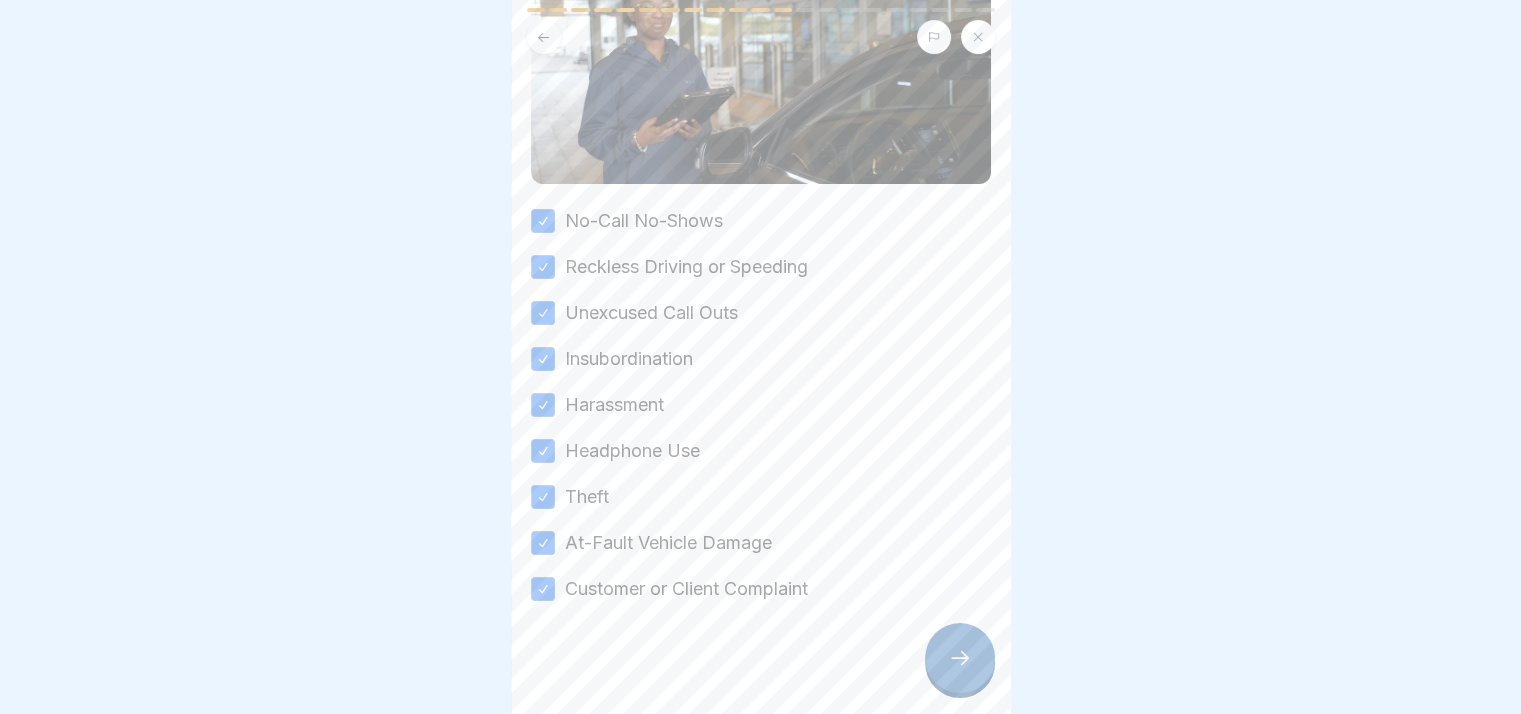 click 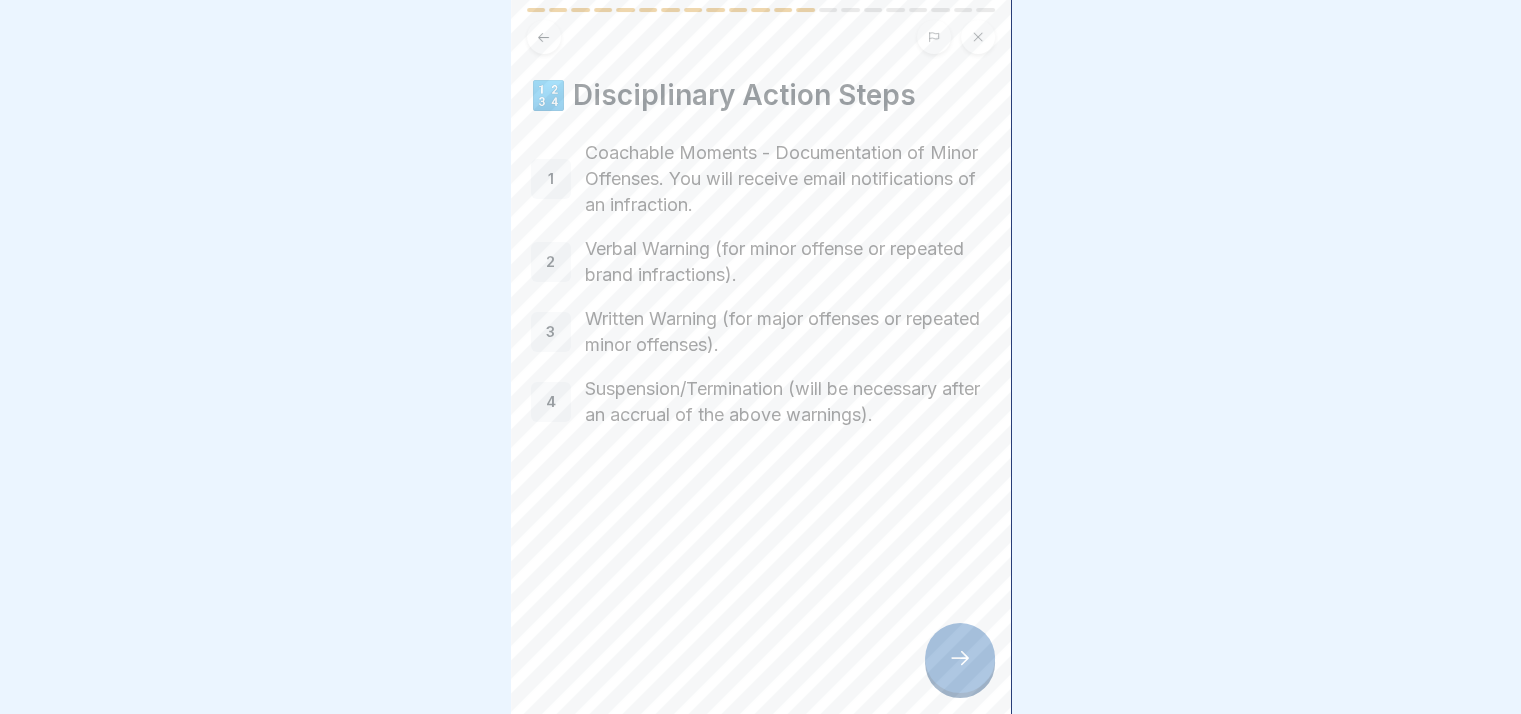 click on "🔢 Disciplinary Action Steps 1 Coachable Moments - Documentation of Minor Offenses. You will receive email notifications of an infraction. 2 Verbal Warning (for minor offense or repeated brand infractions). 3 Written Warning (for major offenses or repeated minor offenses). 4 Suspension/Termination (will be necessary after an accrual of the above warnings)." at bounding box center (761, 357) 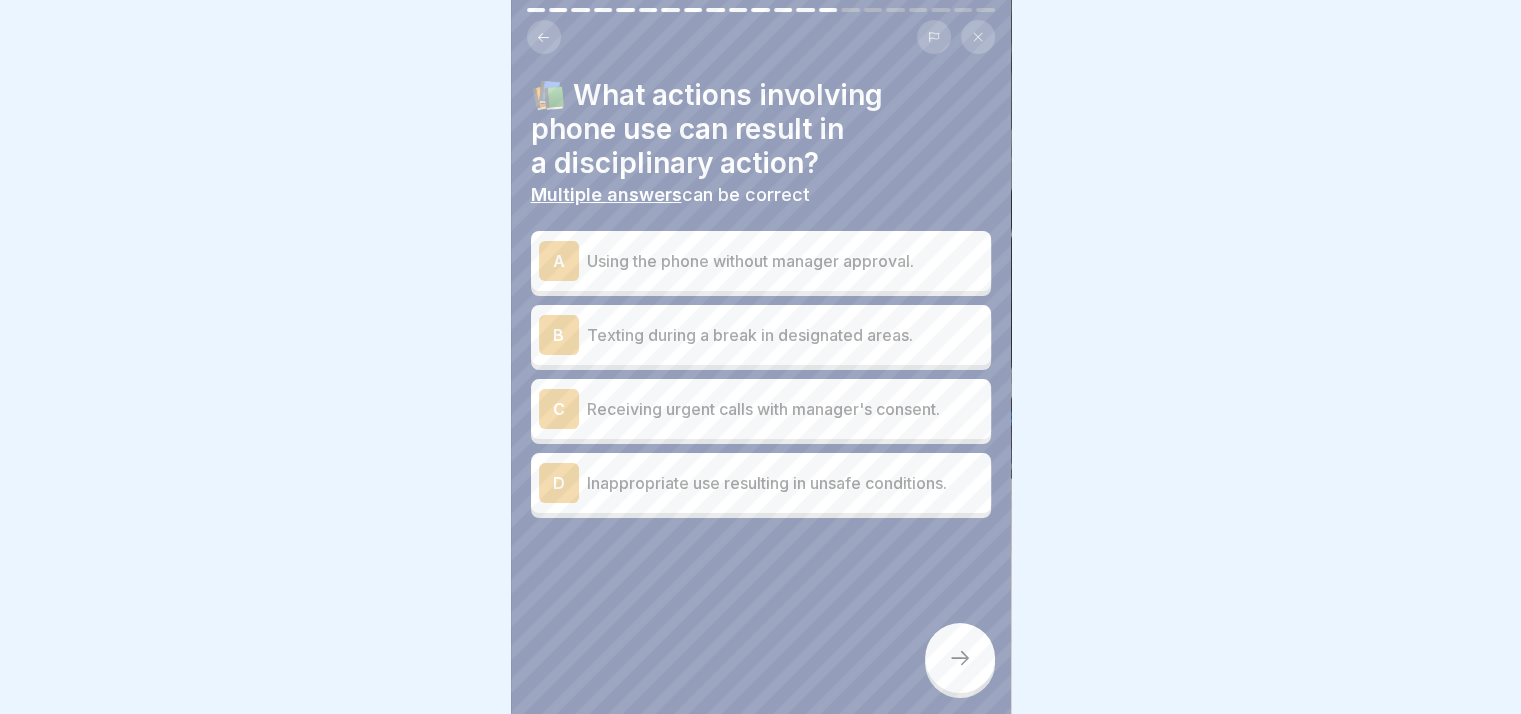 click on "Inappropriate use resulting in unsafe conditions." at bounding box center [785, 483] 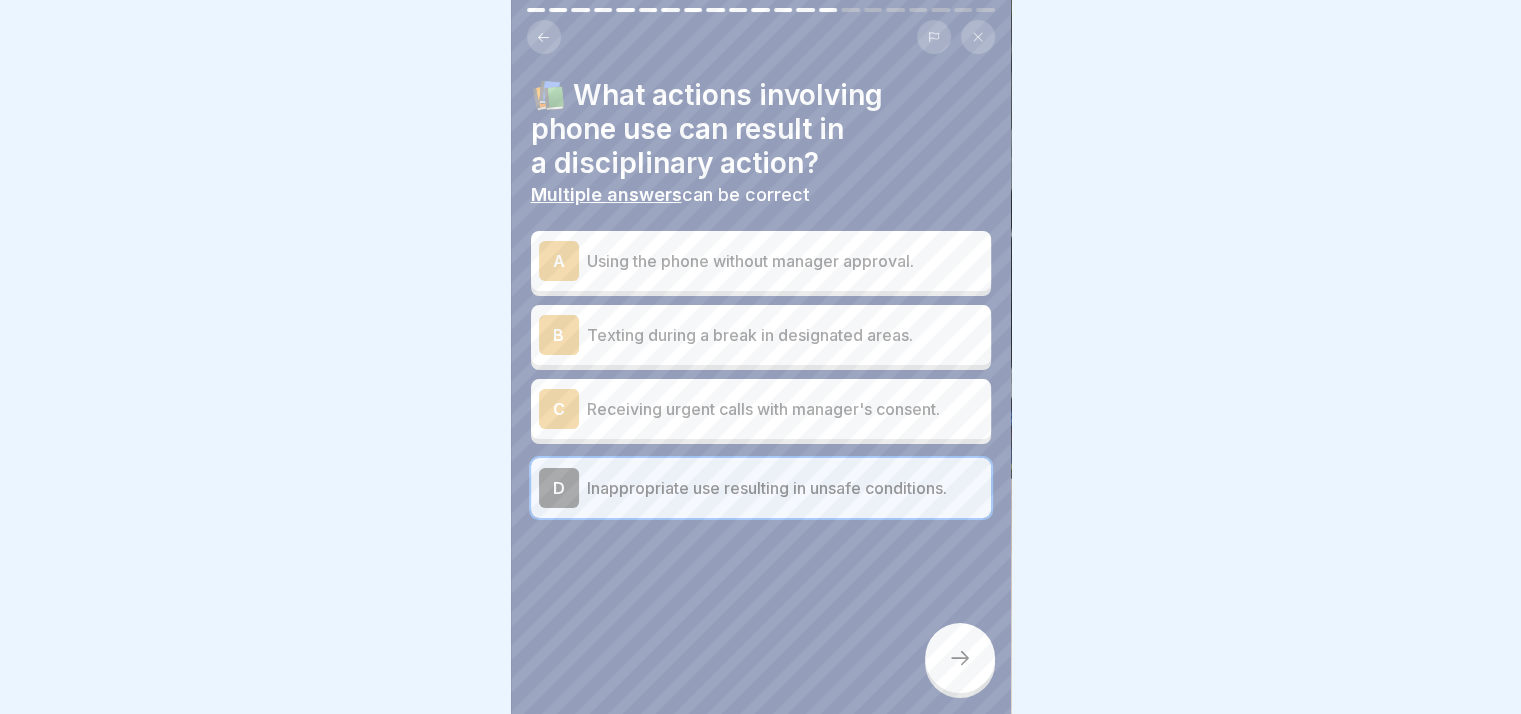 click at bounding box center [960, 658] 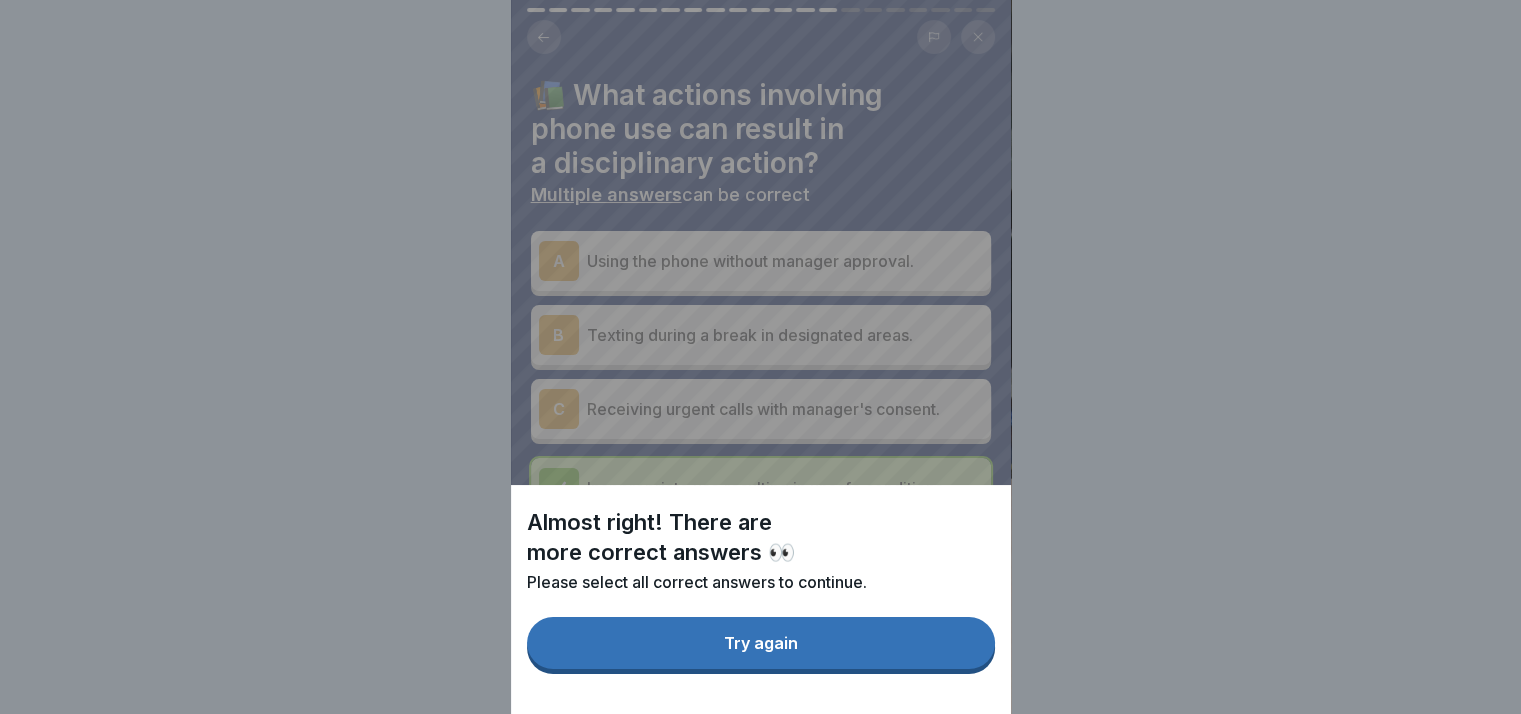 click on "Try again" at bounding box center [761, 643] 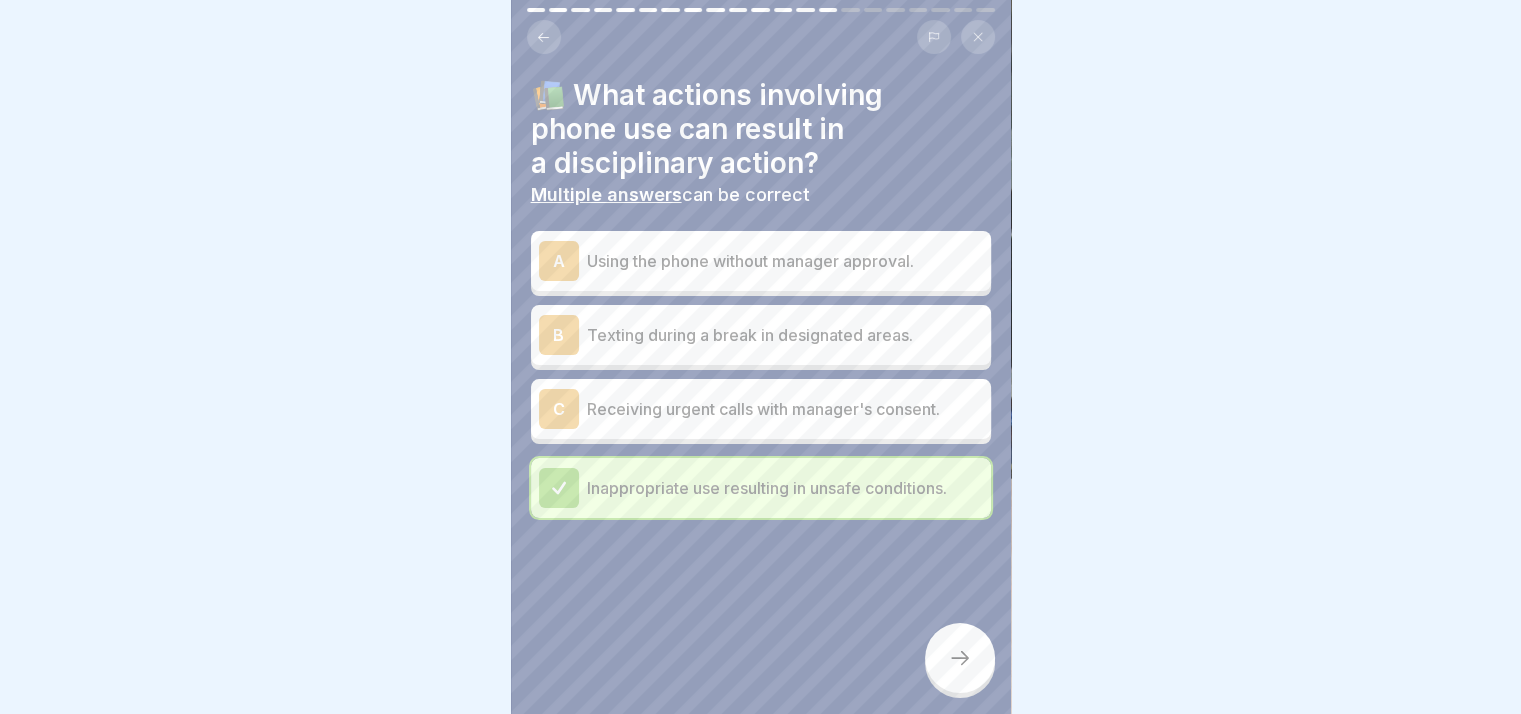 click 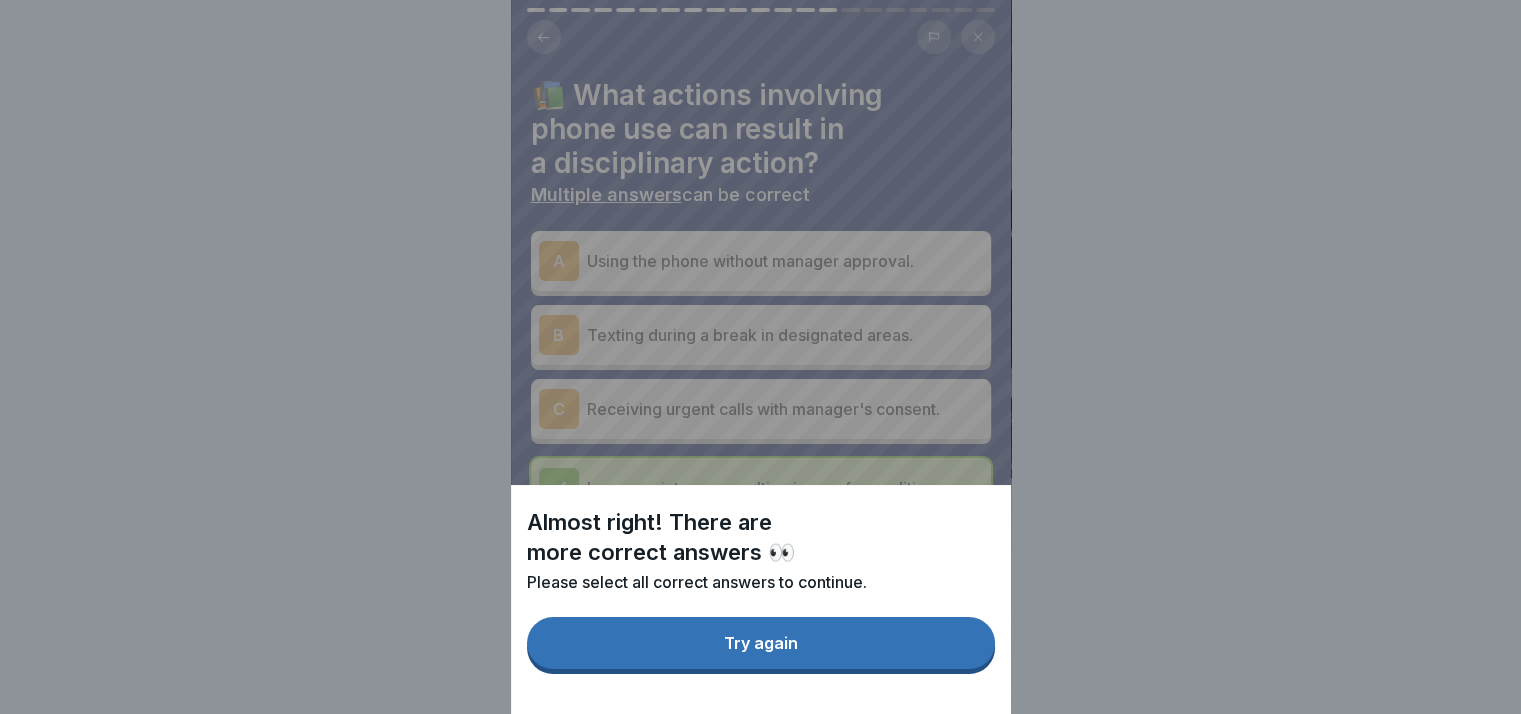 click on "Try again" at bounding box center (761, 643) 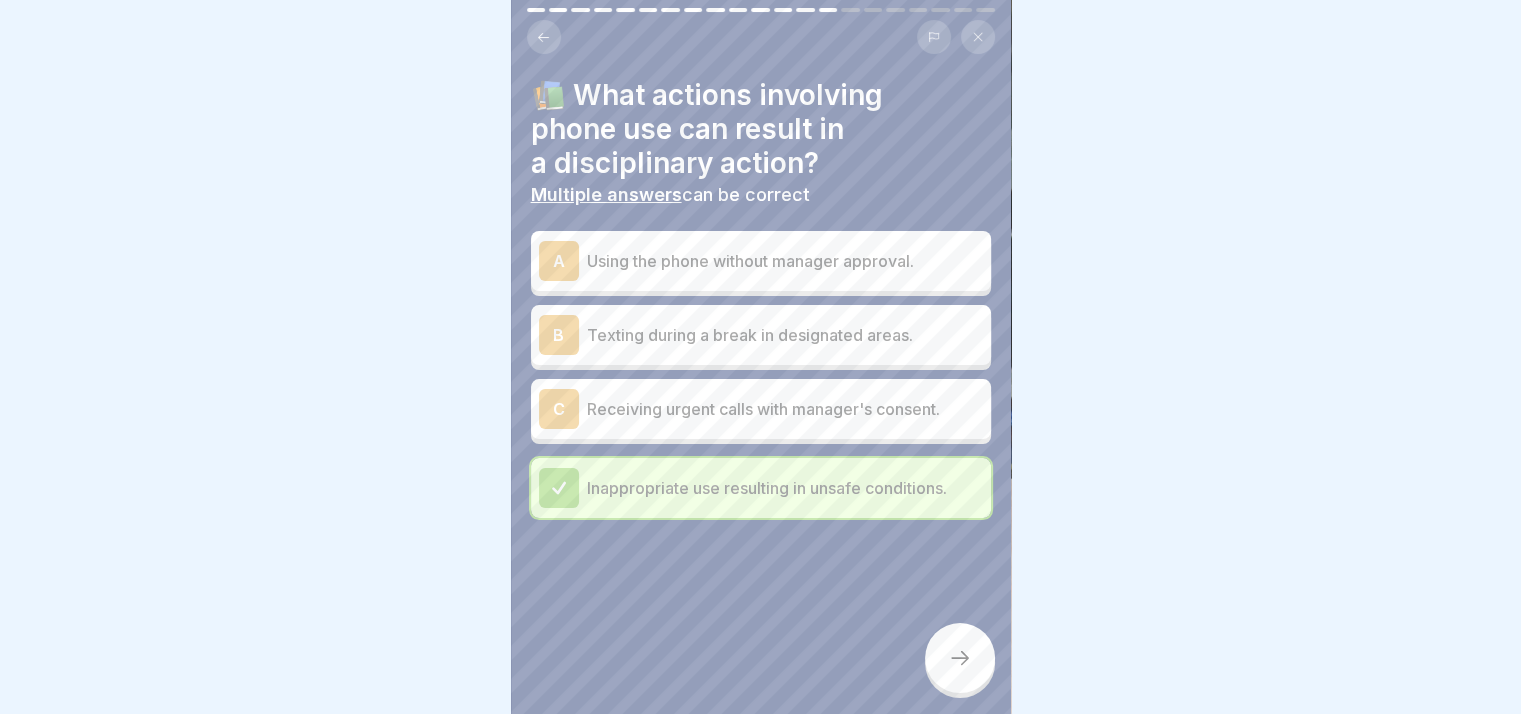 click on "Using the phone without manager approval." at bounding box center (785, 261) 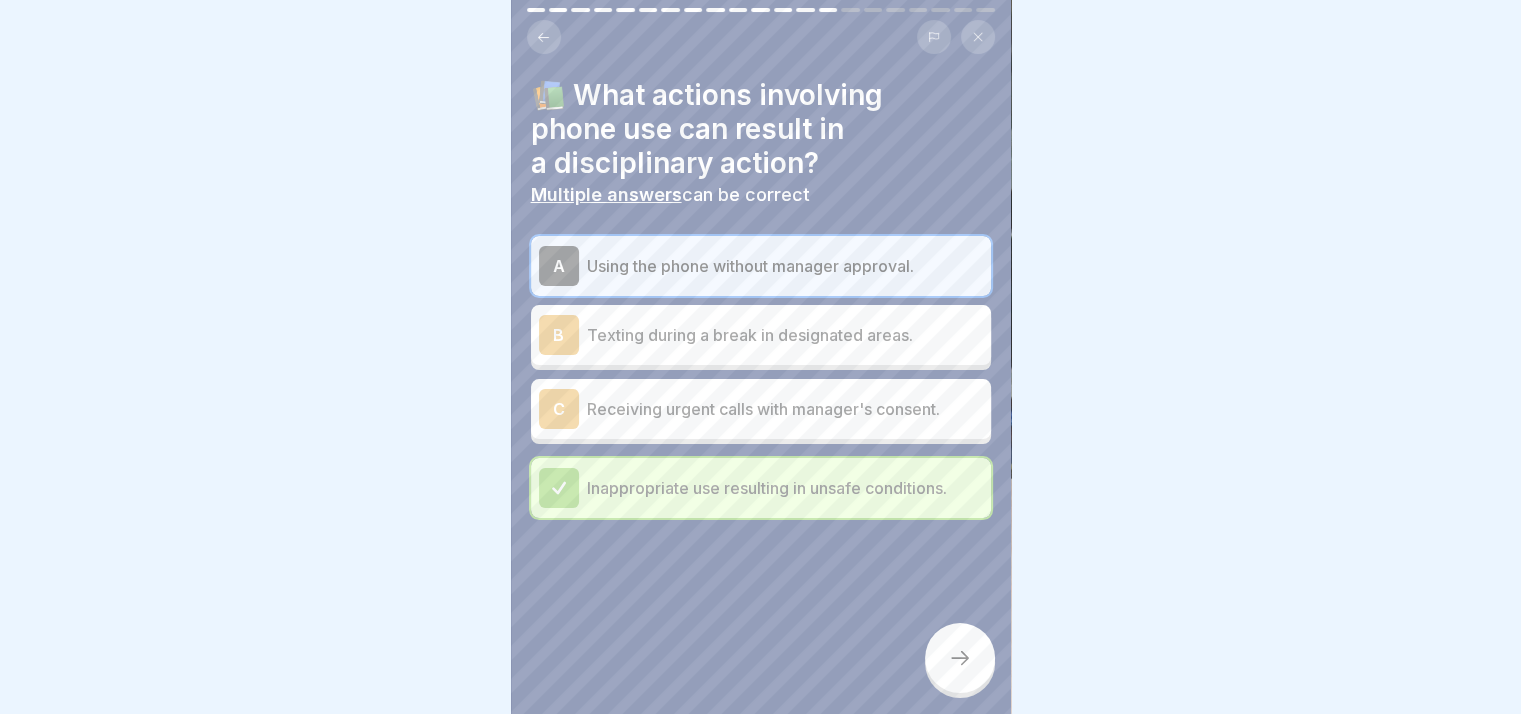 click at bounding box center (960, 658) 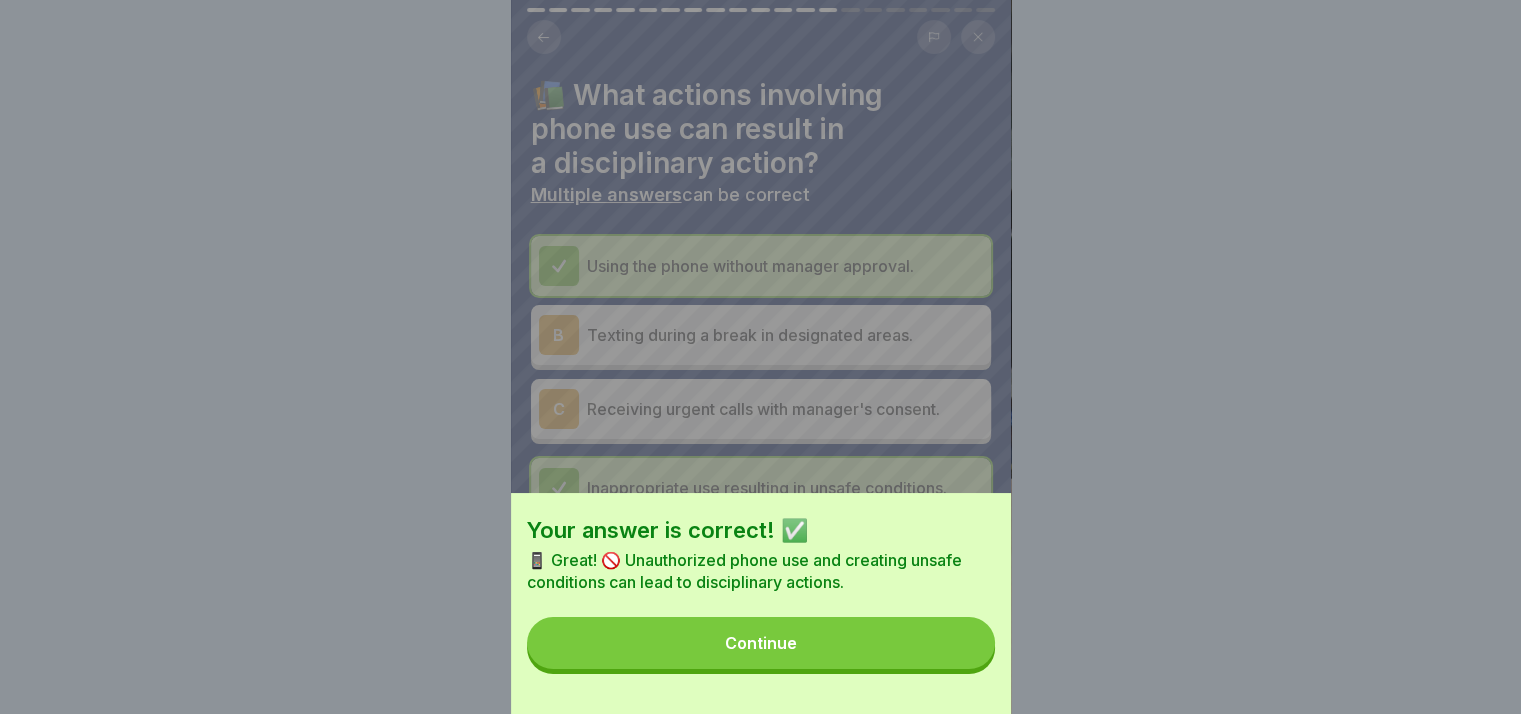 click on "Continue" at bounding box center (761, 643) 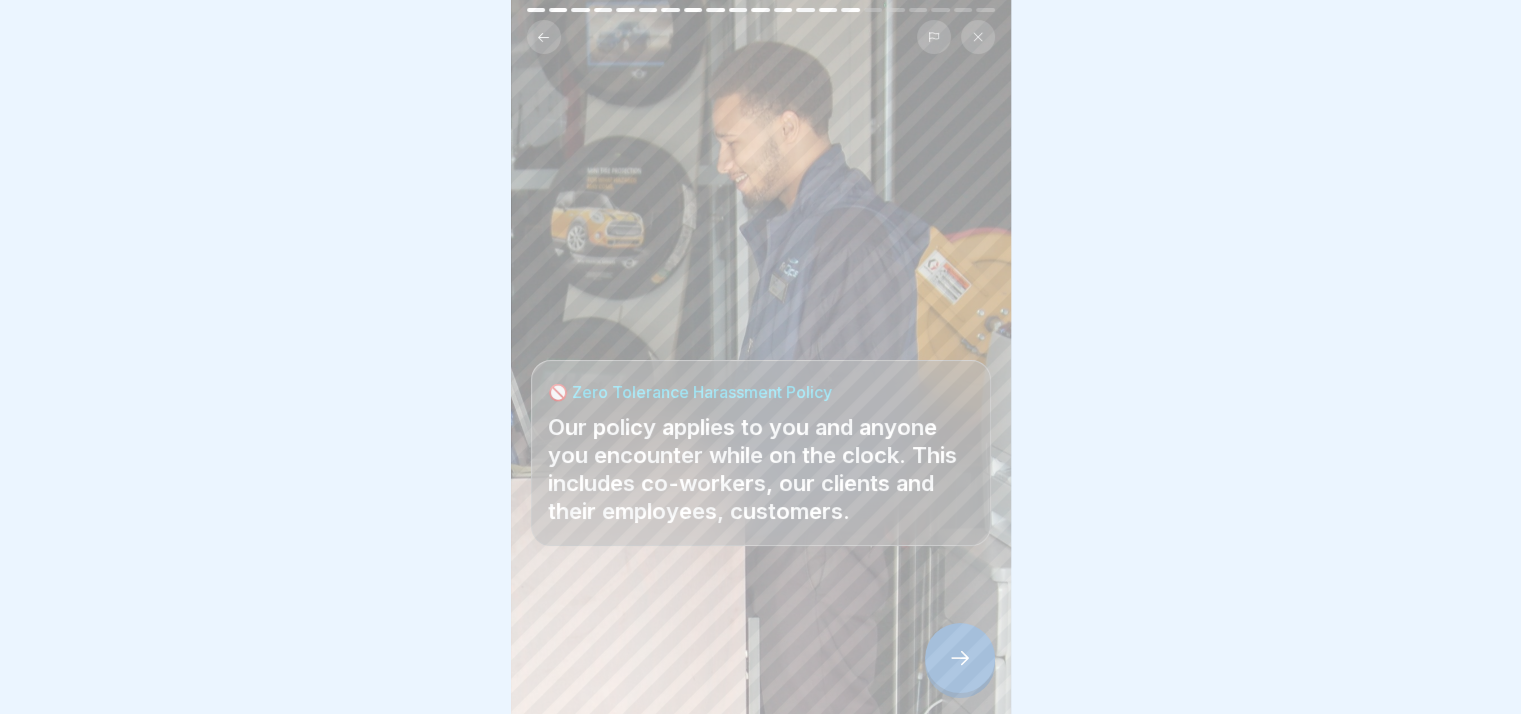click at bounding box center (960, 658) 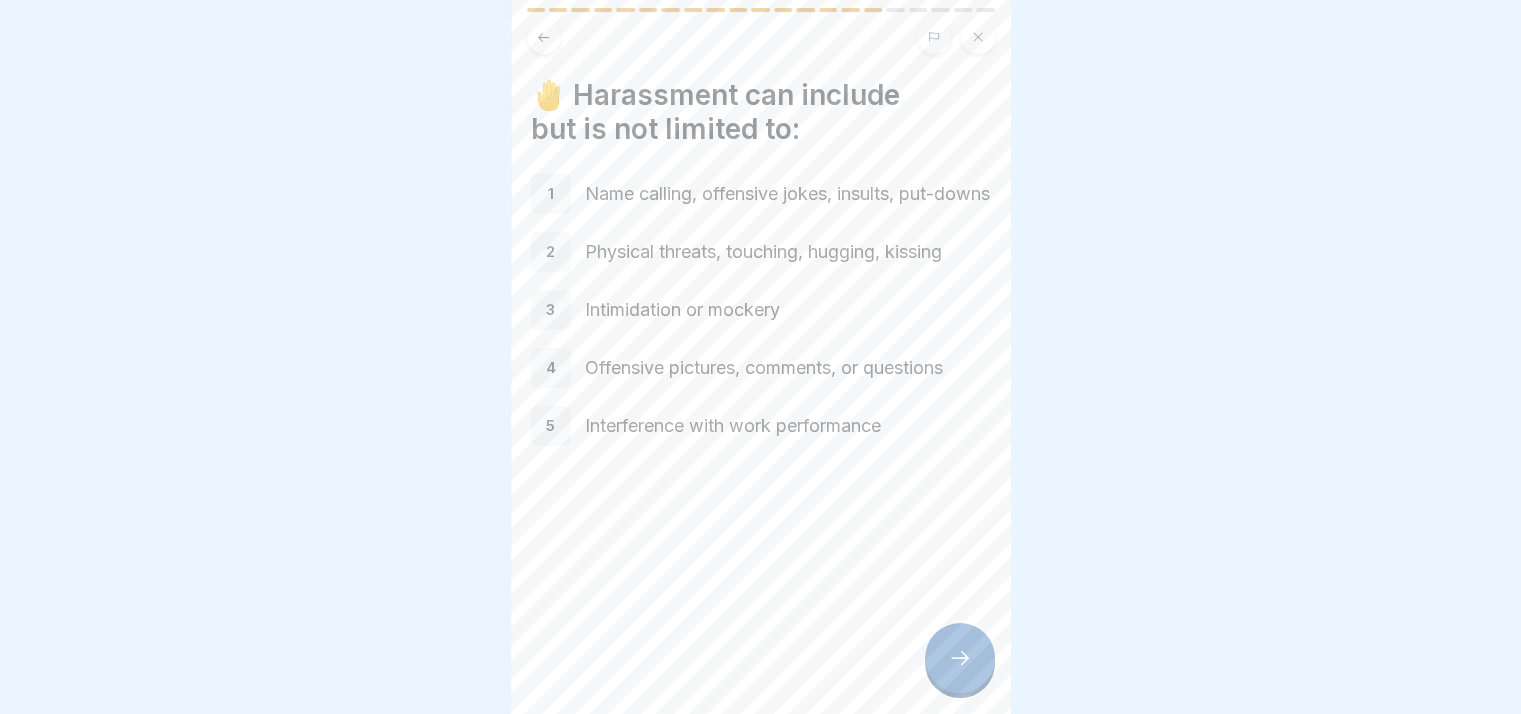 click on "1" at bounding box center [551, 194] 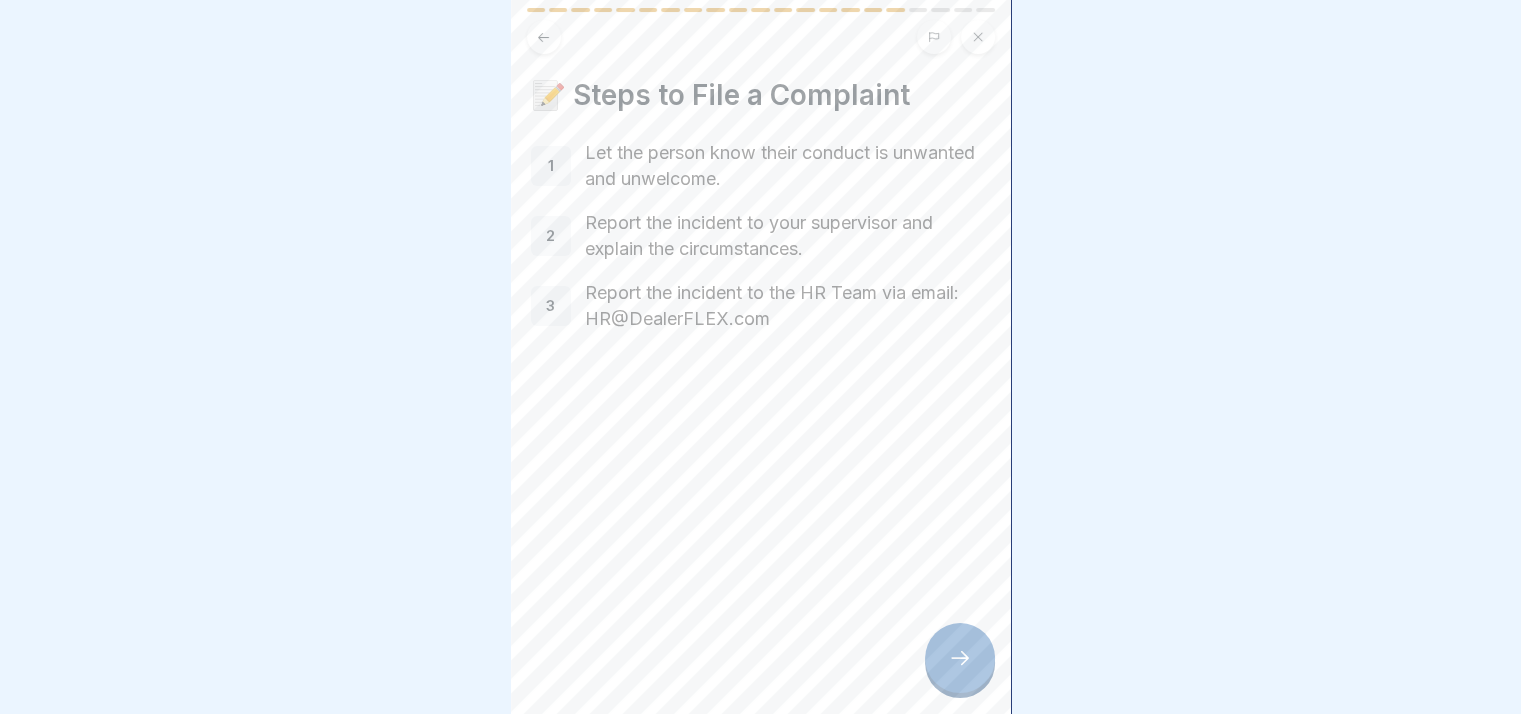 click at bounding box center [960, 658] 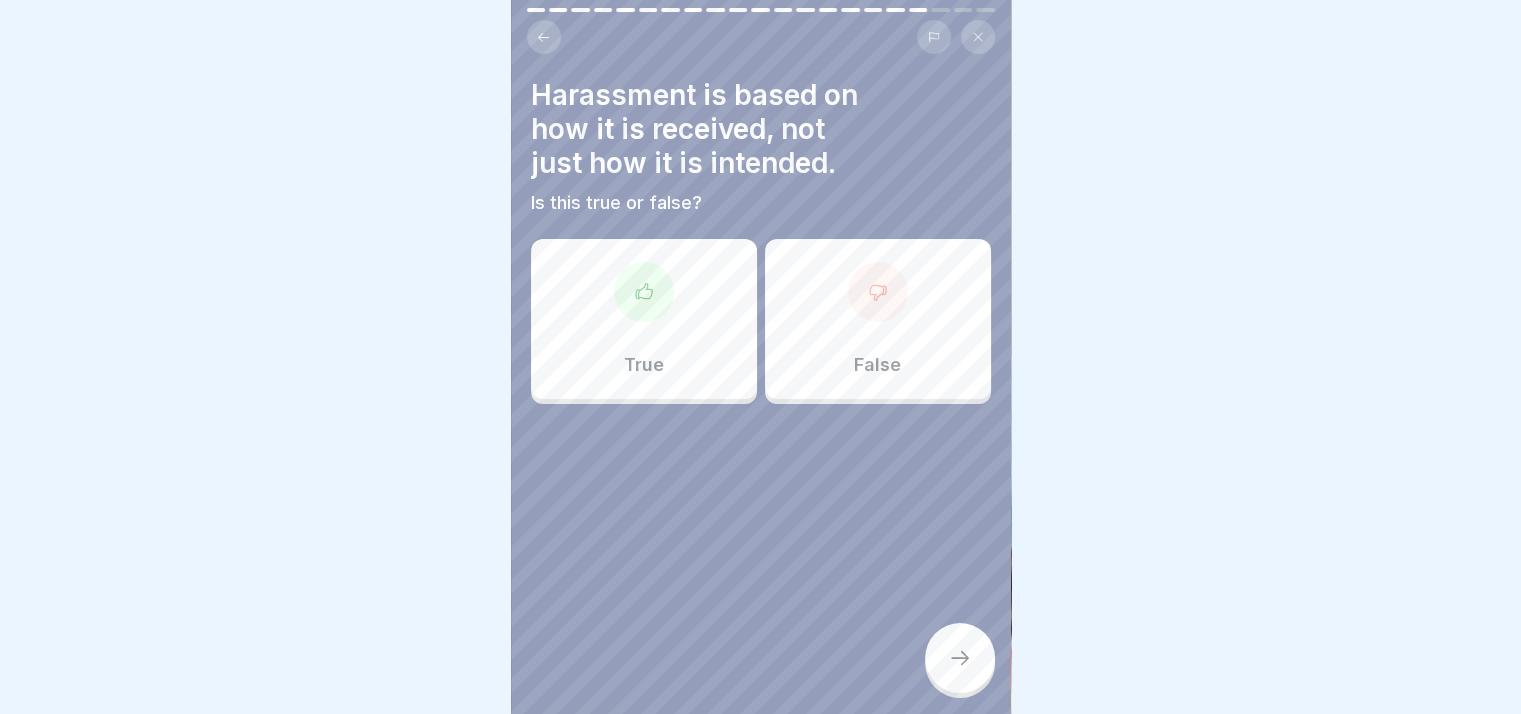 click on "False" at bounding box center (878, 319) 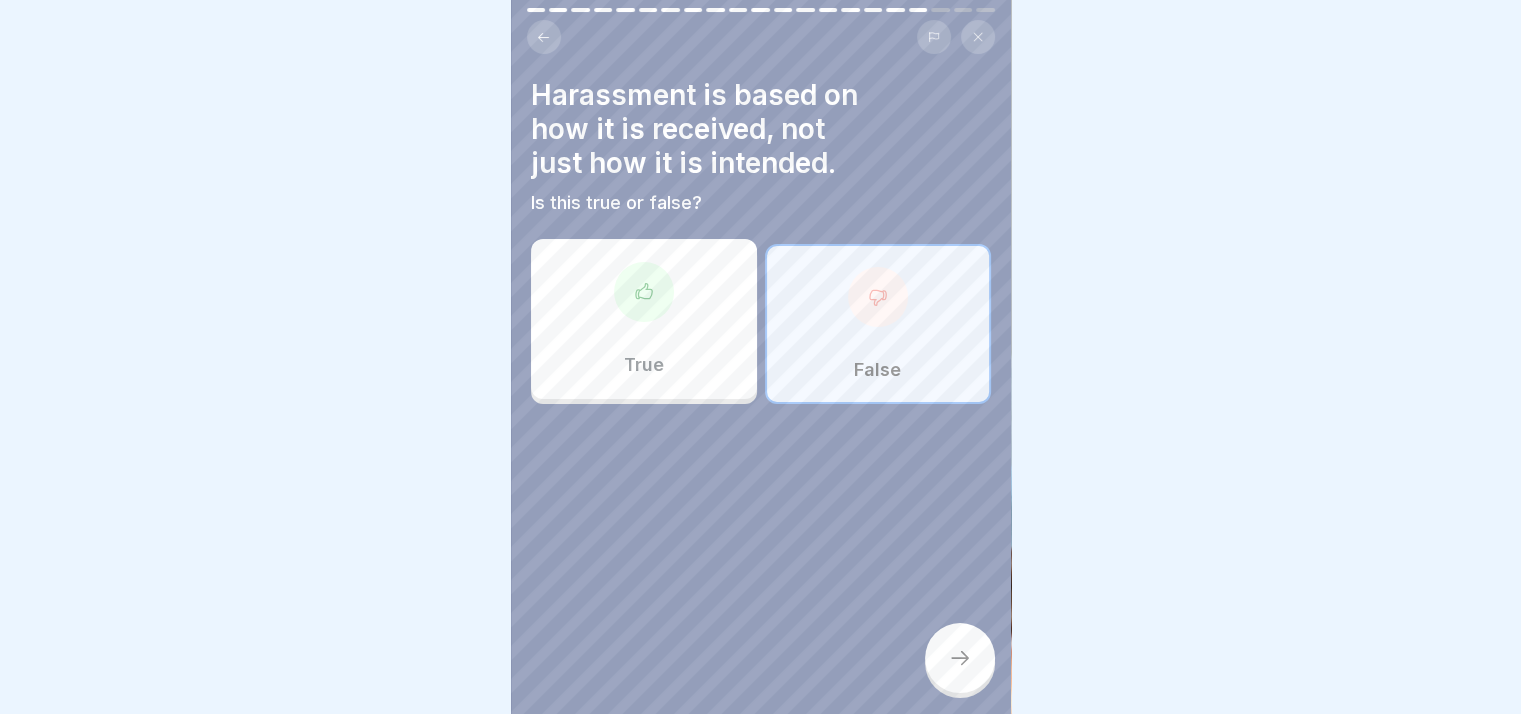 click 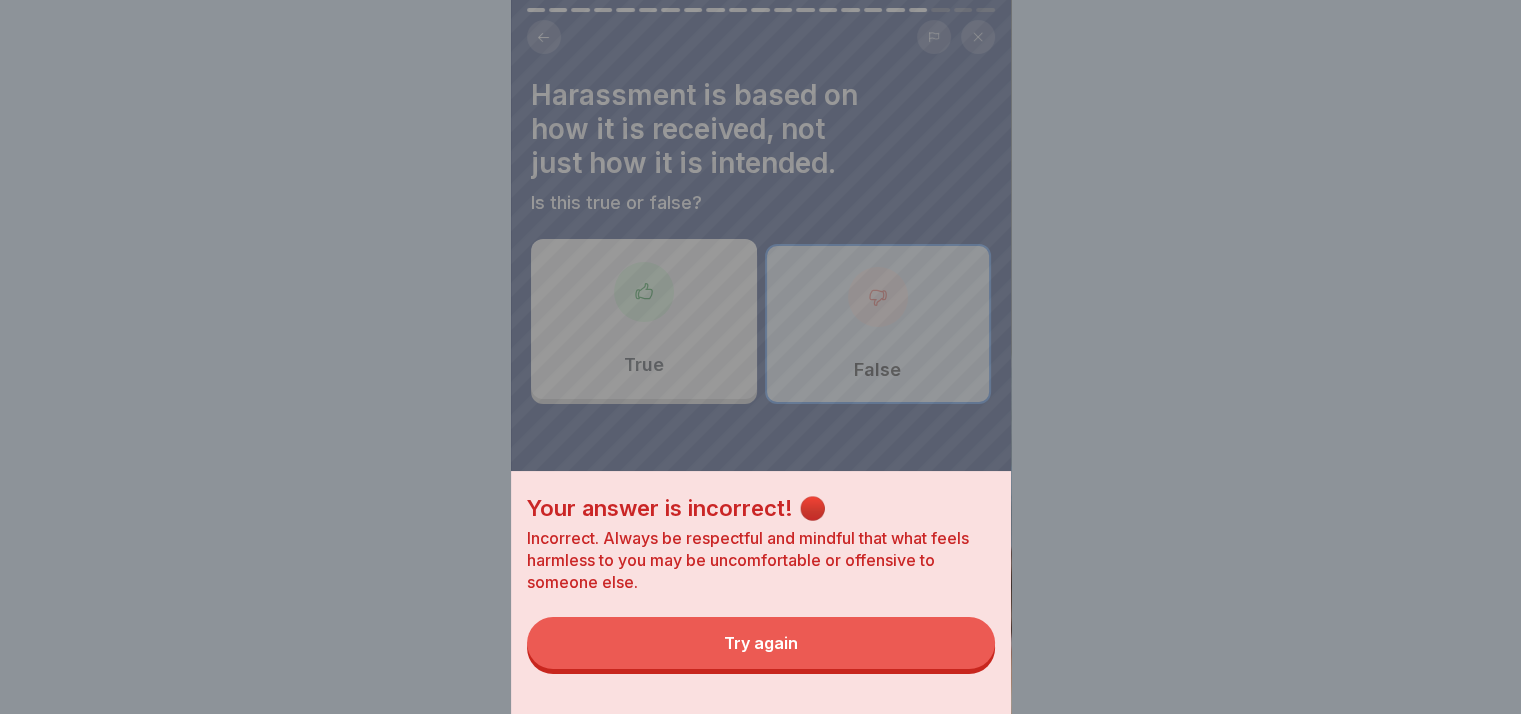 click on "Your answer is incorrect! 🔴 Incorrect. Always be respectful and mindful that what feels harmless to you may be uncomfortable or offensive to someone else.   Try again" at bounding box center [761, 357] 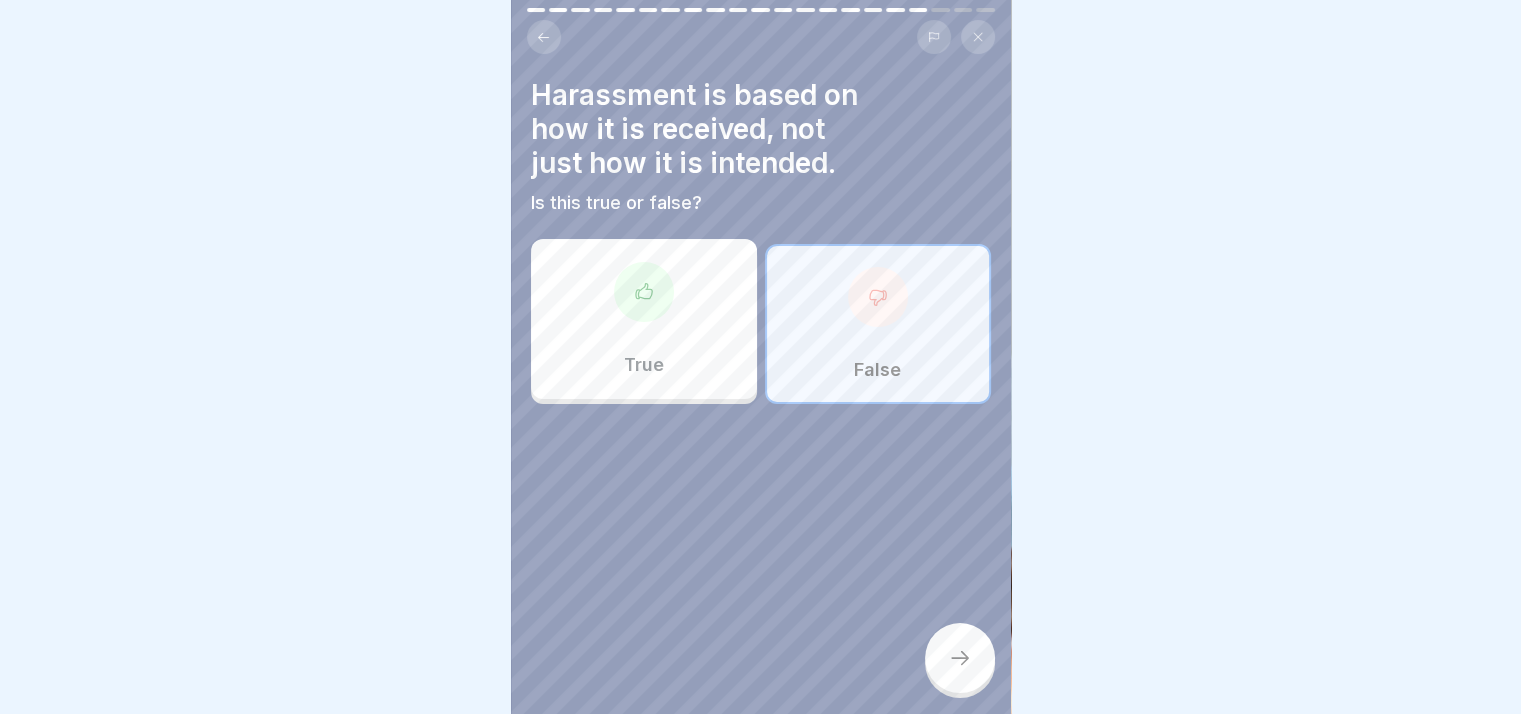 click on "True" at bounding box center (644, 319) 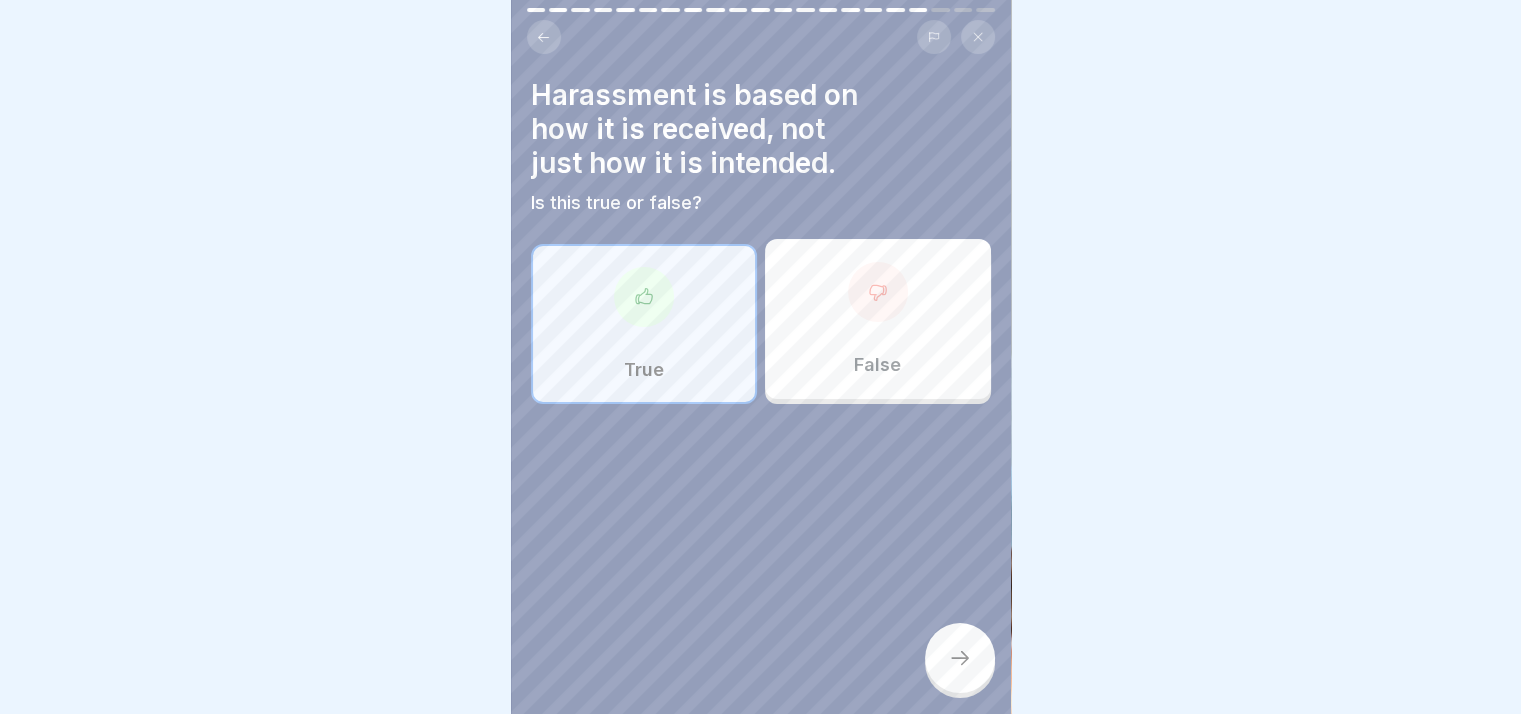 click on "True" at bounding box center (644, 324) 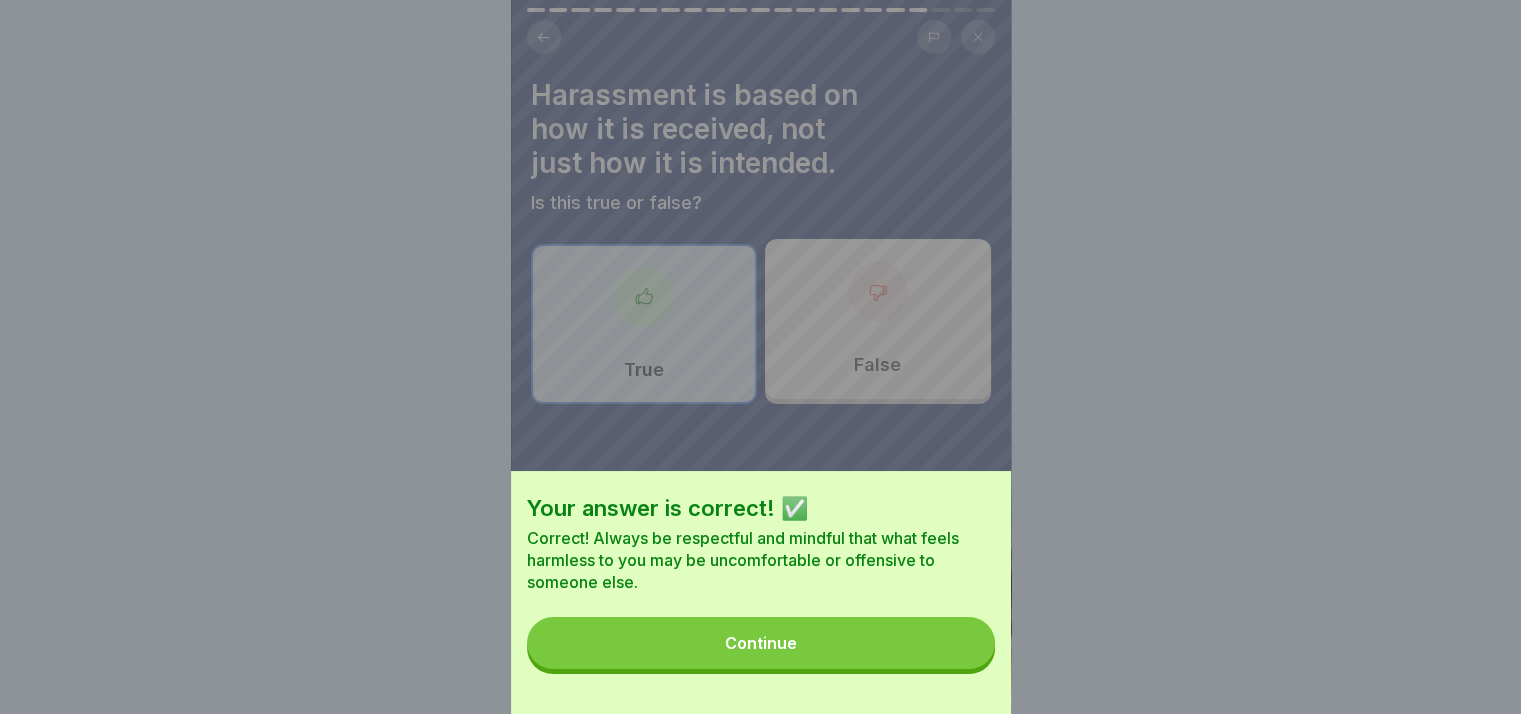 click on "Continue" at bounding box center [761, 643] 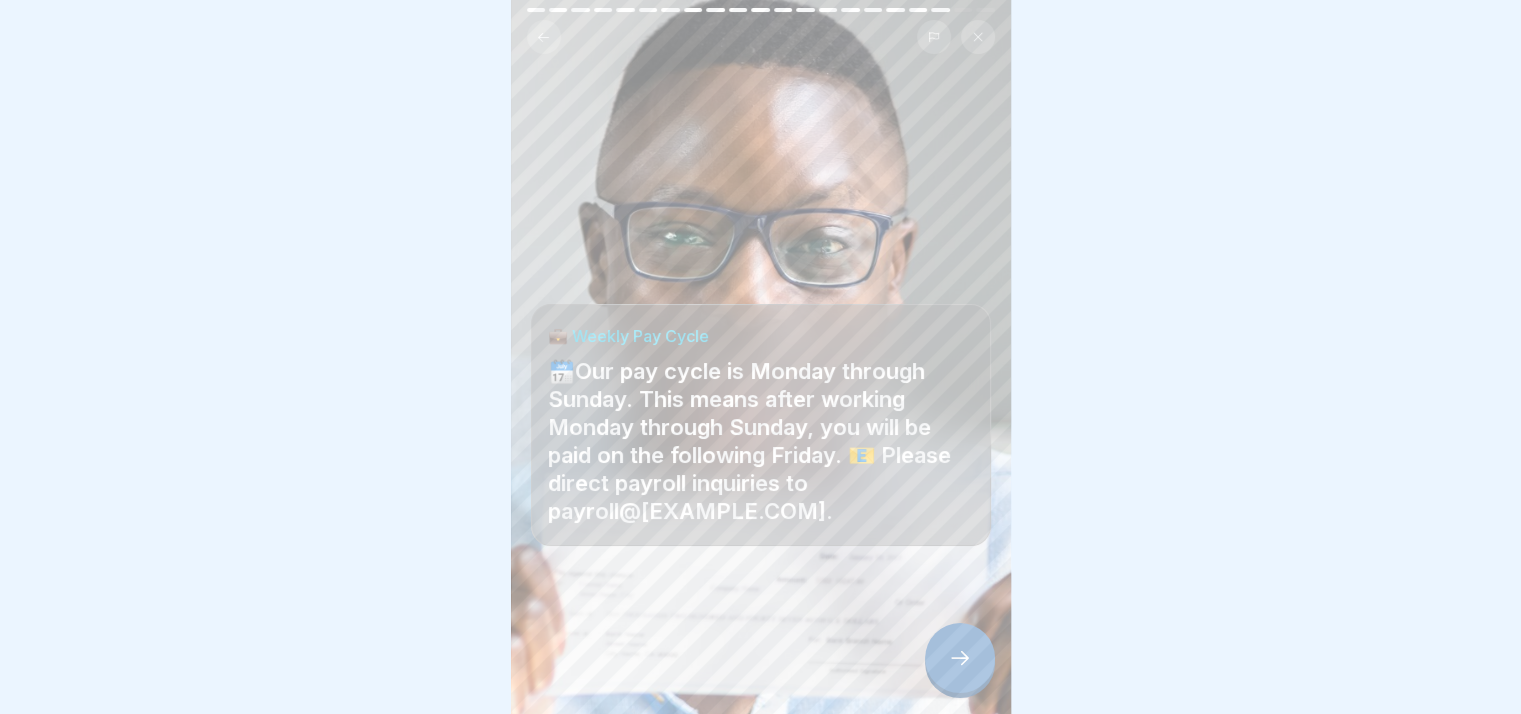click 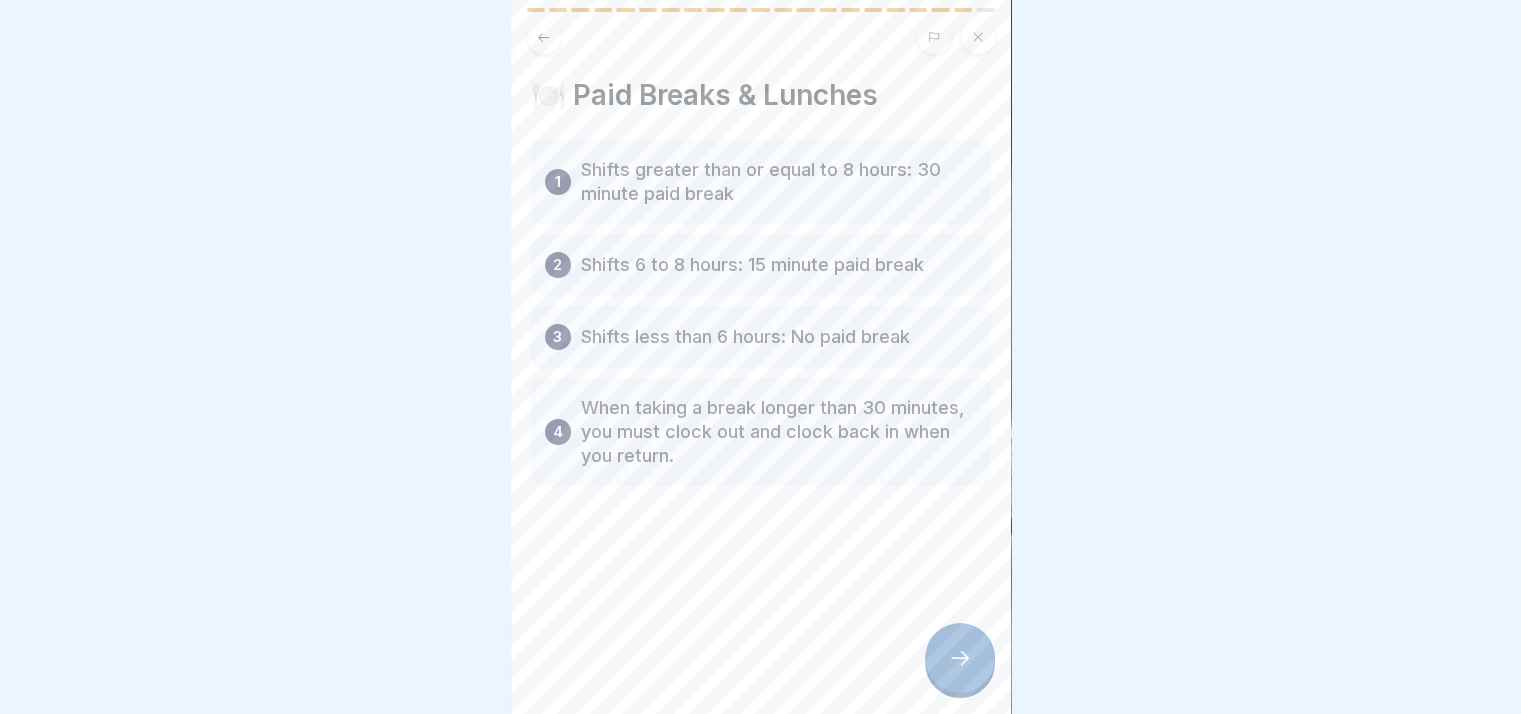 click 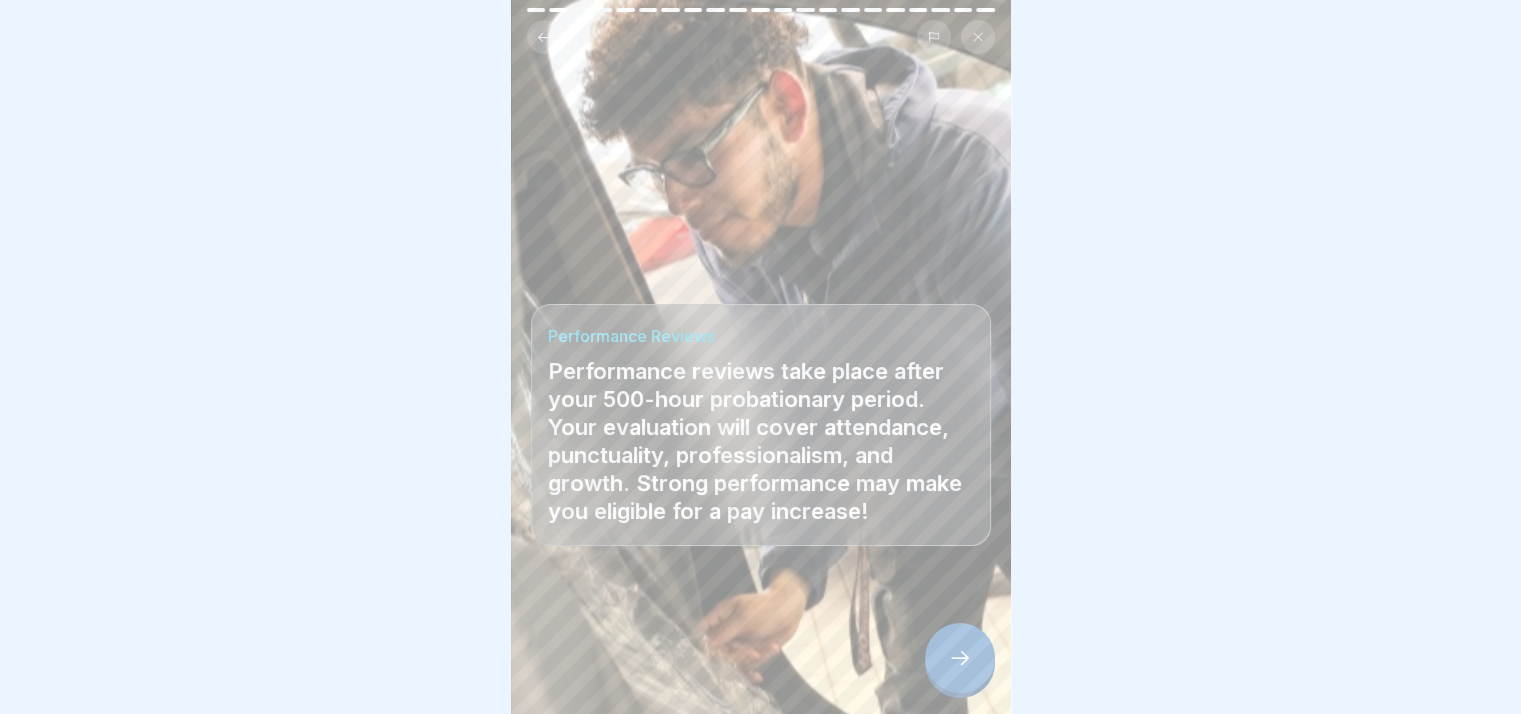 click at bounding box center (960, 658) 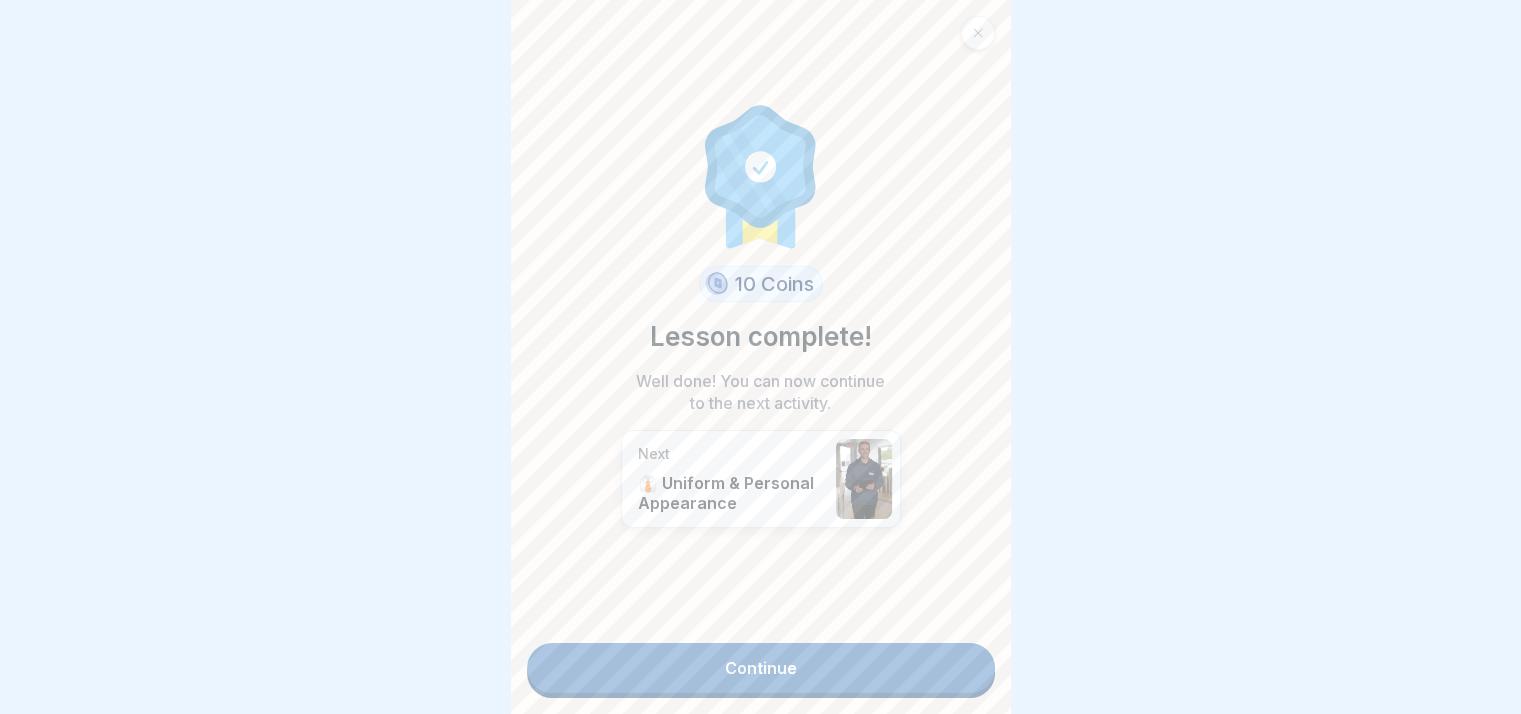 click on "Continue" at bounding box center (761, 668) 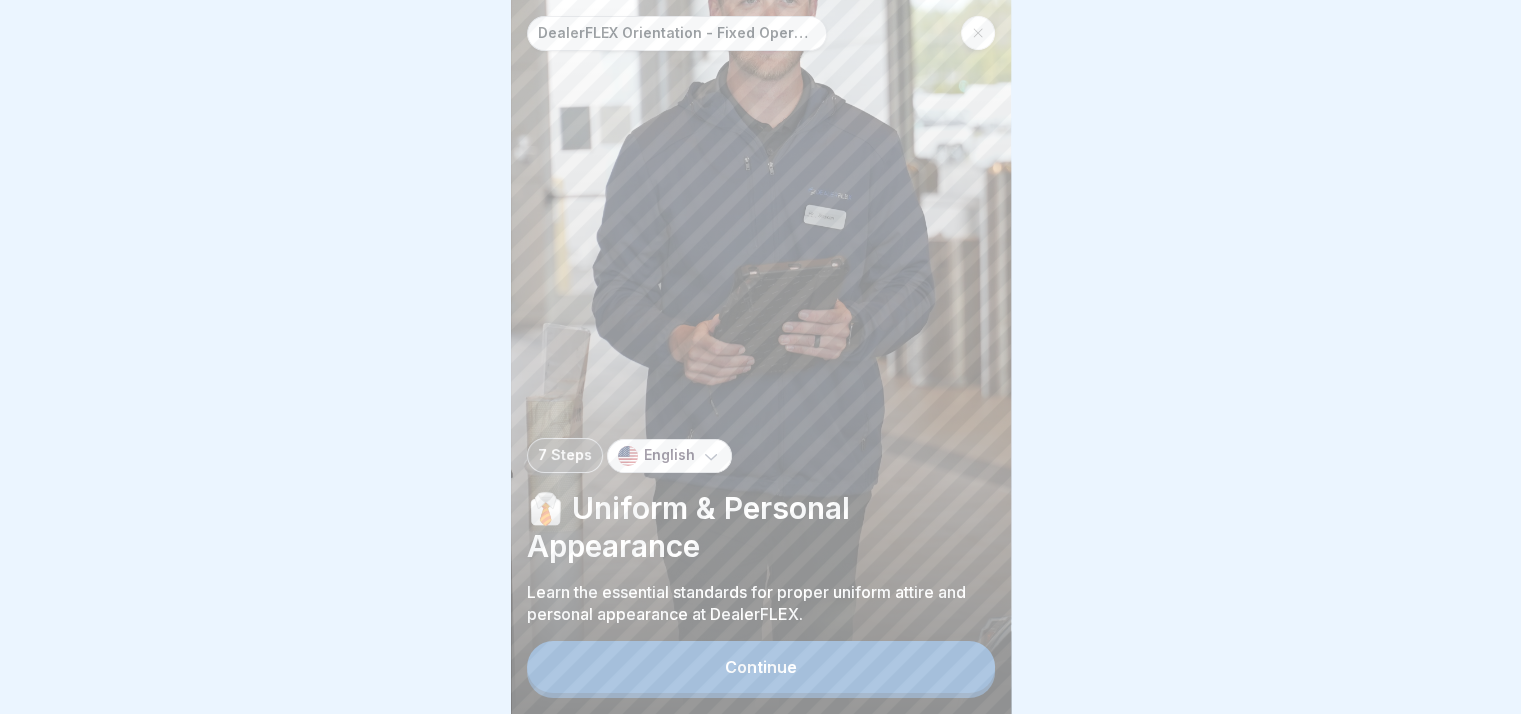 click on "Continue" at bounding box center [761, 667] 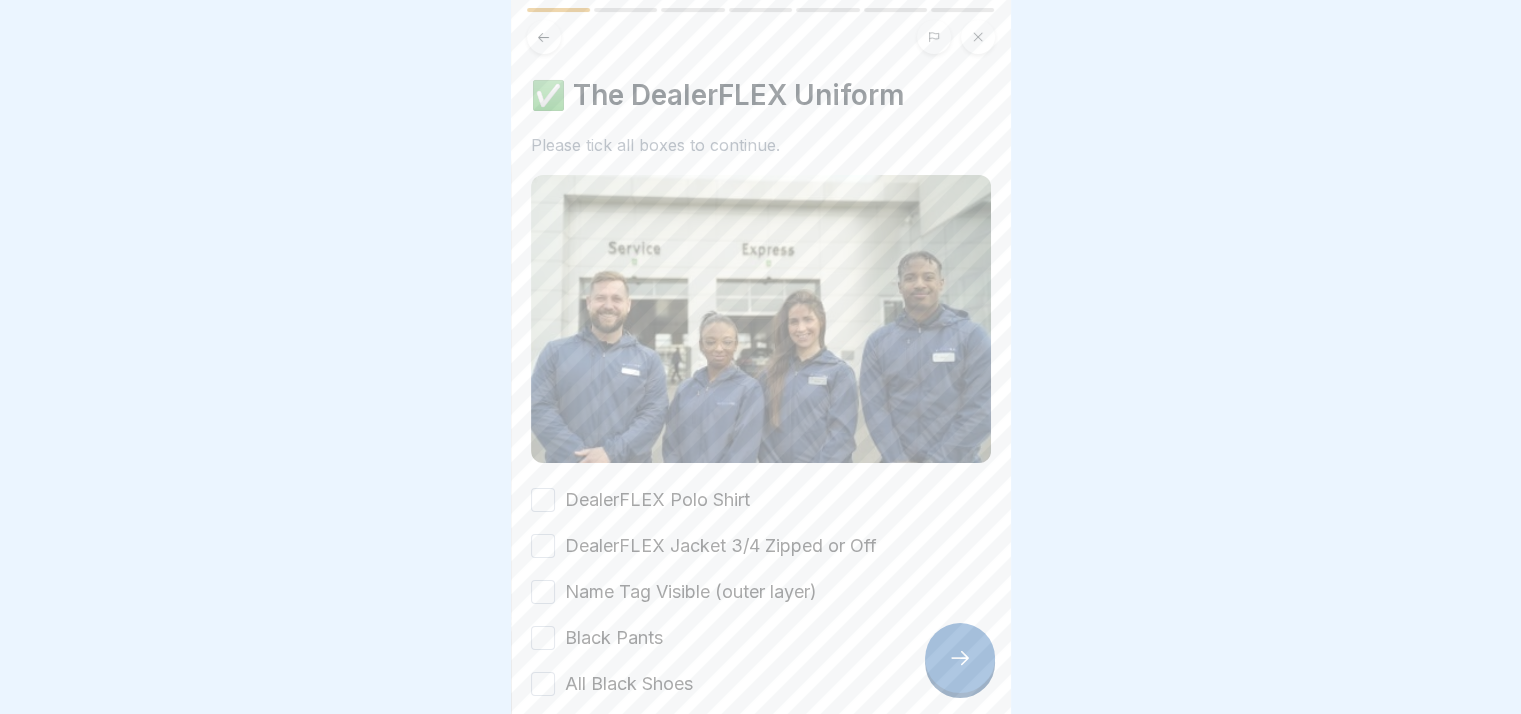 click on "DealerFLEX Polo Shirt" at bounding box center (543, 500) 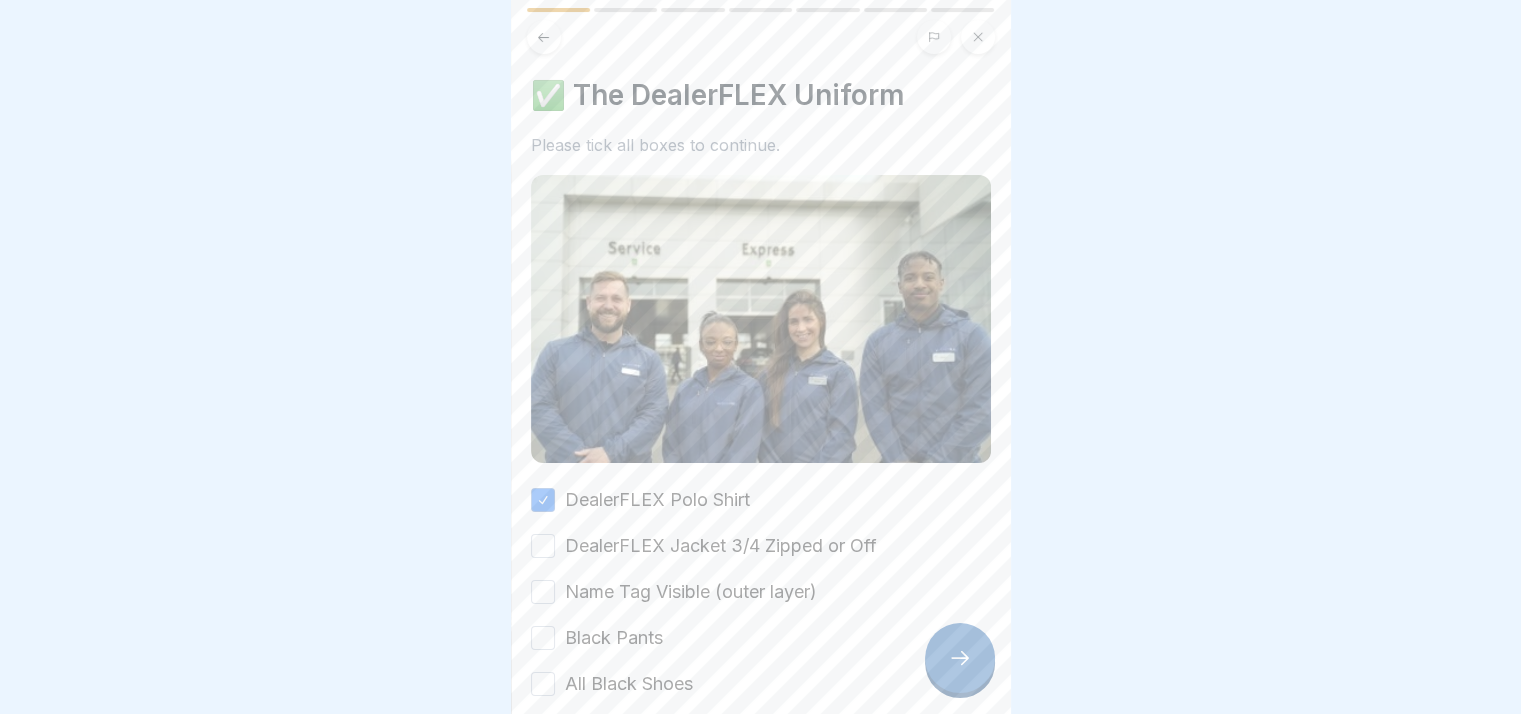 click on "DealerFLEX Jacket 3/4 Zipped or Off" at bounding box center [543, 546] 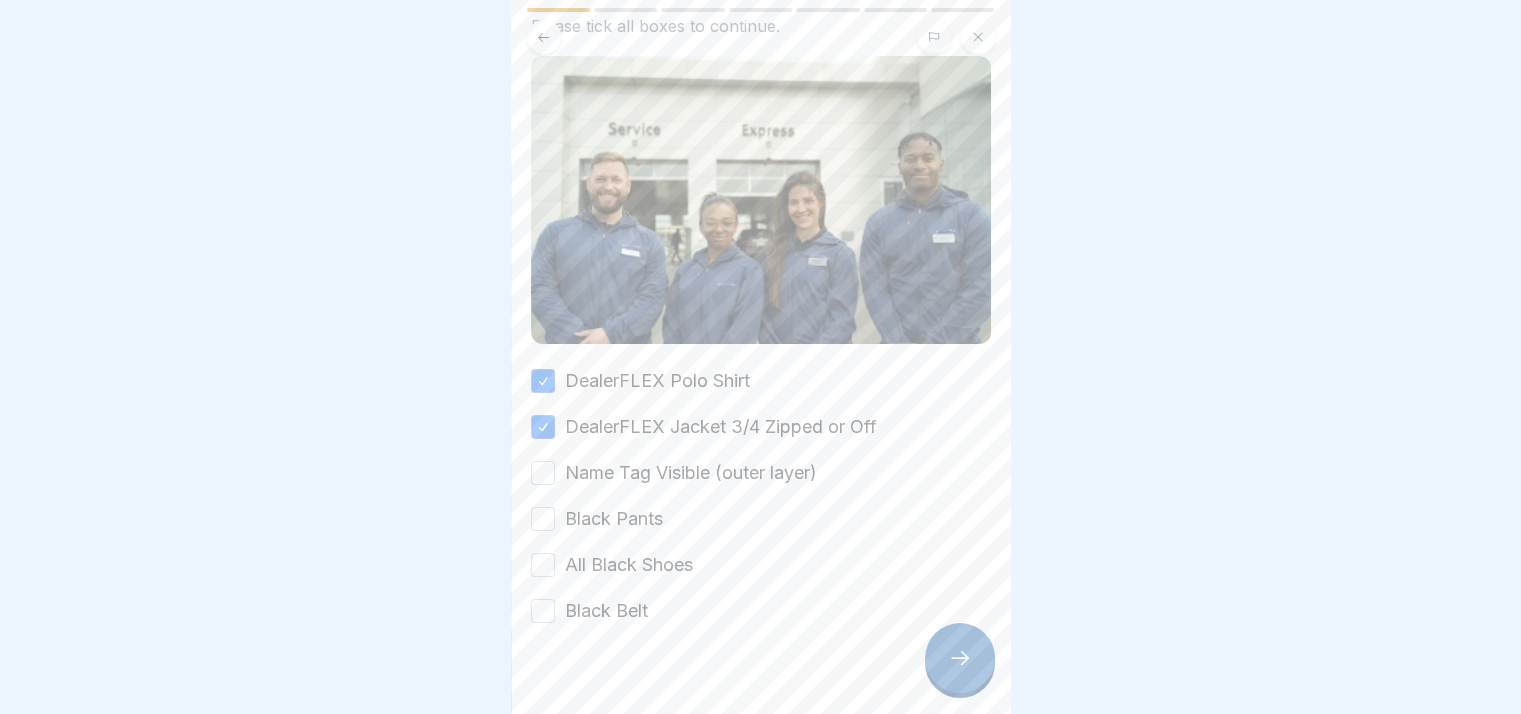 scroll, scrollTop: 139, scrollLeft: 0, axis: vertical 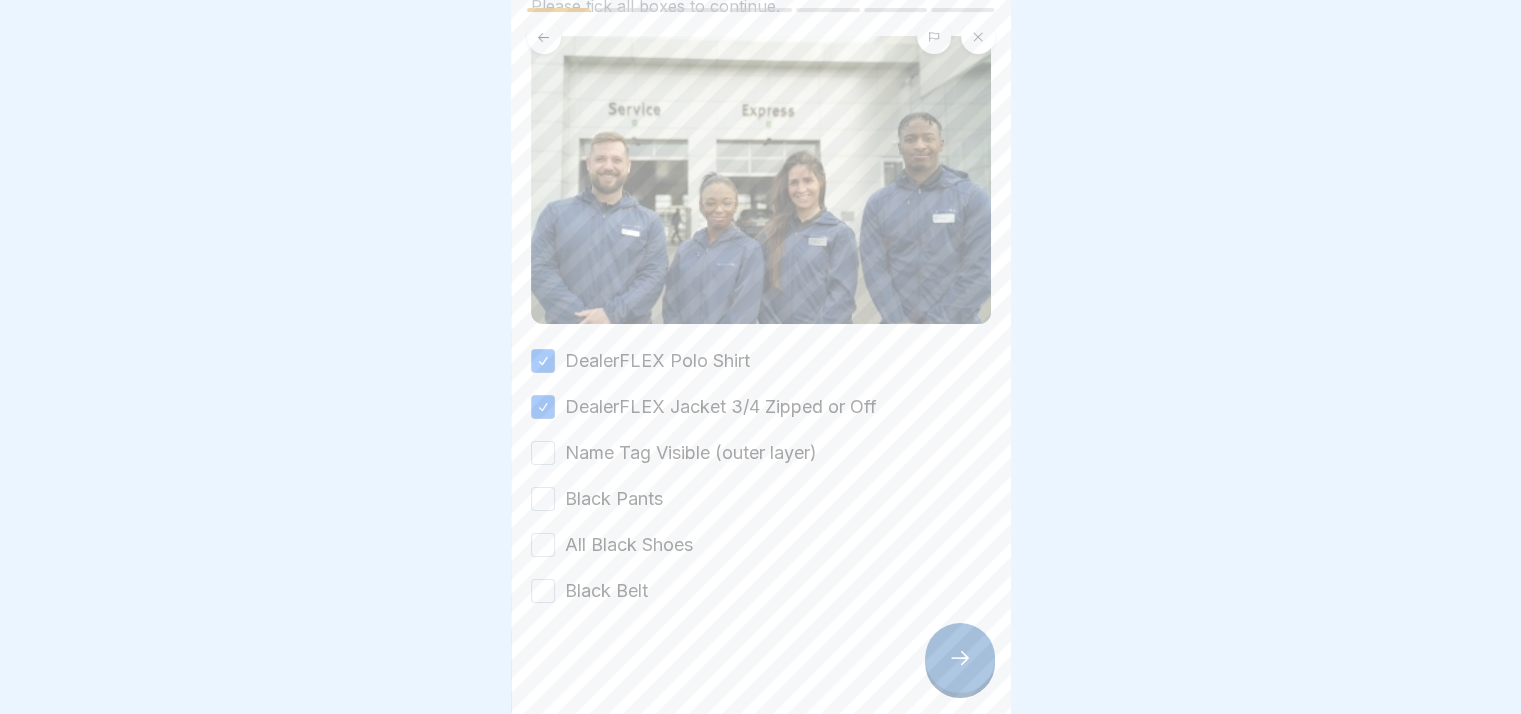 click on "Name Tag Visible (outer layer)" at bounding box center [543, 453] 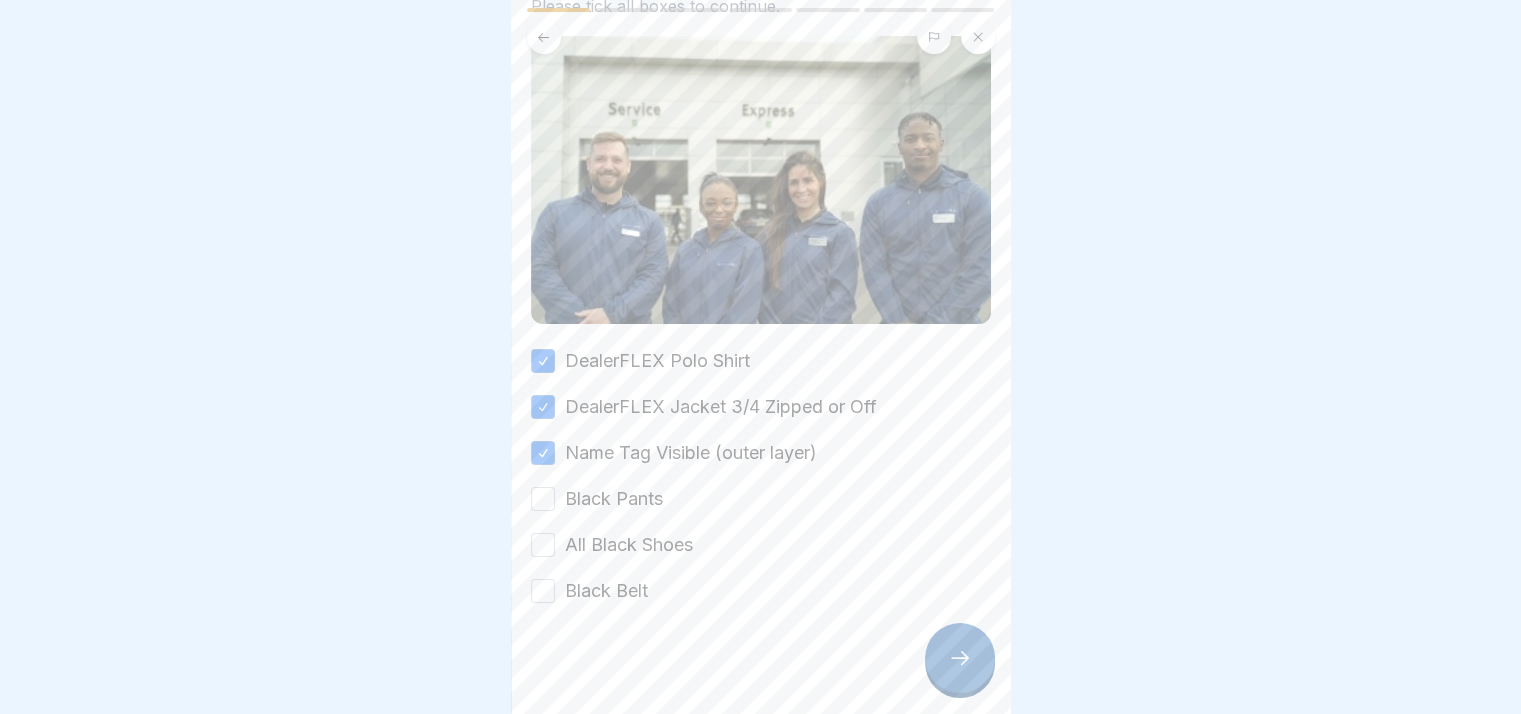 click on "Black Pants" at bounding box center (543, 499) 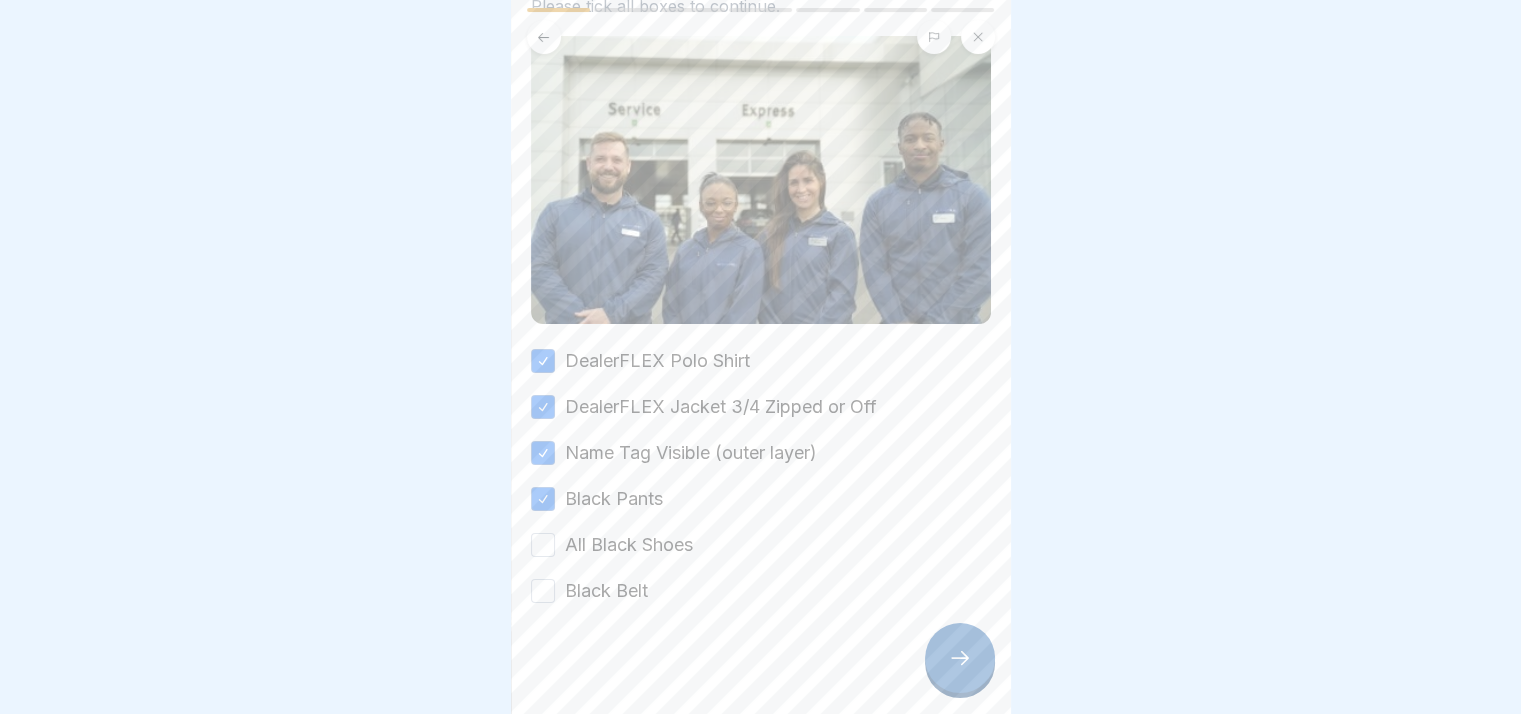 click on "DealerFLEX Polo Shirt DealerFLEX Jacket 3/4 Zipped or Off Name Tag Visible (outer layer)   Black Pants All Black Shoes Black Belt" at bounding box center (761, 476) 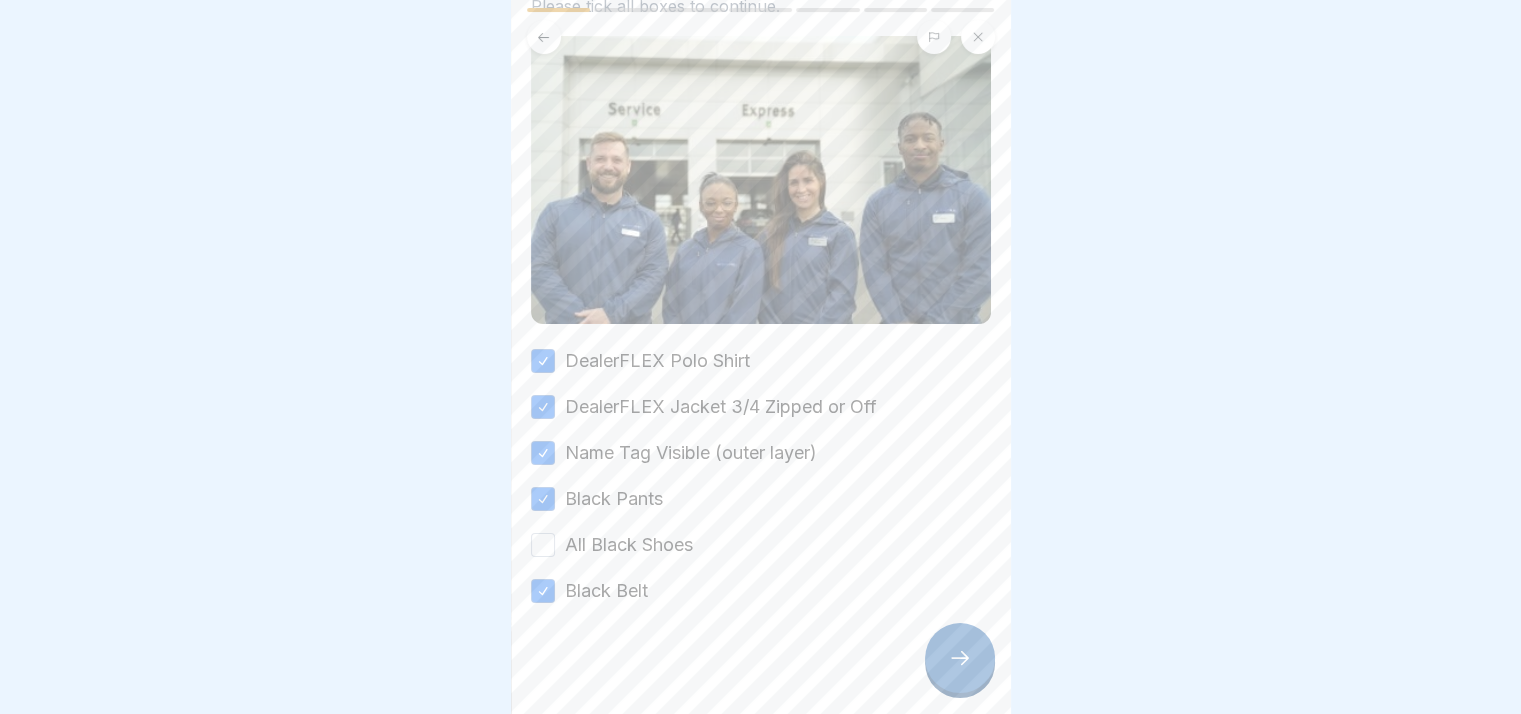 click on "All Black Shoes" at bounding box center [543, 545] 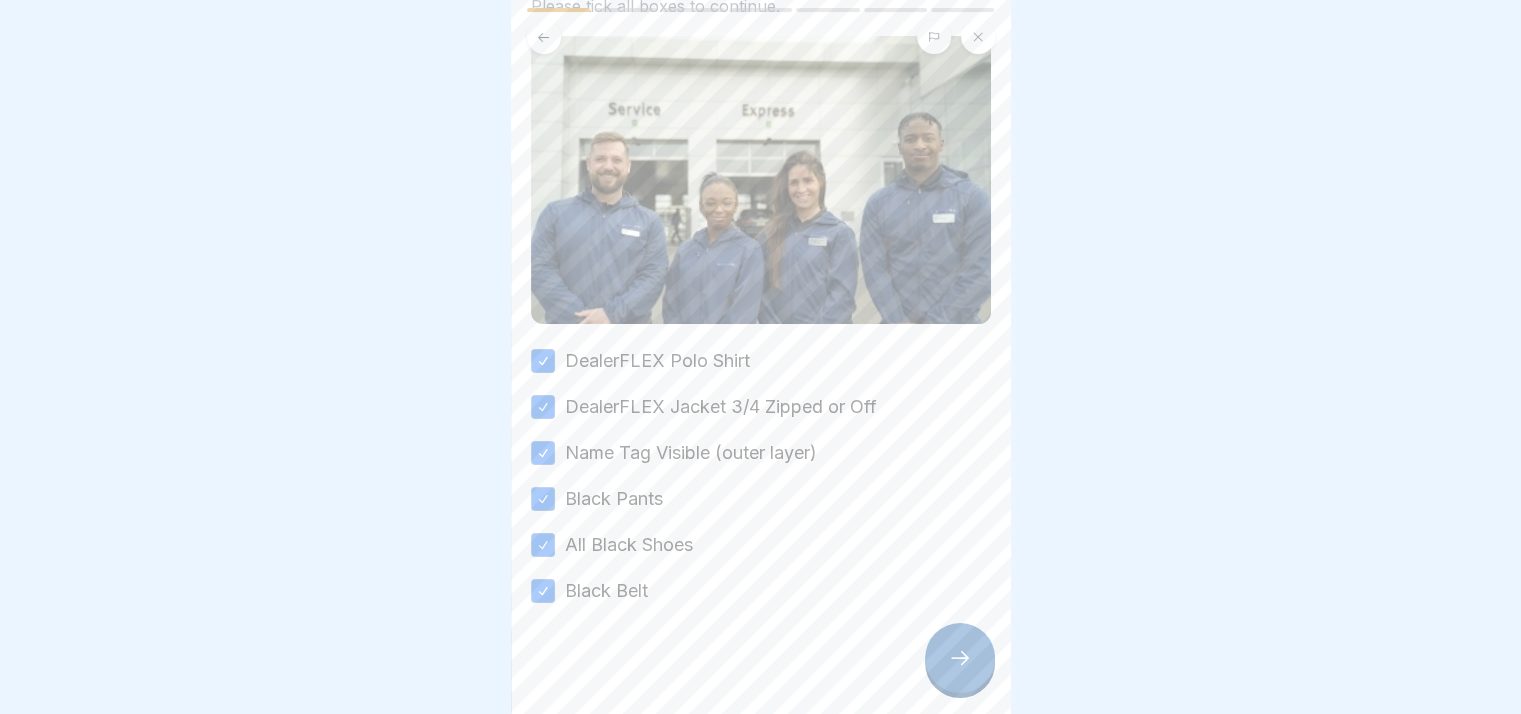 click at bounding box center [960, 658] 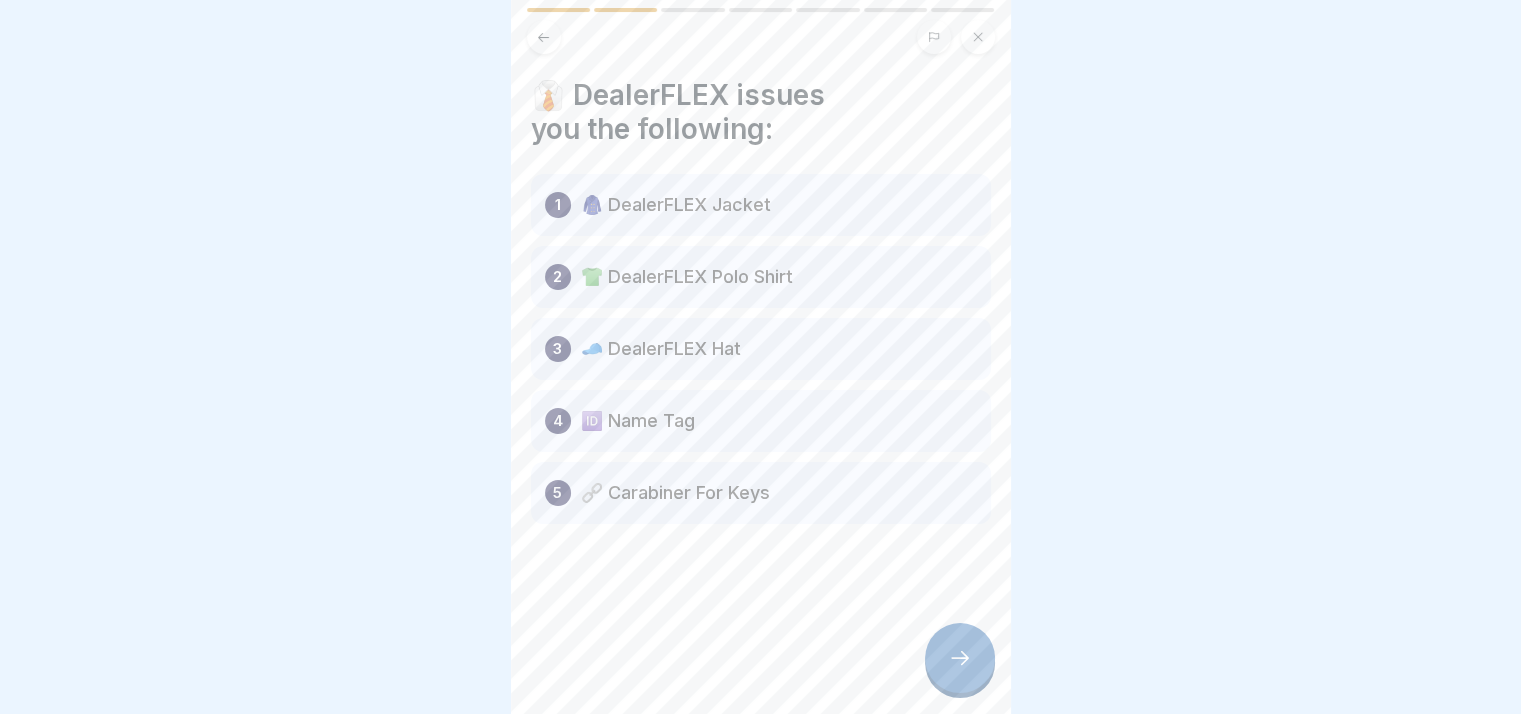 click 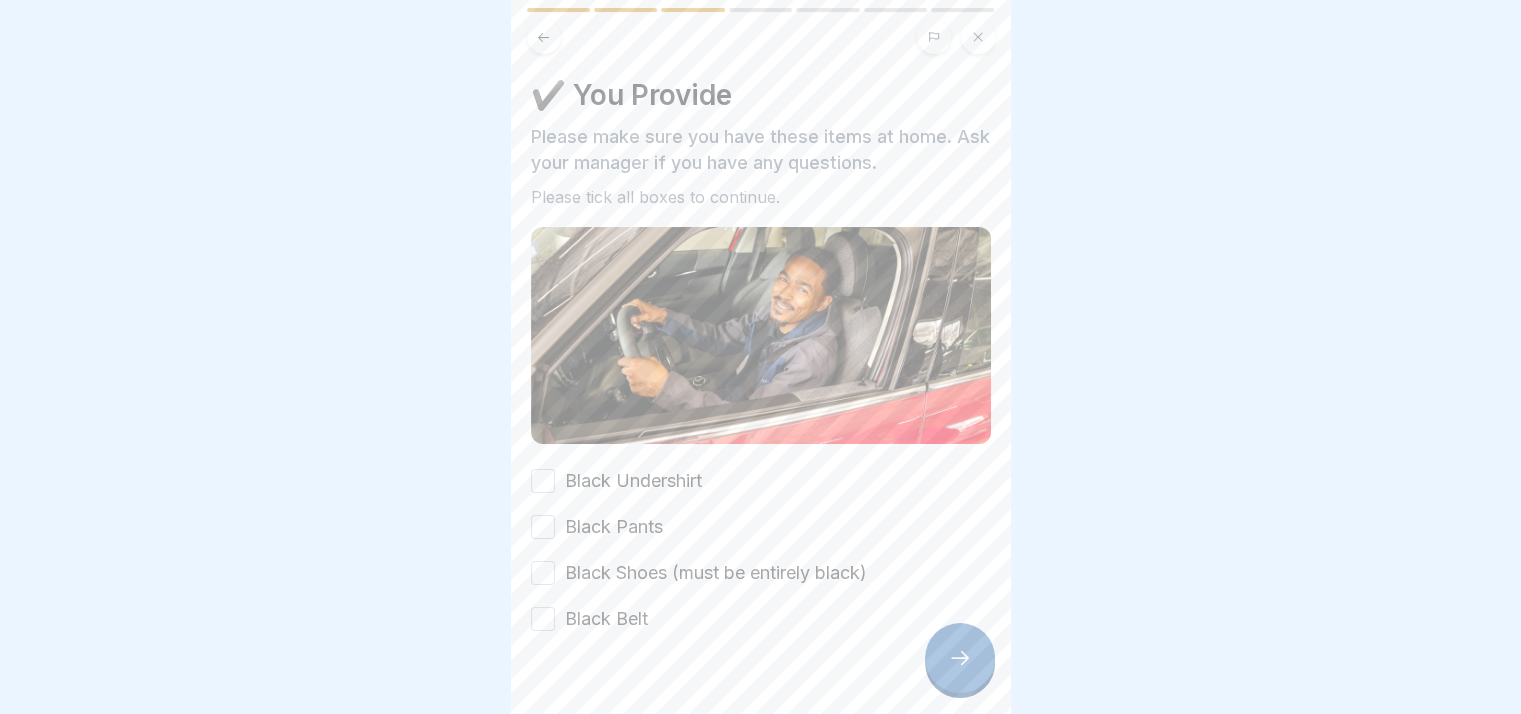 click on "Black Undershirt" at bounding box center (633, 481) 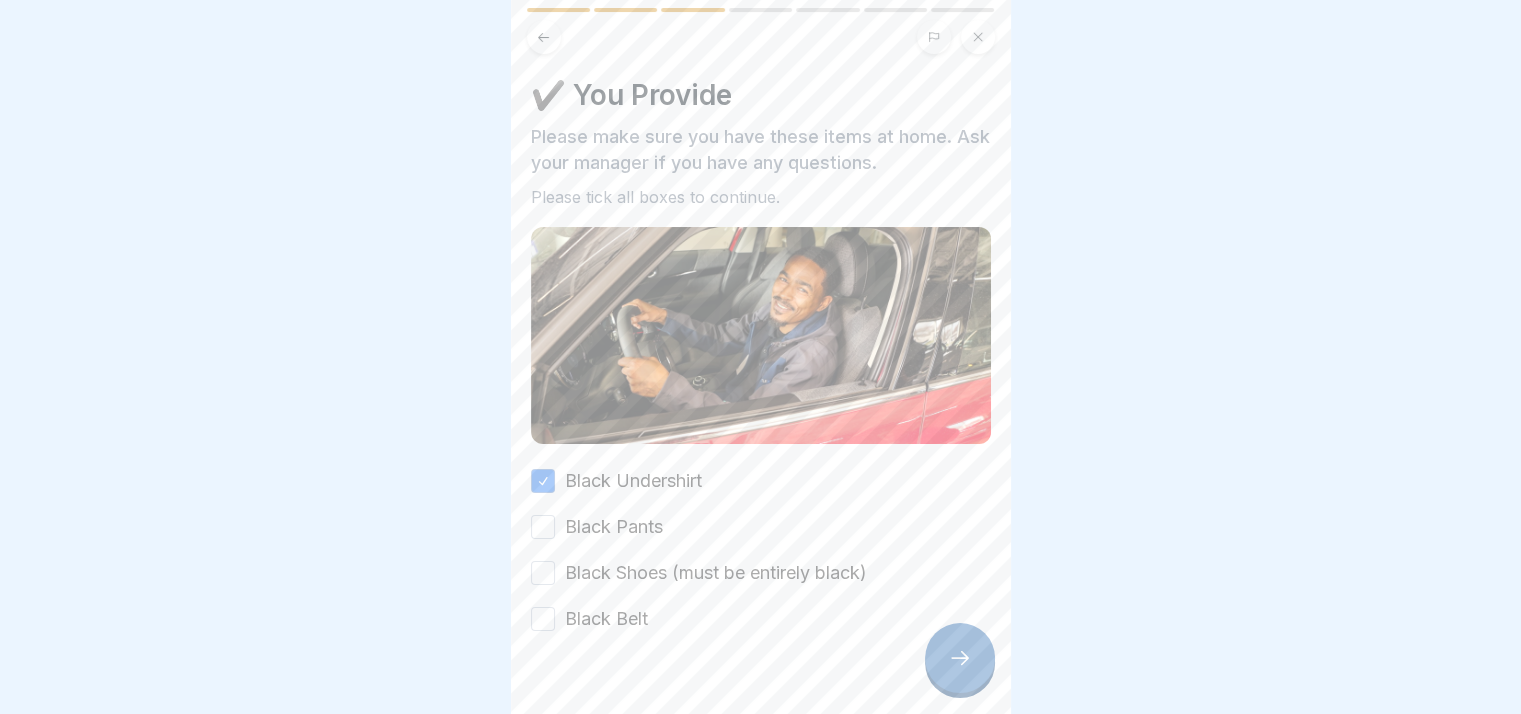 click on "Black Pants" at bounding box center (543, 527) 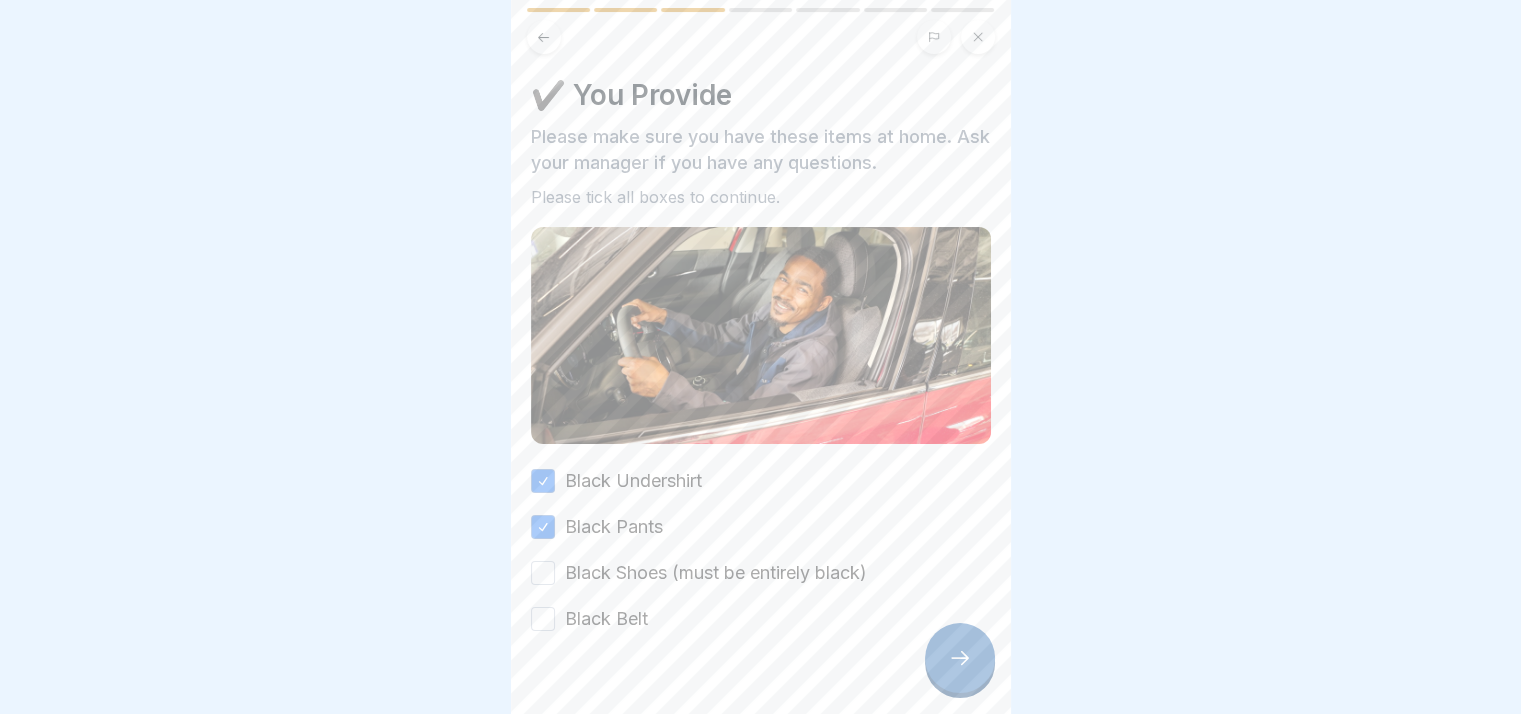 click on "Black Shoes (must be entirely black)" at bounding box center (543, 573) 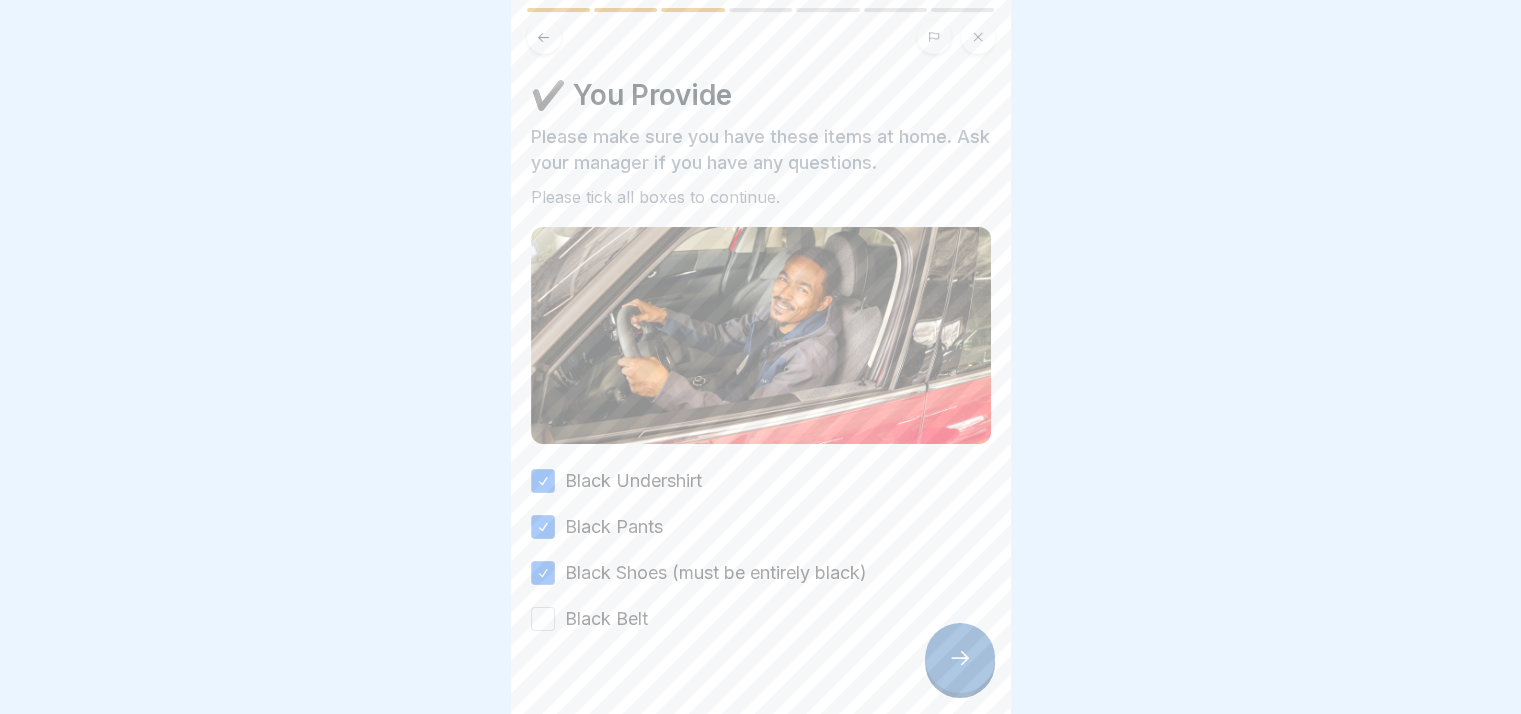 click on "Black Belt" at bounding box center [543, 619] 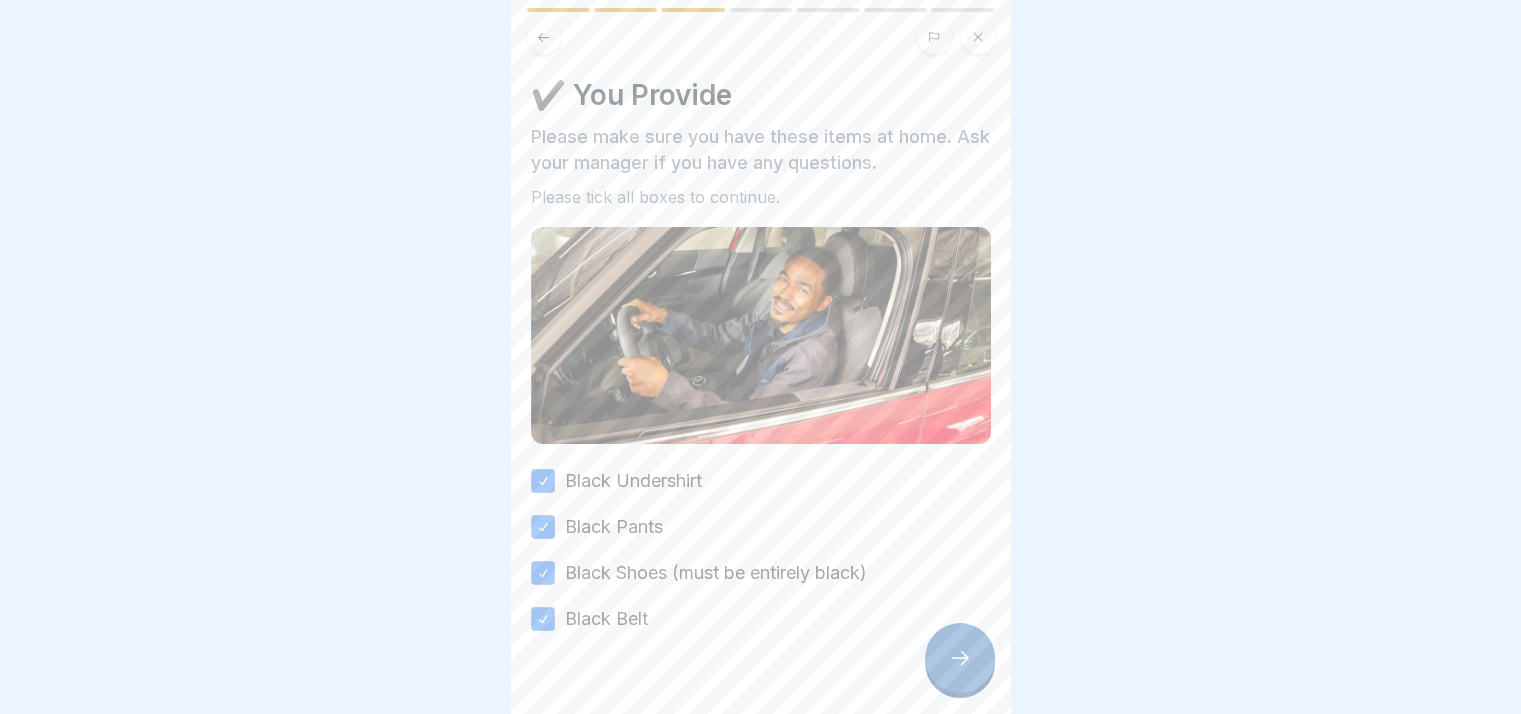 click 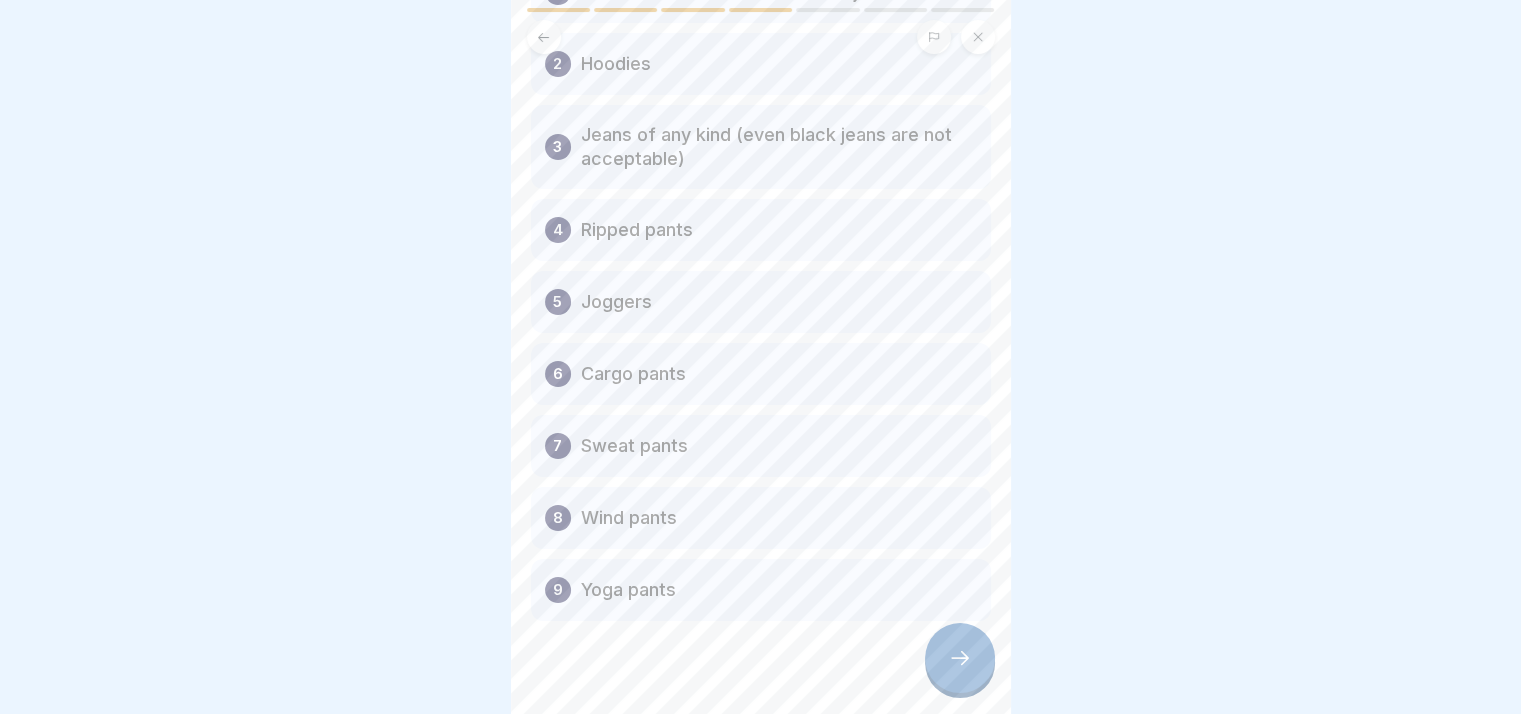 scroll, scrollTop: 240, scrollLeft: 0, axis: vertical 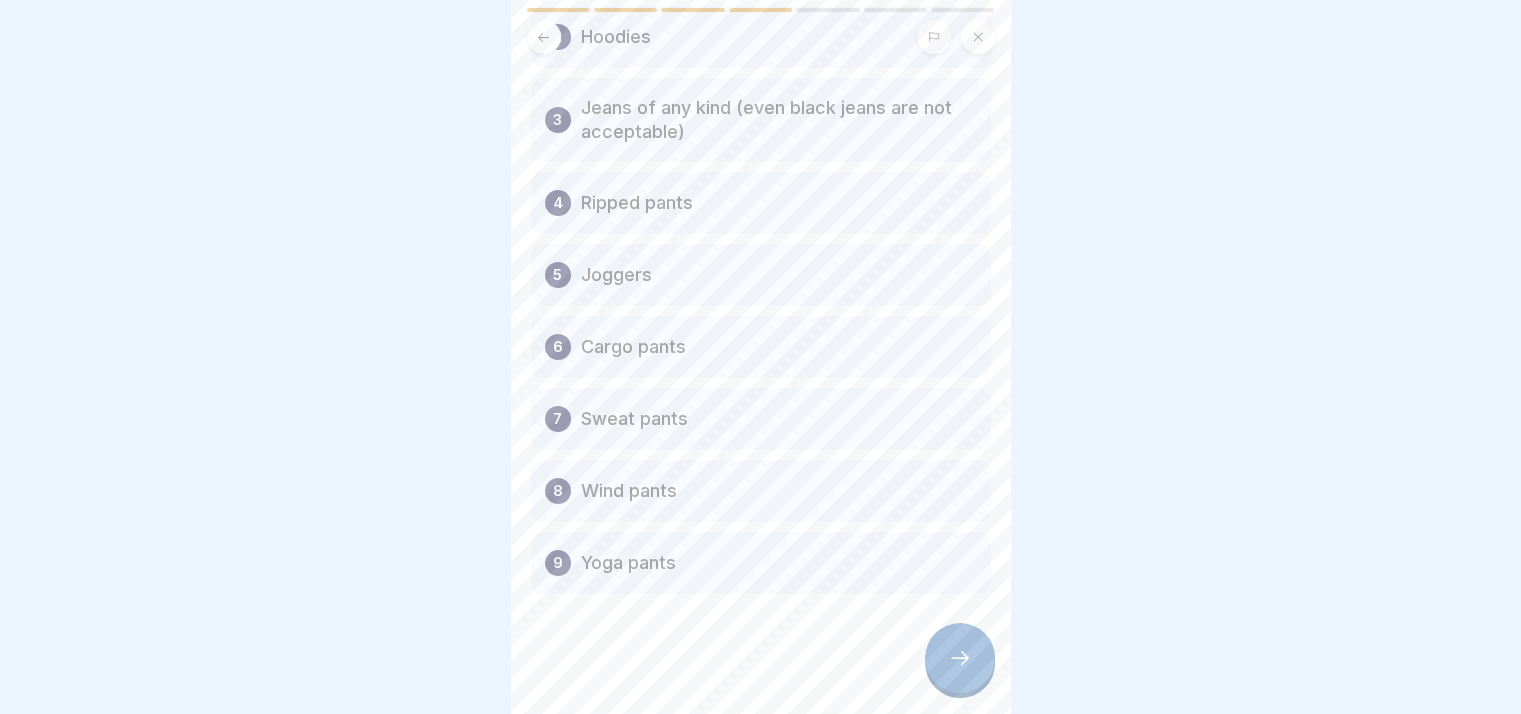 click 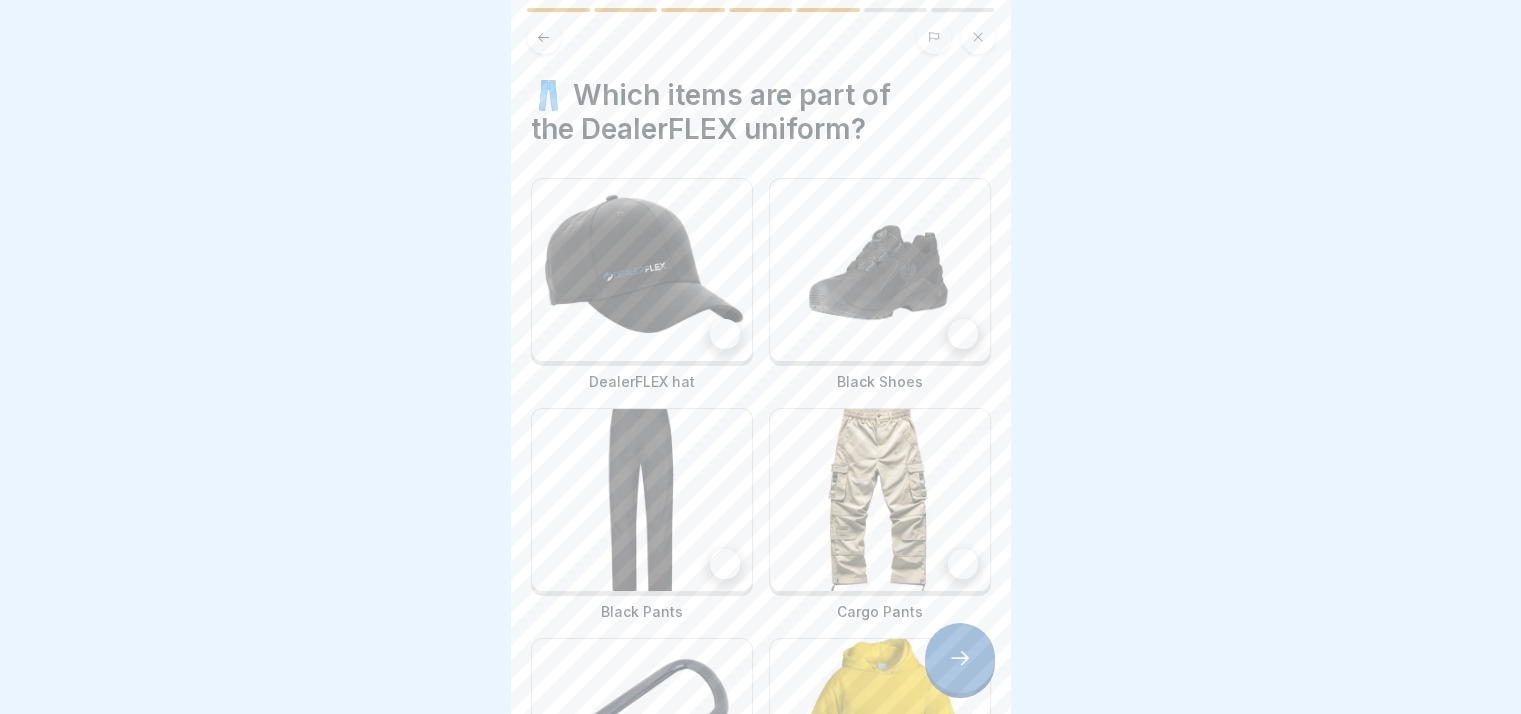 click at bounding box center [880, 270] 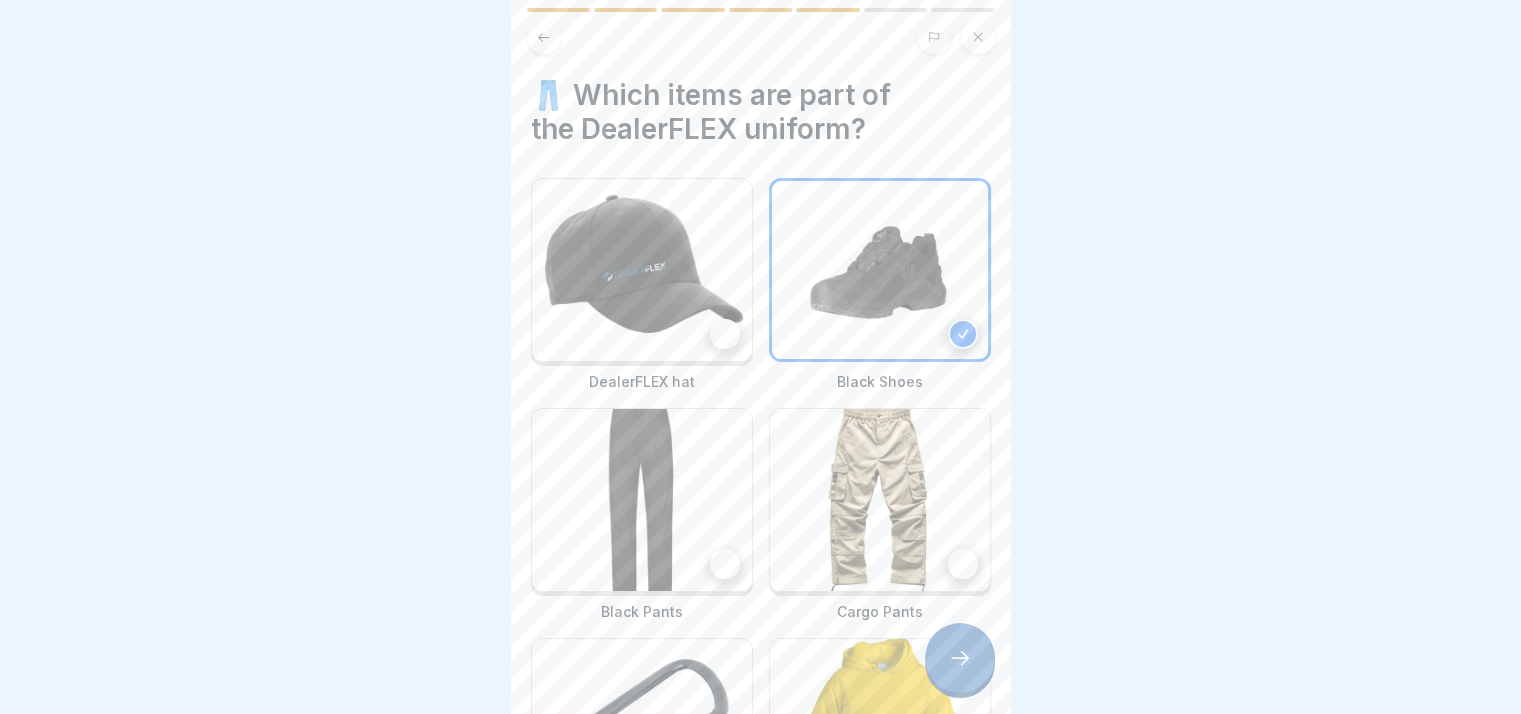 click at bounding box center (642, 270) 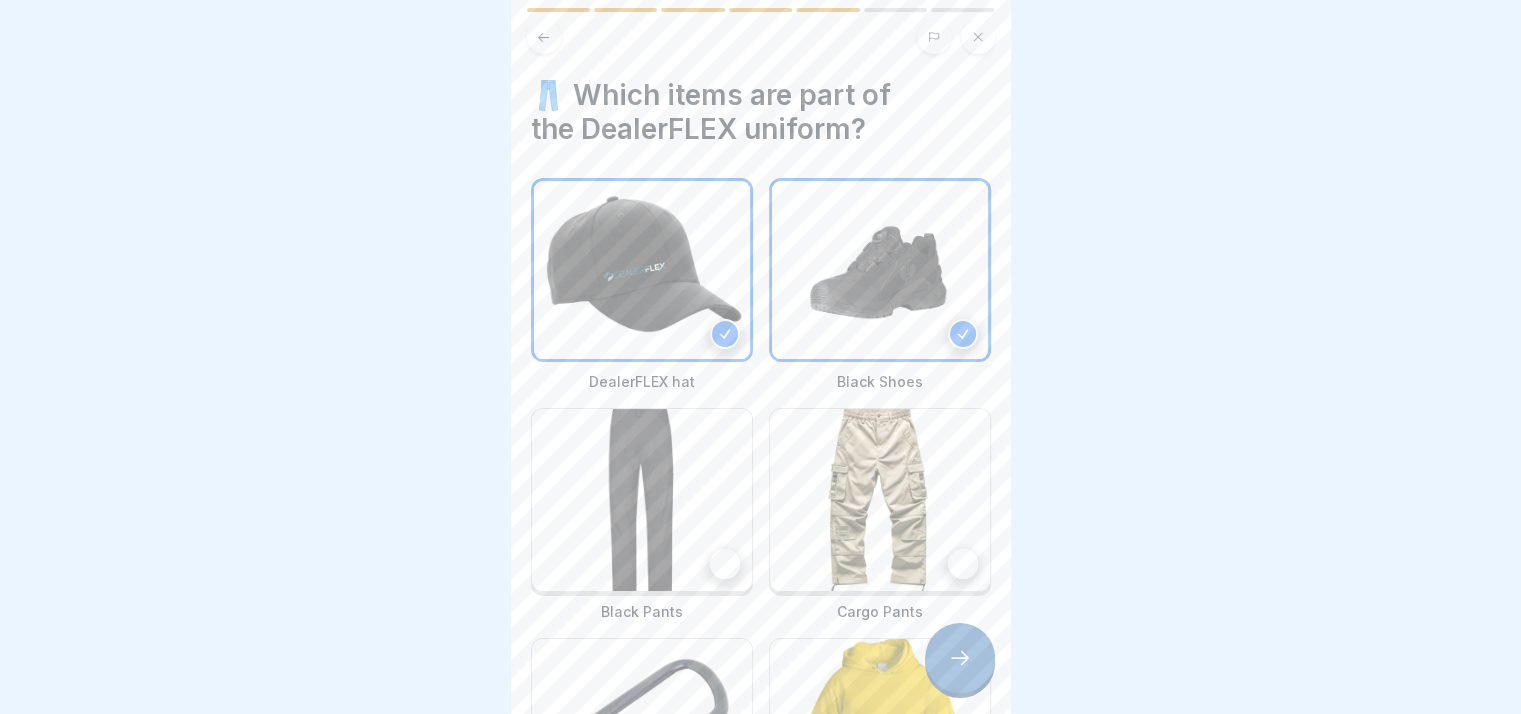 click at bounding box center [642, 500] 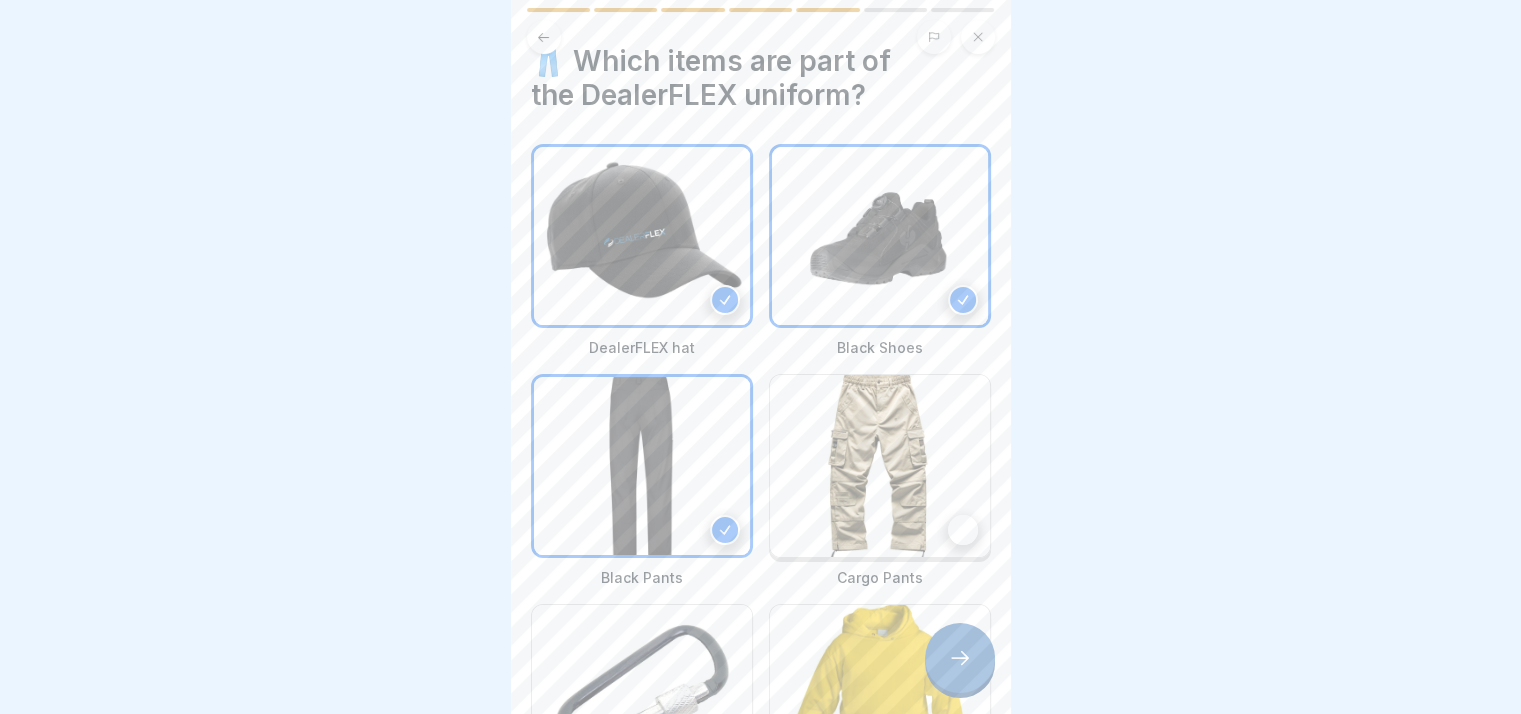 scroll, scrollTop: 0, scrollLeft: 0, axis: both 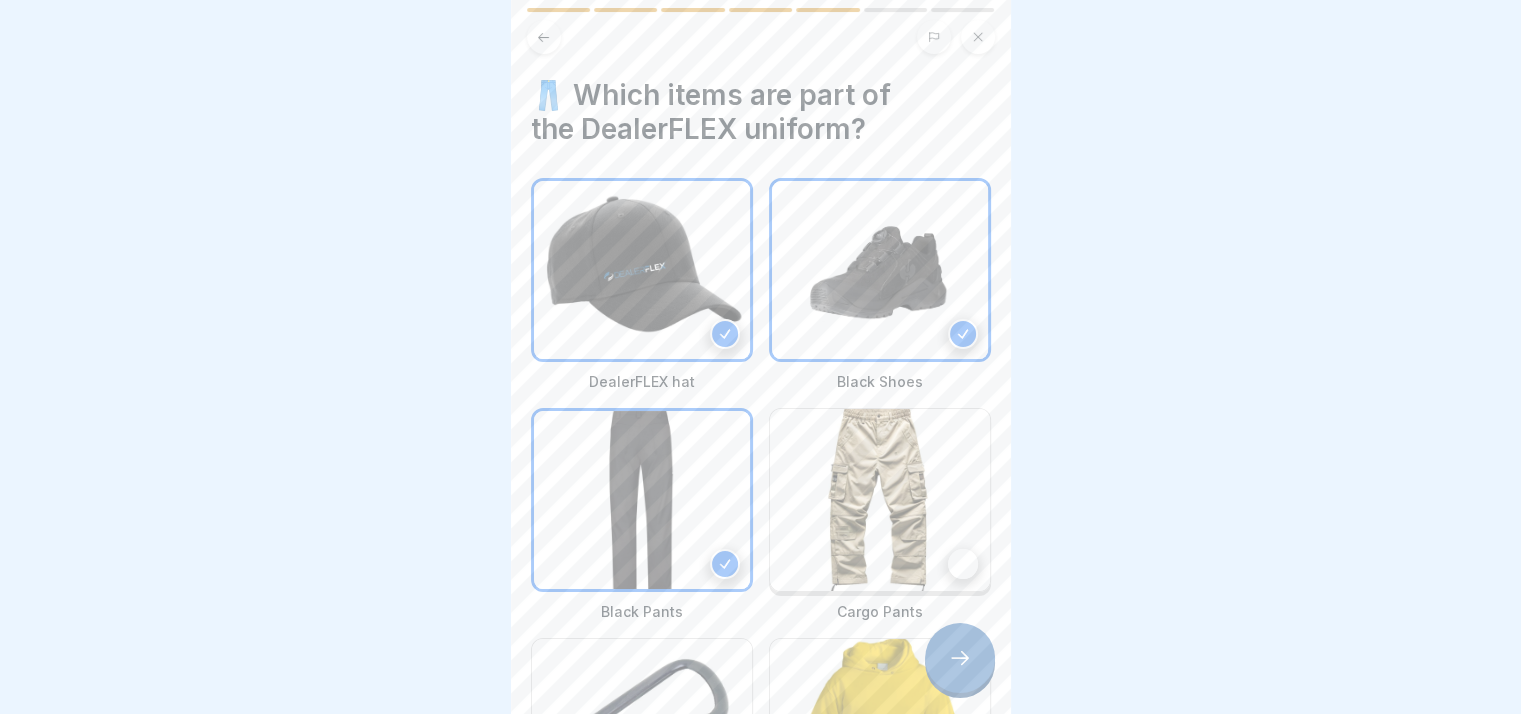 click 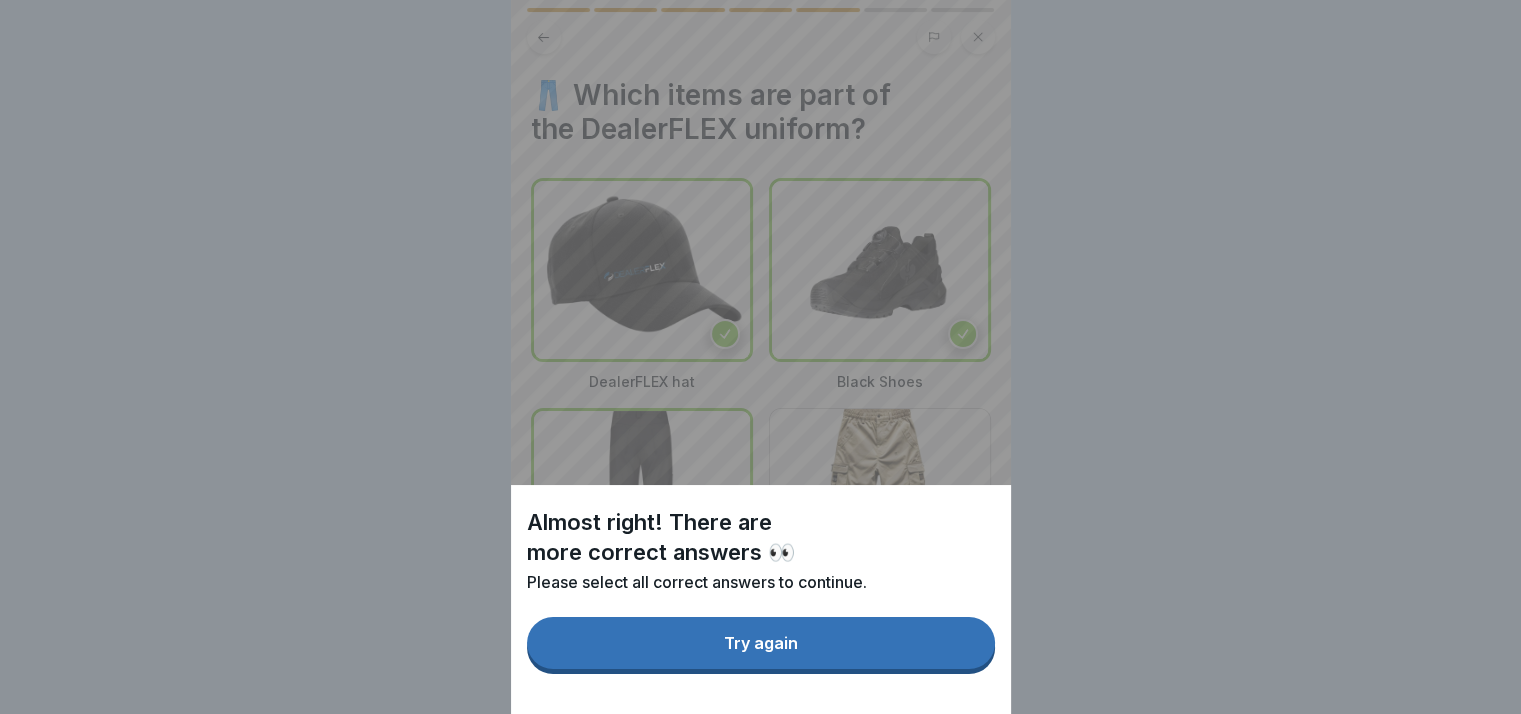 click on "Try again" at bounding box center (761, 643) 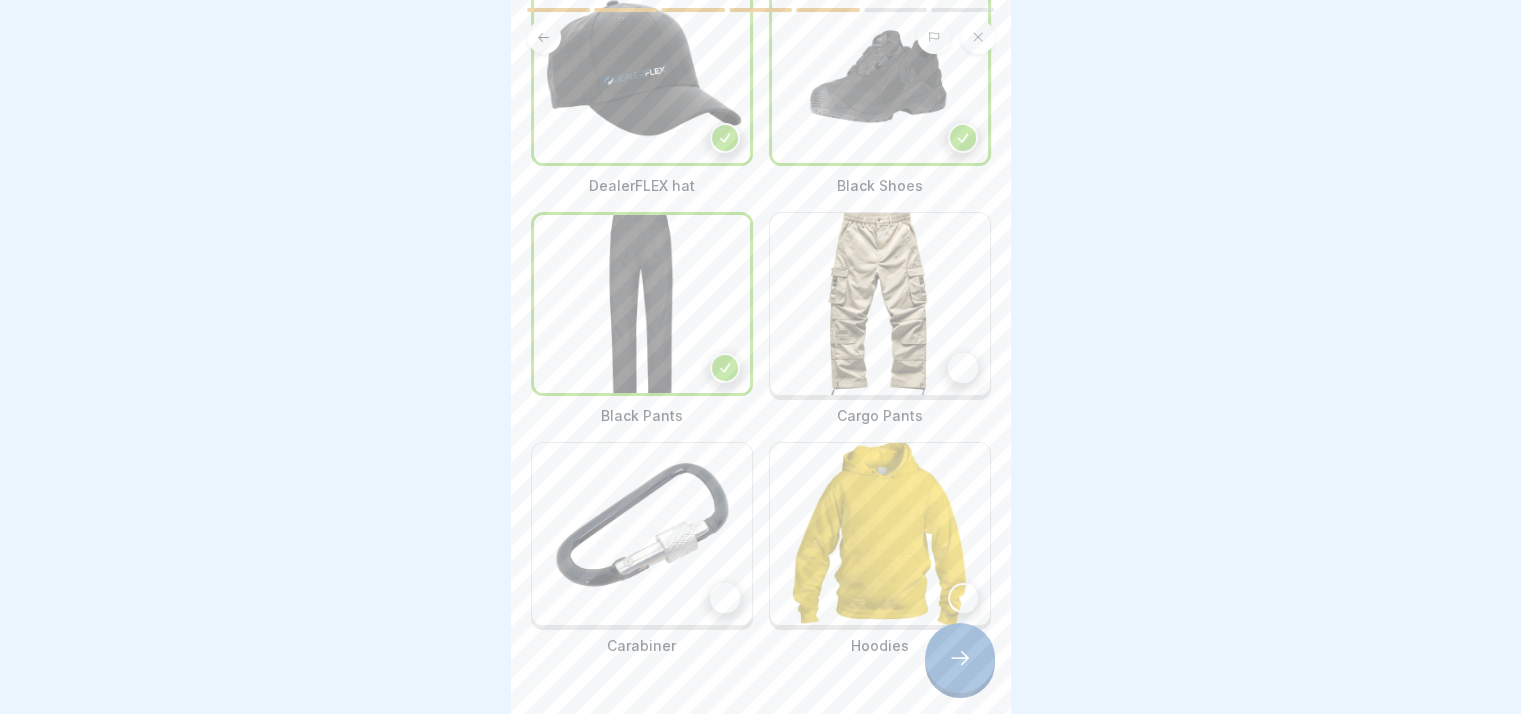 scroll, scrollTop: 200, scrollLeft: 0, axis: vertical 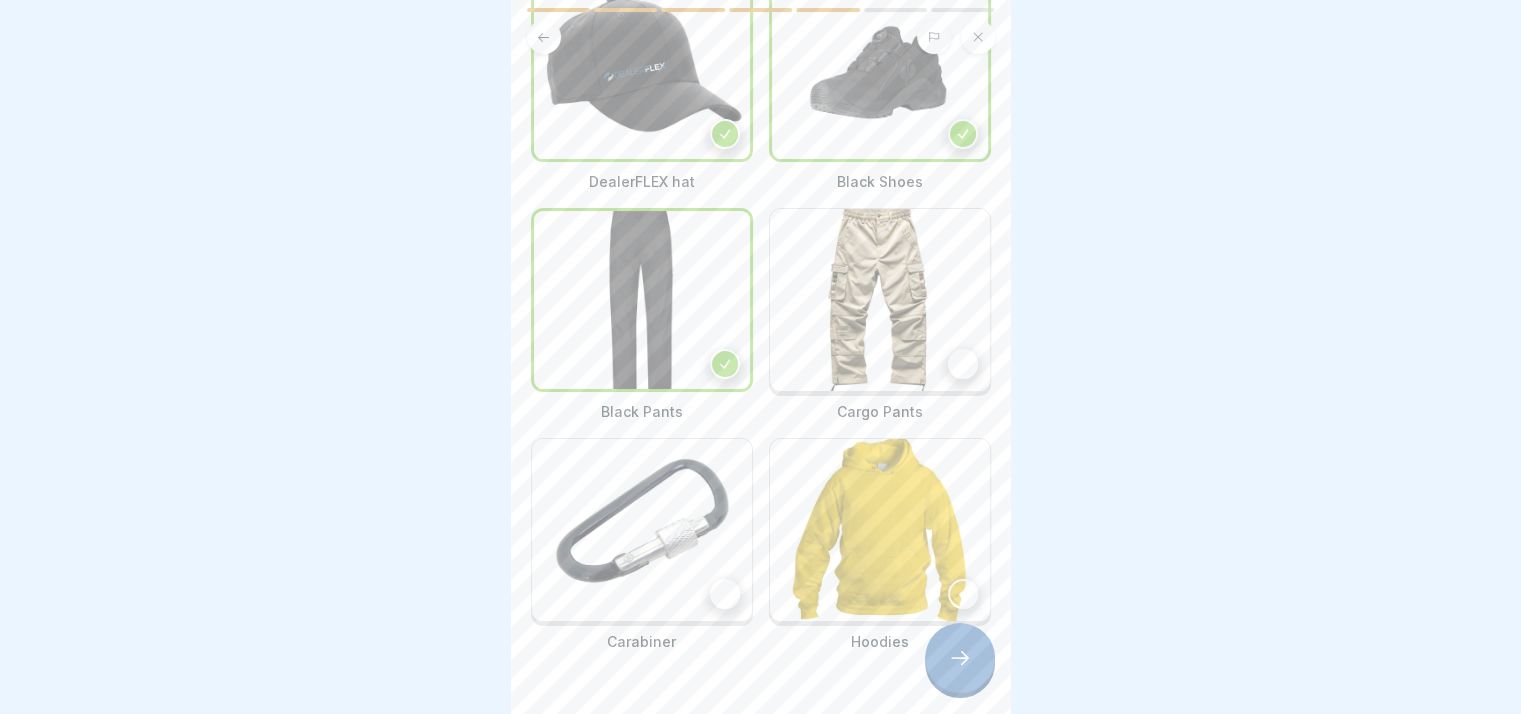 click at bounding box center [642, 530] 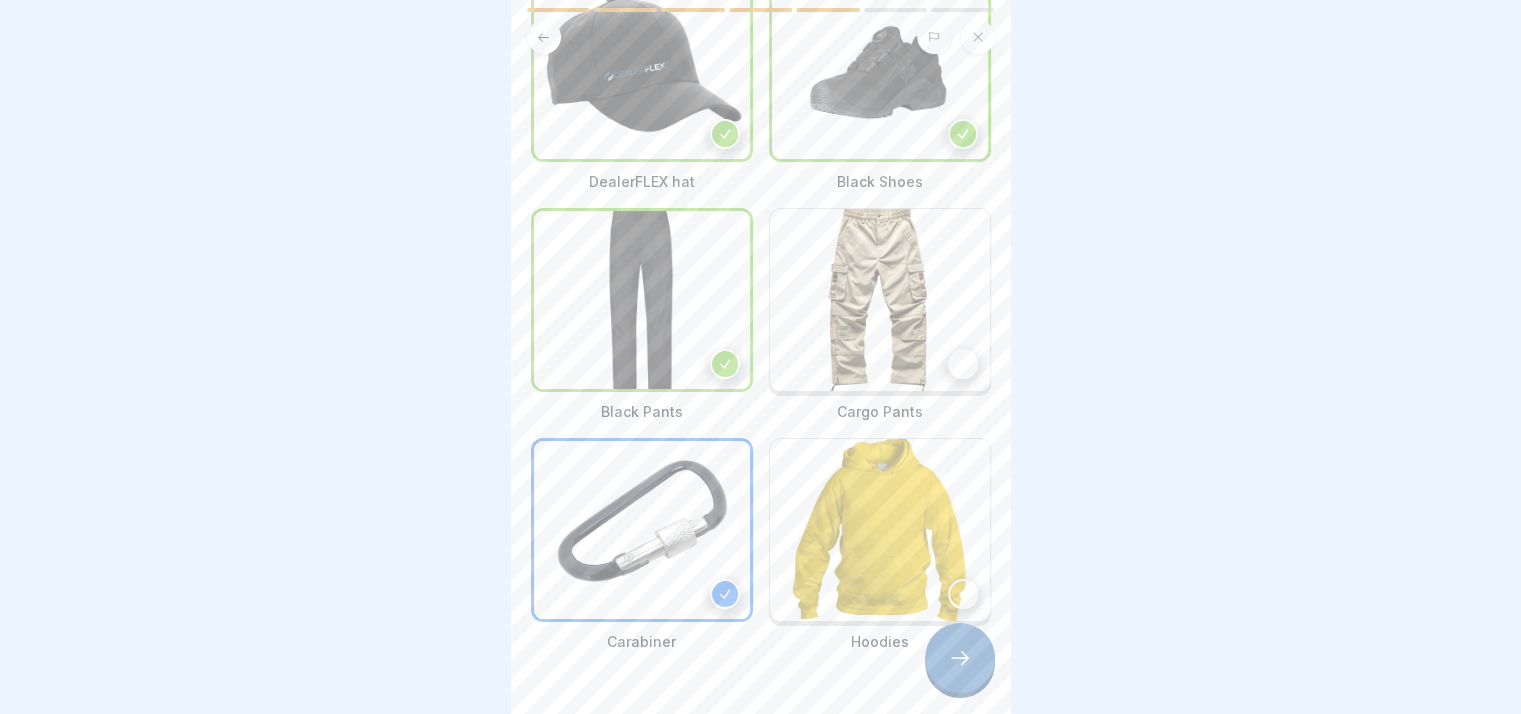 click 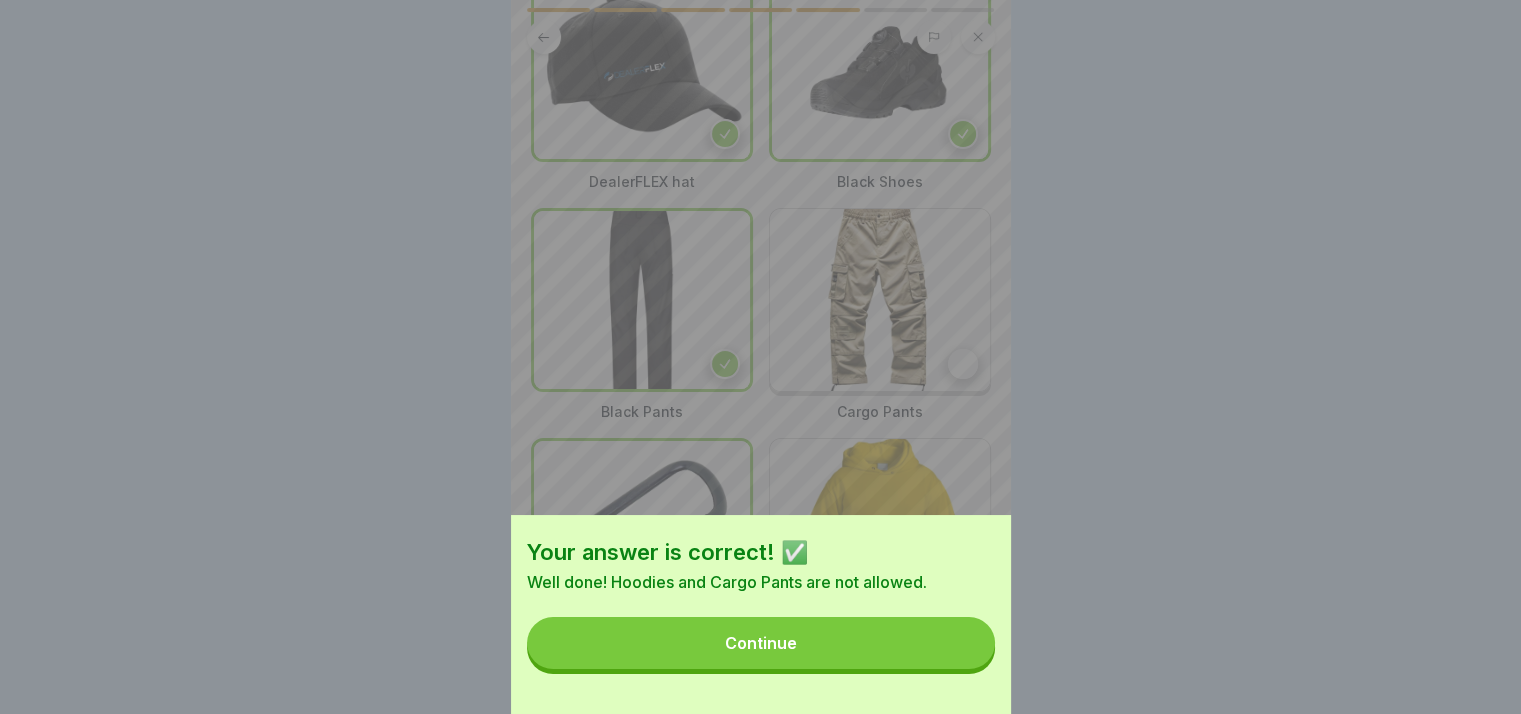 click on "Continue" at bounding box center (761, 643) 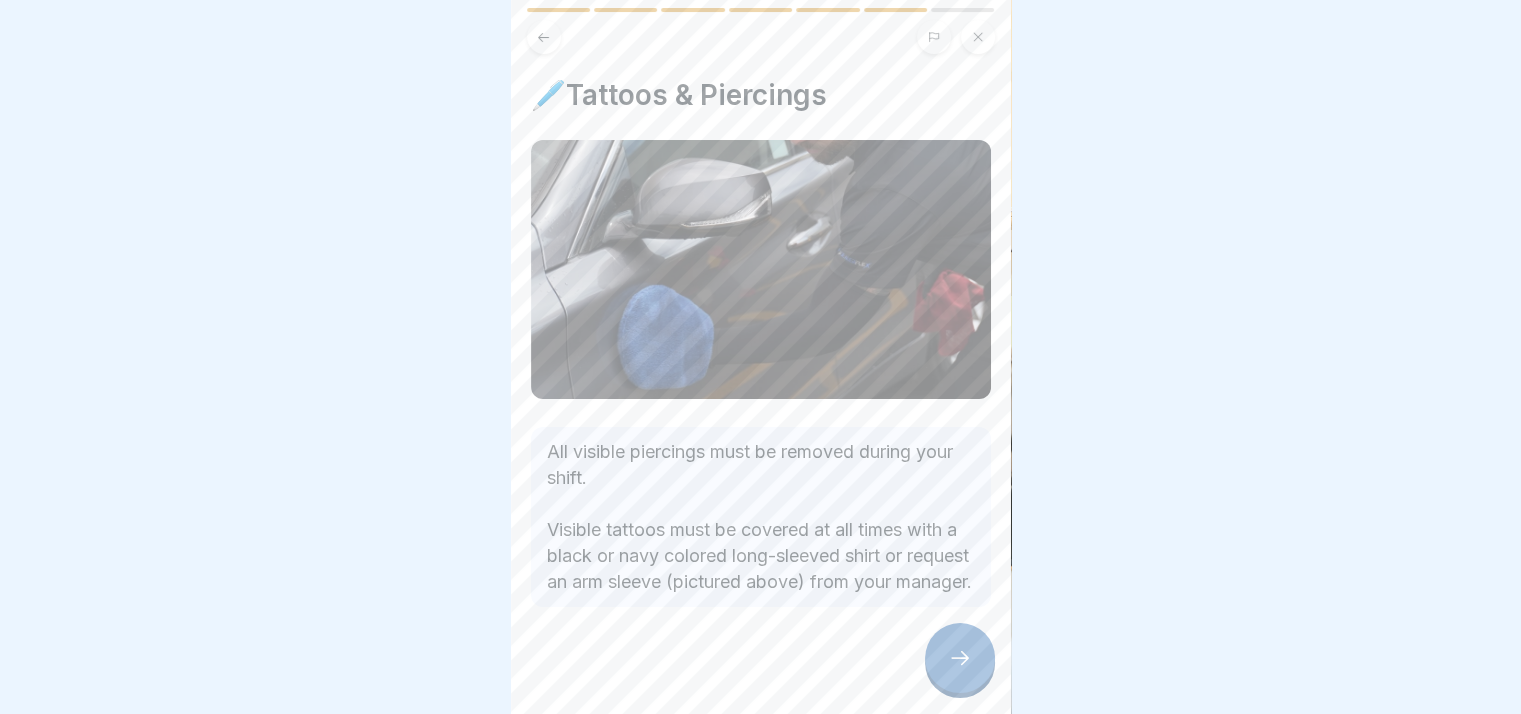 click on "DealerFLEX Orientation - Fixed Operations Division 7 Steps English 👔 Uniform & Personal Appearance Learn the essential standards for proper uniform attire and personal appearance at DealerFLEX. Continue ✅ The DealerFLEX Uniform Please tick all boxes to continue. DealerFLEX Polo Shirt DealerFLEX Jacket 3/4 Zipped or Off Name Tag Visible (outer layer) Black Pants All Black Shoes Black Belt 👔 DealerFLEX issues you the following: 1 🧥 DealerFLEX Jacket 2 👕 DealerFLEX Polo Shirt 3 🧢 DealerFLEX Hat 4 🆔 Name Tag 5 🔗 Carabiner For Keys ✔️ You Provide Please make sure you have these items at home. Ask your manager if you have any questions. Please tick all boxes to continue. Black Undershirt Black Pants Black Shoes (must be entirely black) Black Belt 🚫 Common Dress Code Violations 1 Colored or white undershirts or jackets 2 Hoodies 3 Jeans of any kind (even black jeans are not acceptable) 4 Ripped pants 5 Joggers 6 Cargo pants 7 Sweat pants 8 Wind pants 9 Yoga pants DealerFLEX hat Next" at bounding box center (761, 357) 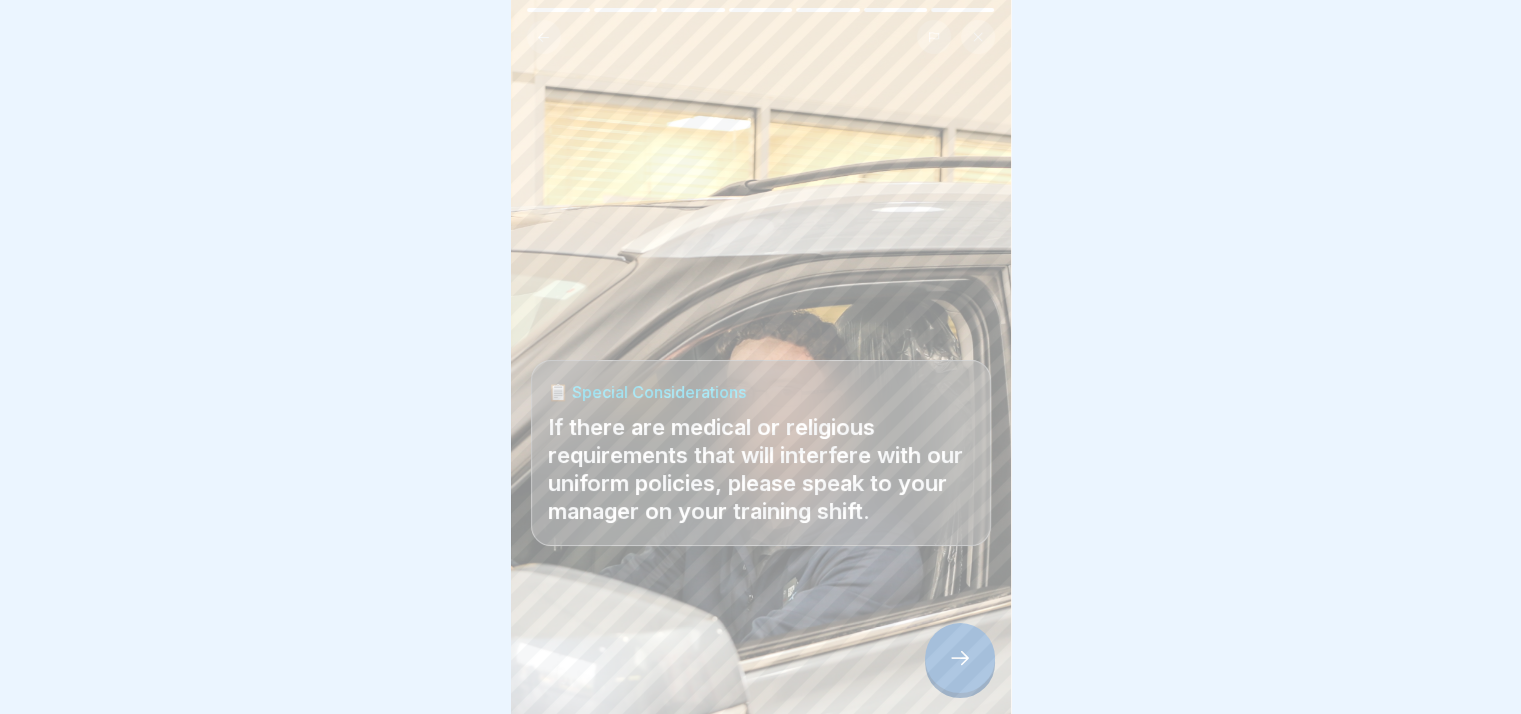 click at bounding box center (960, 658) 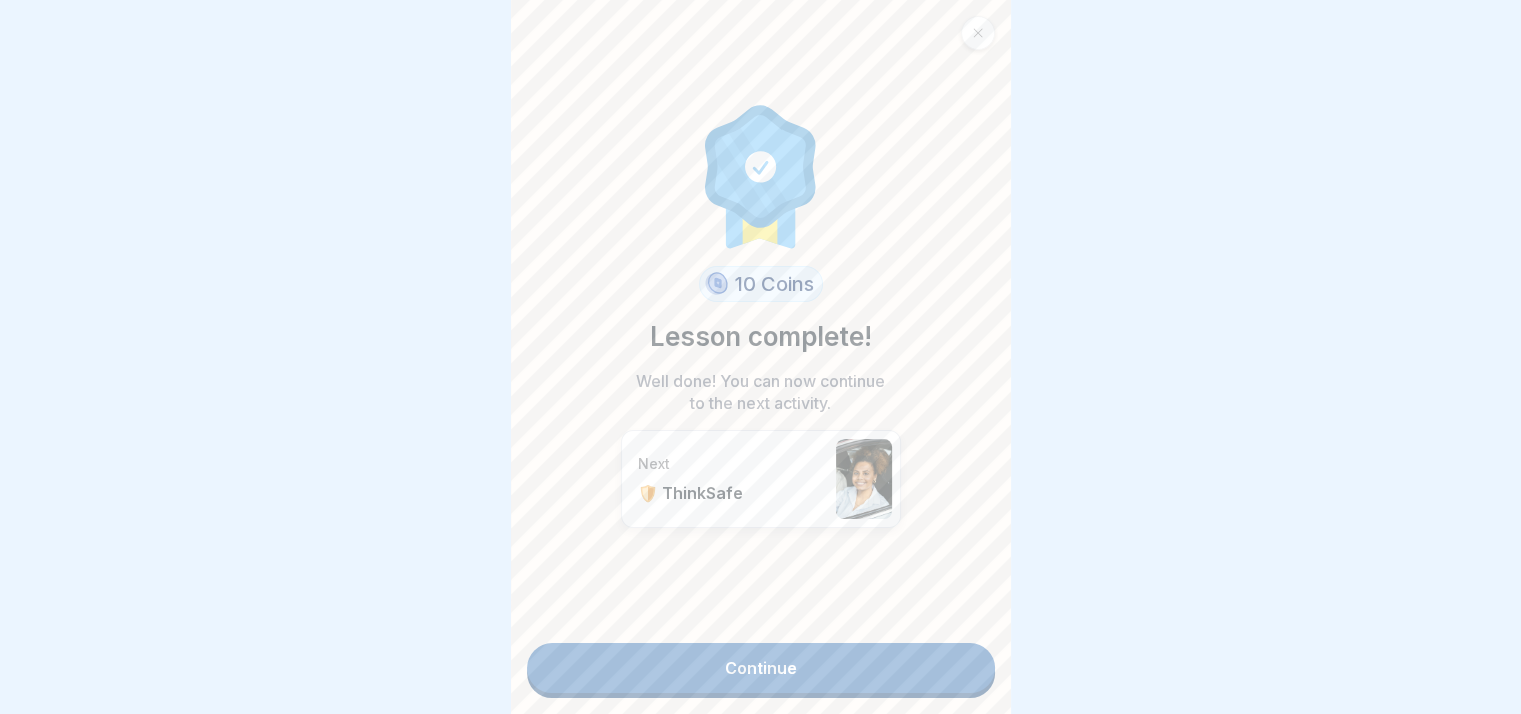 click on "Continue" at bounding box center [761, 668] 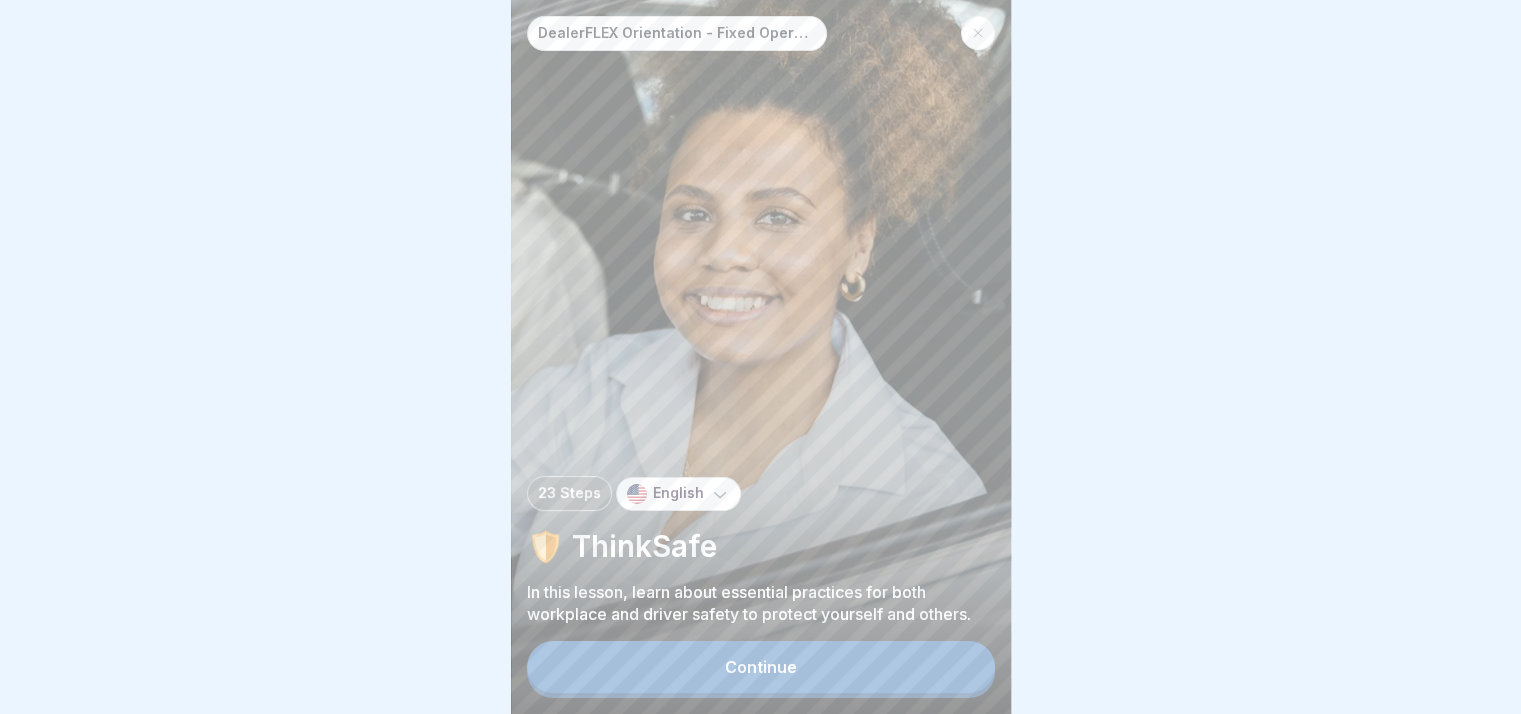 click on "Continue" at bounding box center [761, 667] 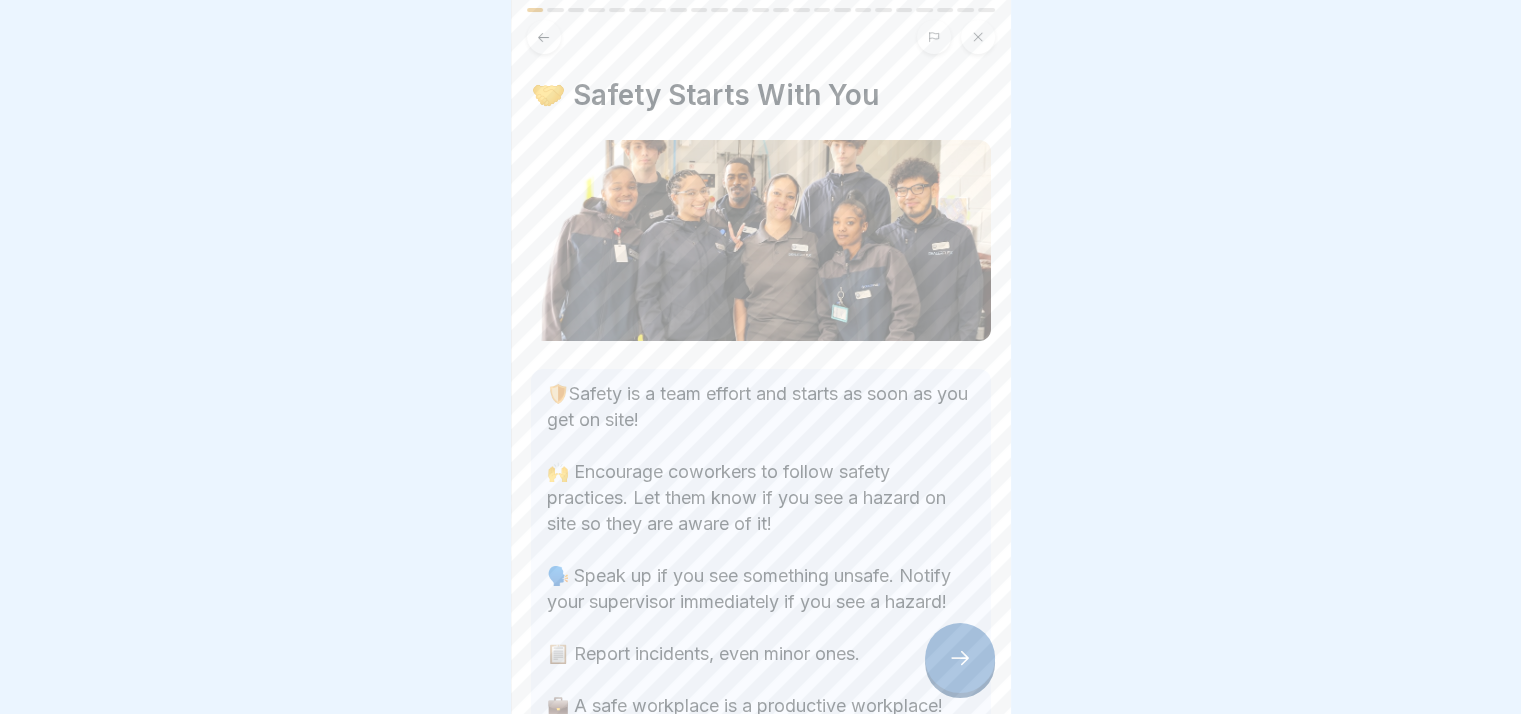 click at bounding box center [960, 658] 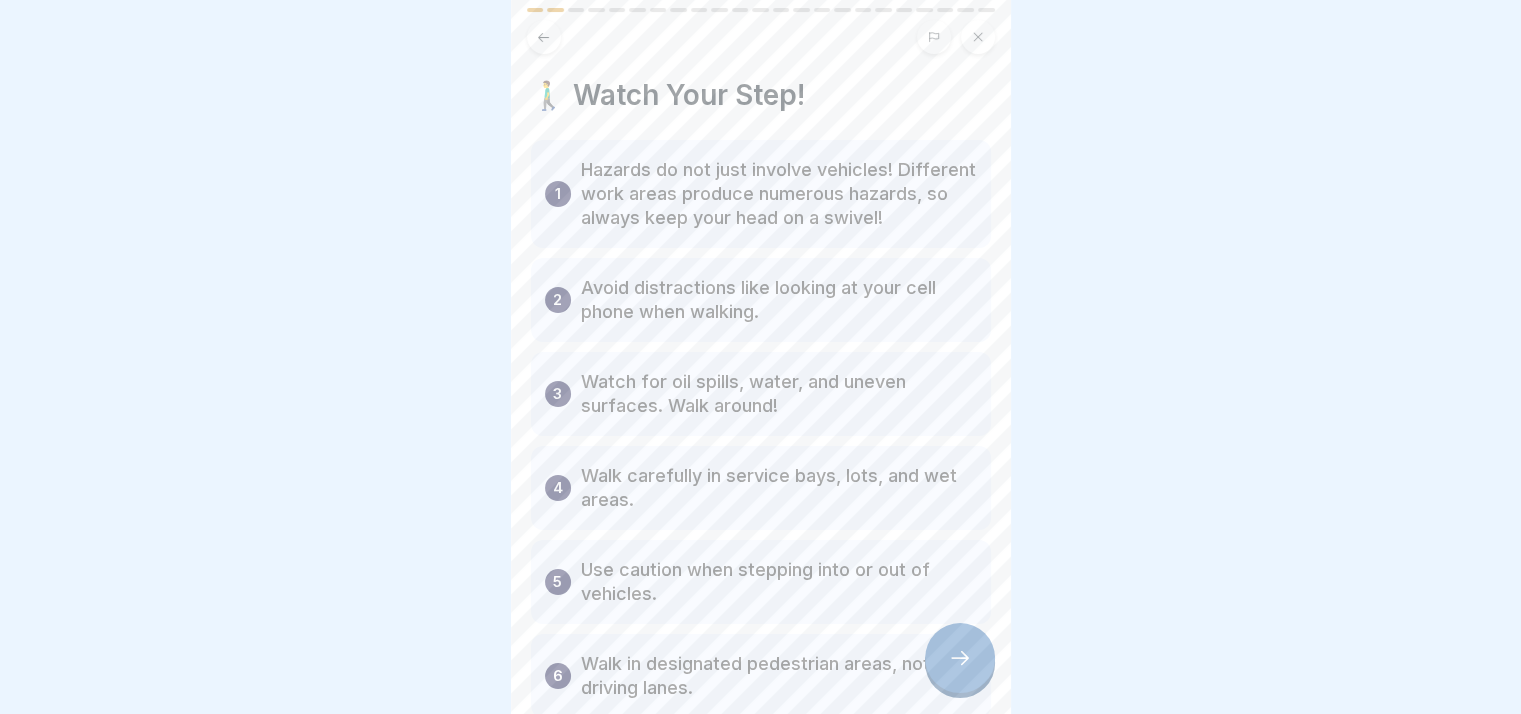 click at bounding box center (960, 658) 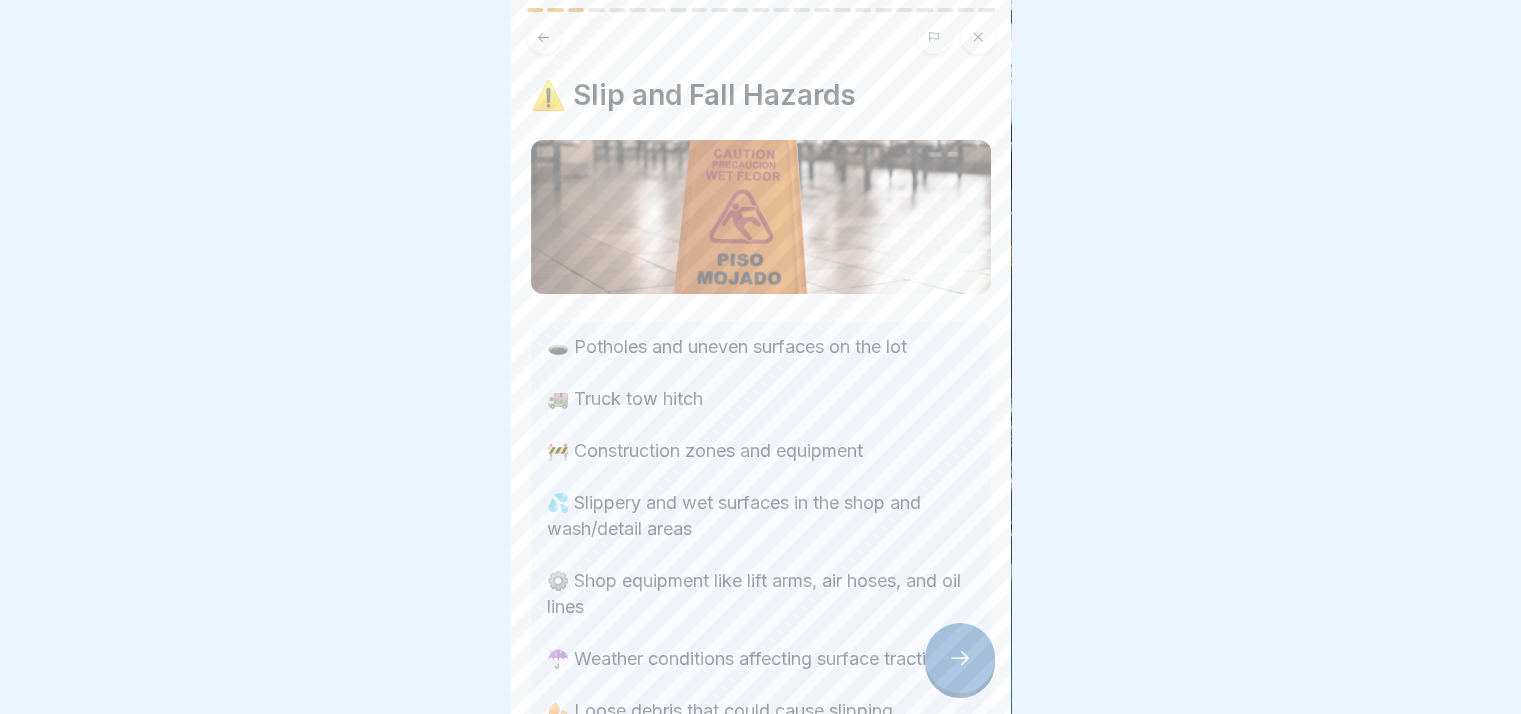 click at bounding box center (960, 658) 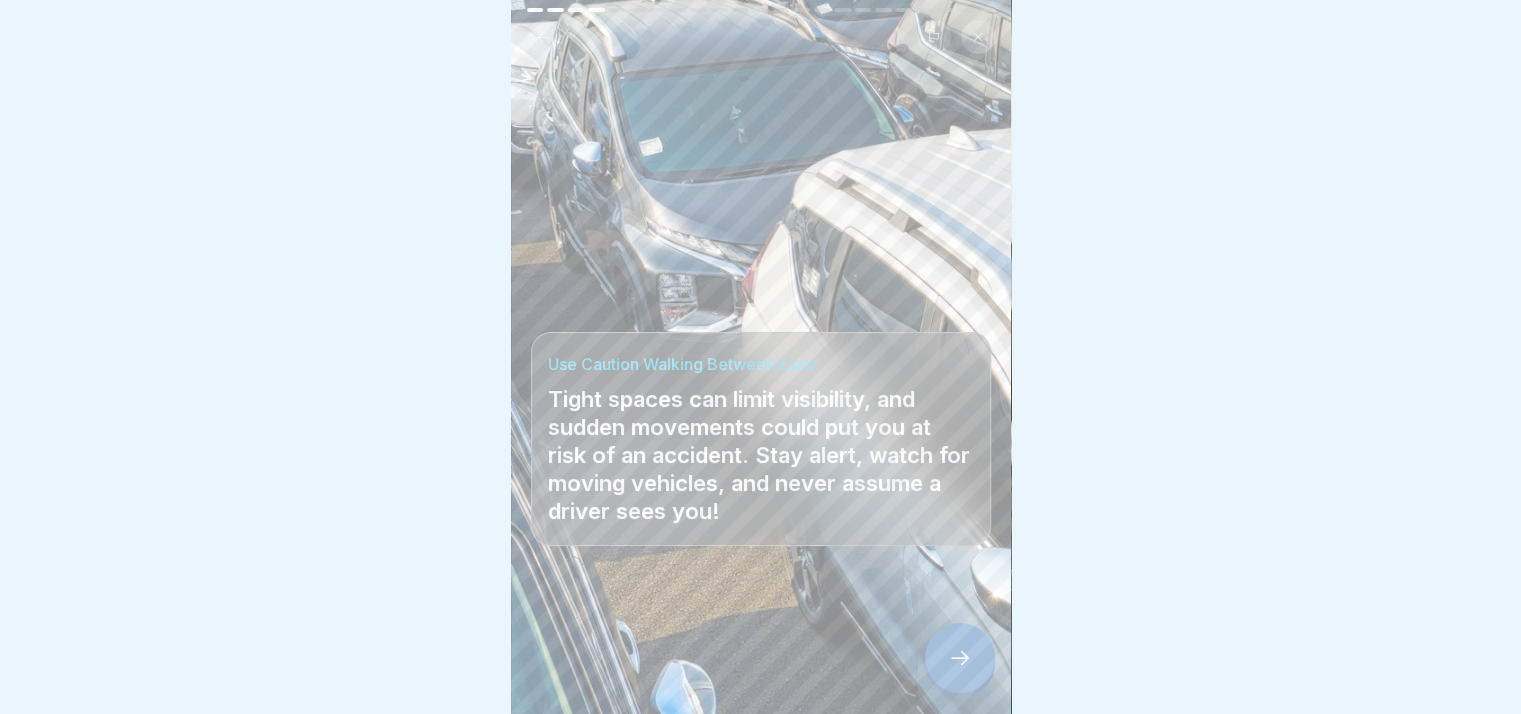 click at bounding box center [960, 658] 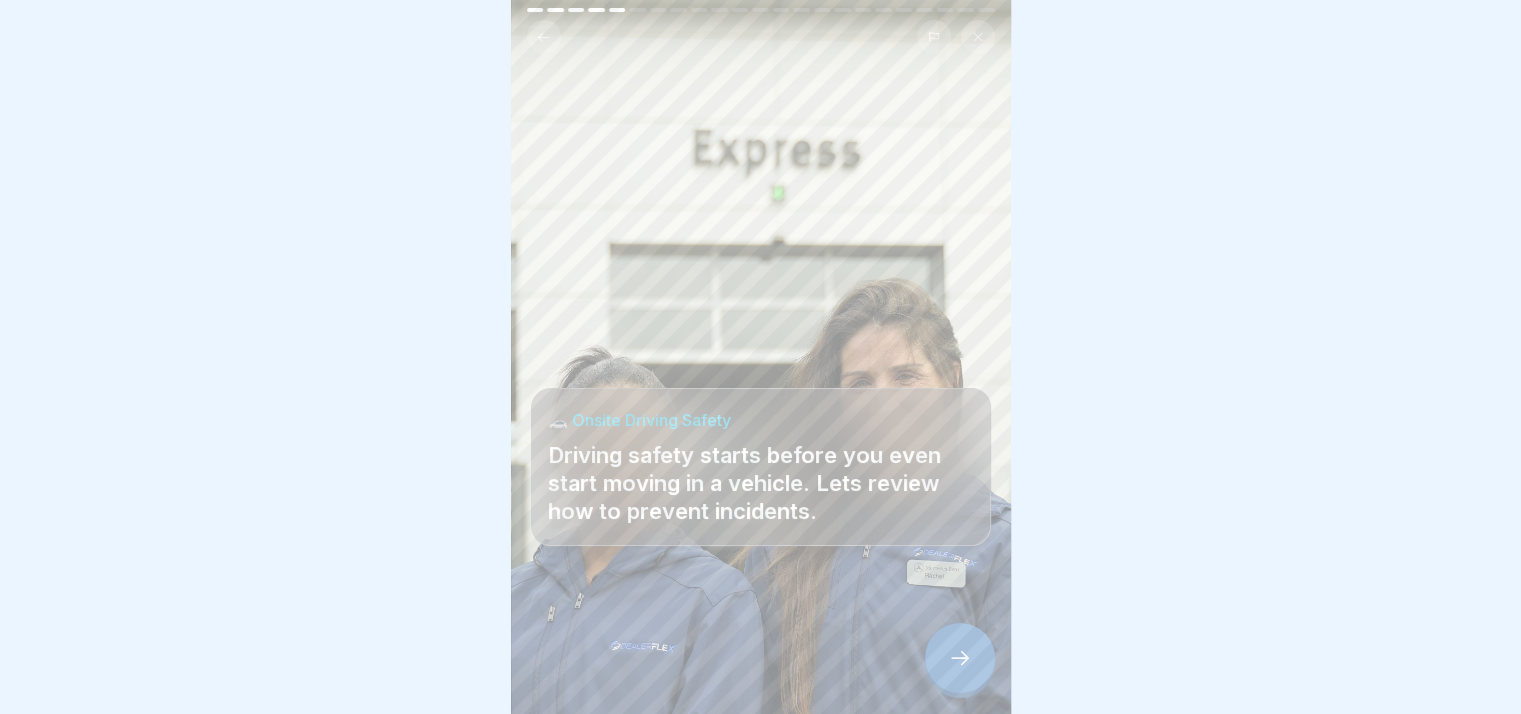click at bounding box center (960, 658) 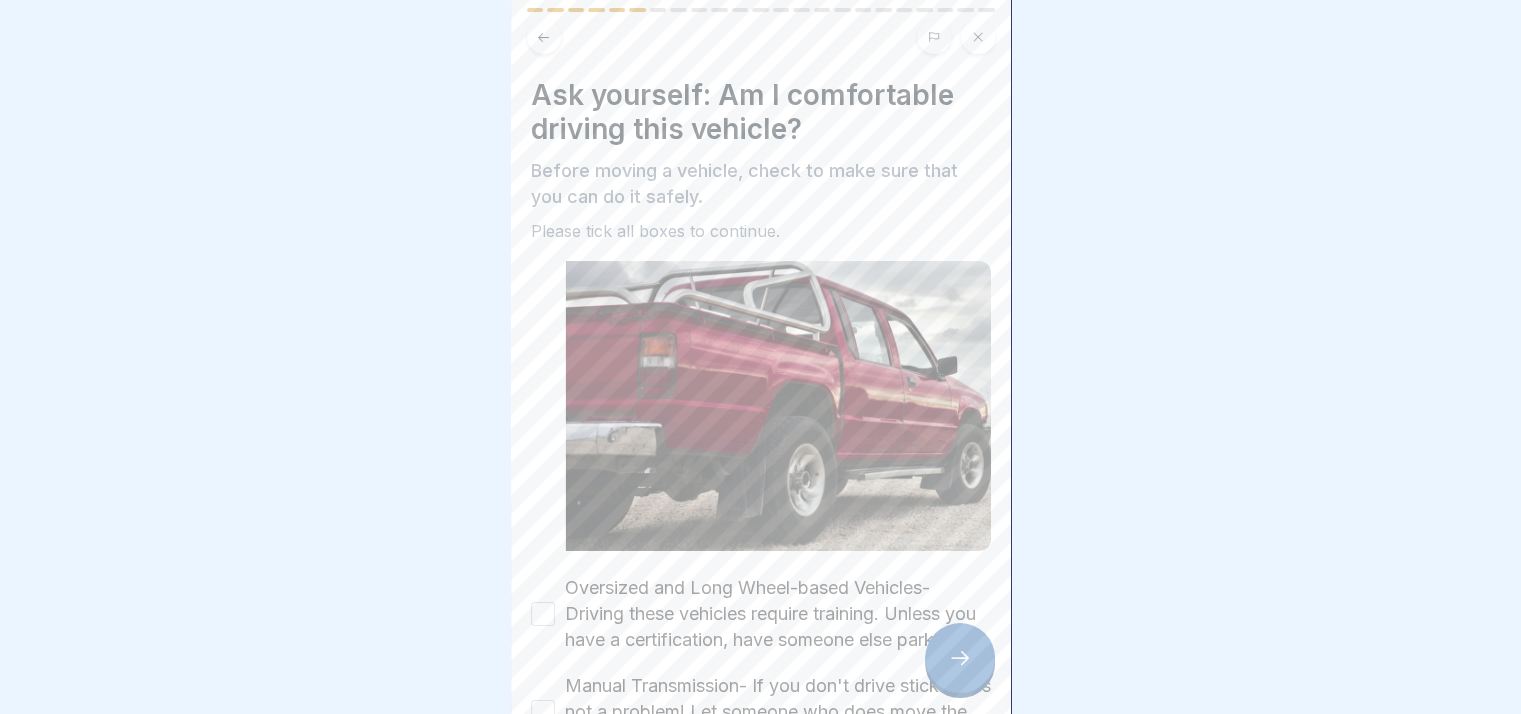 drag, startPoint x: 944, startPoint y: 657, endPoint x: 667, endPoint y: 301, distance: 451.07095 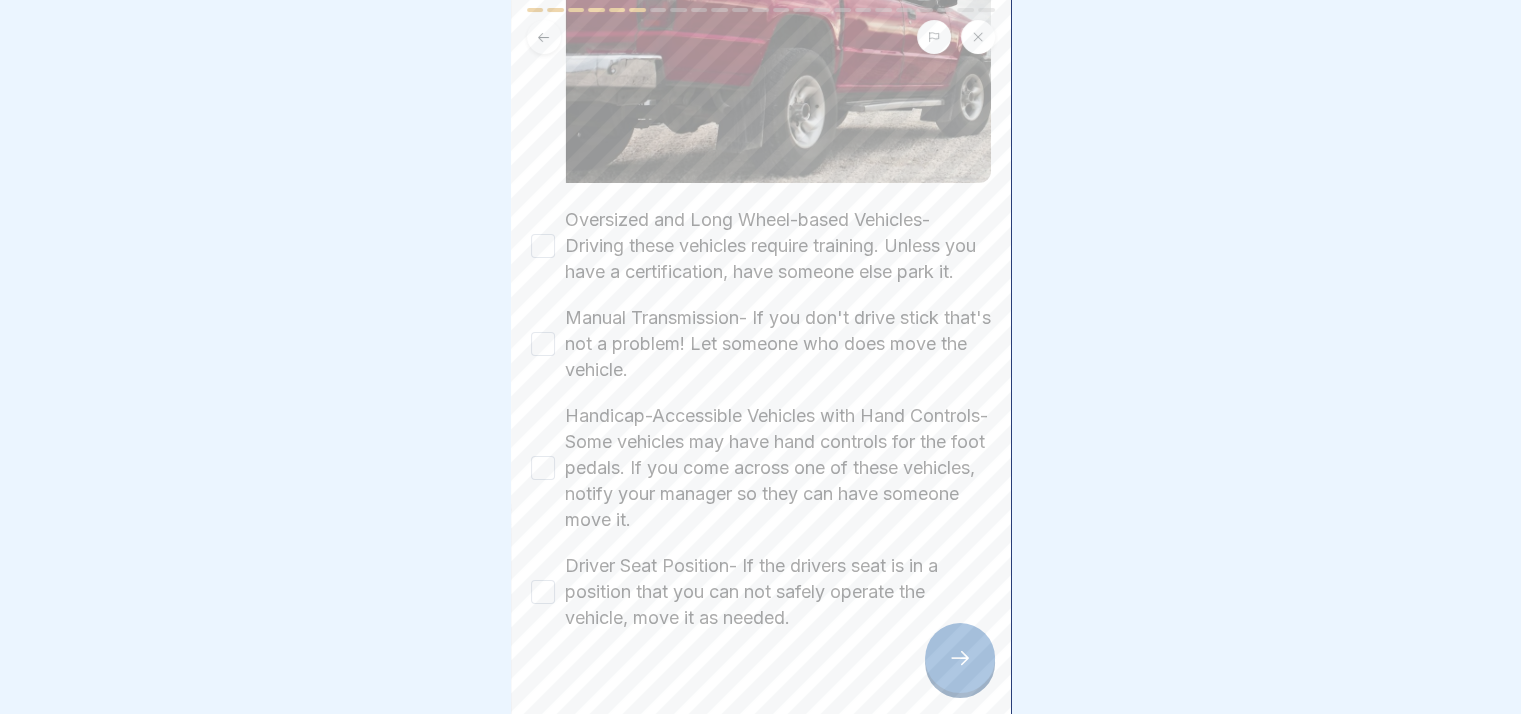 scroll, scrollTop: 421, scrollLeft: 0, axis: vertical 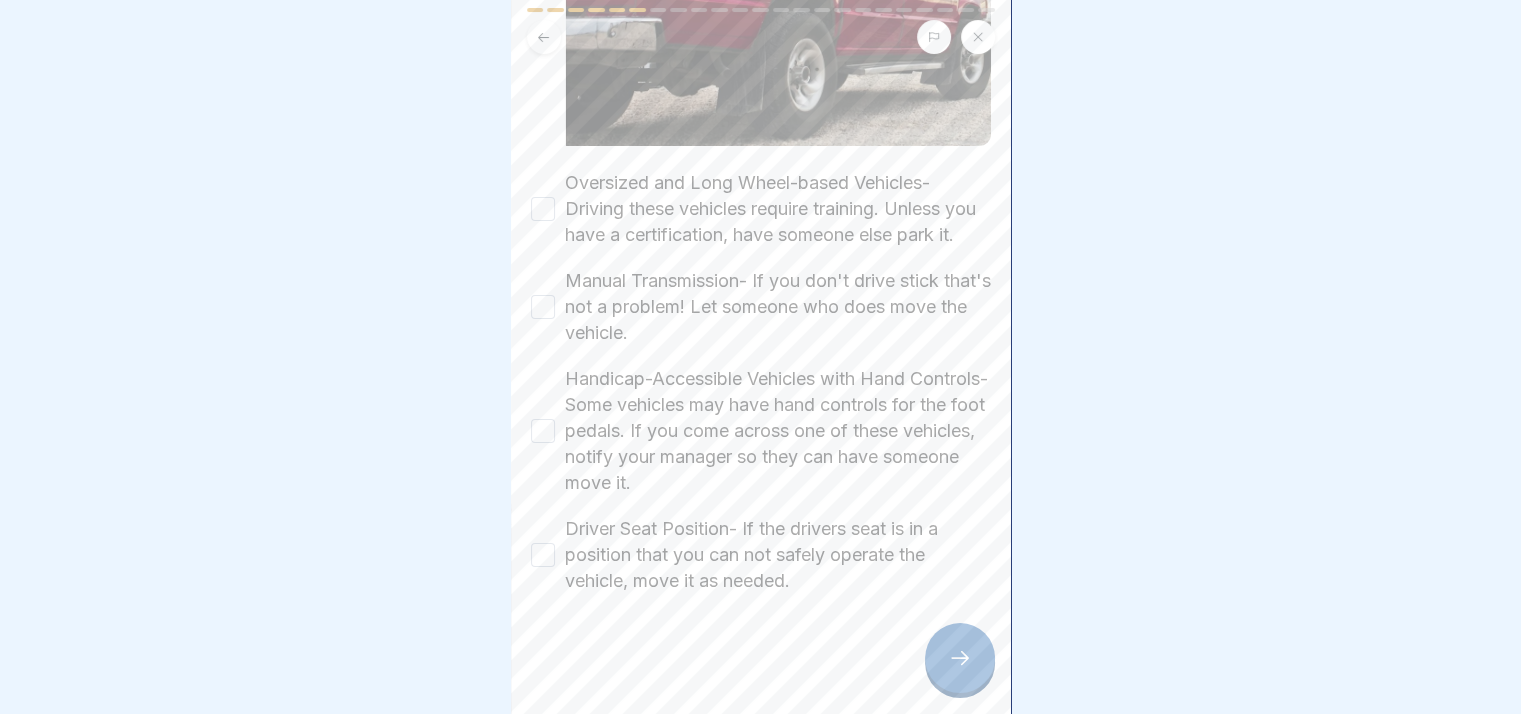 click on "Oversized and Long Wheel-based Vehicles- Driving these vehicles require training. Unless you have a certification, have someone else park it." at bounding box center [761, 209] 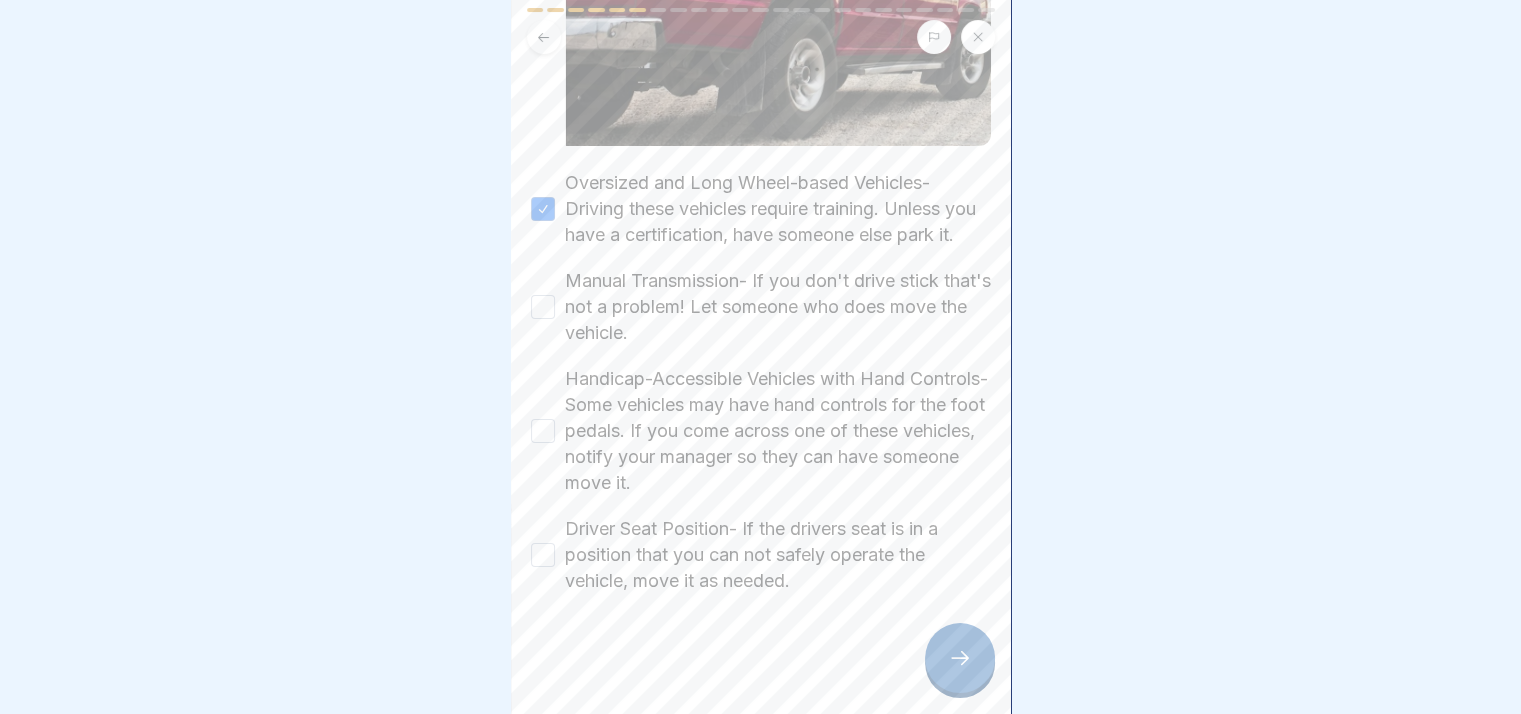 click on "Manual Transmission- If you don't drive stick that's not a problem! Let someone who does move the vehicle." at bounding box center (761, 307) 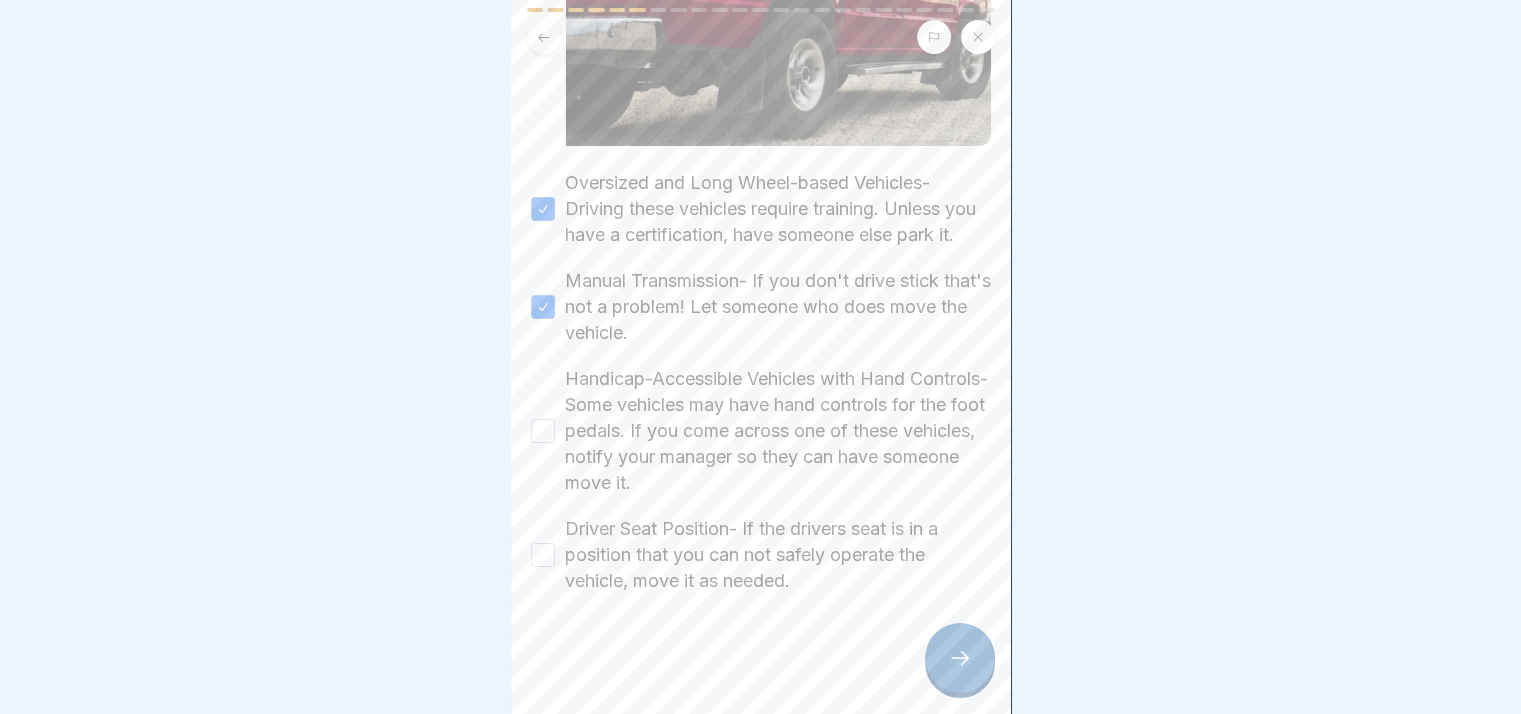 click on "Handicap-Accessible Vehicles with Hand Controls- Some vehicles may have hand controls for the foot pedals. If you come across one of these vehicles, notify your manager so they can have someone move it." at bounding box center (543, 431) 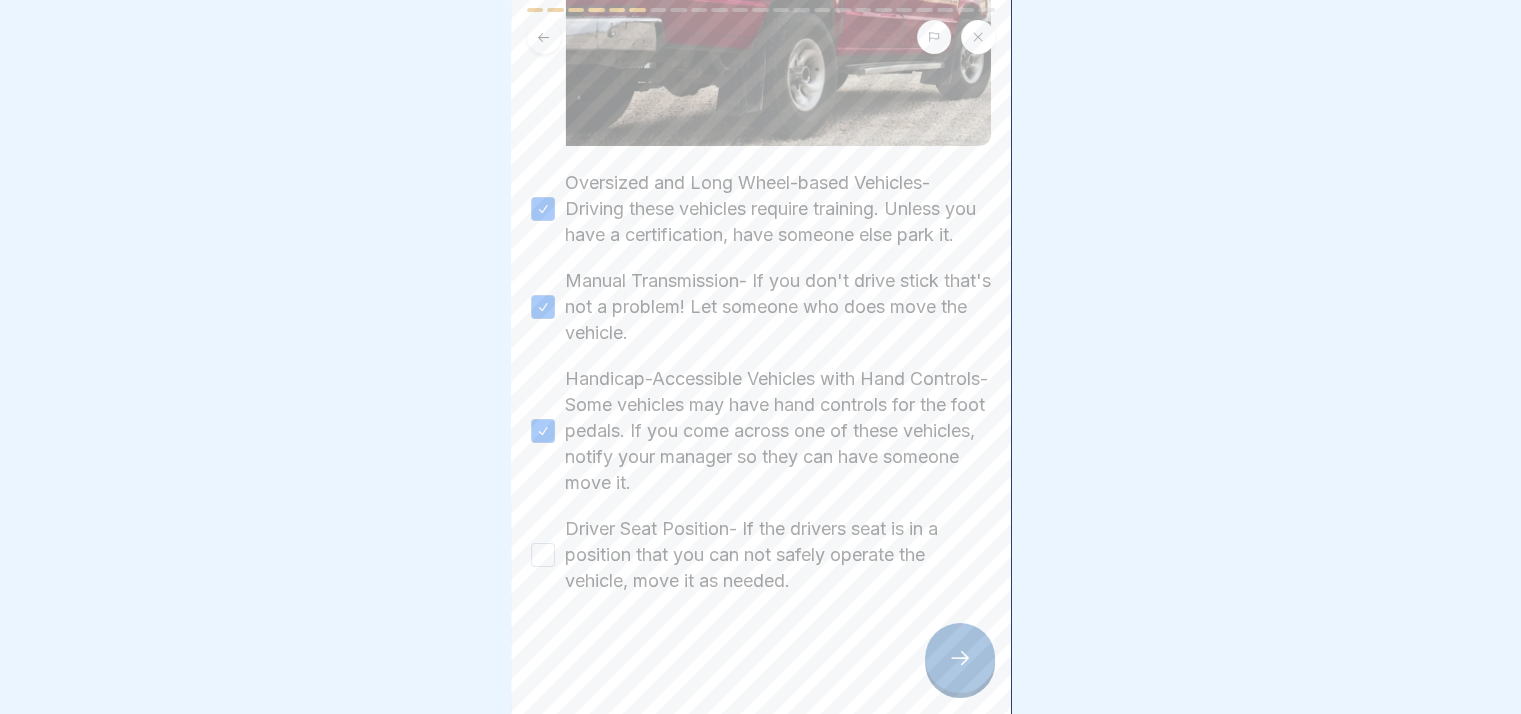click on "Handicap-Accessible Vehicles with Hand Controls- Some vehicles may have hand controls for the foot pedals. If you come across one of these vehicles, notify your manager so they can have someone move it." at bounding box center (543, 431) 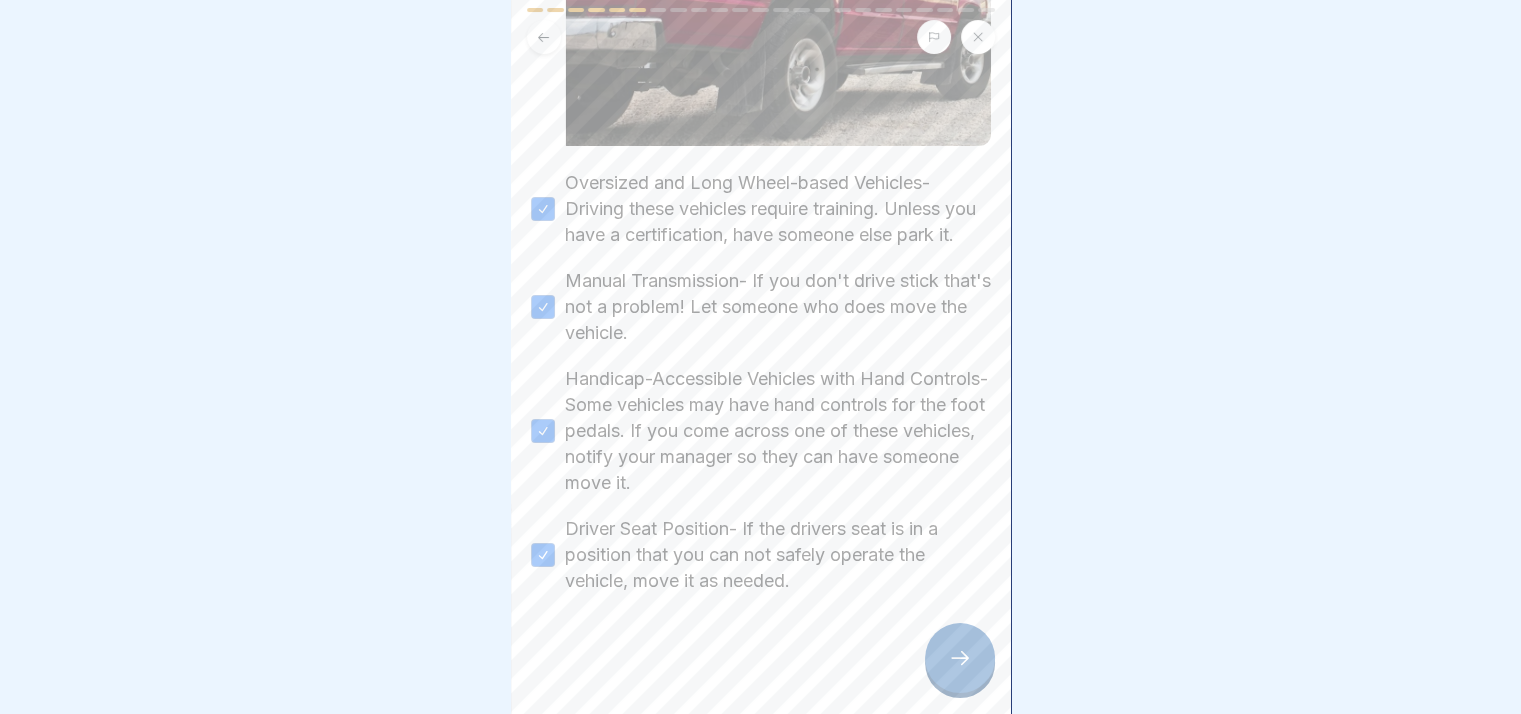 click on "Driver Seat Position- If the drivers seat is in a position that you can not safely operate the vehicle, move it as needed." at bounding box center [543, 555] 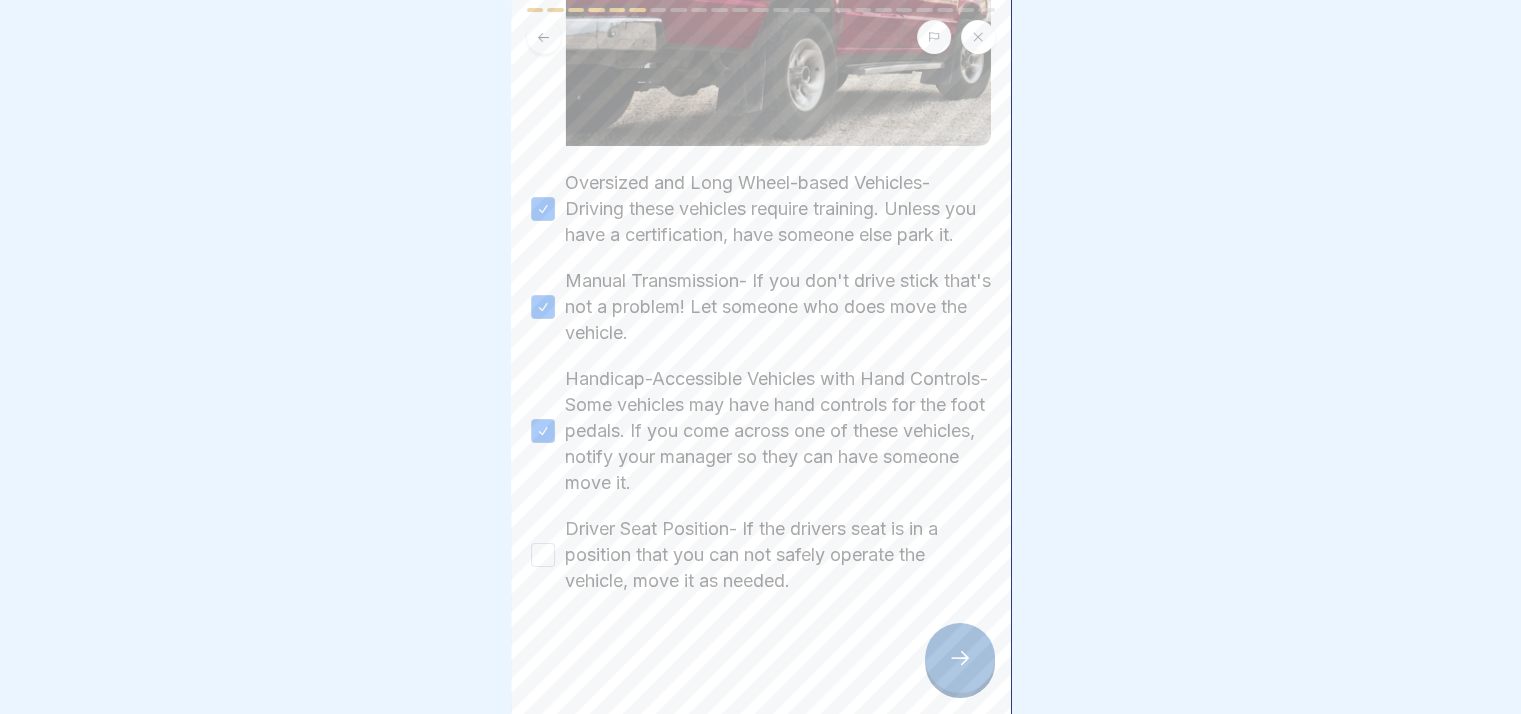 click on "Driver Seat Position- If the drivers seat is in a position that you can not safely operate the vehicle, move it as needed." at bounding box center (543, 555) 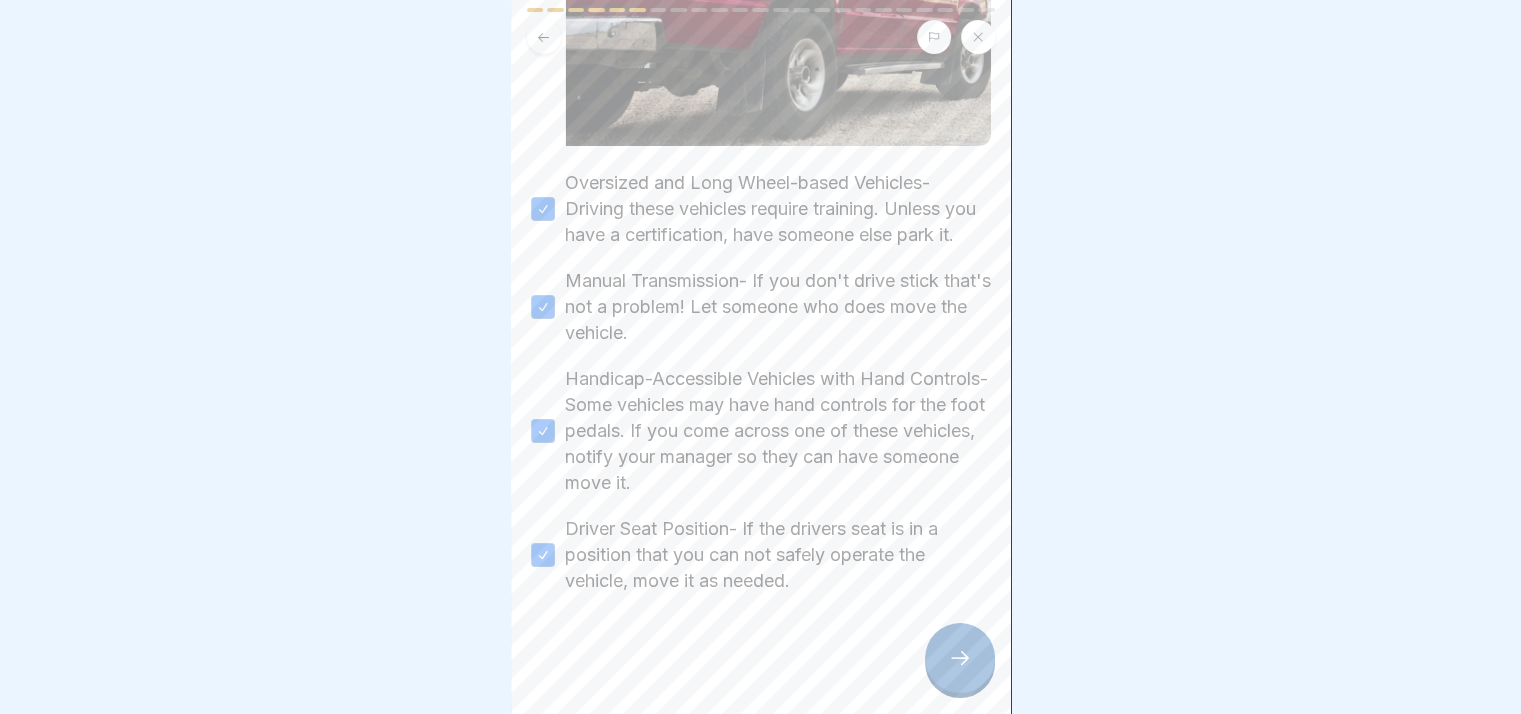 click at bounding box center [960, 658] 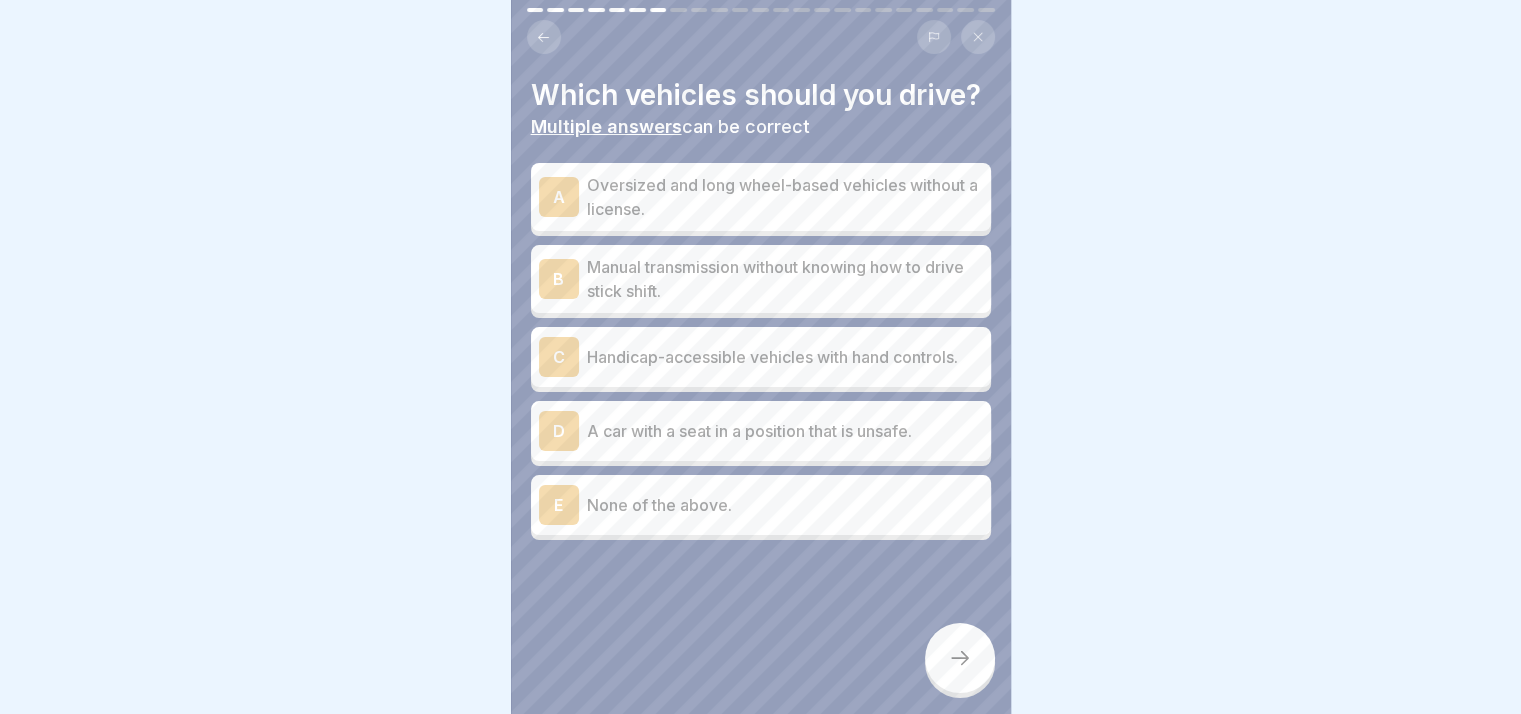 click on "E None of the above." at bounding box center (761, 505) 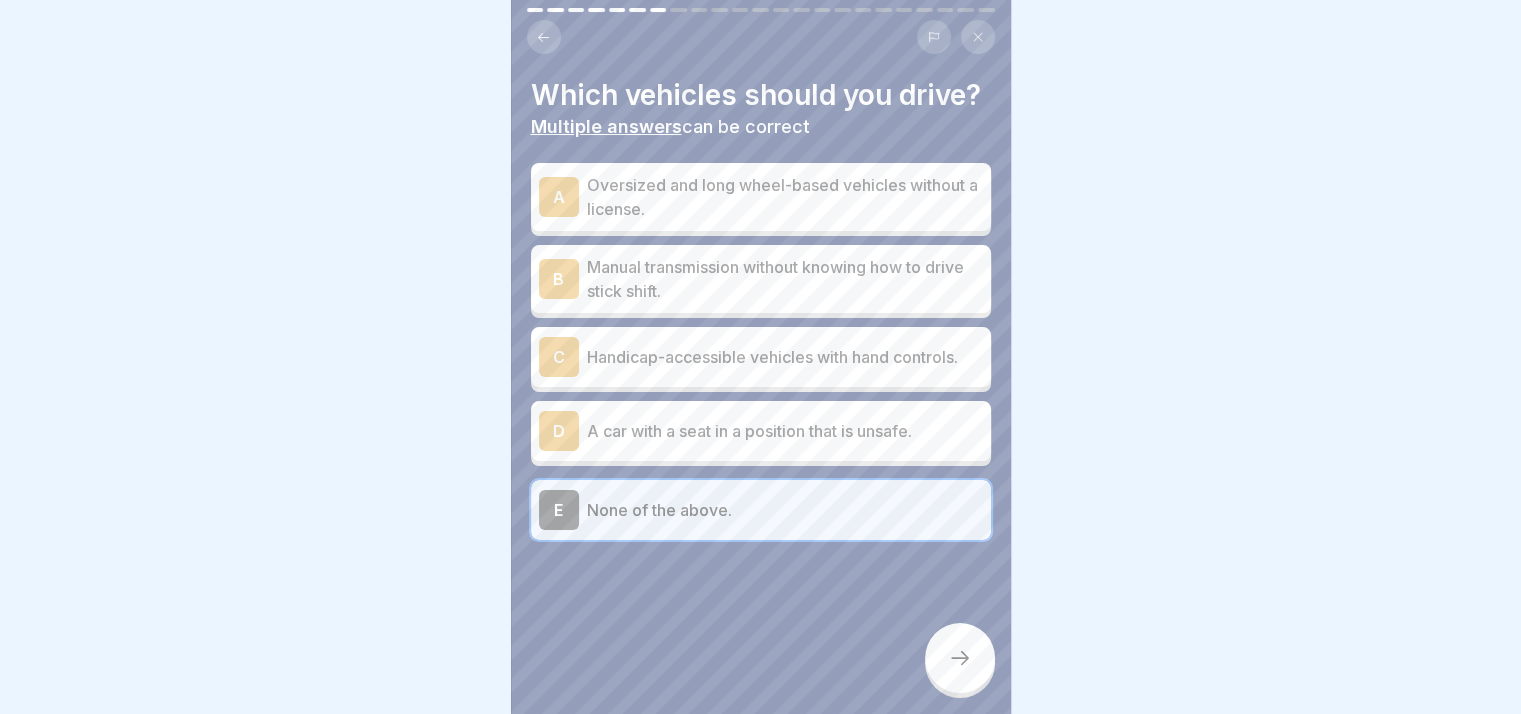 click 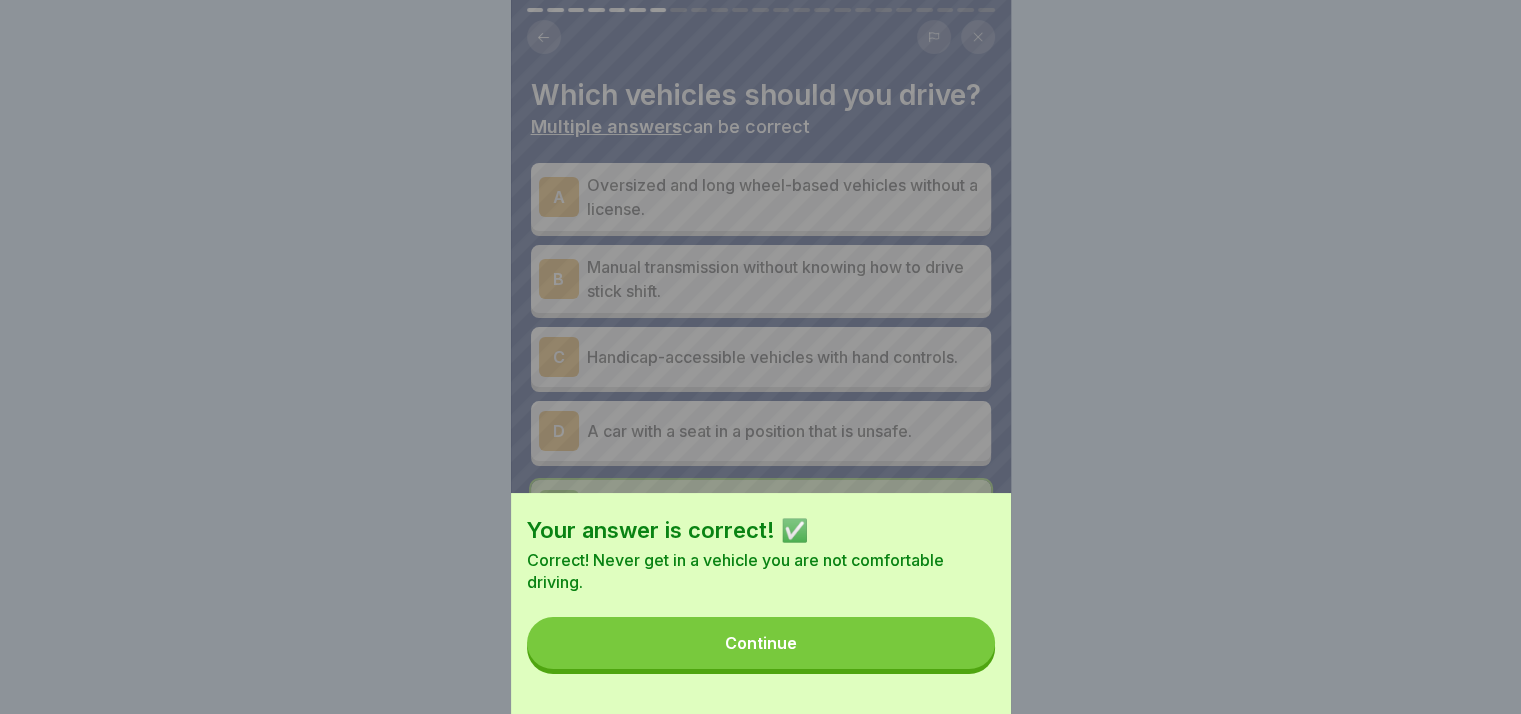 click on "Continue" at bounding box center (761, 643) 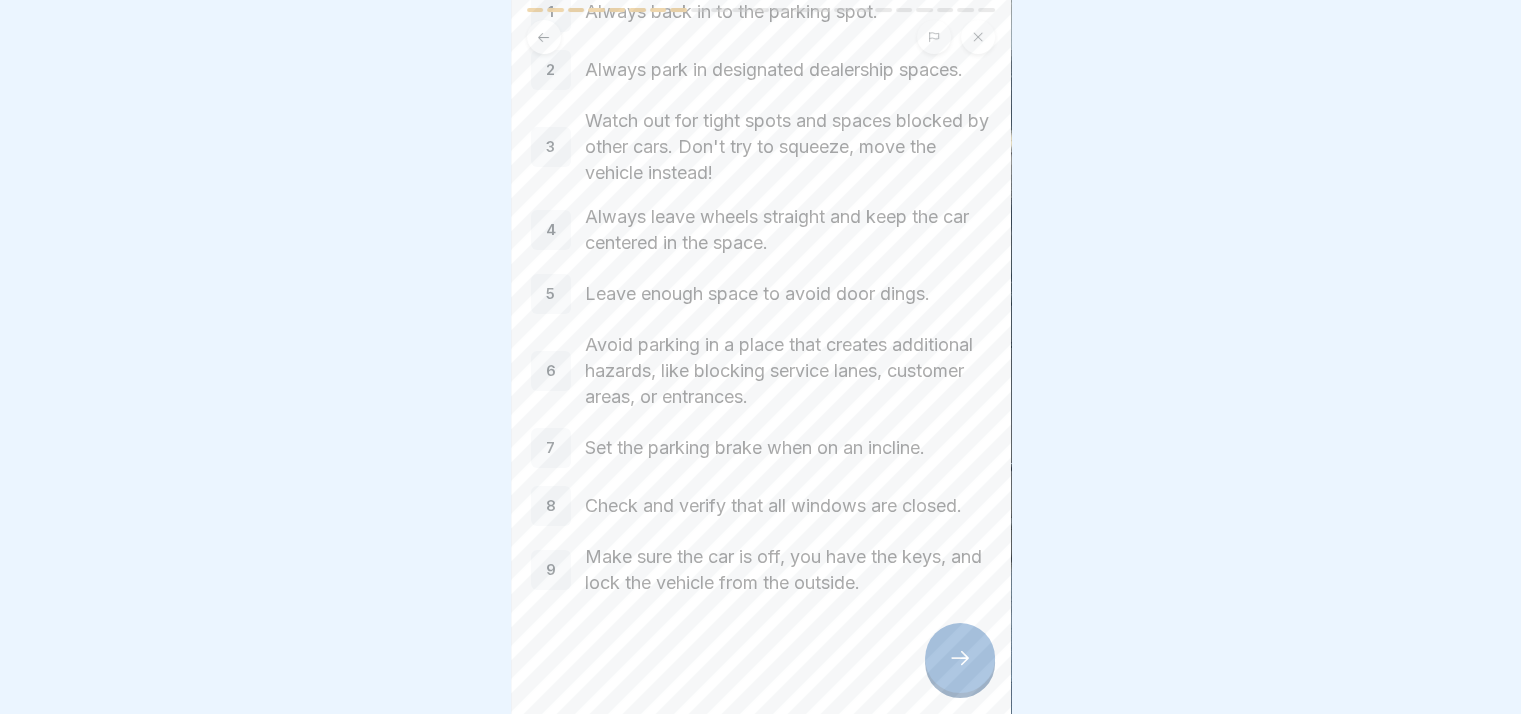 scroll, scrollTop: 149, scrollLeft: 0, axis: vertical 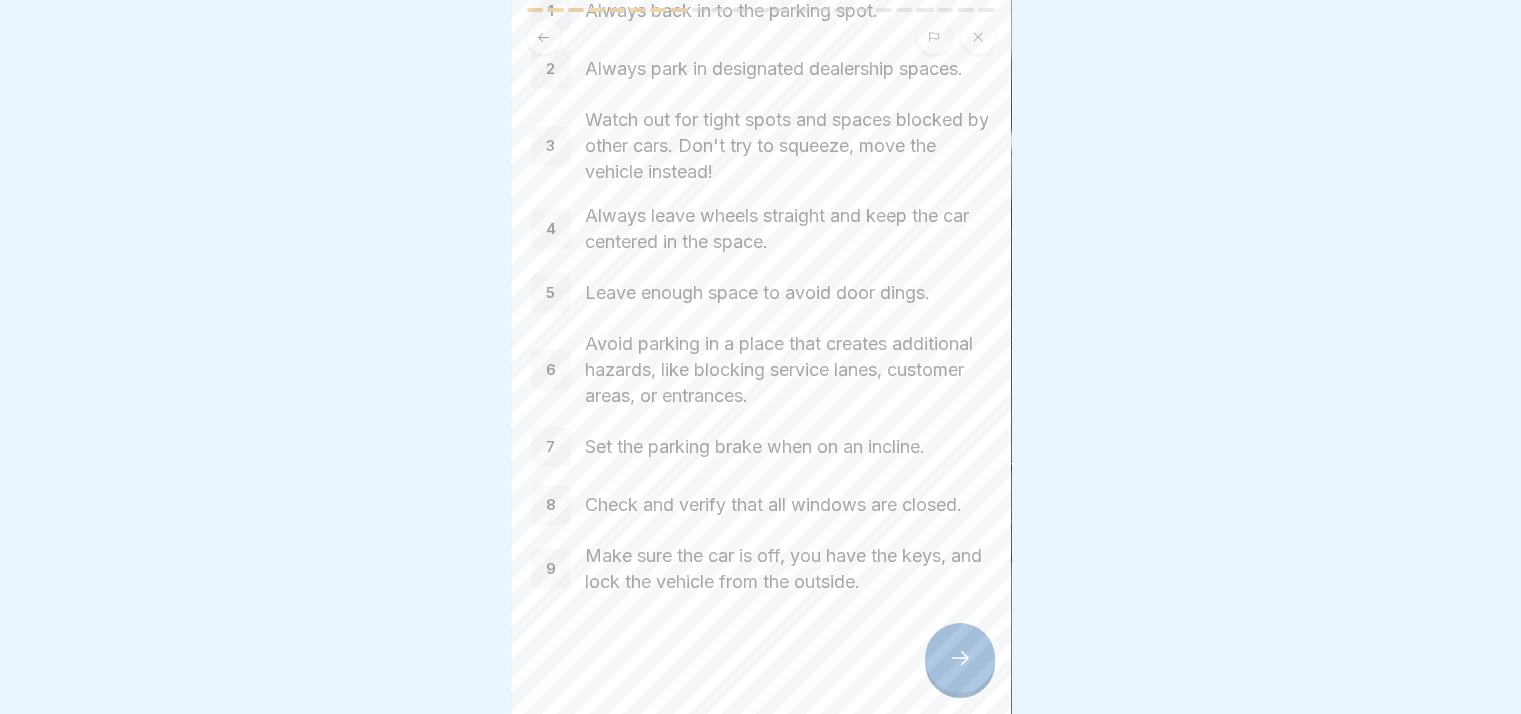 click at bounding box center (960, 658) 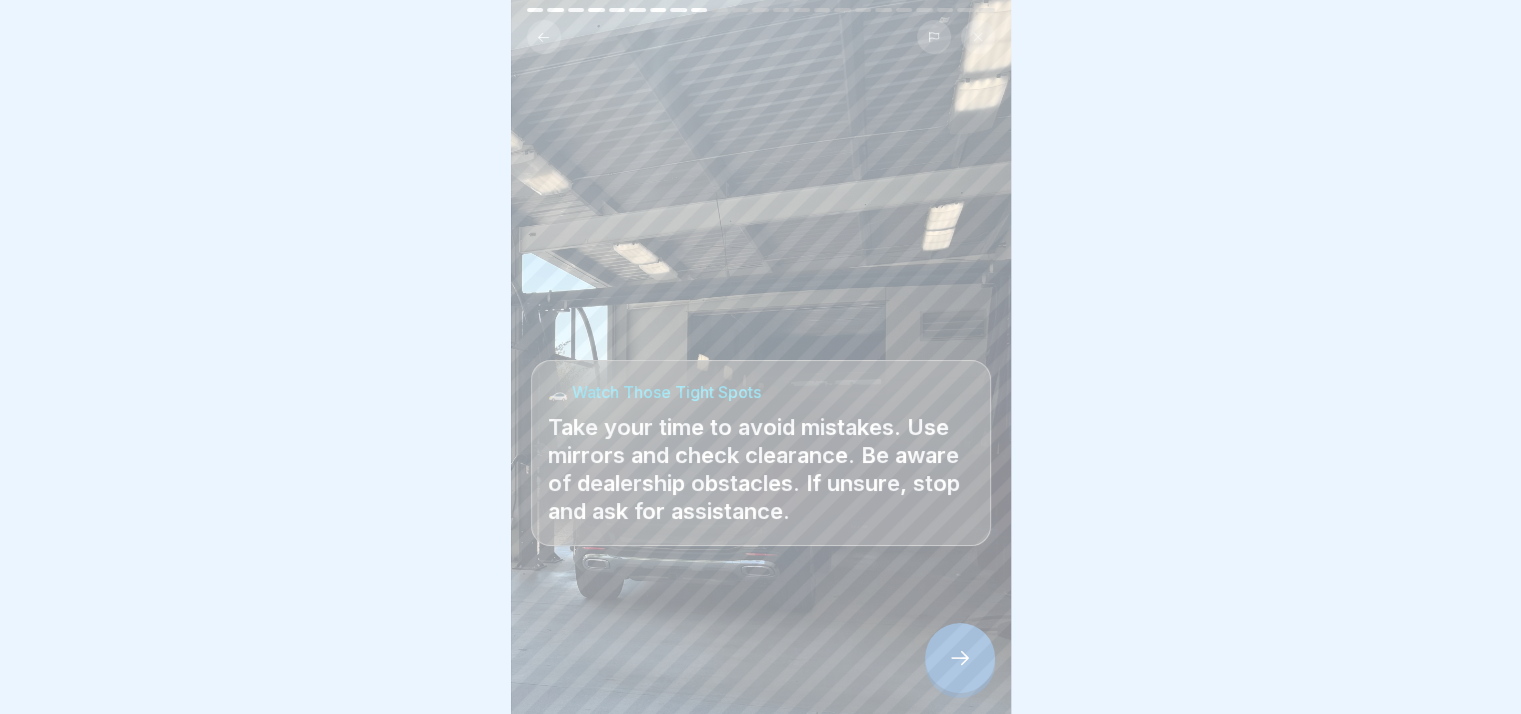 click at bounding box center [960, 658] 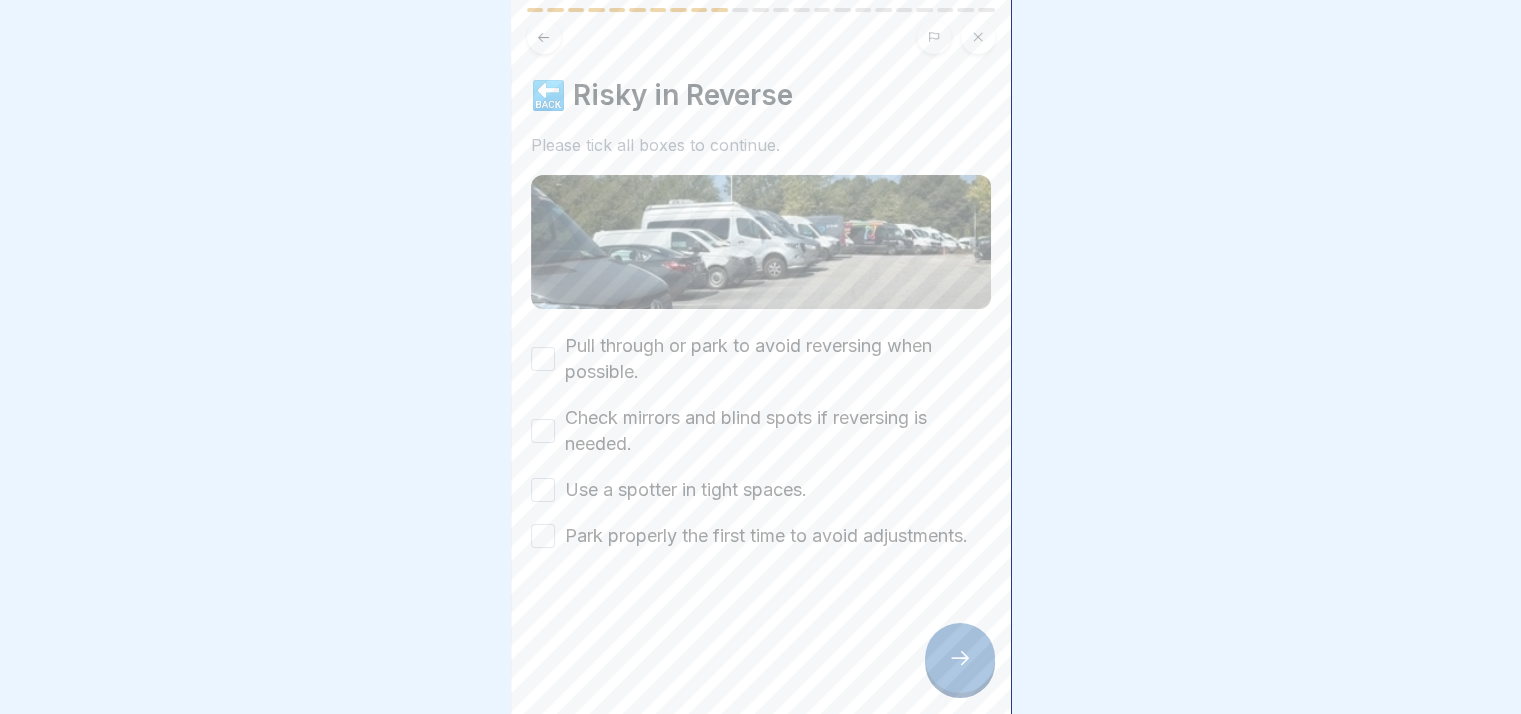 click on "Pull through or park to avoid reversing when possible." at bounding box center (761, 359) 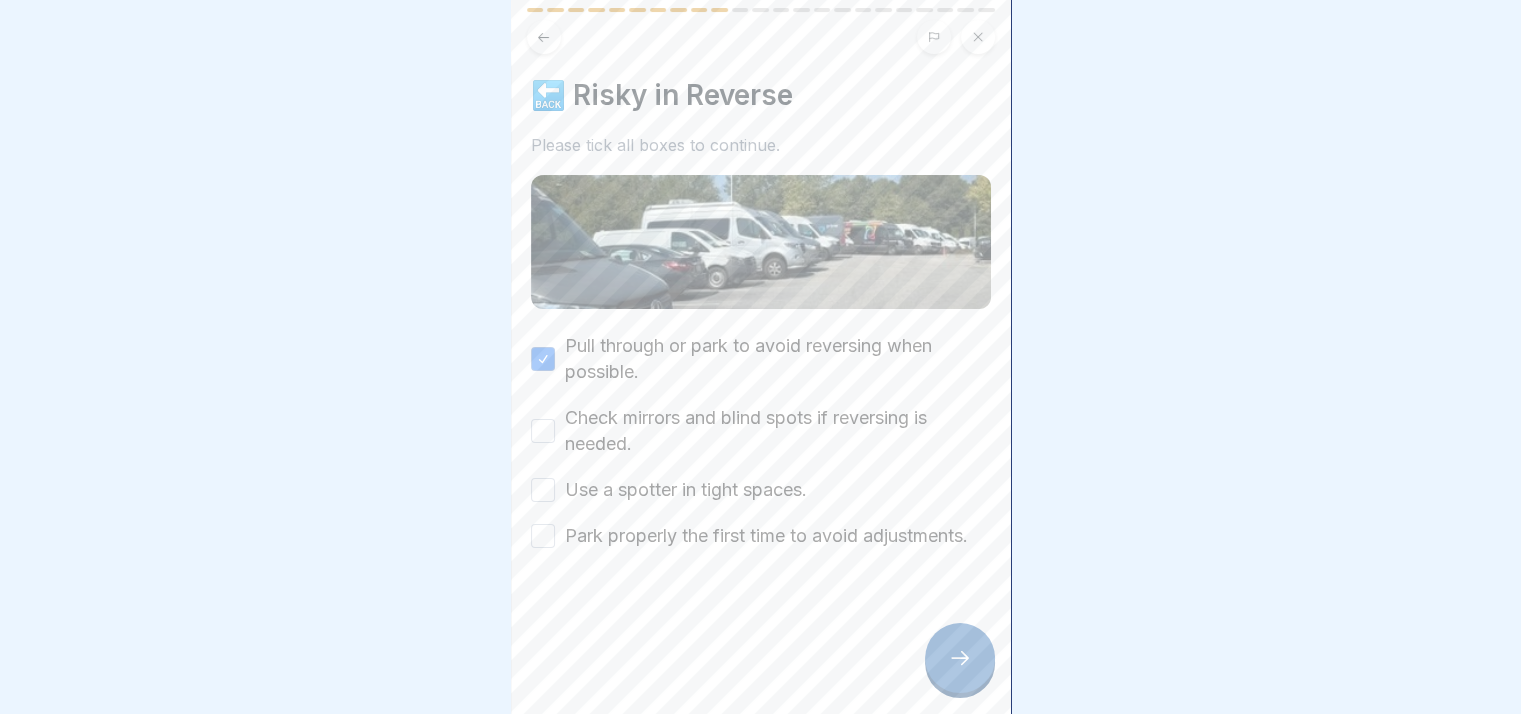 click on "Check mirrors and blind spots if reversing is needed." at bounding box center [543, 431] 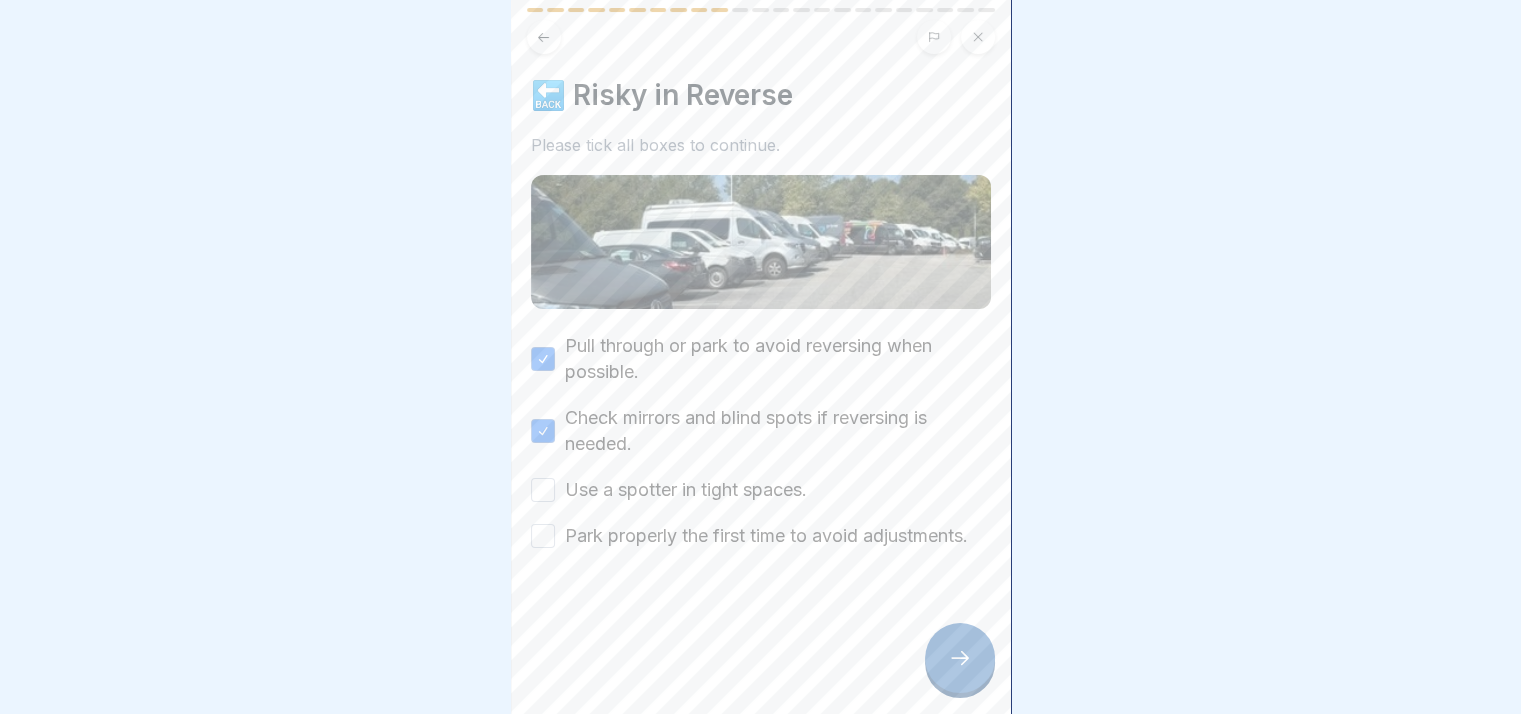 click on "Pull through or park to avoid reversing when possible. Check mirrors and blind spots if reversing is needed. Use a spotter in tight spaces. Park properly the first time to avoid adjustments." at bounding box center (761, 441) 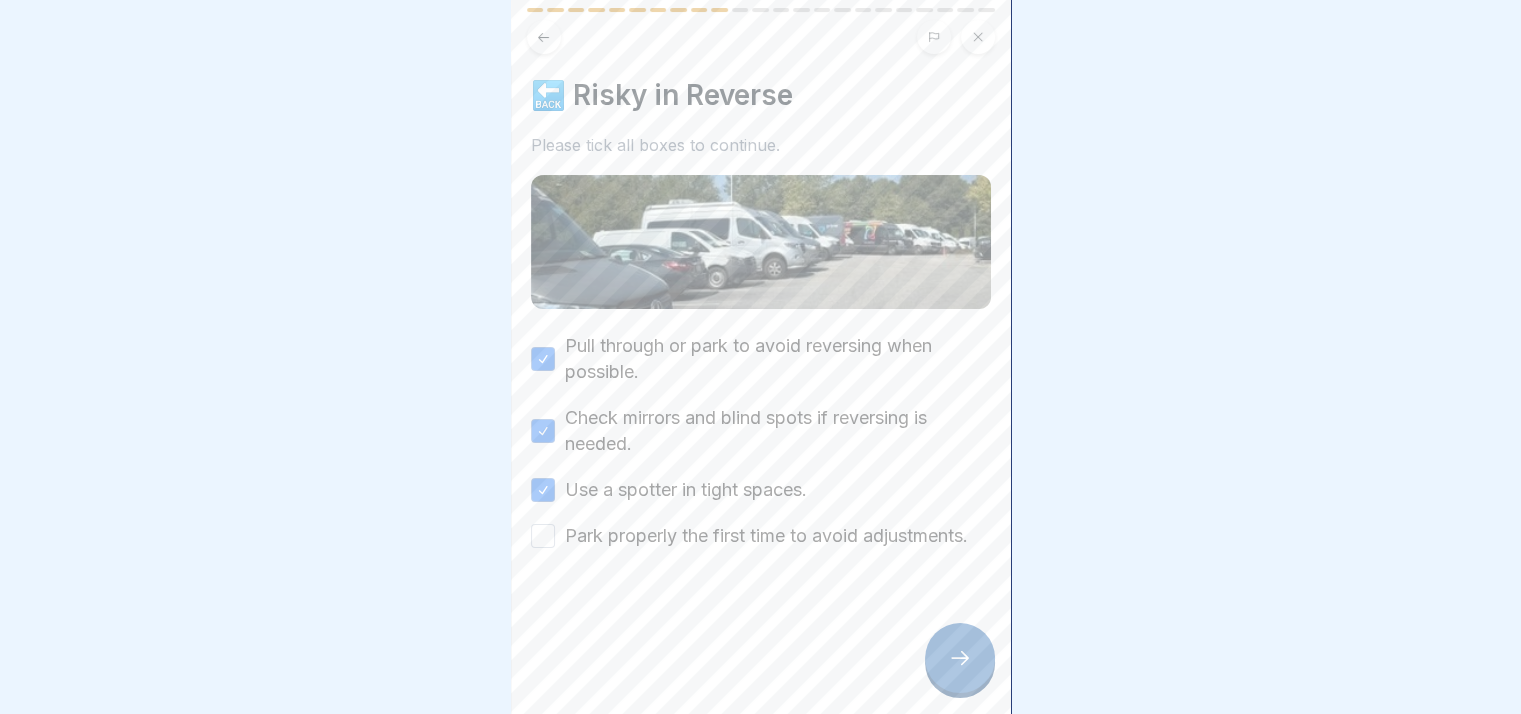 click on "Park properly the first time to avoid adjustments." at bounding box center (761, 536) 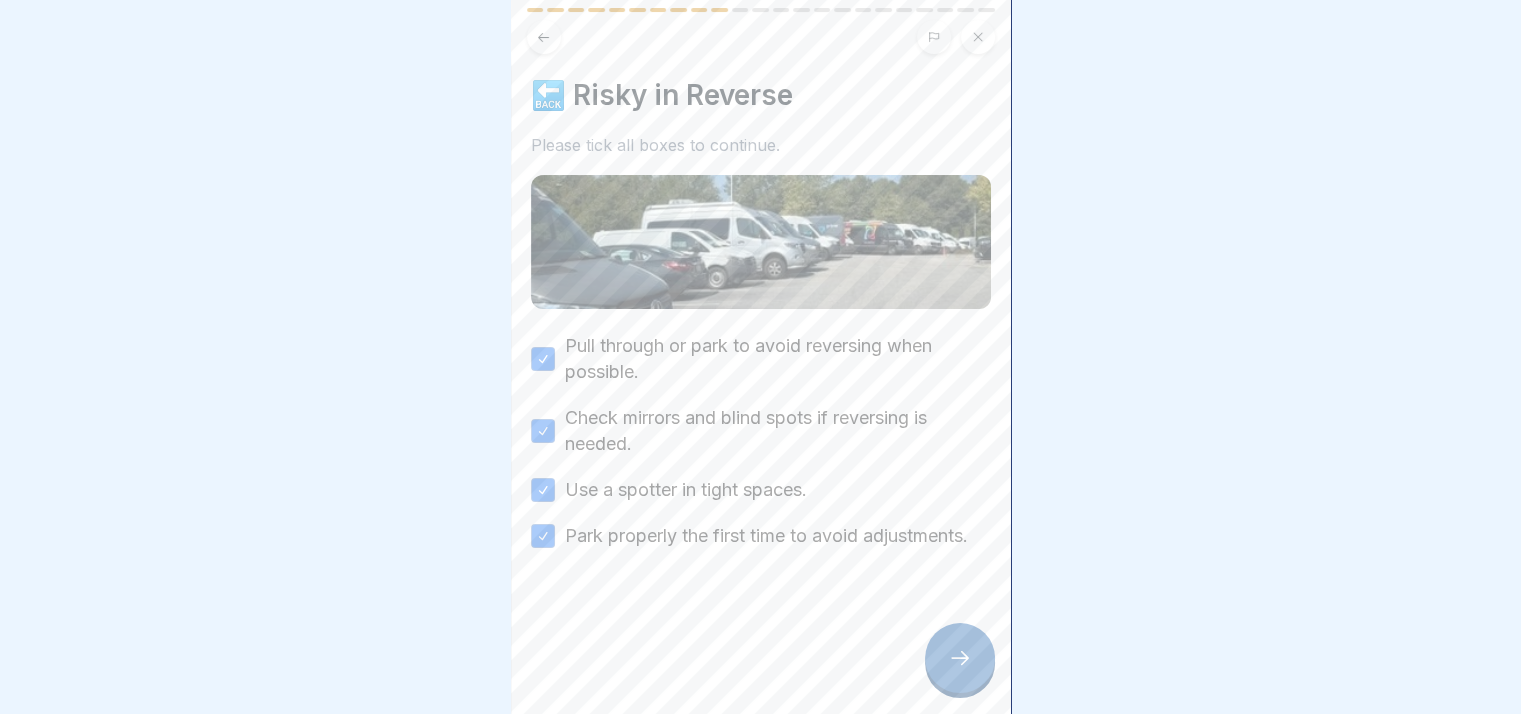 click at bounding box center (960, 658) 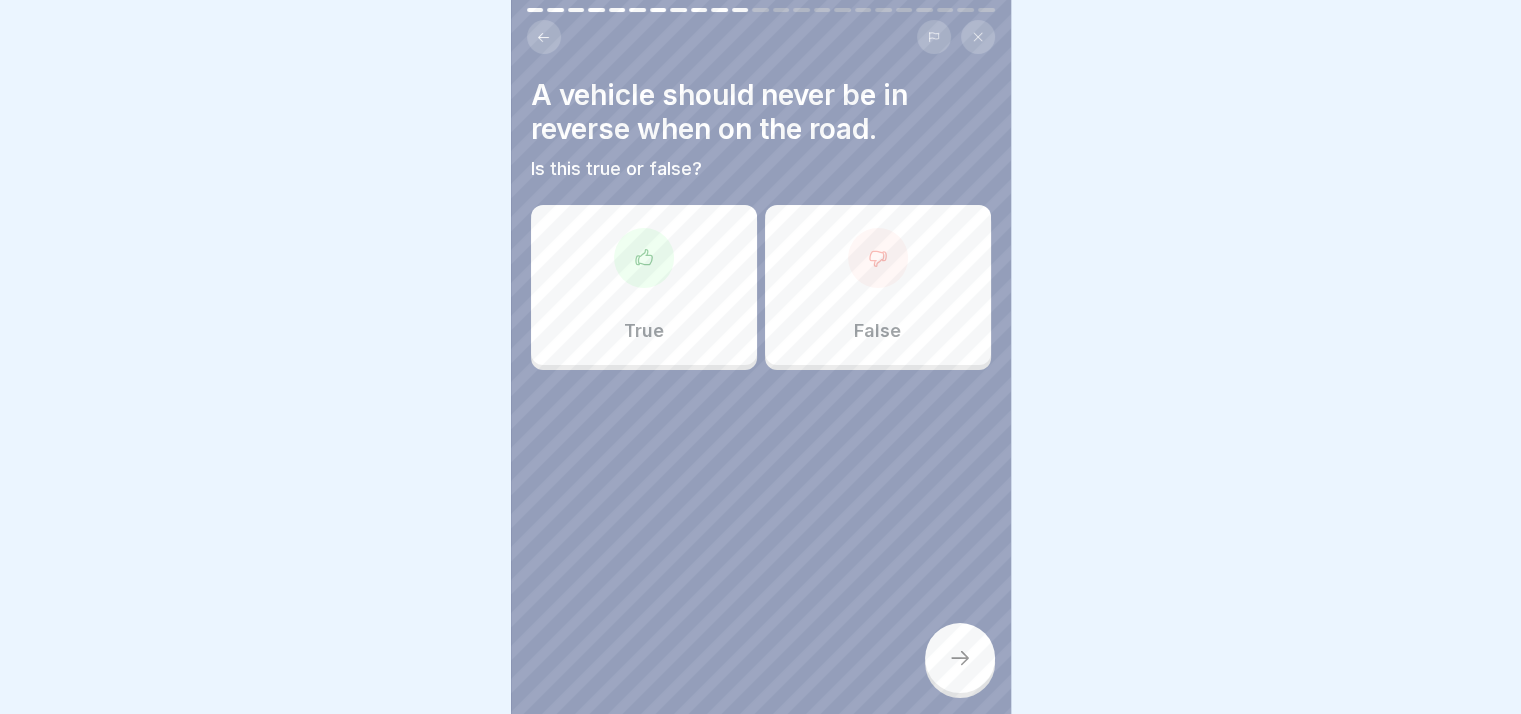 click on "True" at bounding box center [644, 285] 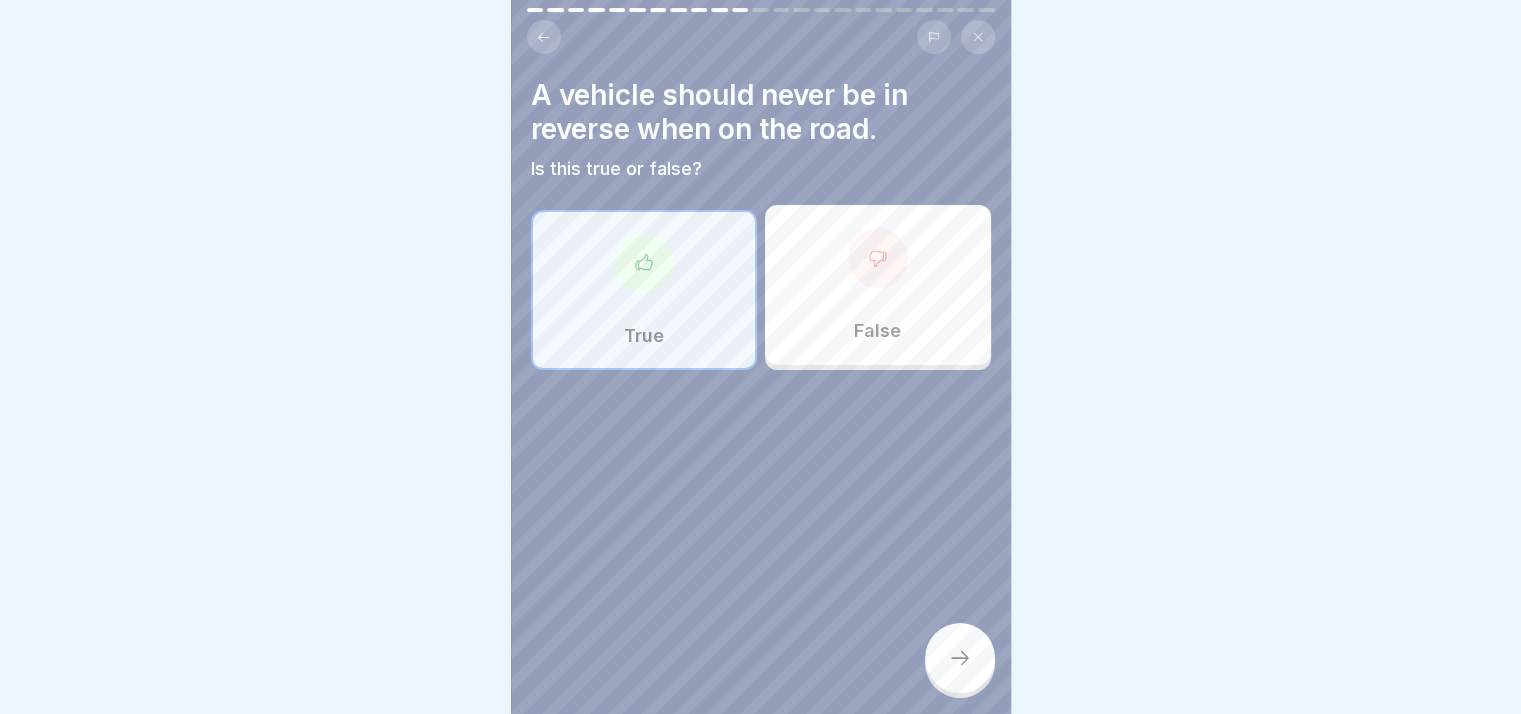 click at bounding box center [960, 658] 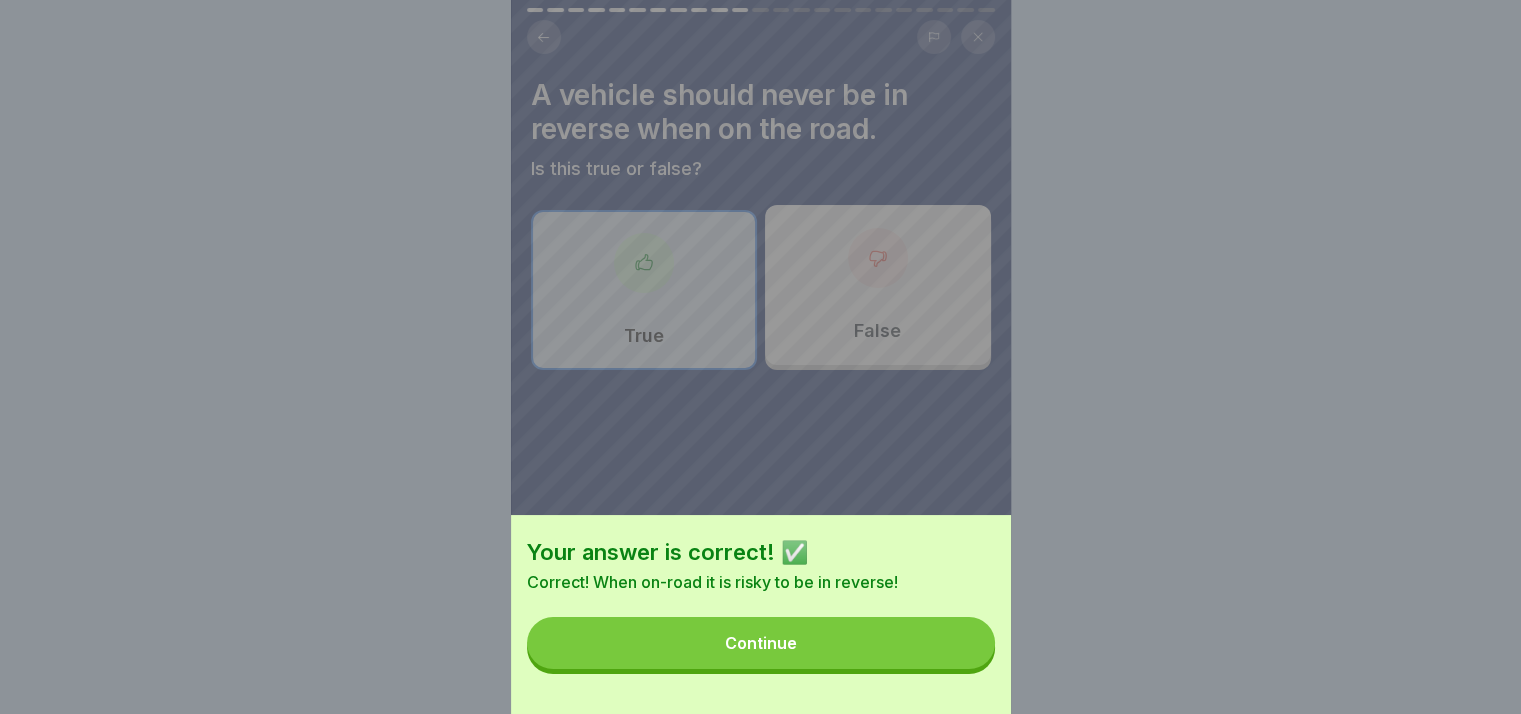 click on "Your answer is correct! ✅ Correct! When on-road it is risky to be in reverse!   Continue" at bounding box center [761, 614] 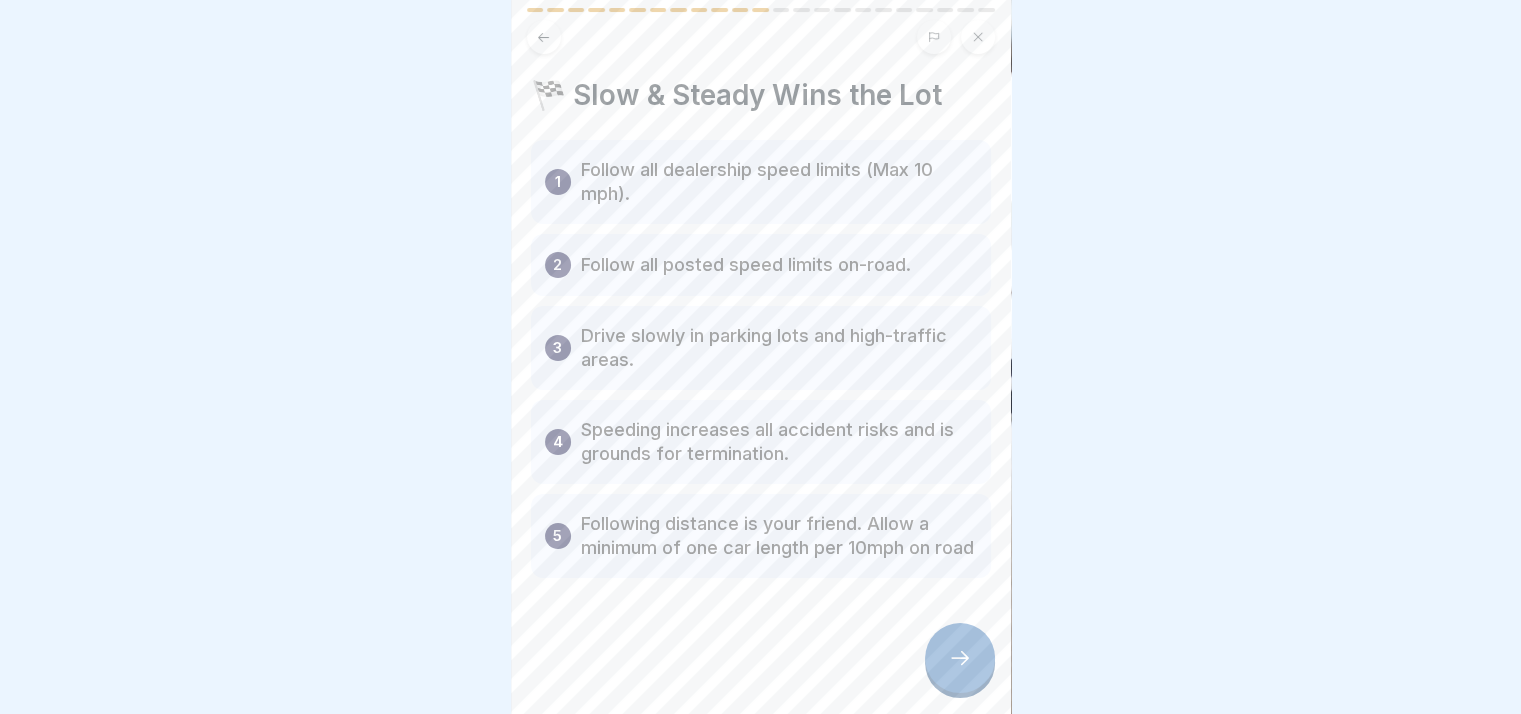 click at bounding box center [960, 658] 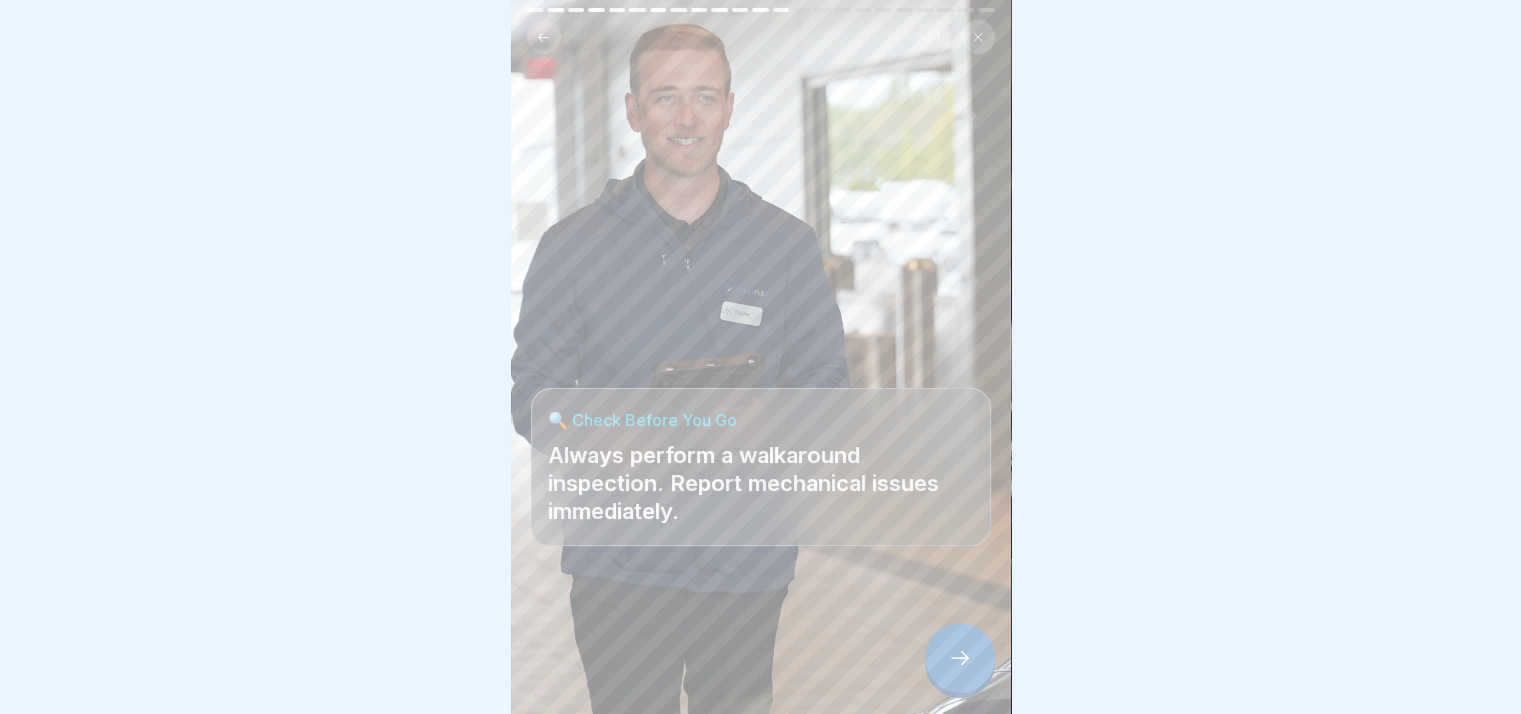 click at bounding box center (960, 658) 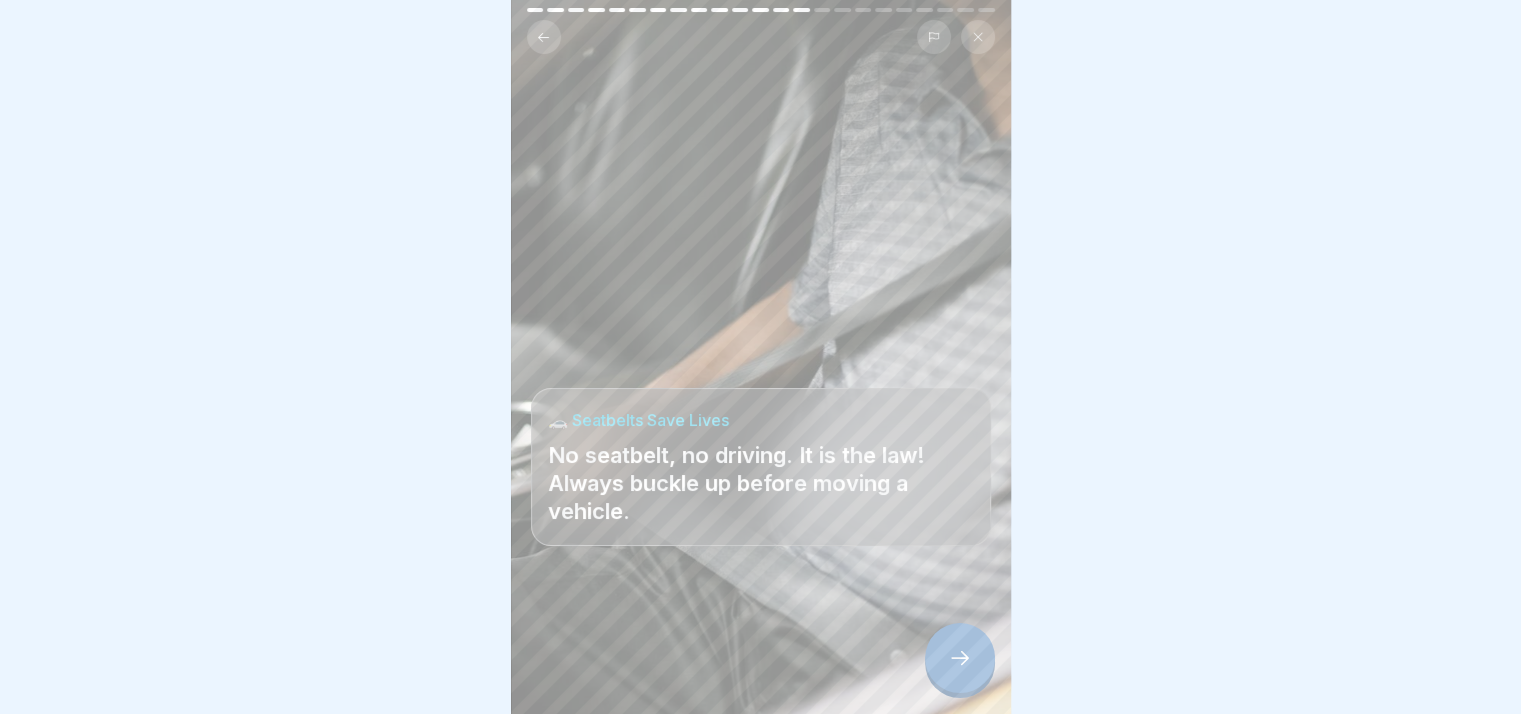 click at bounding box center [960, 658] 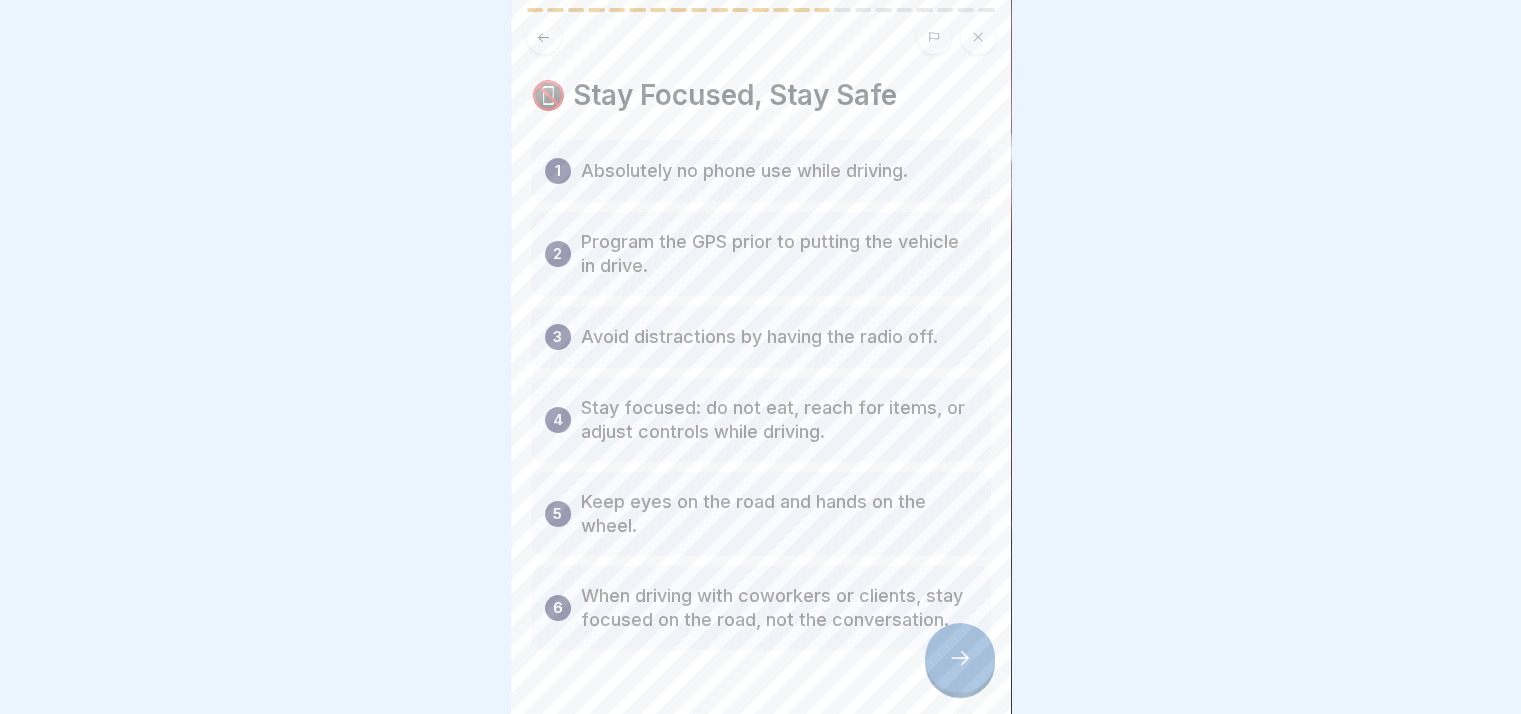 click at bounding box center (960, 658) 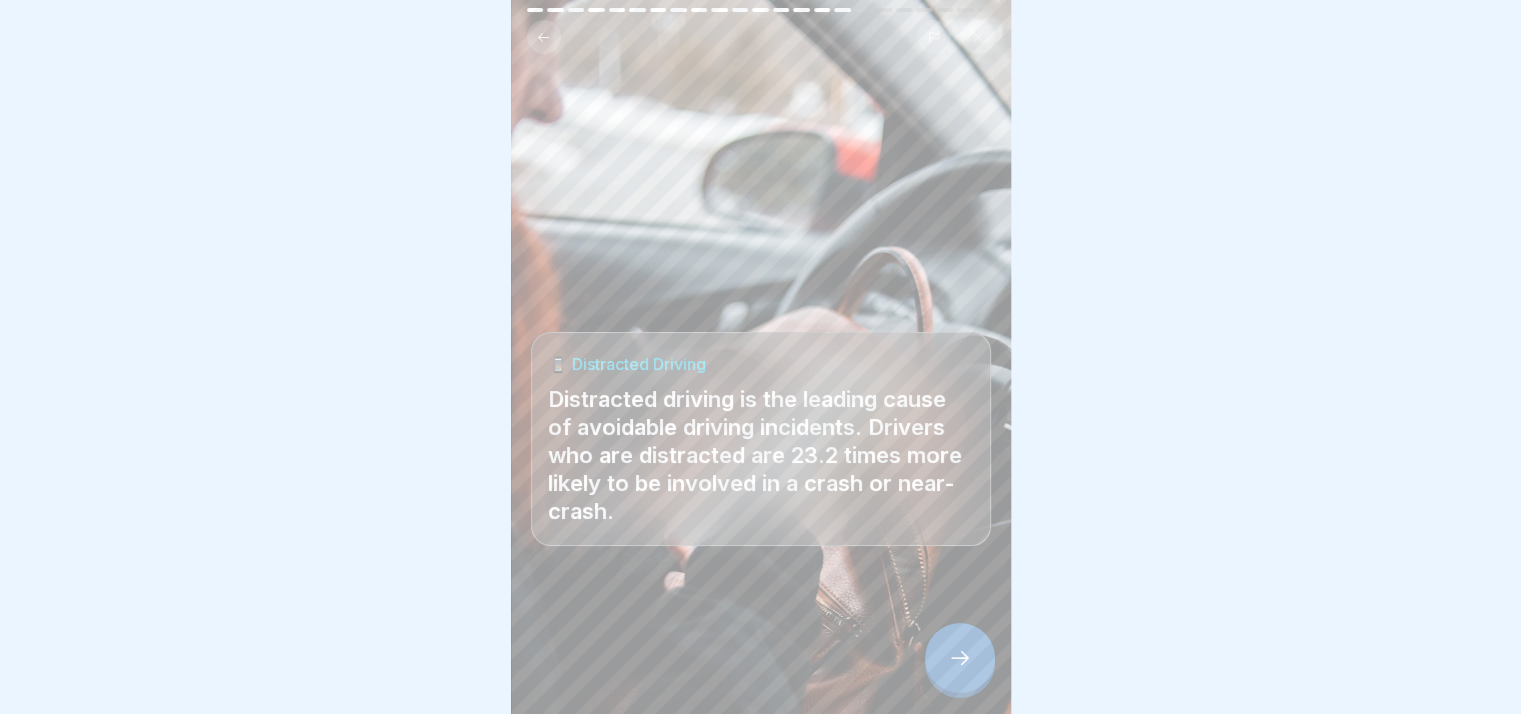 click at bounding box center [960, 658] 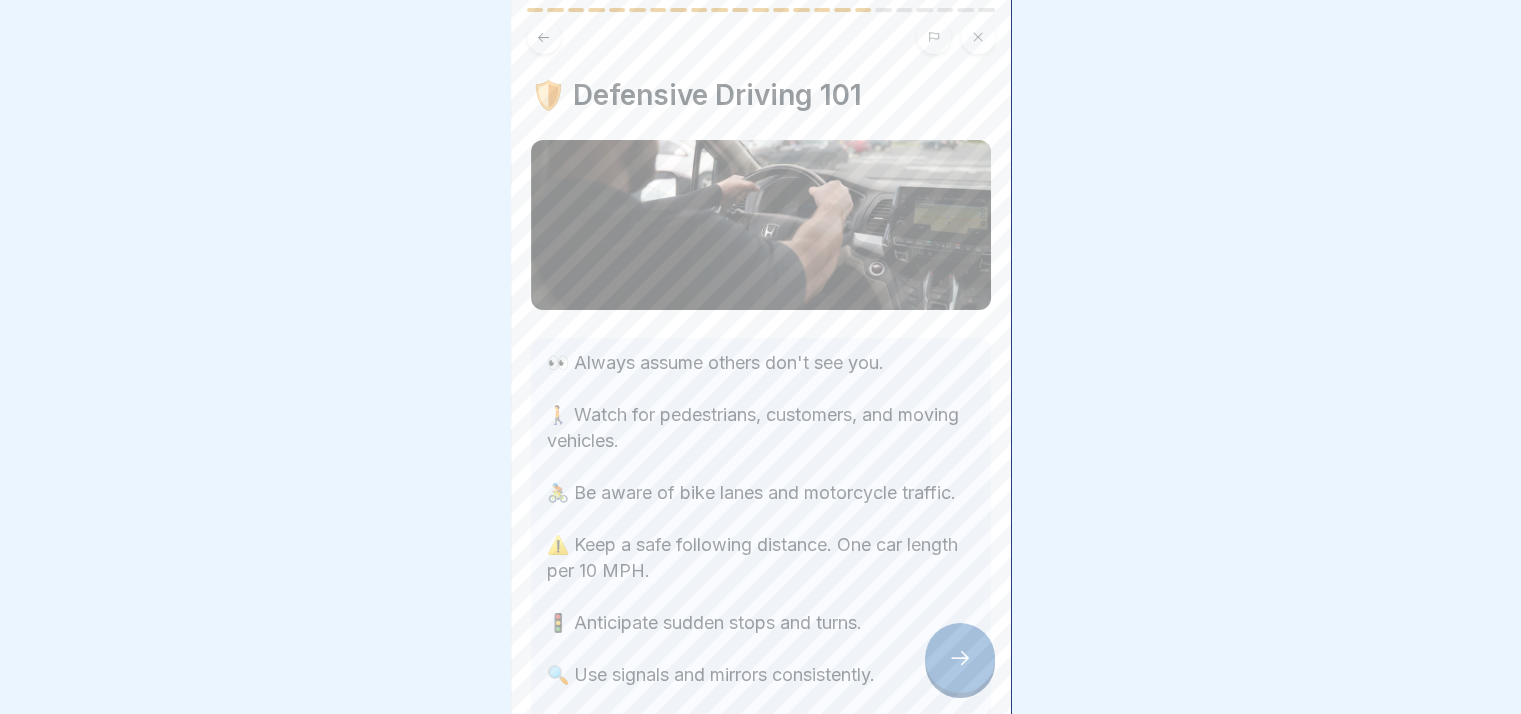 click at bounding box center [960, 658] 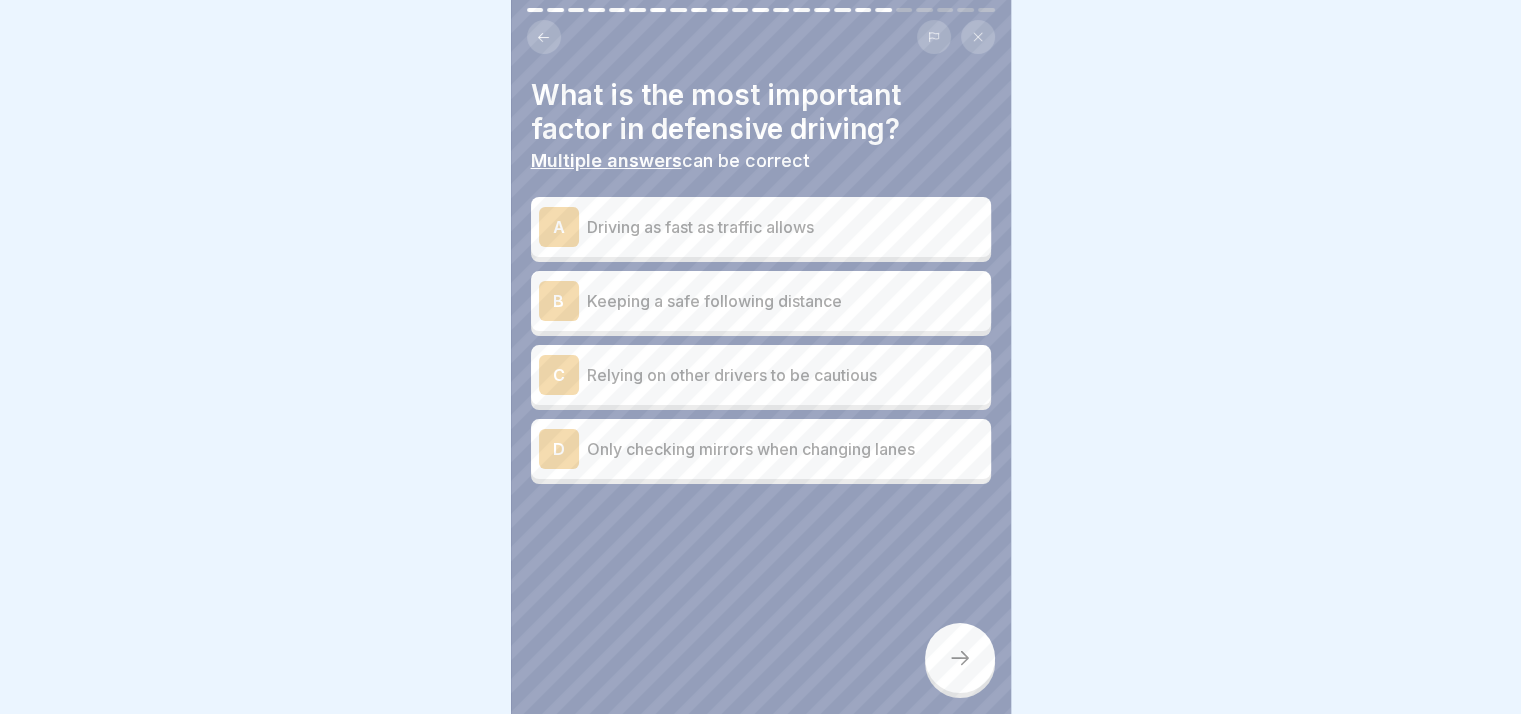 click on "Keeping a safe following distance" at bounding box center (785, 301) 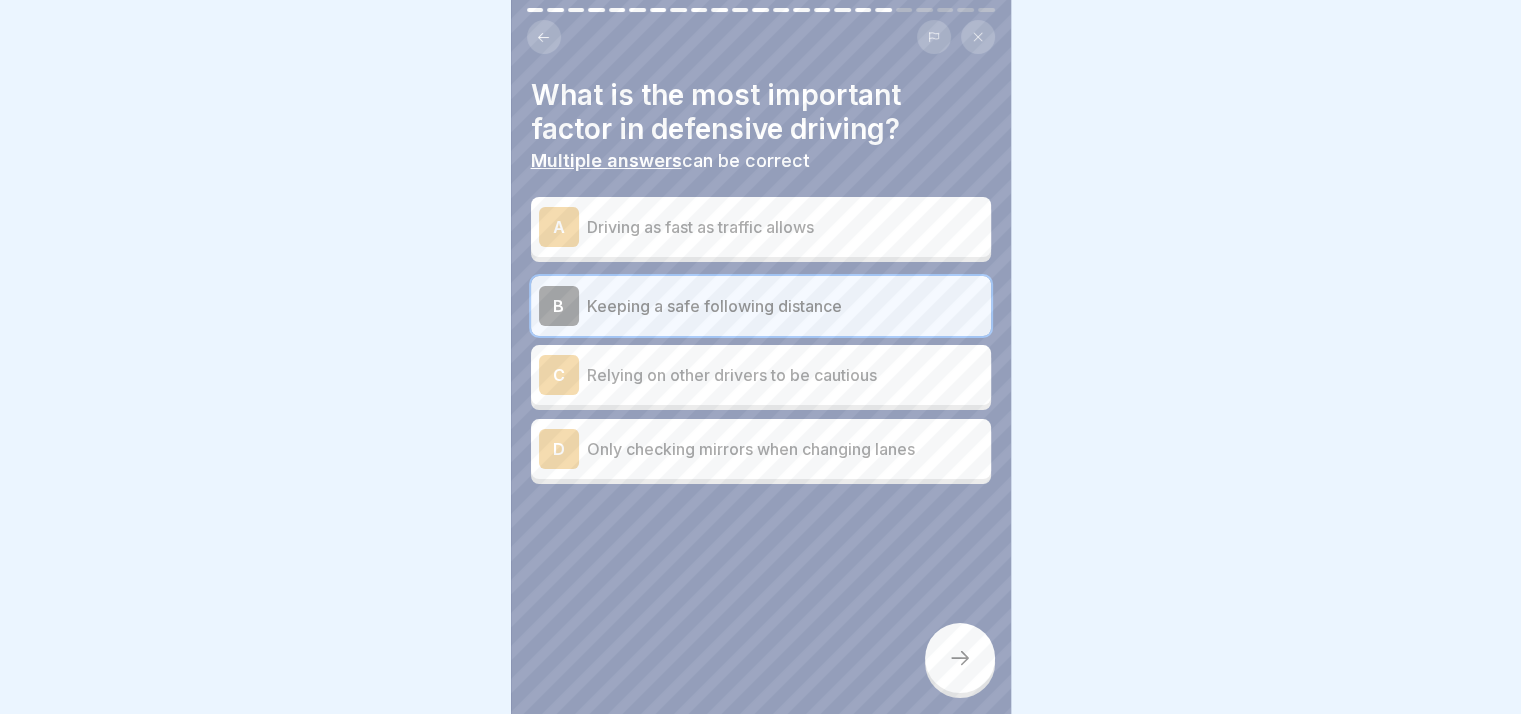 click on "Only checking mirrors when changing lanes" at bounding box center (785, 449) 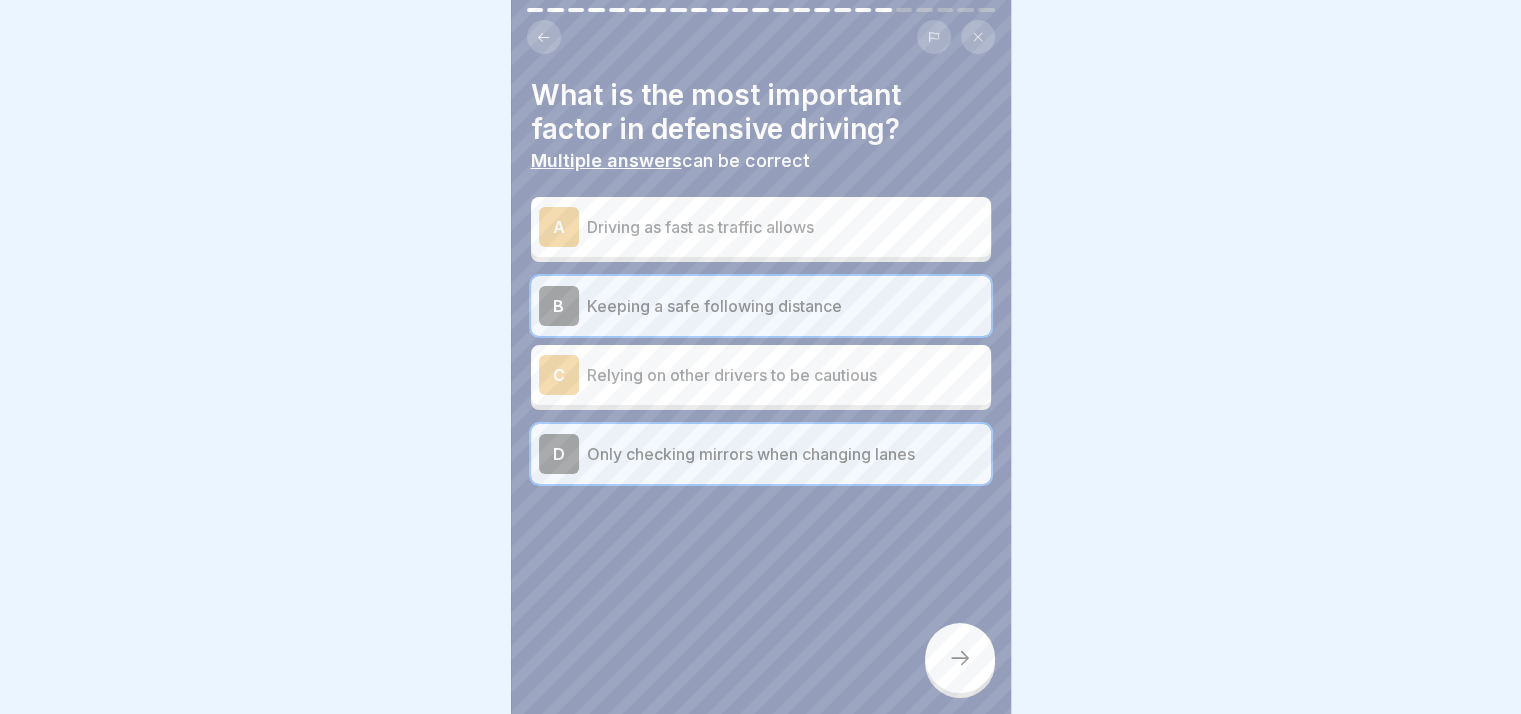 click 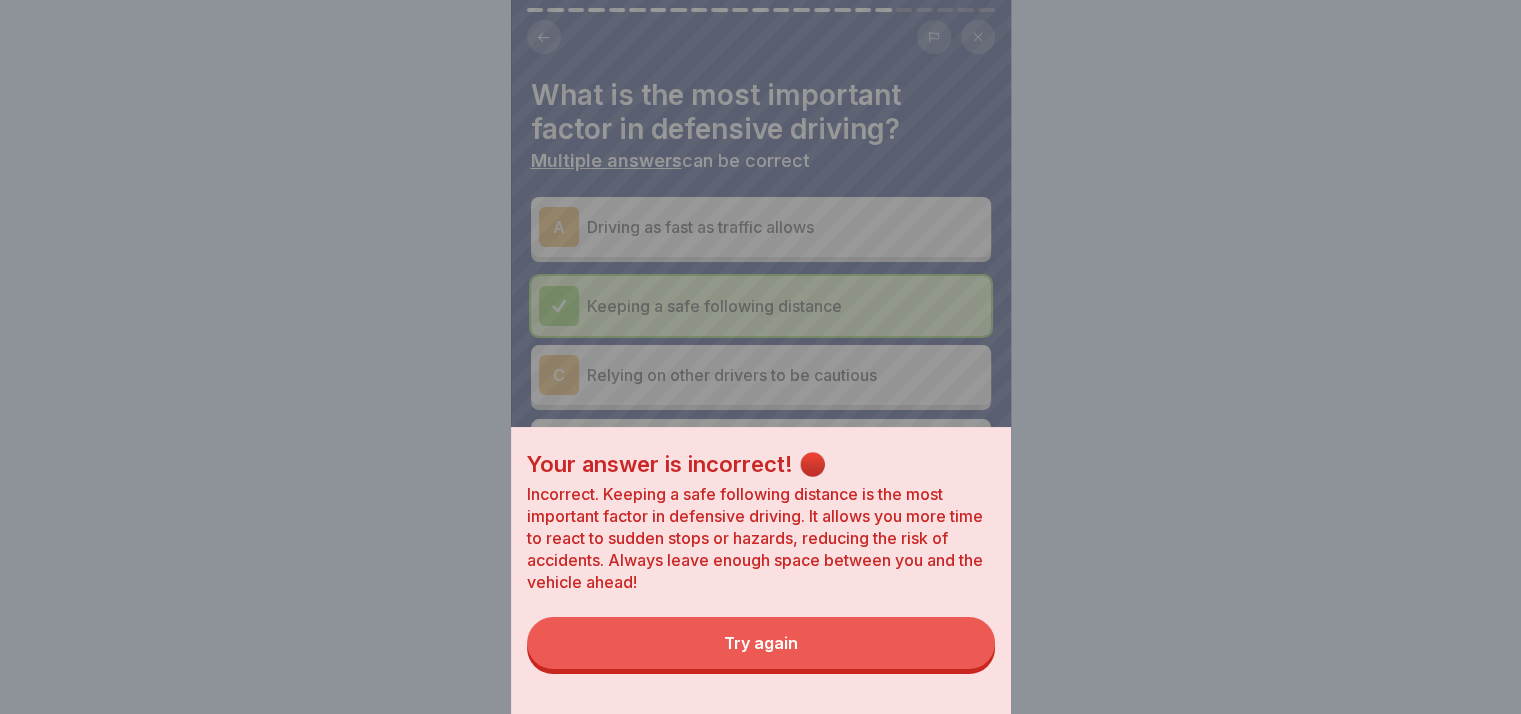 click on "Try again" at bounding box center [761, 643] 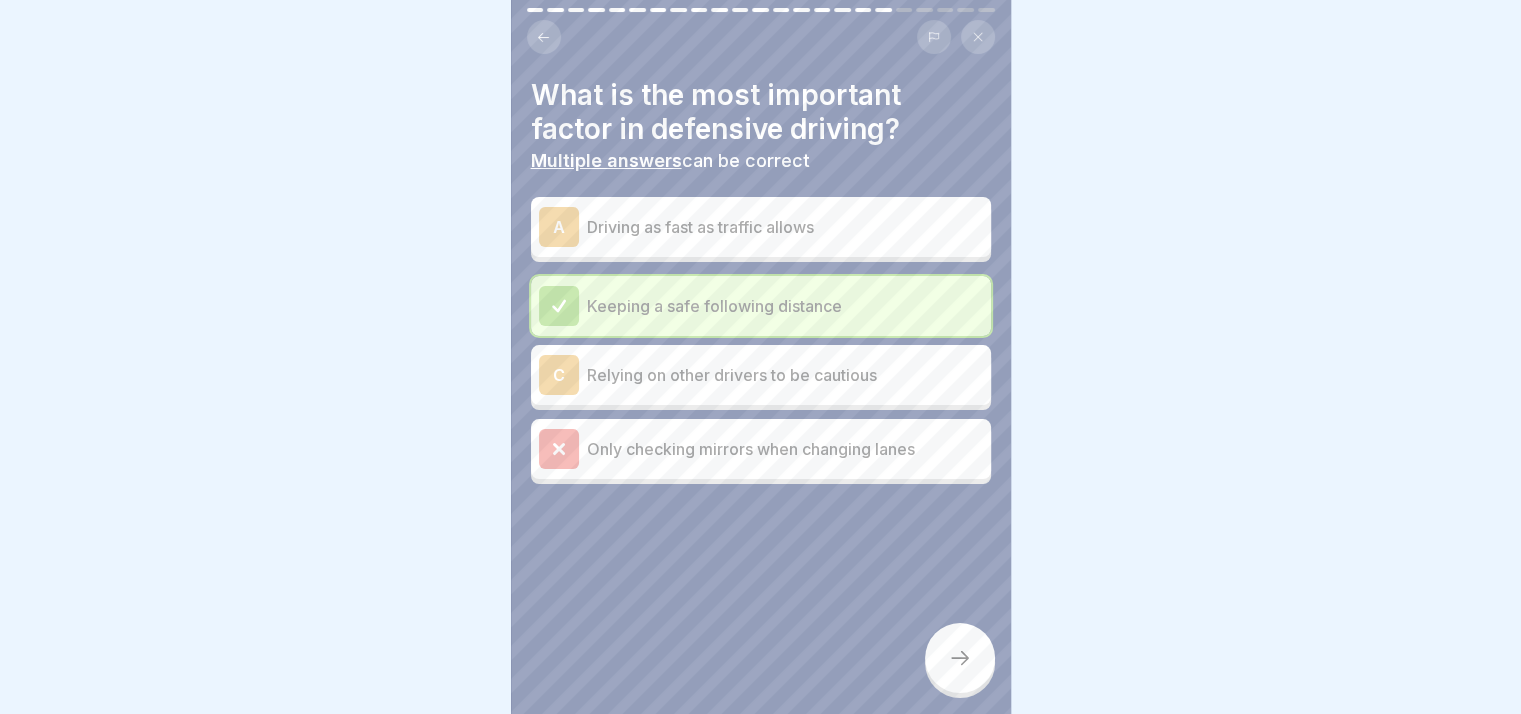 click on "Only checking mirrors when changing lanes" at bounding box center [761, 449] 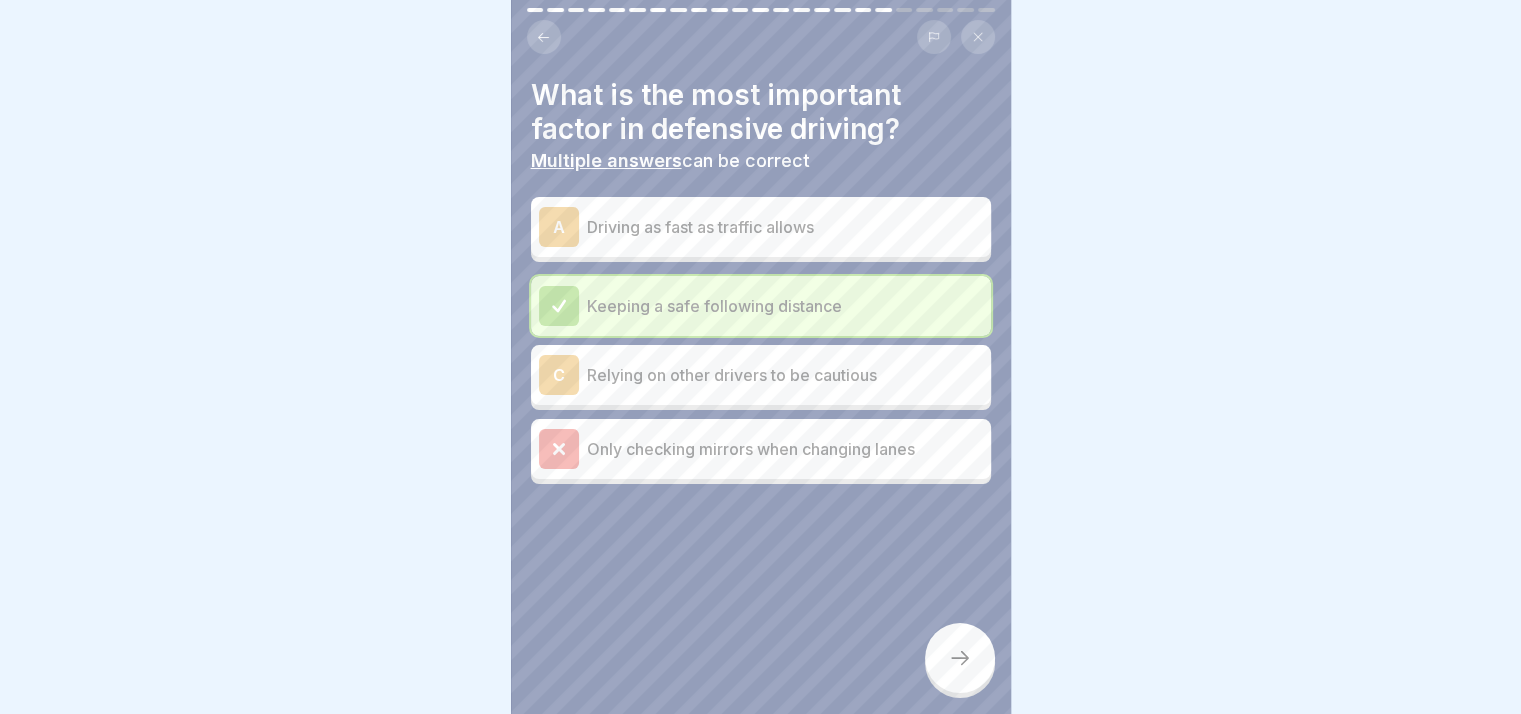 click on "A Driving as fast as traffic allows" at bounding box center (761, 227) 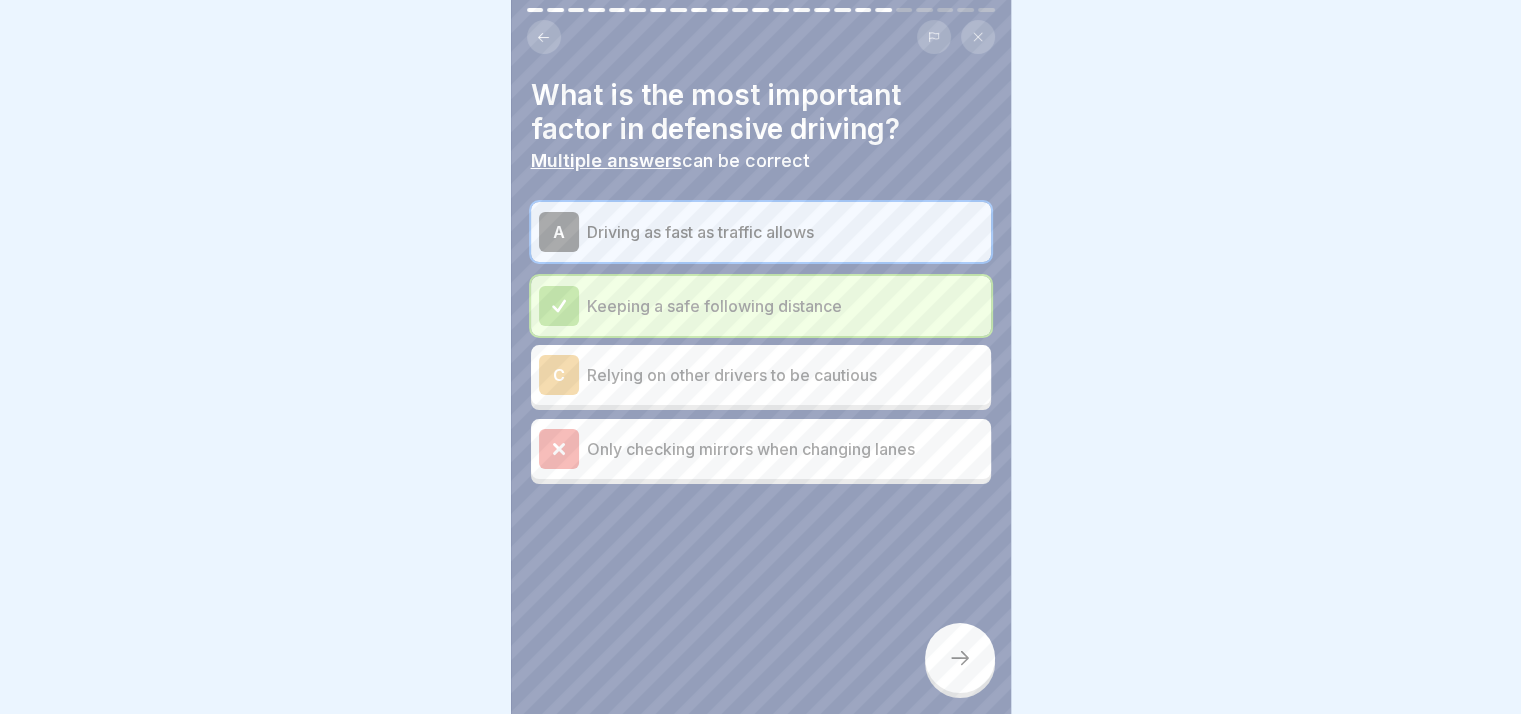 click 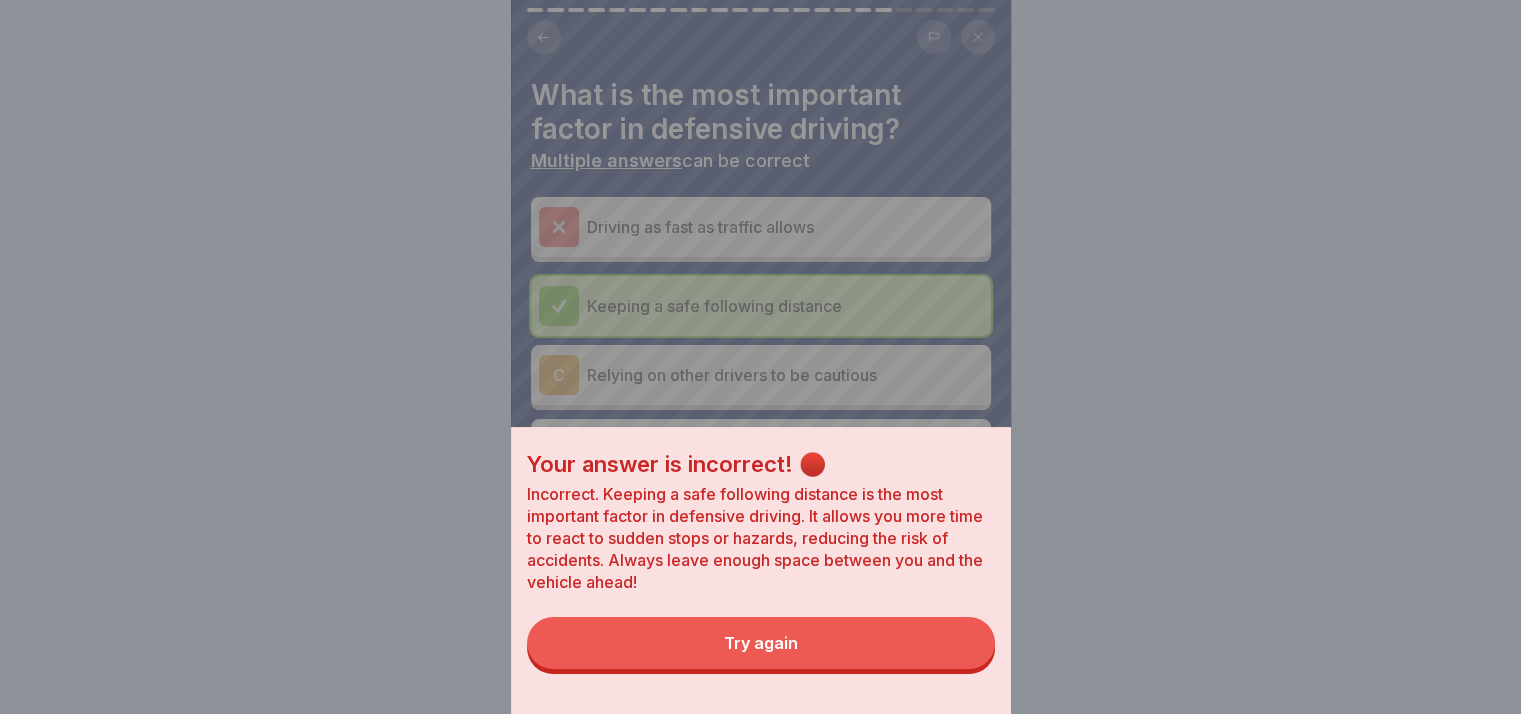 drag, startPoint x: 679, startPoint y: 323, endPoint x: 680, endPoint y: 333, distance: 10.049875 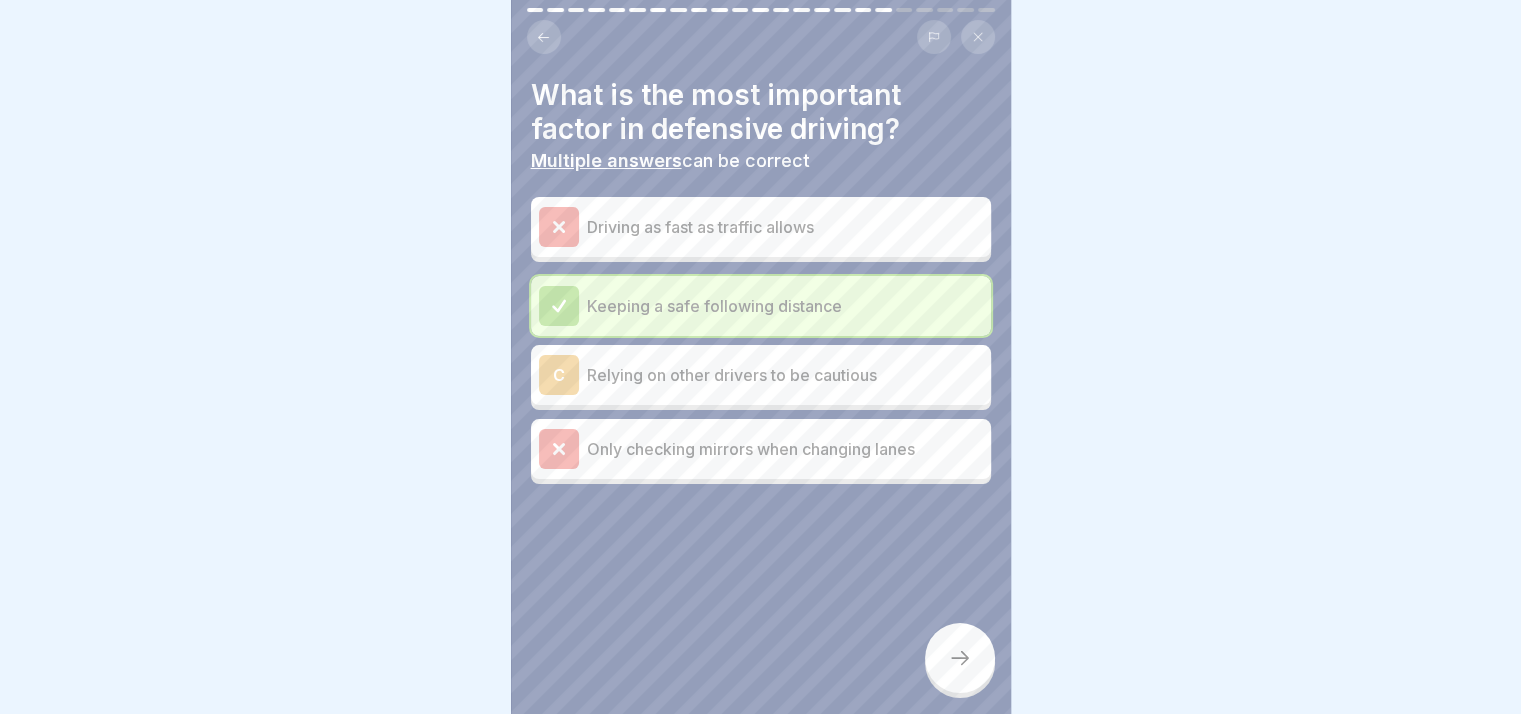 click on "Relying on other drivers to be cautious" at bounding box center (785, 375) 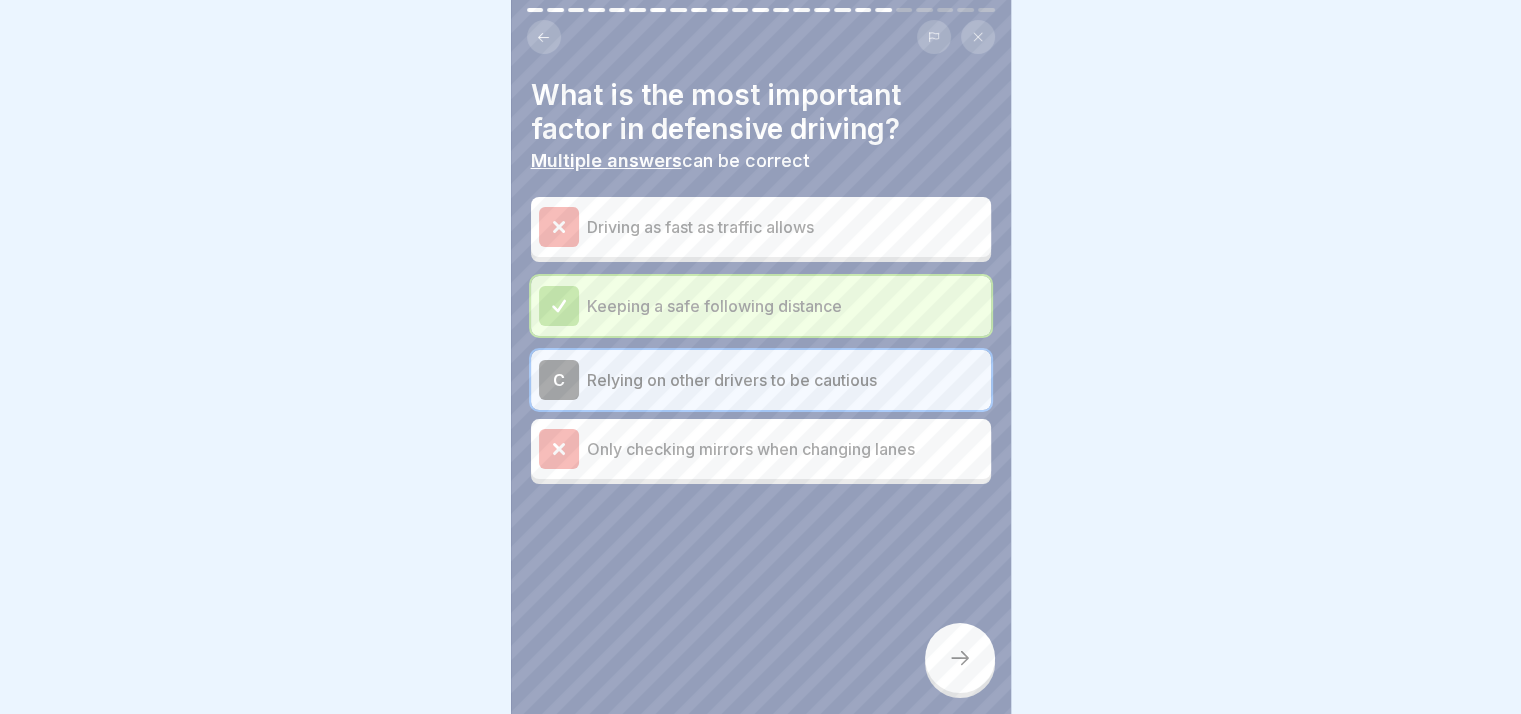 click 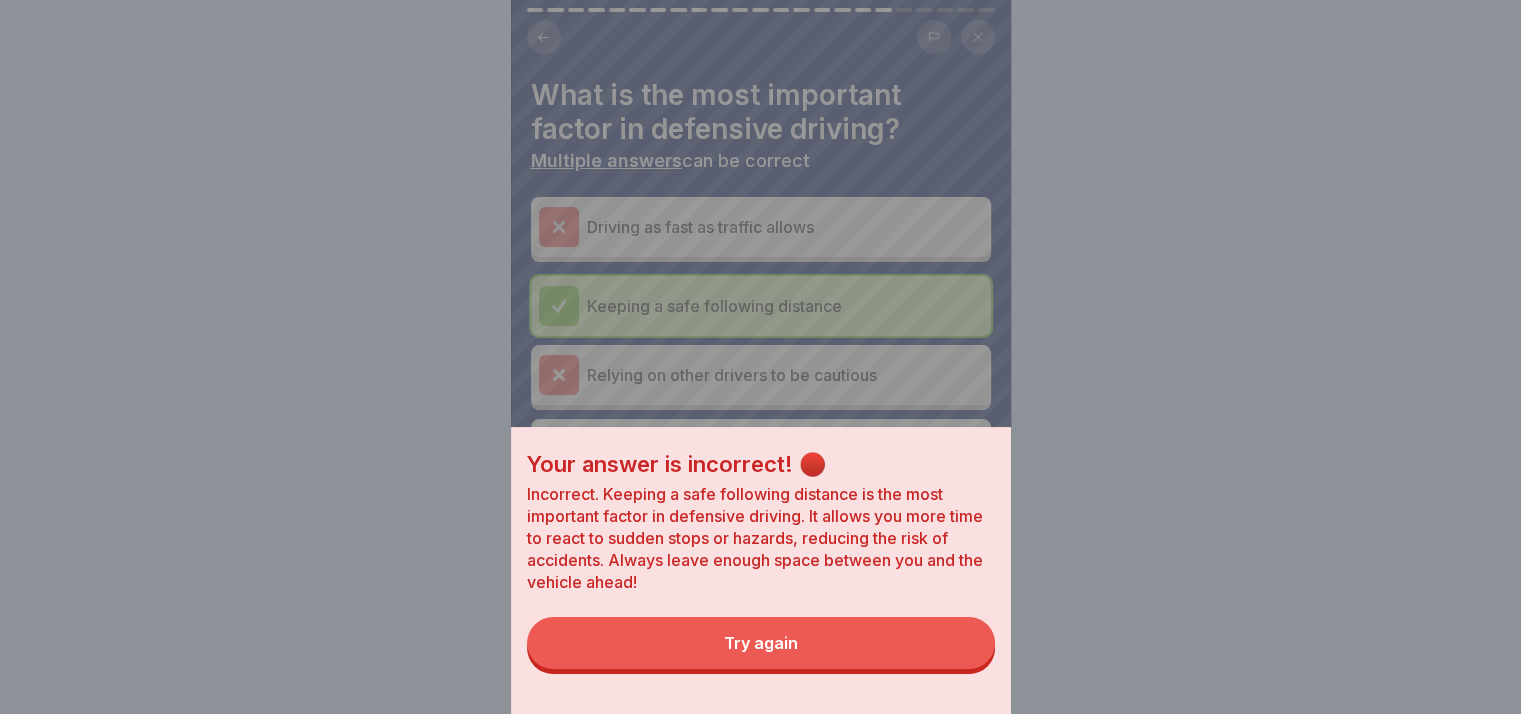 click on "Try again" at bounding box center [761, 643] 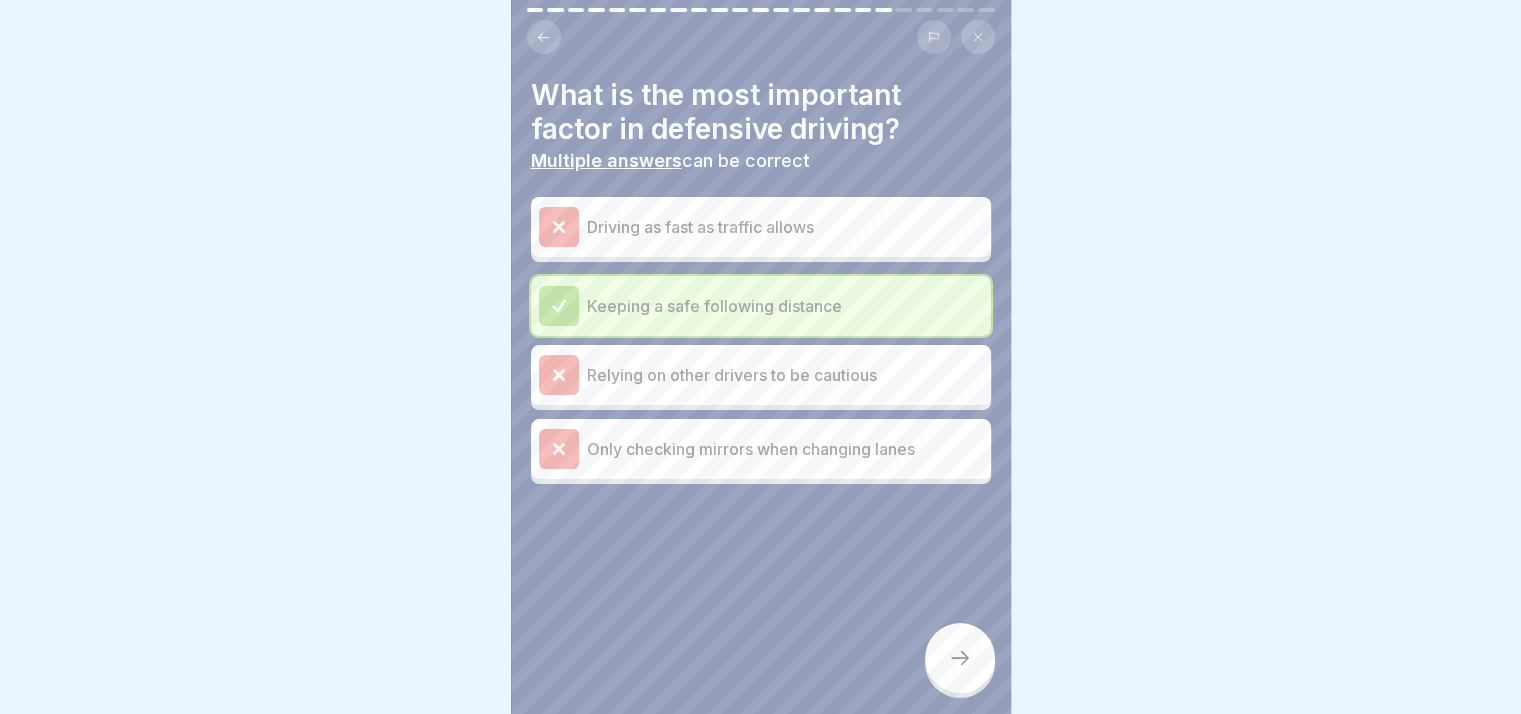 click on "Keeping a safe following distance" at bounding box center [785, 306] 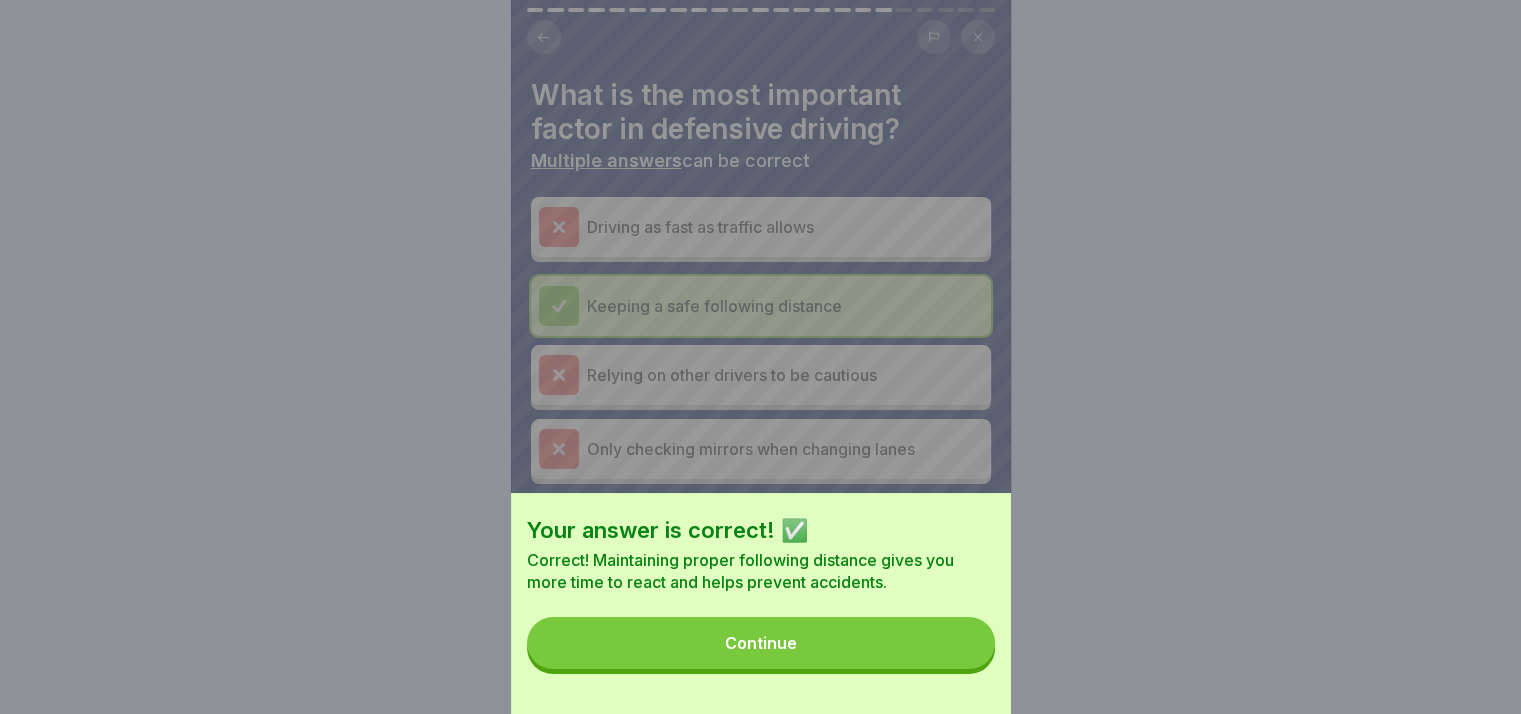 click on "Continue" at bounding box center (761, 643) 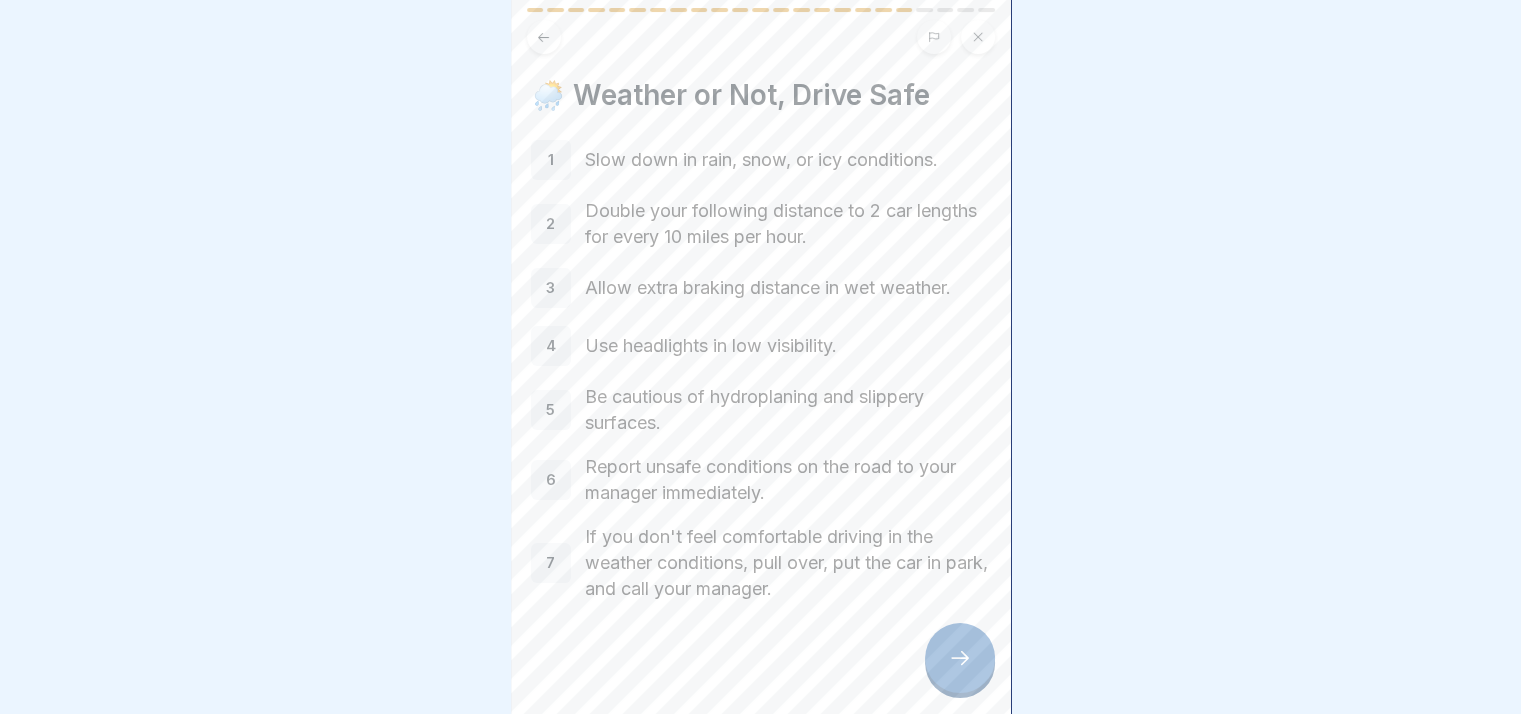 click 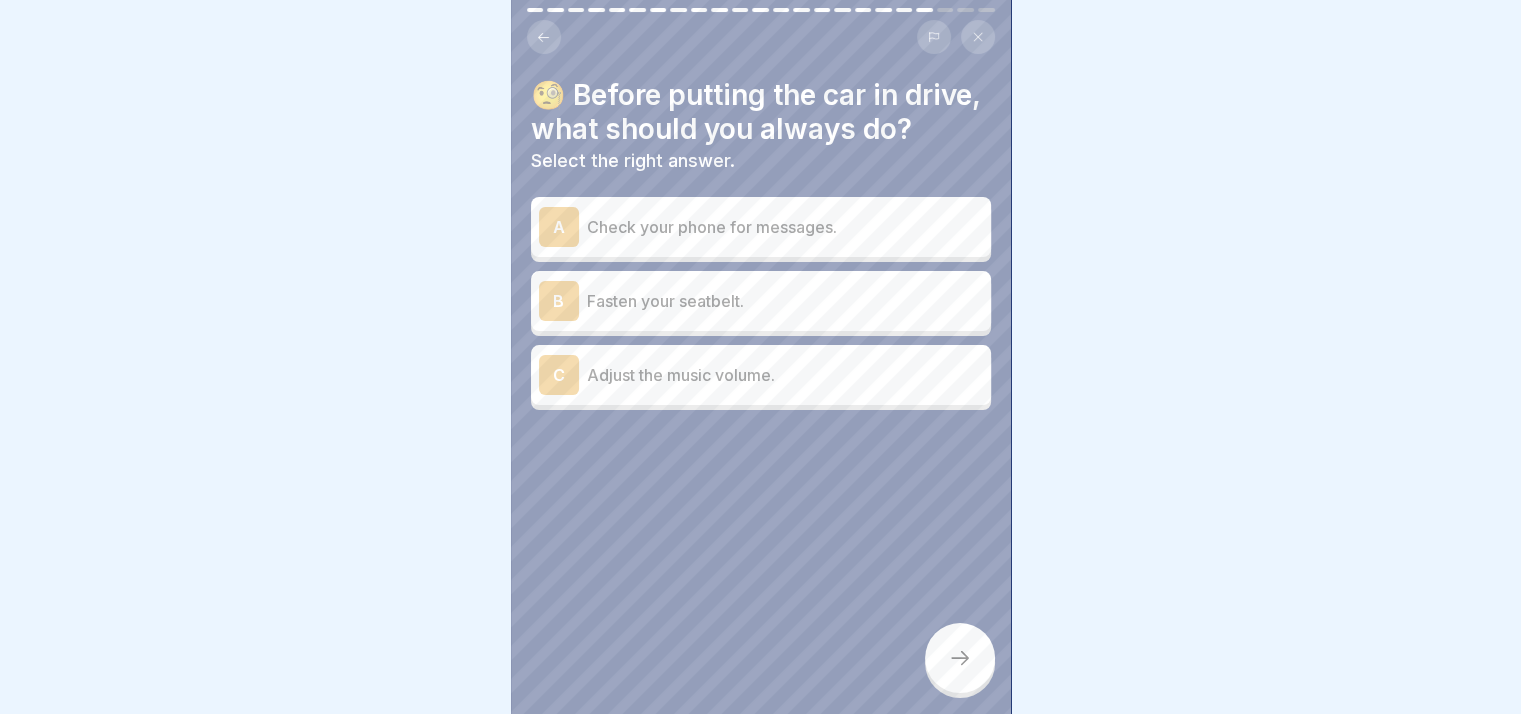 click on "🧐 Before putting the car in drive, what should you always do?" at bounding box center [761, 112] 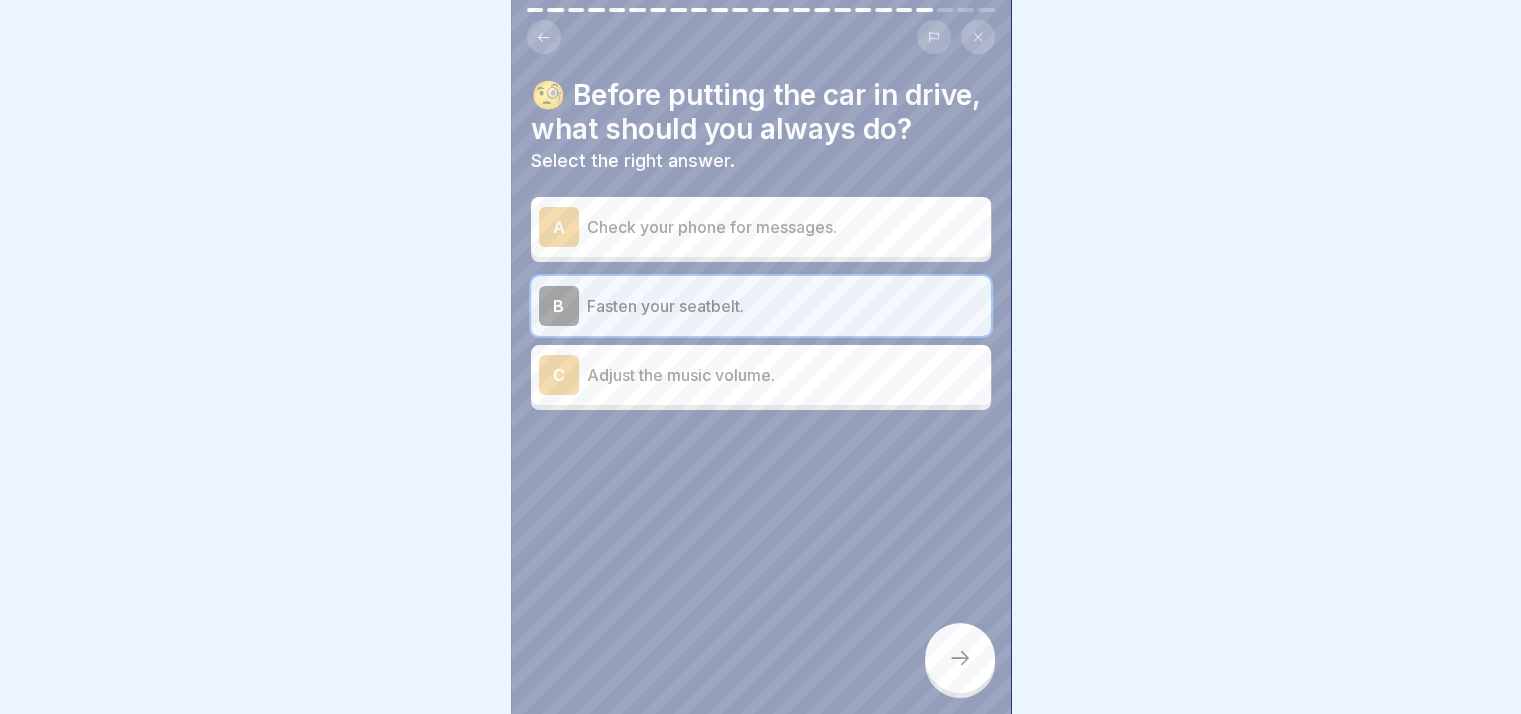 click at bounding box center (960, 658) 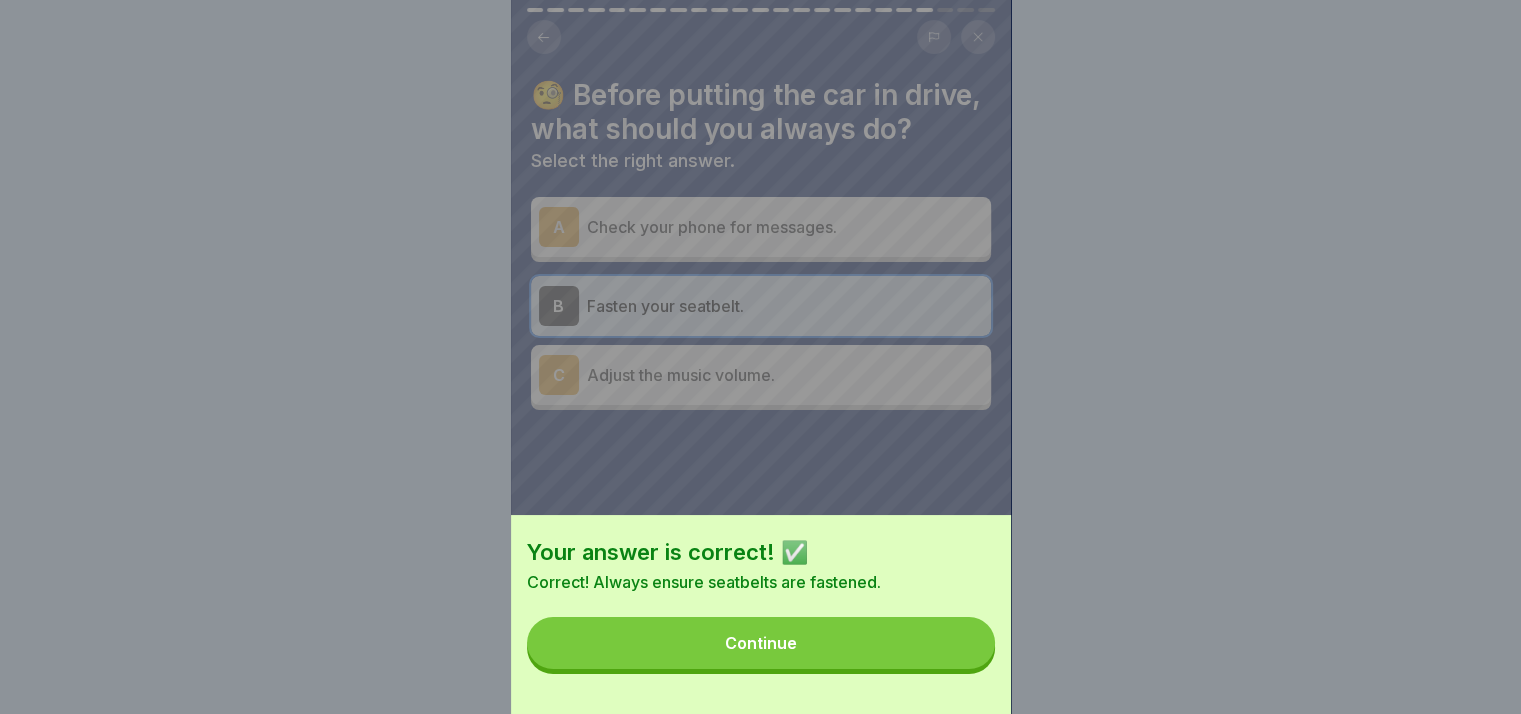 click on "Continue" at bounding box center (761, 643) 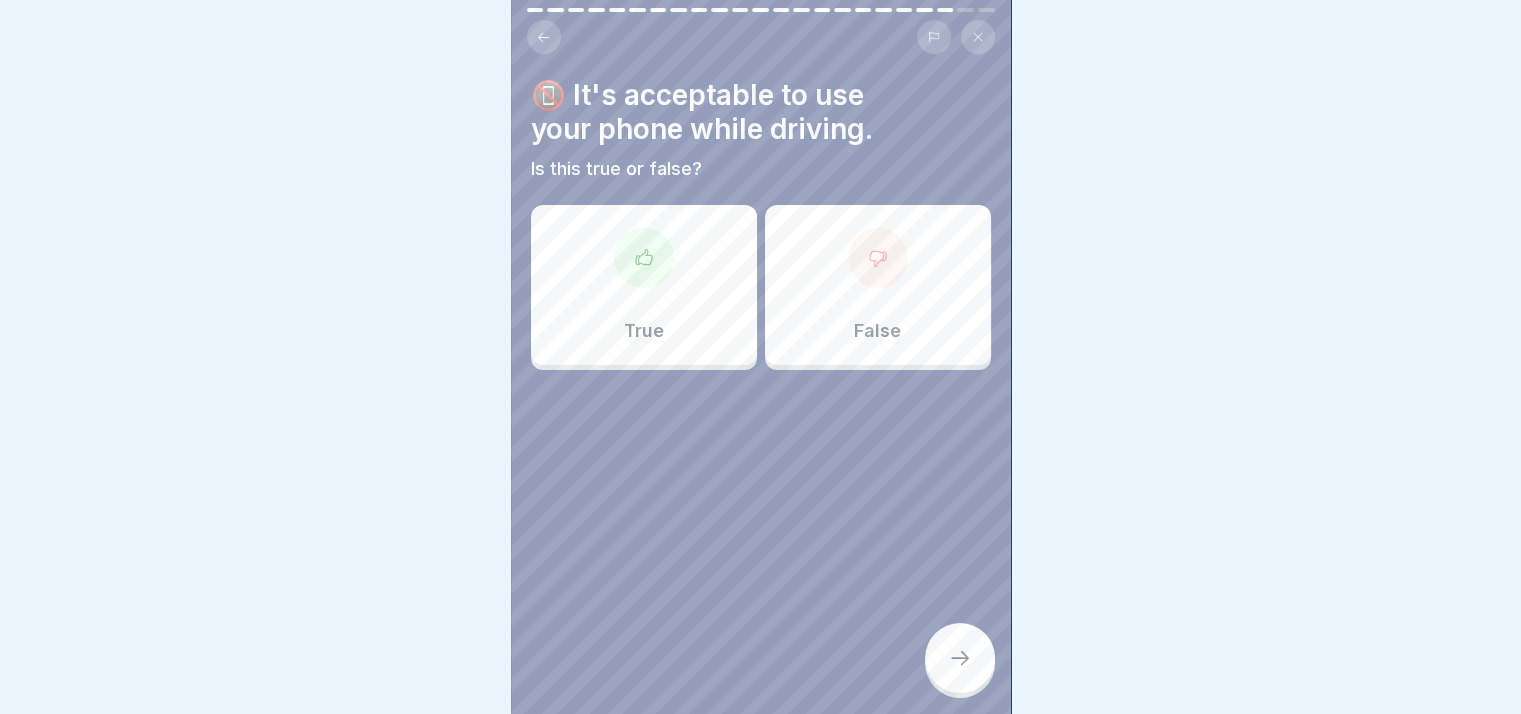 click at bounding box center (878, 258) 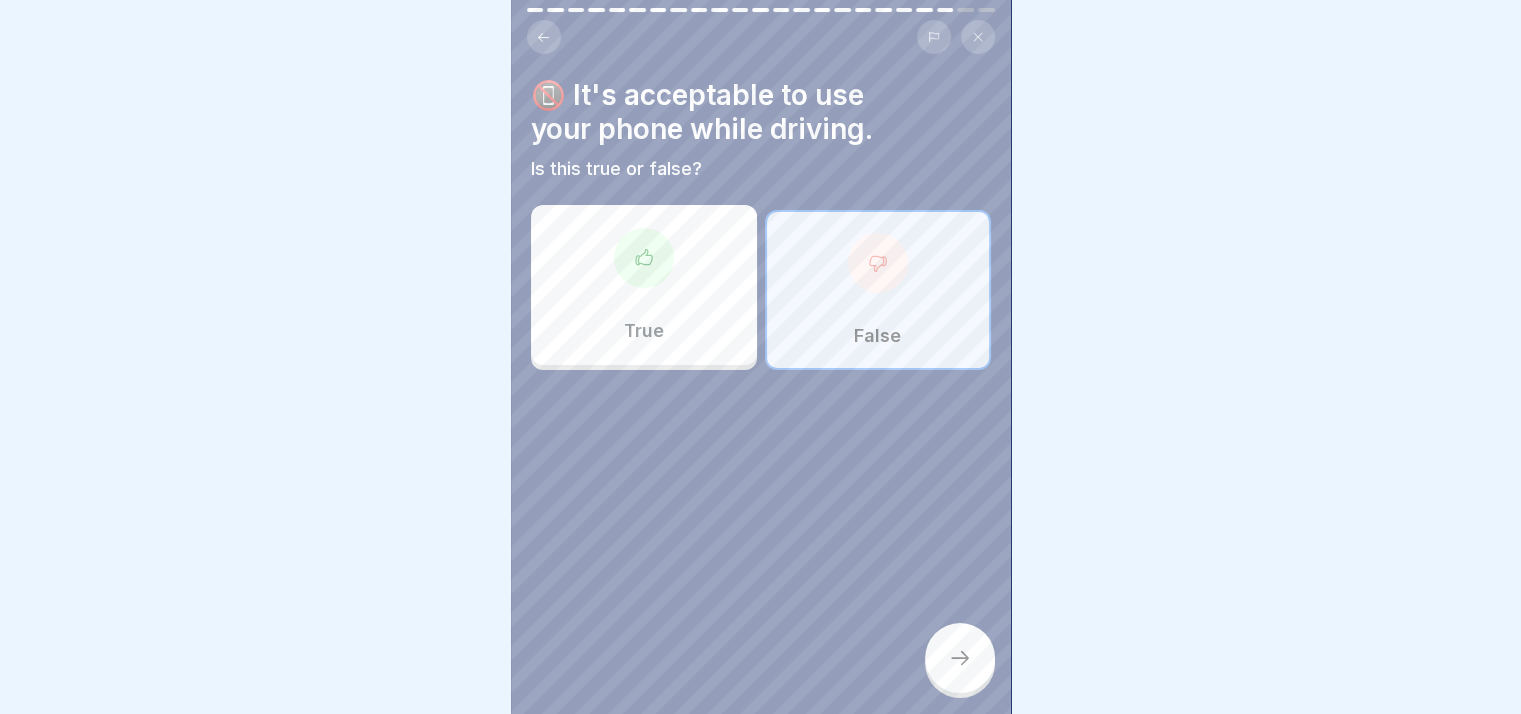 click 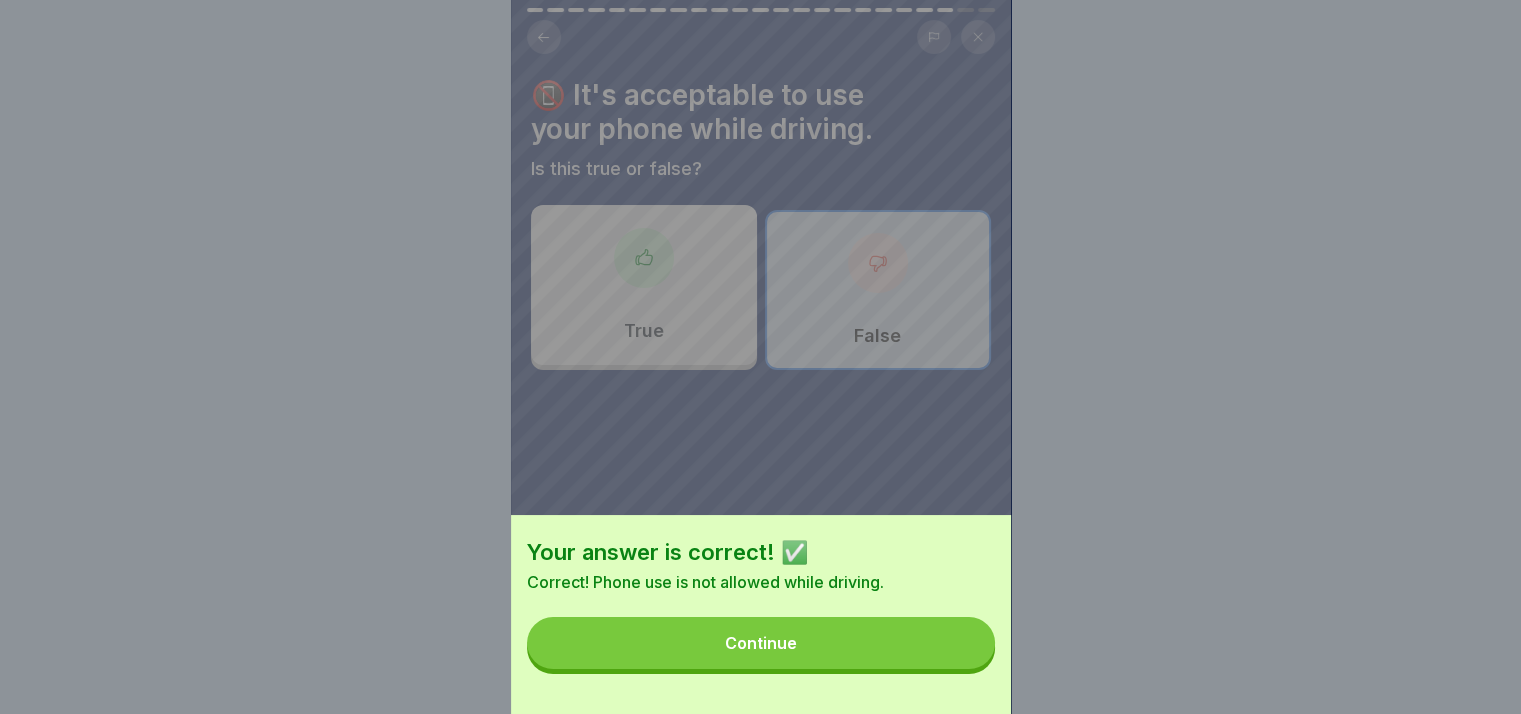 click on "Continue" at bounding box center (761, 643) 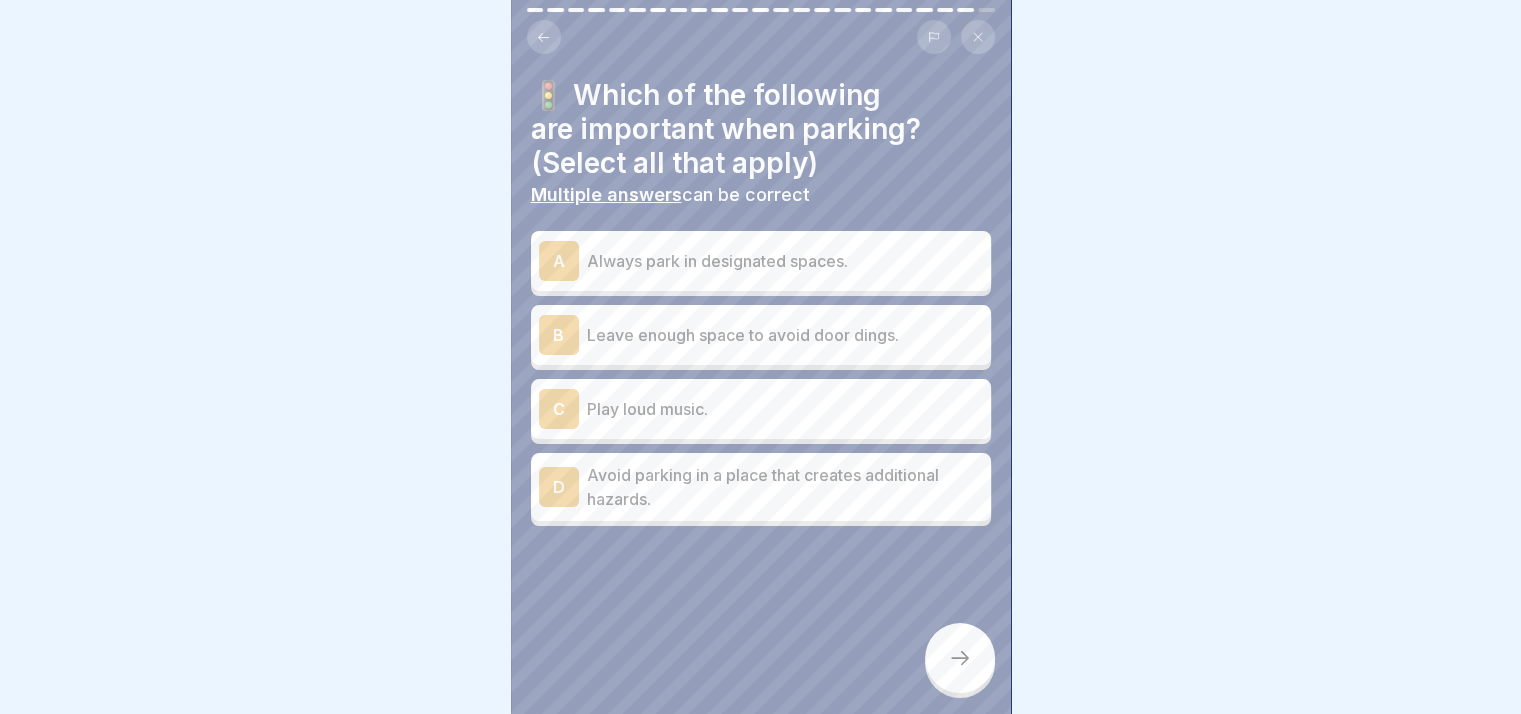 click on "Always park in designated spaces." at bounding box center [785, 261] 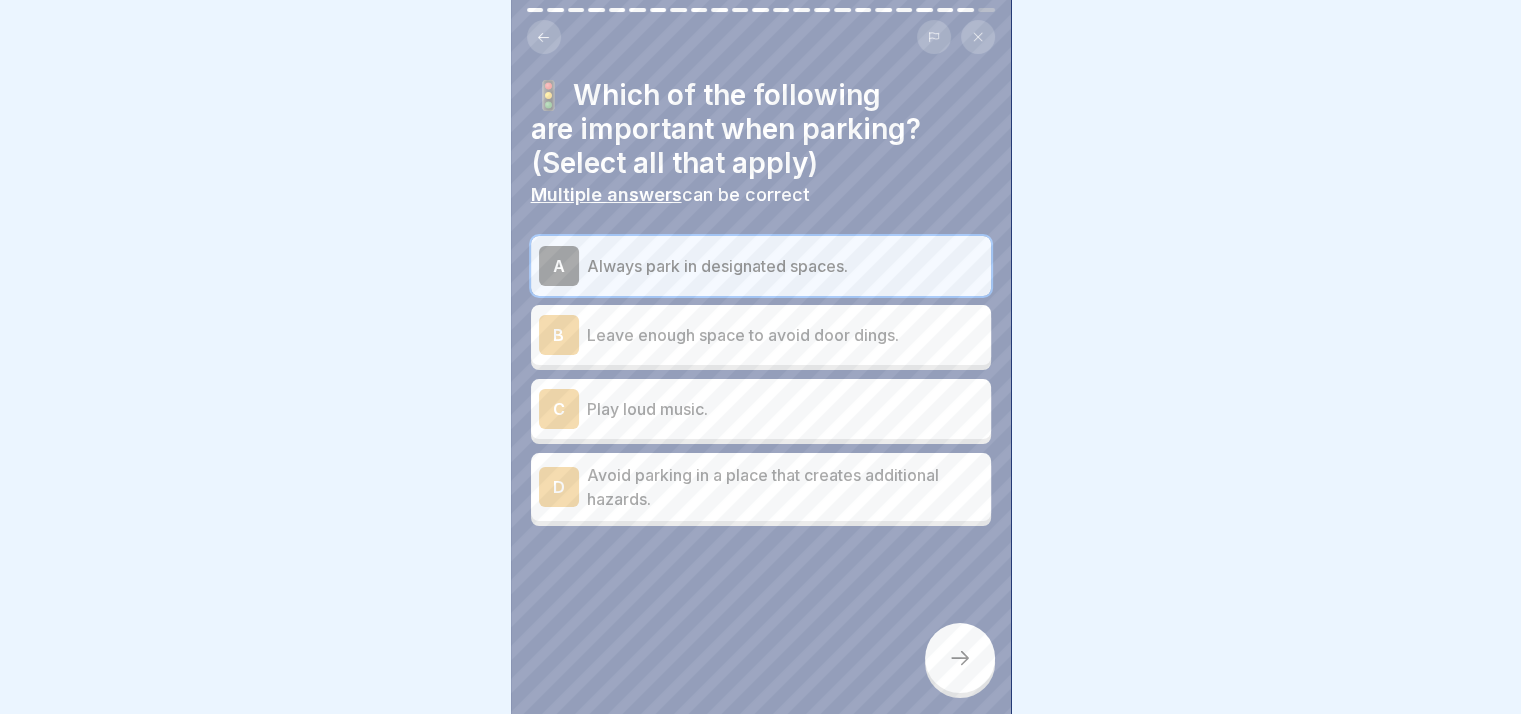 click on "Leave enough space to avoid door dings." at bounding box center [785, 335] 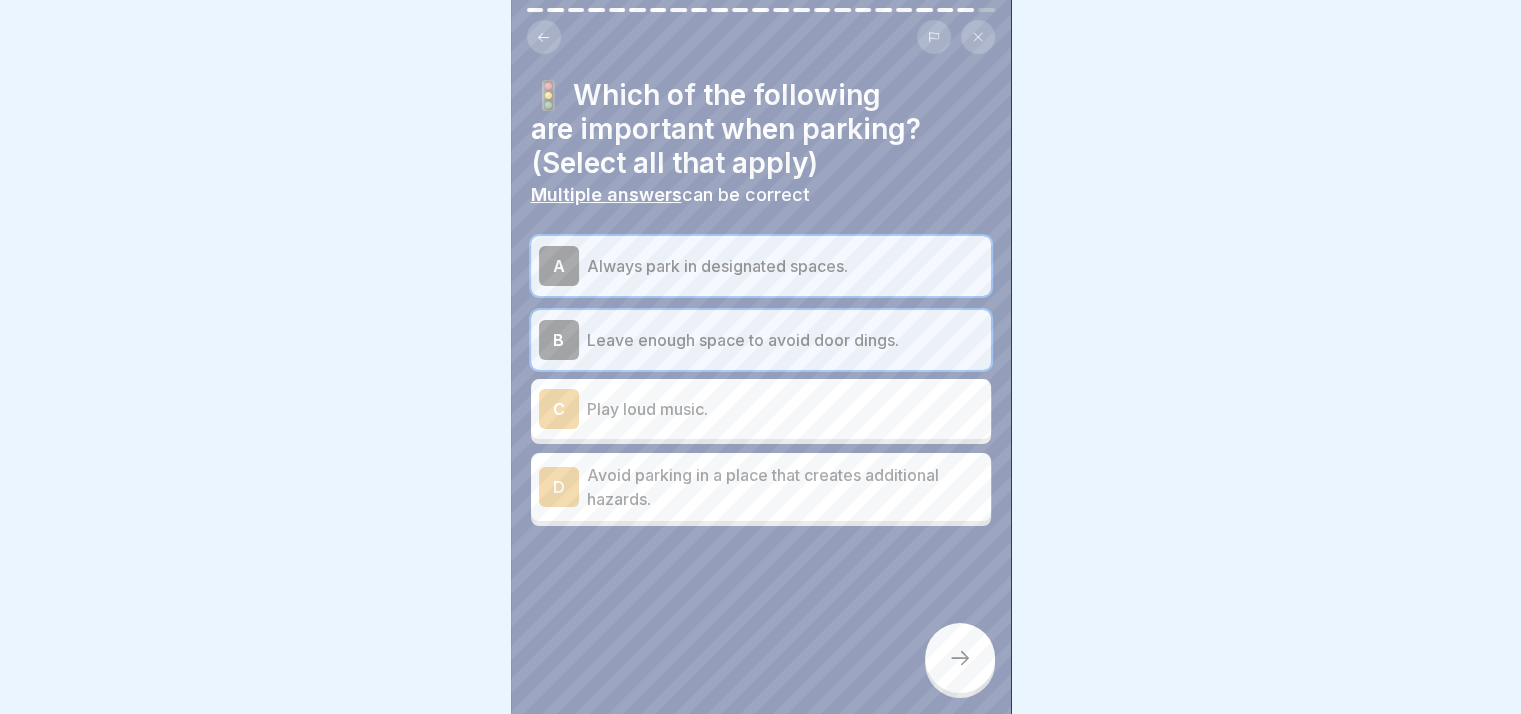 click on "Avoid parking in a place that creates additional hazards." at bounding box center (785, 487) 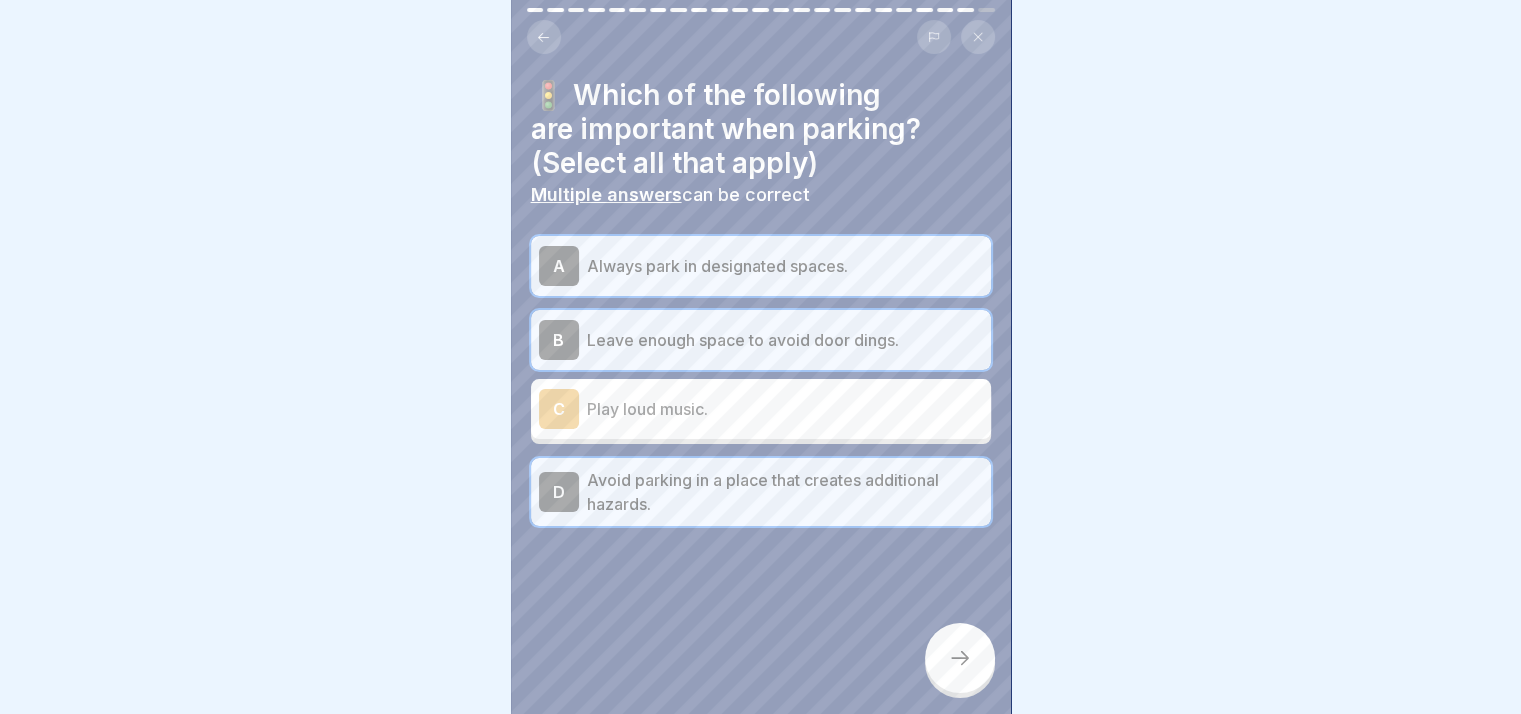 click 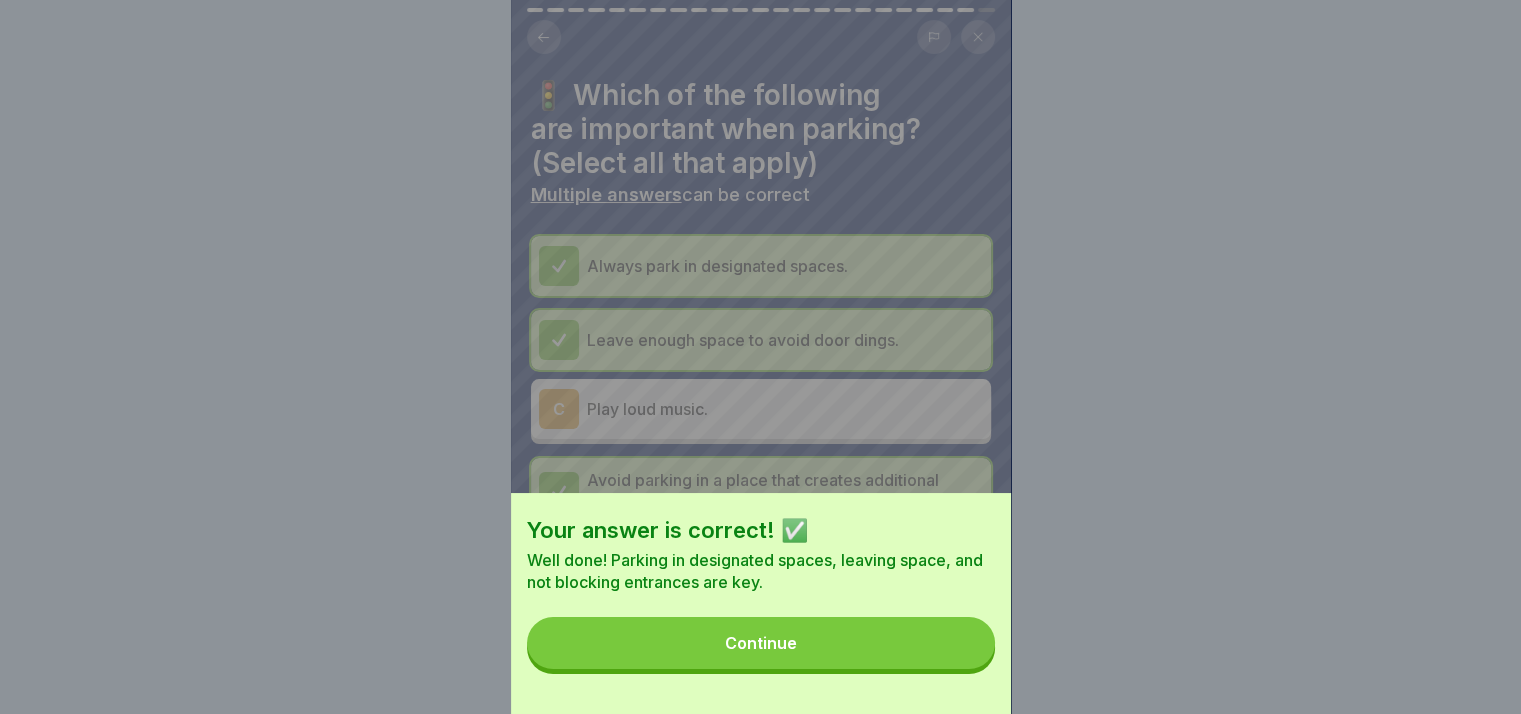 click on "Continue" at bounding box center [761, 643] 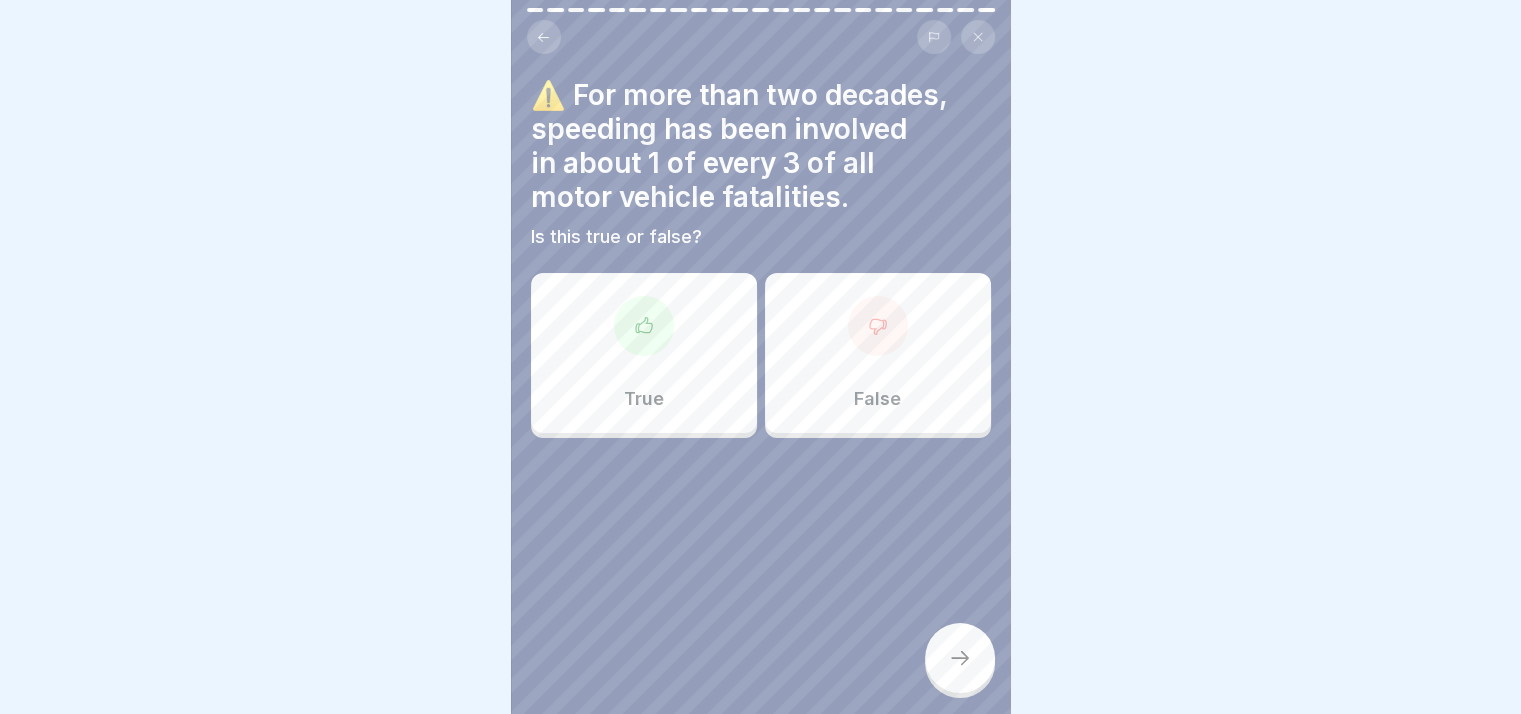 click on "True" at bounding box center [644, 399] 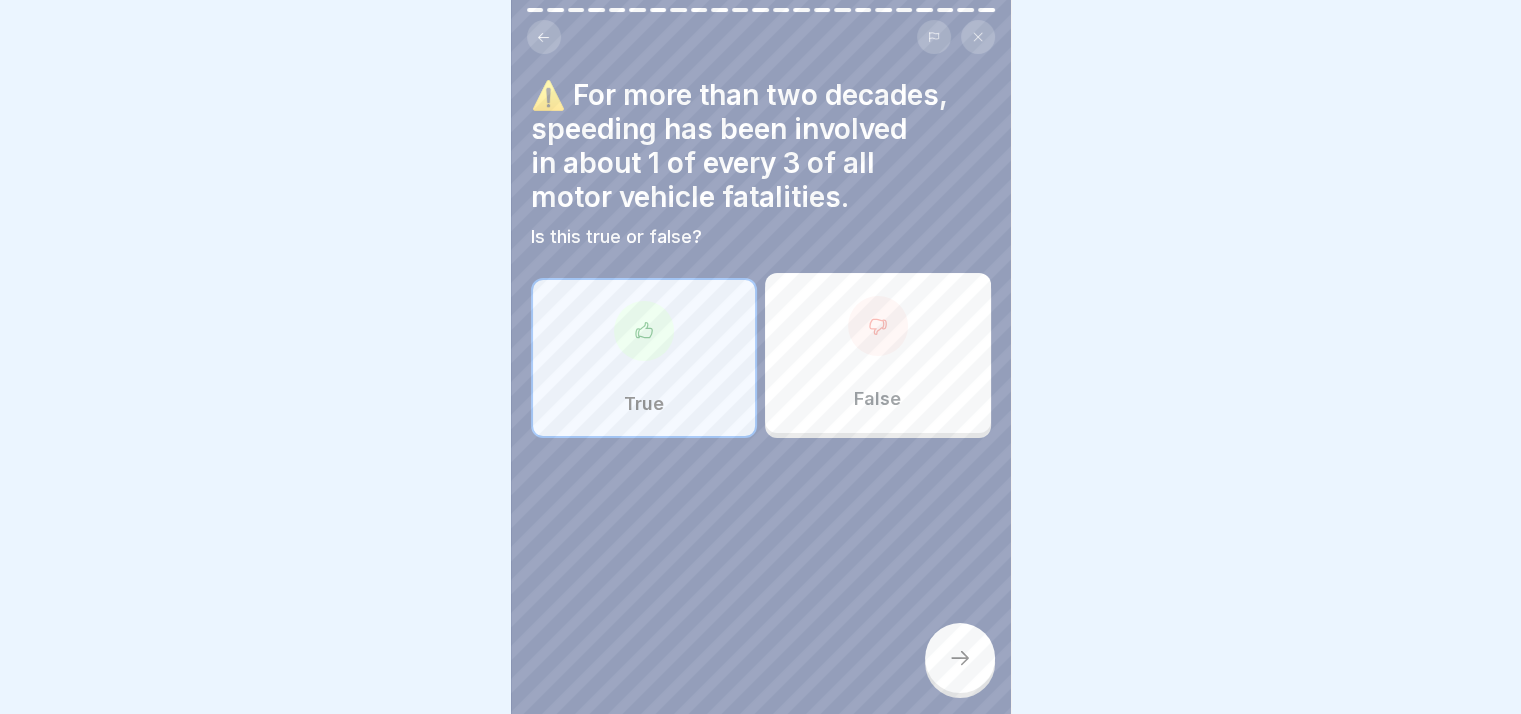 click at bounding box center (960, 658) 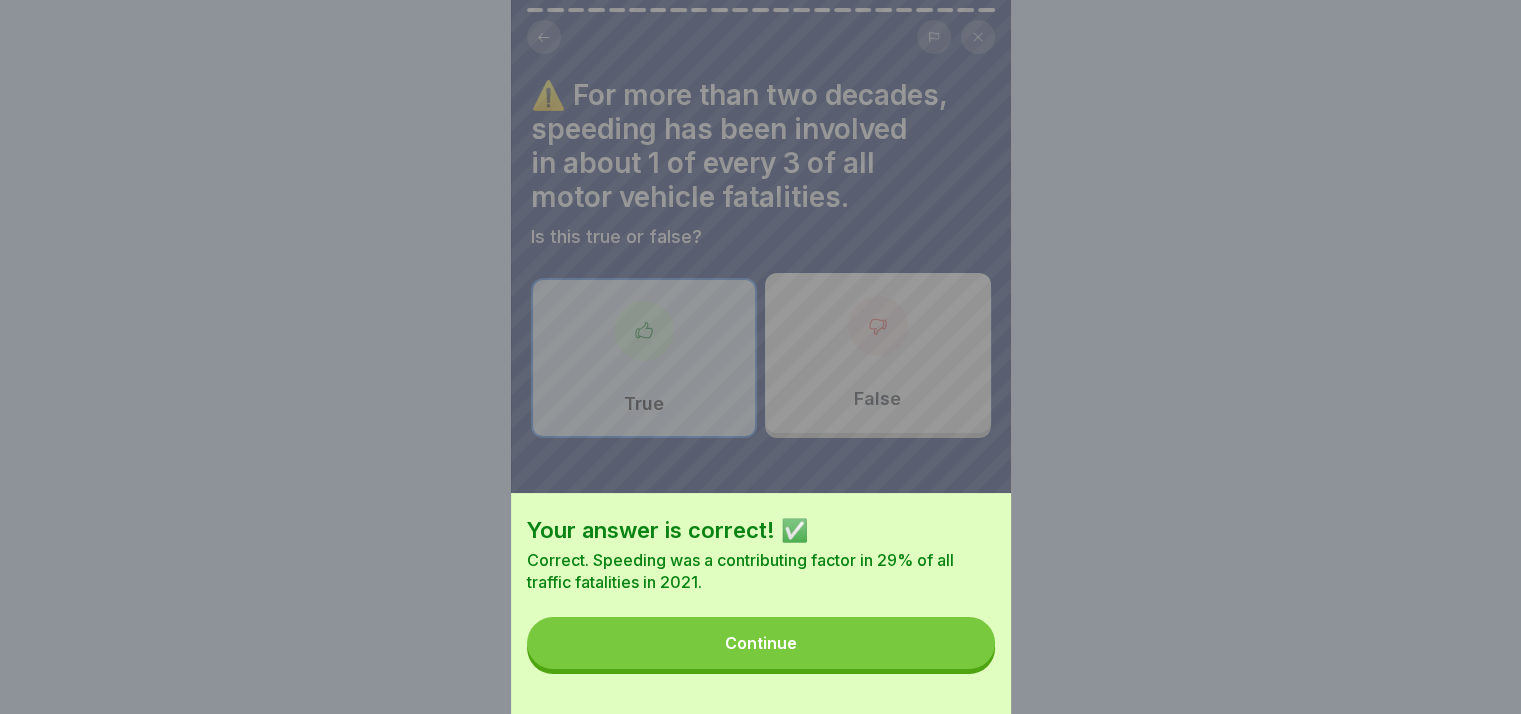 click on "Continue" at bounding box center (761, 643) 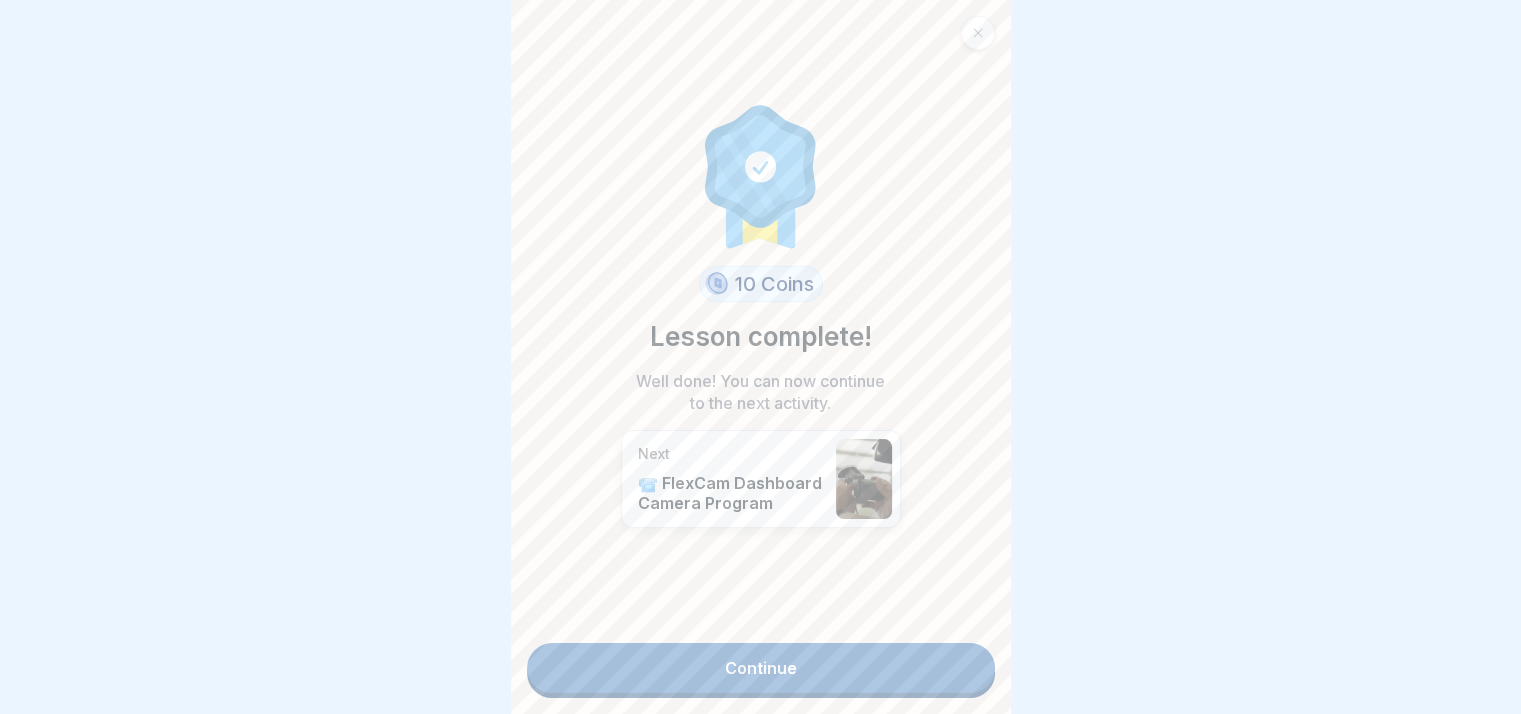 click on "Continue" at bounding box center (761, 668) 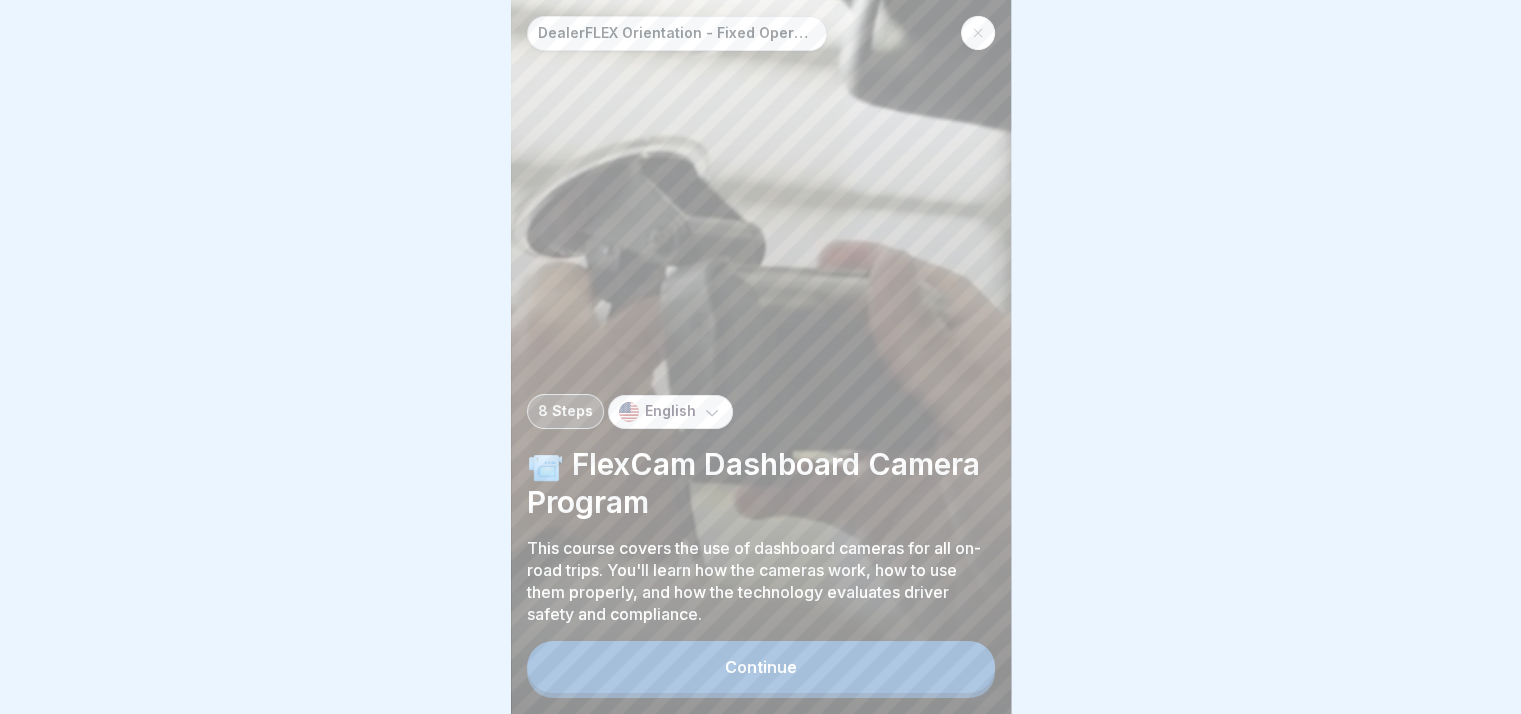 click on "Continue" at bounding box center (761, 667) 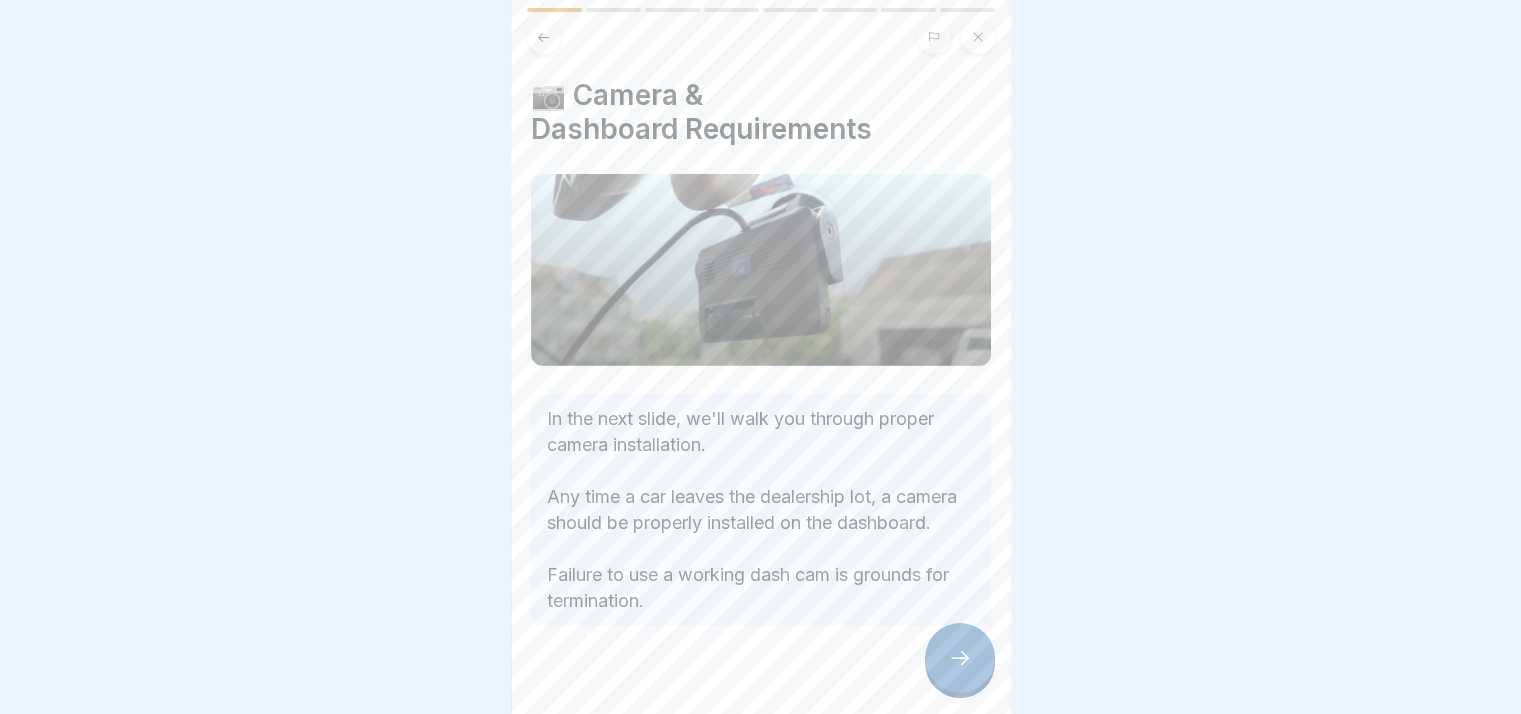 click 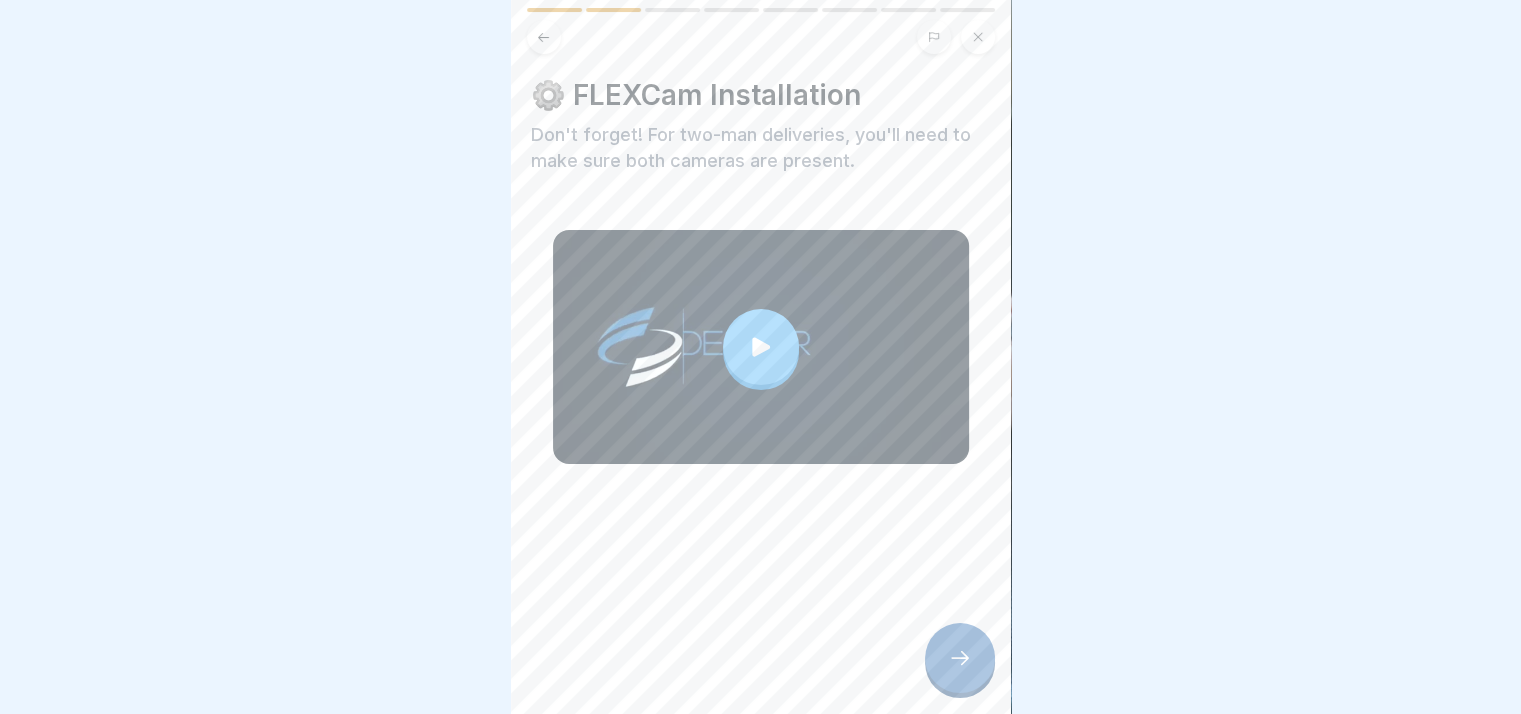 click at bounding box center (544, 37) 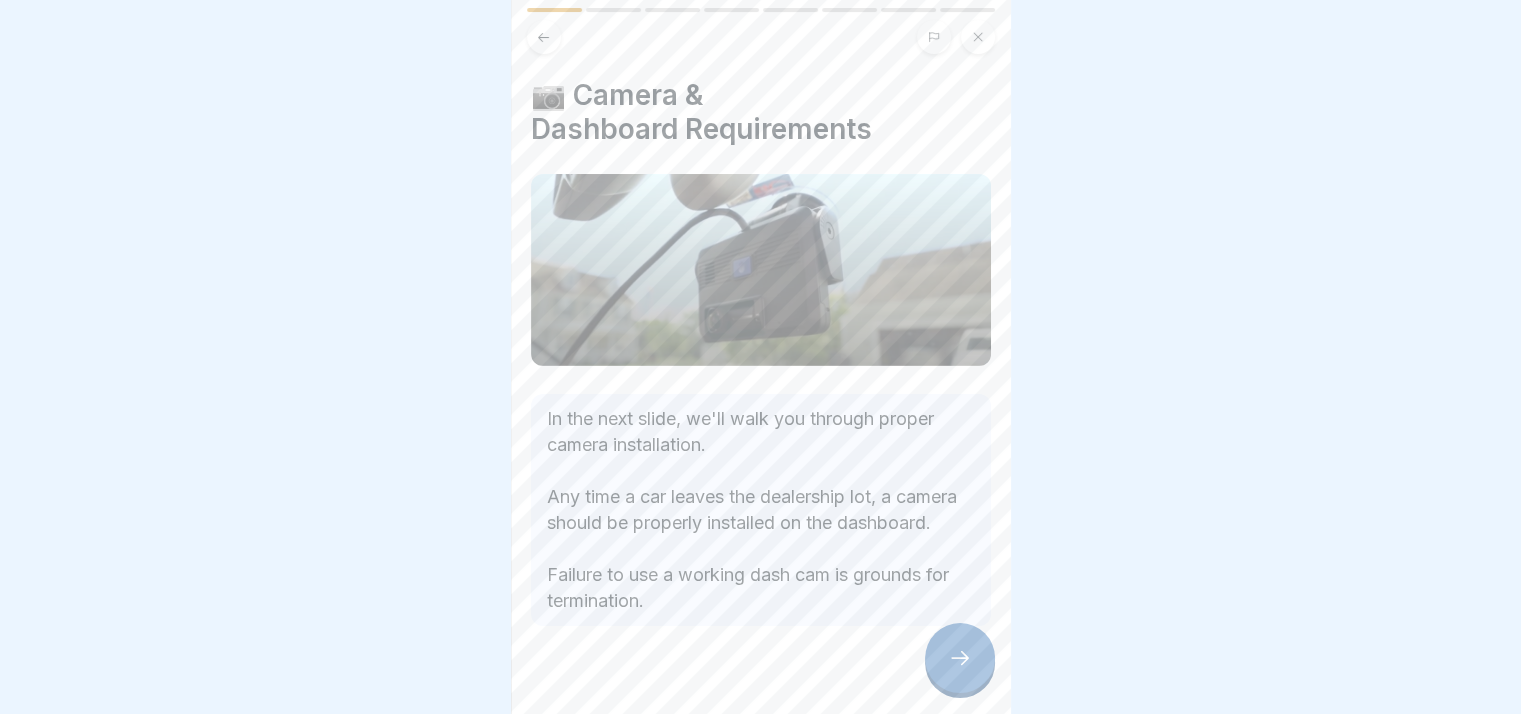 click 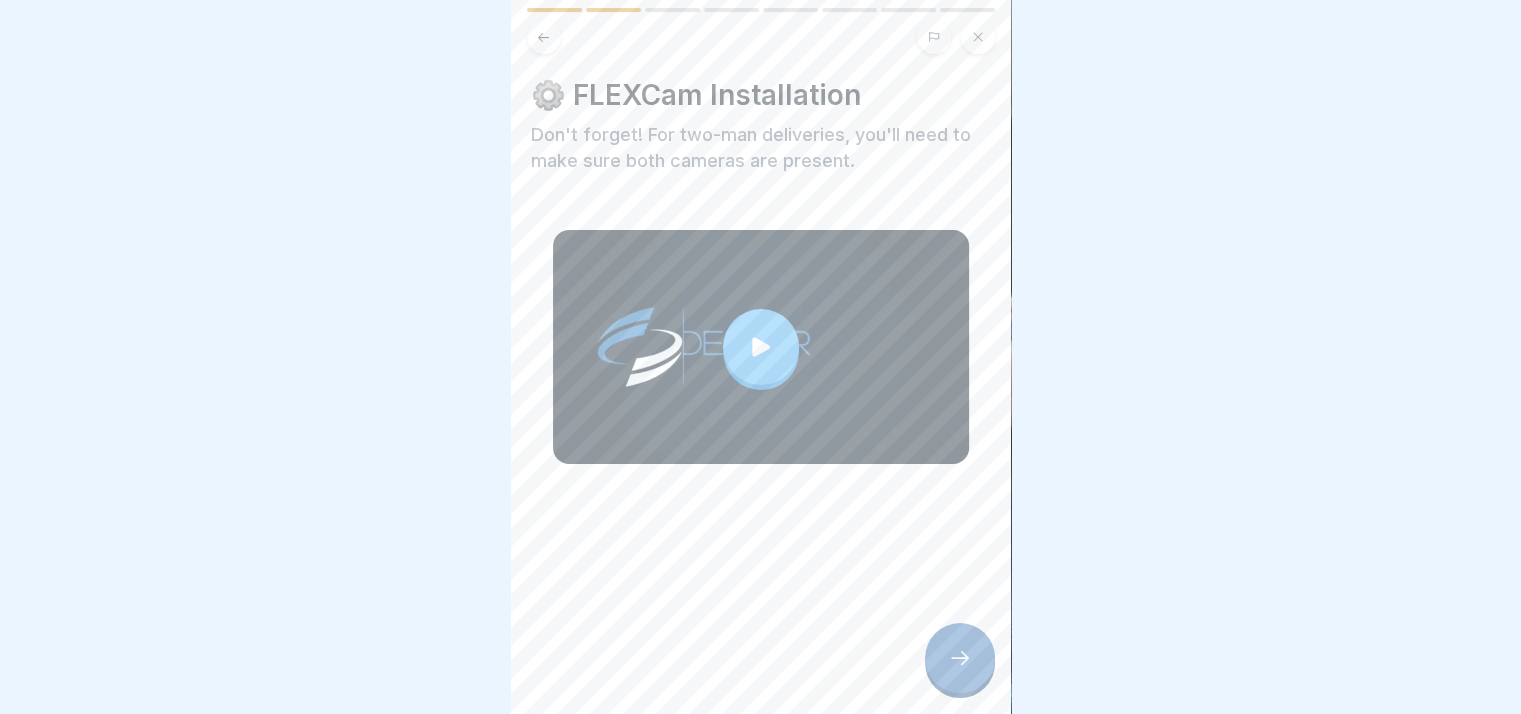 click at bounding box center [761, 347] 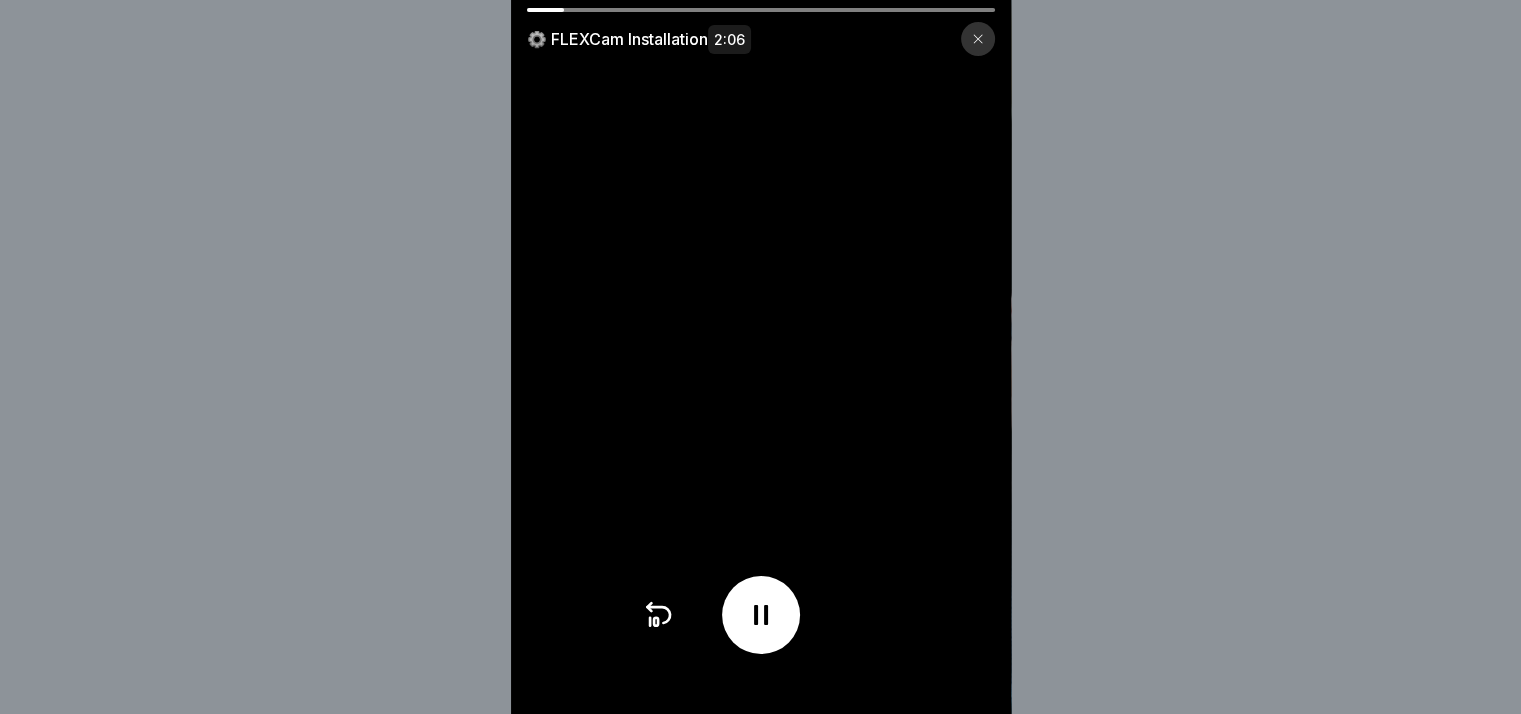 drag, startPoint x: 528, startPoint y: 776, endPoint x: 1233, endPoint y: 499, distance: 757.4655 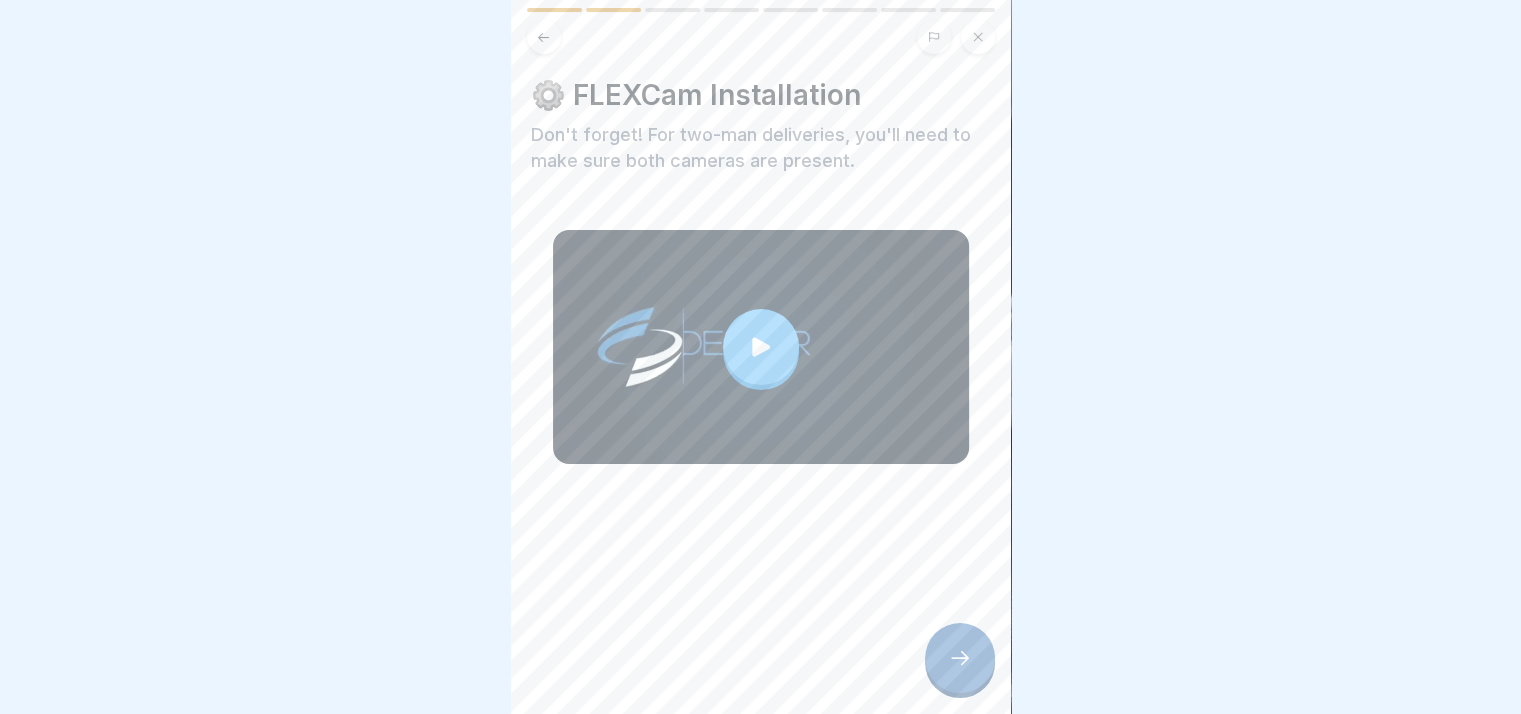 click at bounding box center (761, 347) 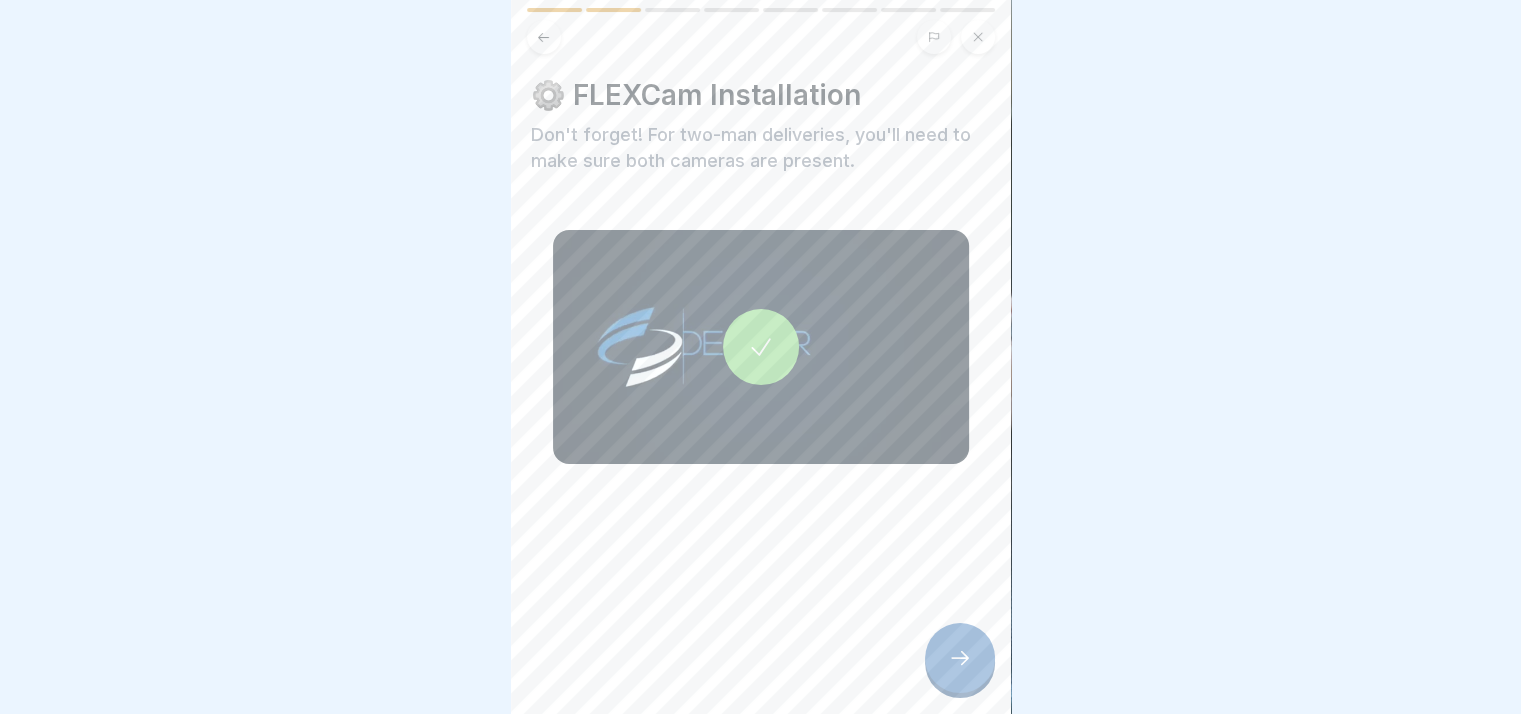 click at bounding box center [960, 658] 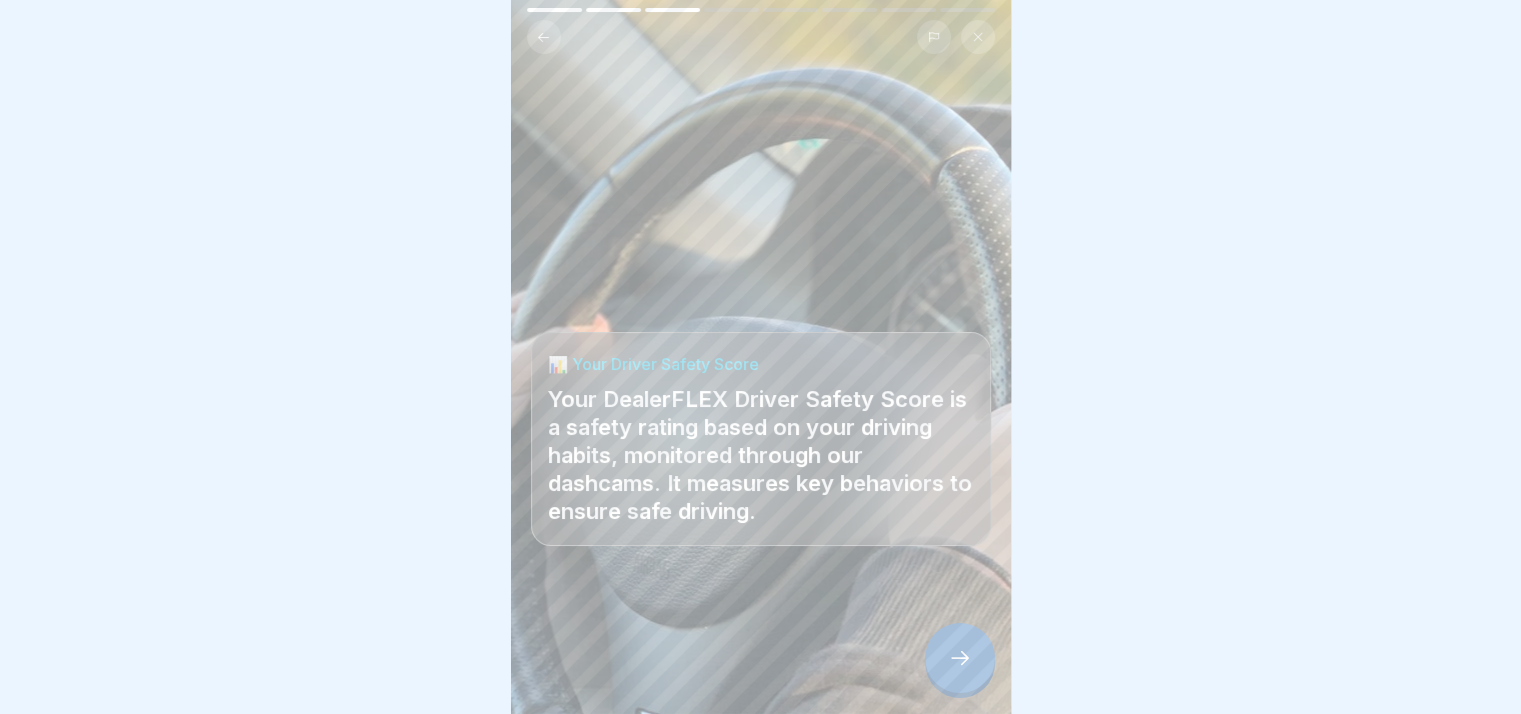 click 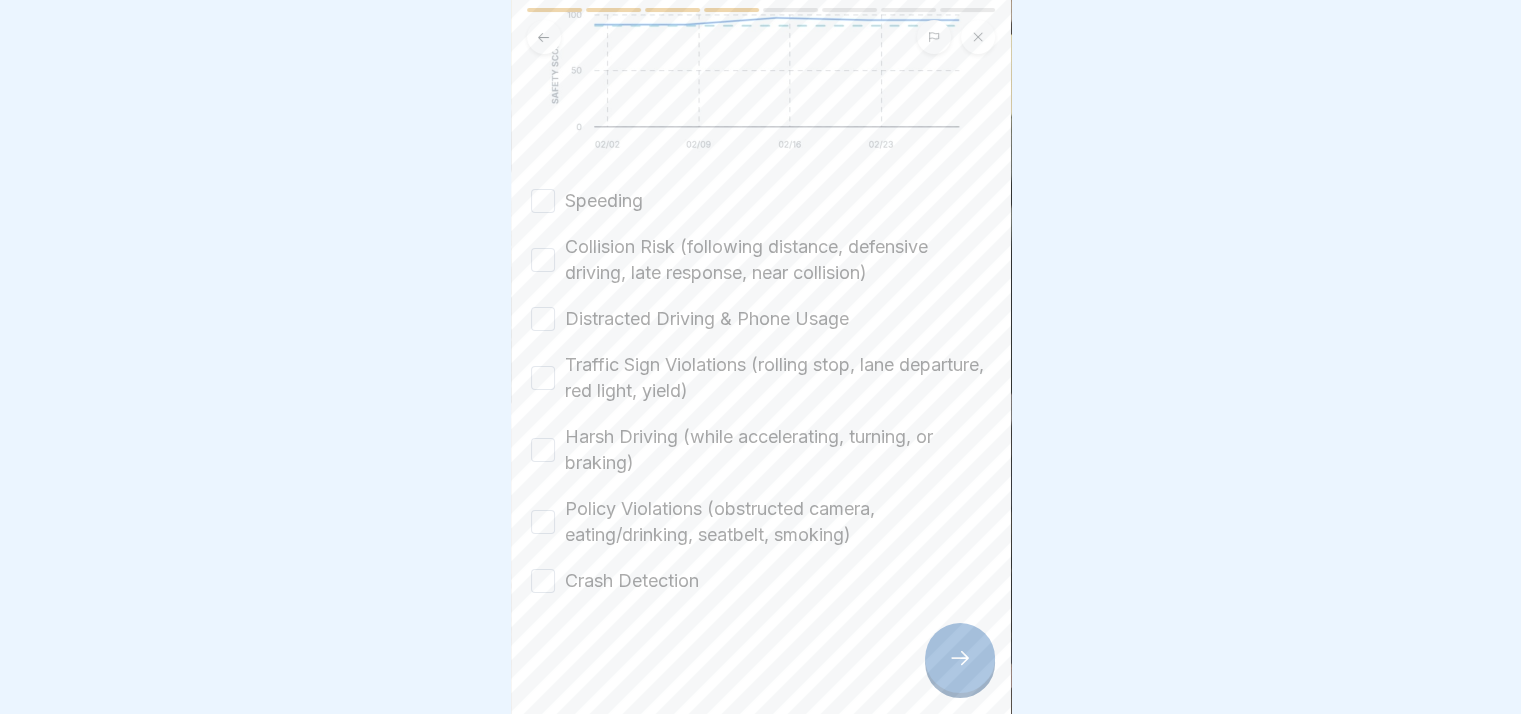 scroll, scrollTop: 467, scrollLeft: 0, axis: vertical 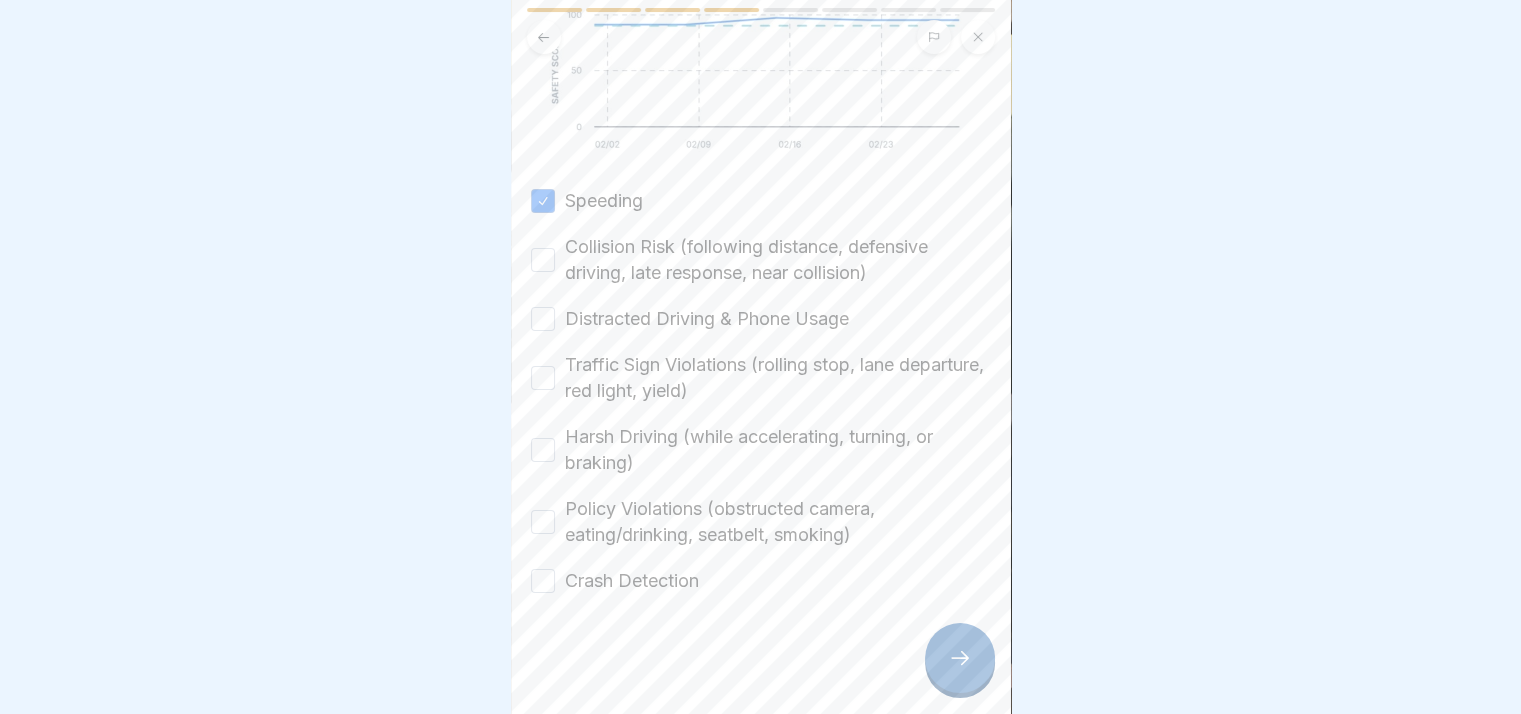 click on "Collision Risk (following distance, defensive driving, late response, near collision)" at bounding box center (543, 260) 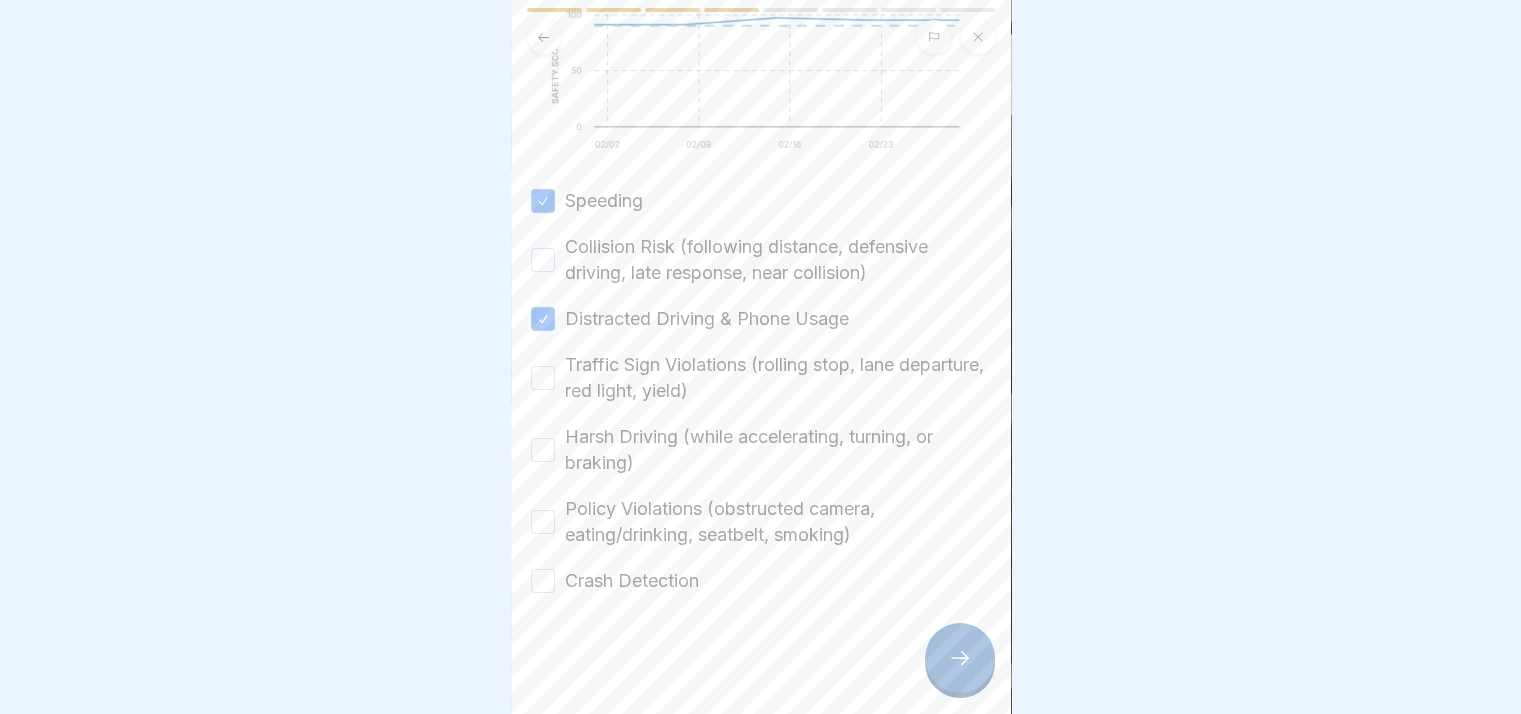 click on "Collision Risk (following distance, defensive driving, late response, near collision)" at bounding box center [543, 260] 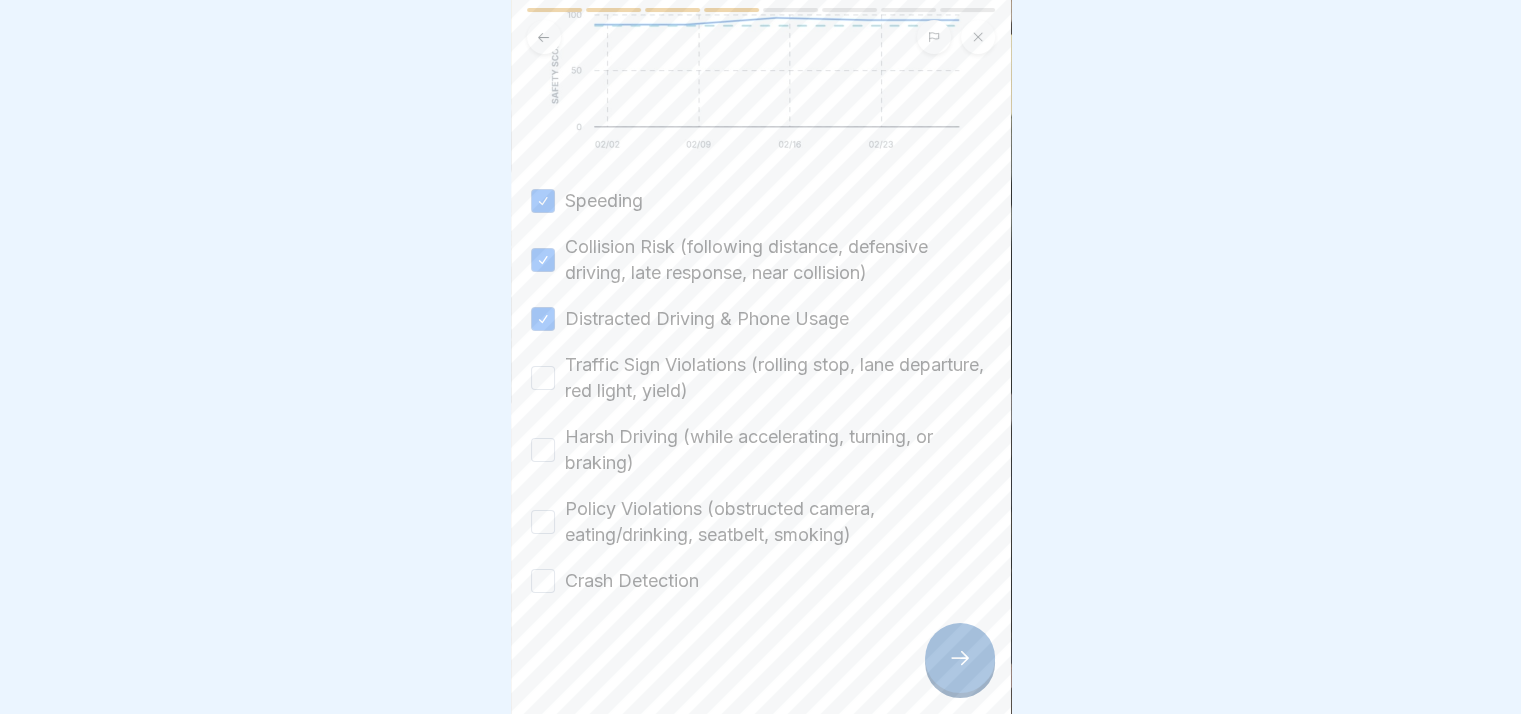 click on "Traffic Sign Violations (rolling stop, lane departure, red light, yield)" at bounding box center [543, 378] 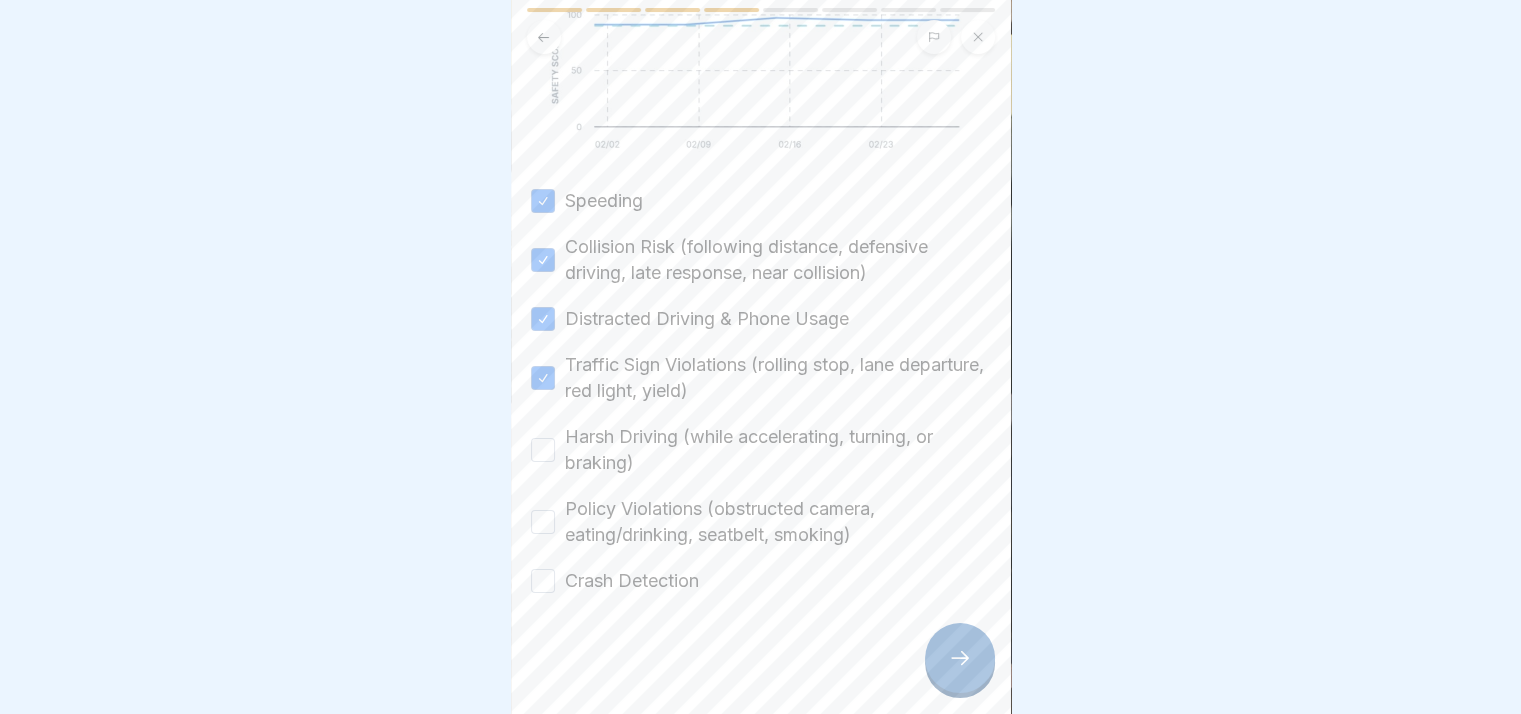 click on "Harsh Driving (while accelerating, turning, or braking)" at bounding box center (761, 450) 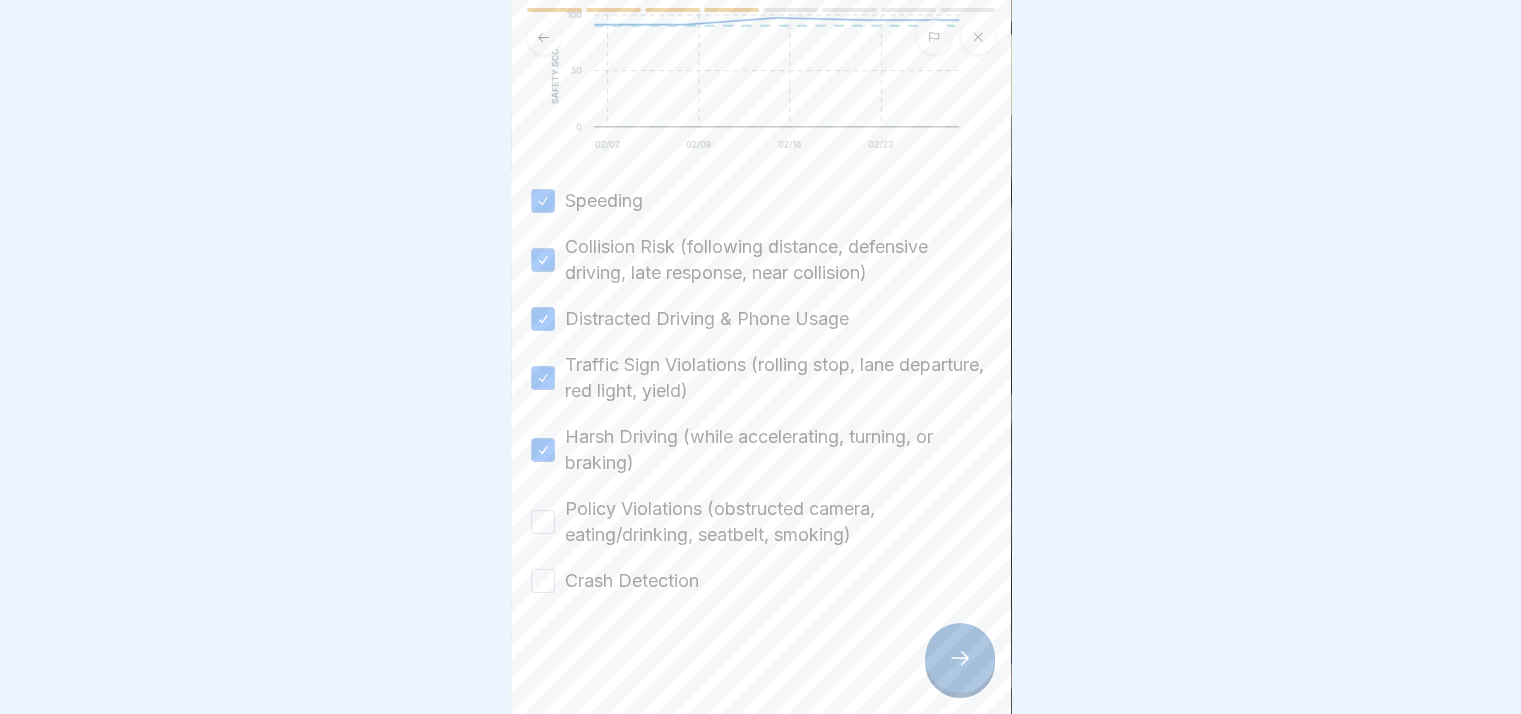 click on "Policy Violations (obstructed camera, eating/drinking, seatbelt, smoking)" at bounding box center (543, 522) 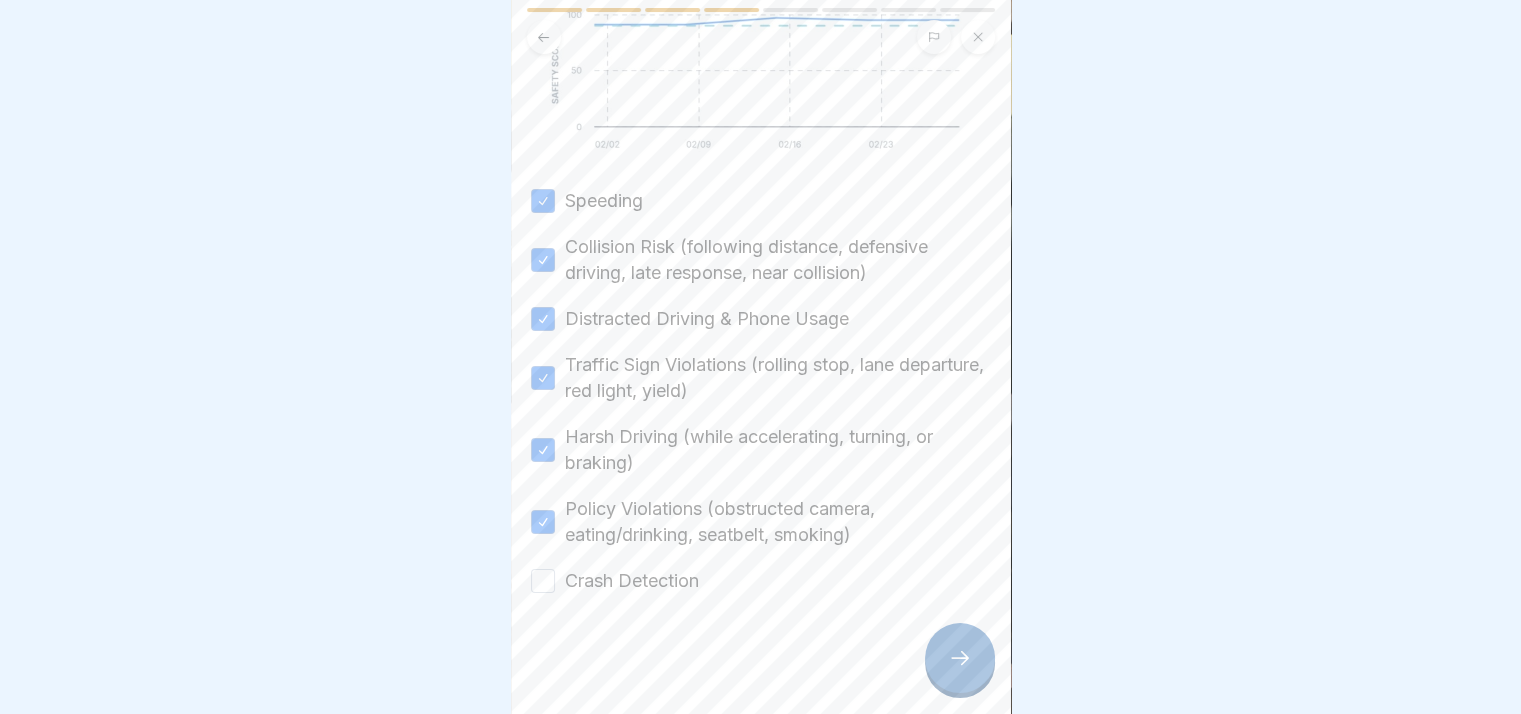 drag, startPoint x: 544, startPoint y: 591, endPoint x: 547, endPoint y: 571, distance: 20.22375 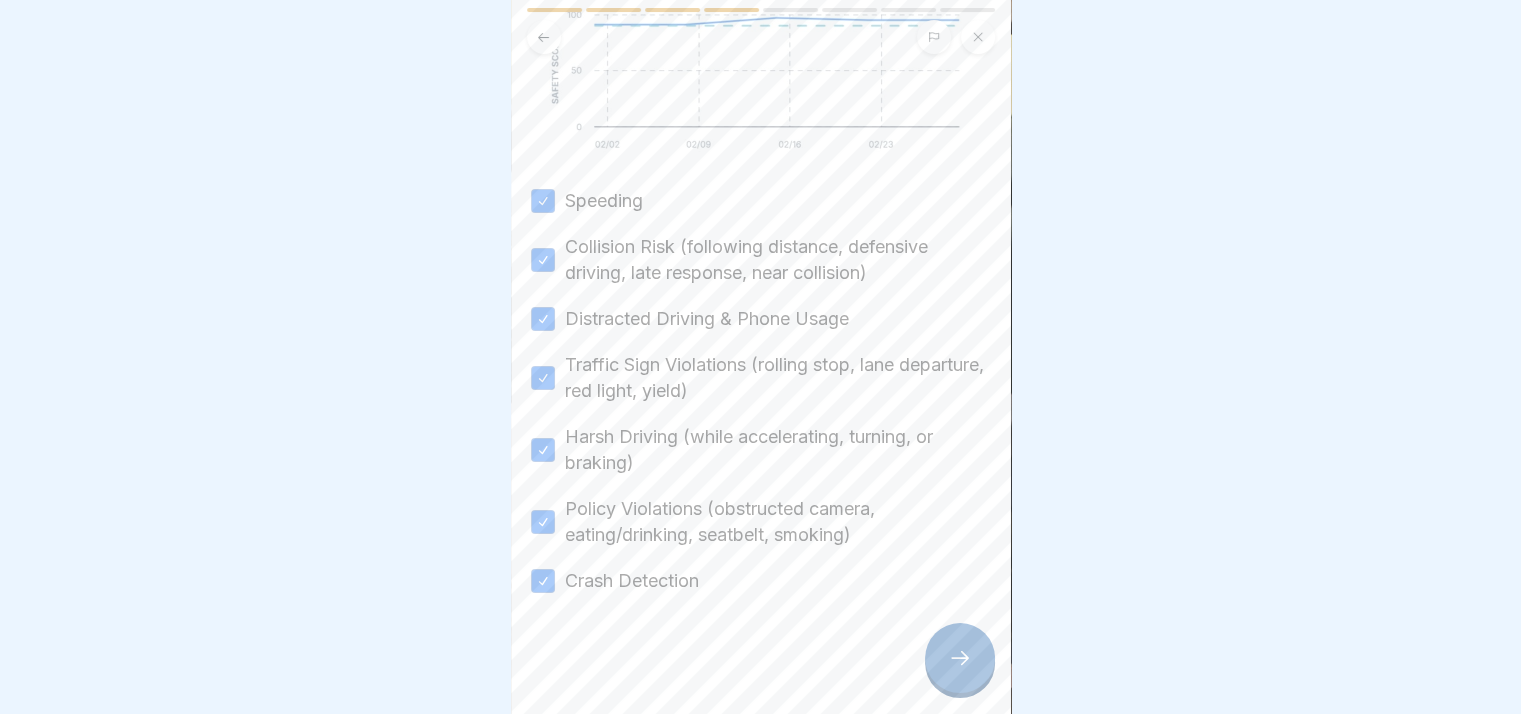 click at bounding box center [960, 658] 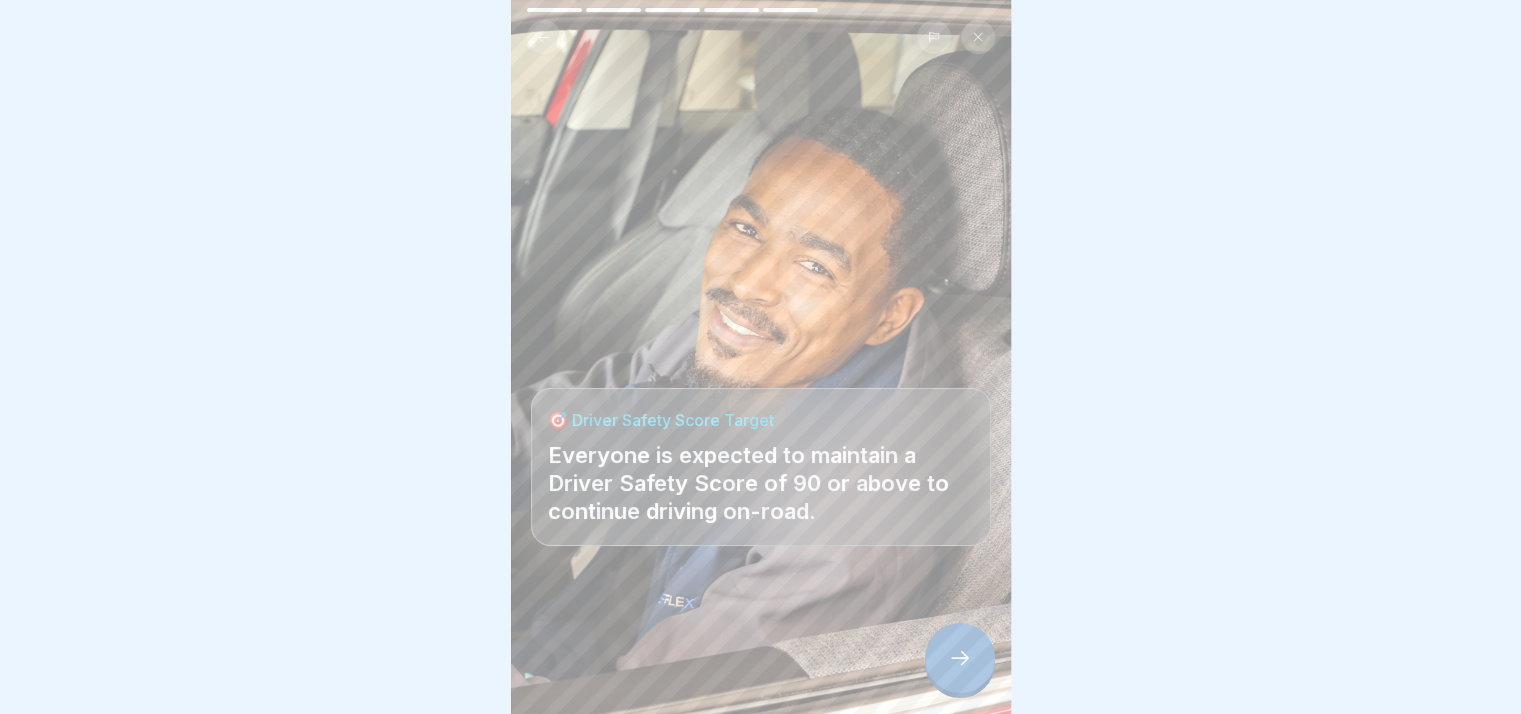 click at bounding box center (960, 658) 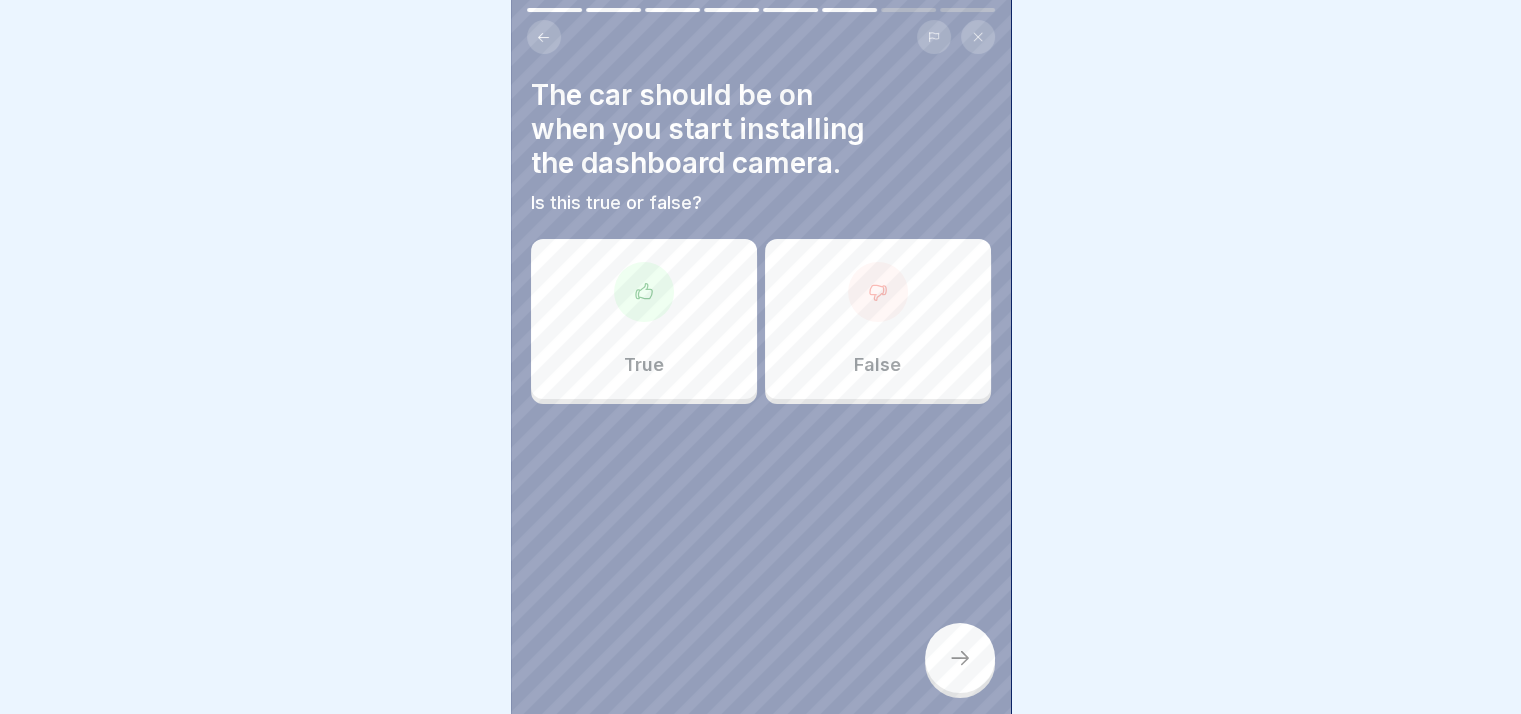 click on "False" at bounding box center [878, 319] 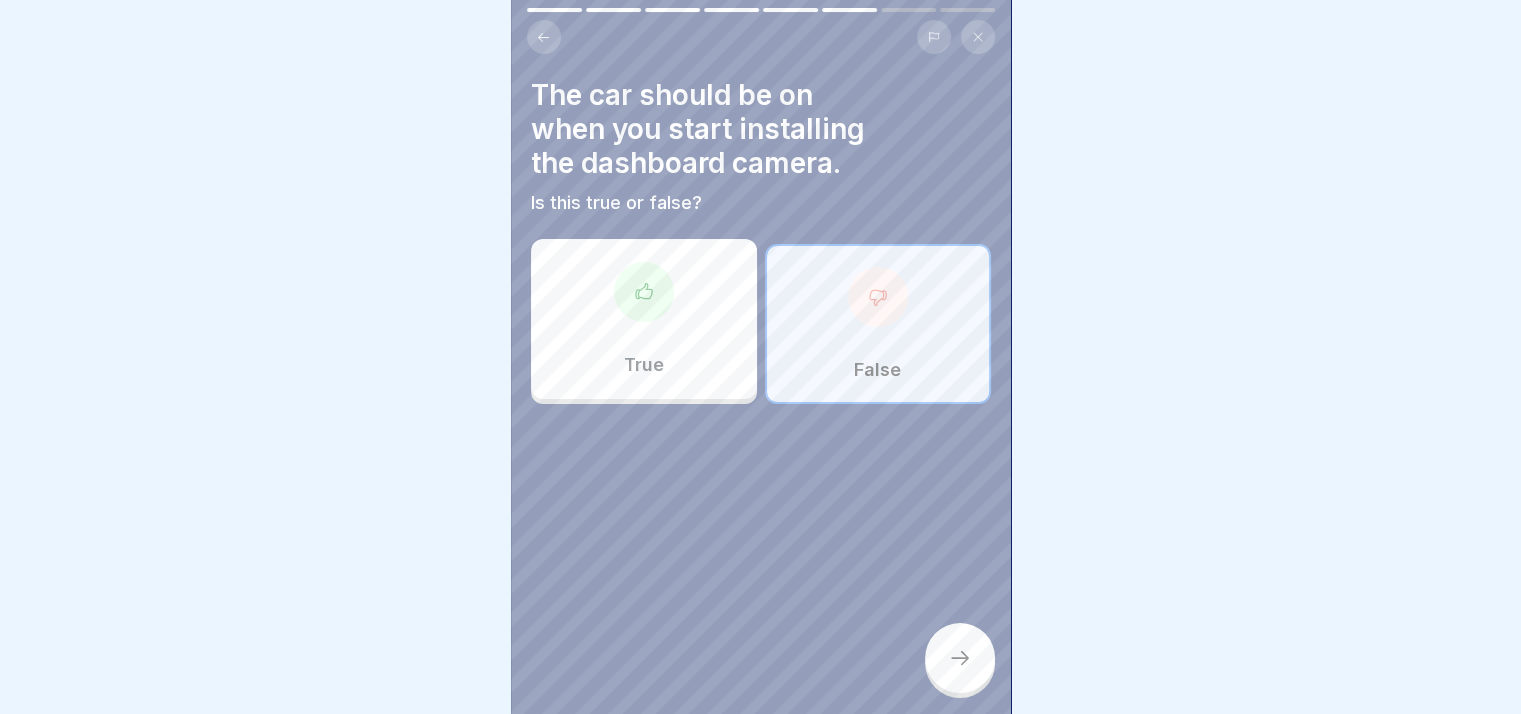 click 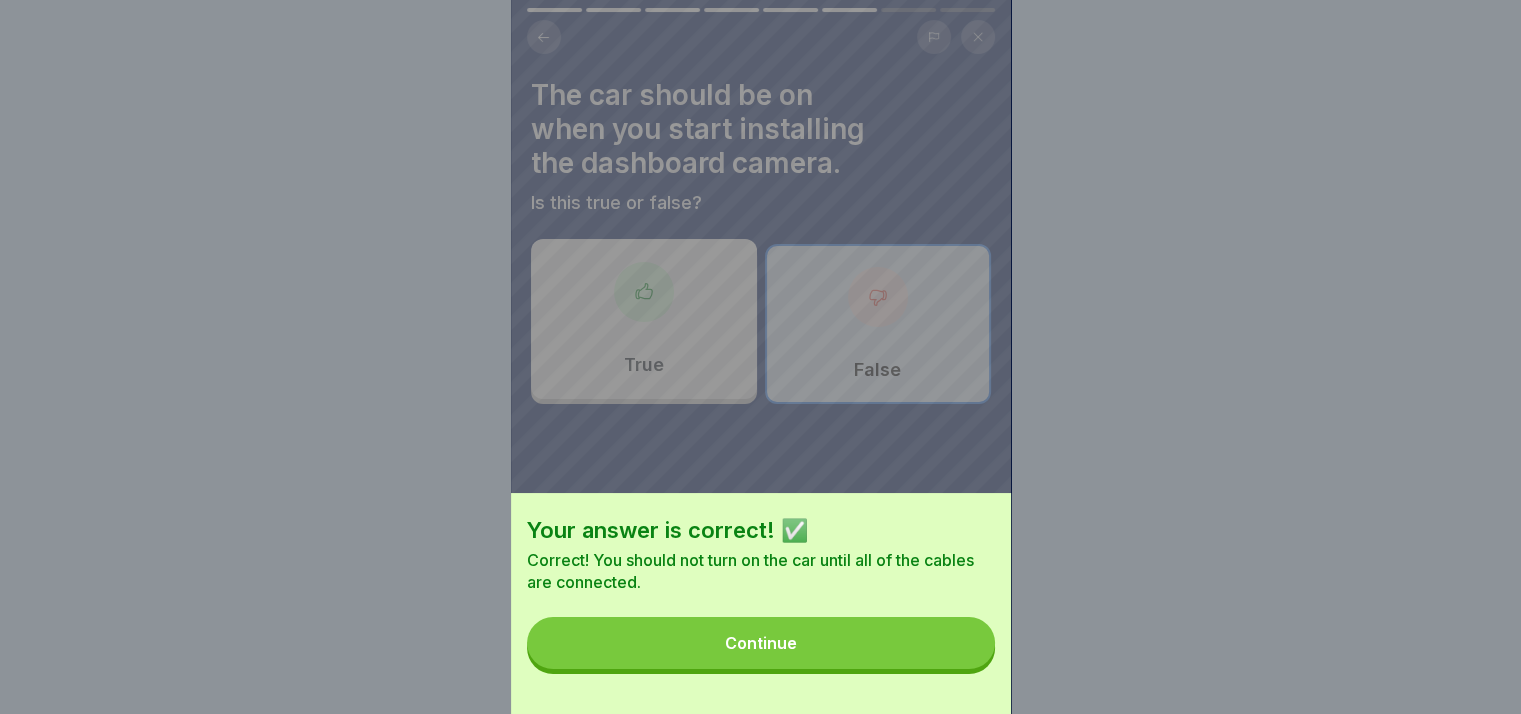 click on "Continue" at bounding box center [761, 643] 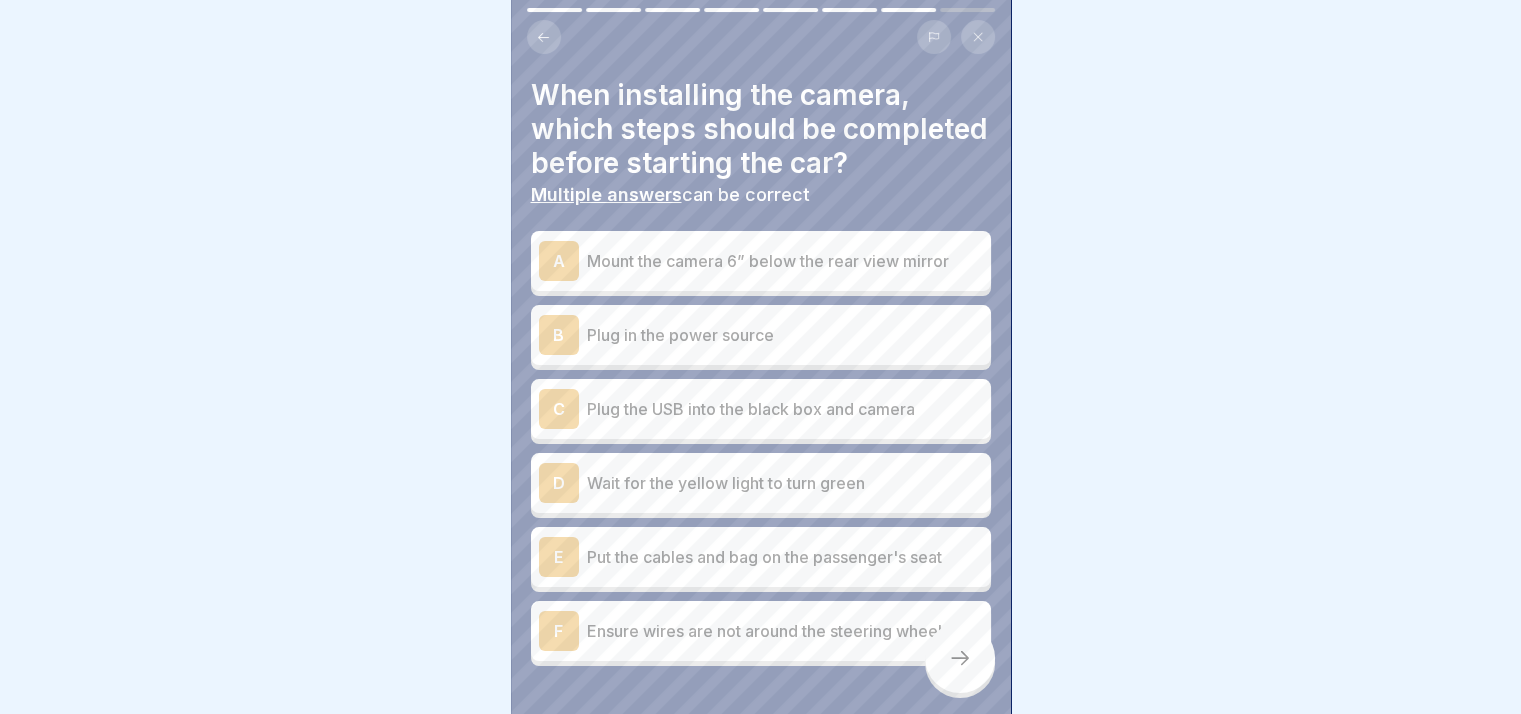 click on "Mount the camera 6” below the rear view mirror" at bounding box center (785, 261) 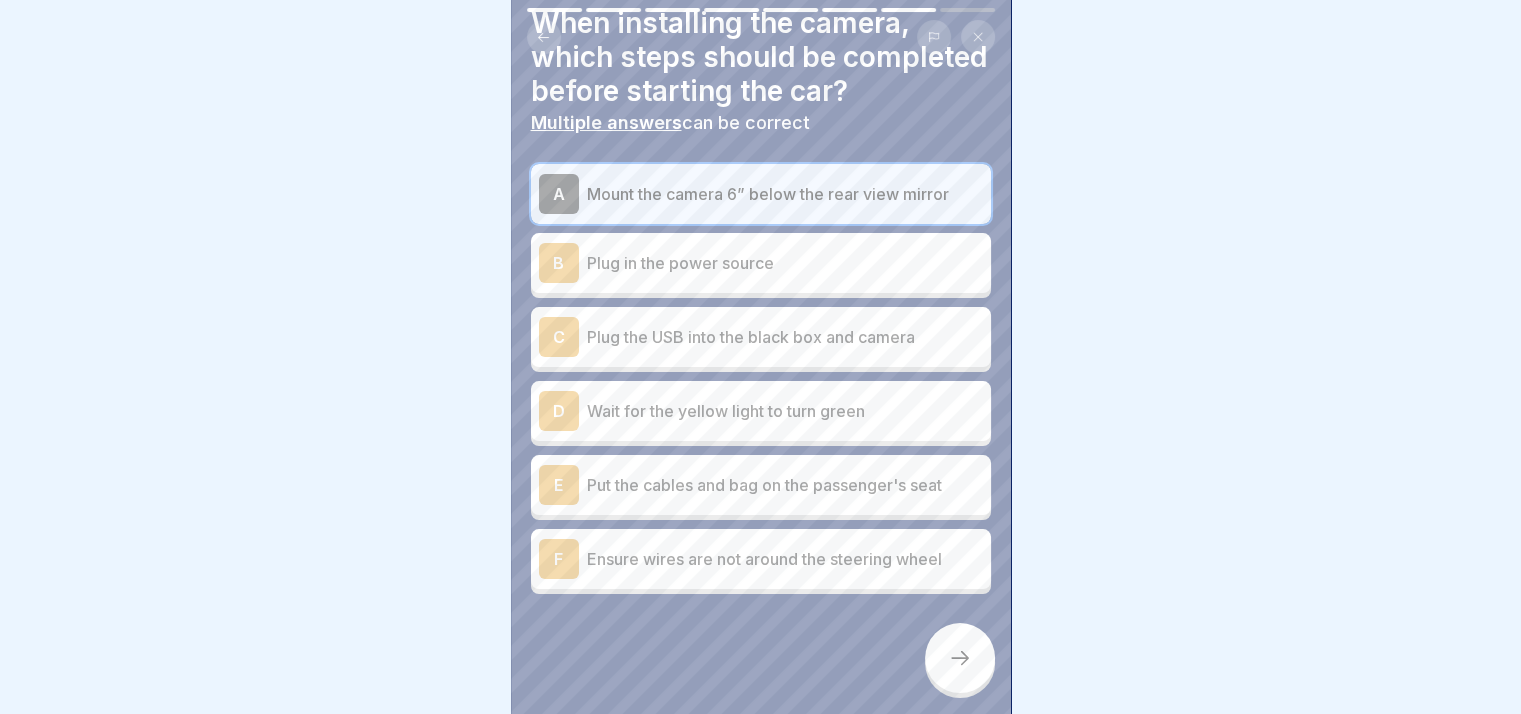 scroll, scrollTop: 100, scrollLeft: 0, axis: vertical 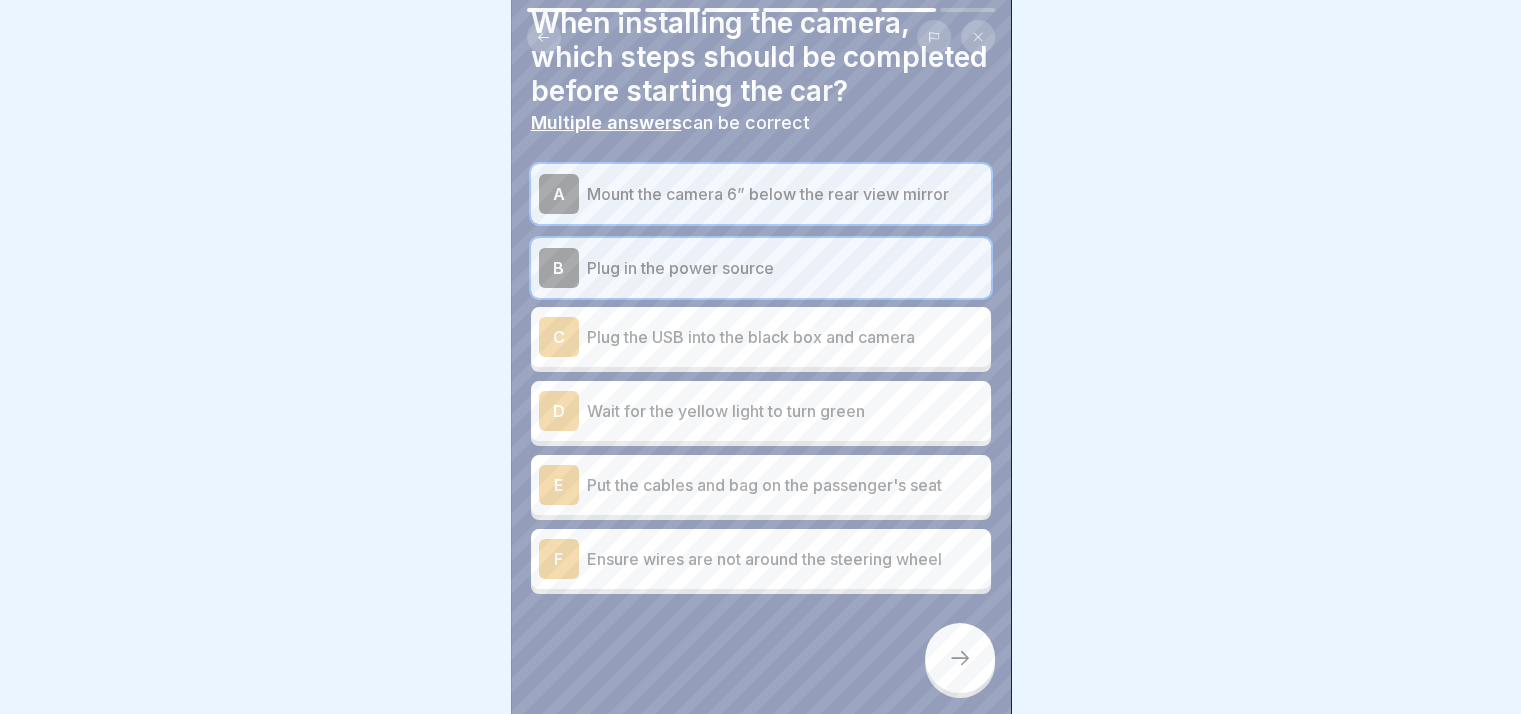 click on "C Plug the USB into the black box and camera" at bounding box center (761, 337) 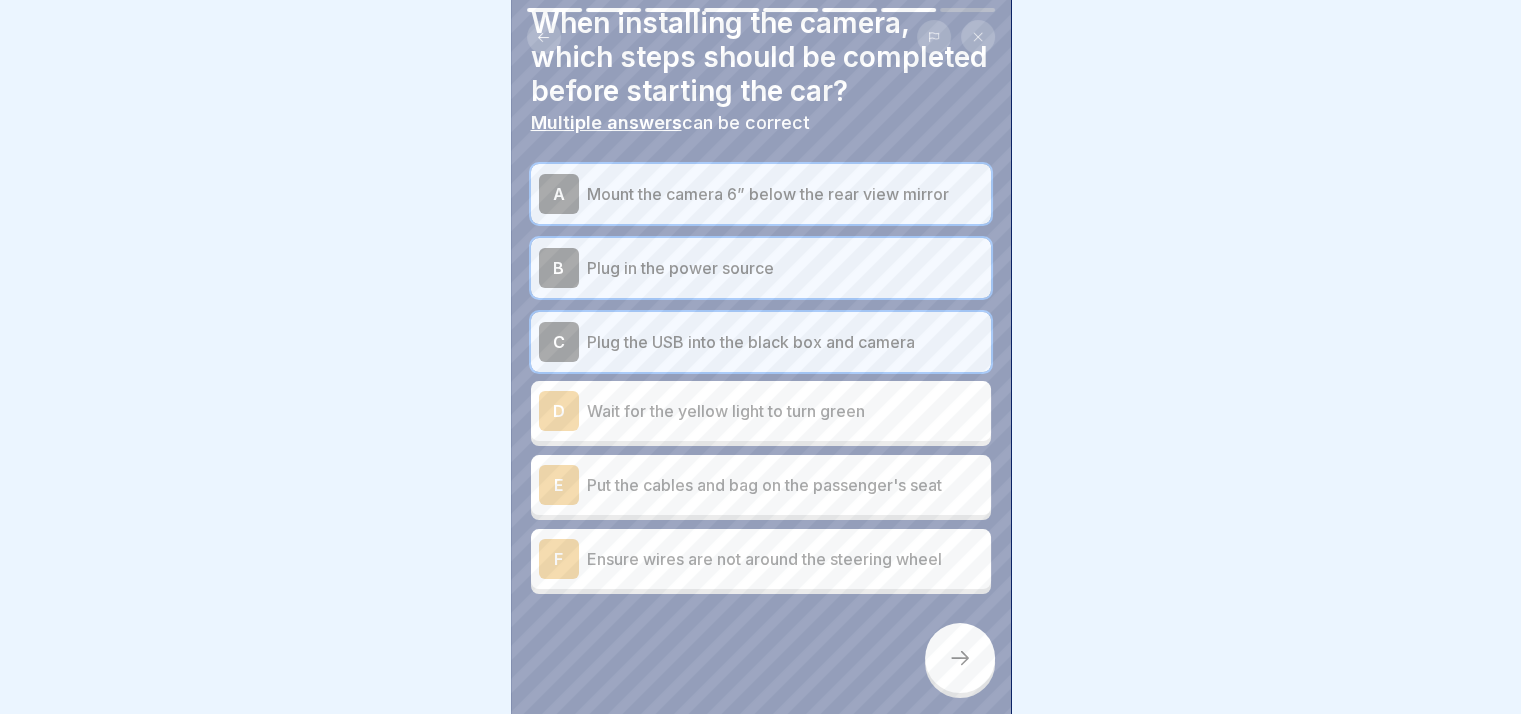 click on "Wait for the yellow light to turn green" at bounding box center [785, 411] 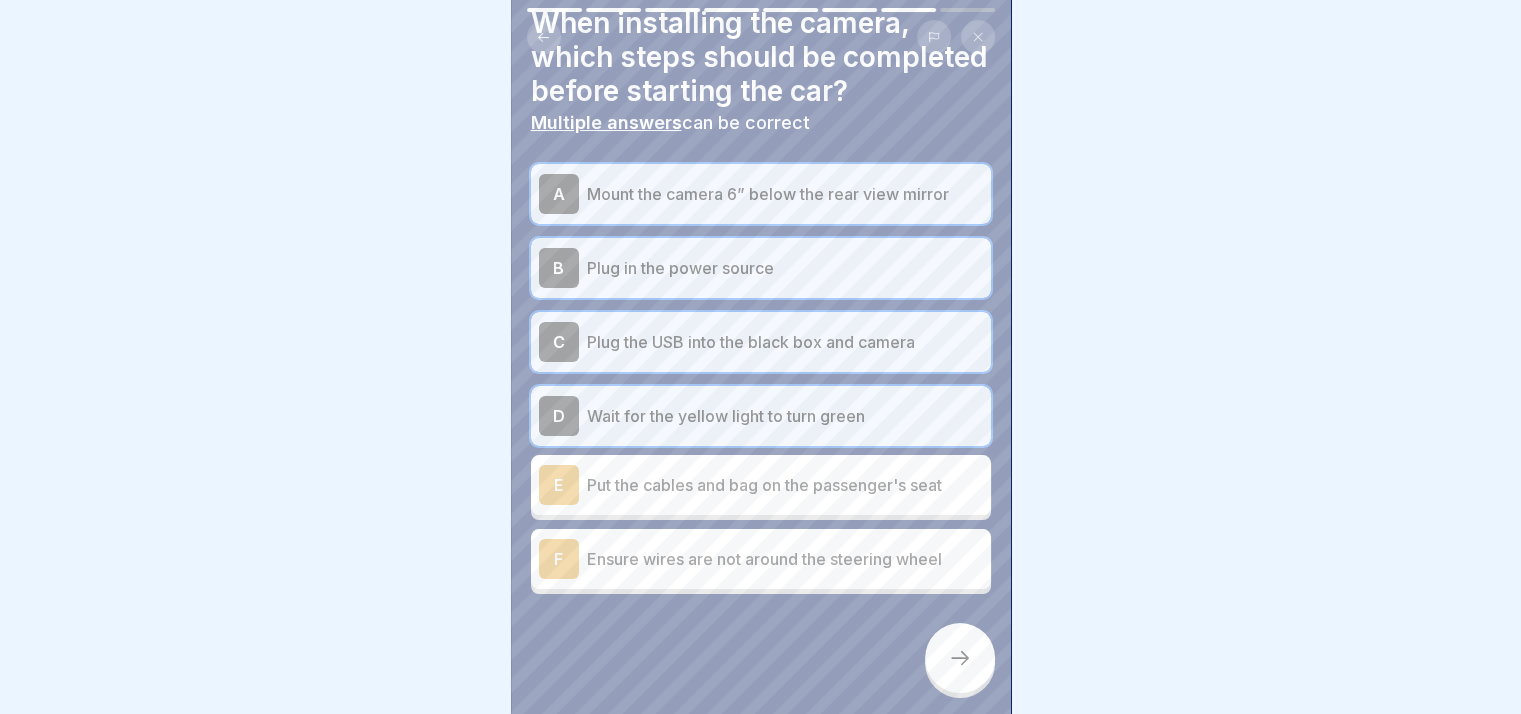 click on "E Put the cables and bag on the passenger's seat" at bounding box center [761, 485] 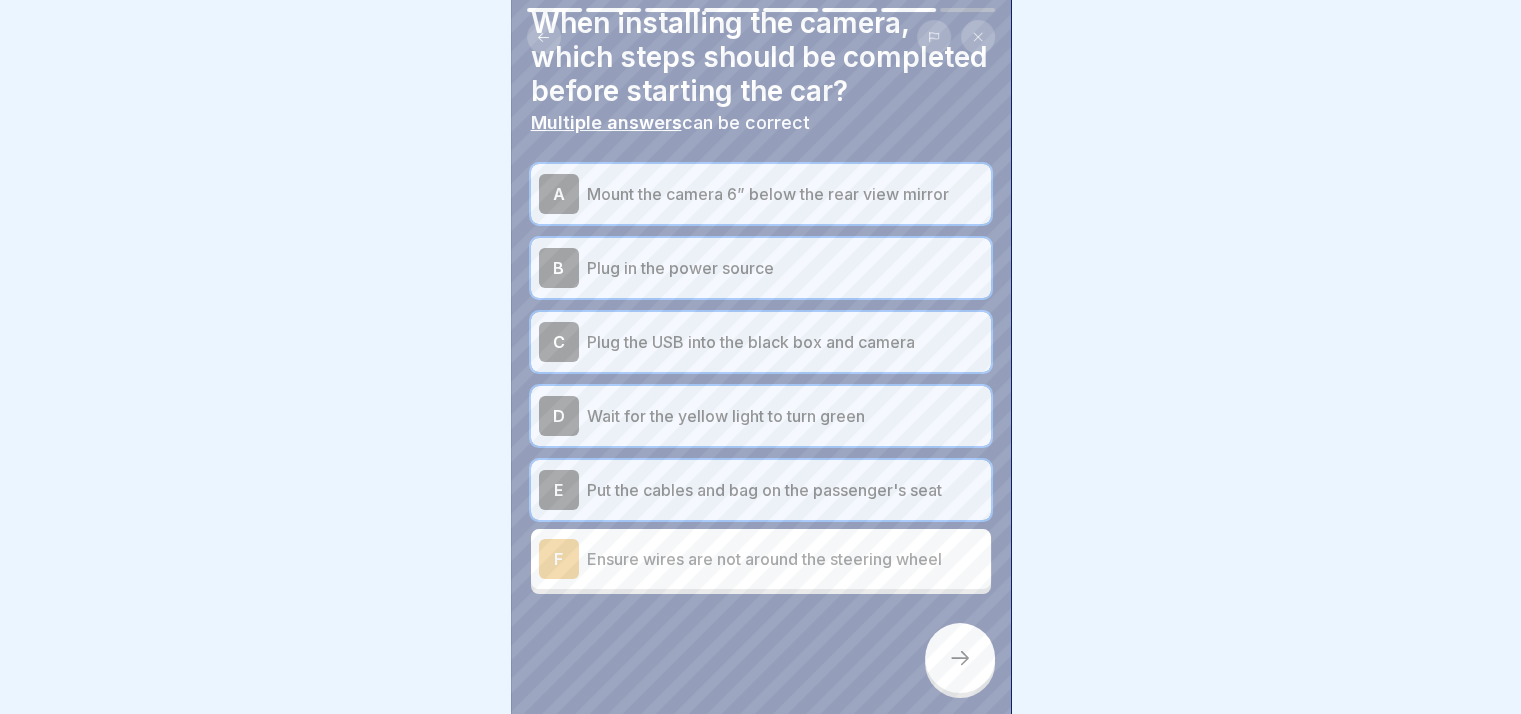 click on "Ensure wires are not around the steering wheel" at bounding box center [785, 559] 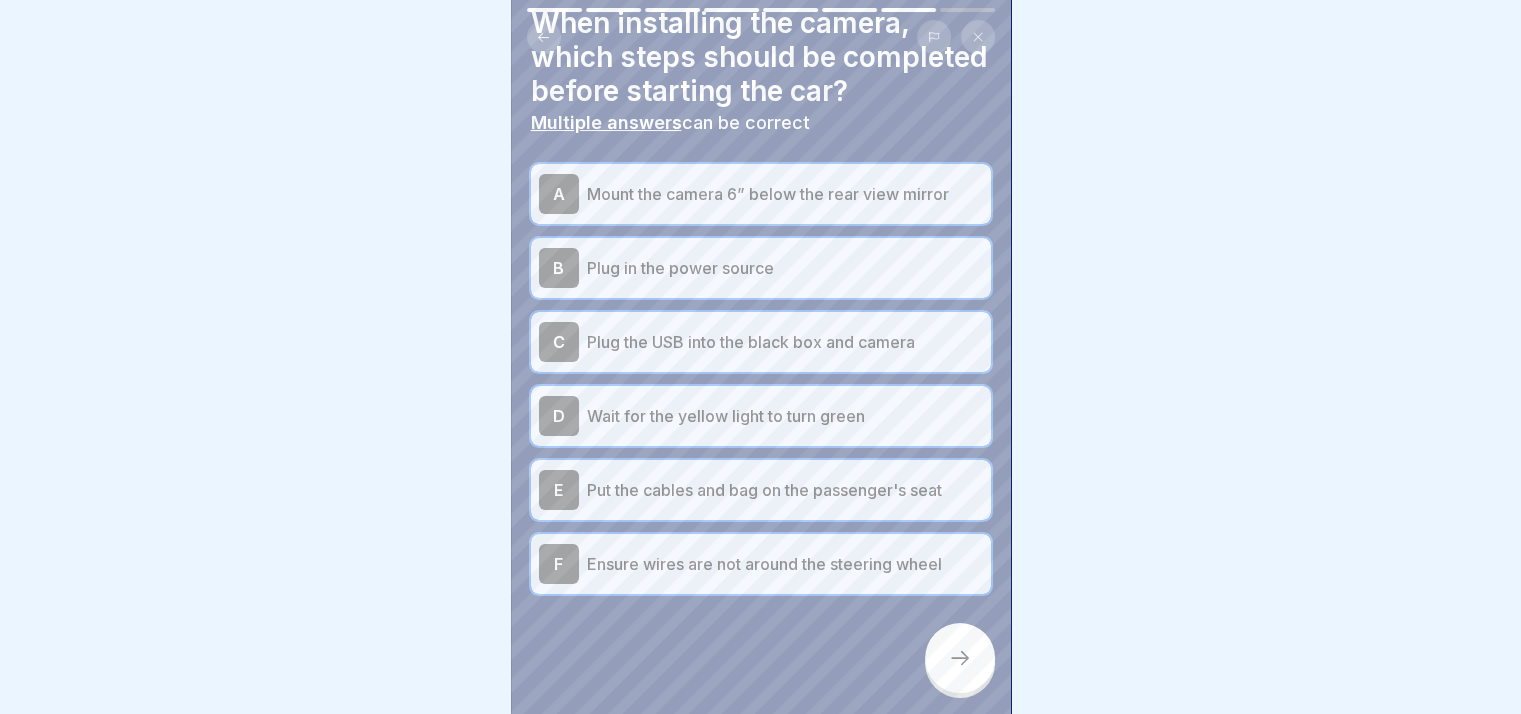 click 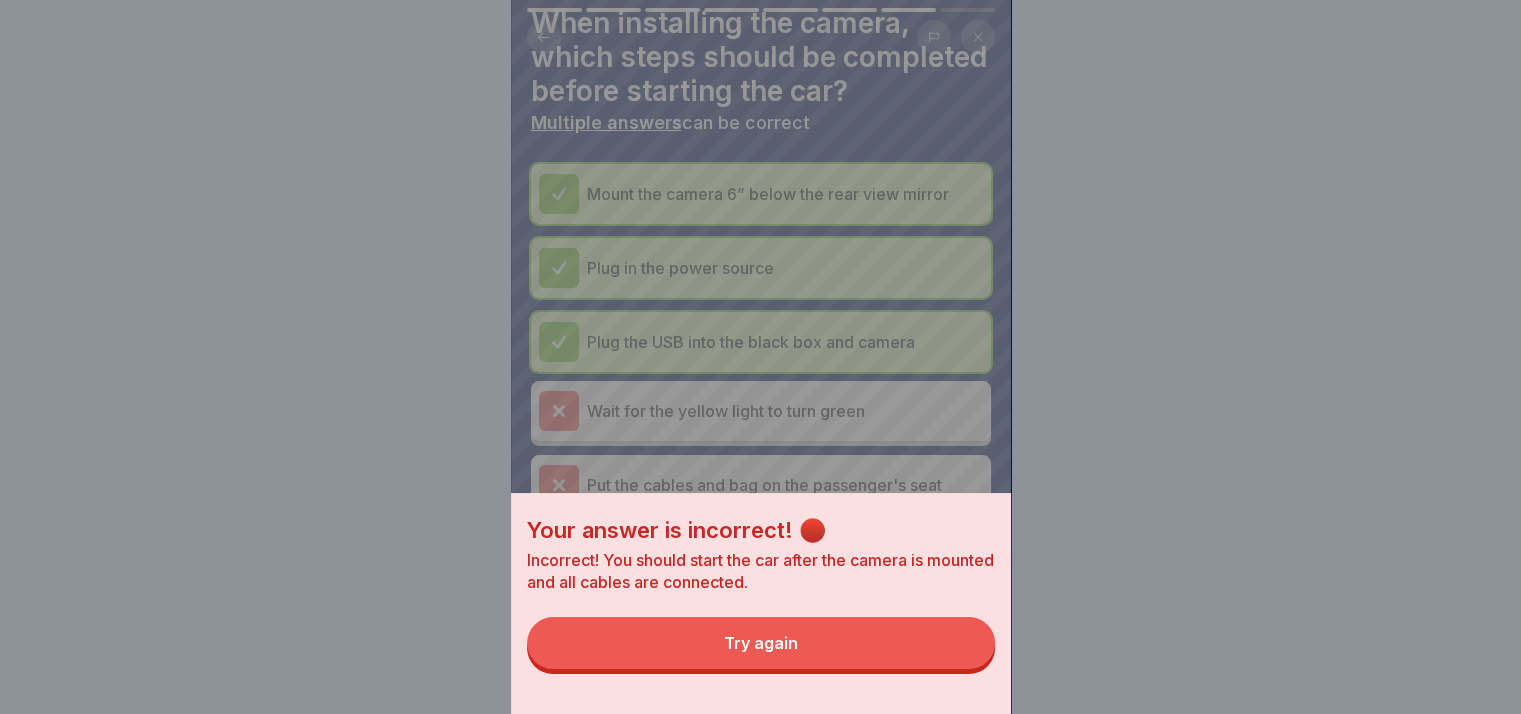 click on "Try again" at bounding box center (761, 643) 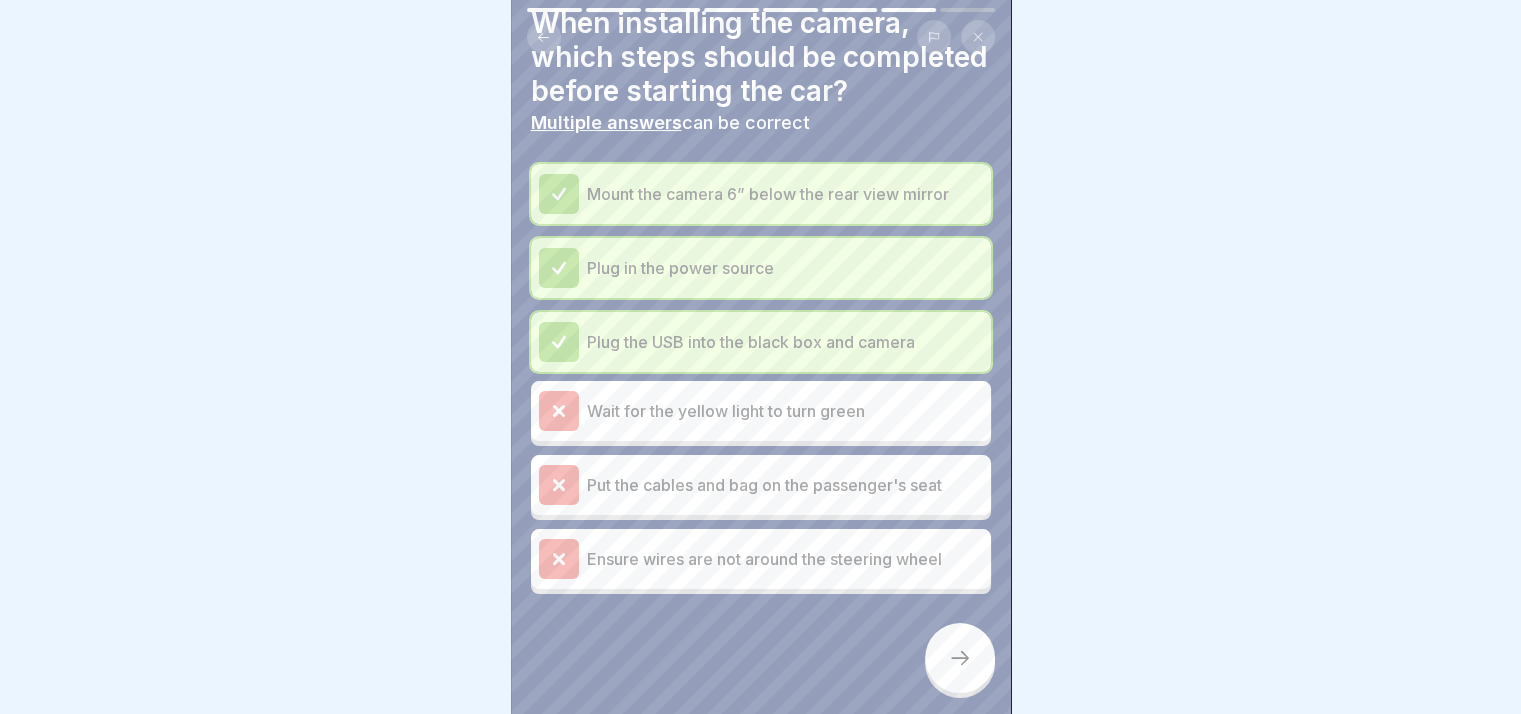 click on "Wait for the yellow light to turn green" at bounding box center (761, 411) 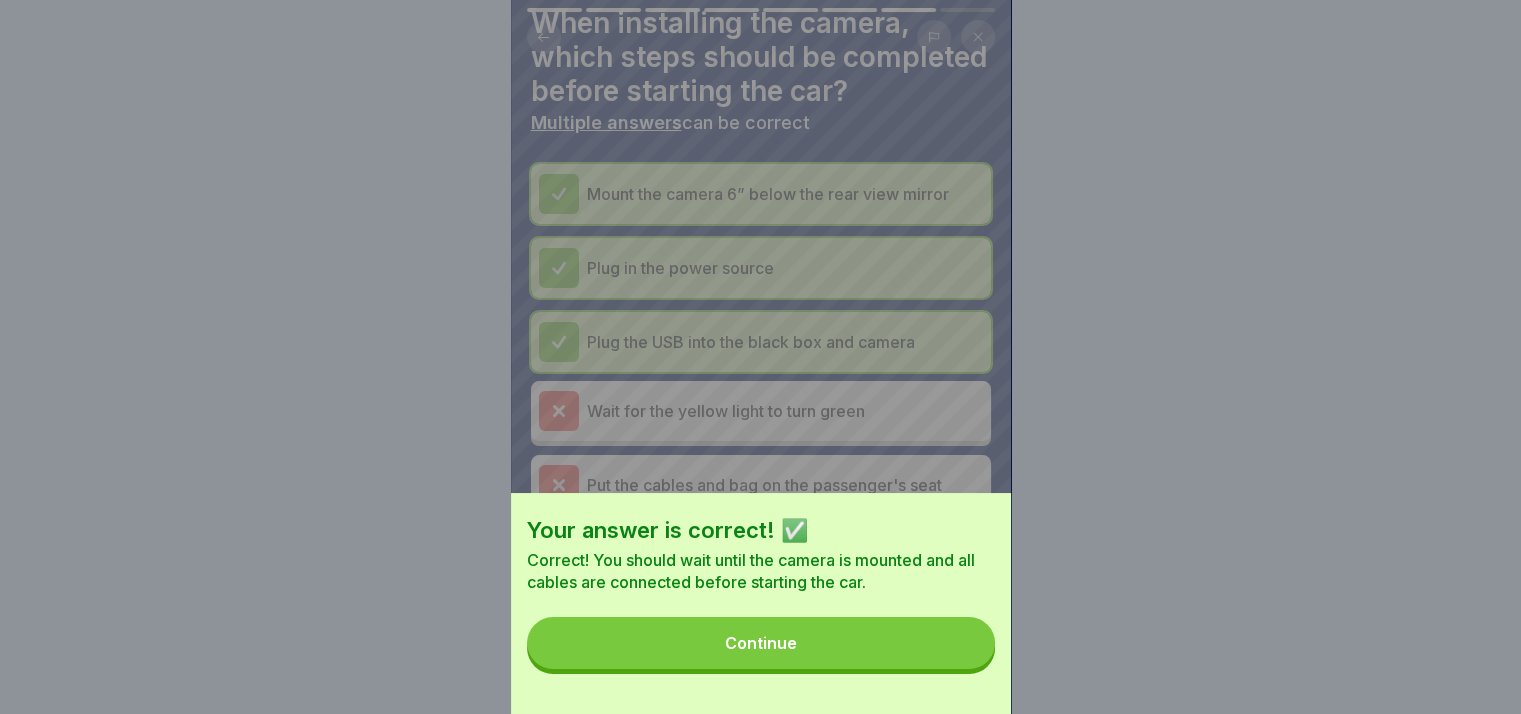 click on "Continue" at bounding box center (761, 643) 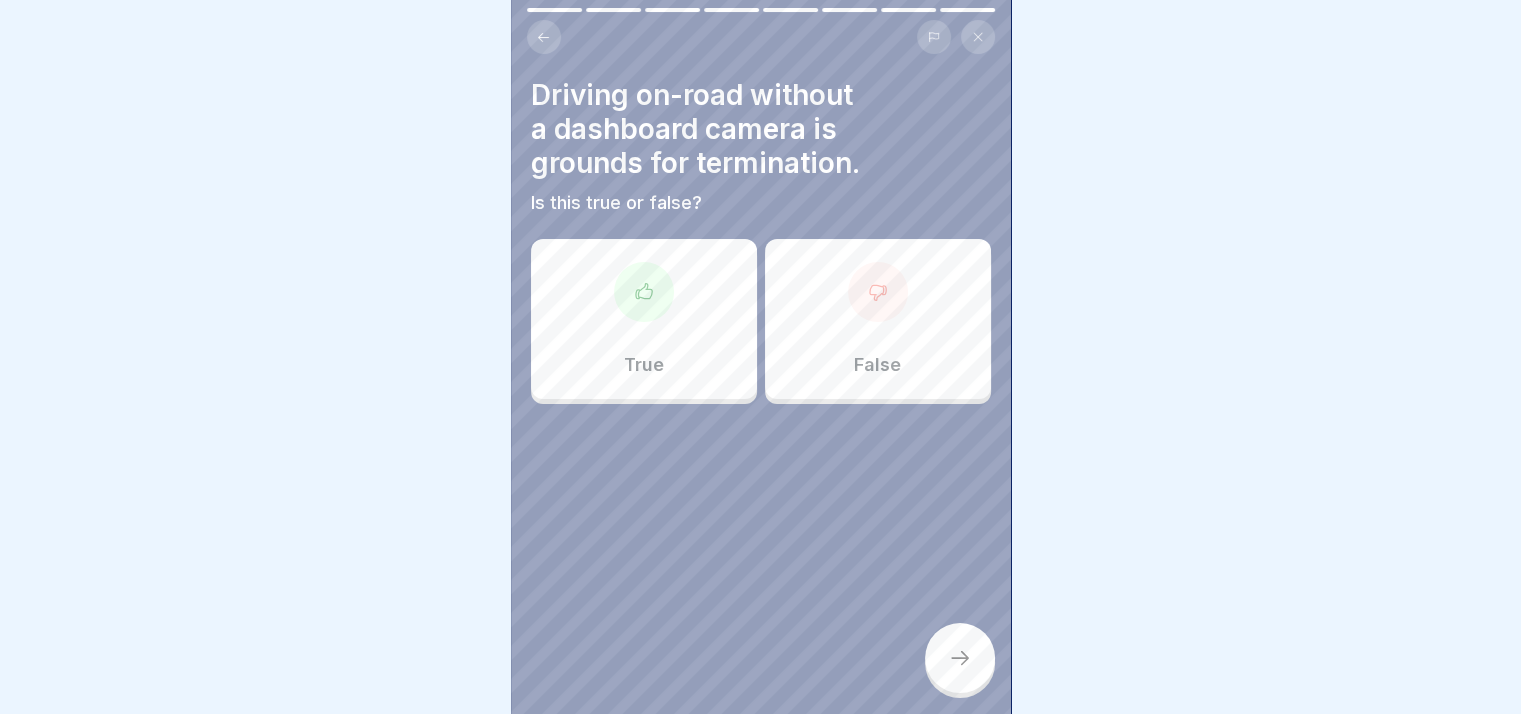 click on "True" at bounding box center [644, 319] 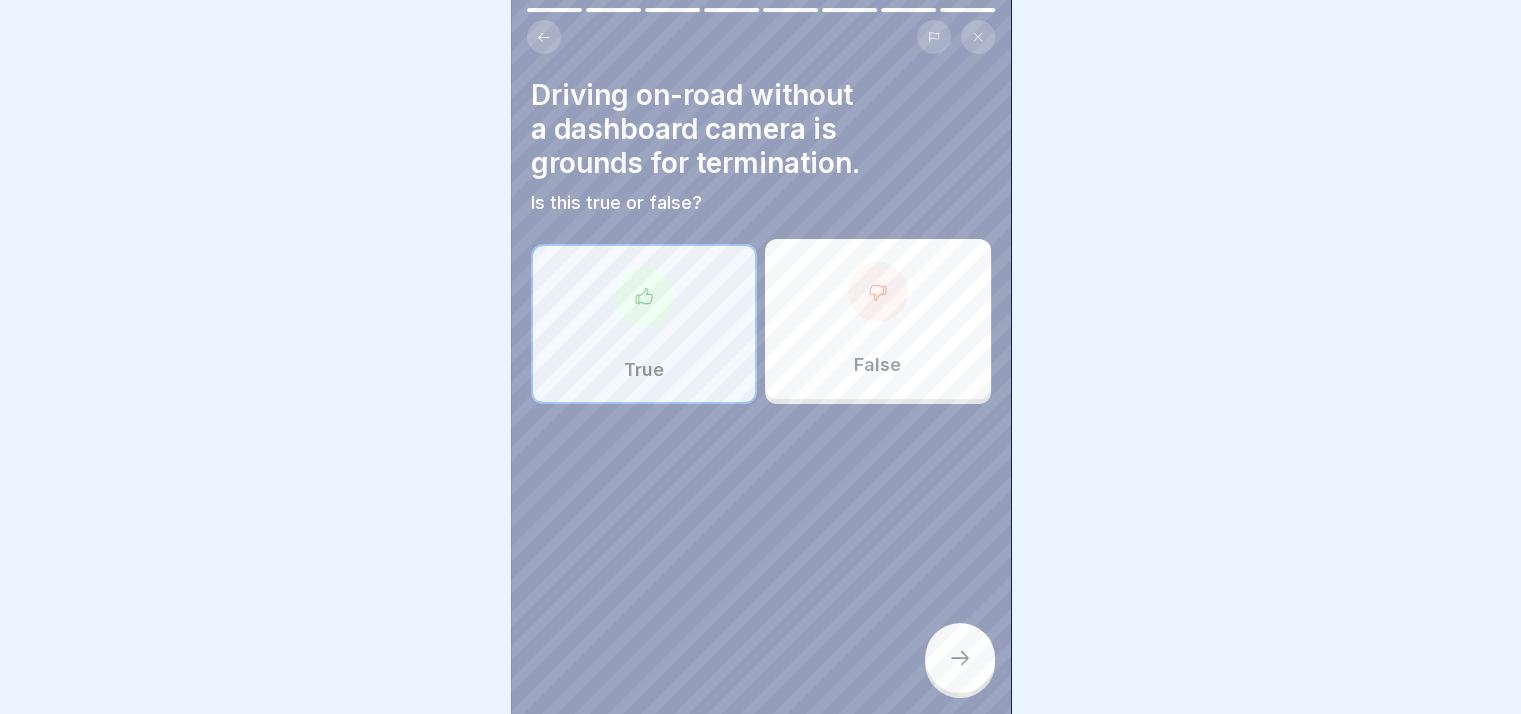 click at bounding box center [960, 658] 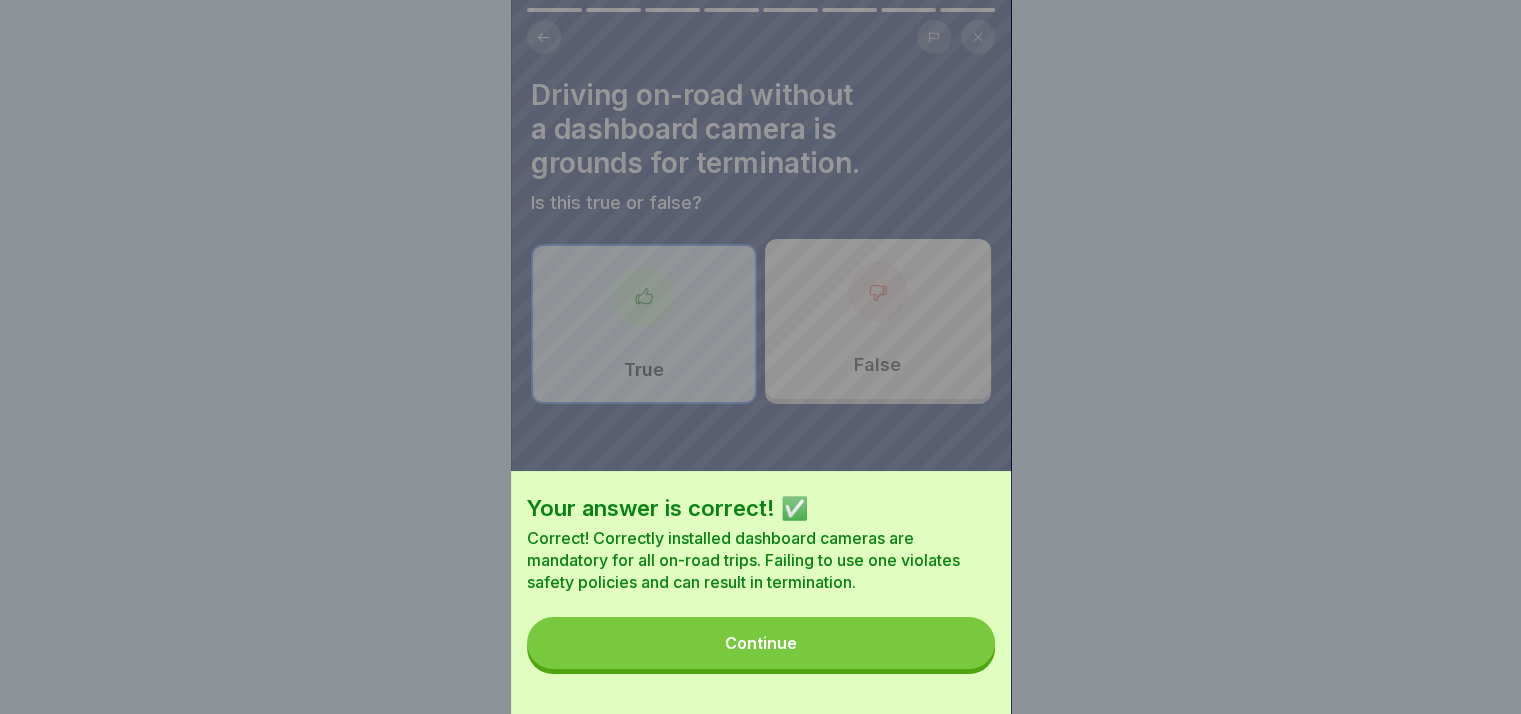 click on "Continue" at bounding box center (761, 643) 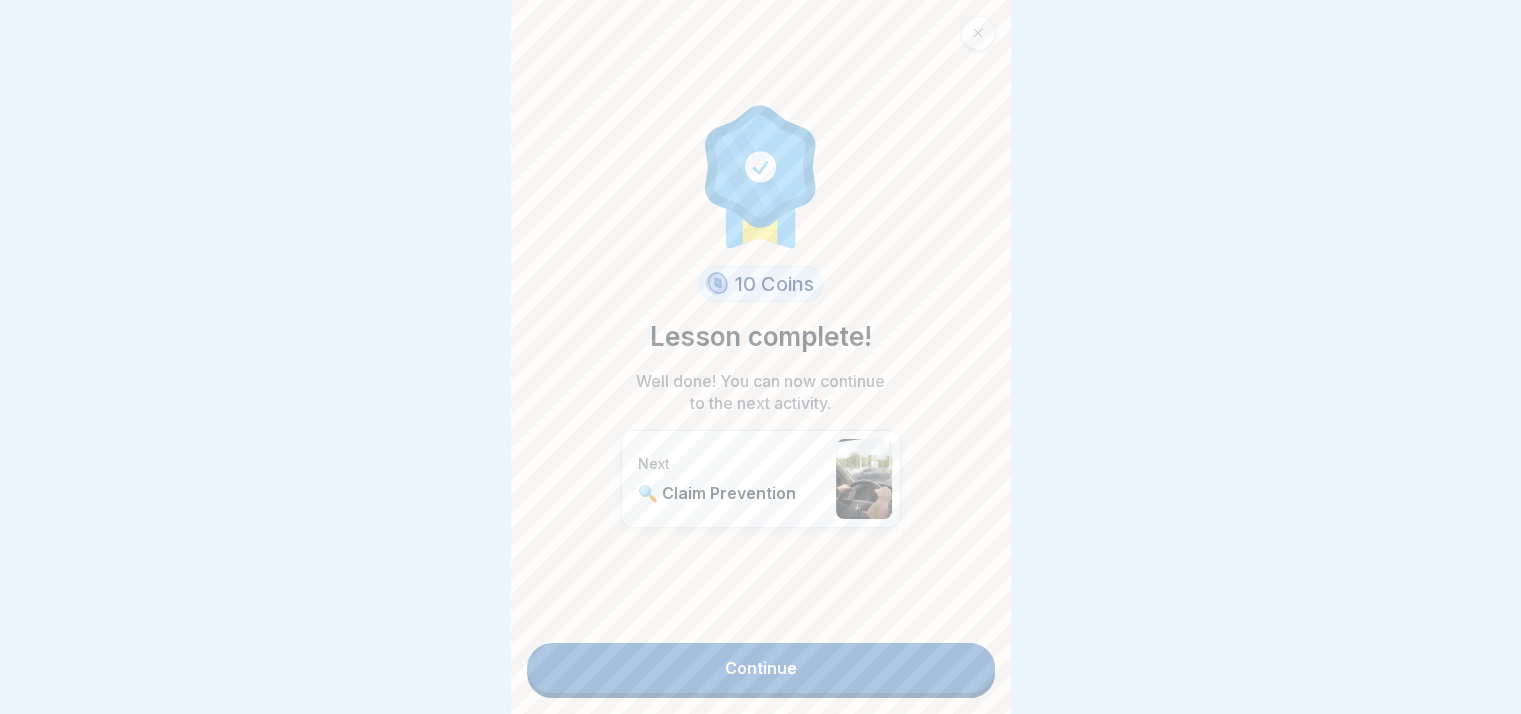 click on "Continue" at bounding box center (761, 668) 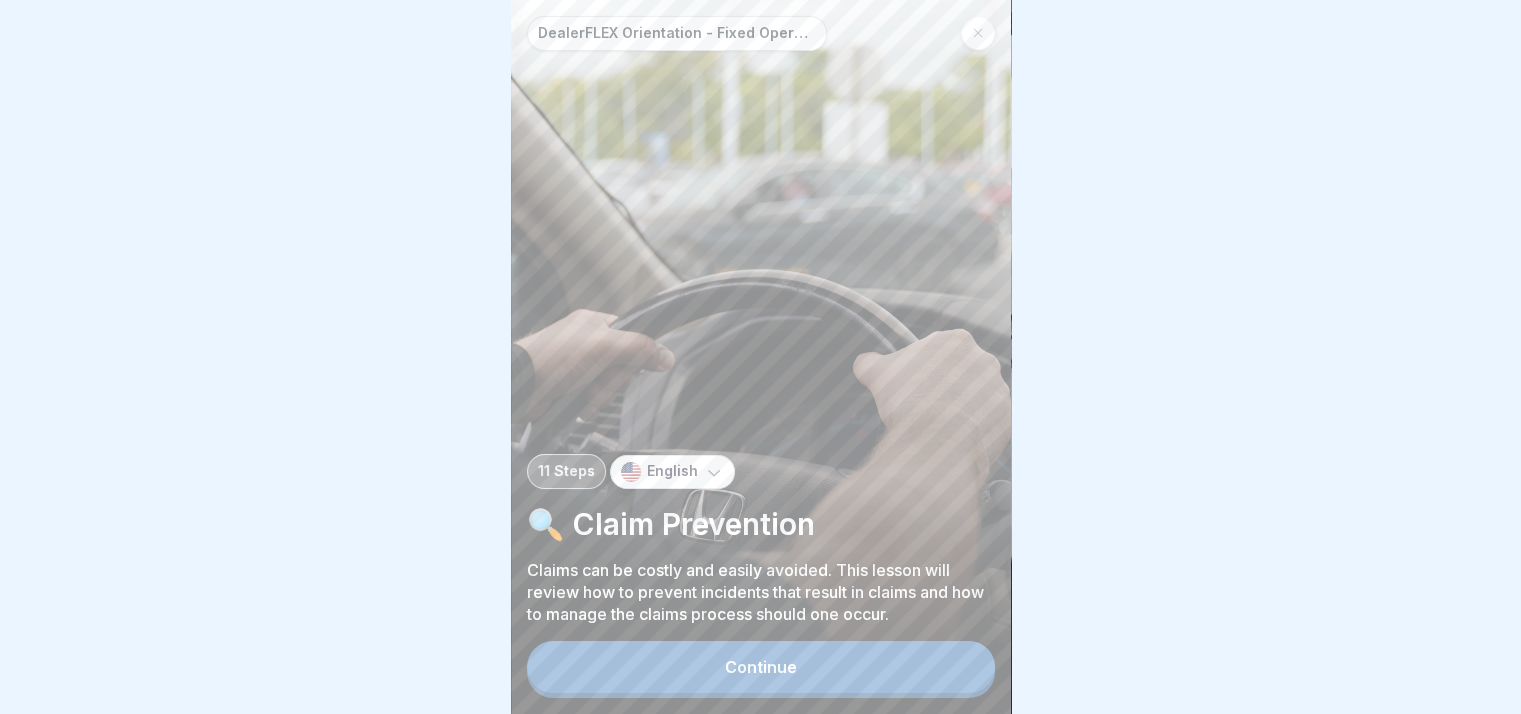 click on "Continue" at bounding box center [761, 667] 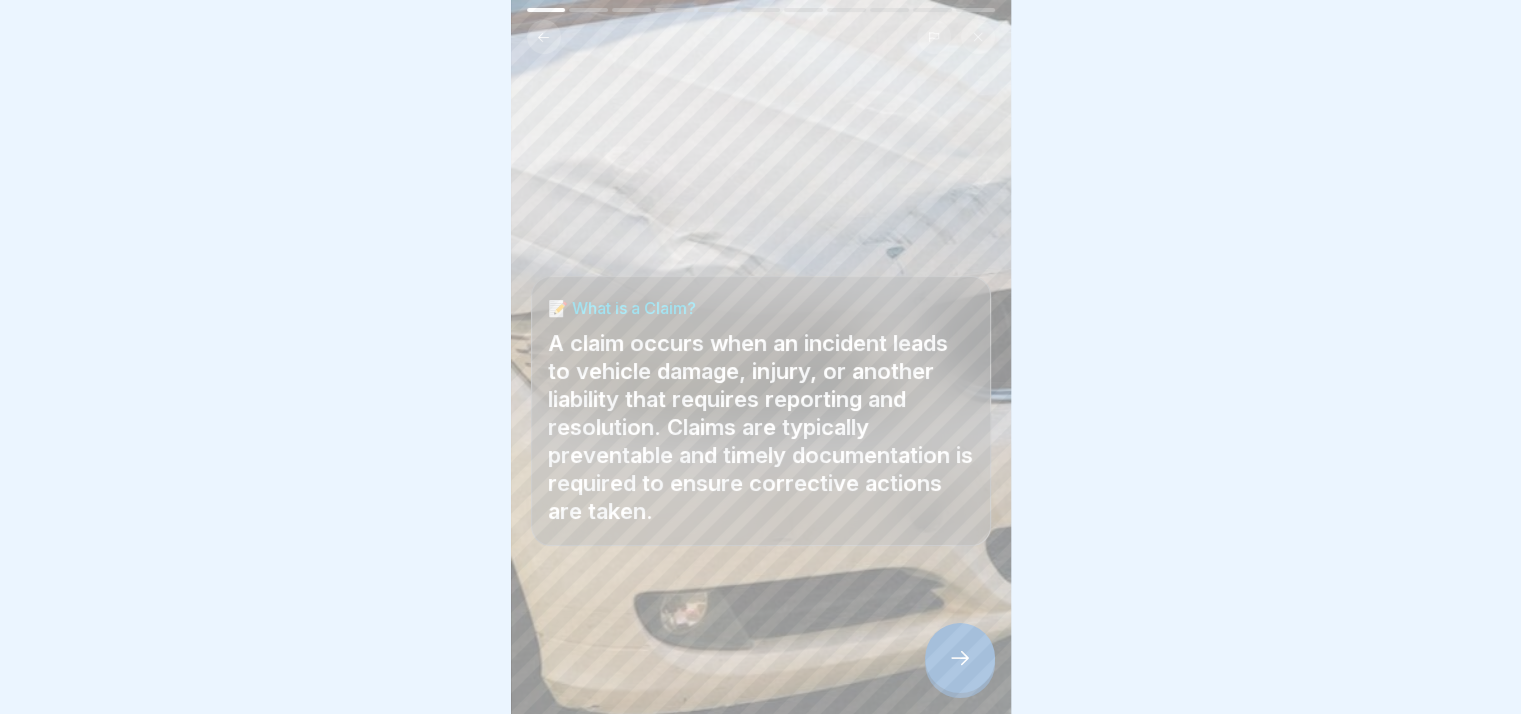 click 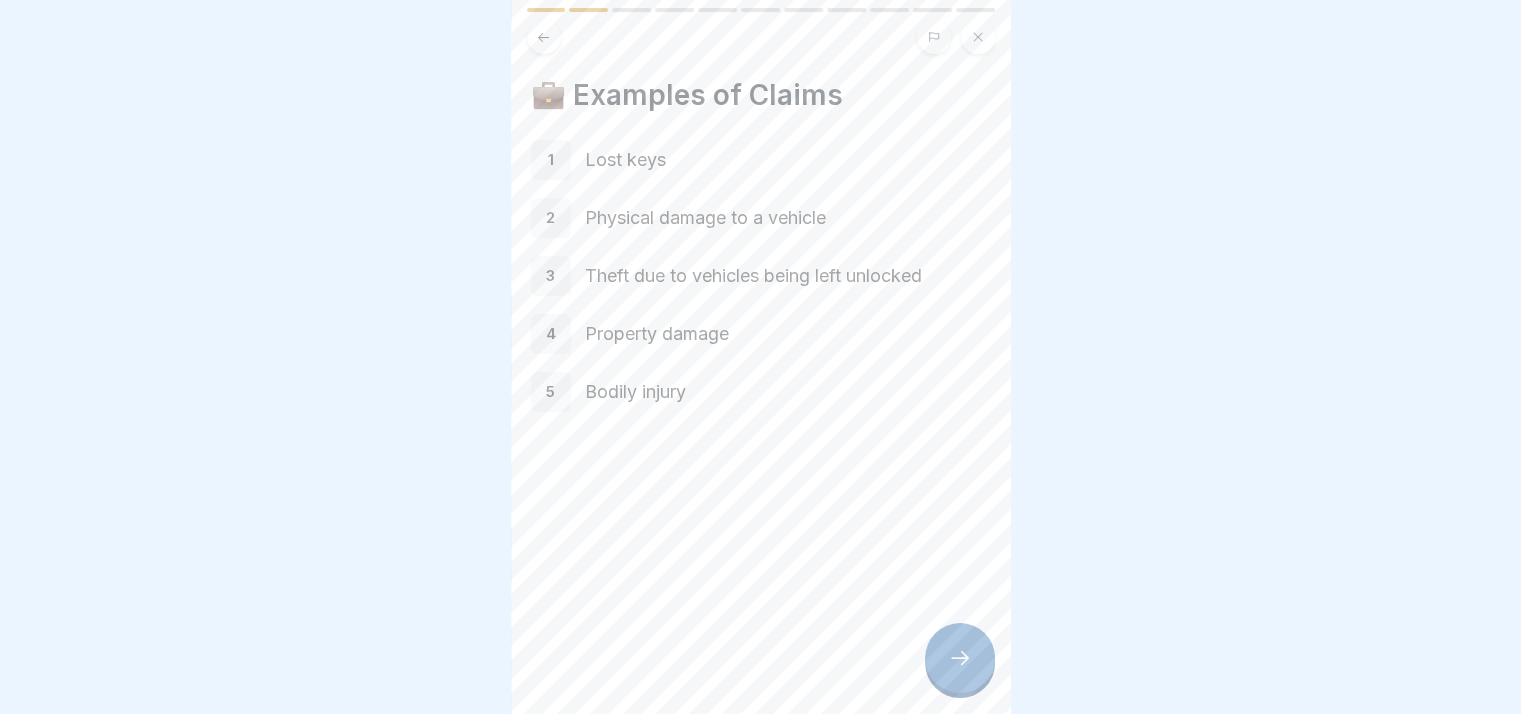 click at bounding box center (960, 658) 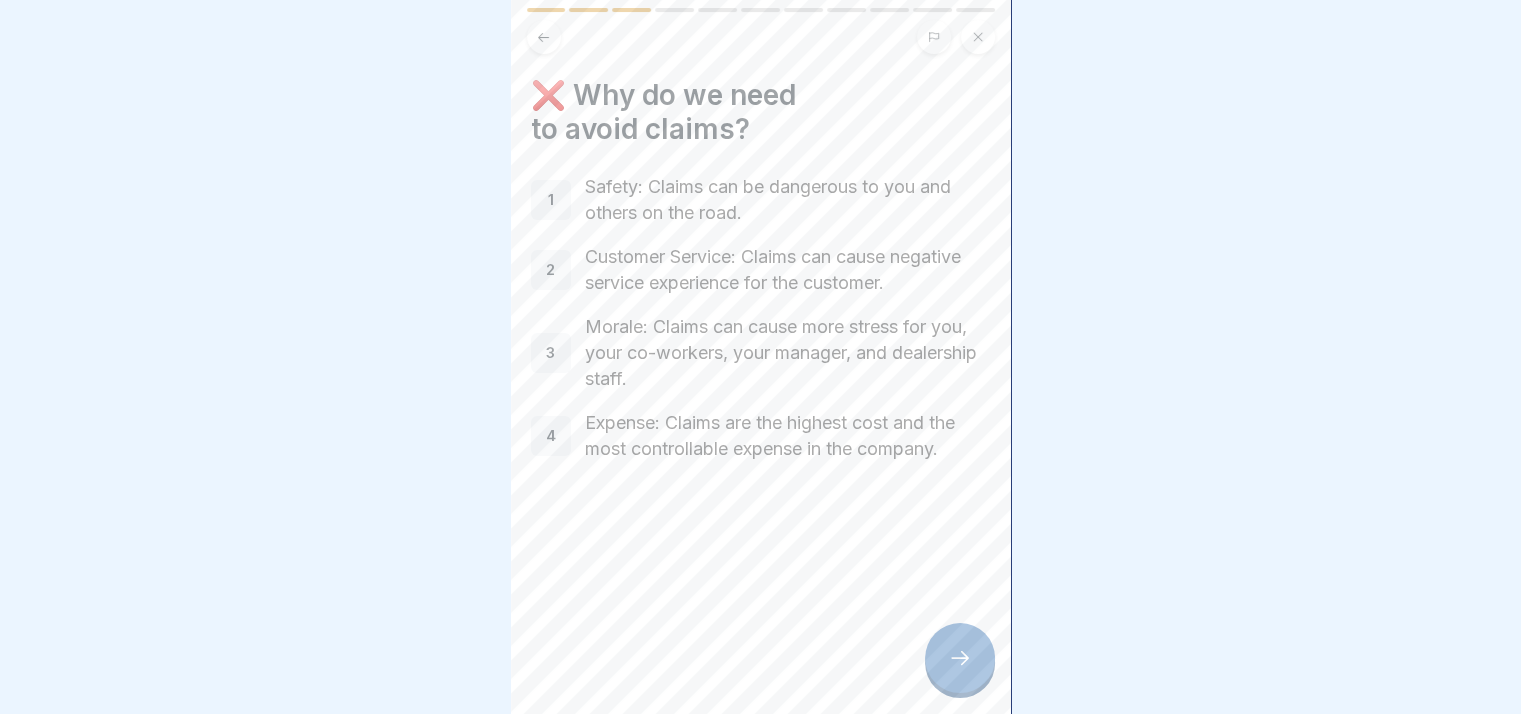 click at bounding box center [960, 658] 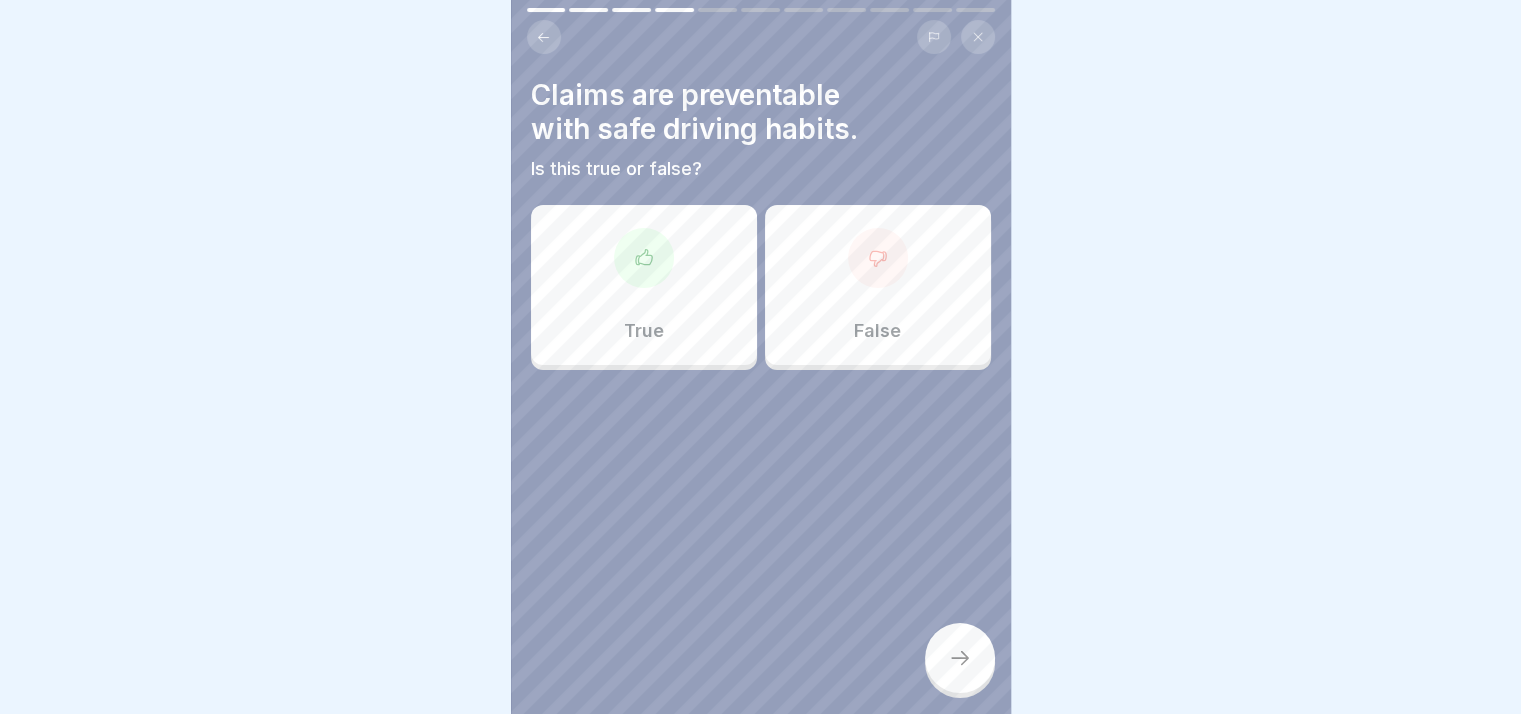 click on "True" at bounding box center (644, 285) 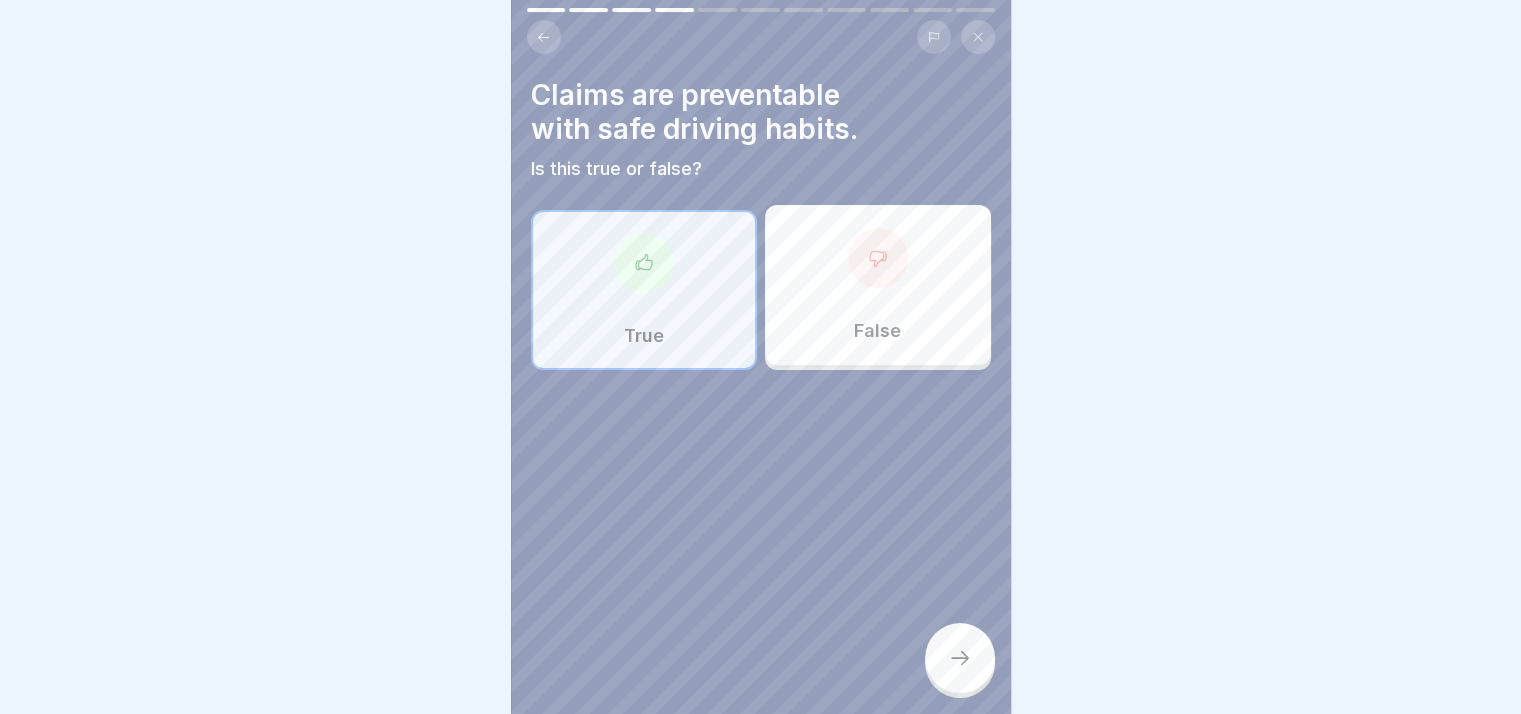 click 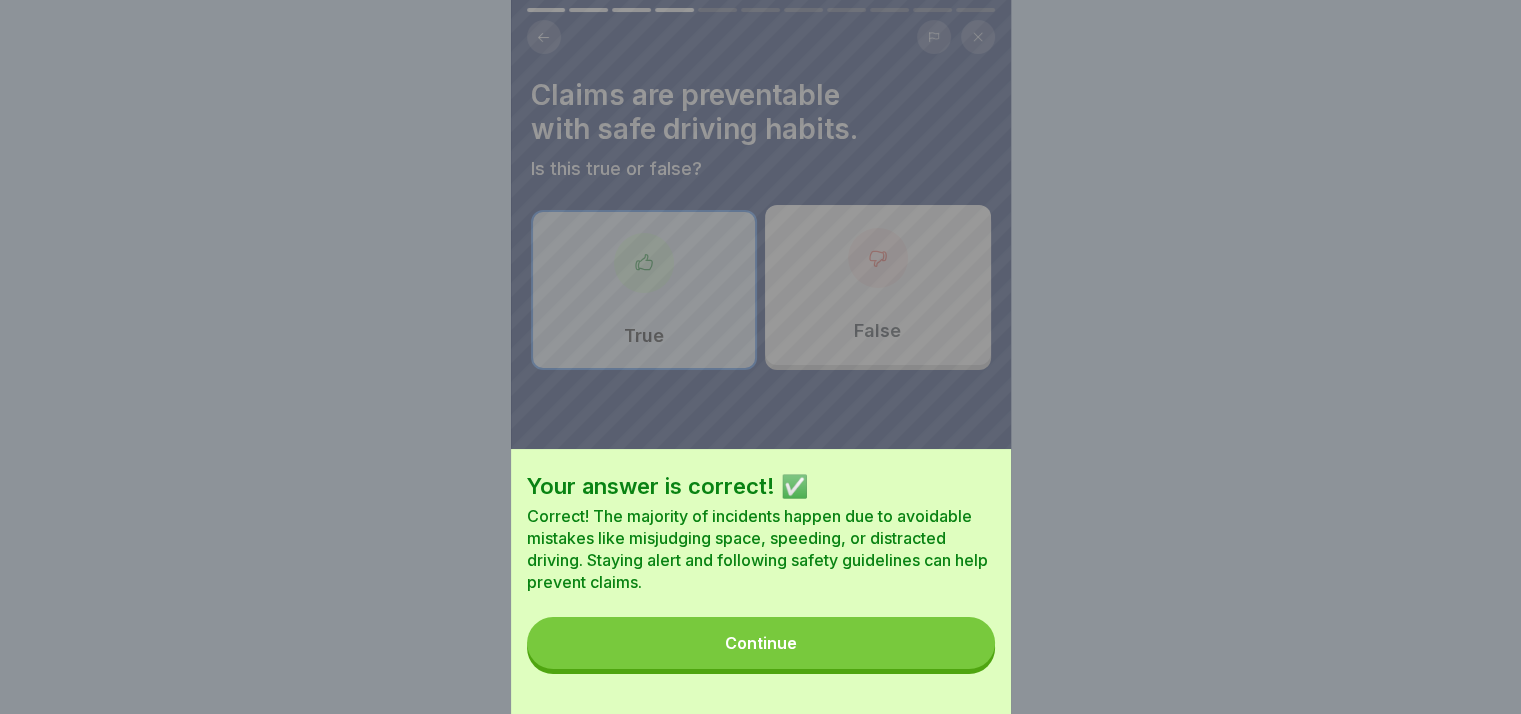 click on "Continue" at bounding box center [761, 643] 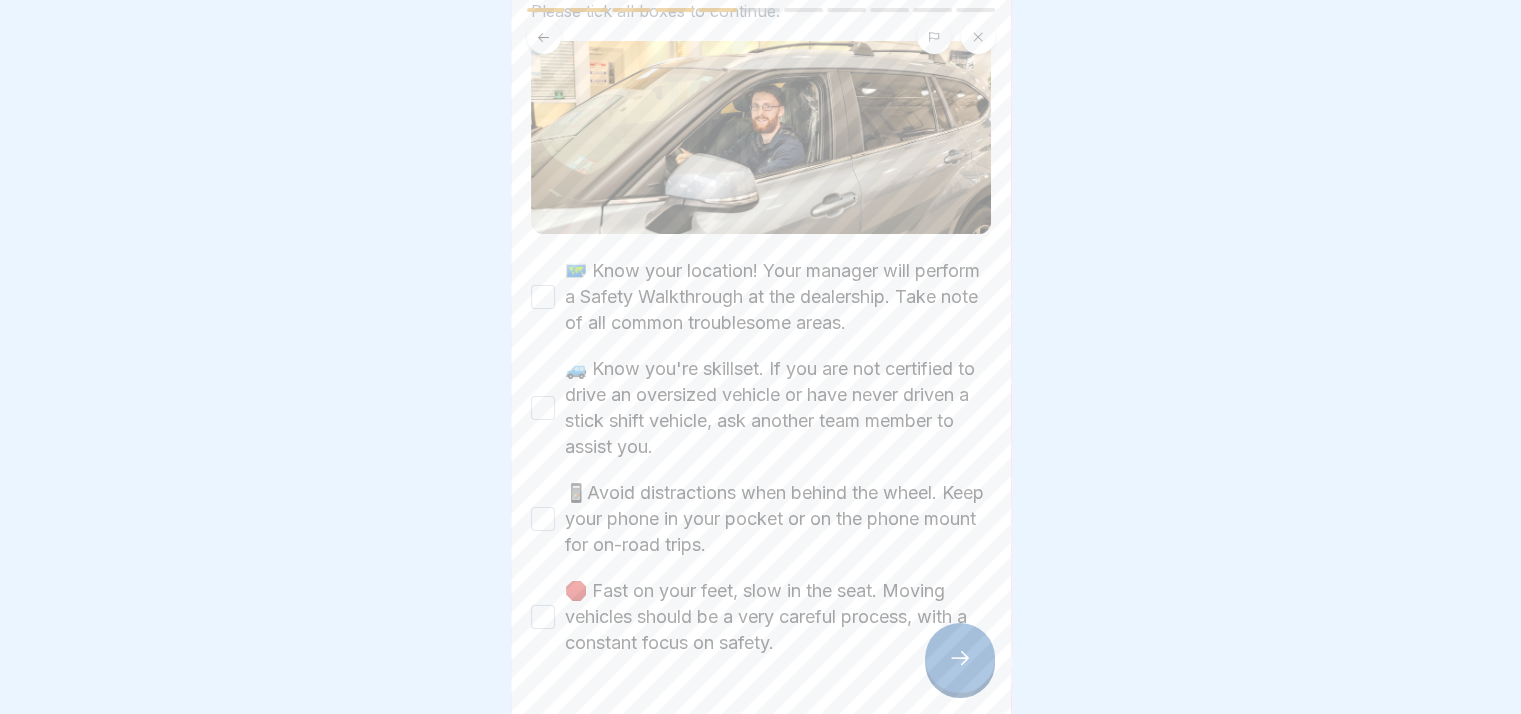scroll, scrollTop: 200, scrollLeft: 0, axis: vertical 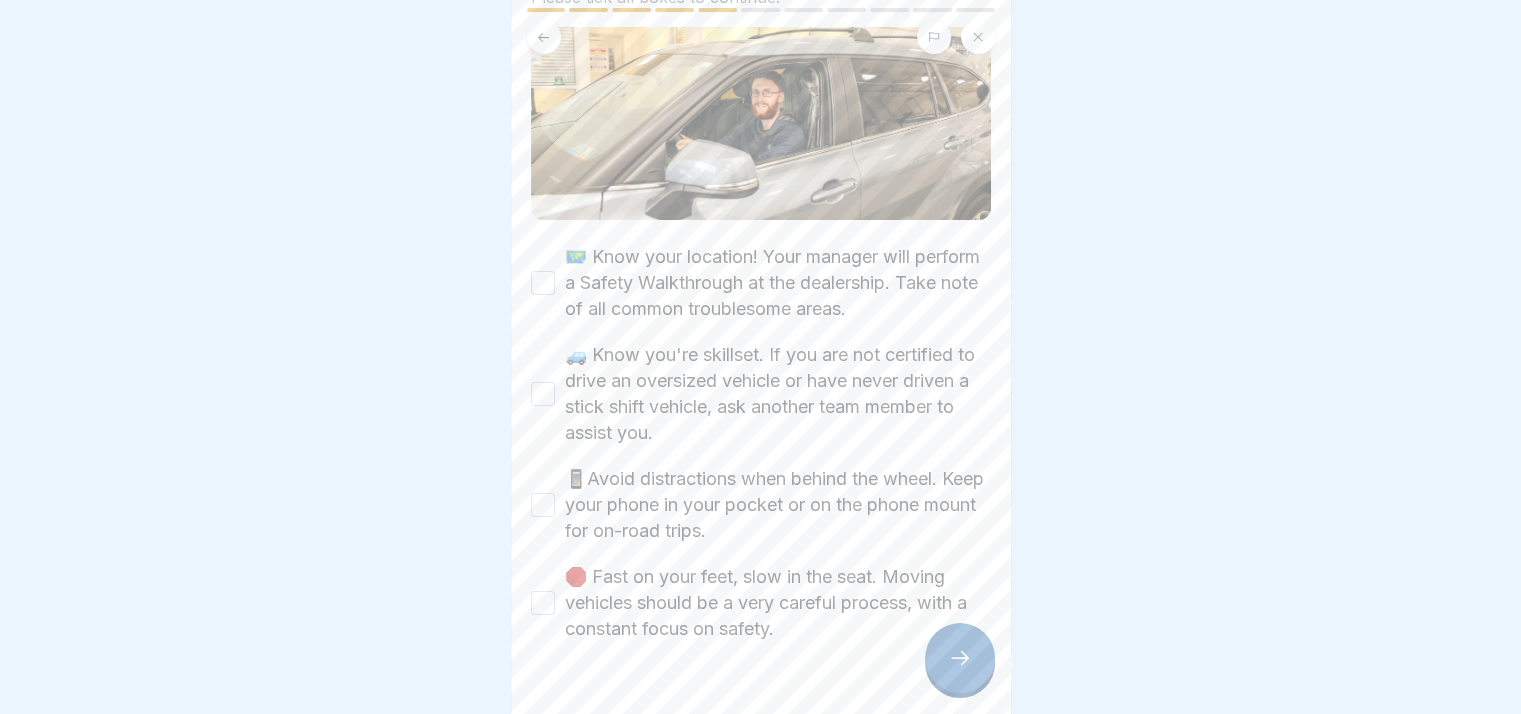 click on "🗺️ Know your location! Your manager will perform a Safety Walkthrough at the dealership. Take note of all common troublesome areas." at bounding box center [543, 283] 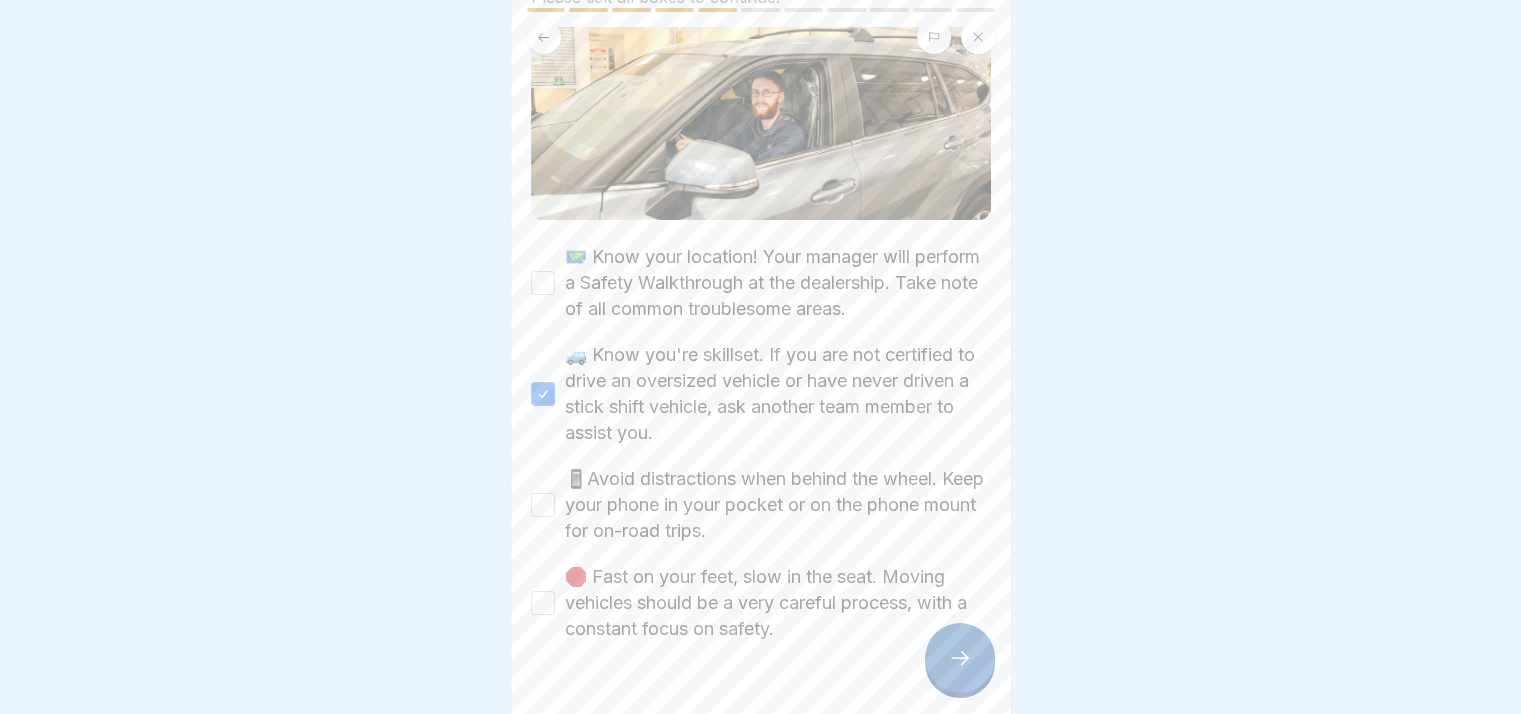 click on "🗺️ Know your location! Your manager will perform a Safety Walkthrough at the dealership. Take note of all common troublesome areas." at bounding box center [761, 283] 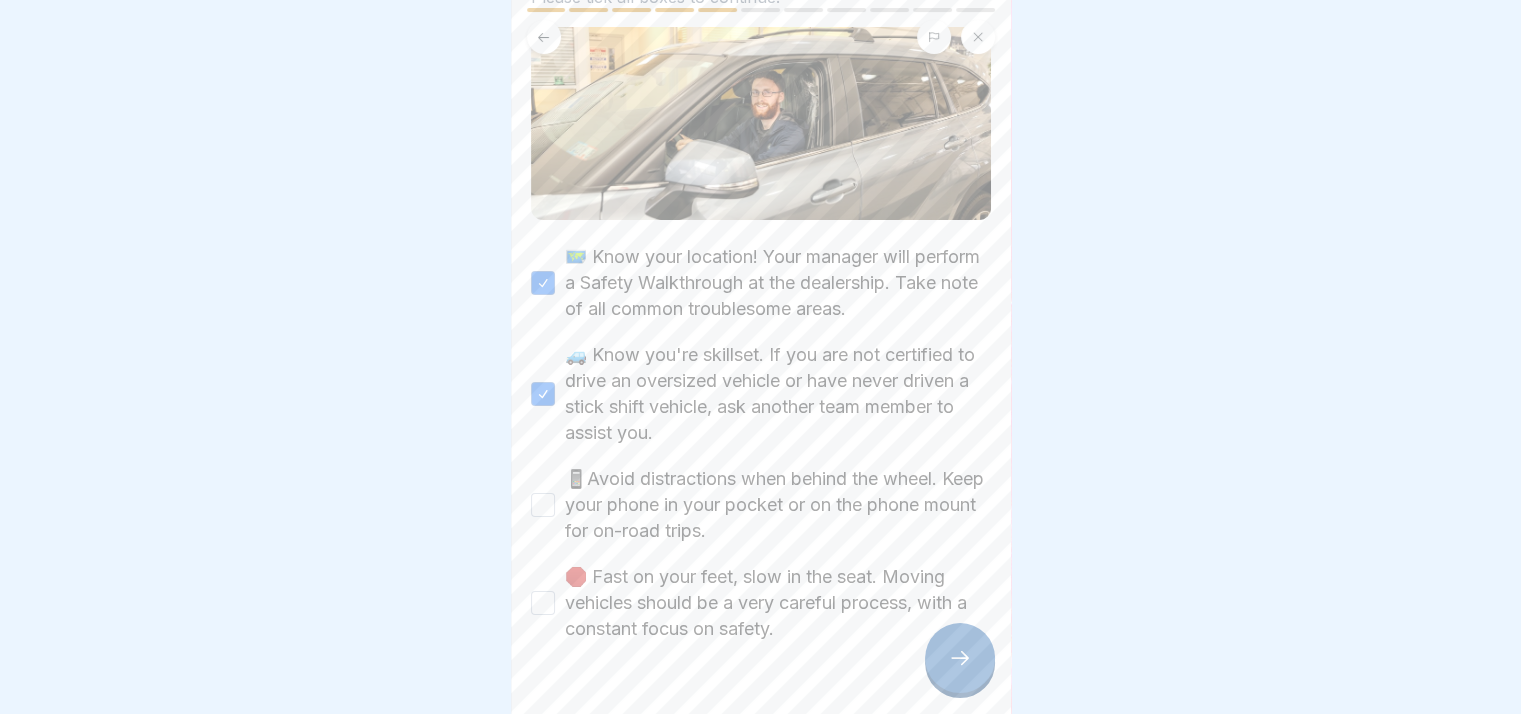 click on "📱Avoid distractions when behind the wheel. Keep your phone in your pocket or on the phone mount for on-road trips." at bounding box center [761, 505] 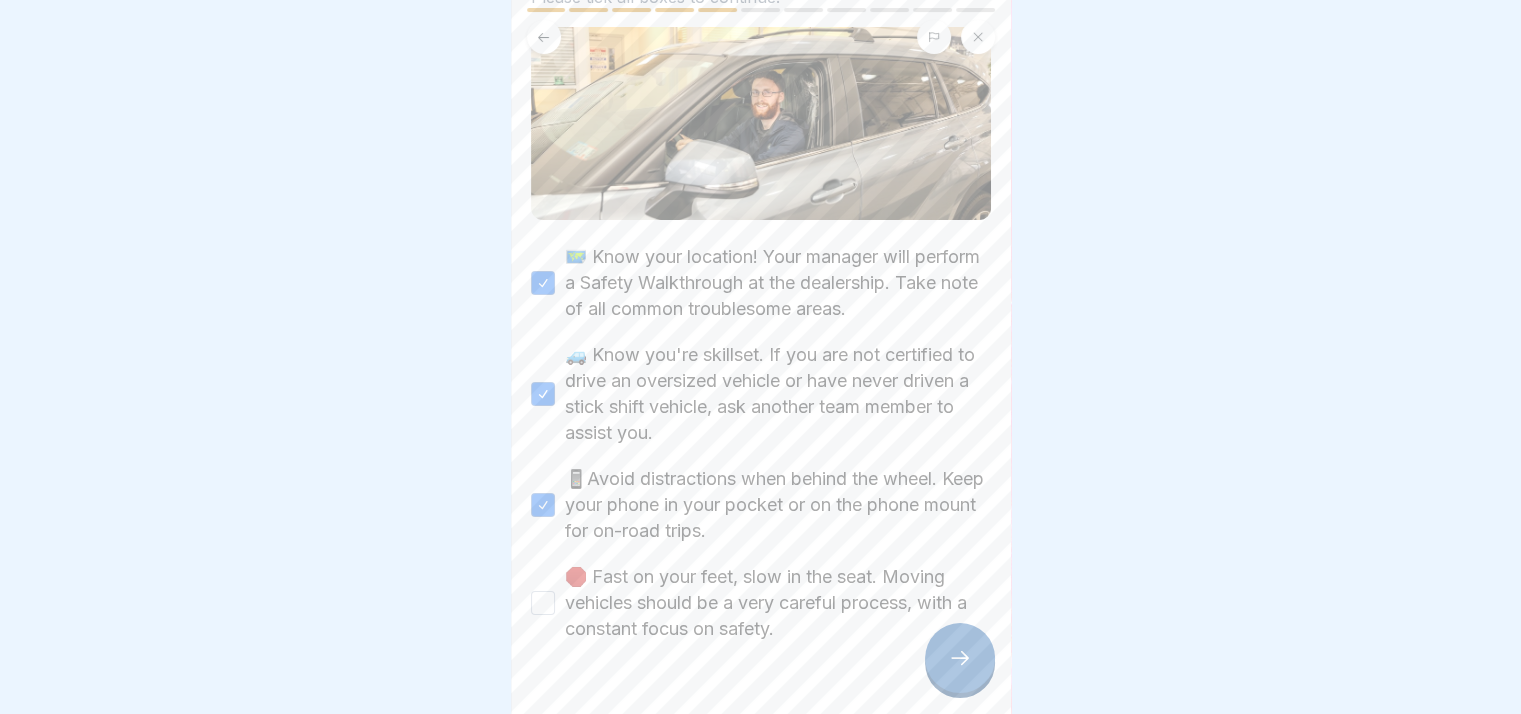 click on "🛑 Fast on your feet, slow in the seat. Moving vehicles should be a very careful process, with a constant focus on safety." at bounding box center [543, 603] 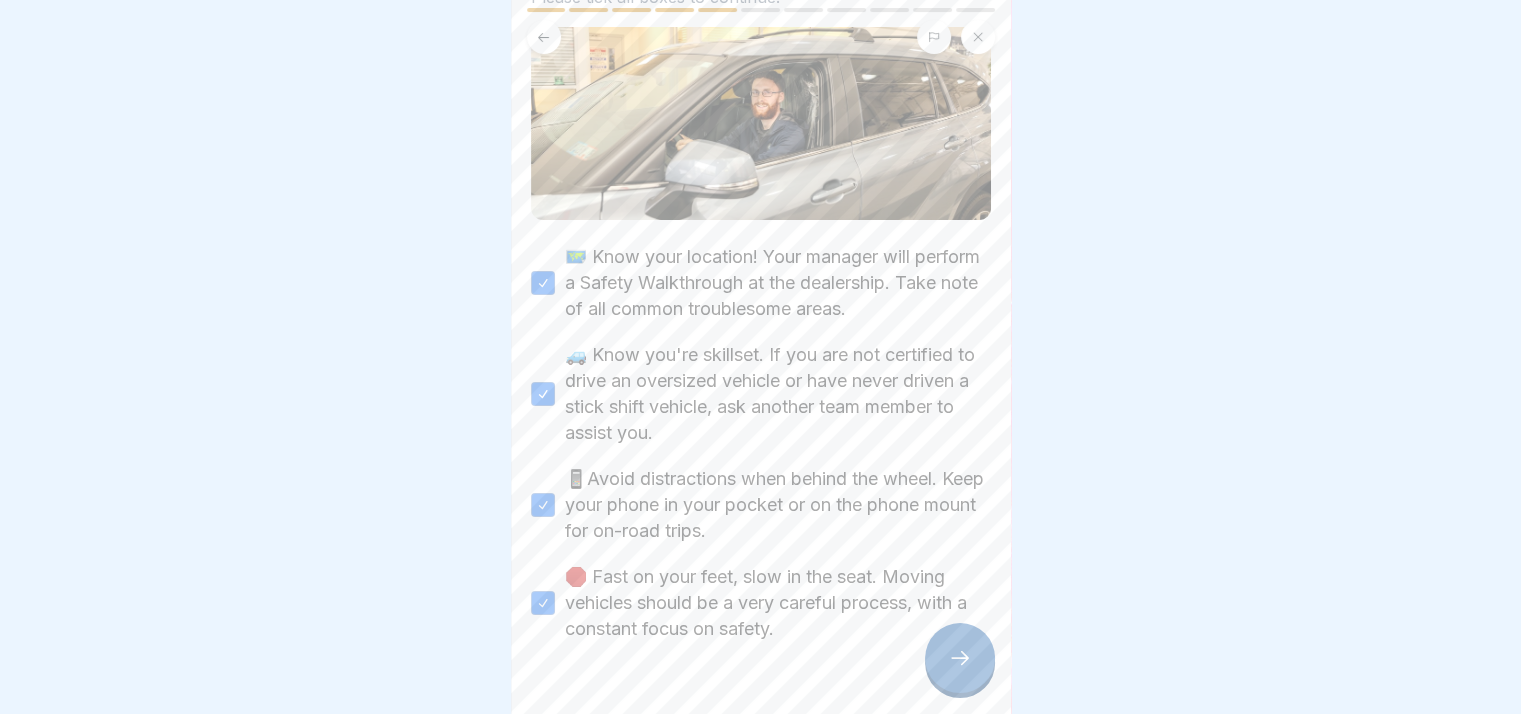 click 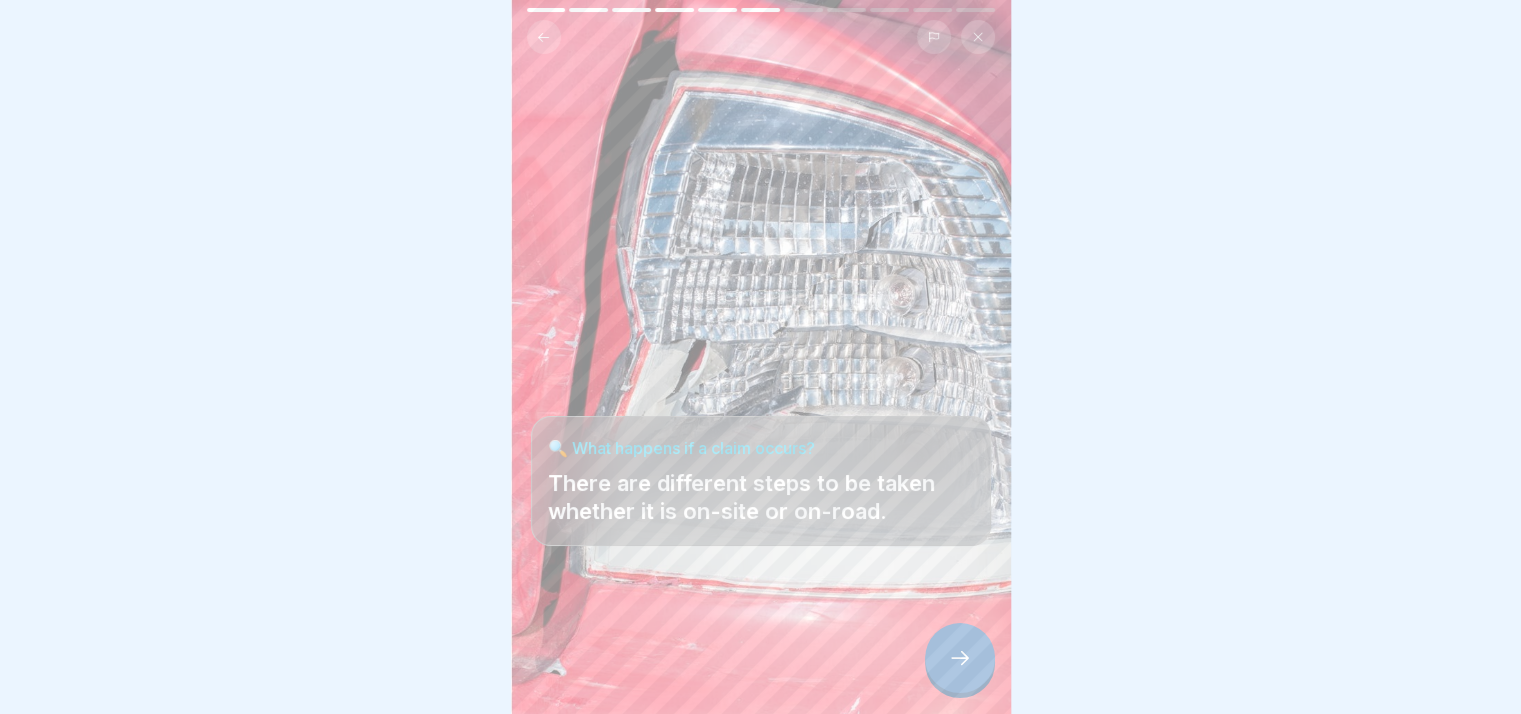 click at bounding box center (960, 658) 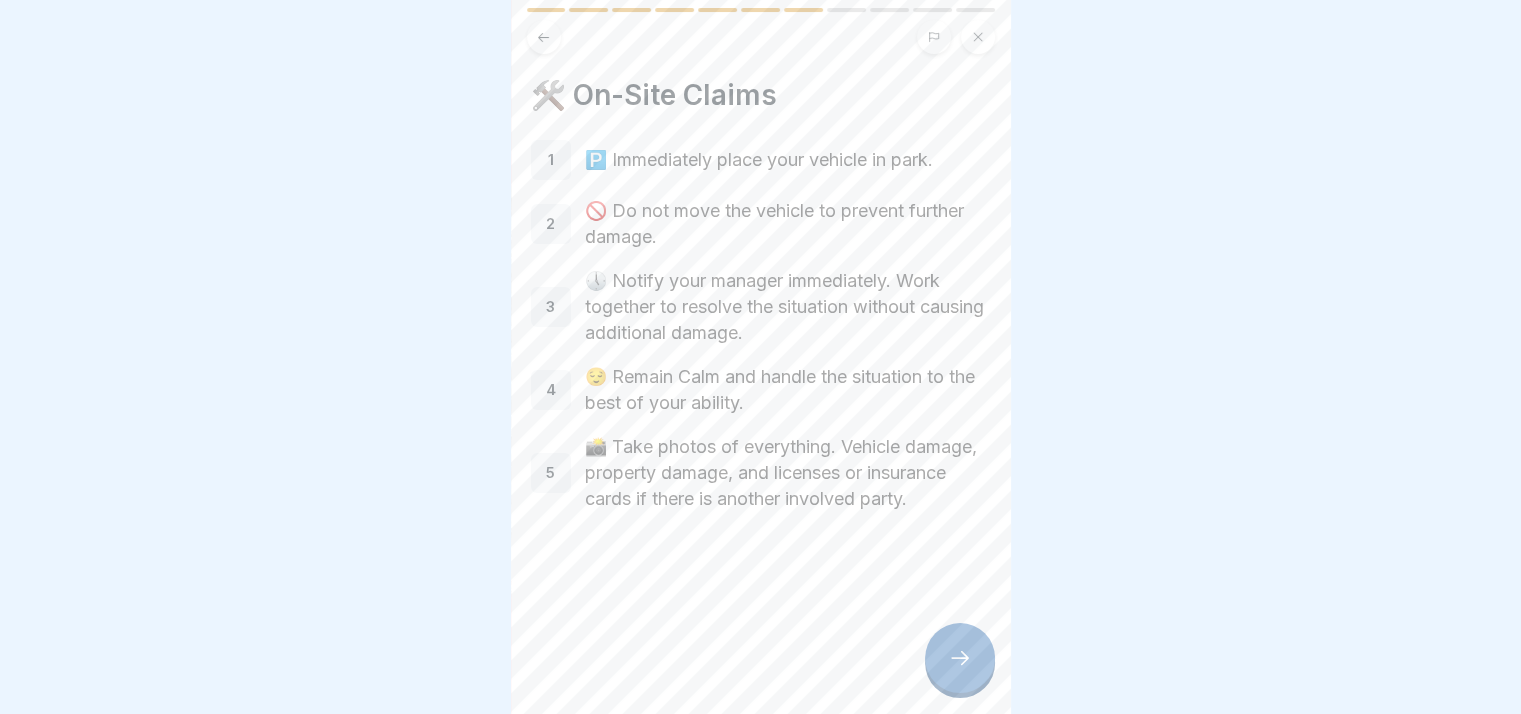 click at bounding box center (960, 658) 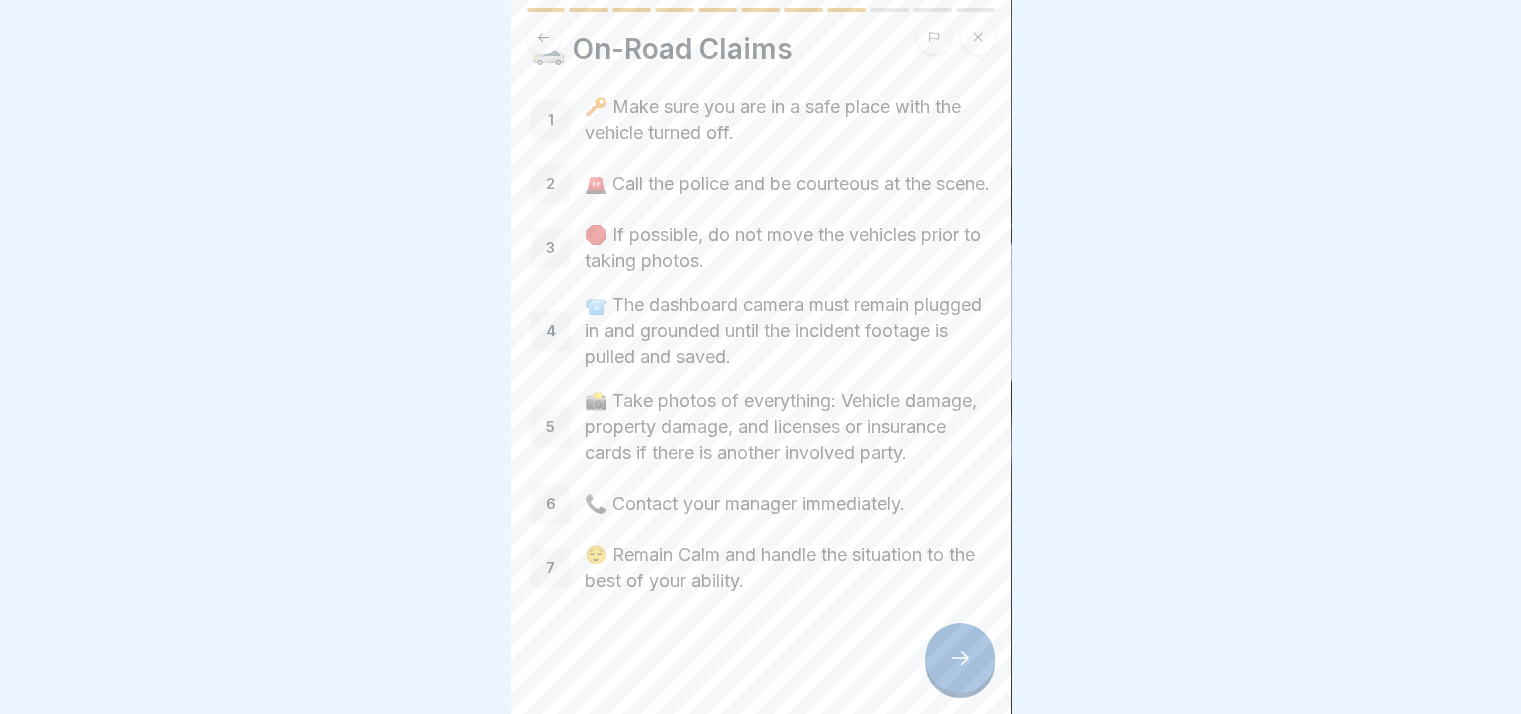 scroll, scrollTop: 84, scrollLeft: 0, axis: vertical 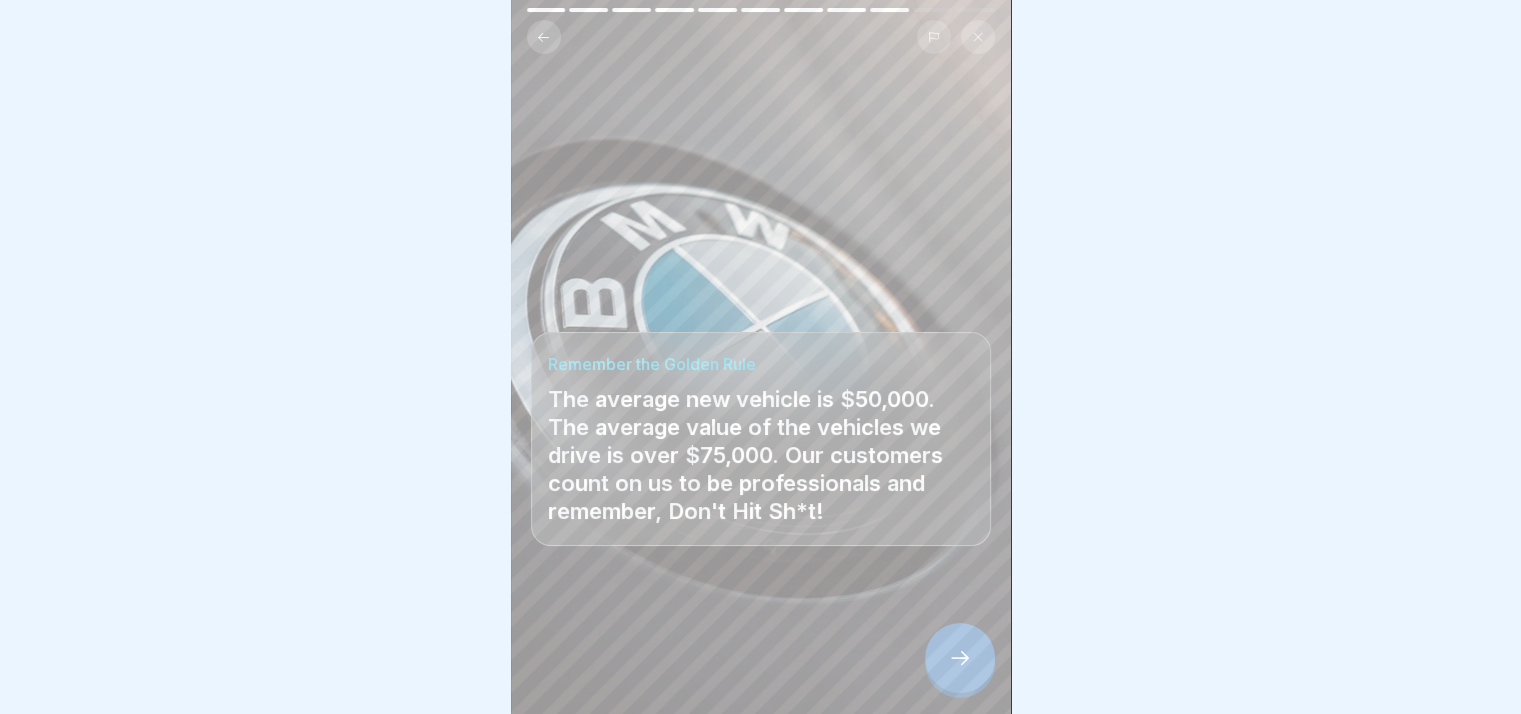 click 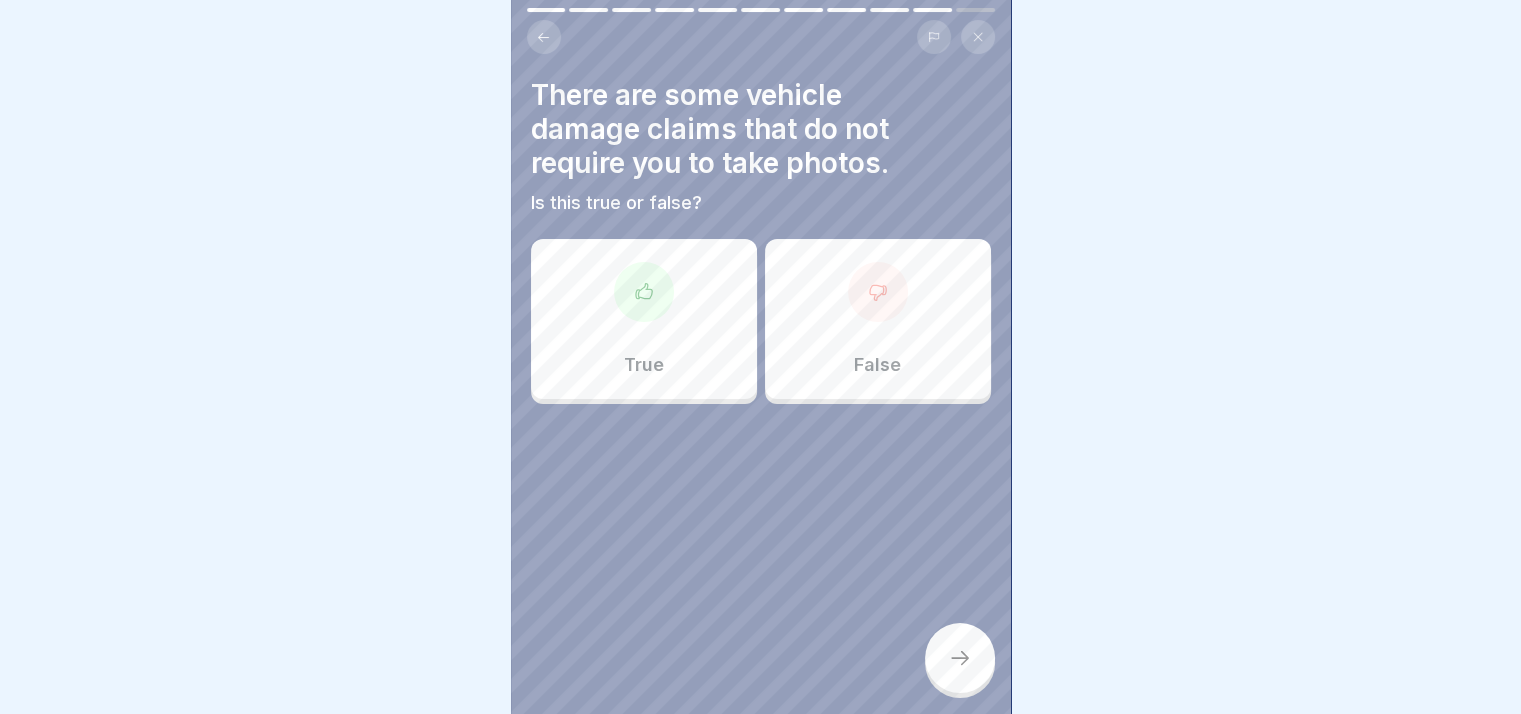 drag, startPoint x: 969, startPoint y: 668, endPoint x: 824, endPoint y: 490, distance: 229.58441 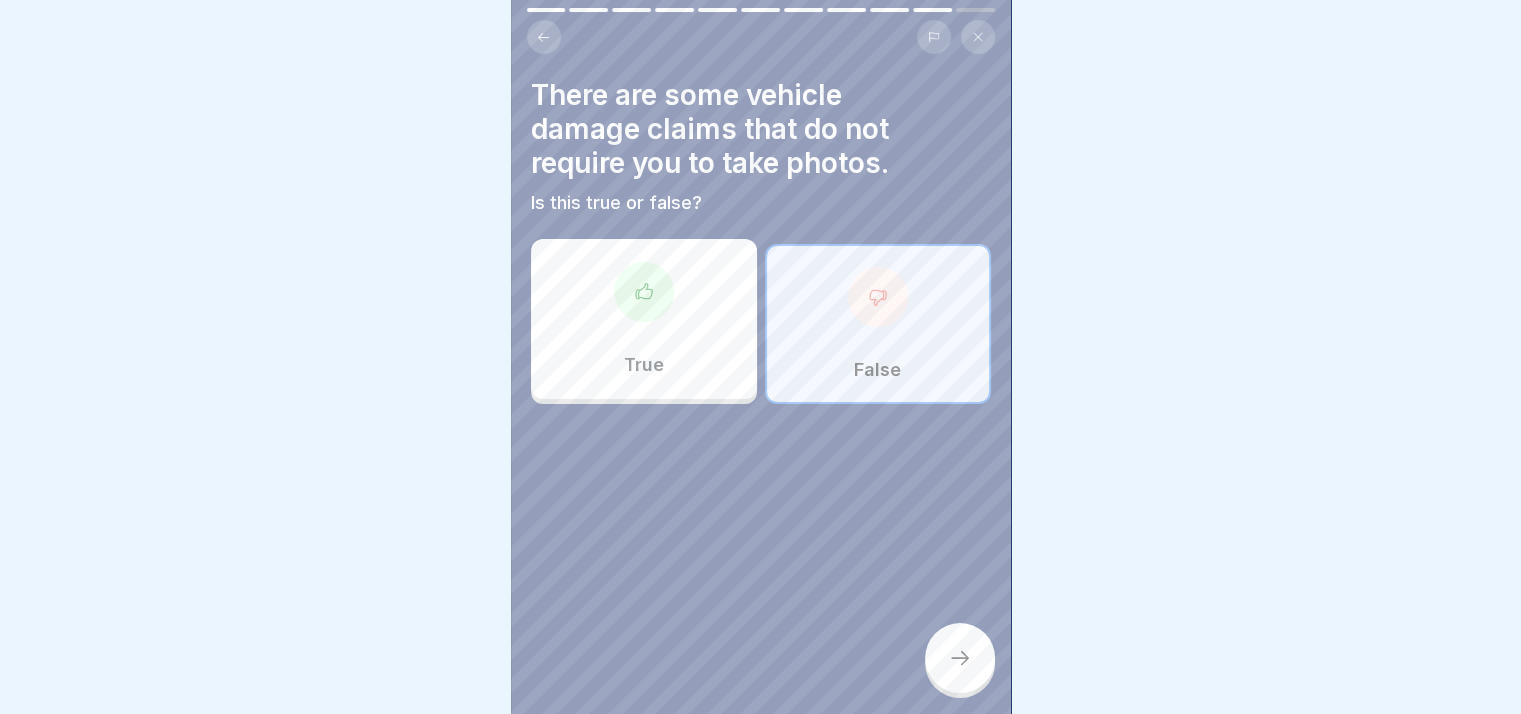 click 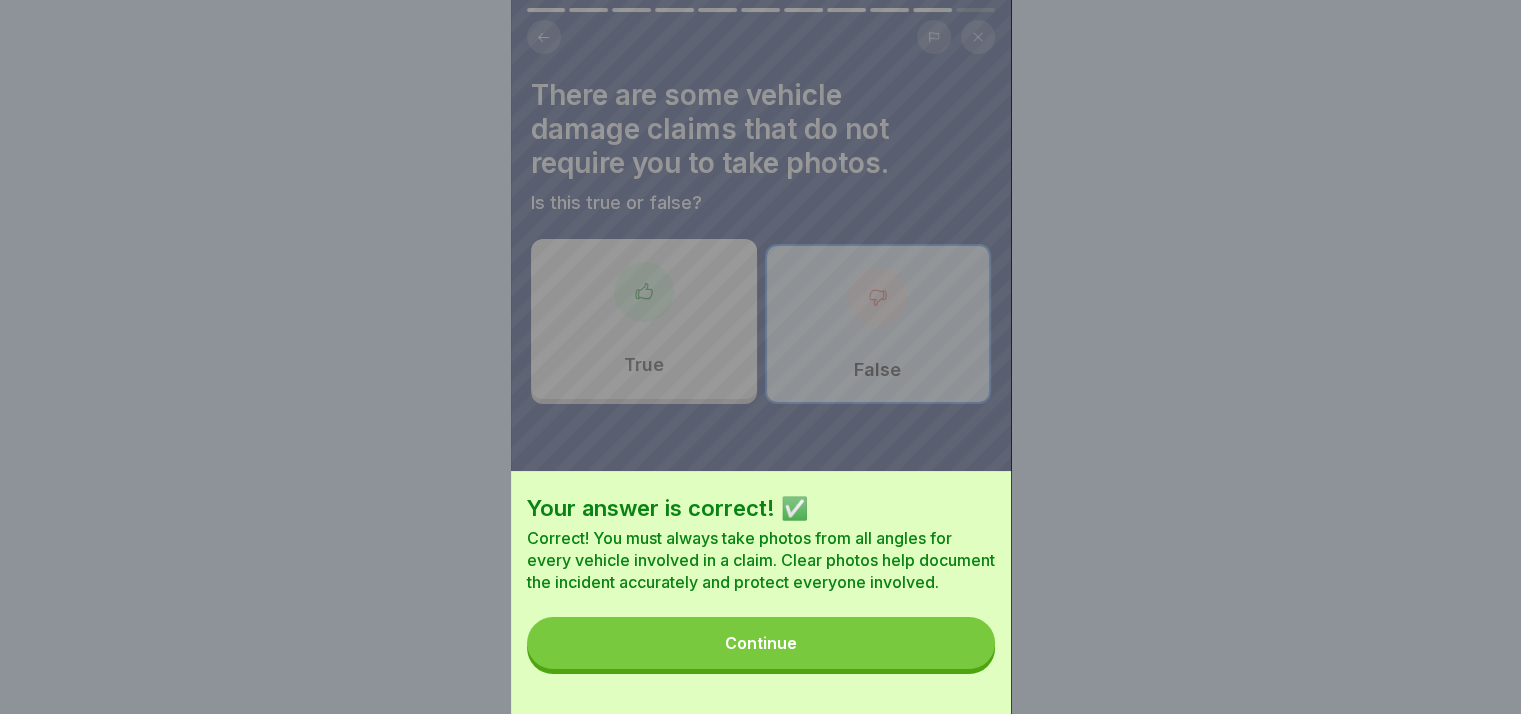 click on "Continue" at bounding box center [761, 643] 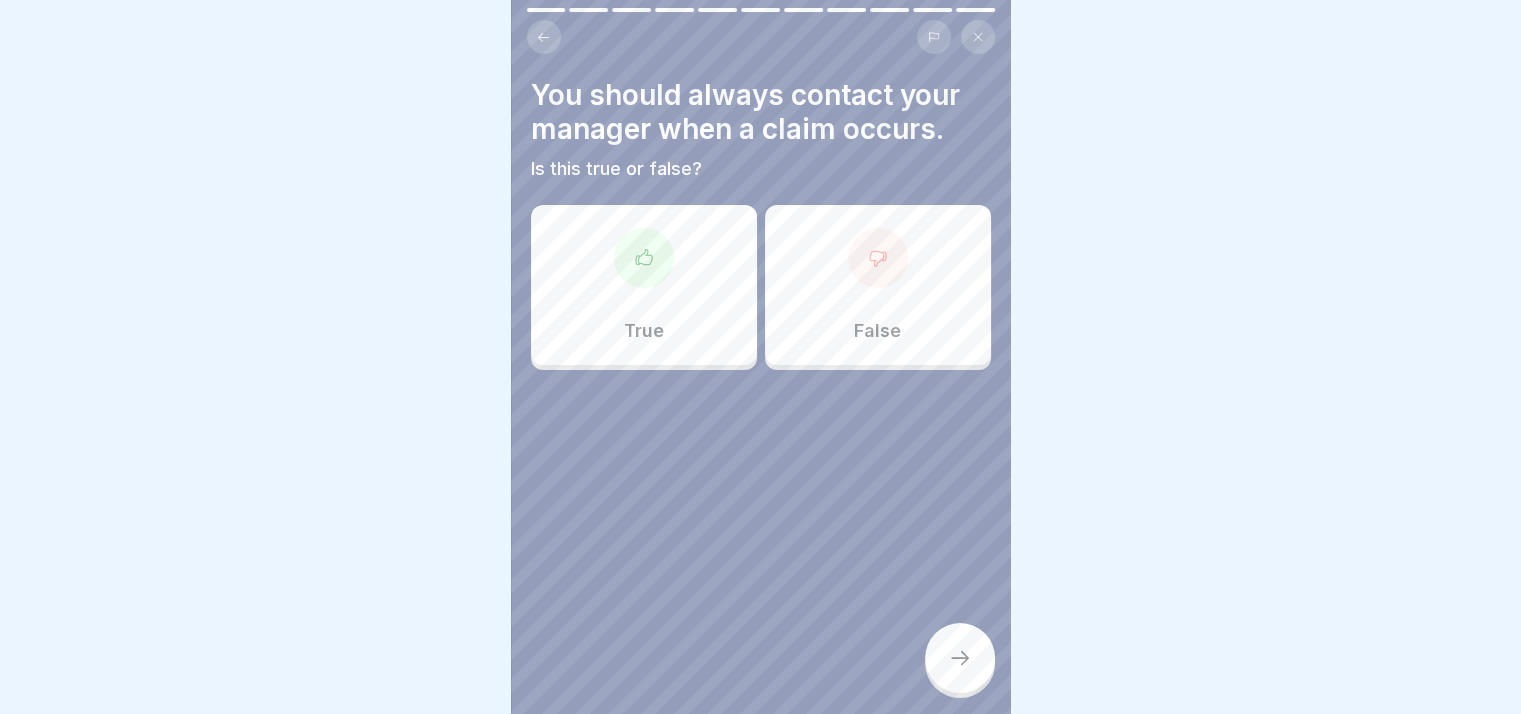 click on "True" at bounding box center [644, 331] 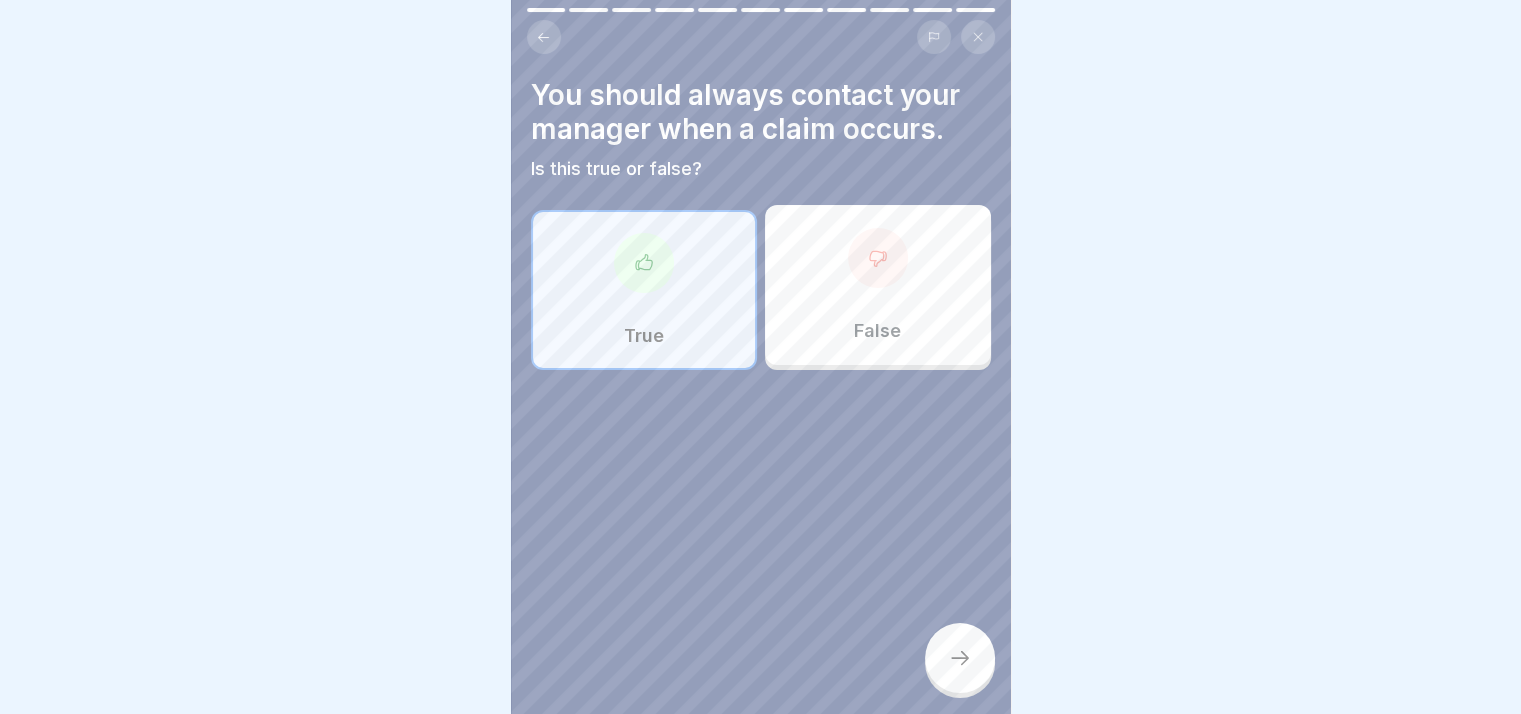 click at bounding box center (960, 658) 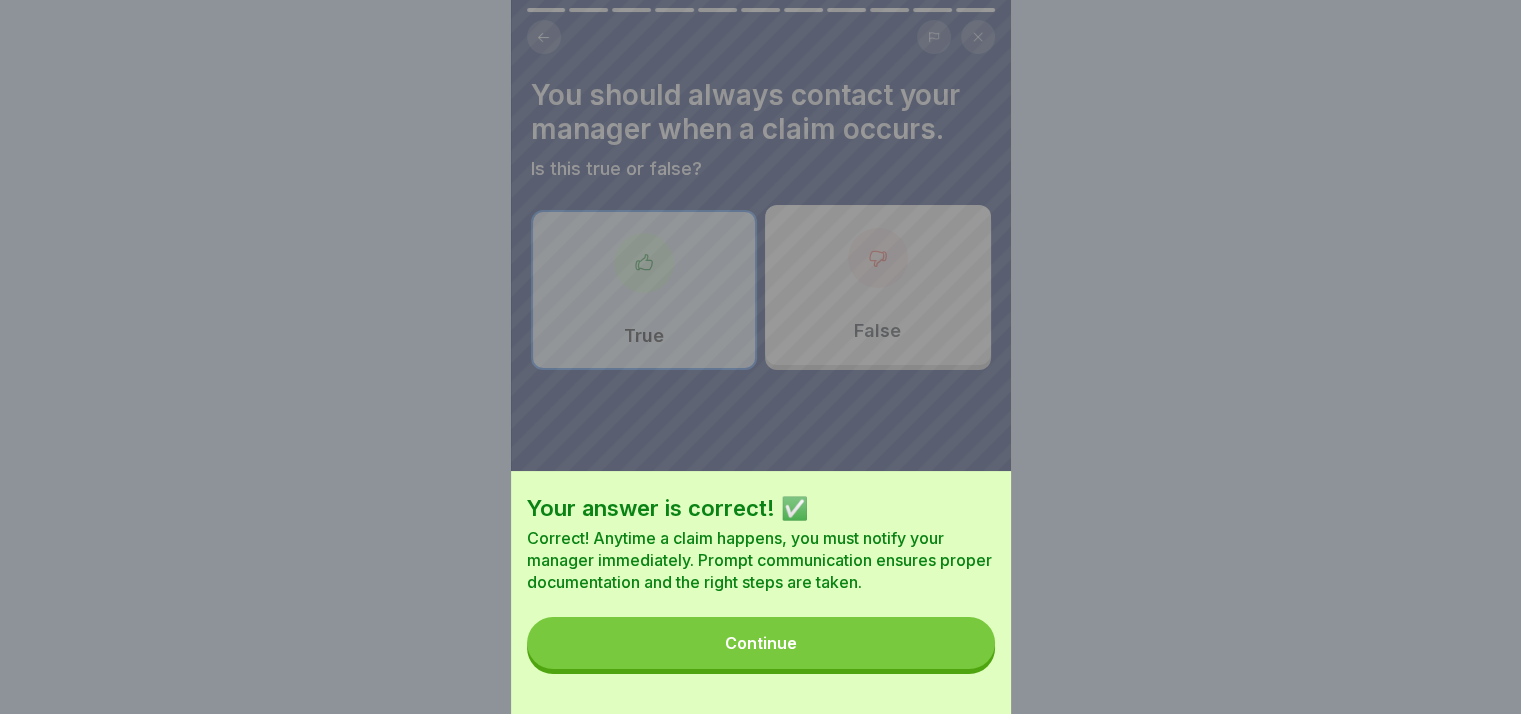 click on "Your answer is correct! ✅ Correct! Anytime a claim happens, you must notify your manager immediately. Prompt communication ensures proper documentation and the right steps are taken.   Continue" at bounding box center (761, 592) 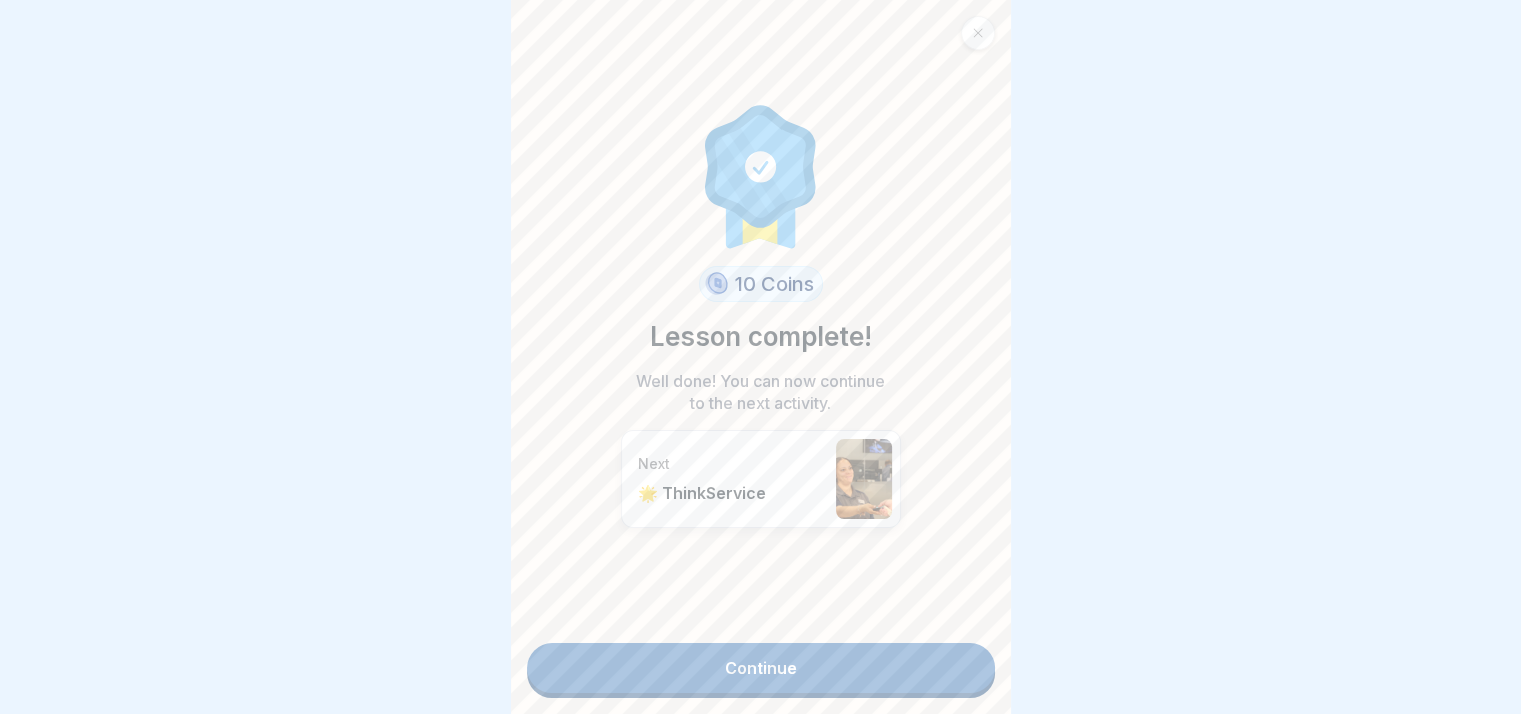 click on "Continue" at bounding box center [761, 668] 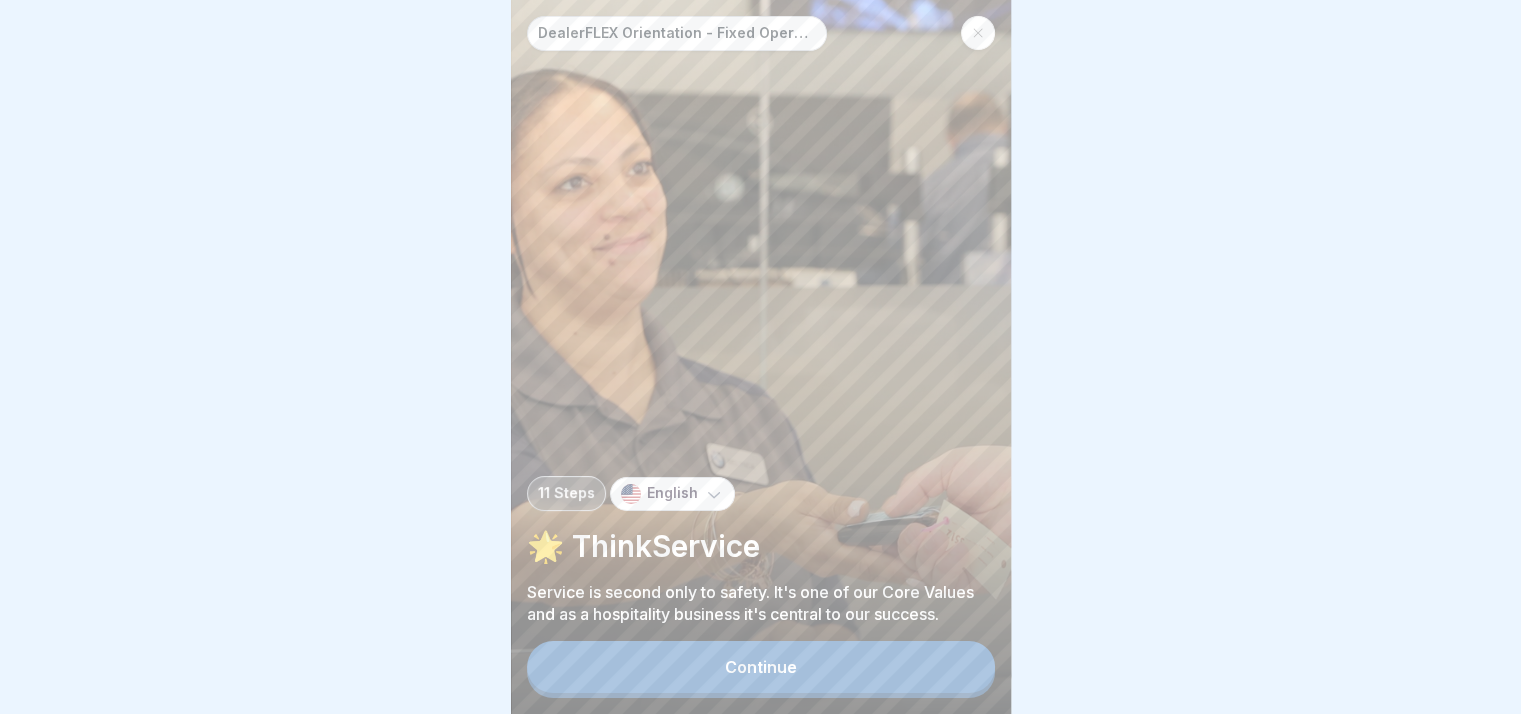 click on "Continue" at bounding box center (761, 667) 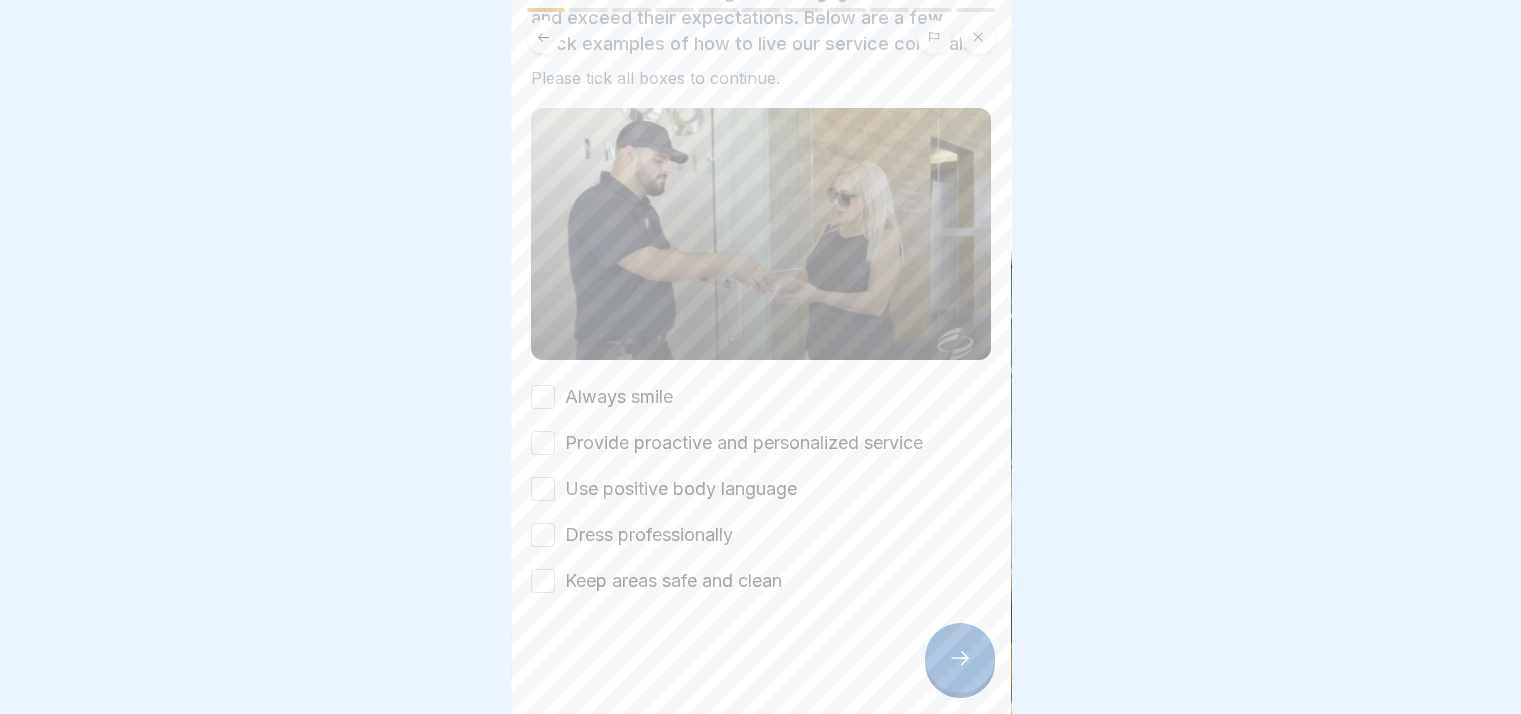 scroll, scrollTop: 162, scrollLeft: 0, axis: vertical 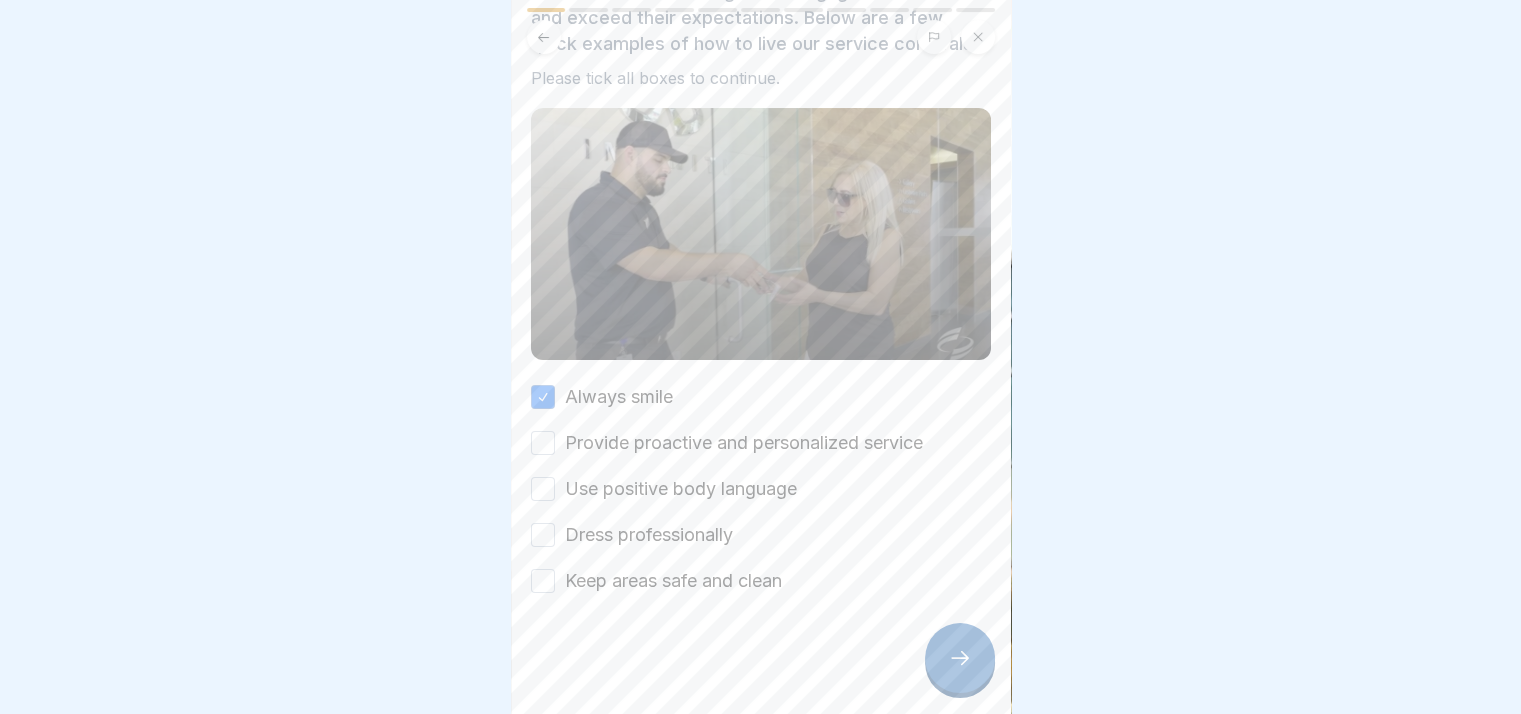 click on "Provide proactive and personalized service" at bounding box center (543, 443) 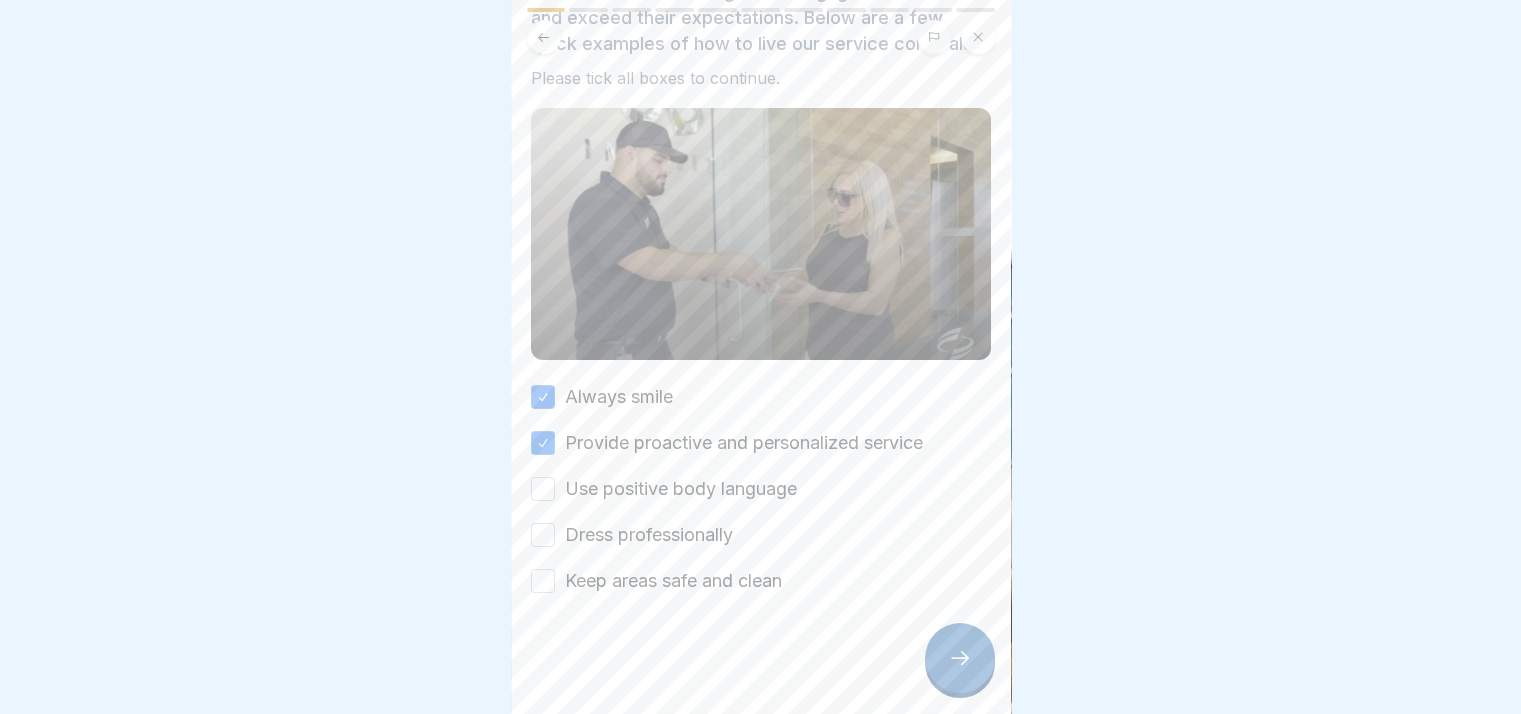 click on "Use positive body language" at bounding box center (543, 489) 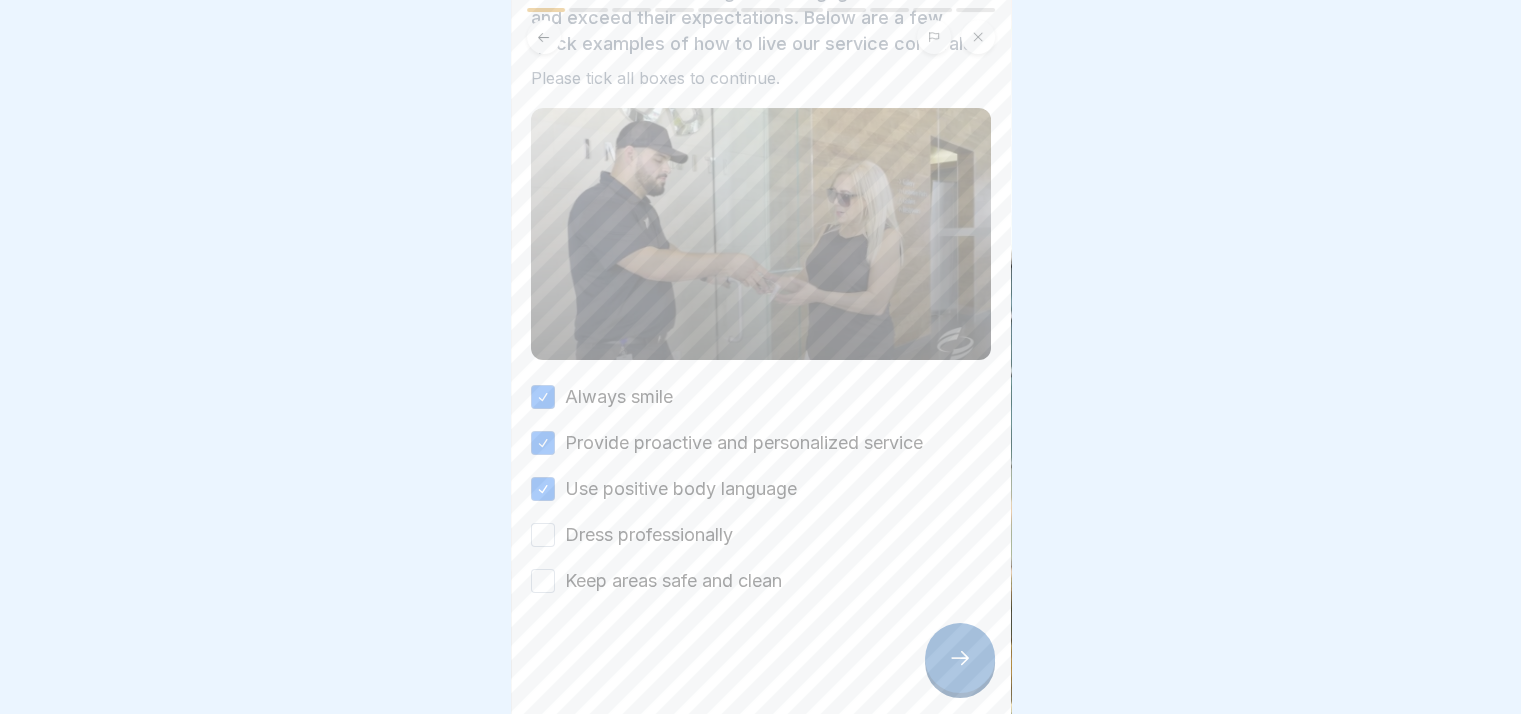 click on "Dress professionally" at bounding box center [543, 535] 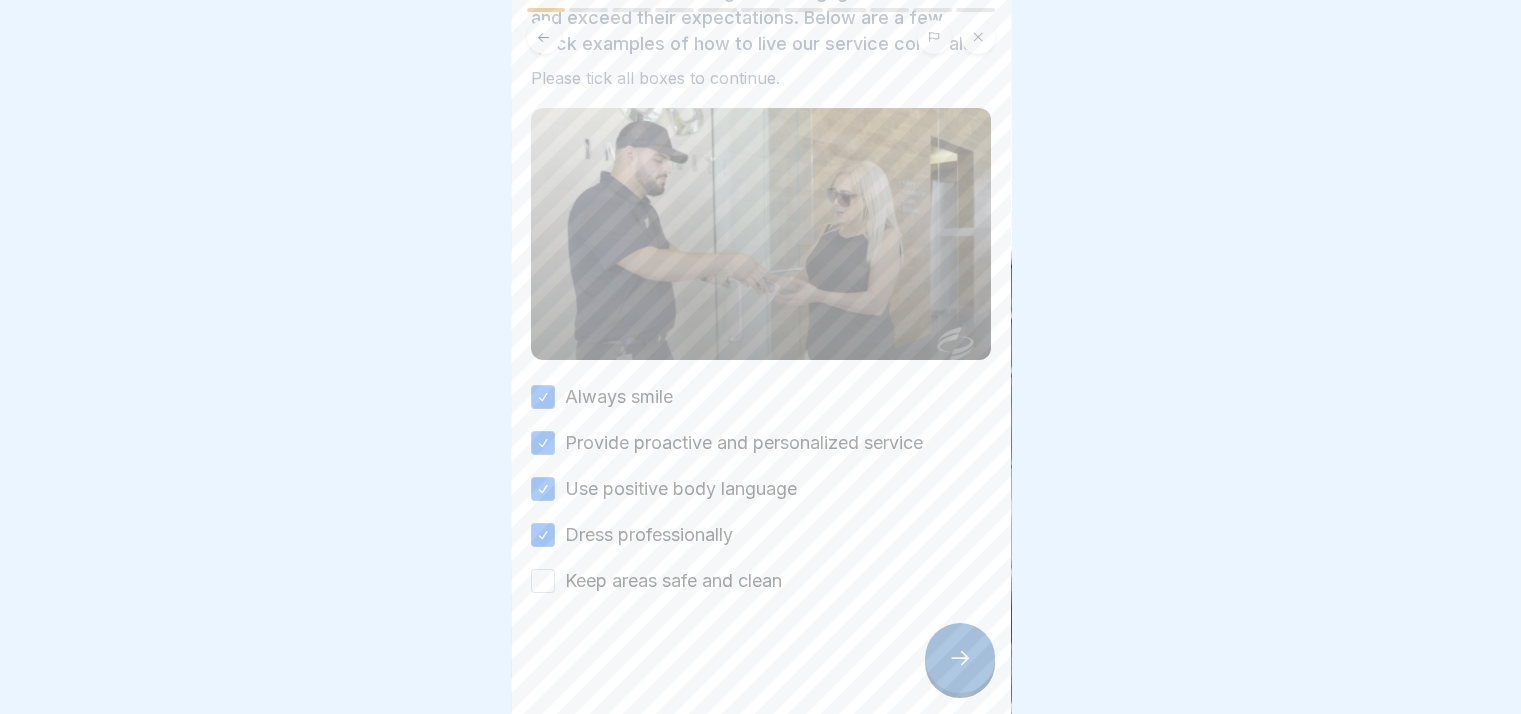click on "Keep areas safe and clean" at bounding box center [543, 581] 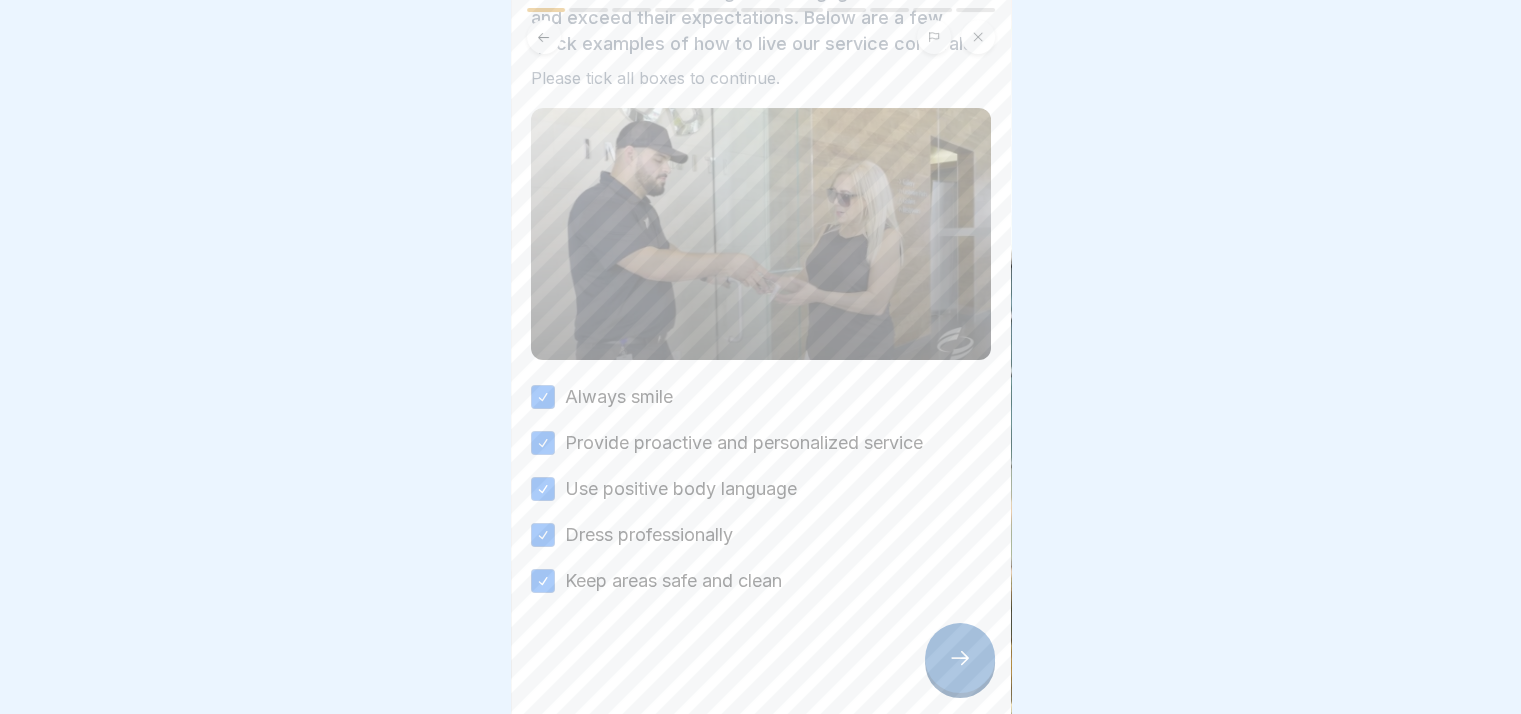 click 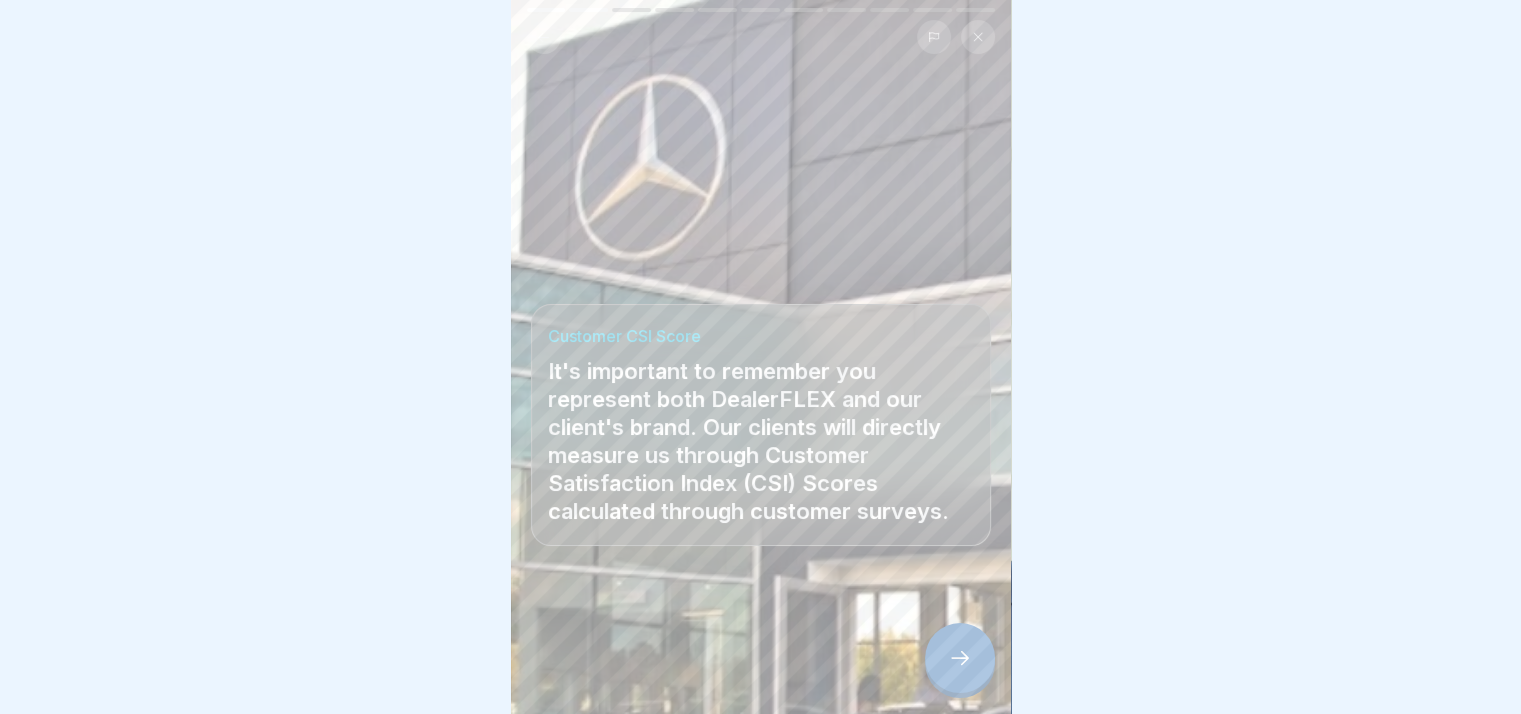click 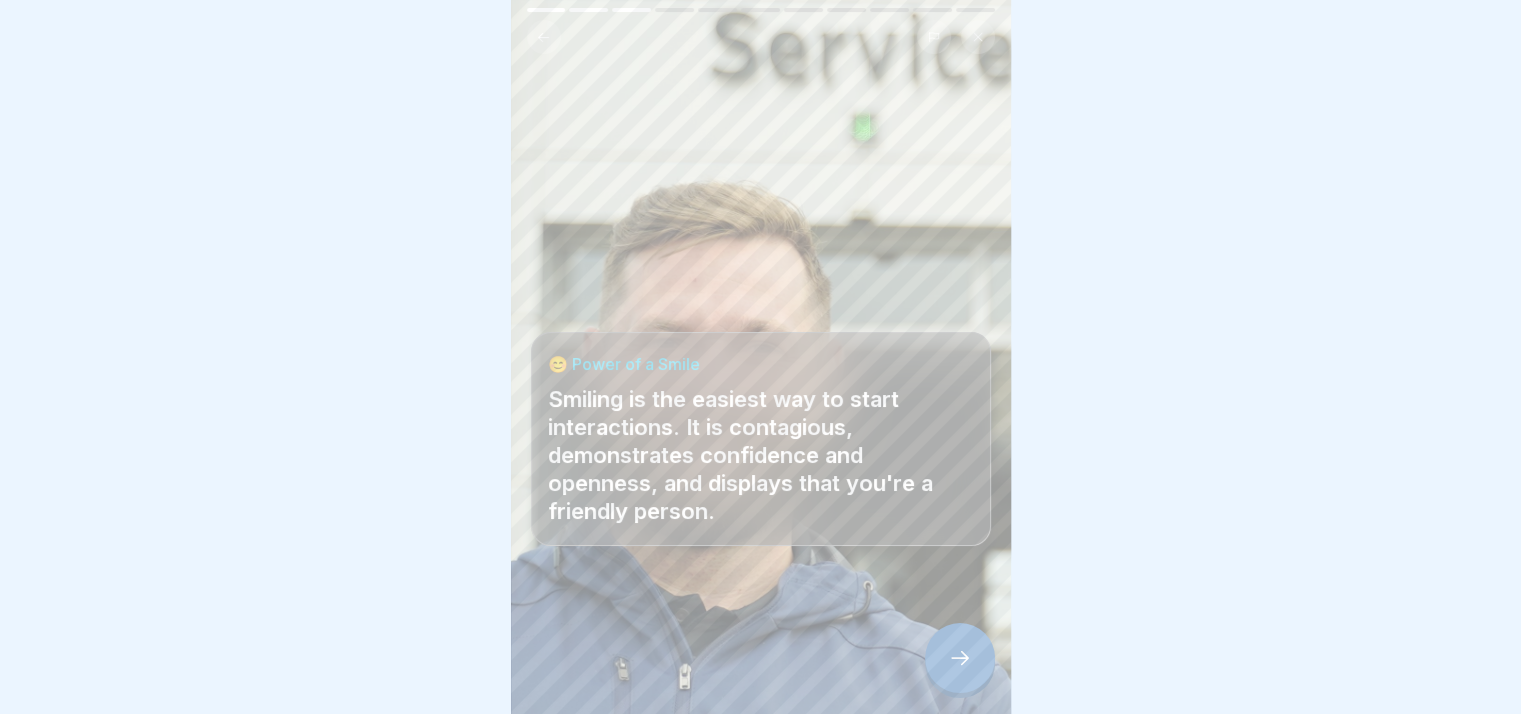 click 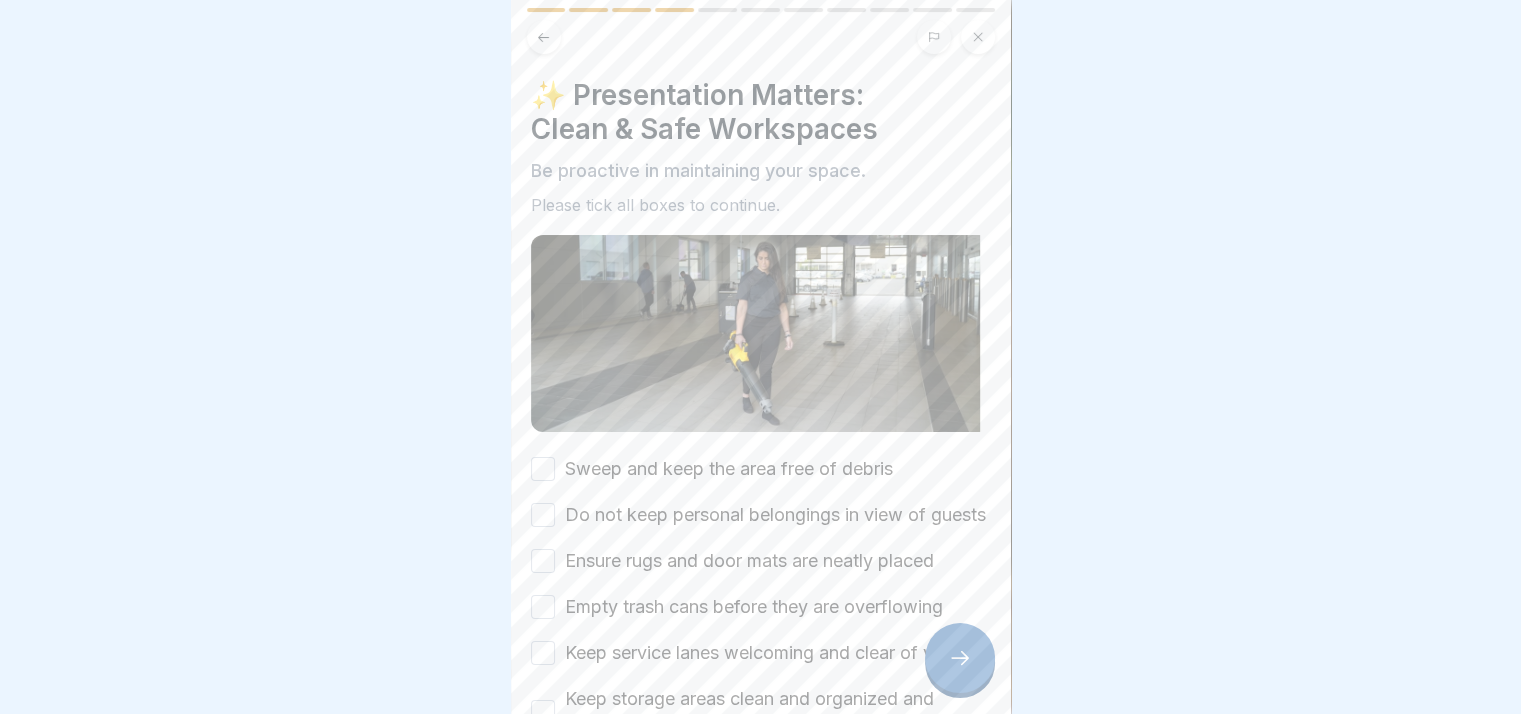 click on "Sweep and keep the area free of debris Do not keep personal belongings in view of guests Ensure rugs and door mats are neatly placed Empty trash cans before they are overflowing  Keep service lanes welcoming and clear of vehicles Keep storage areas clean and organized and service desks free of clutter Maintain stocked supplies (reports, tickets, key rings, etc.)" at bounding box center (761, 633) 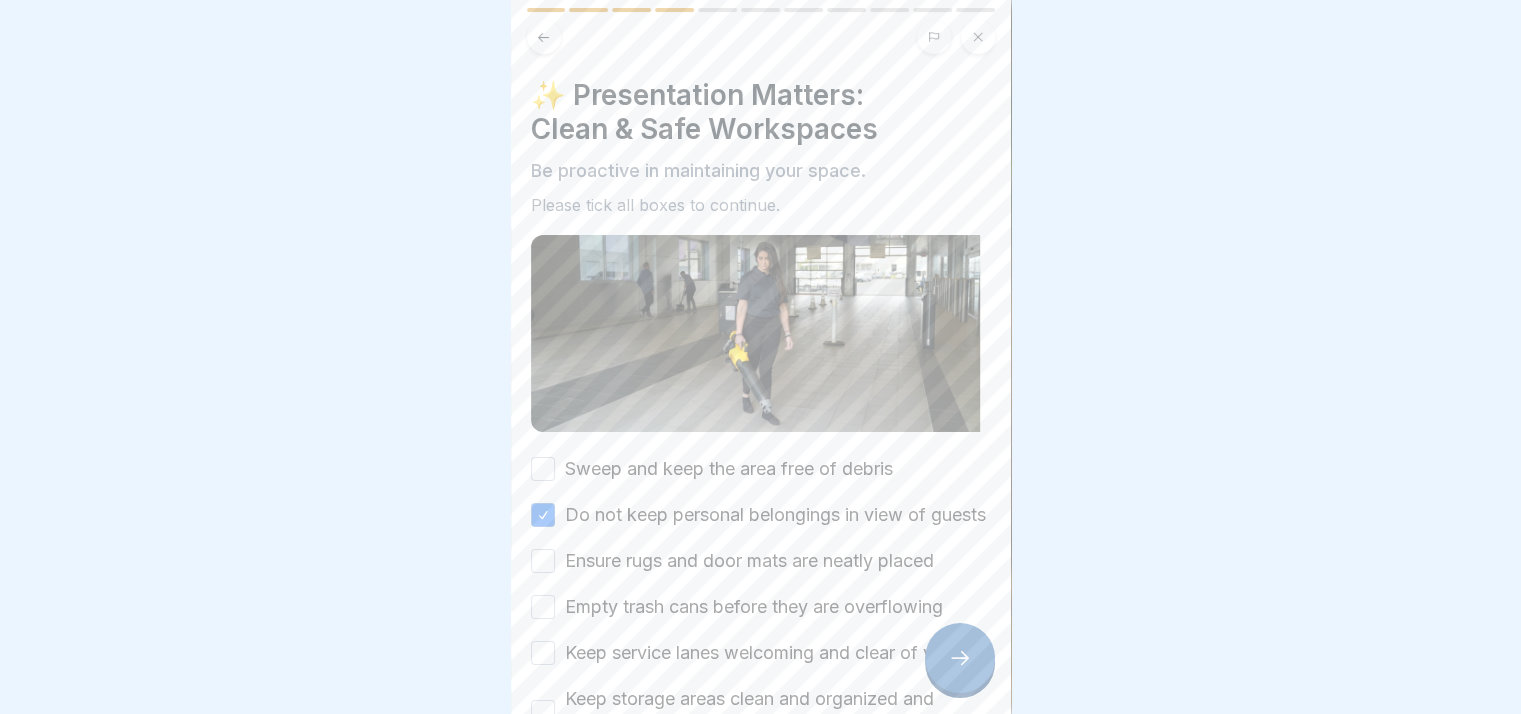 click on "Ensure rugs and door mats are neatly placed" at bounding box center (761, 561) 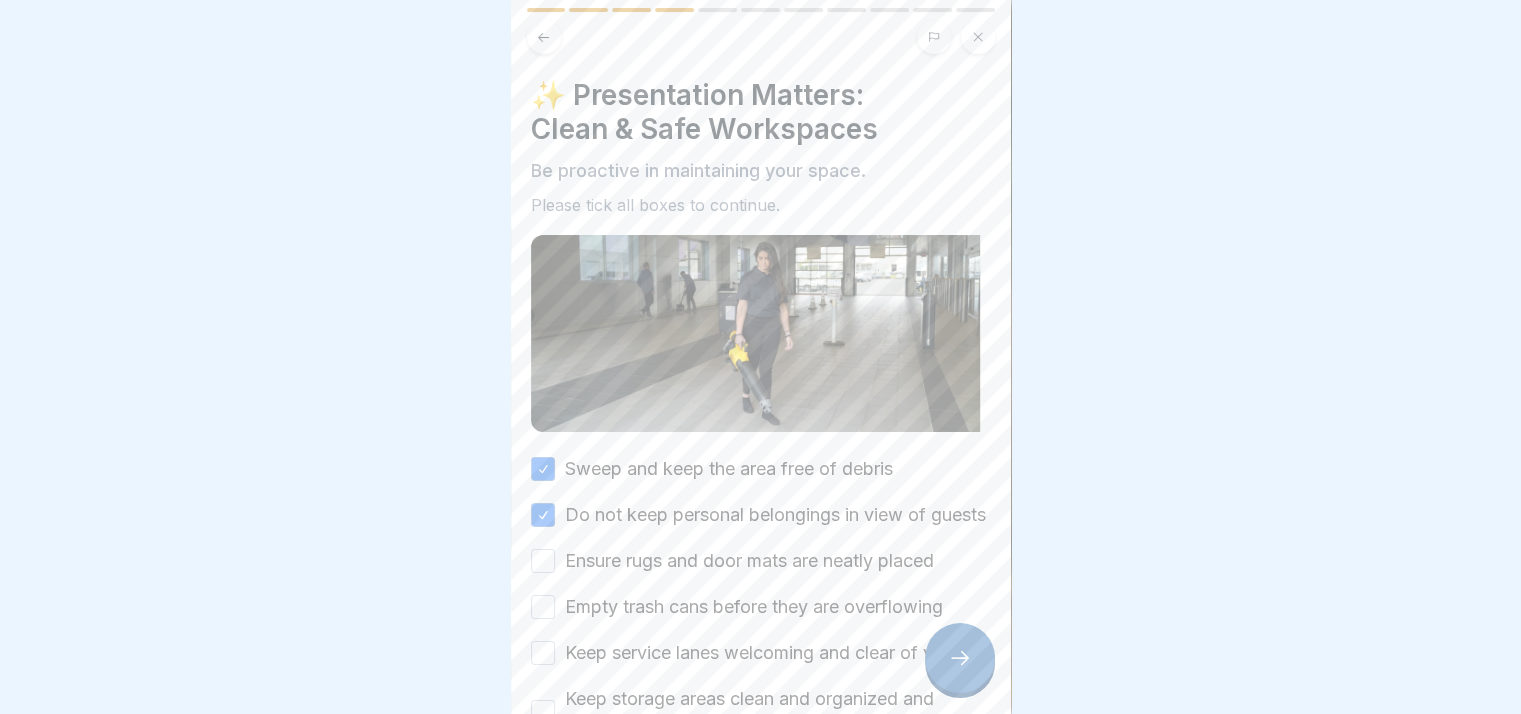 click on "Ensure rugs and door mats are neatly placed" at bounding box center [543, 561] 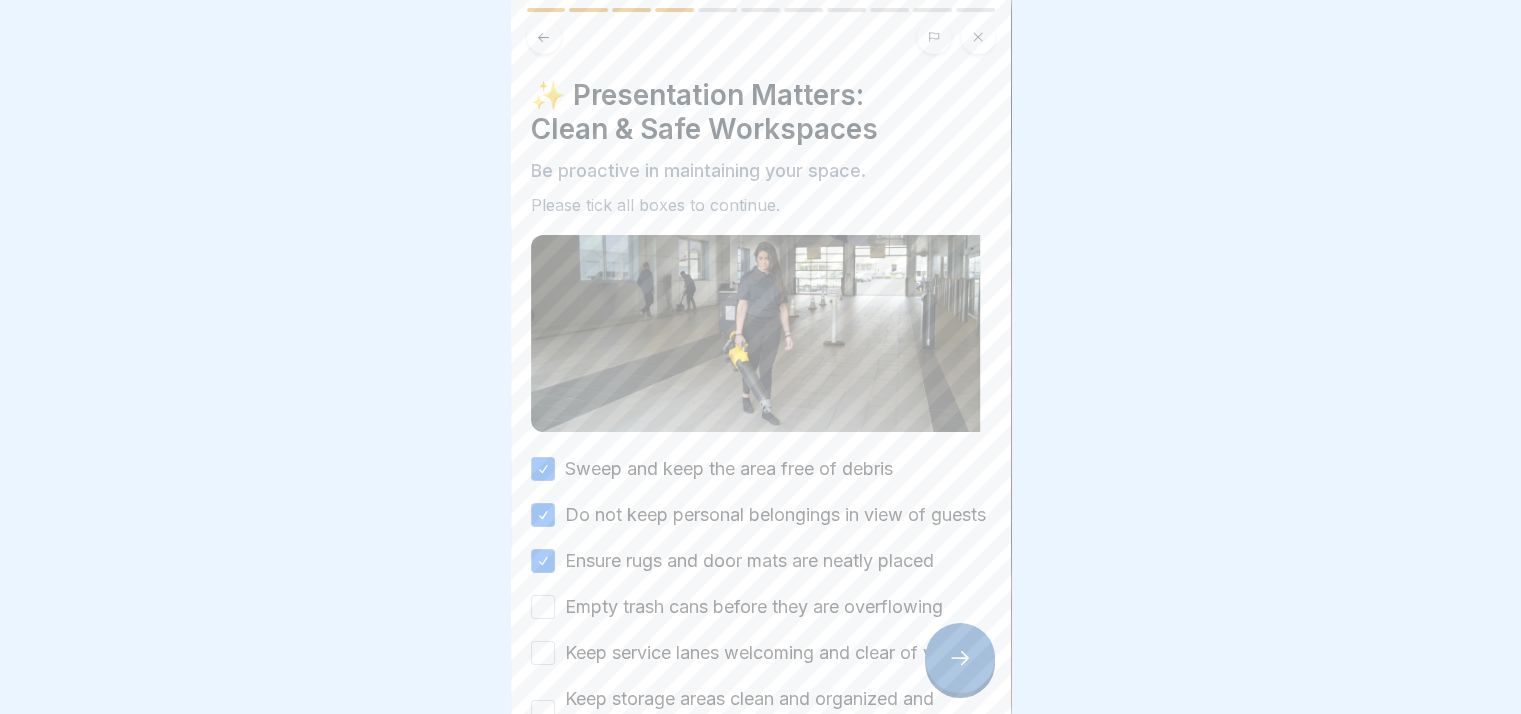 click on "Empty trash cans before they are overflowing" at bounding box center [543, 607] 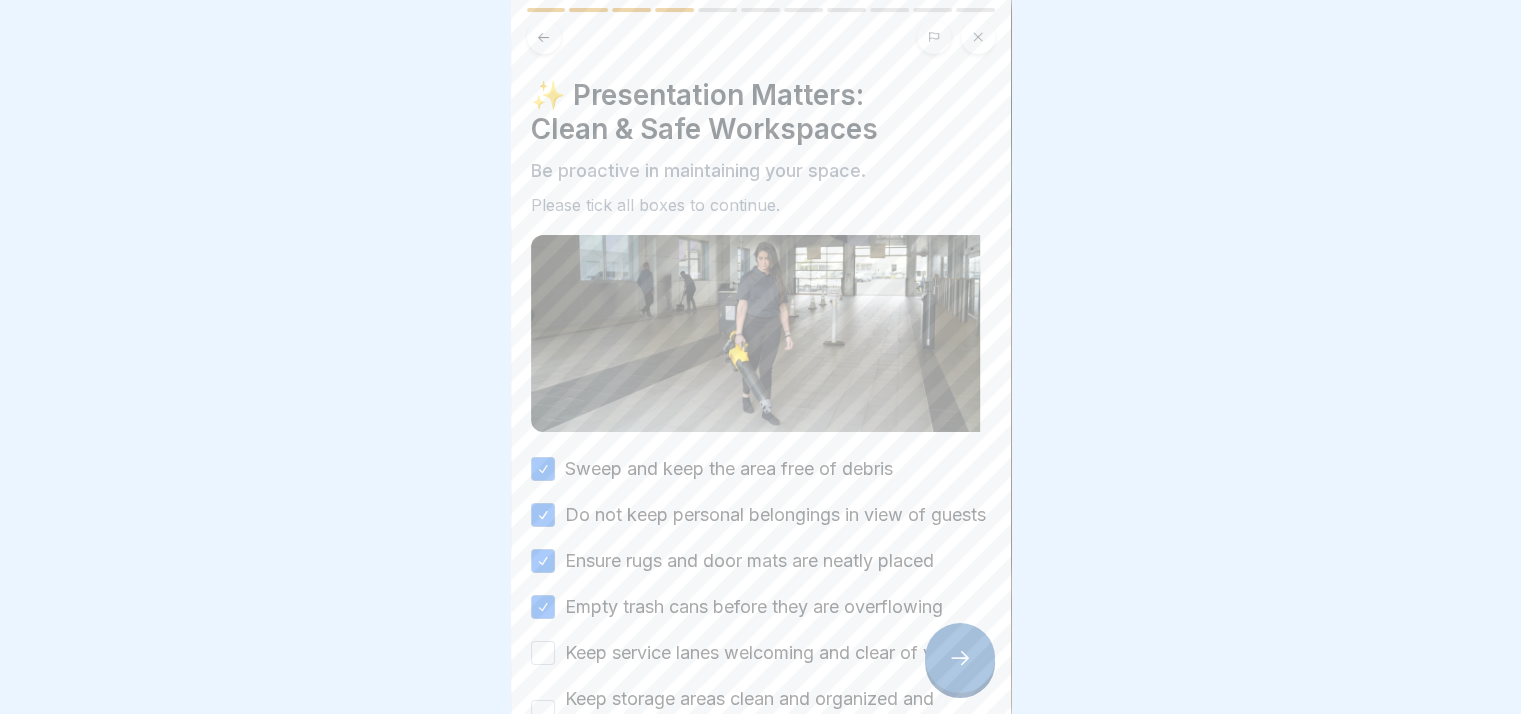 click on "Keep service lanes welcoming and clear of vehicles" at bounding box center [543, 653] 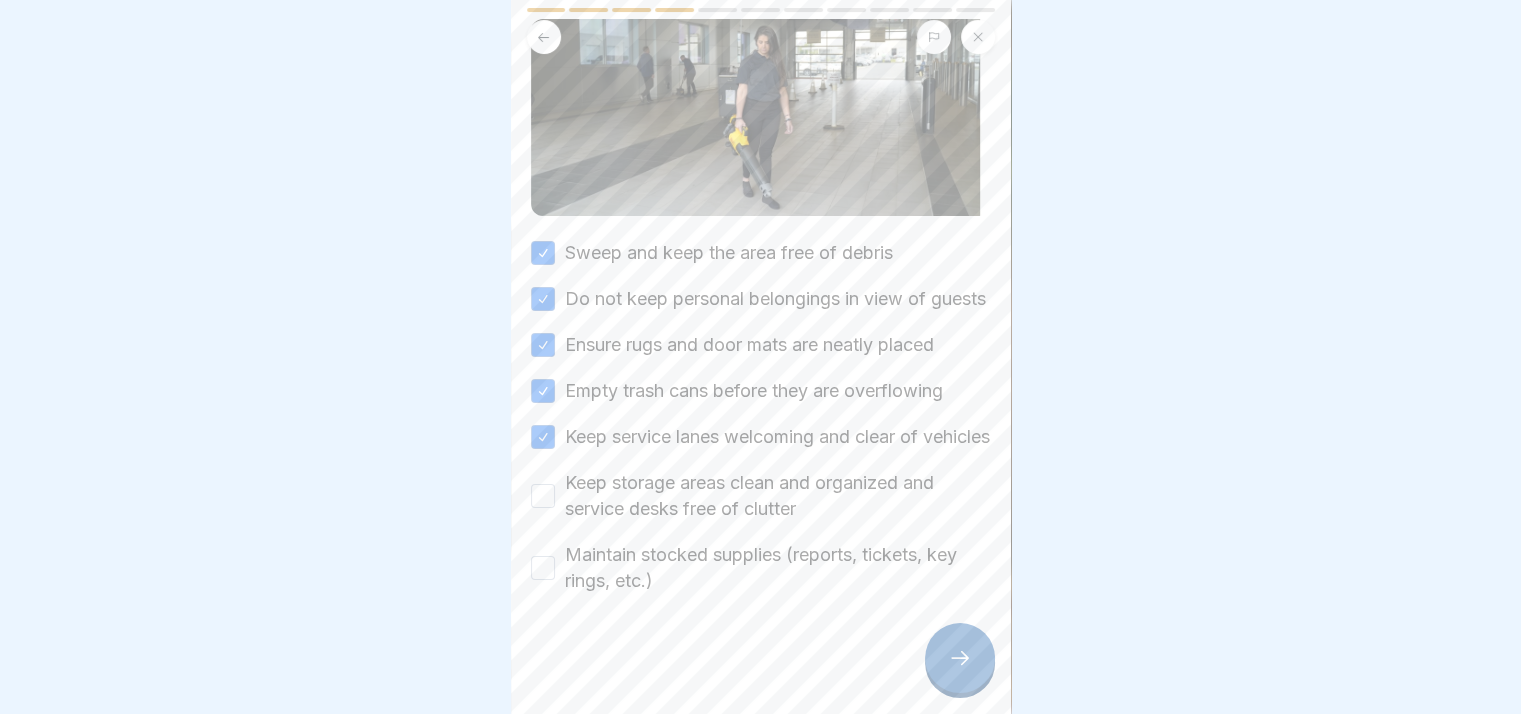 scroll, scrollTop: 260, scrollLeft: 0, axis: vertical 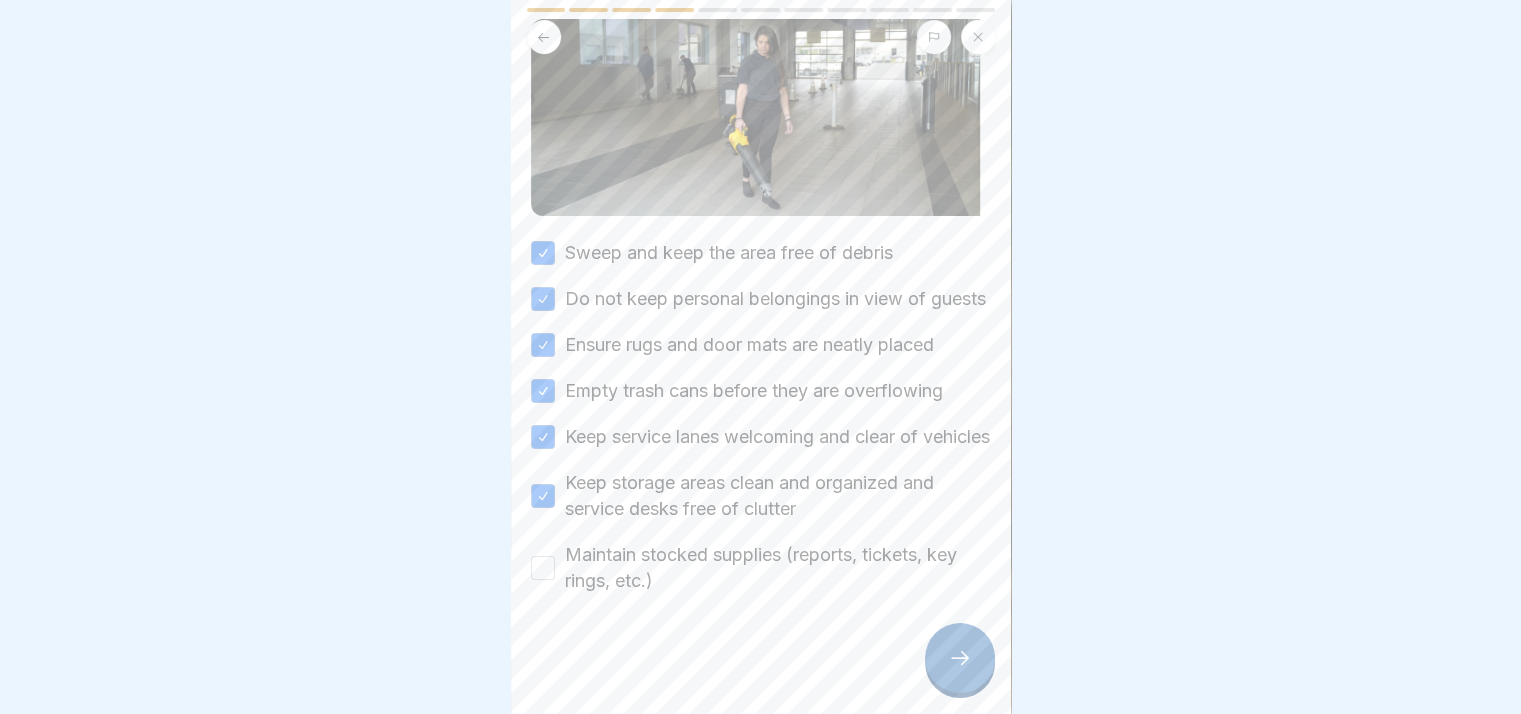 click on "Maintain stocked supplies (reports, tickets, key rings, etc.)" at bounding box center [543, 568] 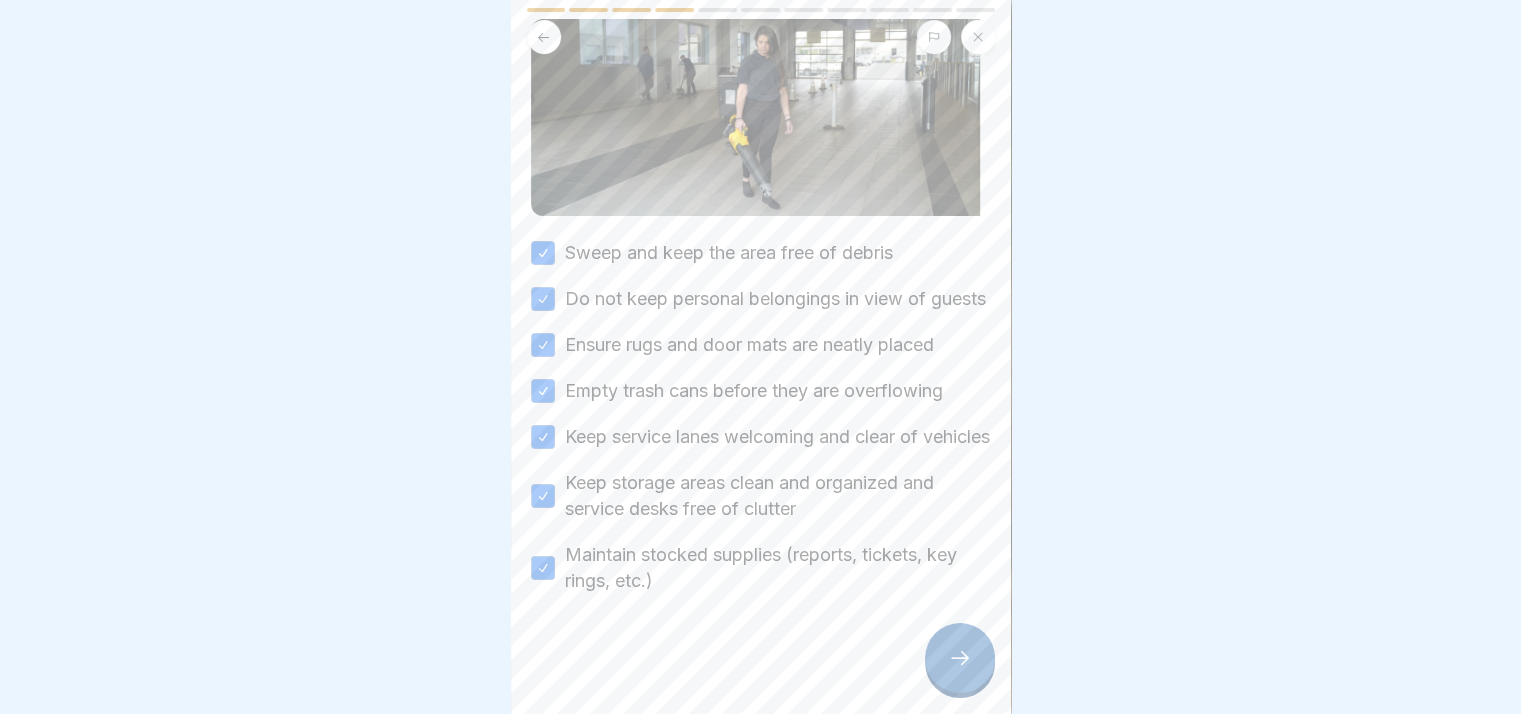 click at bounding box center [760, 357] 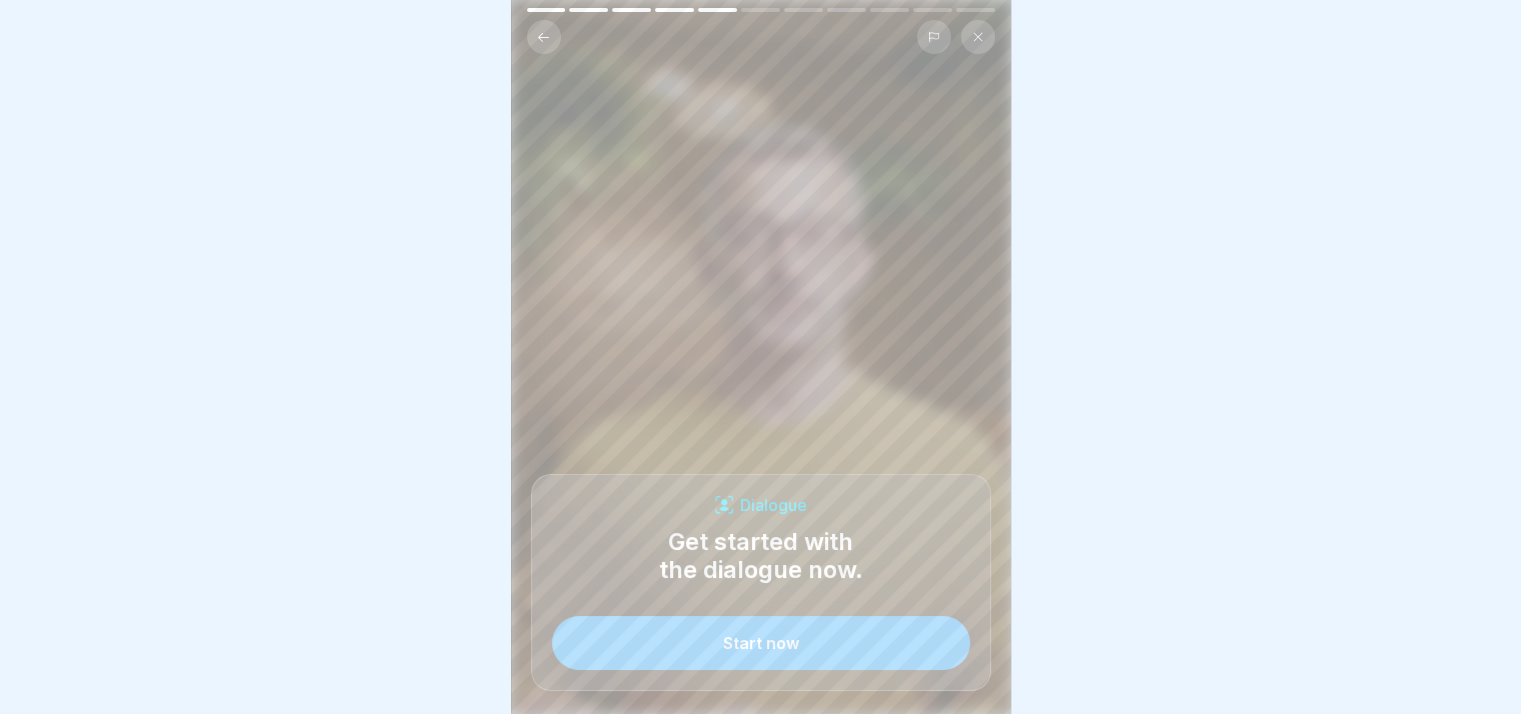 click on "Start now" at bounding box center (761, 643) 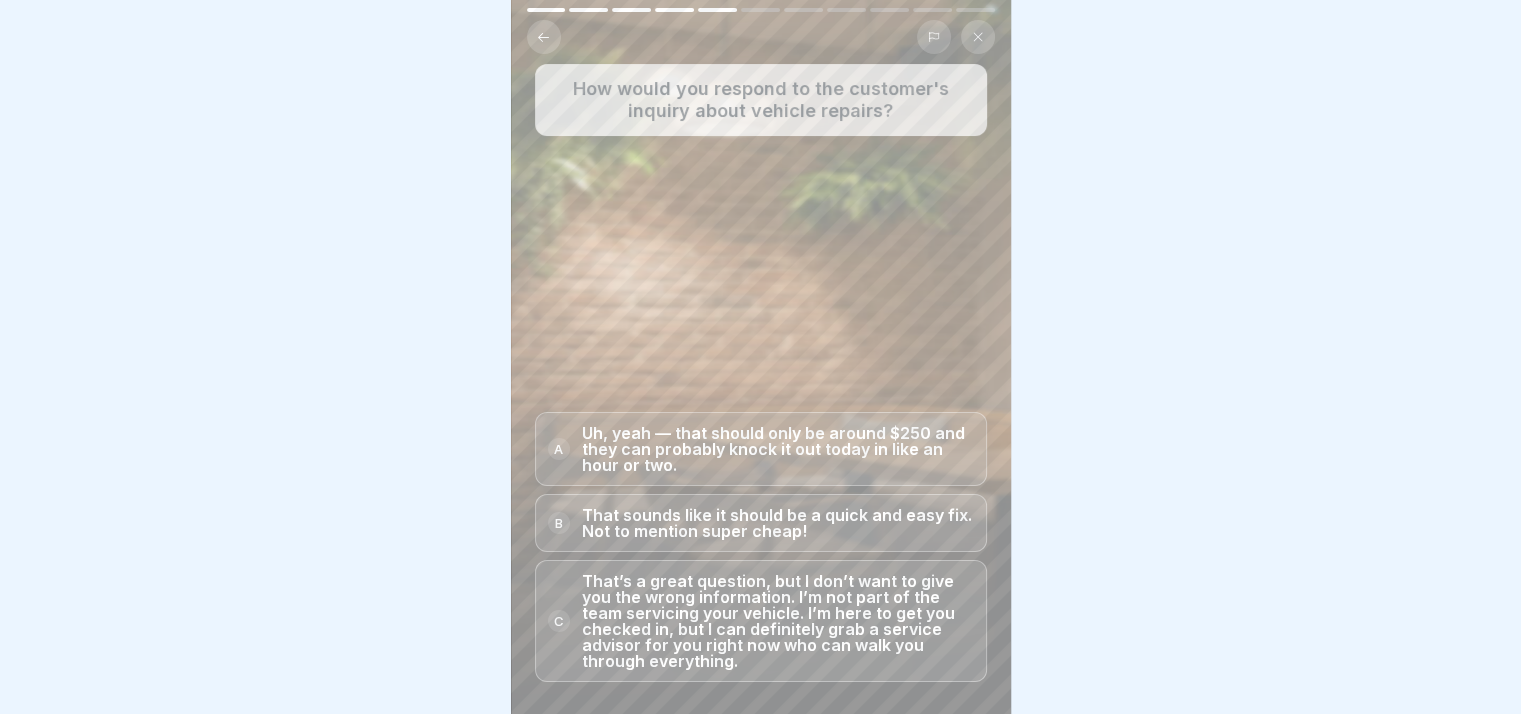 click on "That’s a great question, but I don’t want to give you the wrong information. I’m not part of the team servicing your vehicle. I’m here to get you checked in, but I can definitely grab a service advisor for you right now who can walk you through everything." at bounding box center [778, 621] 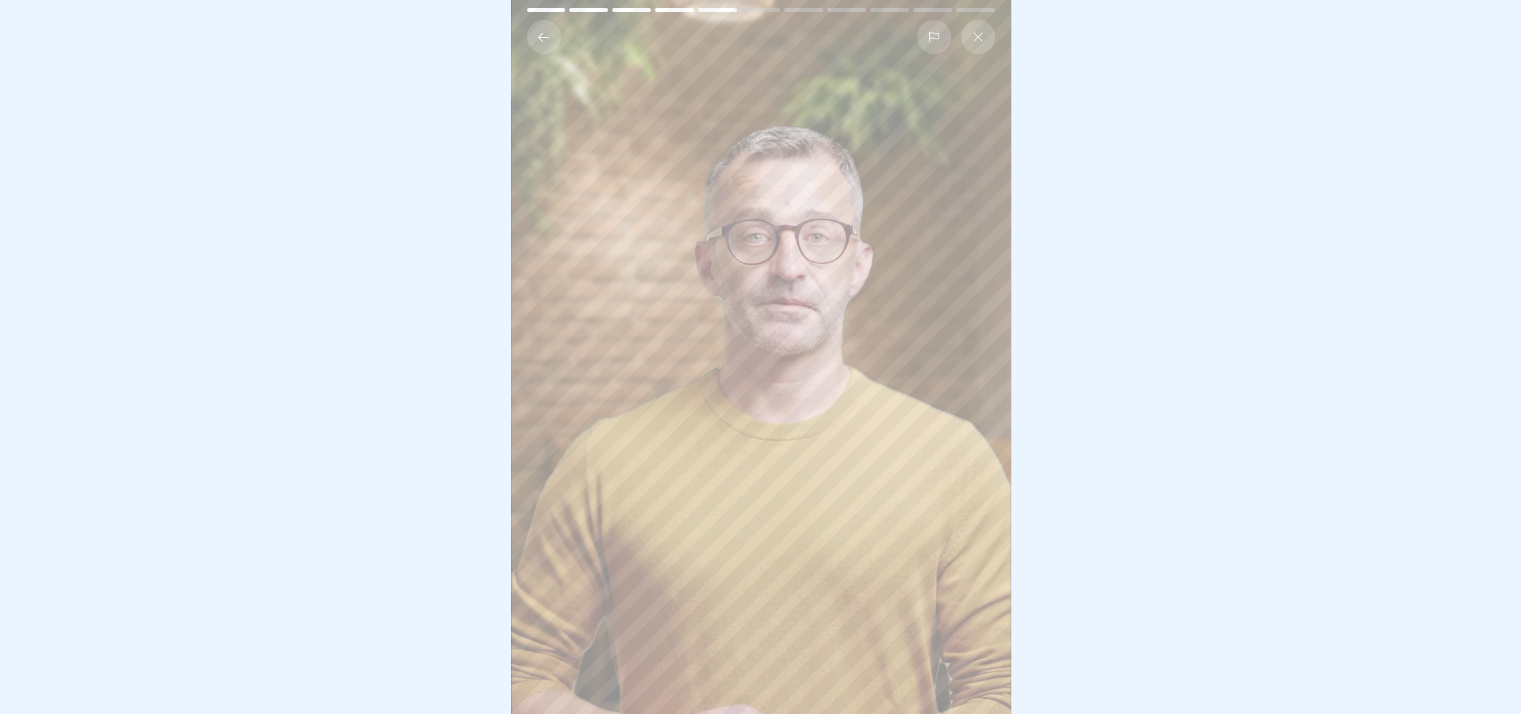 scroll, scrollTop: 0, scrollLeft: 0, axis: both 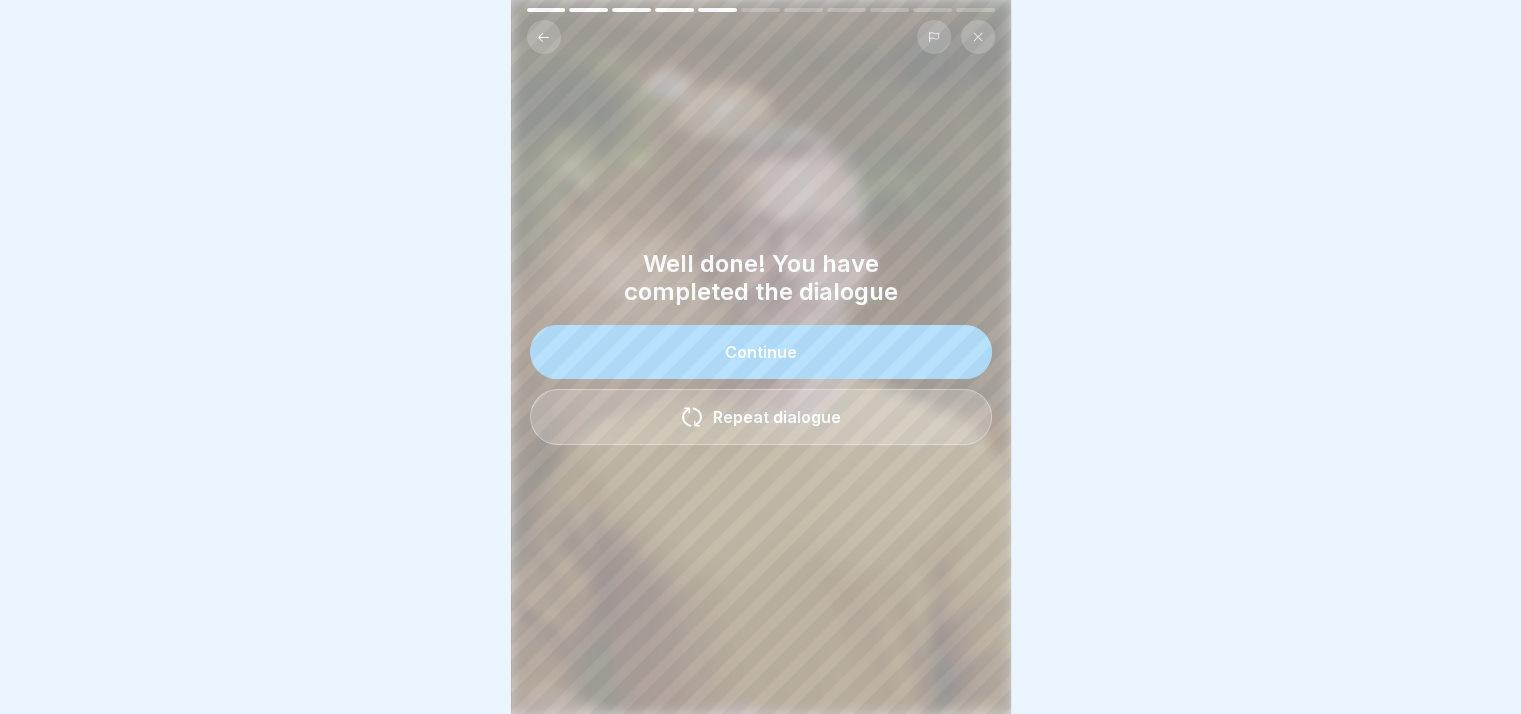 click on "Continue" at bounding box center [761, 352] 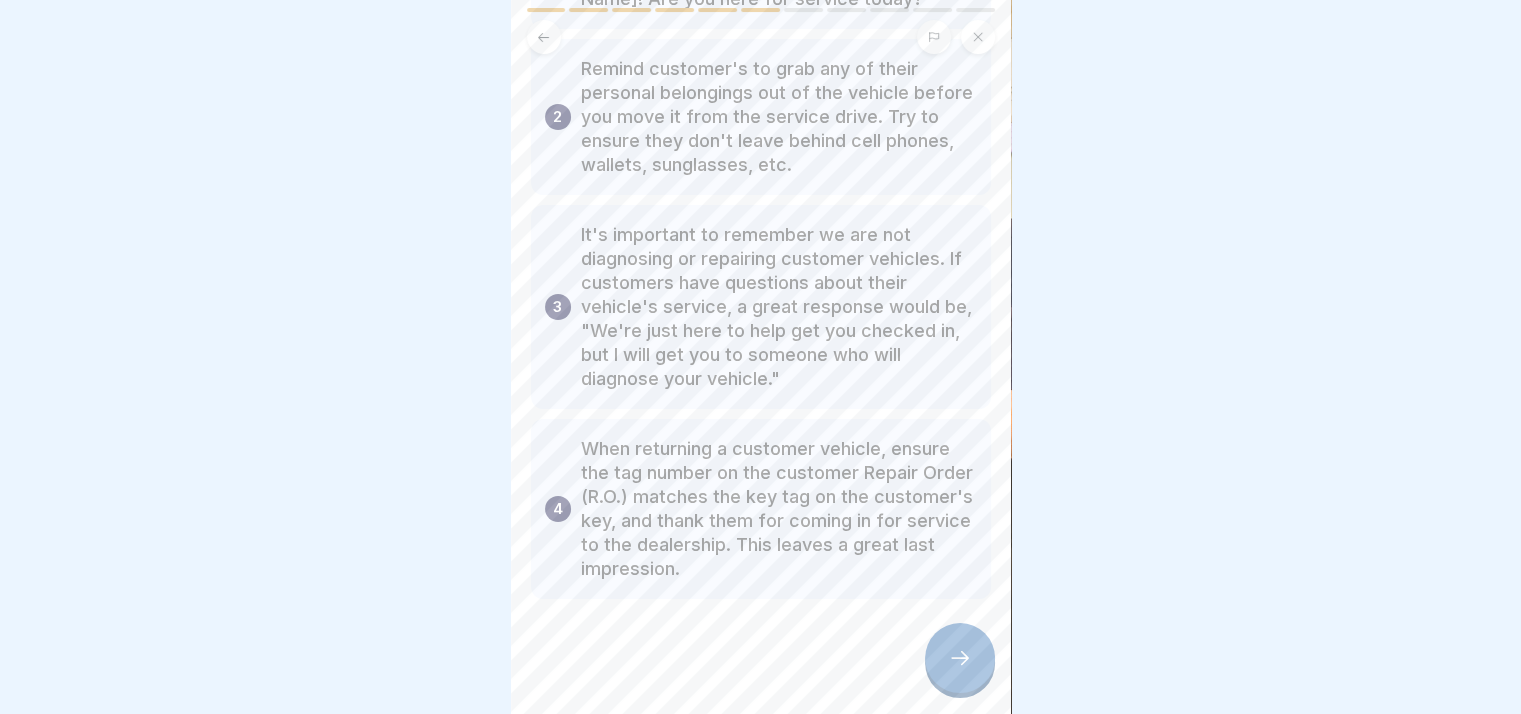 scroll, scrollTop: 257, scrollLeft: 0, axis: vertical 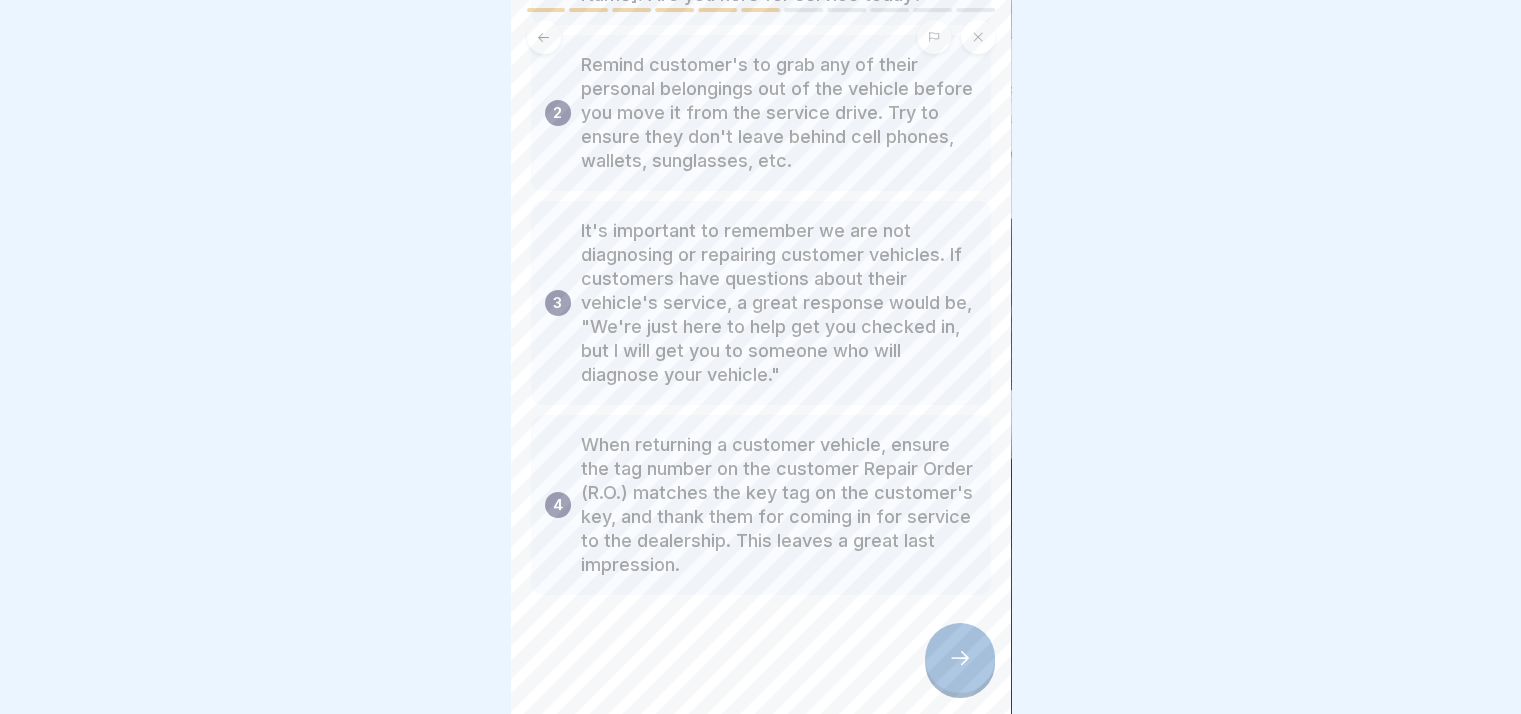 click at bounding box center [960, 658] 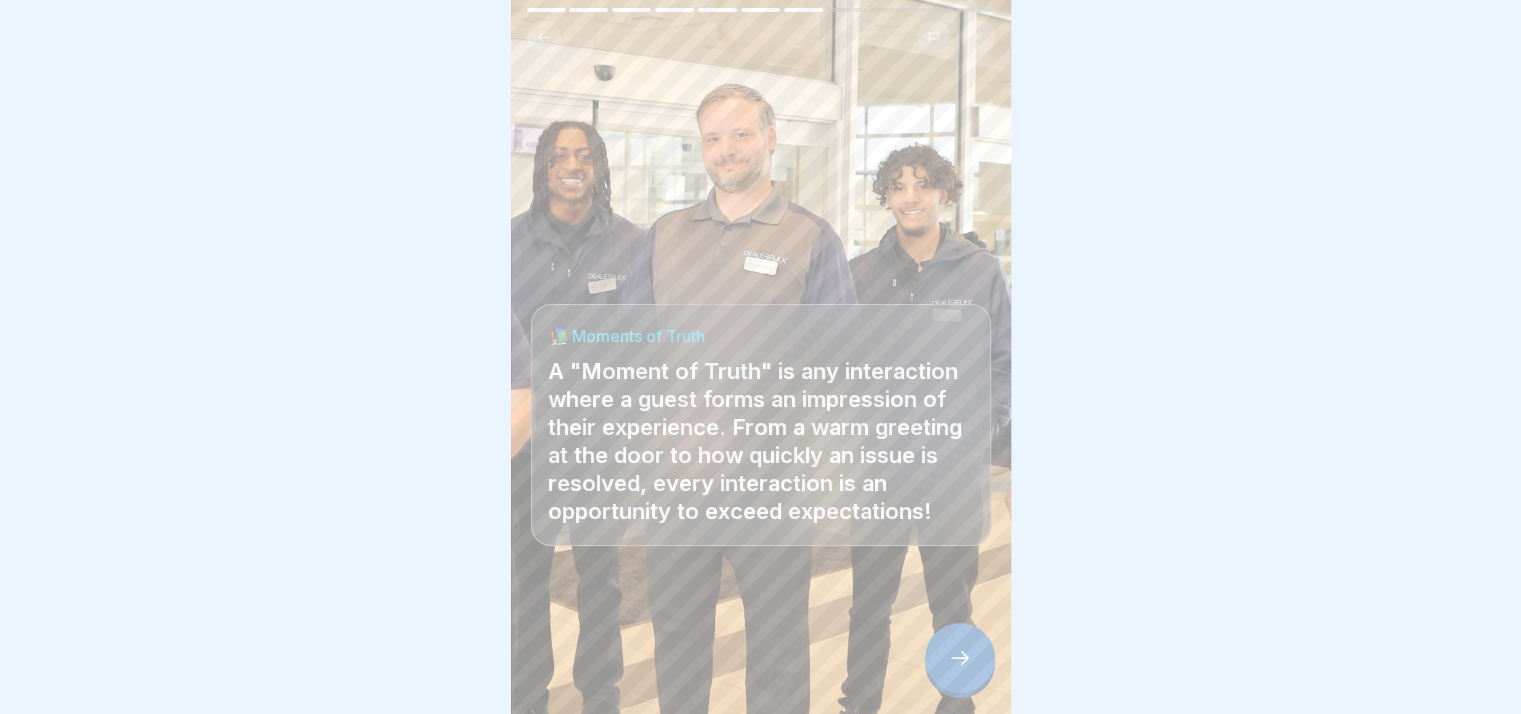 click at bounding box center (960, 658) 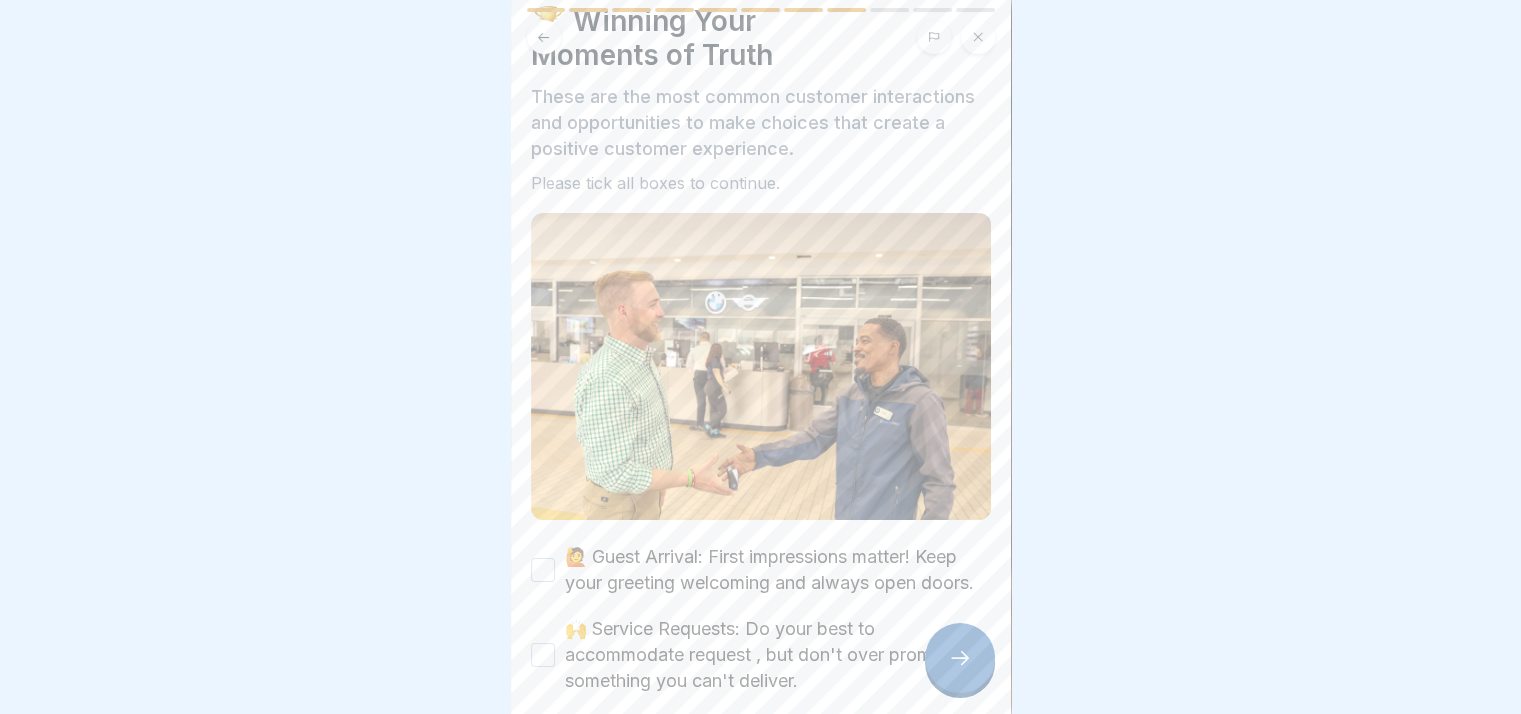 scroll, scrollTop: 200, scrollLeft: 0, axis: vertical 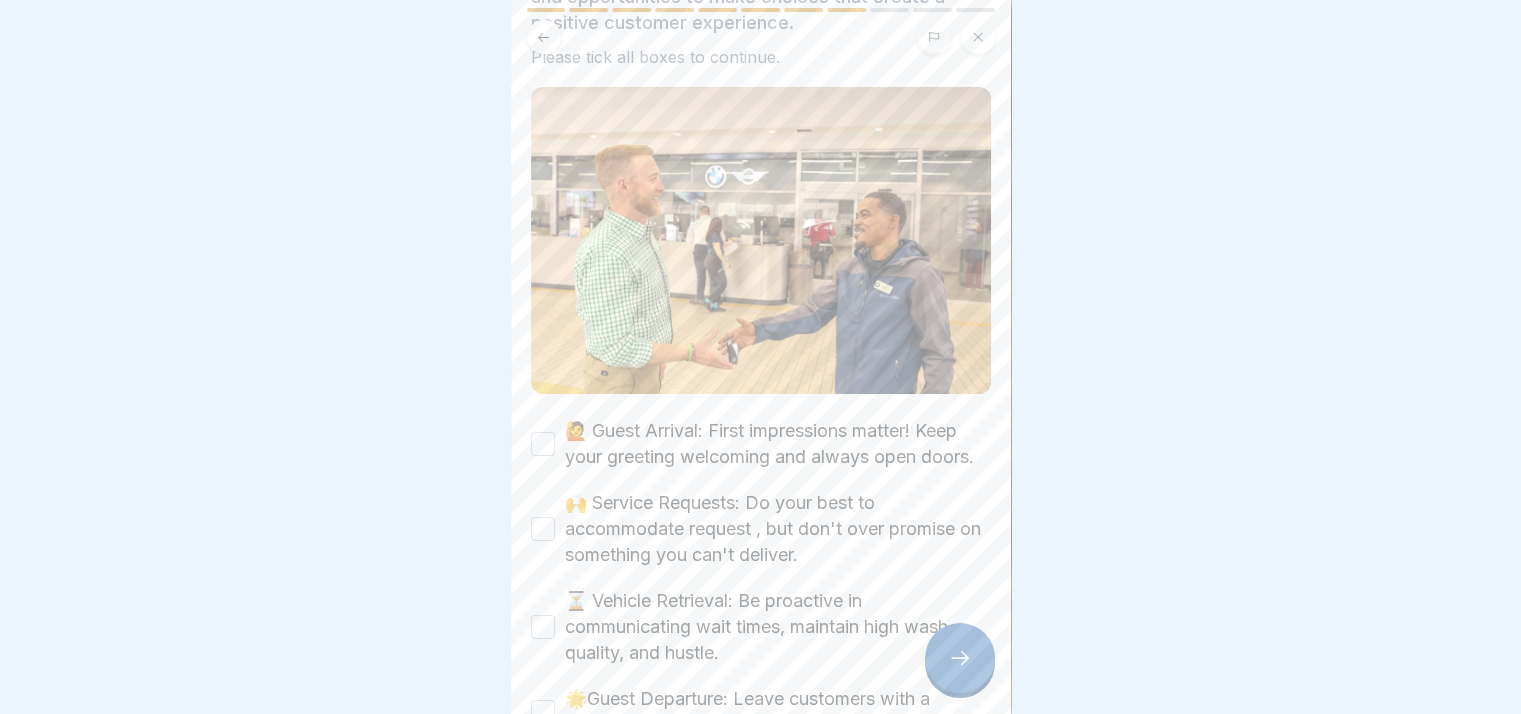 click on "🙋 Guest Arrival: First impressions matter! Keep your greeting welcoming and always open doors." at bounding box center (761, 444) 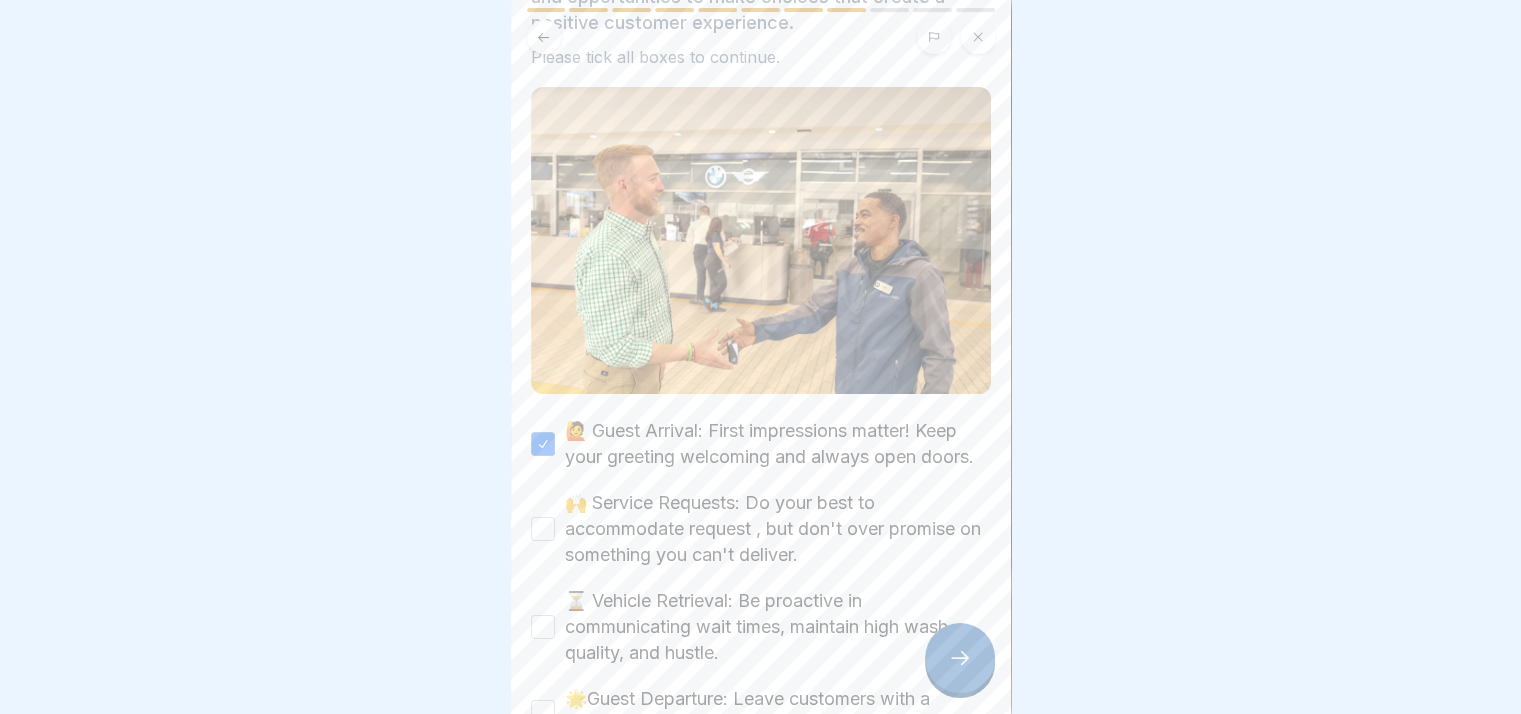 click on "🙌 Service Requests: Do your best to accommodate request , but don't over promise on something you can't deliver." at bounding box center (543, 529) 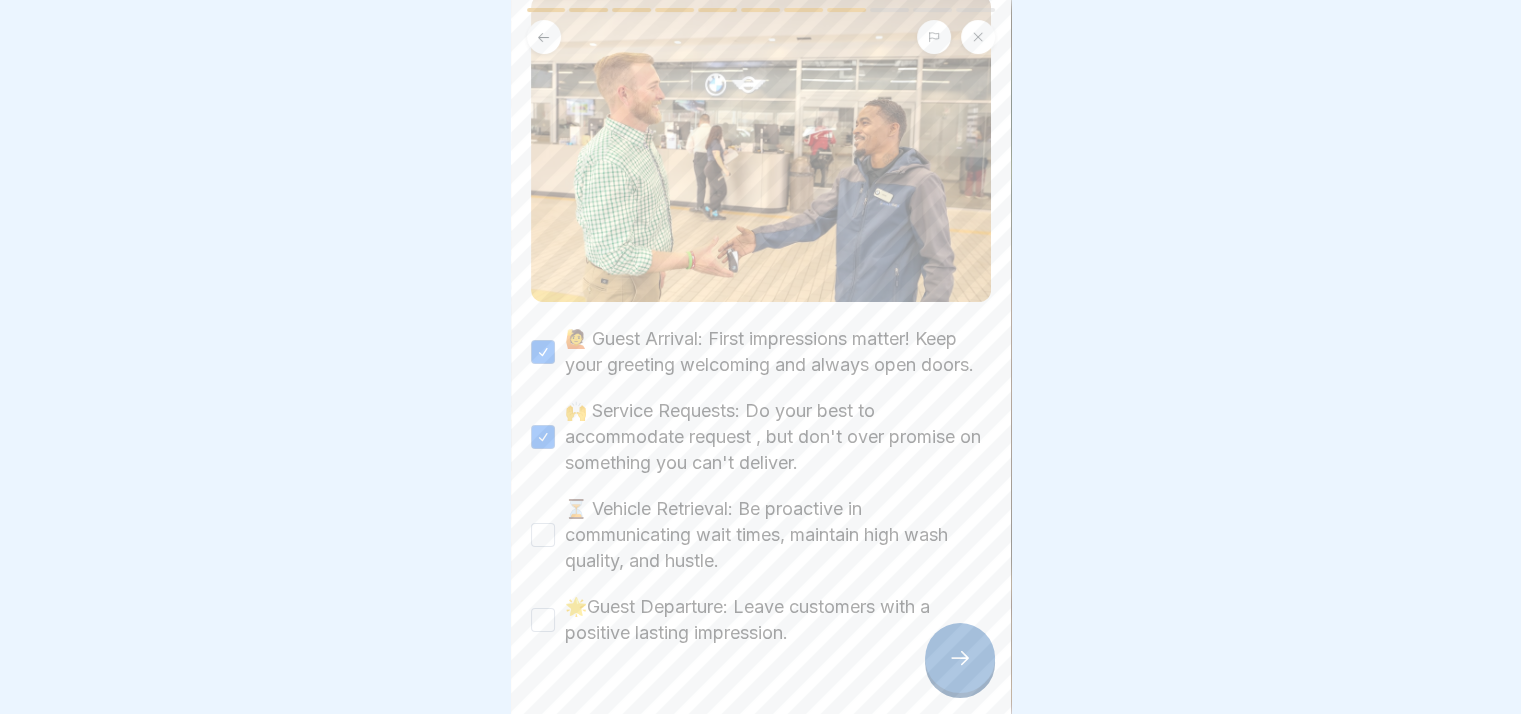 scroll, scrollTop: 300, scrollLeft: 0, axis: vertical 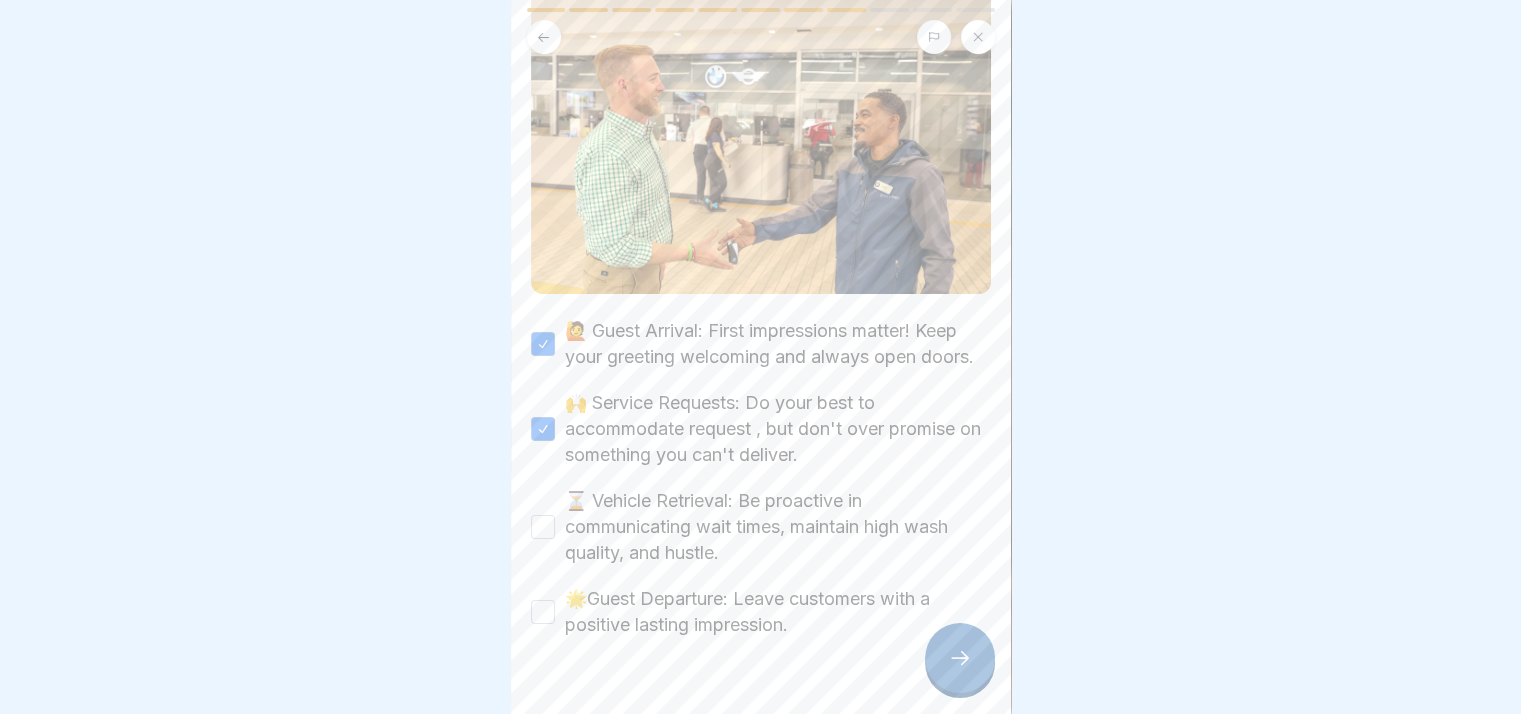 click on "🌟Guest Departure: Leave customers with a positive lasting impression." at bounding box center (761, 612) 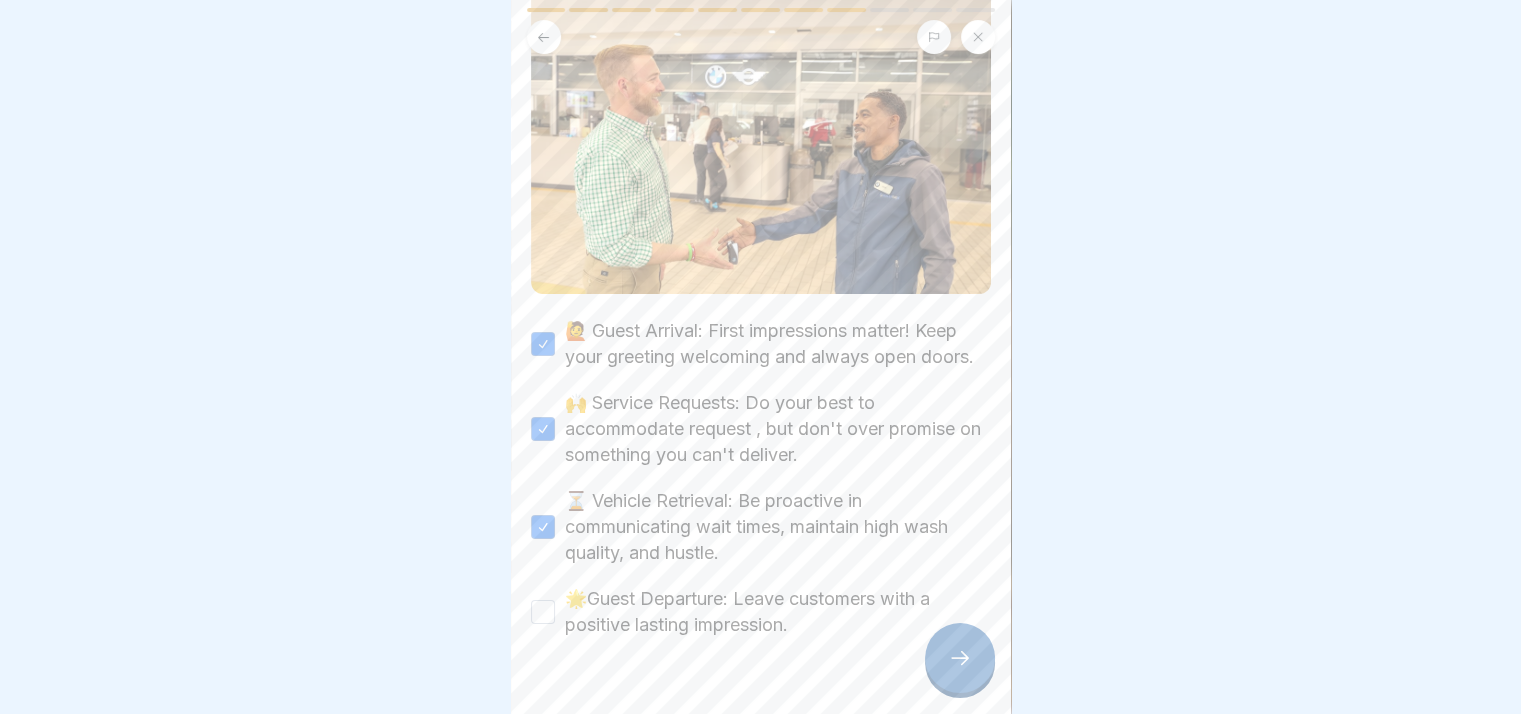 click on "🌟Guest Departure: Leave customers with a positive lasting impression." at bounding box center (761, 612) 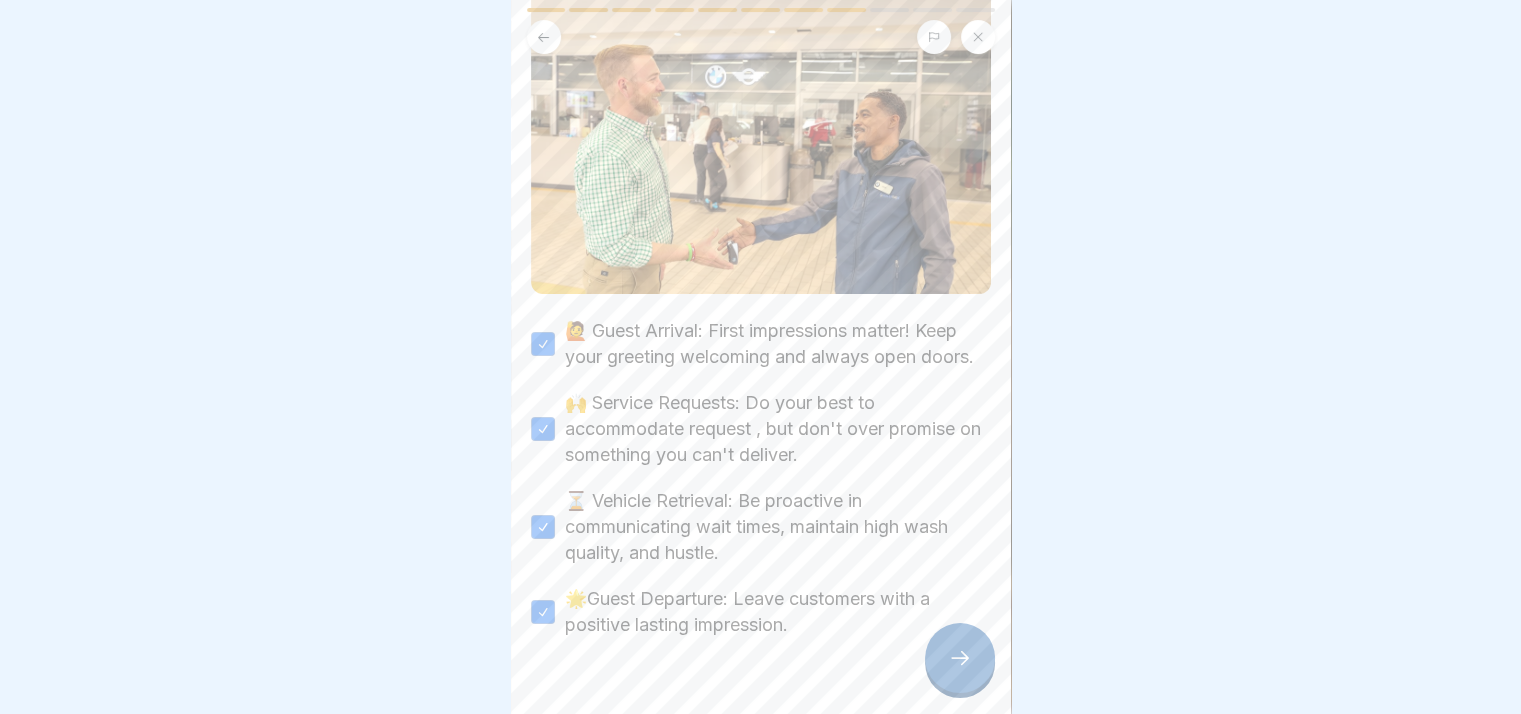 click at bounding box center [960, 658] 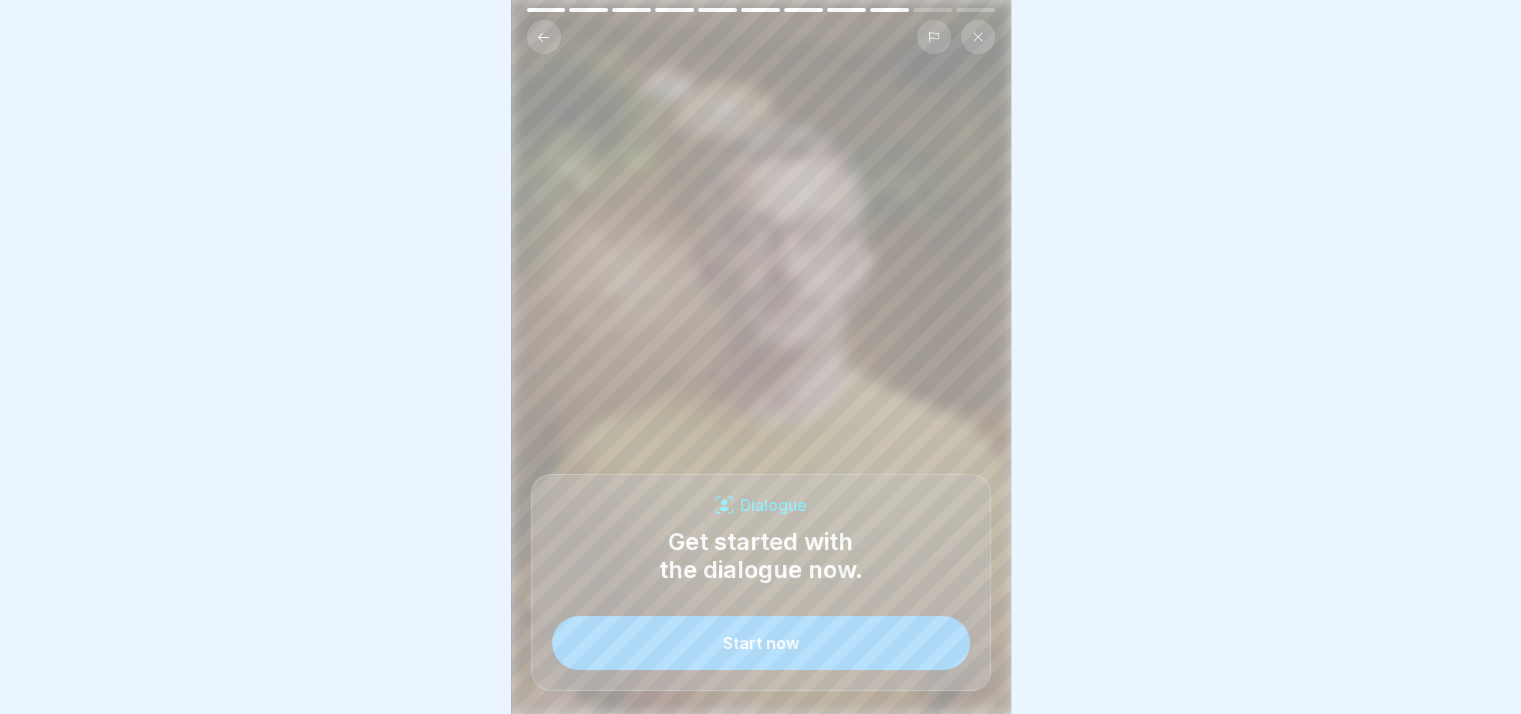 click on "Start now" at bounding box center [761, 643] 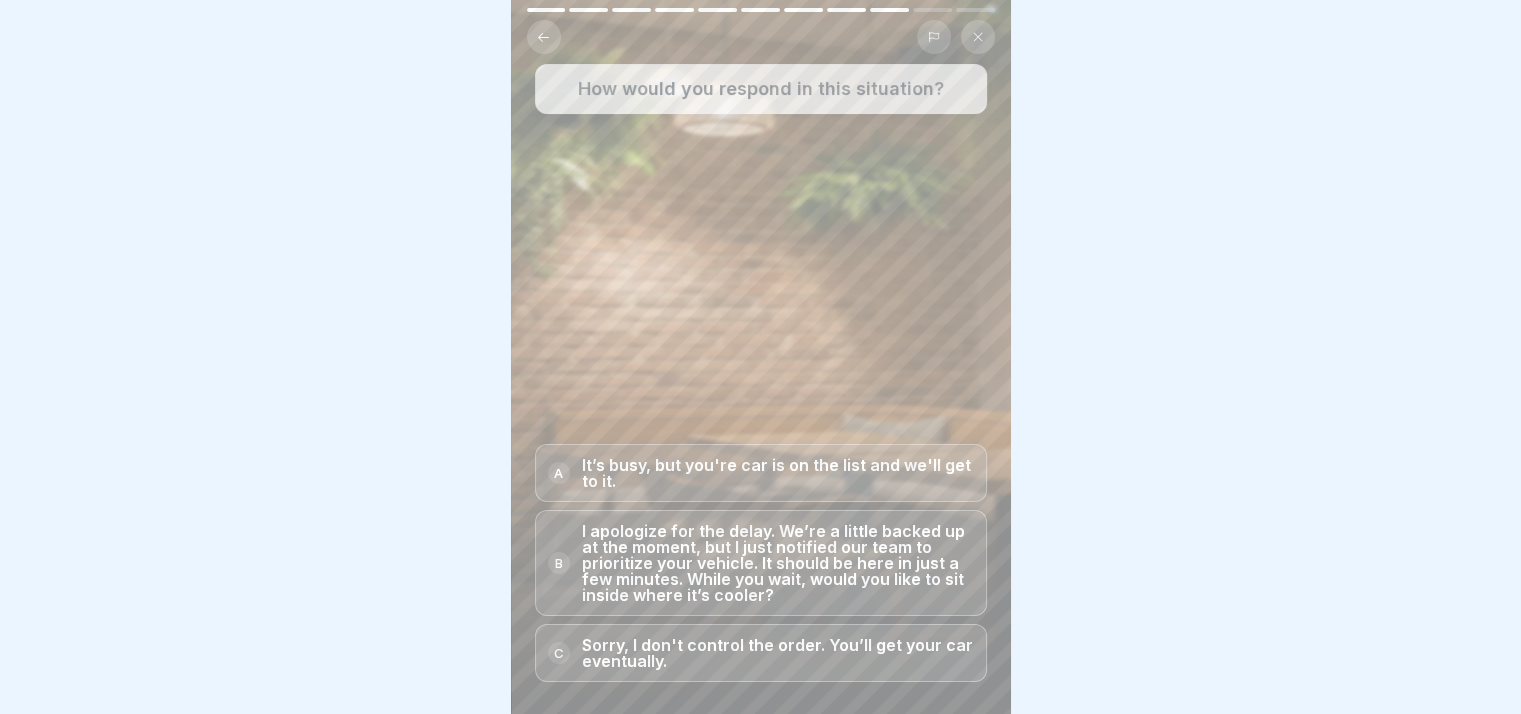 click on "I apologize for the delay. We’re a little backed up at the moment, but I just notified our team to prioritize your vehicle. It should be here in just a few minutes. While you wait, would you like to sit inside where it’s cooler?" at bounding box center [778, 563] 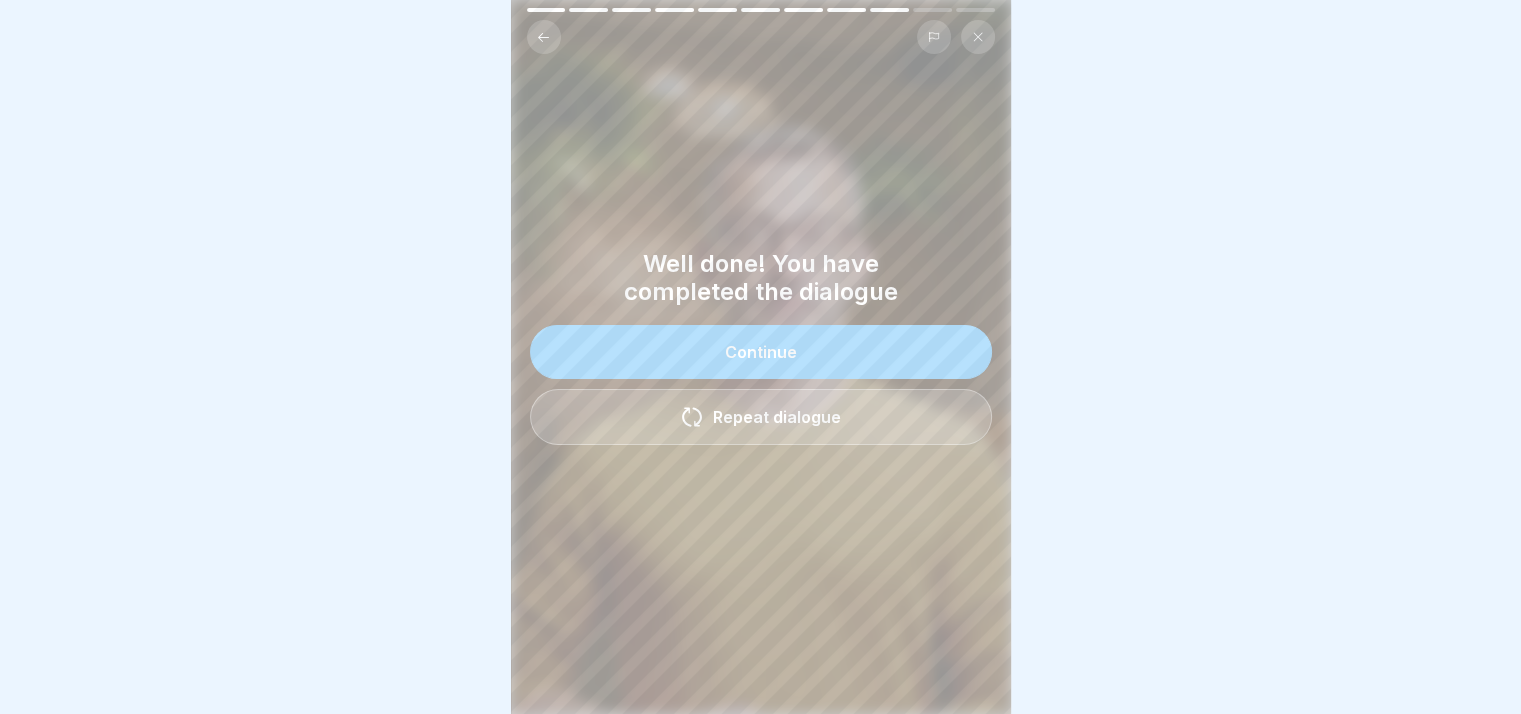 click on "Continue" at bounding box center (761, 352) 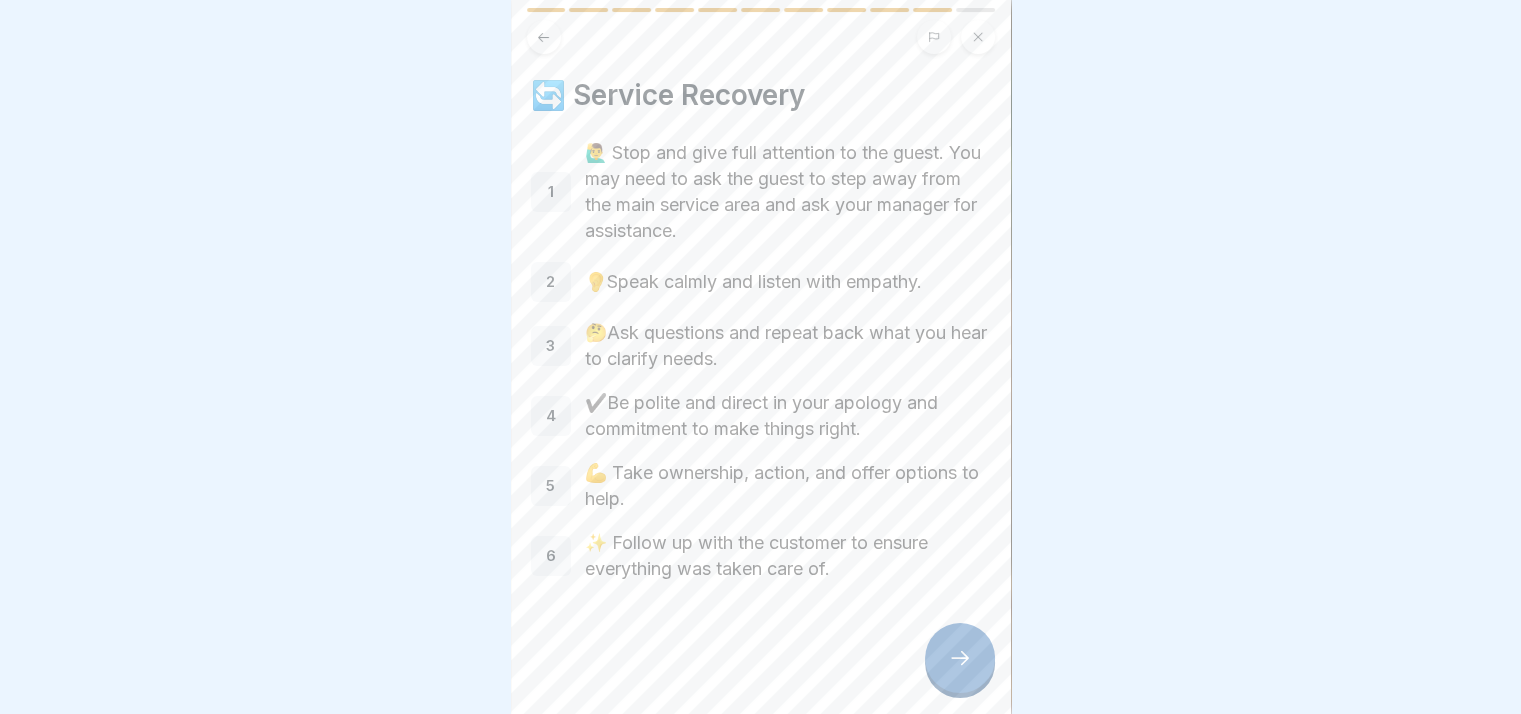 click 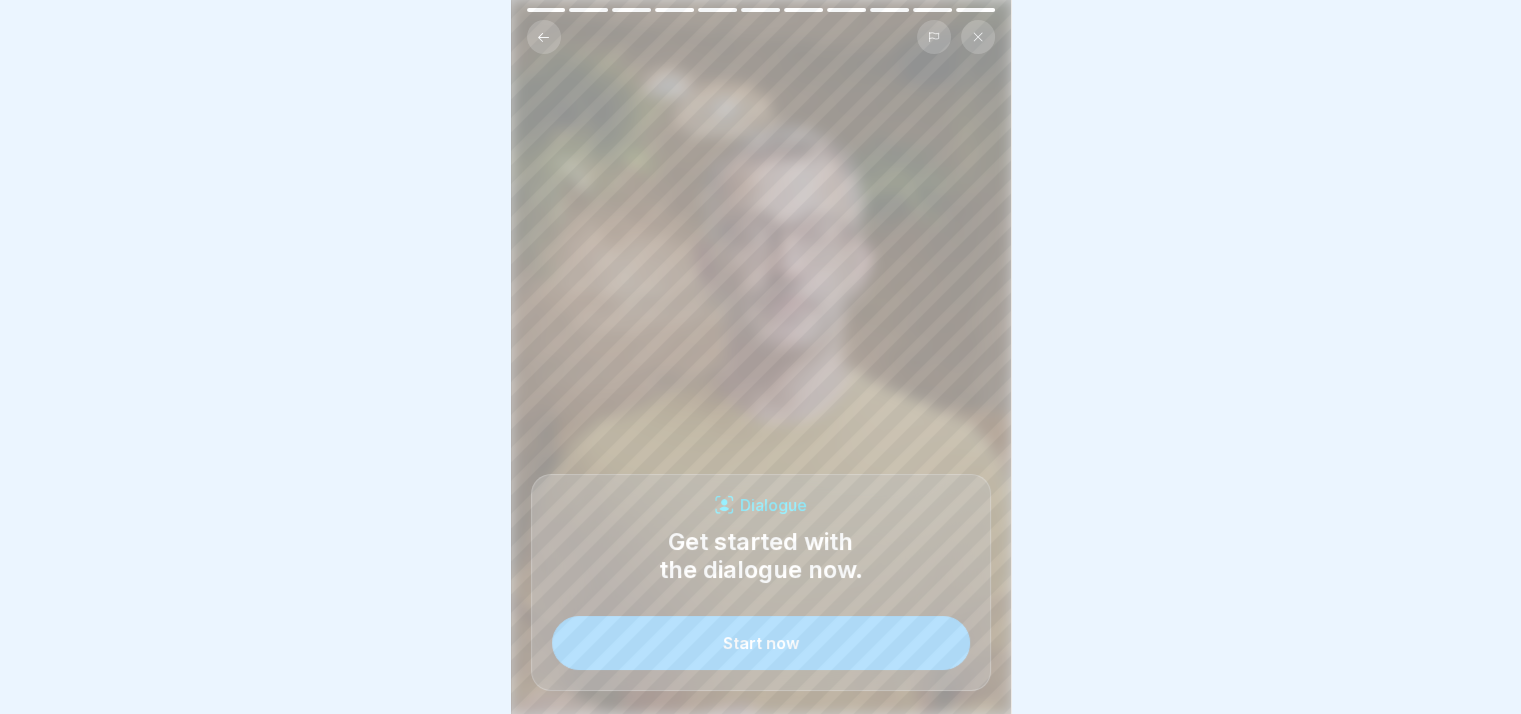 click on "Start now" at bounding box center [761, 643] 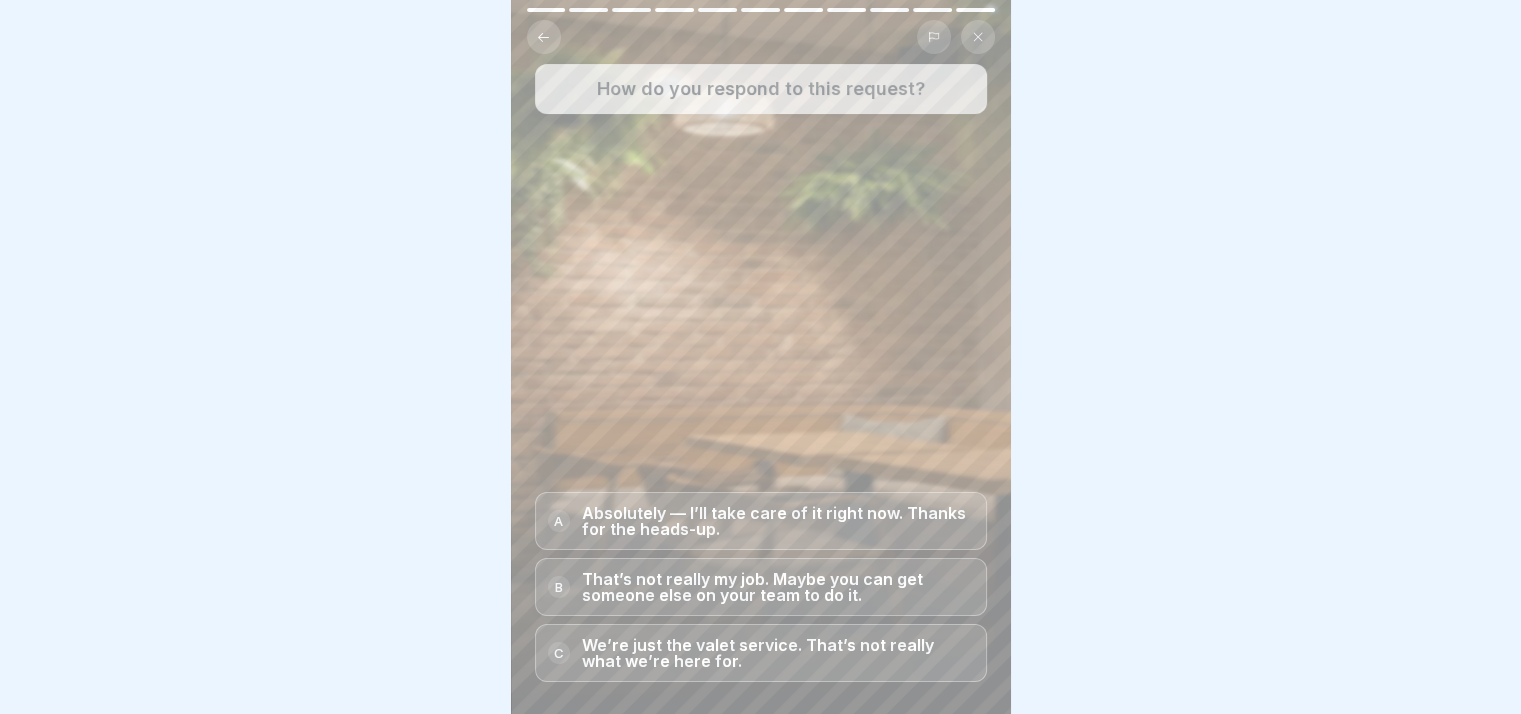 click on "Absolutely — I’ll take care of it right now. Thanks for the heads-up." at bounding box center (778, 521) 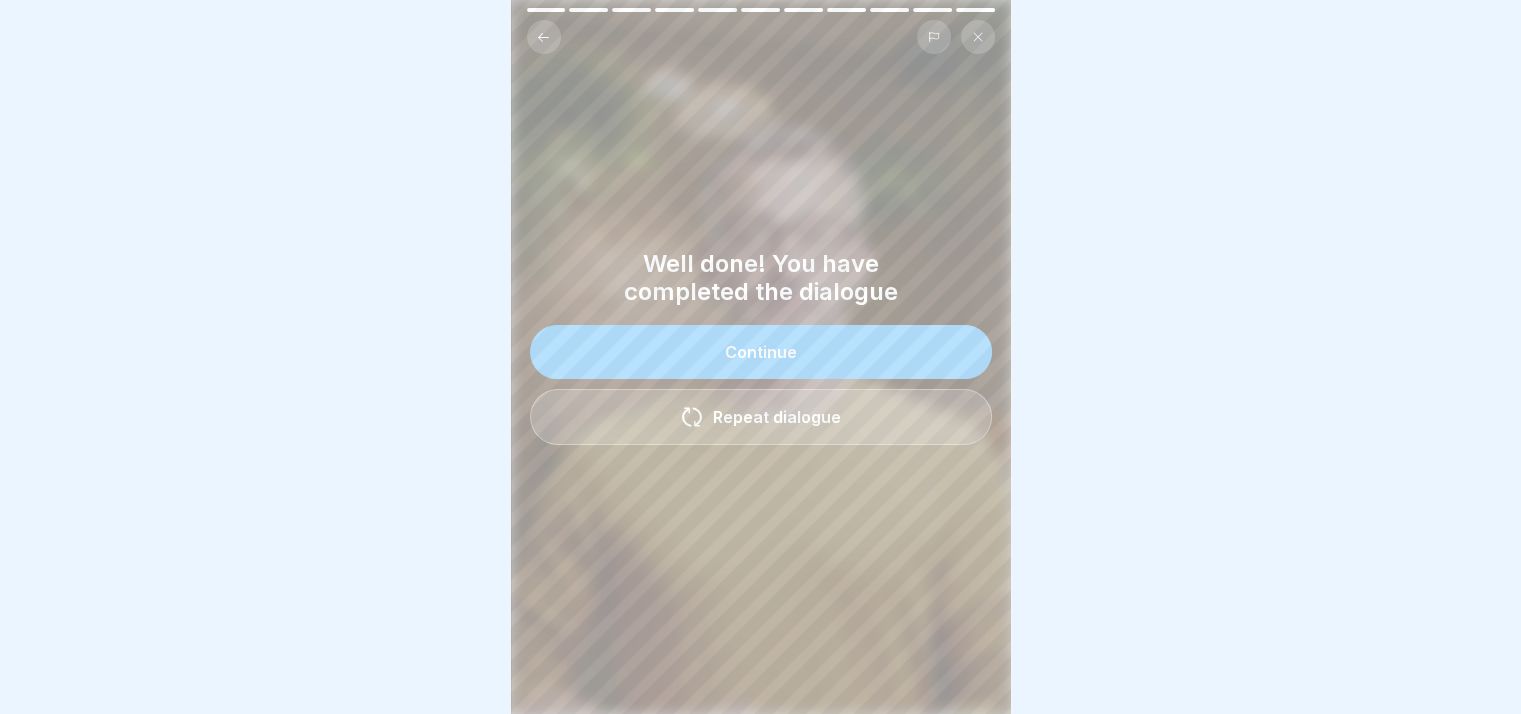 click on "Continue" at bounding box center (761, 352) 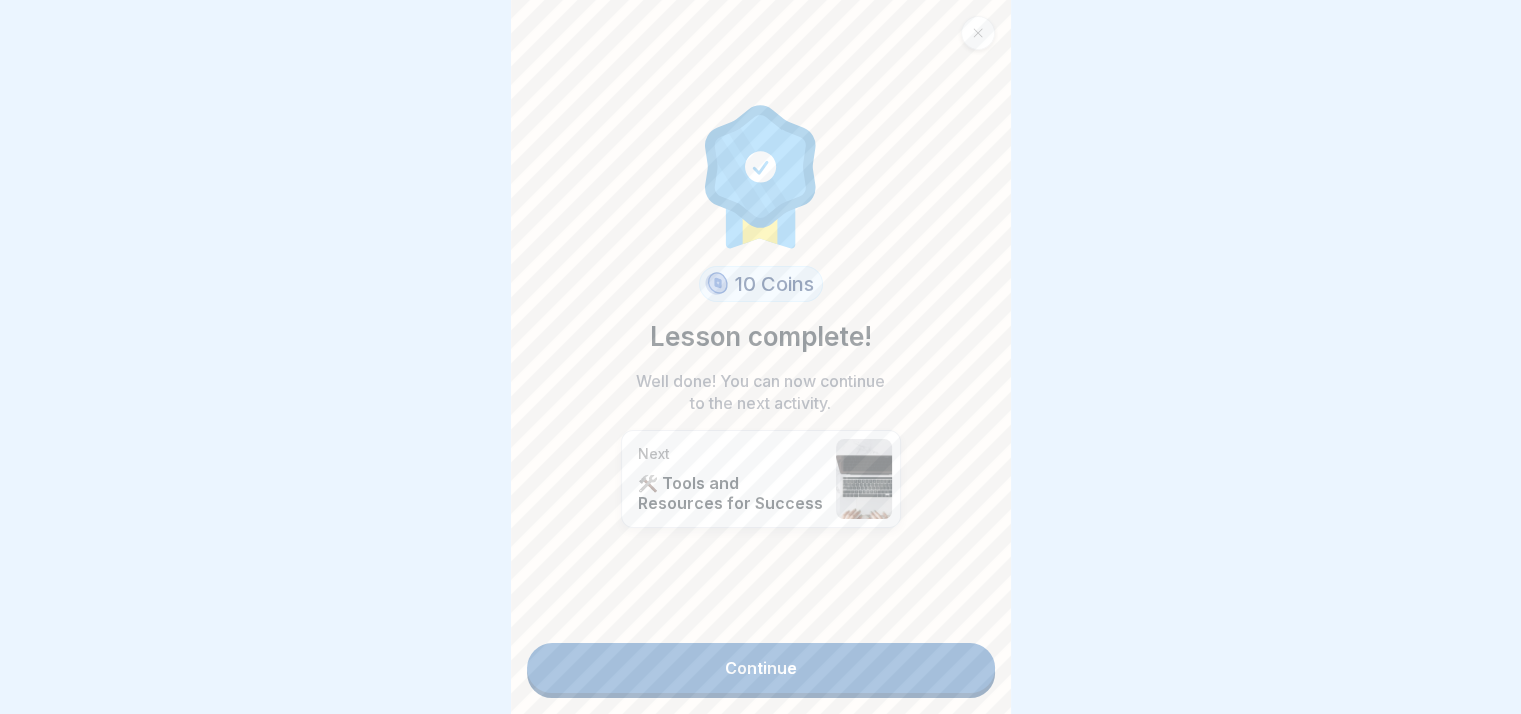 click on "Continue" at bounding box center (761, 668) 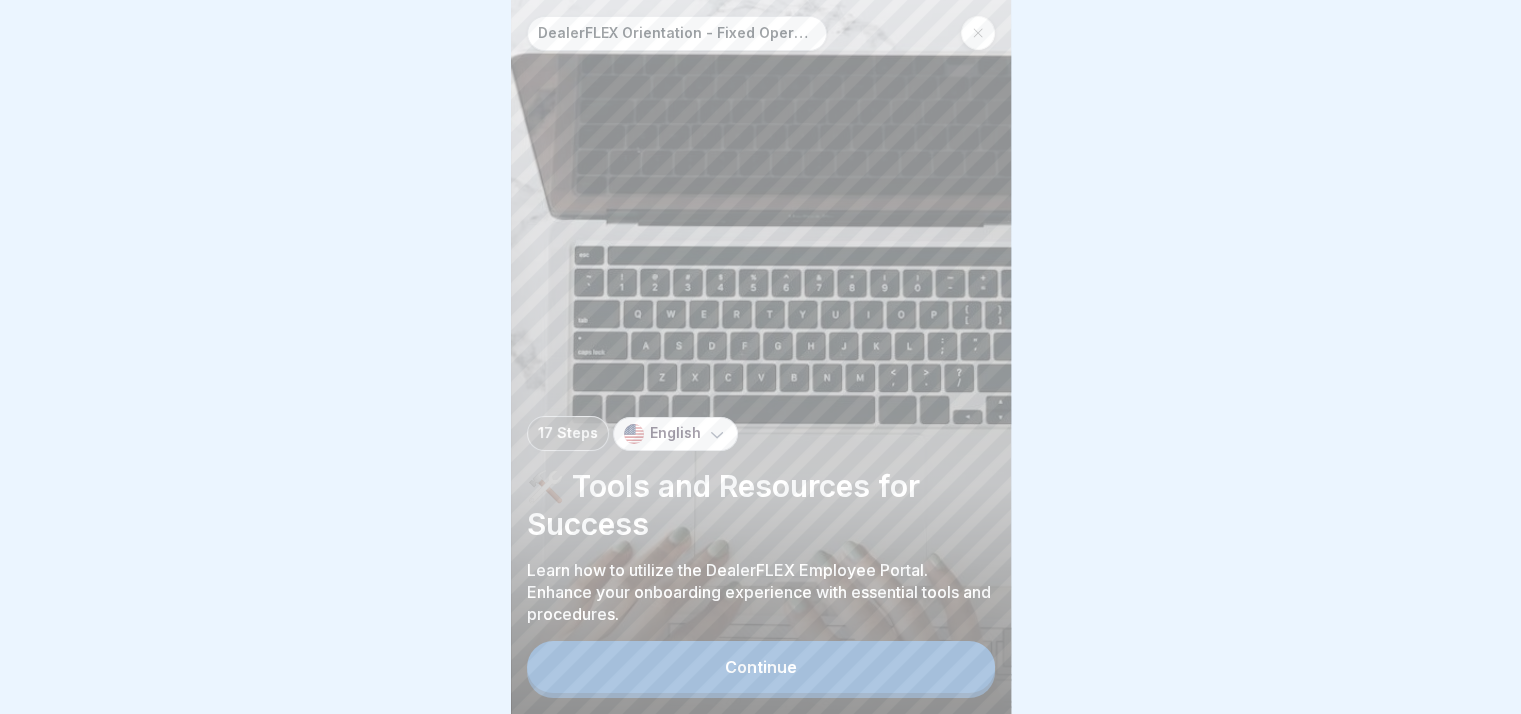click on "Continue" at bounding box center (761, 667) 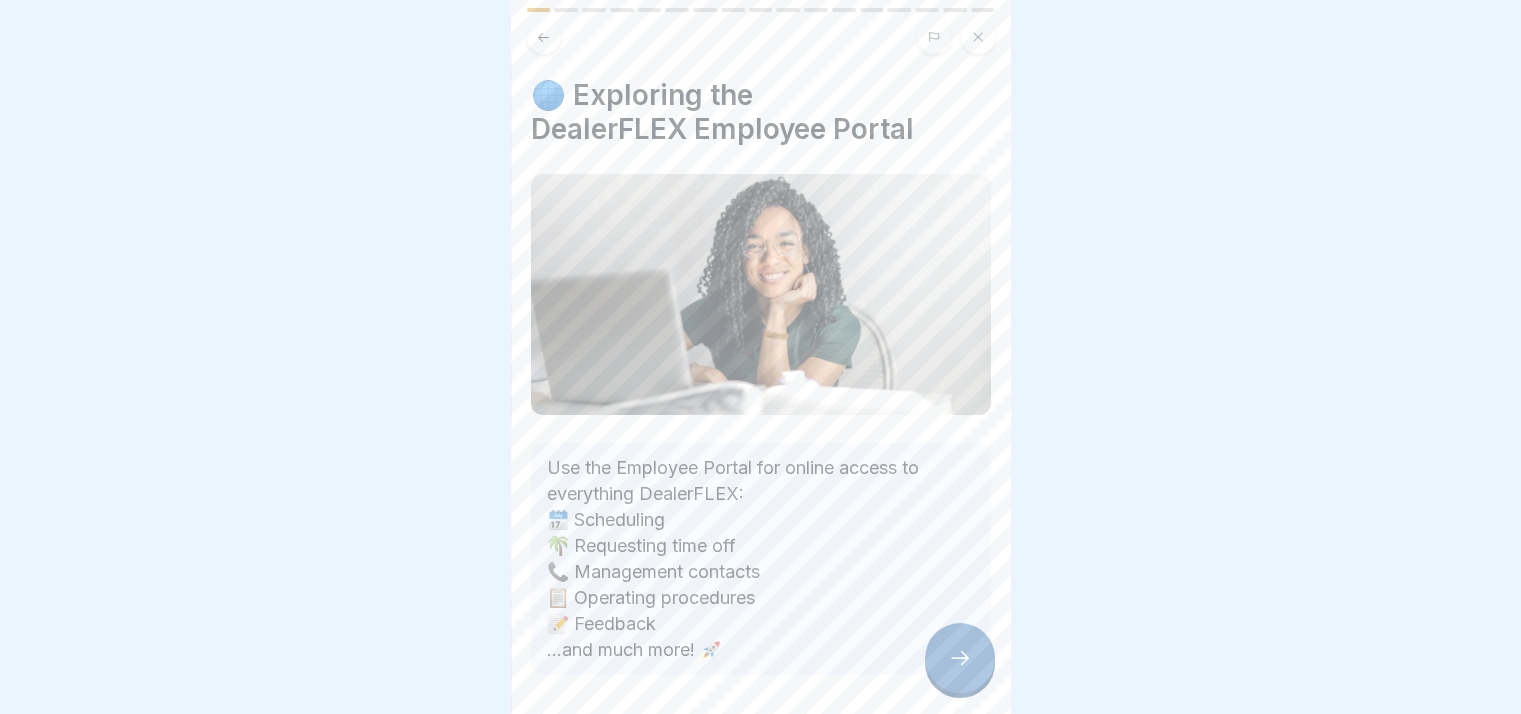 click at bounding box center [960, 658] 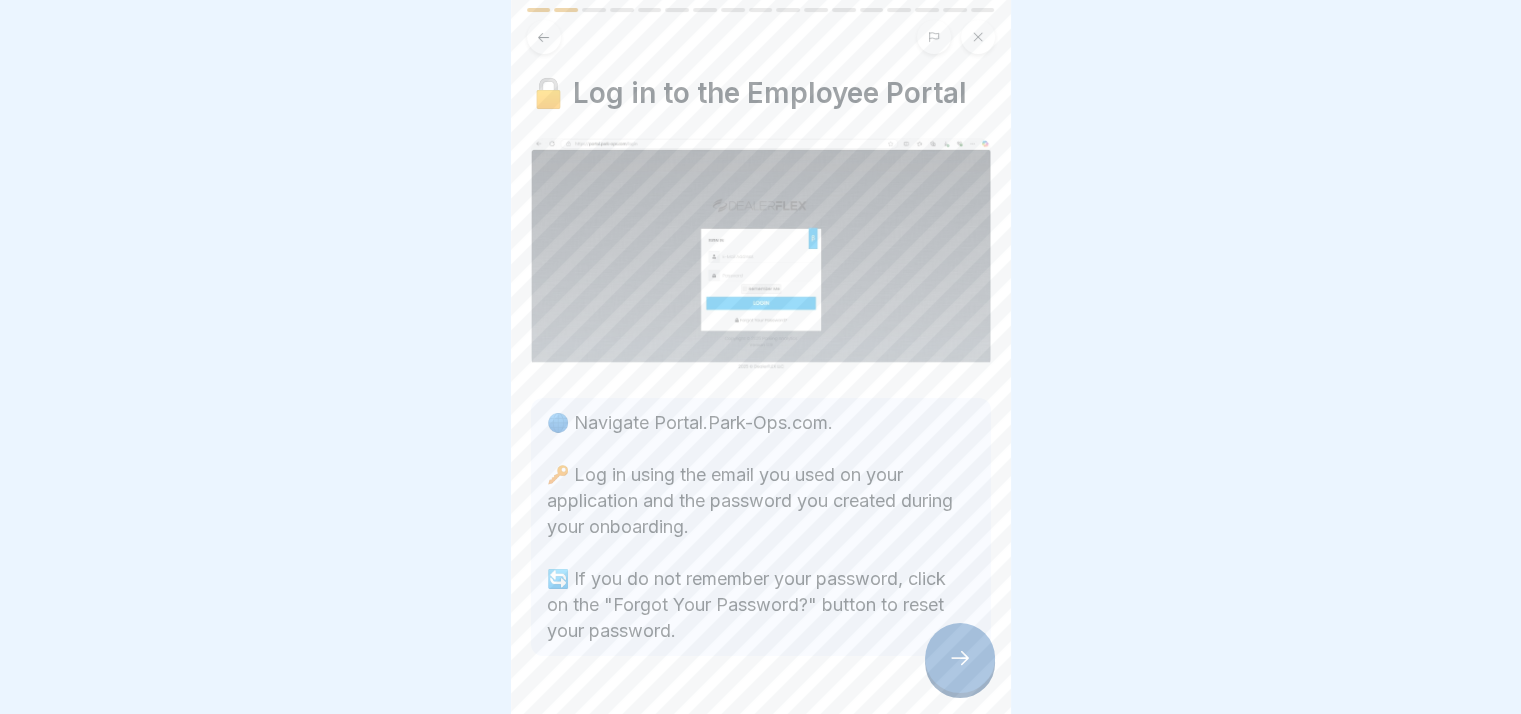 scroll, scrollTop: 0, scrollLeft: 0, axis: both 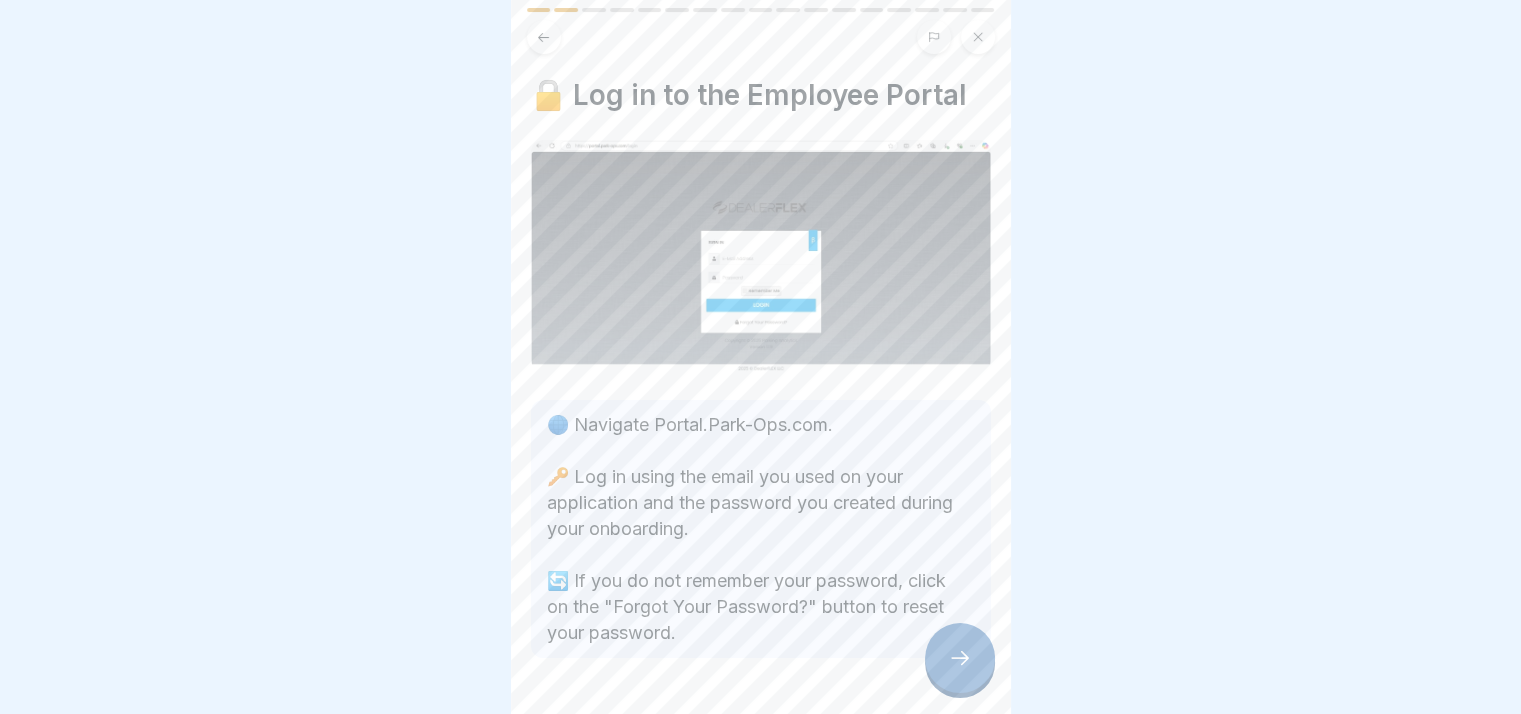 click at bounding box center (761, 718) 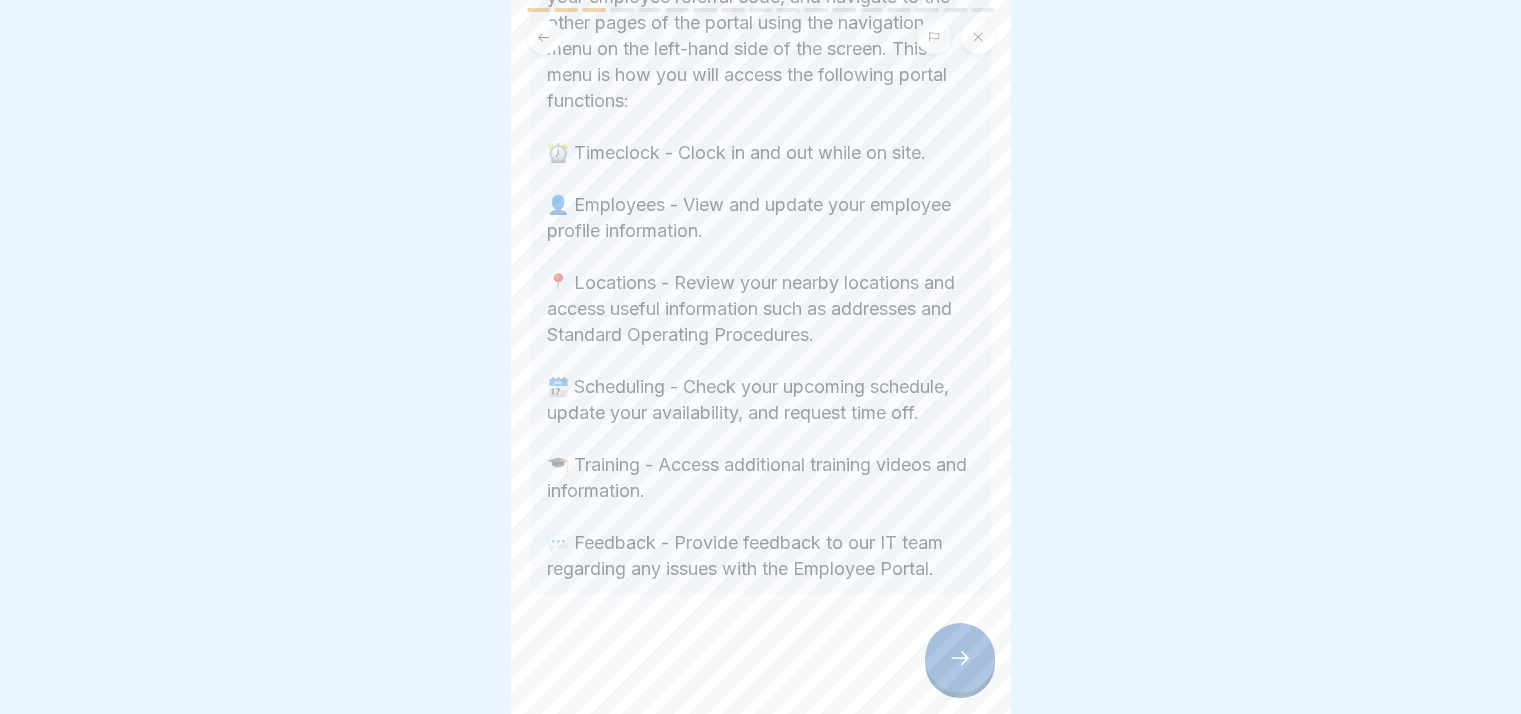 scroll, scrollTop: 560, scrollLeft: 0, axis: vertical 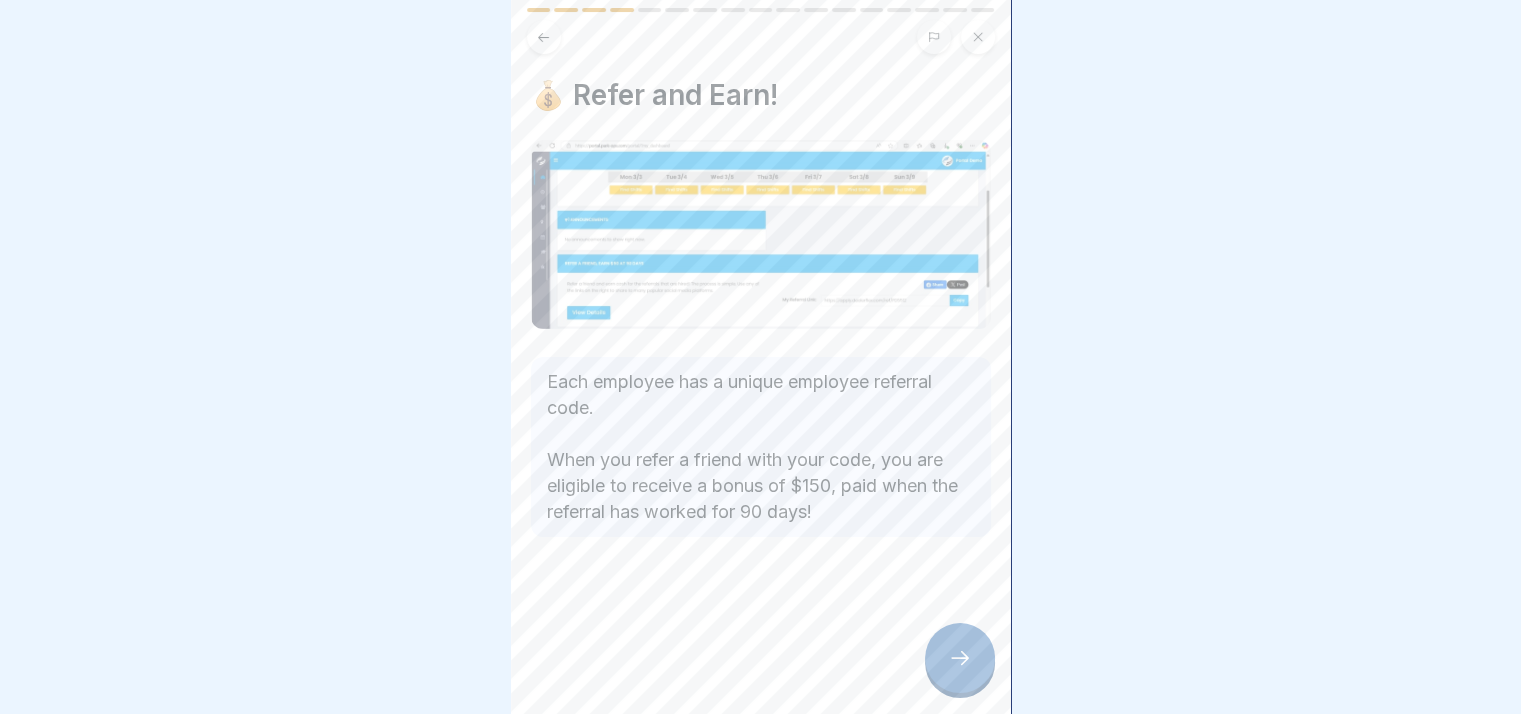click at bounding box center [960, 658] 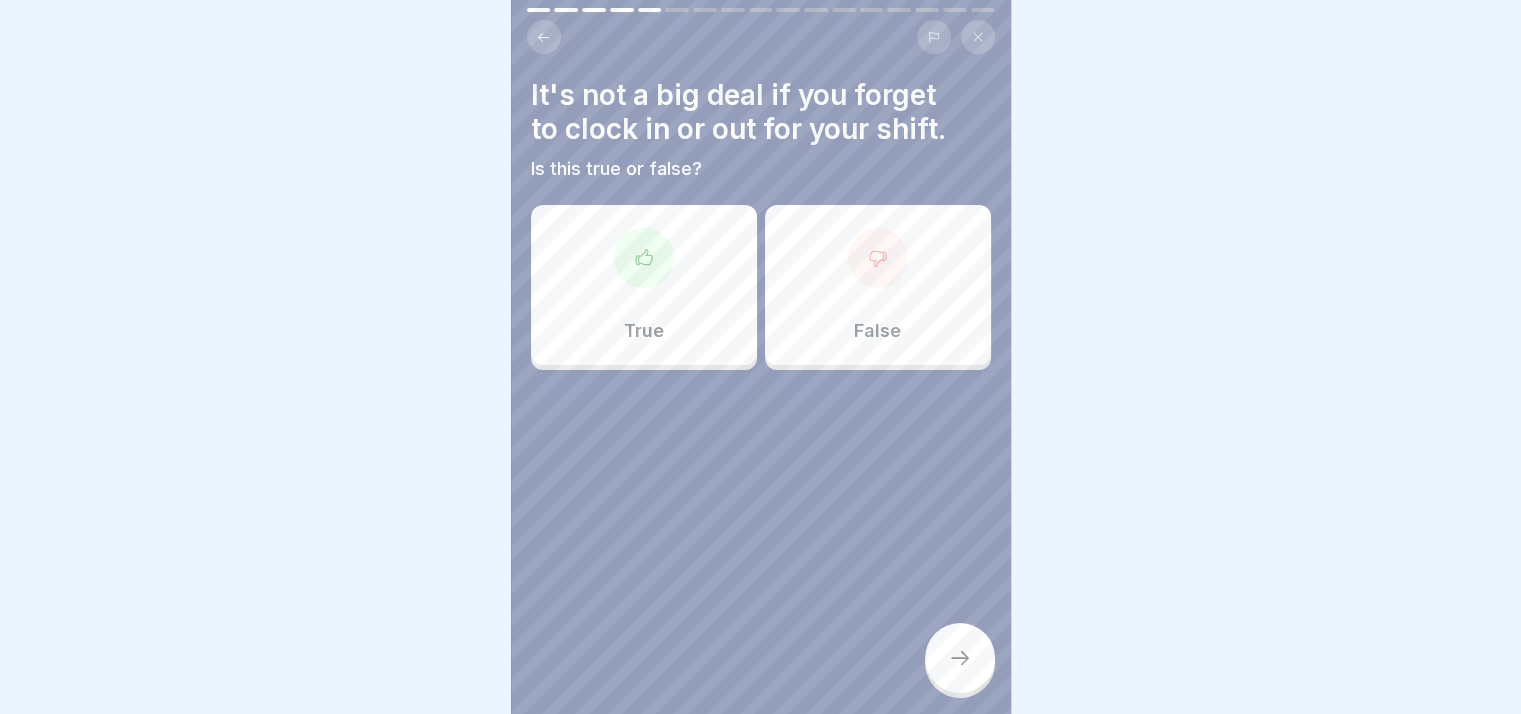 click on "False" at bounding box center [878, 285] 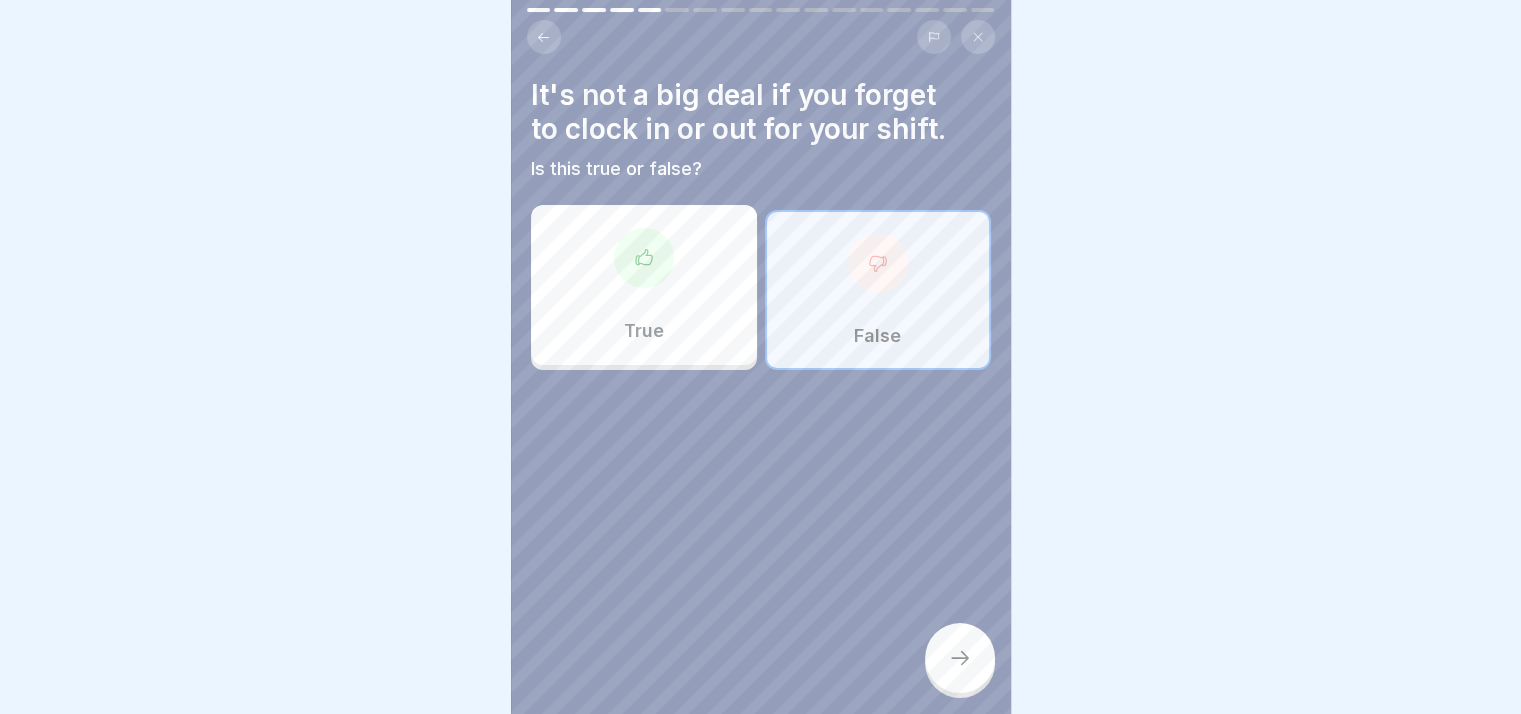 click 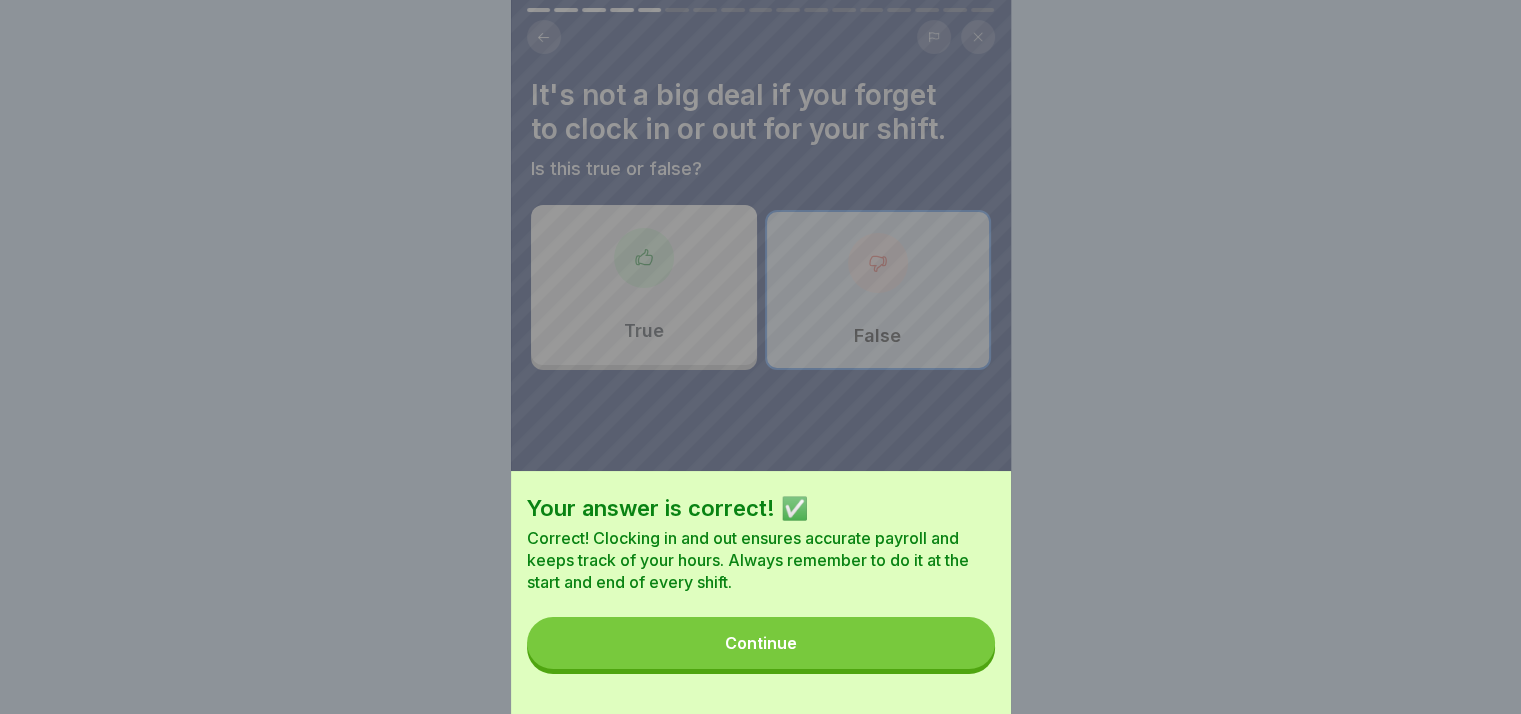 click on "Continue" at bounding box center (761, 643) 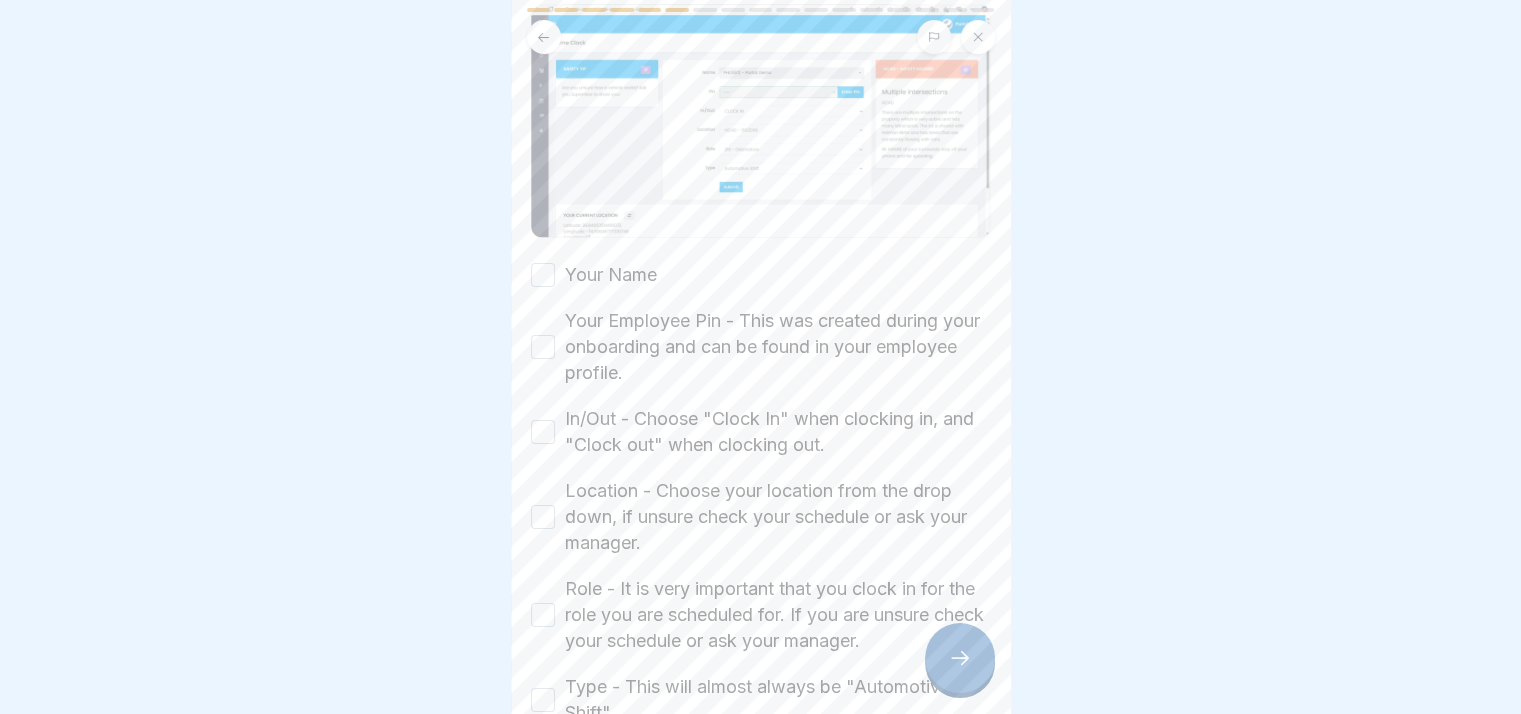 scroll, scrollTop: 300, scrollLeft: 0, axis: vertical 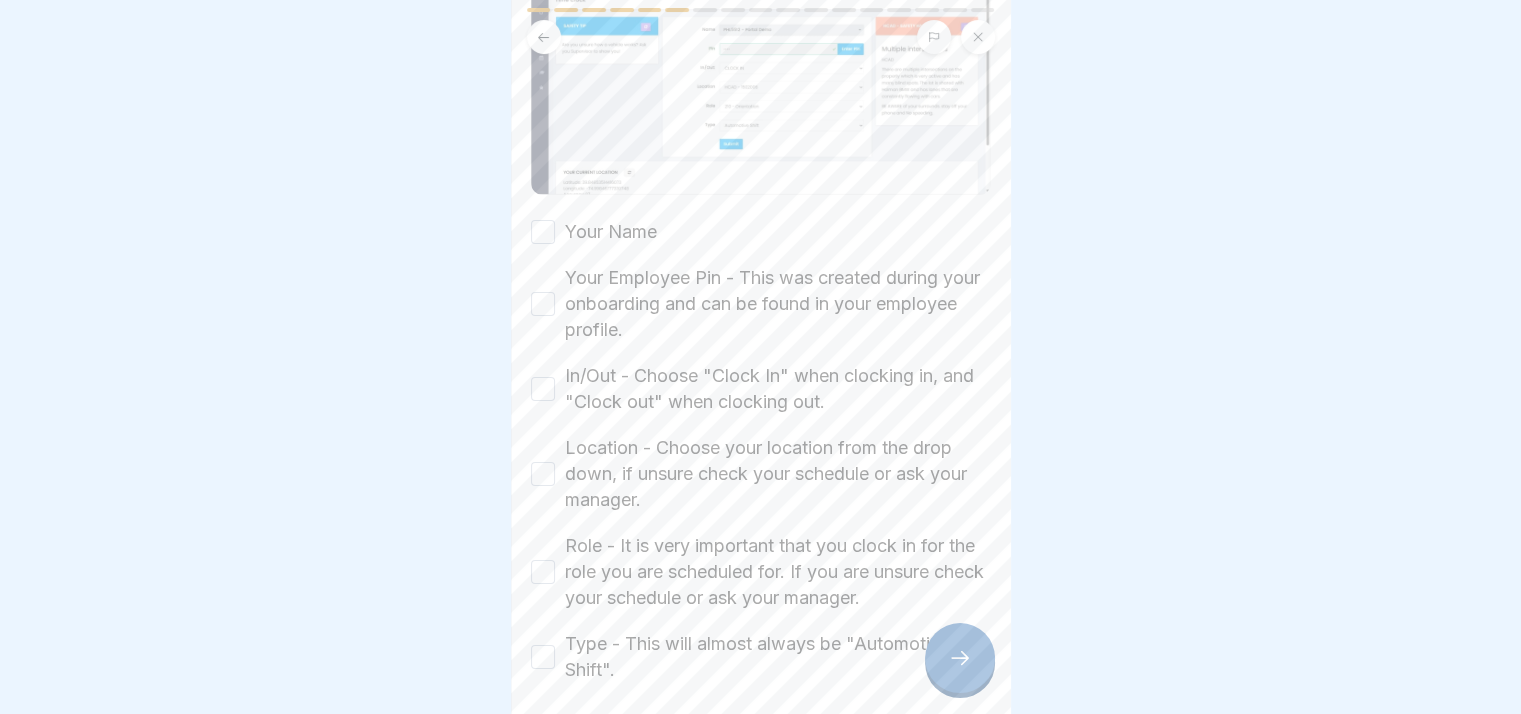 click on "Your Name" at bounding box center (543, 232) 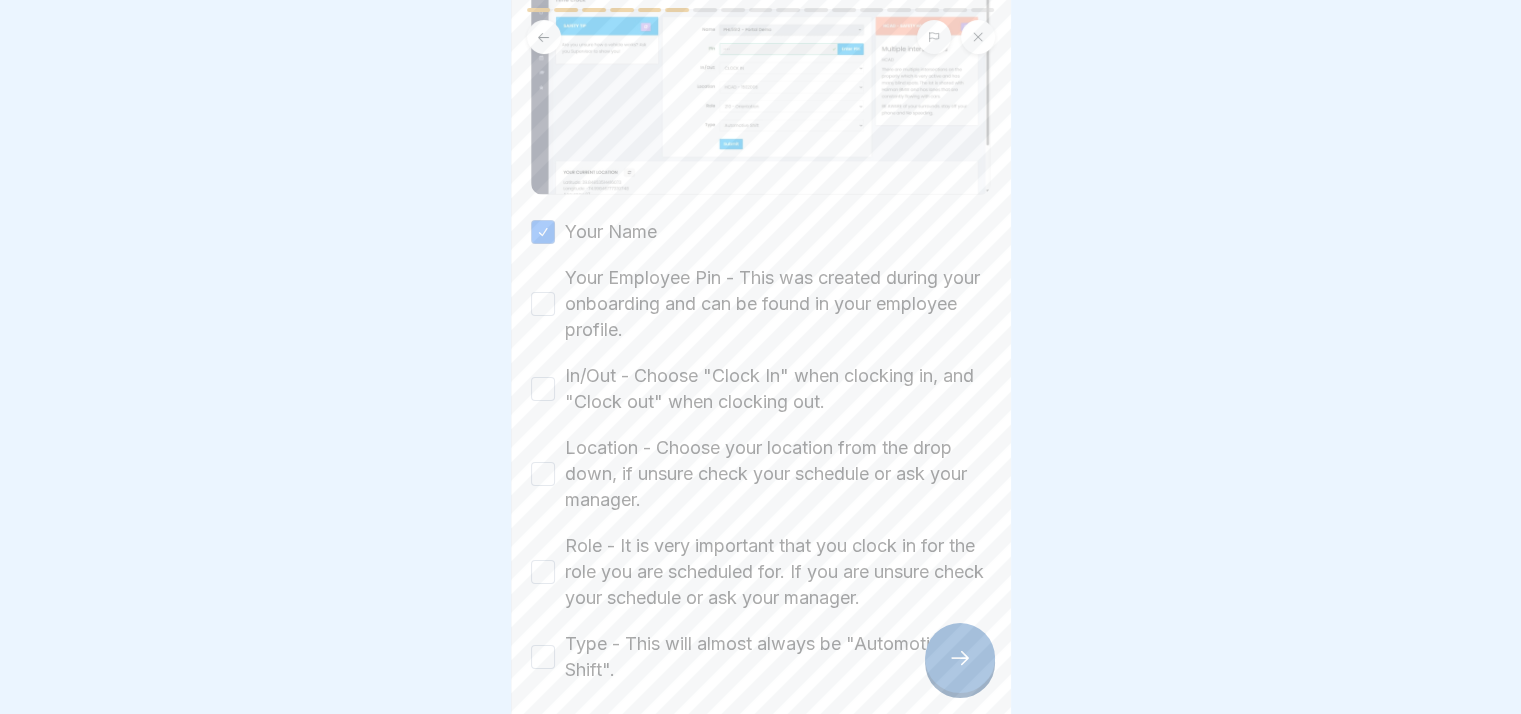 click on "Your Employee Pin - This was created during your onboarding and can be found in your employee profile." at bounding box center [761, 304] 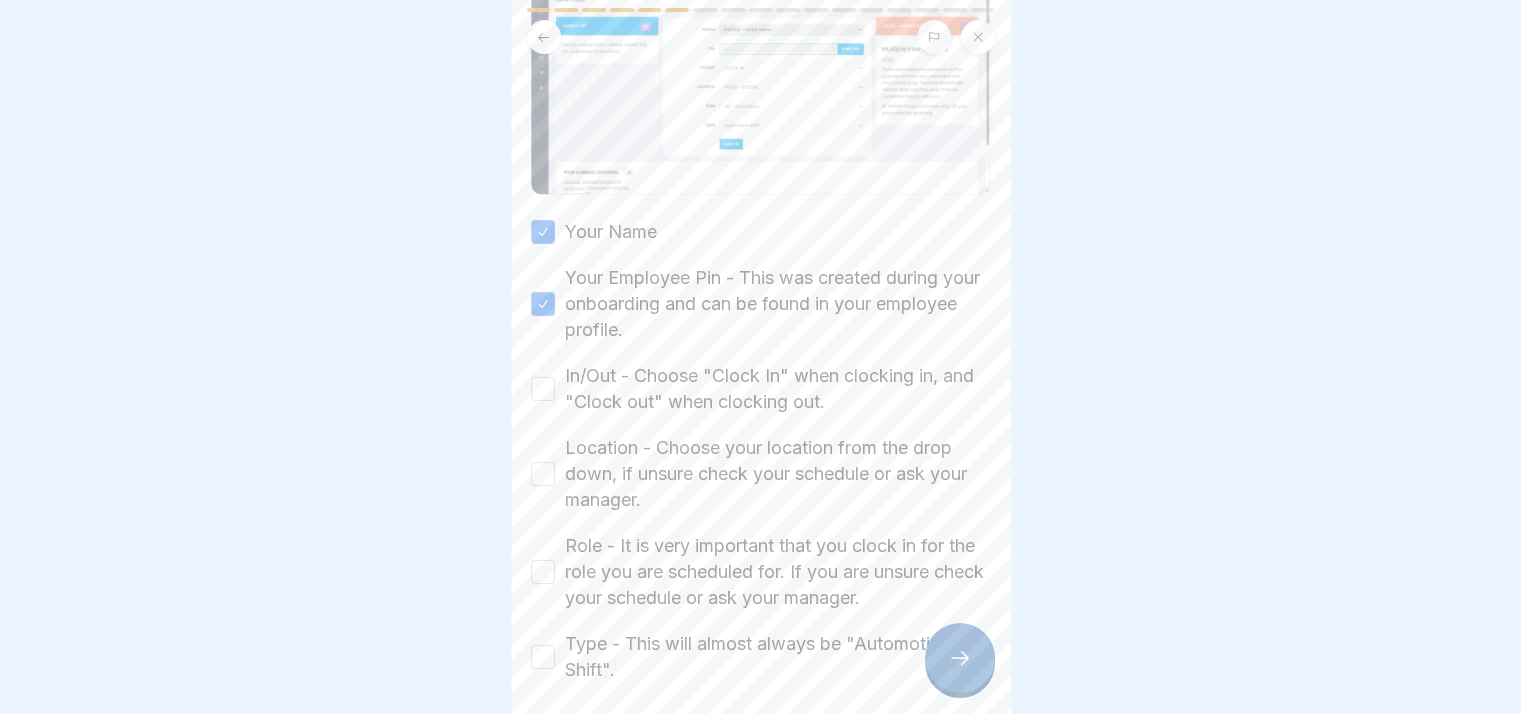 click on "In/Out - Choose "Clock In" when clocking in, and "Clock out" when clocking out." at bounding box center (543, 389) 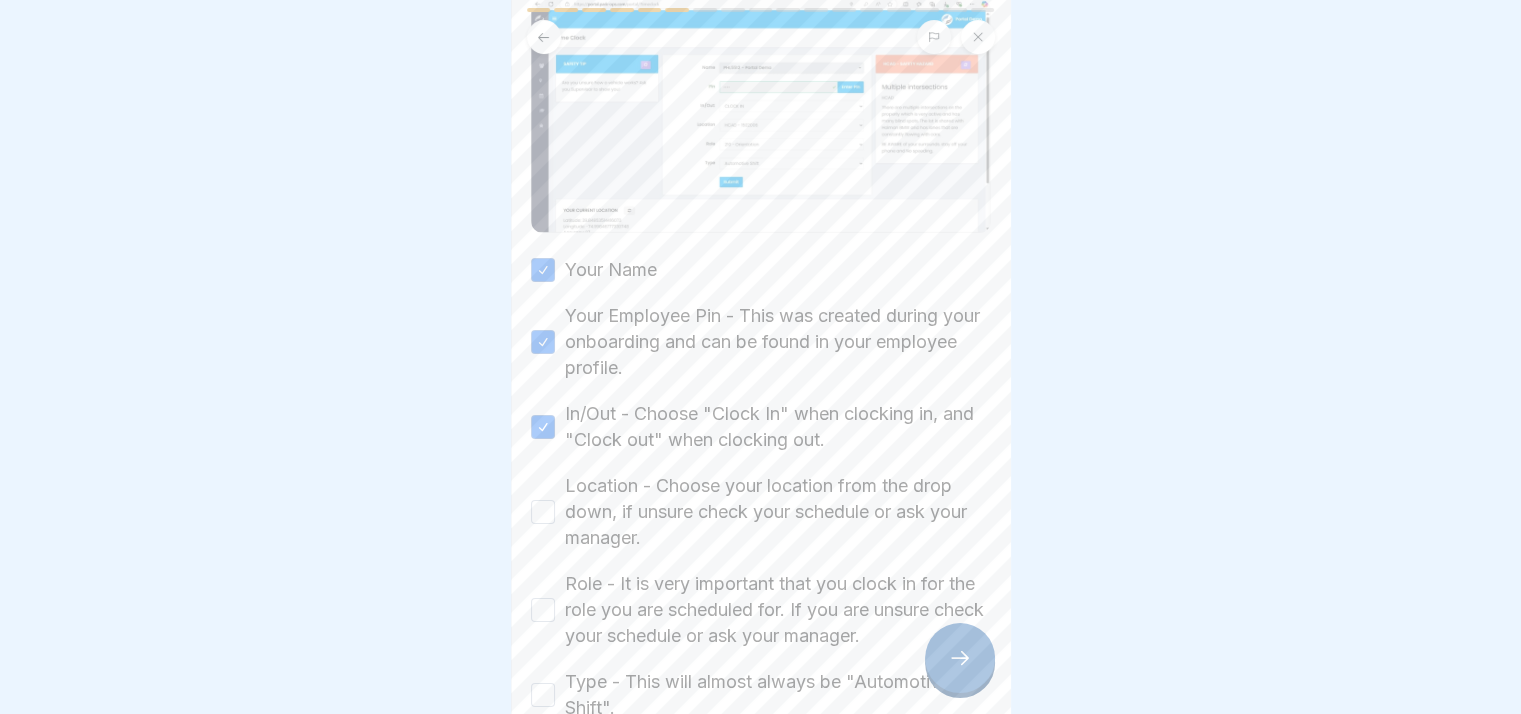 scroll, scrollTop: 300, scrollLeft: 0, axis: vertical 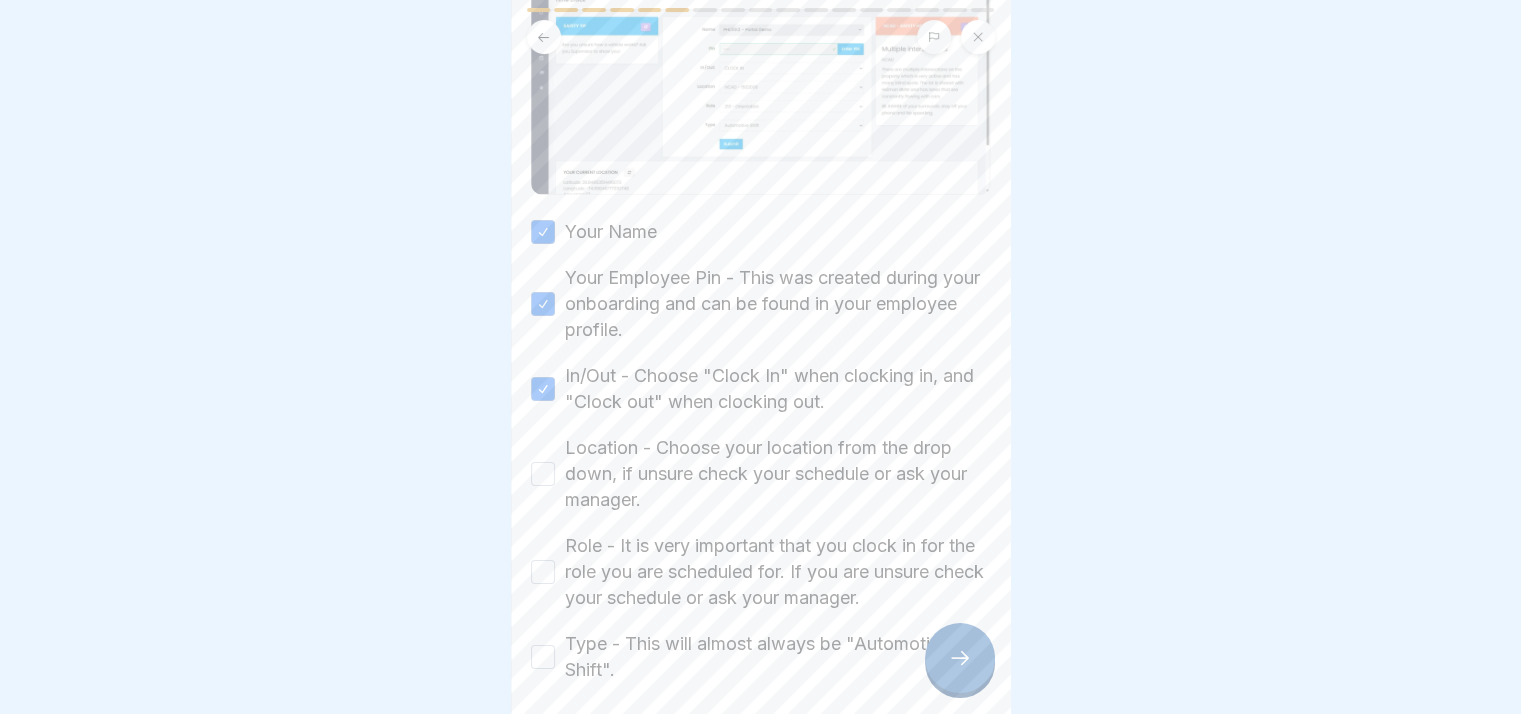 click on "Using the Employee Time Clock You will enter the following information when using the time clock. Please tick all boxes to continue. Your Name Your Employee Pin - This was created during your onboarding and can be found in your employee profile. In/Out - Choose "Clock In" when clocking in, and "Clock out" when clocking out. Location - Choose your location from the drop down, if unsure check your schedule or ask your manager. Role - It is very important that you clock in for the role you are scheduled for. If you are unsure check your schedule or ask your manager. Type - This will almost always be "Automotive Shift"." at bounding box center [761, 357] 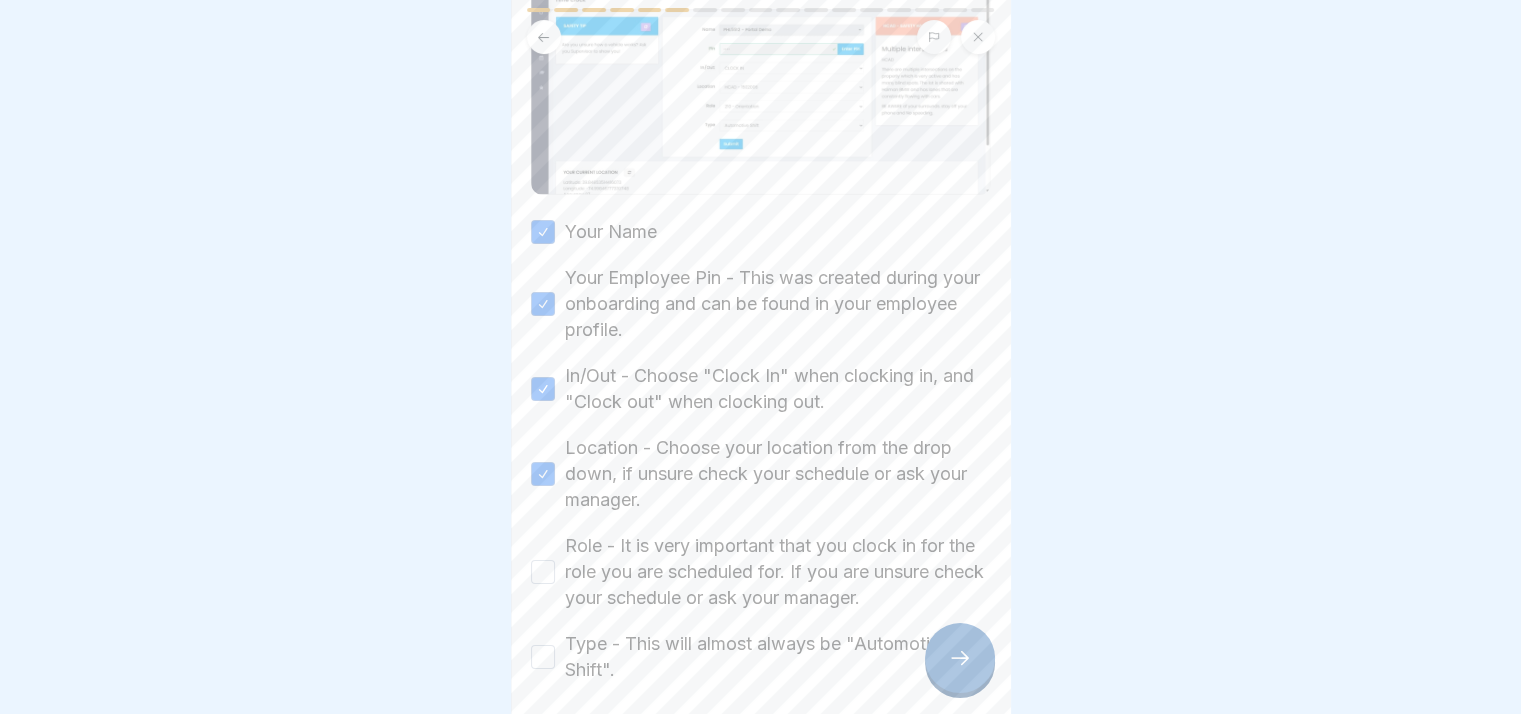 click on "Role - It is very important that you clock in for the role you are scheduled for. If you are unsure check your schedule or ask your manager." at bounding box center (543, 572) 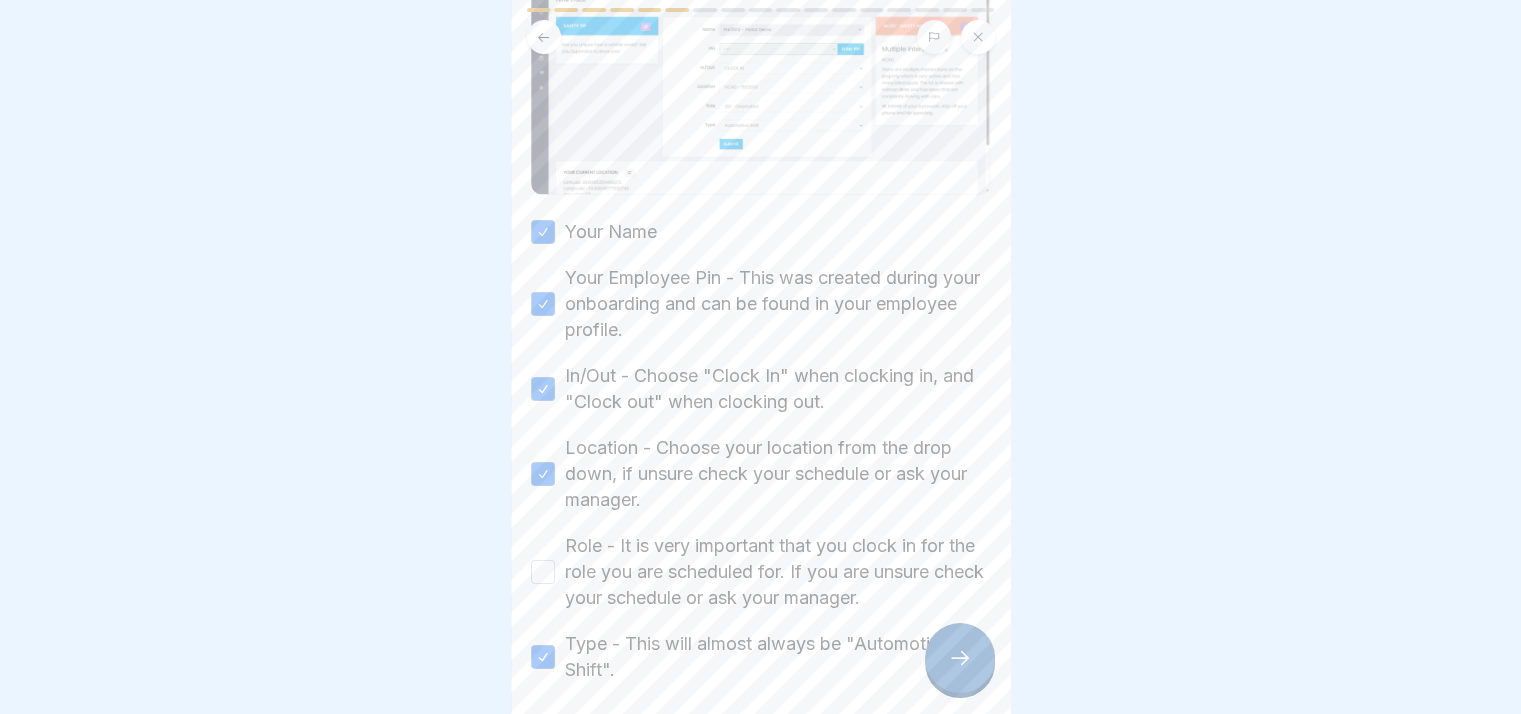 click on "Role - It is very important that you clock in for the role you are scheduled for. If you are unsure check your schedule or ask your manager." at bounding box center [543, 572] 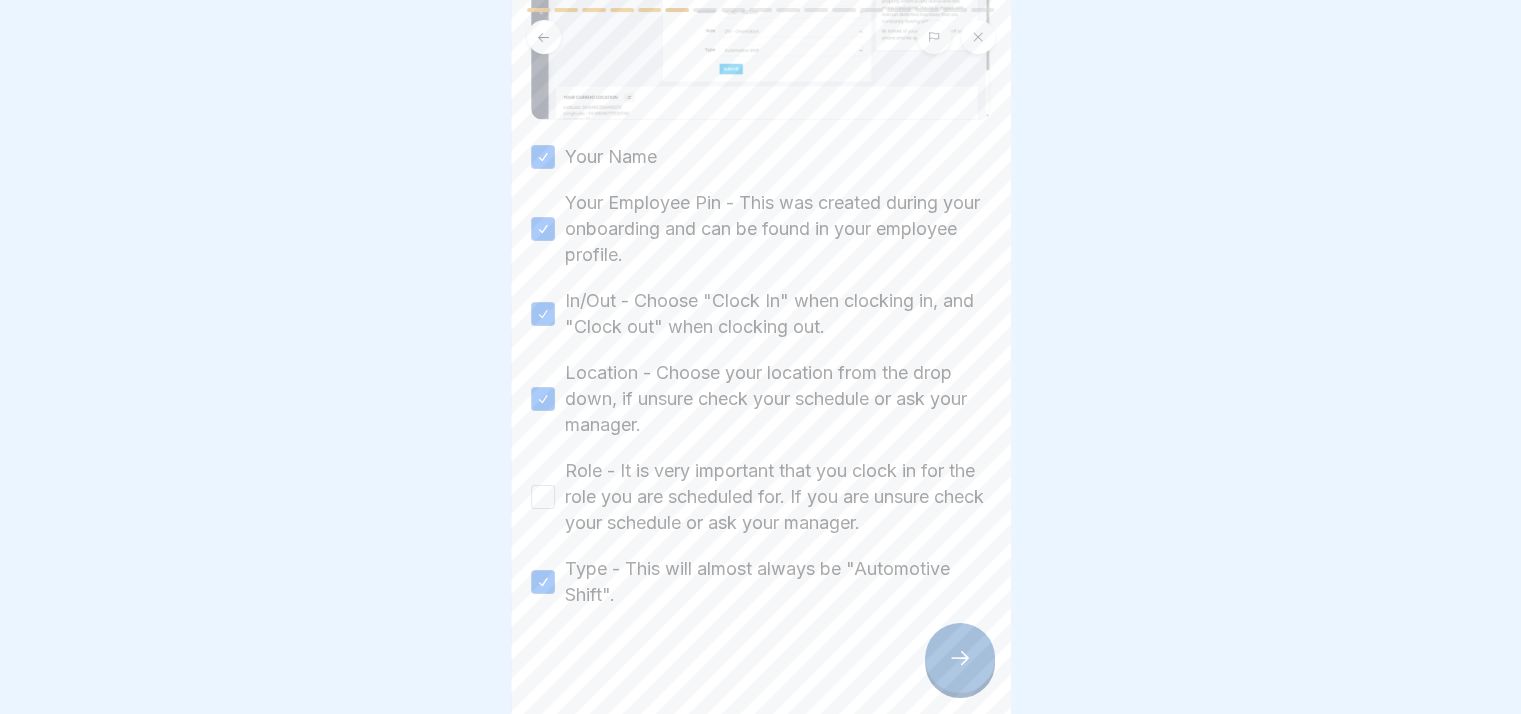 scroll, scrollTop: 380, scrollLeft: 0, axis: vertical 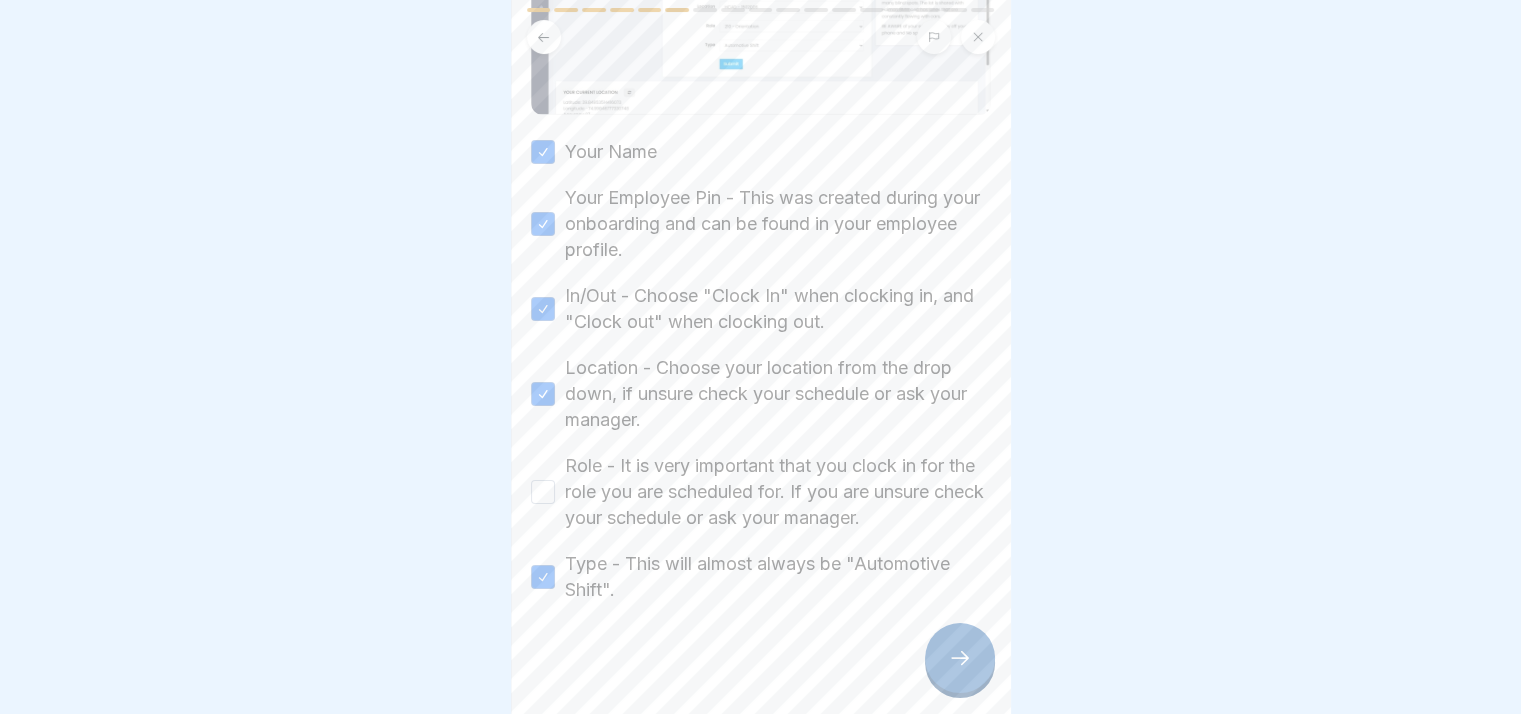 click on "Role - It is very important that you clock in for the role you are scheduled for. If you are unsure check your schedule or ask your manager." at bounding box center [761, 492] 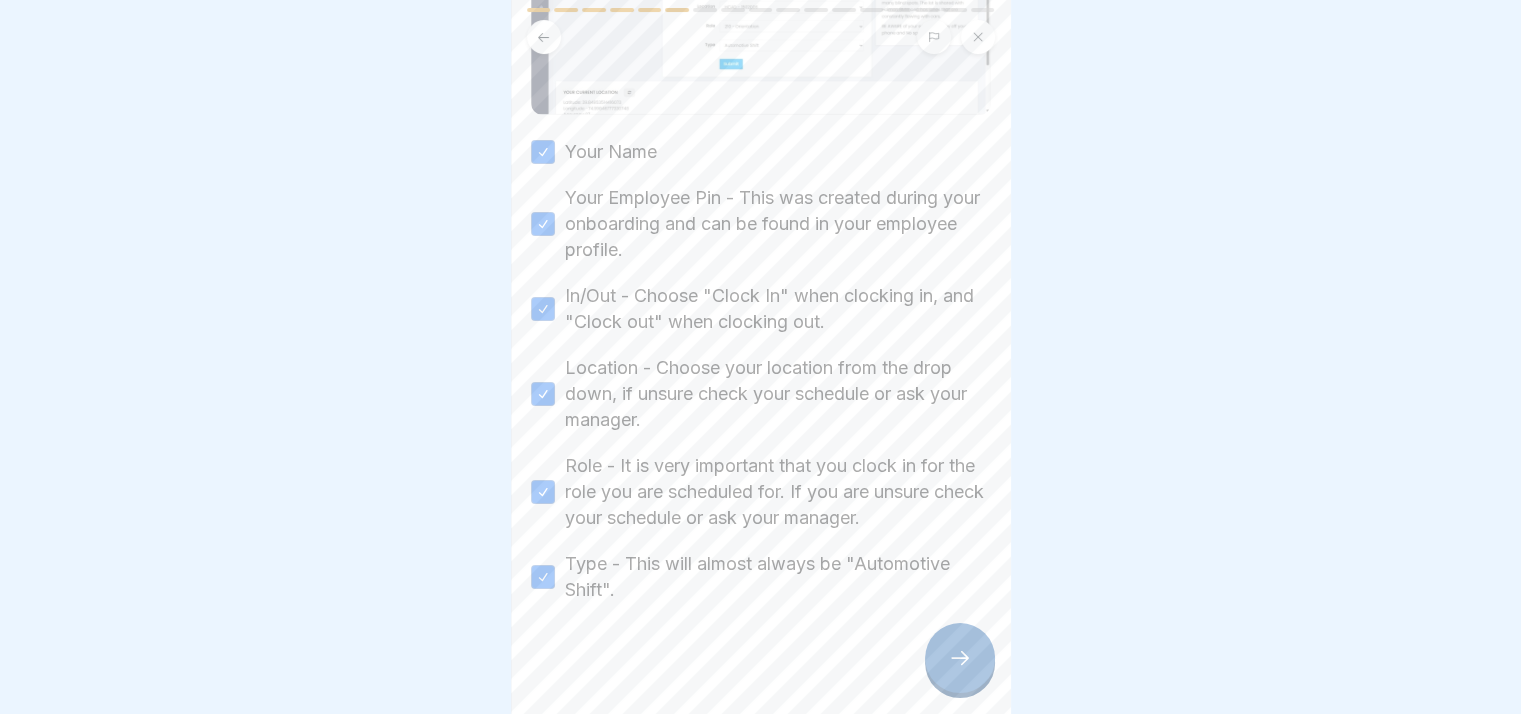 click 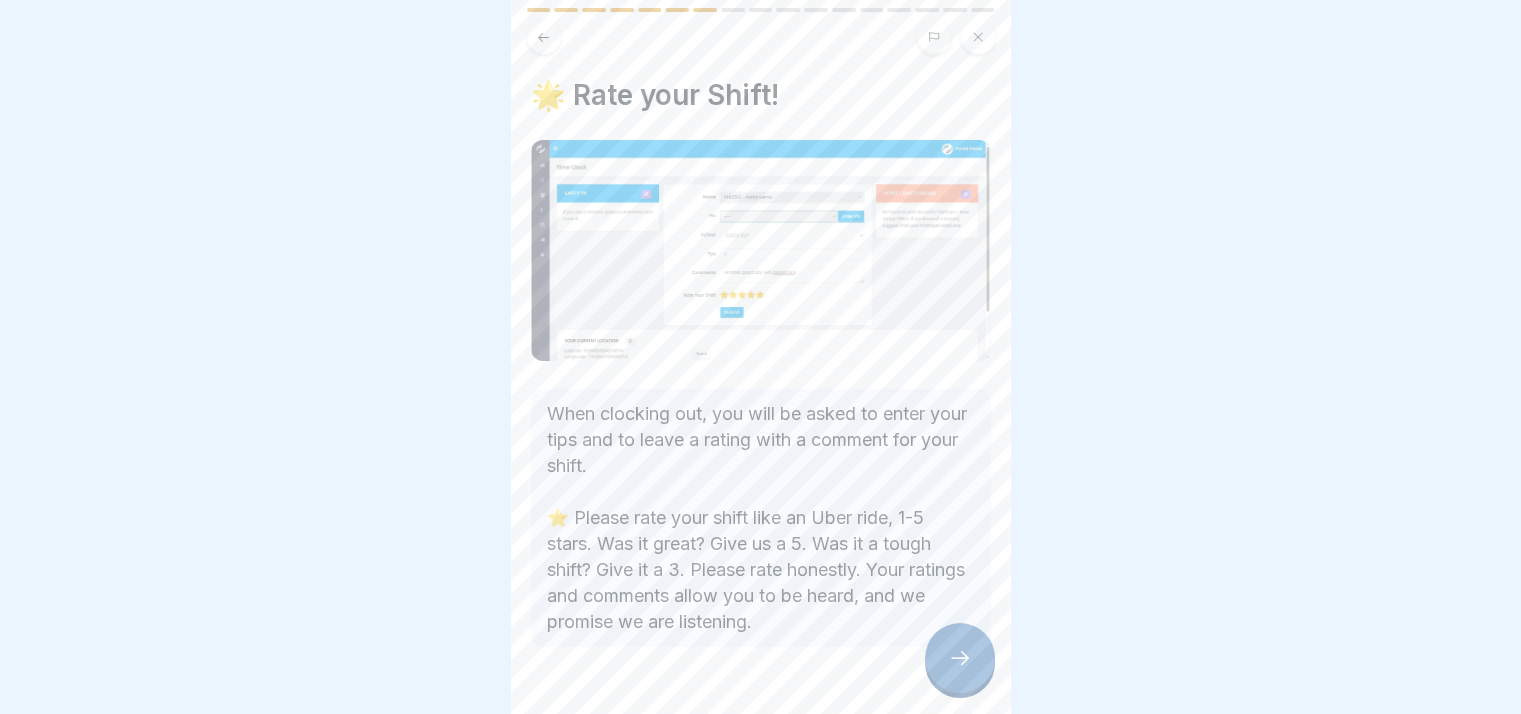 click 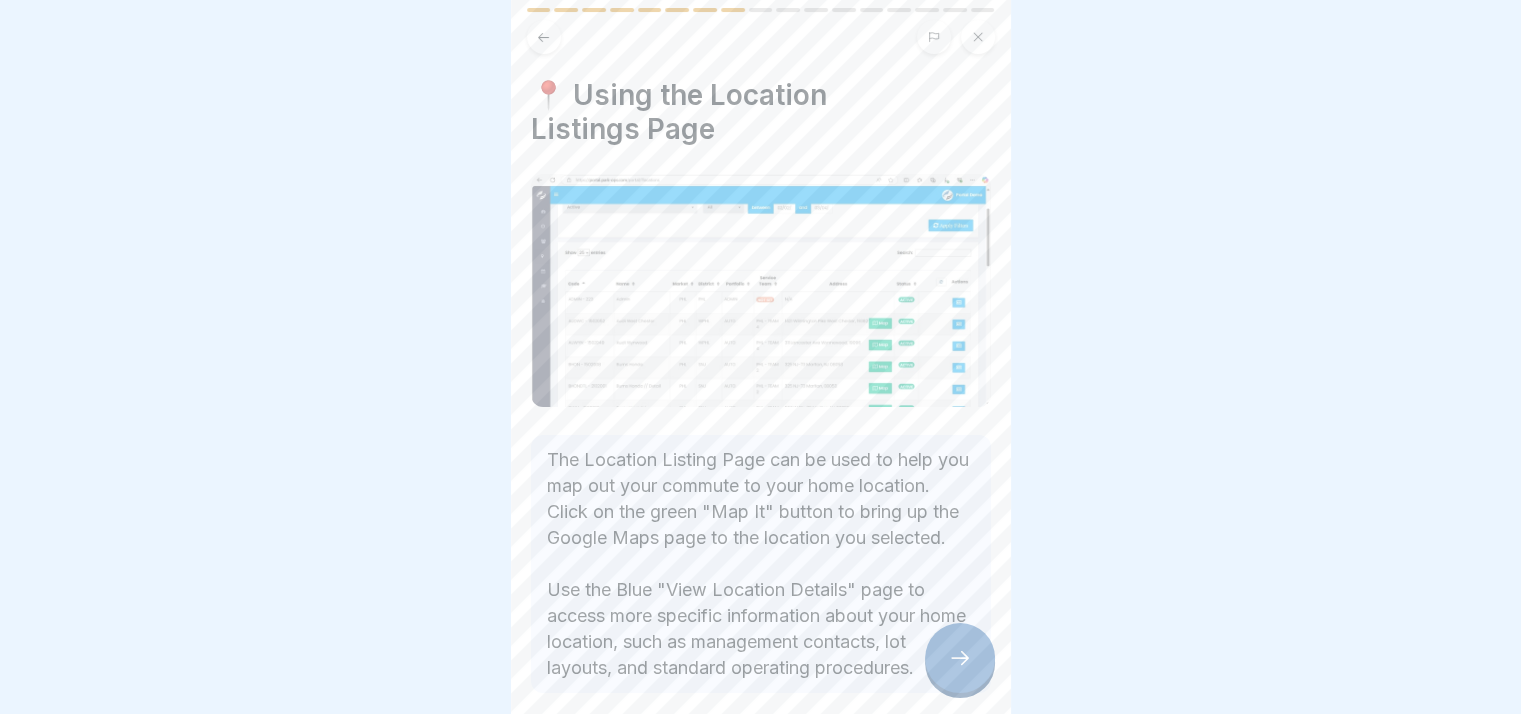 click 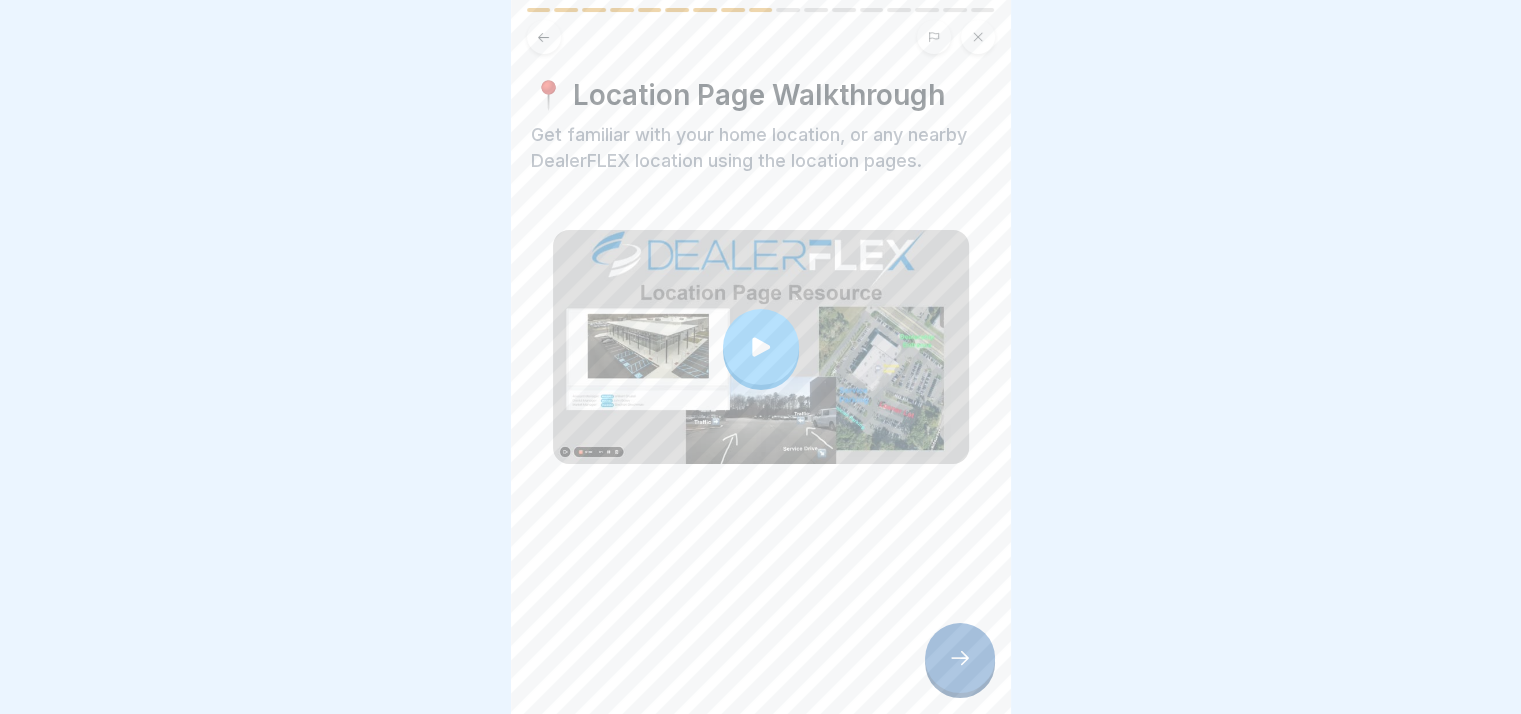 click 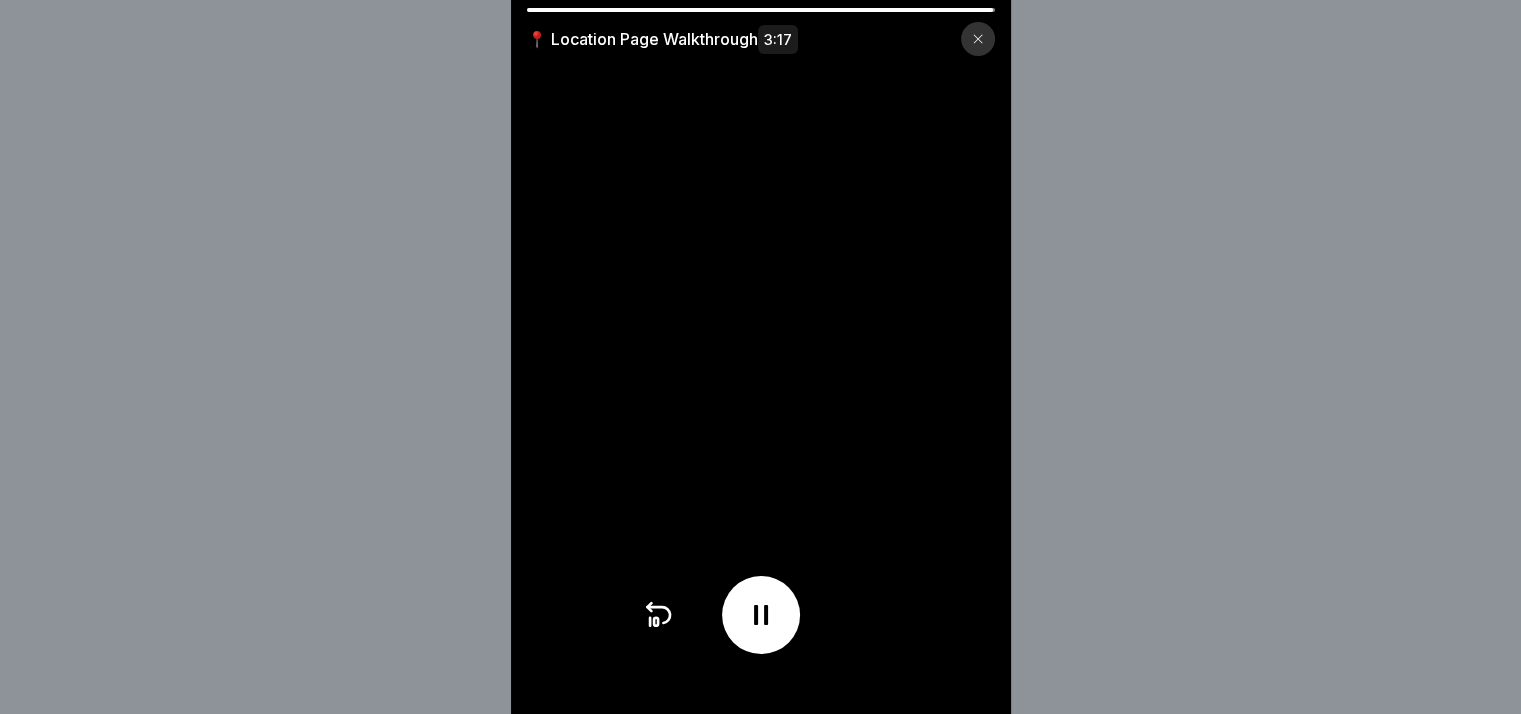 click at bounding box center (761, 357) 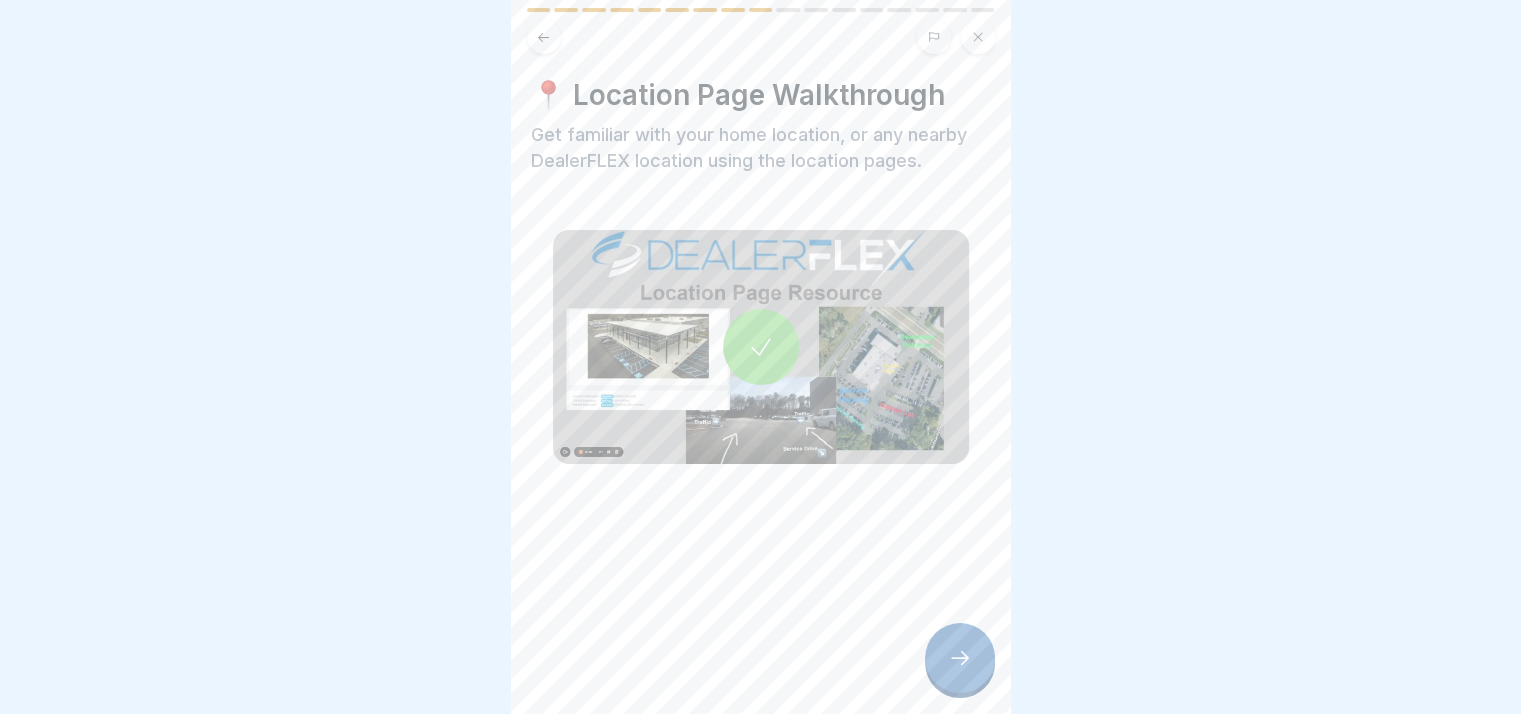 click at bounding box center (960, 658) 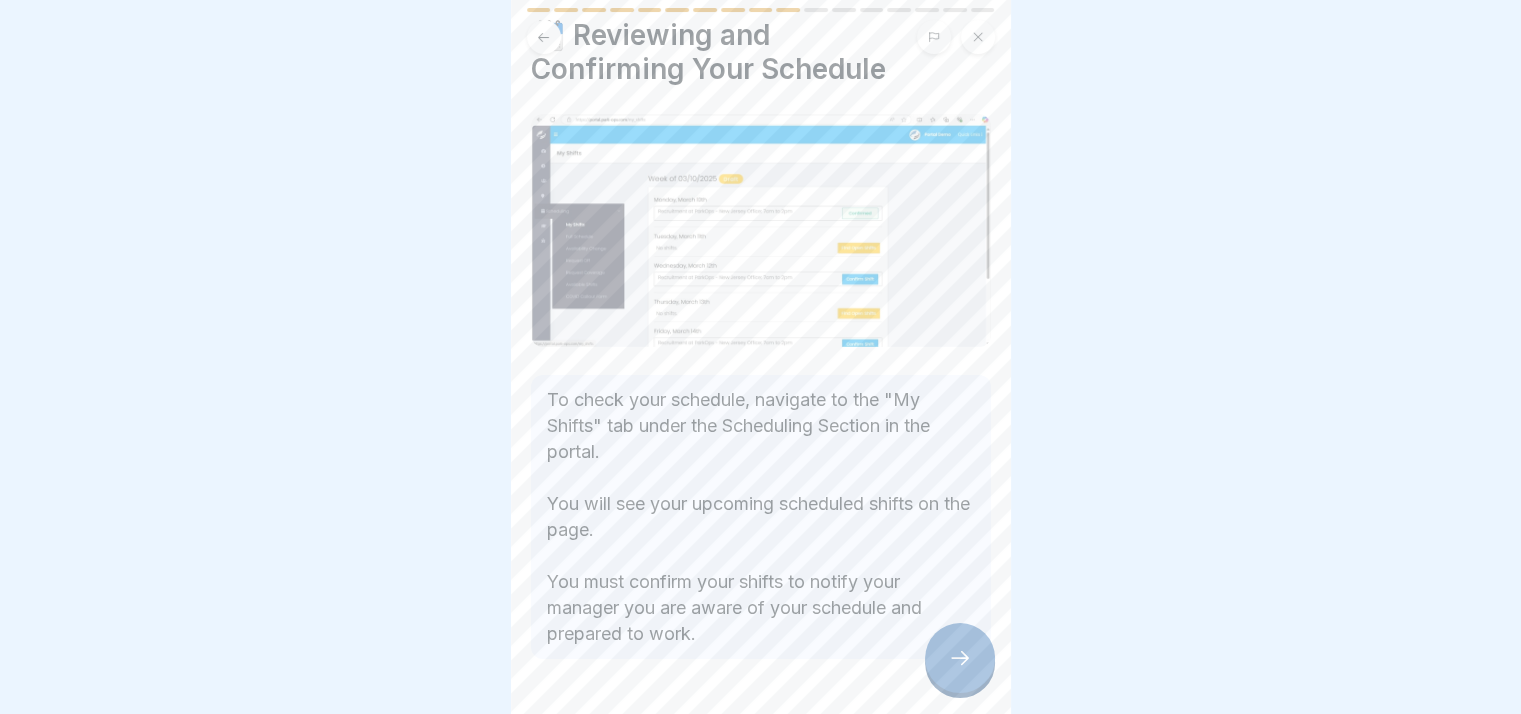 scroll, scrollTop: 116, scrollLeft: 0, axis: vertical 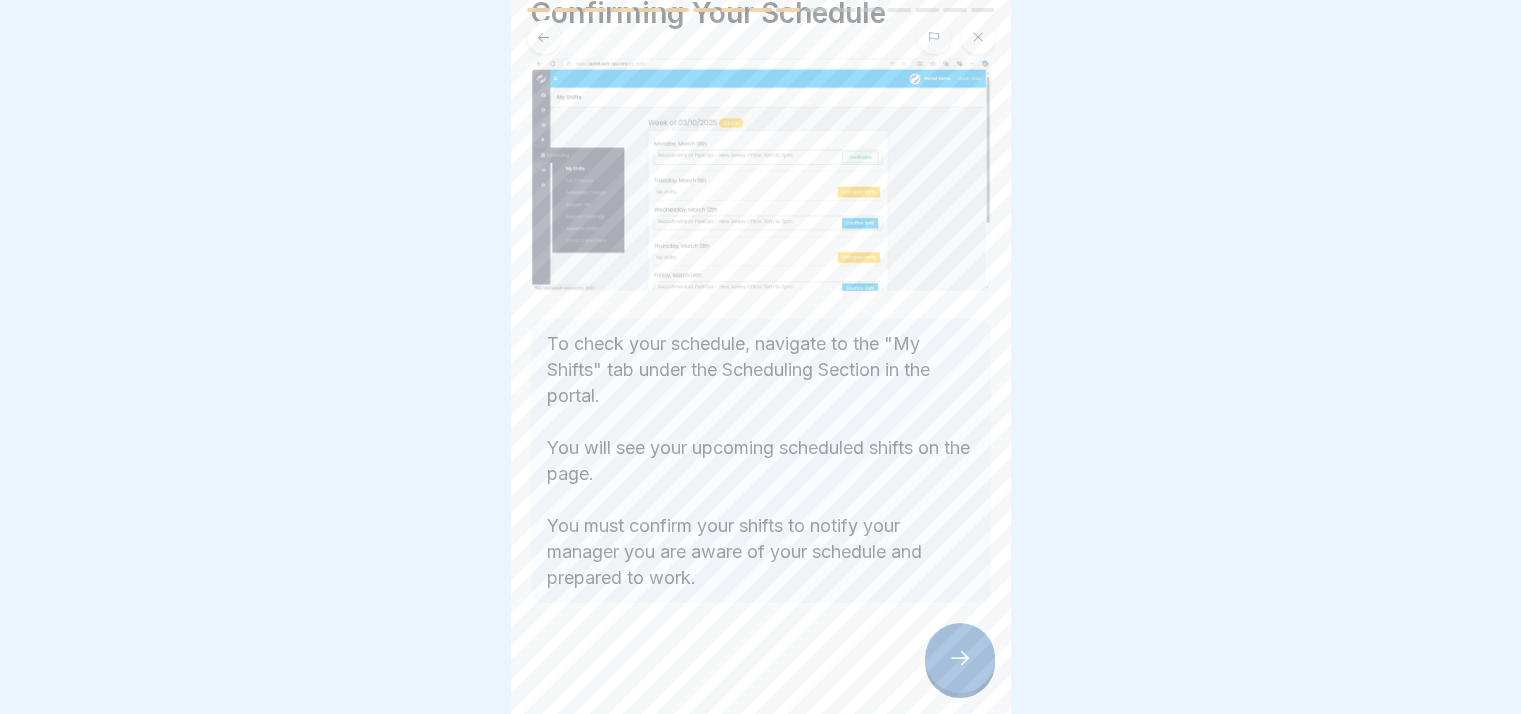 click at bounding box center (960, 658) 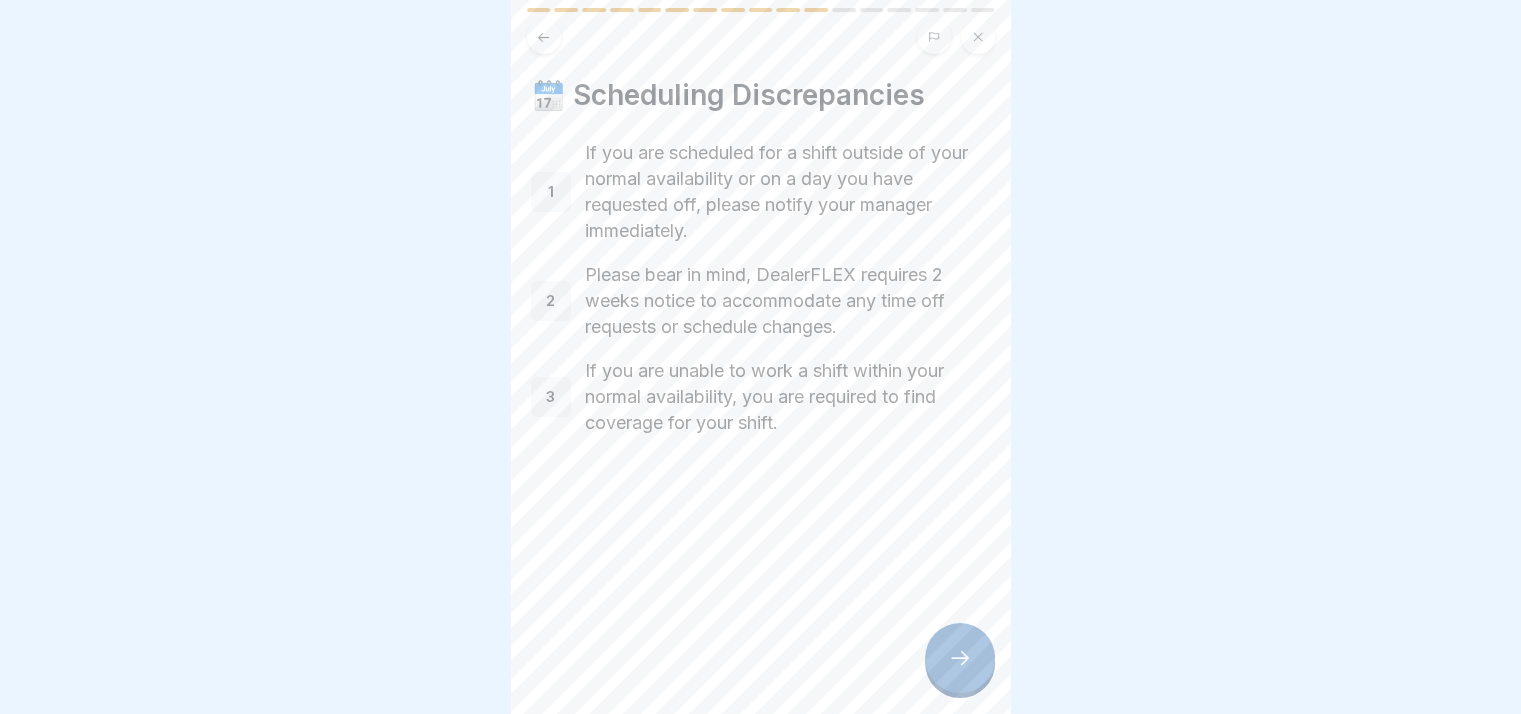 click at bounding box center [960, 658] 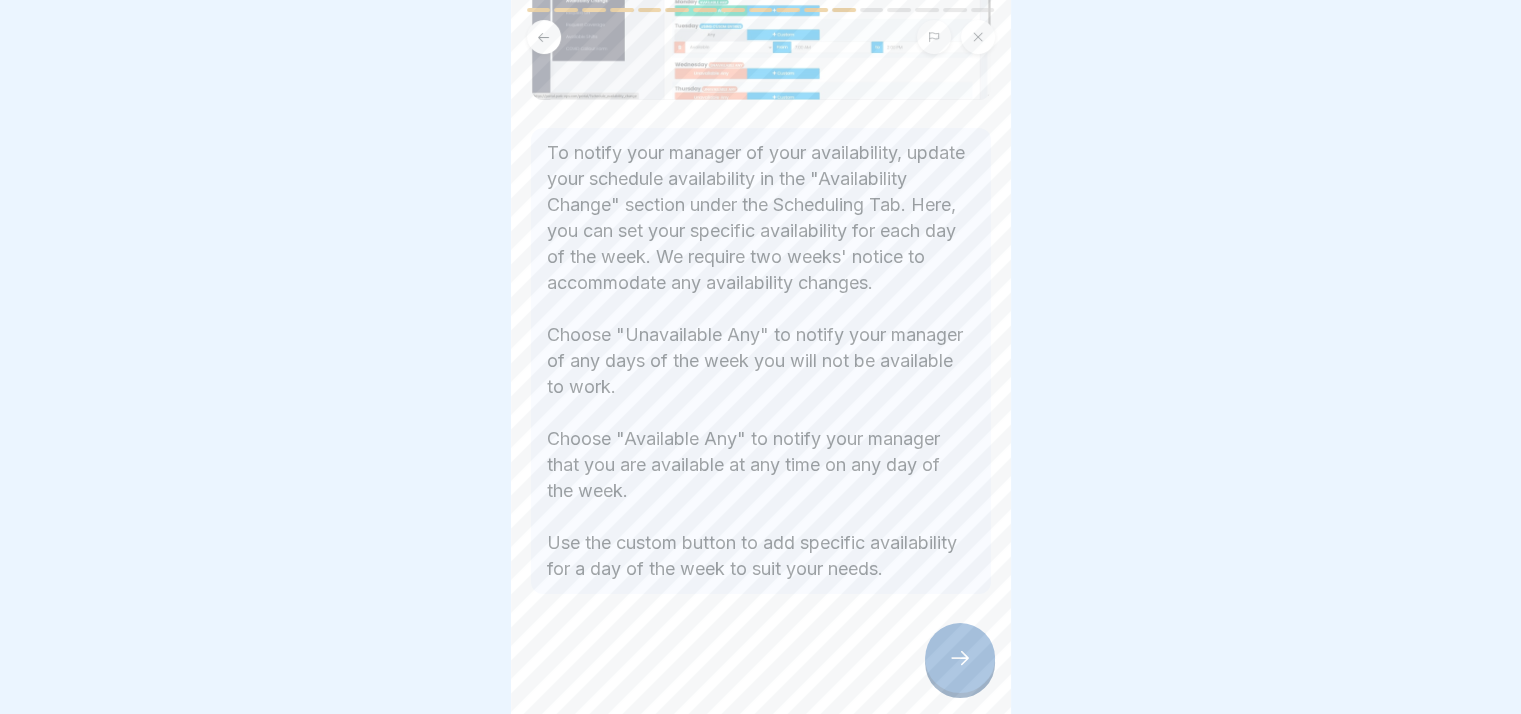 scroll, scrollTop: 317, scrollLeft: 0, axis: vertical 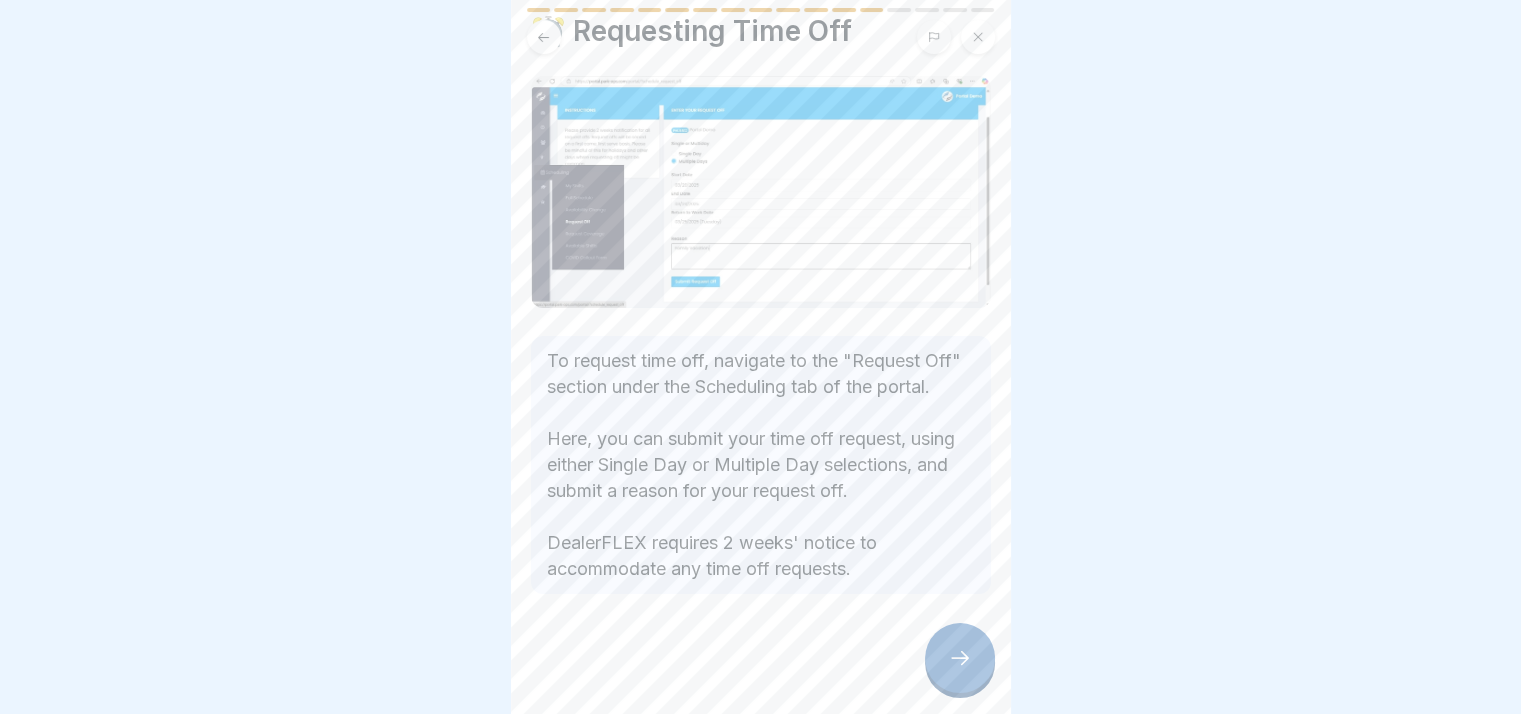 click 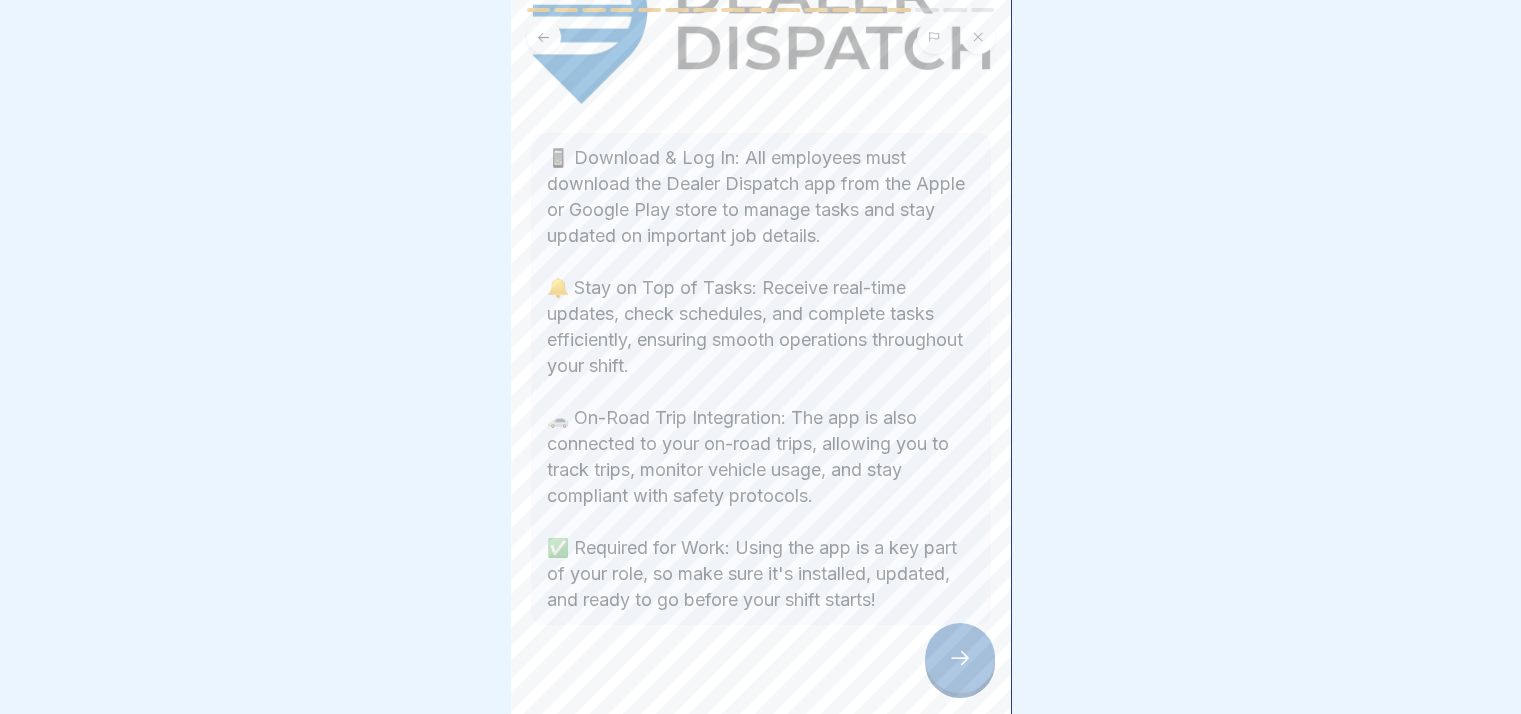 scroll, scrollTop: 200, scrollLeft: 0, axis: vertical 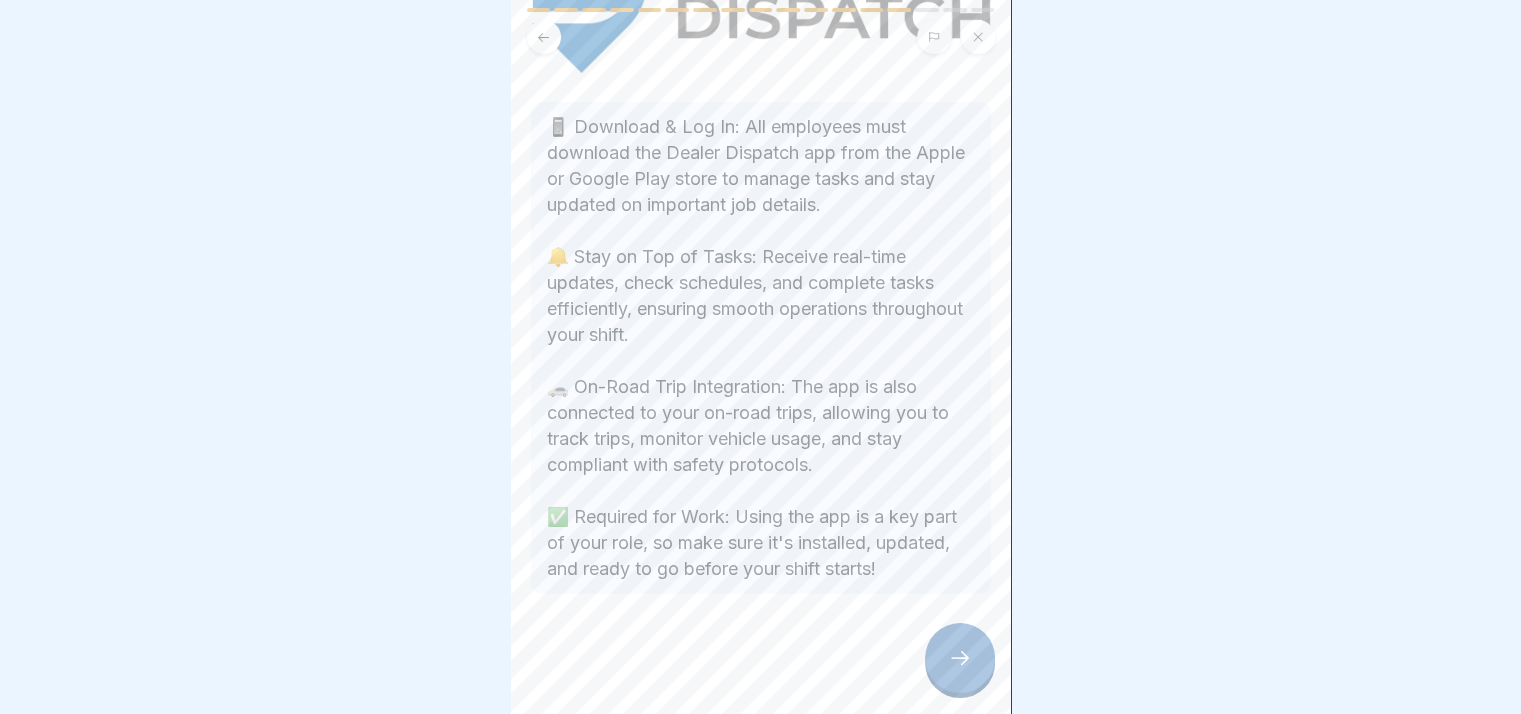click 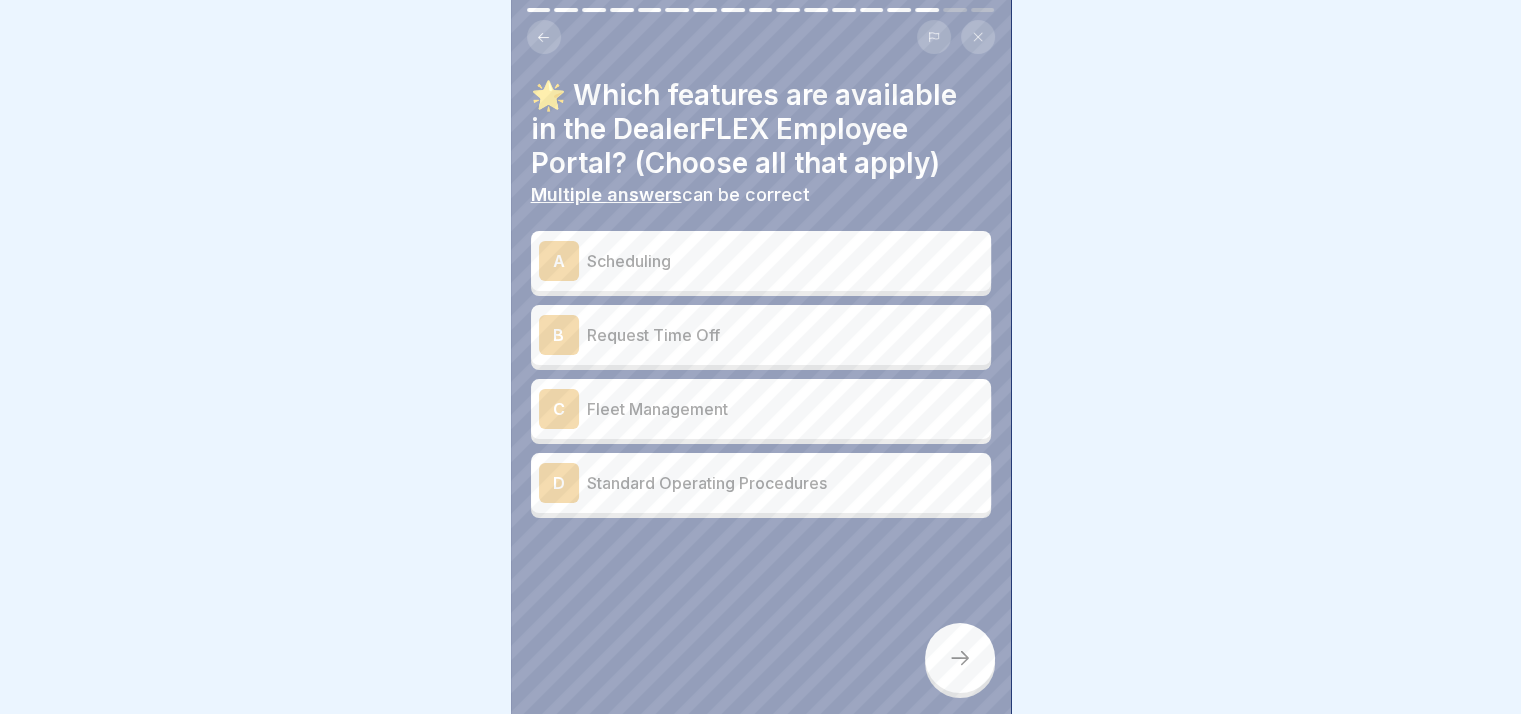 click on "Scheduling" at bounding box center (785, 261) 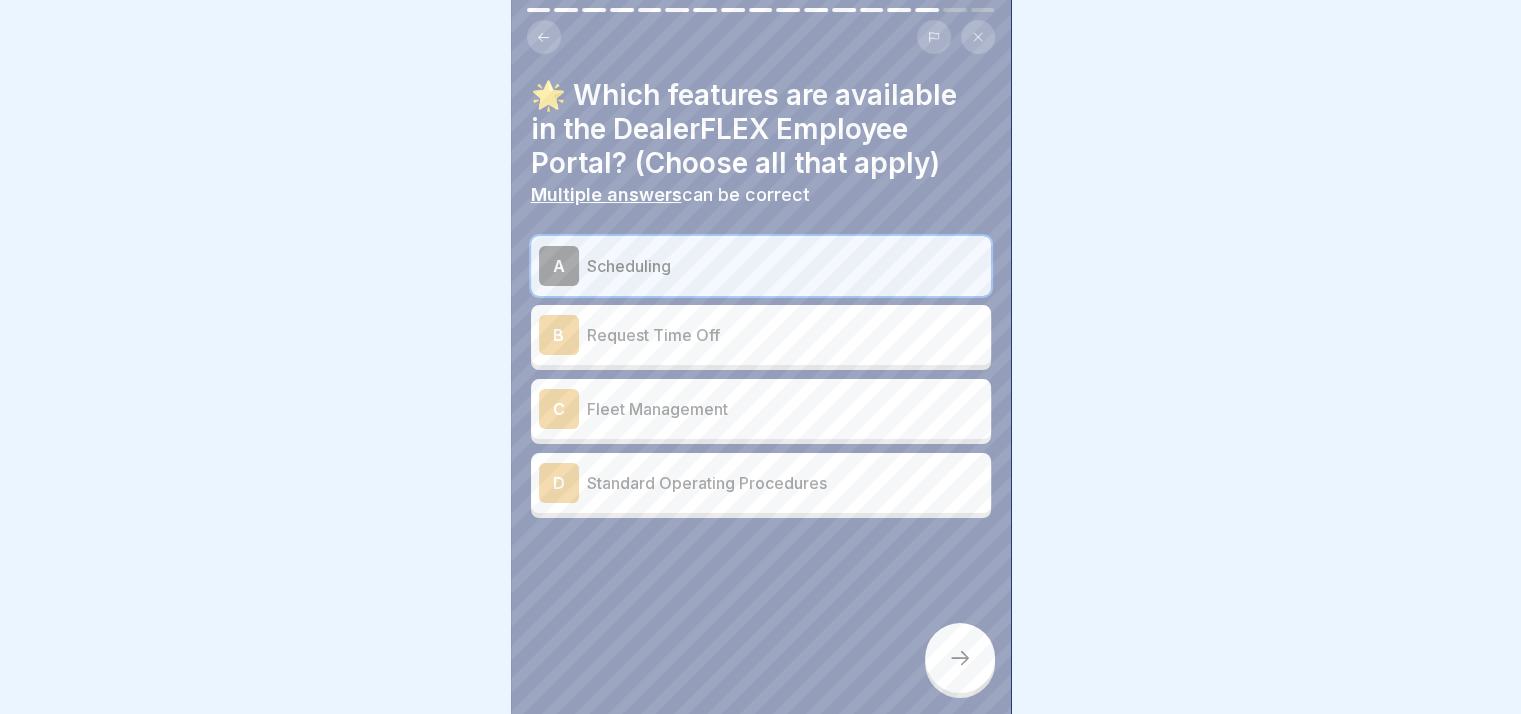 click on "Request Time Off" at bounding box center [785, 335] 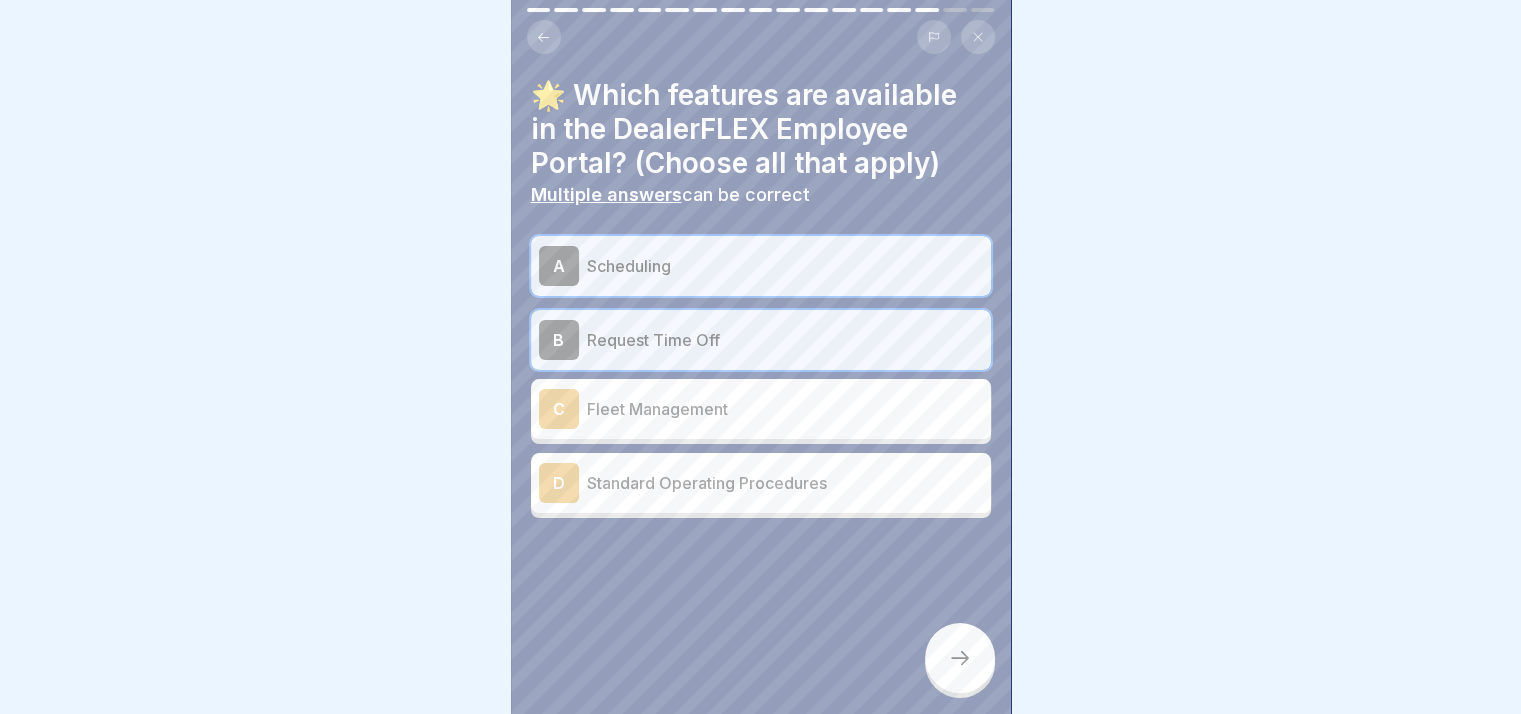 click on "Standard Operating Procedures" at bounding box center (785, 483) 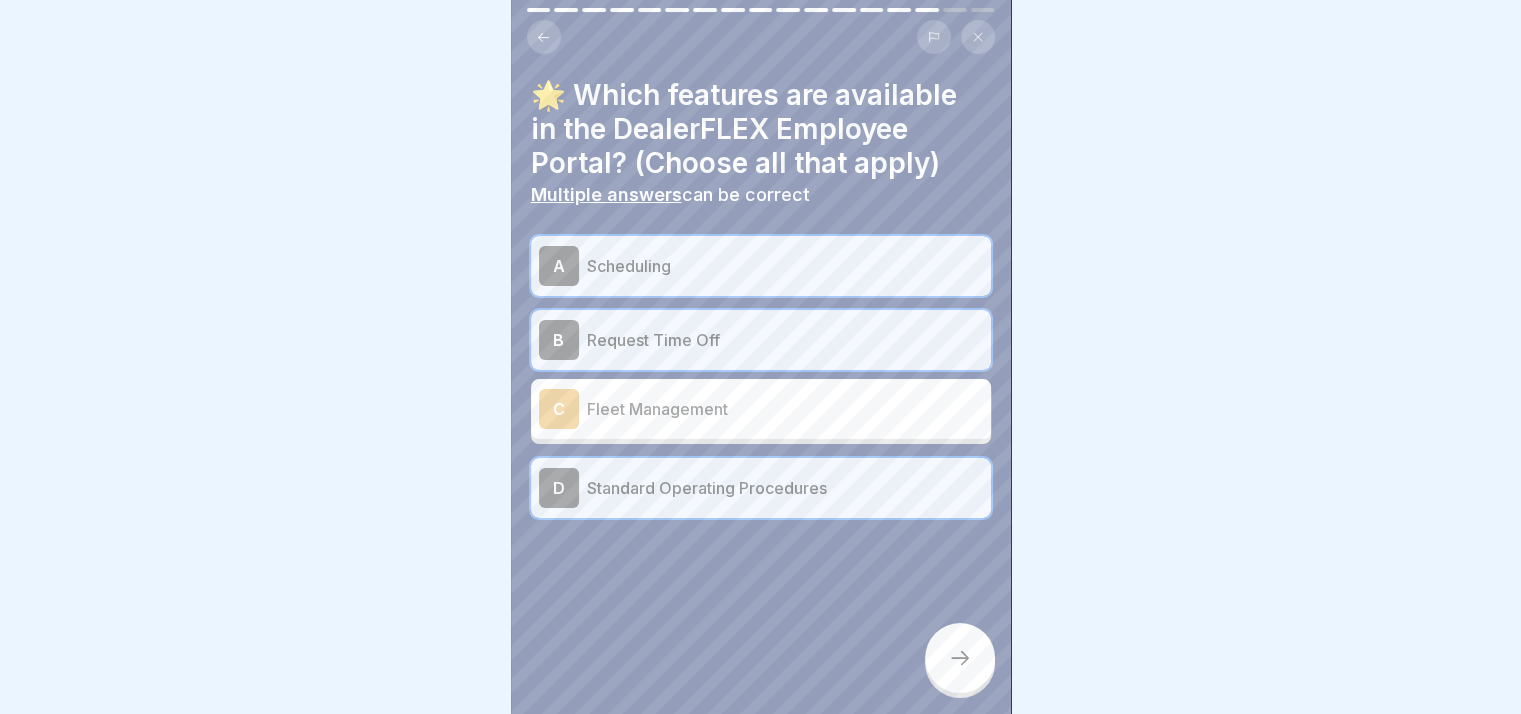 click on "DealerFLEX Orientation - Fixed Operations Division 17 Steps English 🛠️ Tools and Resources for Success Learn how to utilize the DealerFLEX Employee Portal. Enhance your onboarding experience with essential tools and procedures. Continue 🌐 Exploring the DealerFLEX Employee Portal Use the Employee Portal for online access to everything DealerFLEX:
🗓️ Scheduling
🌴 Requesting time off
📞 Management contacts
📋 Operating procedures
📝 Feedback
...and much more! 🚀 🔒 Log in to the Employee Portal 🌐 Navigate Portal.Park-Ops.com.
🔑 Log in using the email you used on your application and the password you created during your onboarding.
🔄 If you do not remember your password, click on the "Forgot Your Password?" button to reset your password. 🖥️ The Employee Dashboard & Portal Navigation 💰 Refer and Earn! It's not a big deal if you forget to clock in or out for your shift. Is this true or false? True False 🕒 Using the Employee Time Clock Your Name 1 2 3 A B C D A" at bounding box center [761, 357] 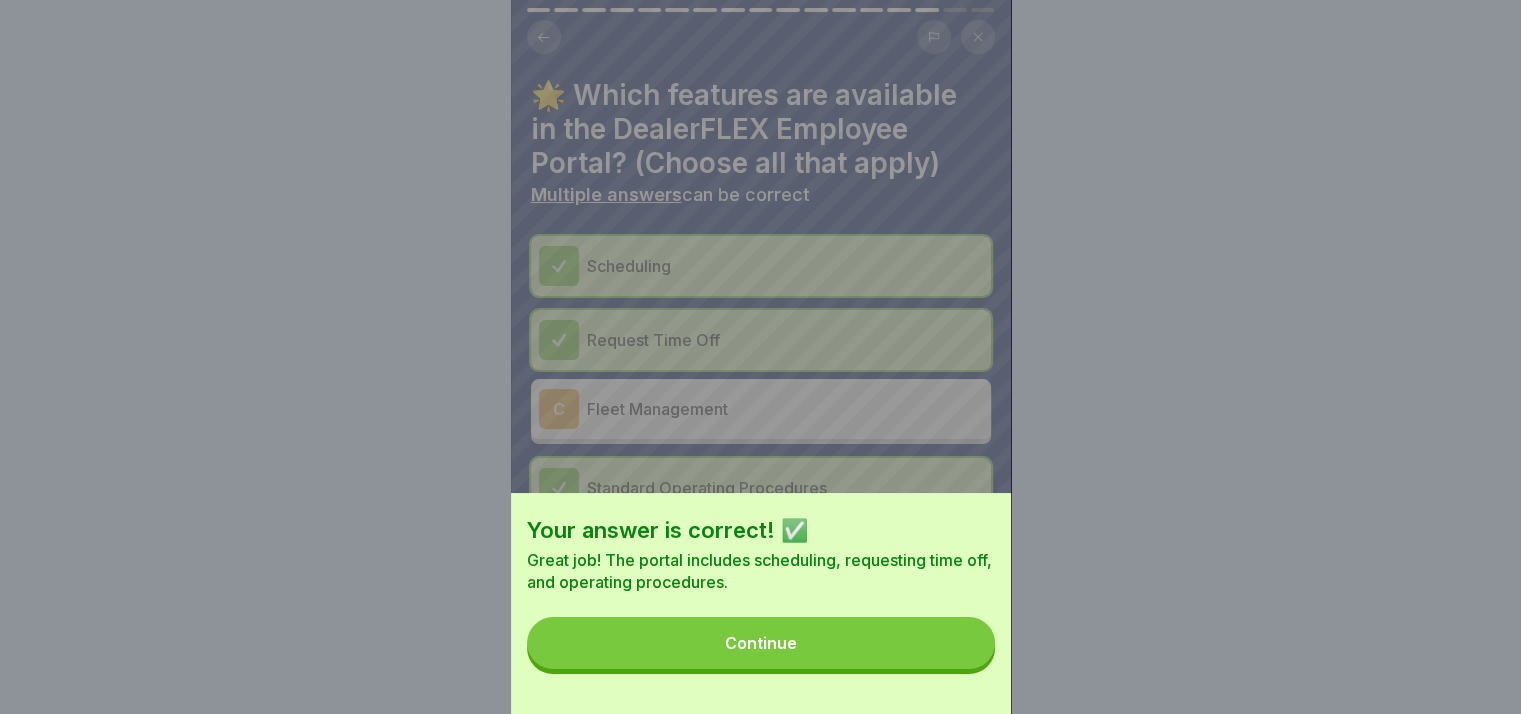 click on "Continue" at bounding box center (761, 643) 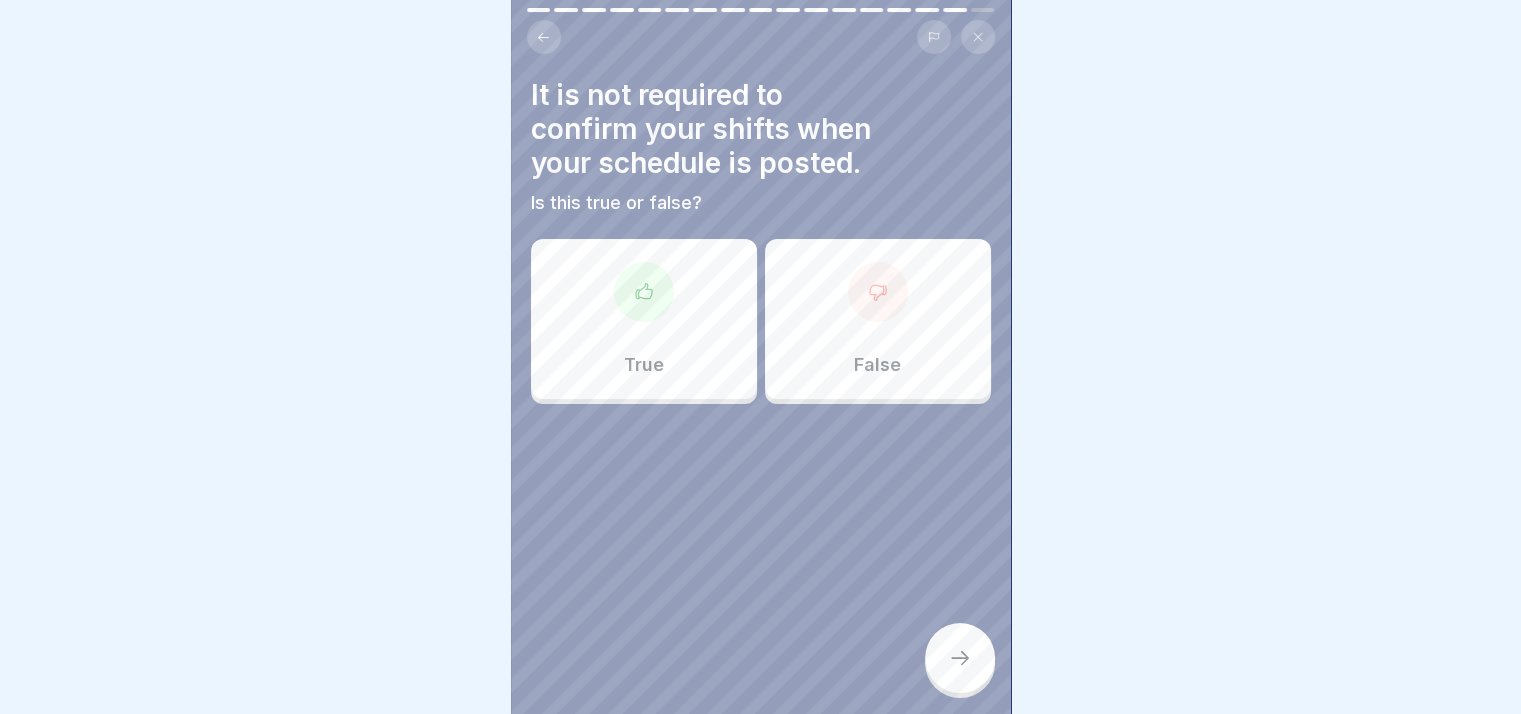 click on "False" at bounding box center (878, 319) 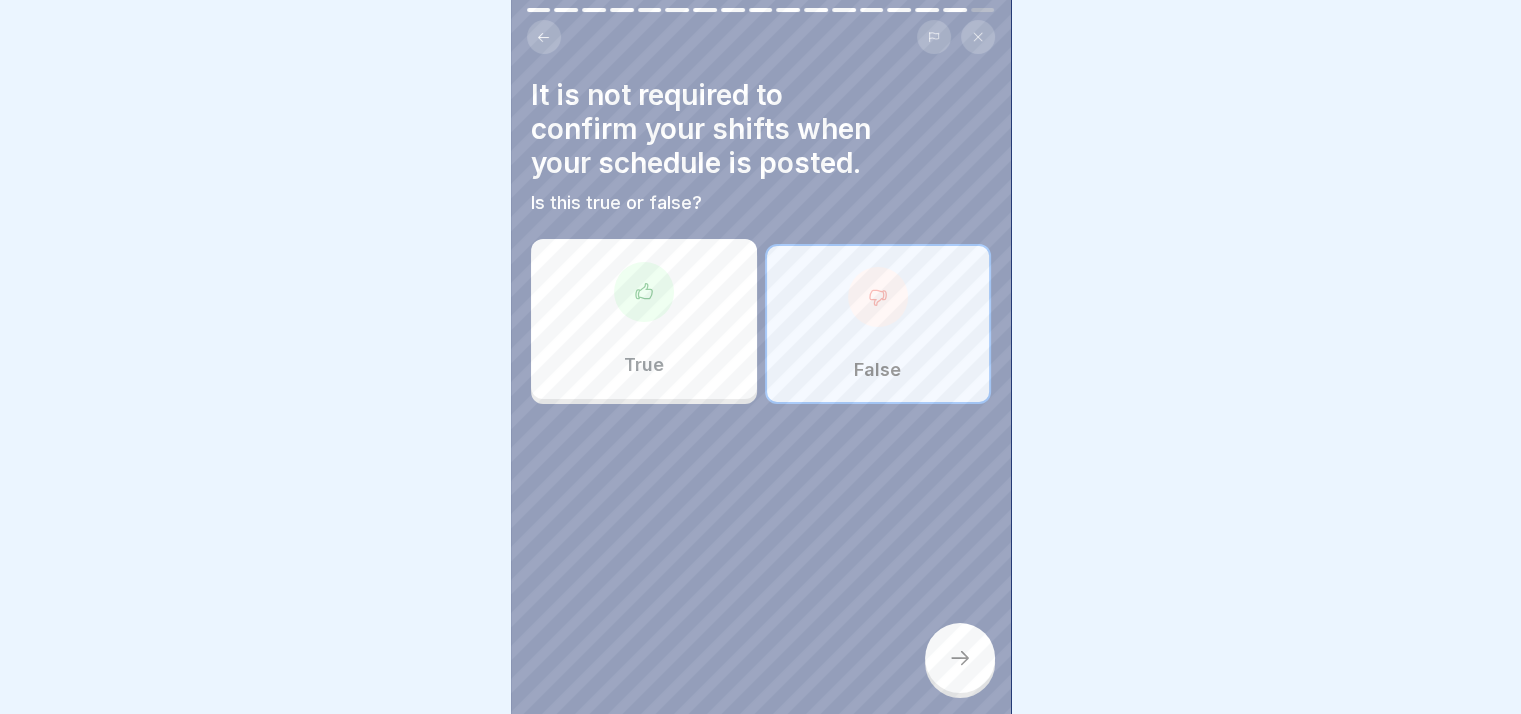 click 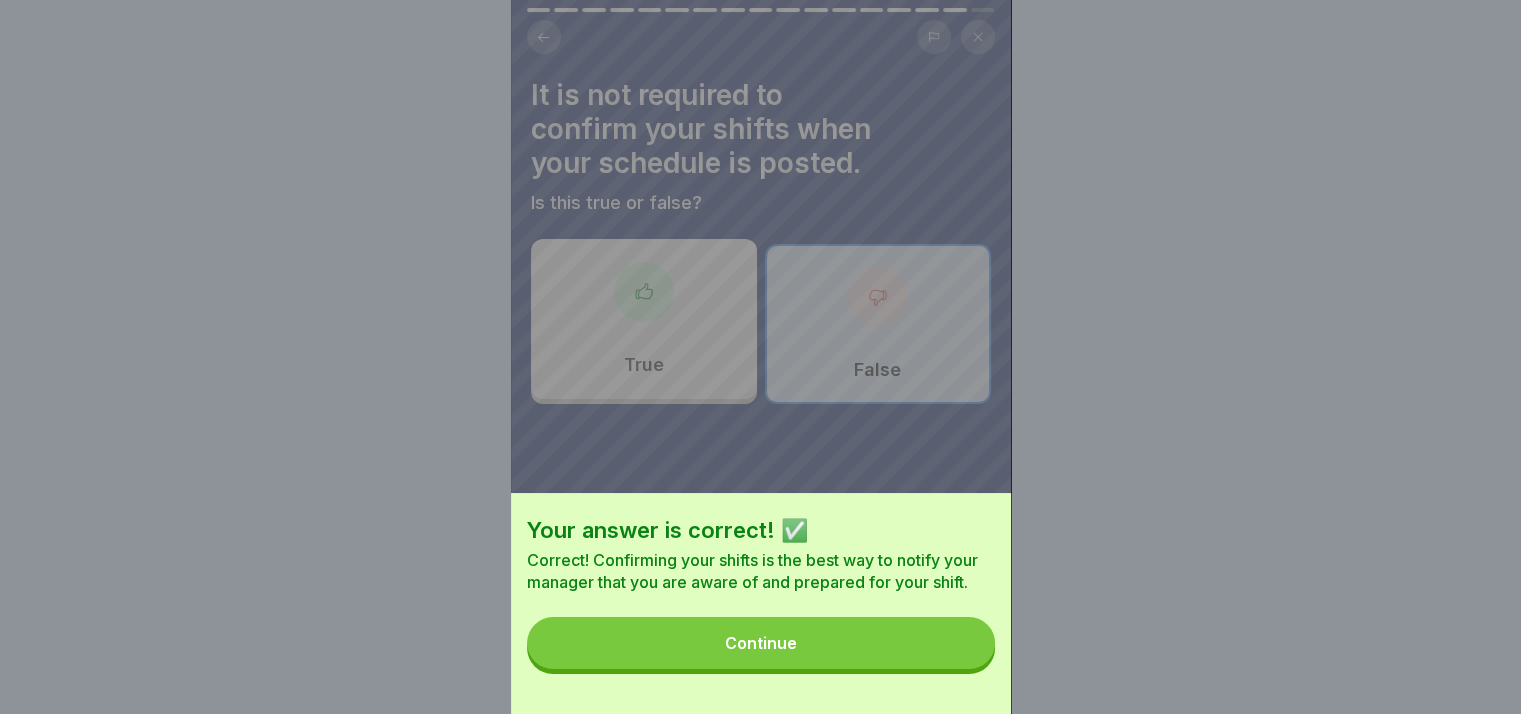 click on "Continue" at bounding box center (761, 643) 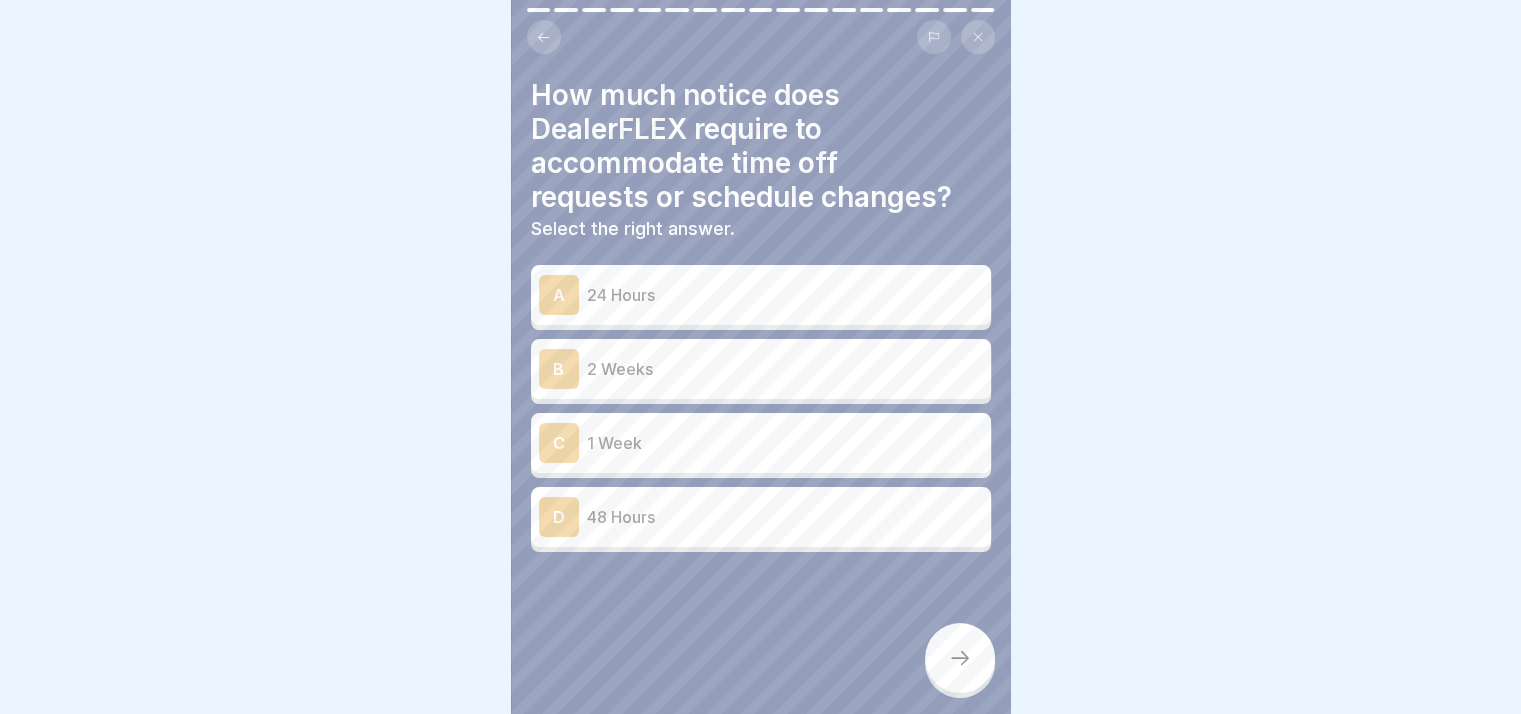 click on "2 Weeks" at bounding box center (785, 369) 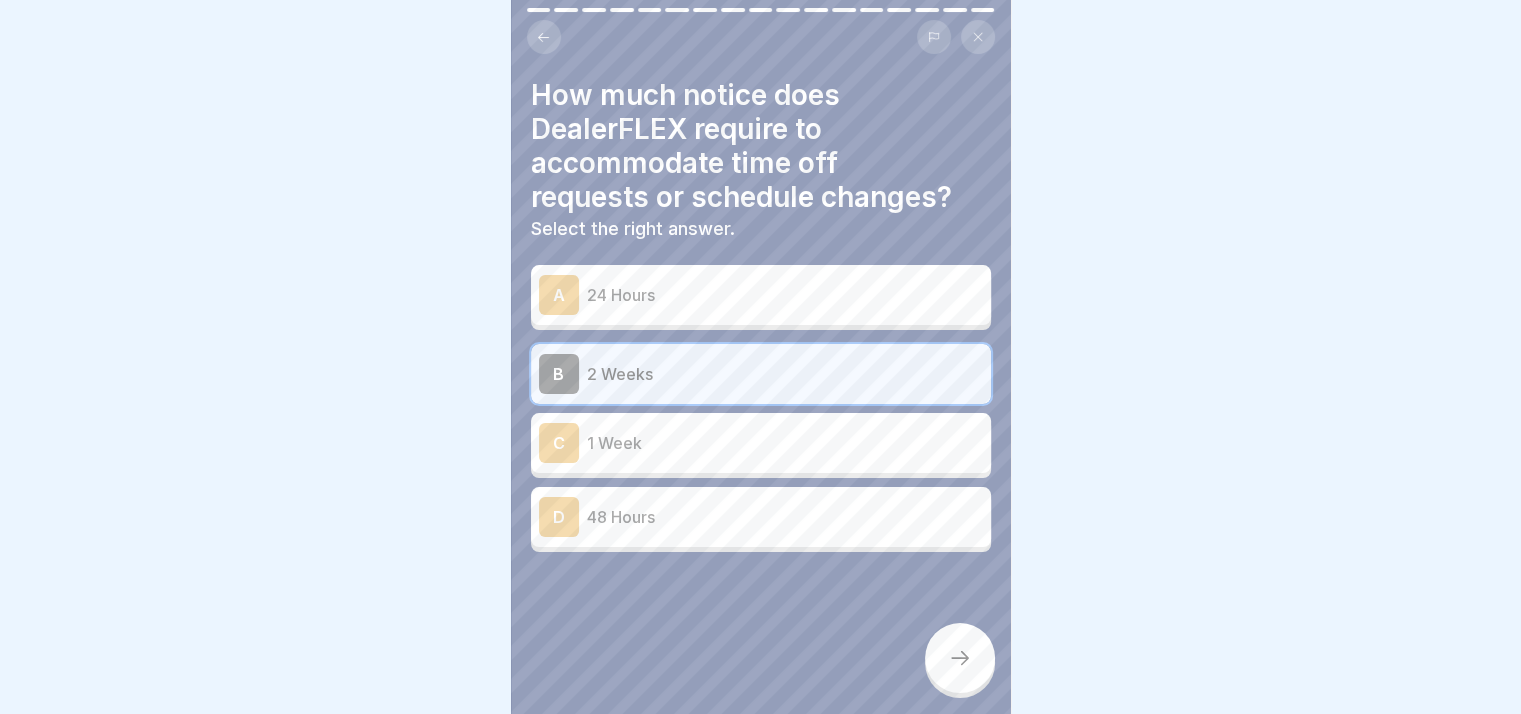 click 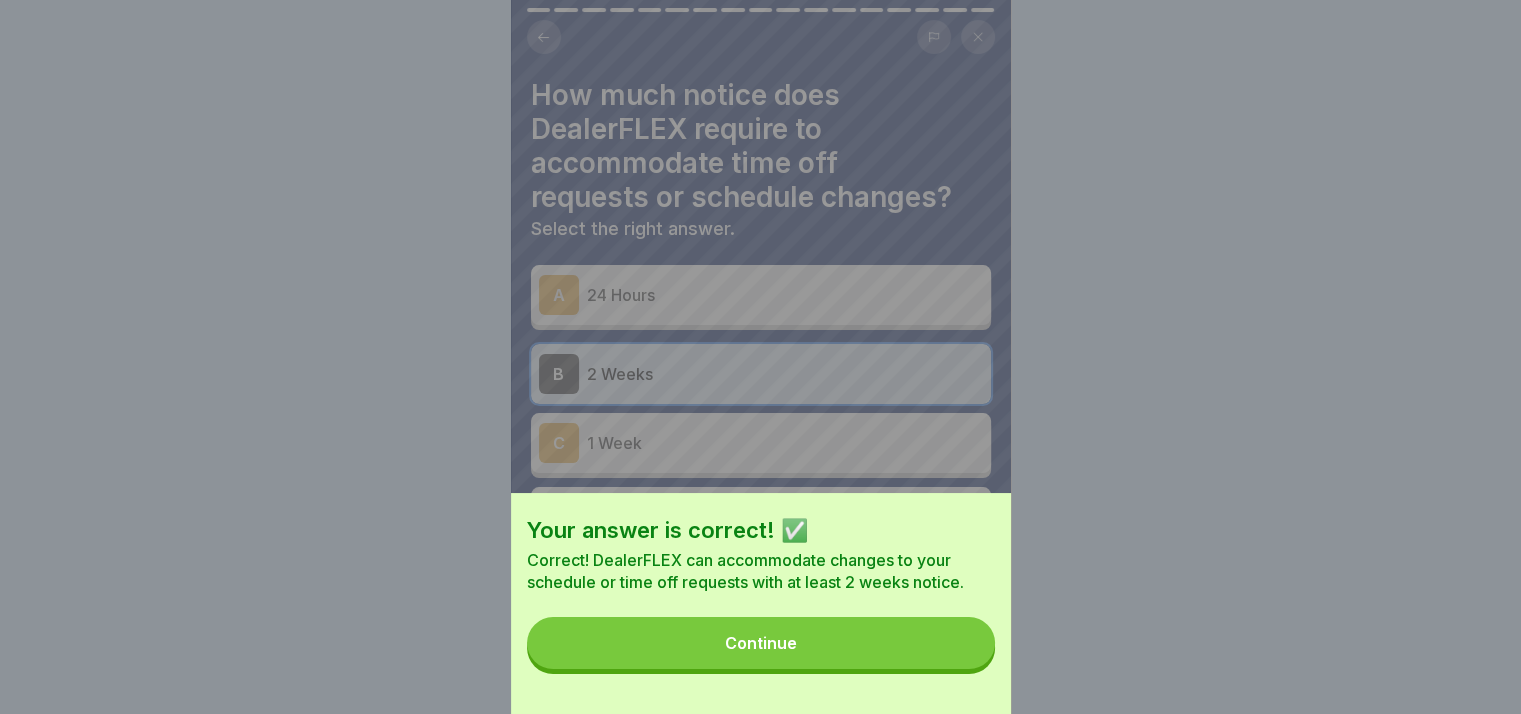 click on "Continue" at bounding box center [761, 643] 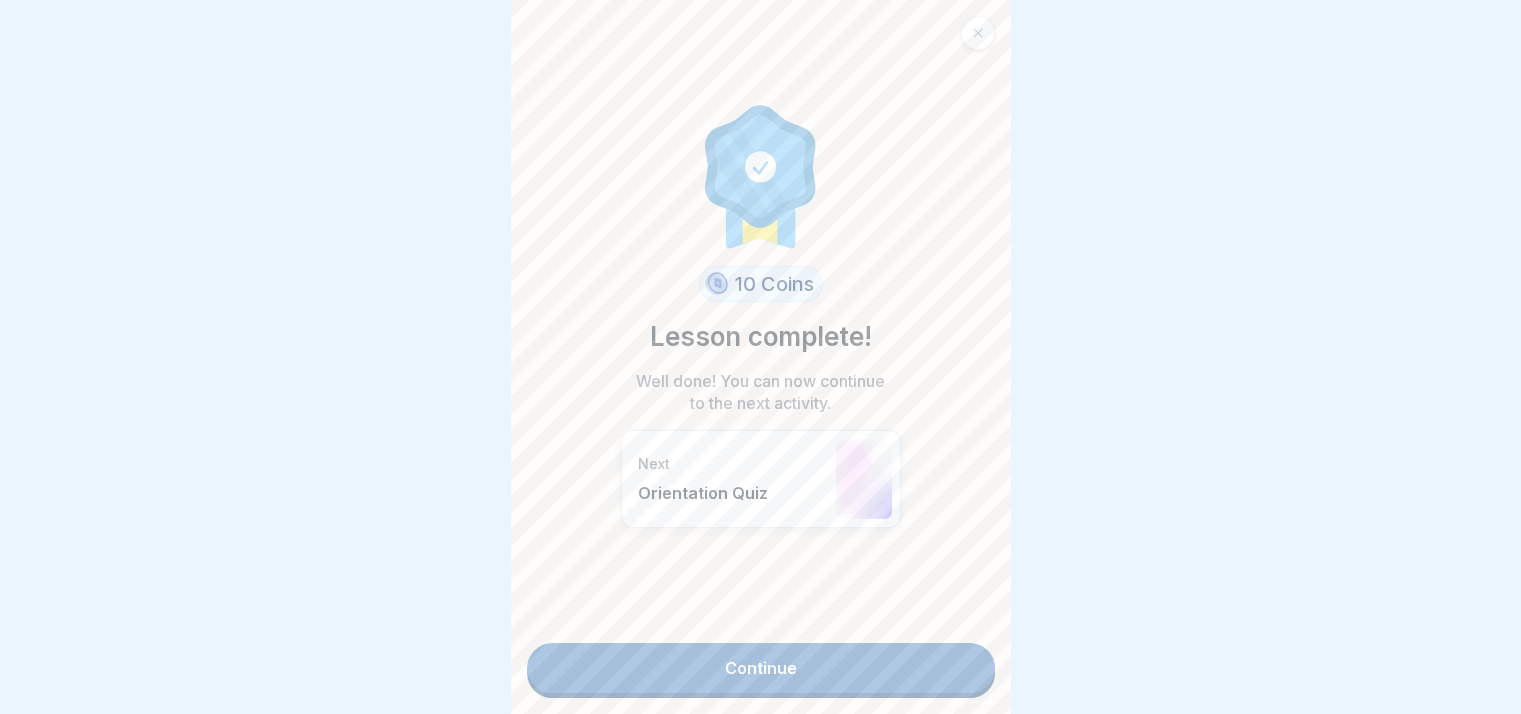 click on "Continue" at bounding box center [761, 668] 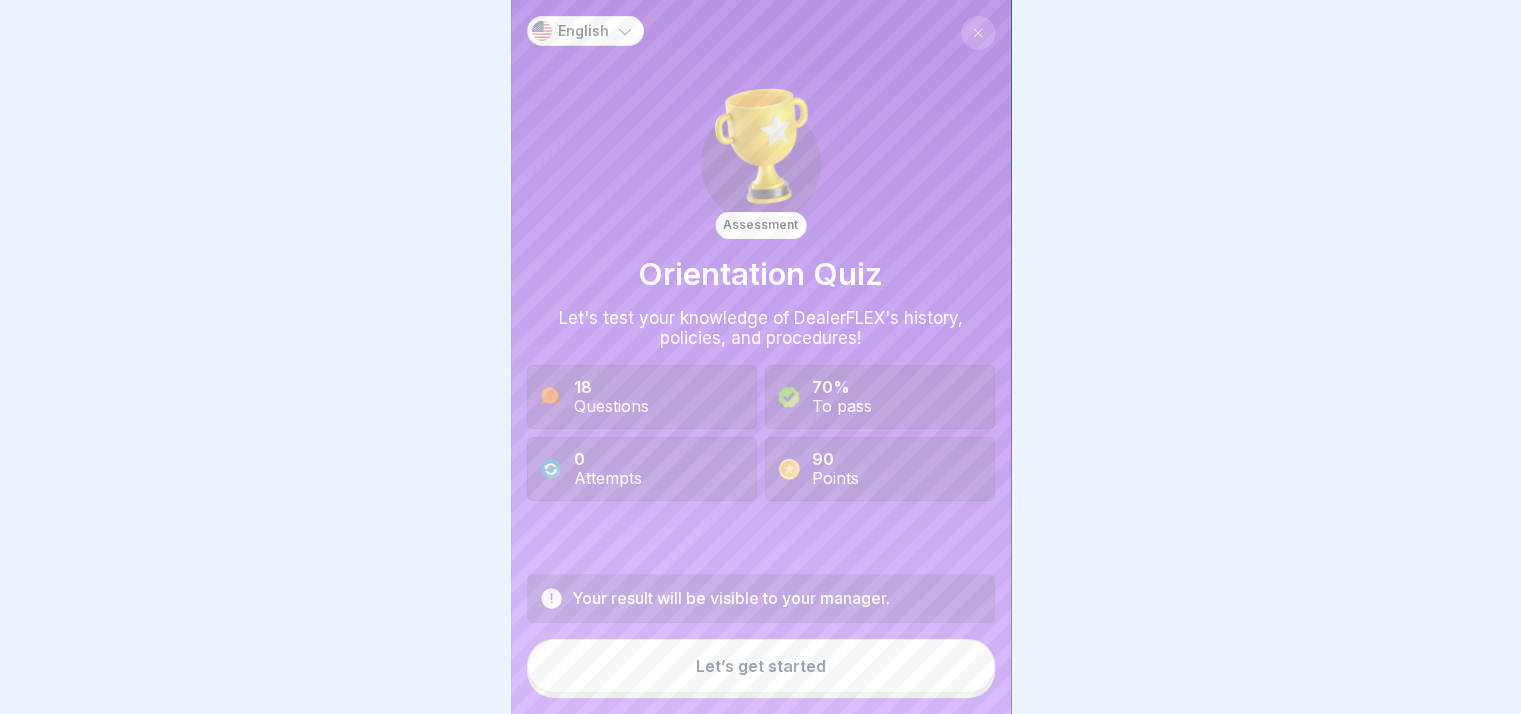 click on "Let’s get started" at bounding box center (761, 666) 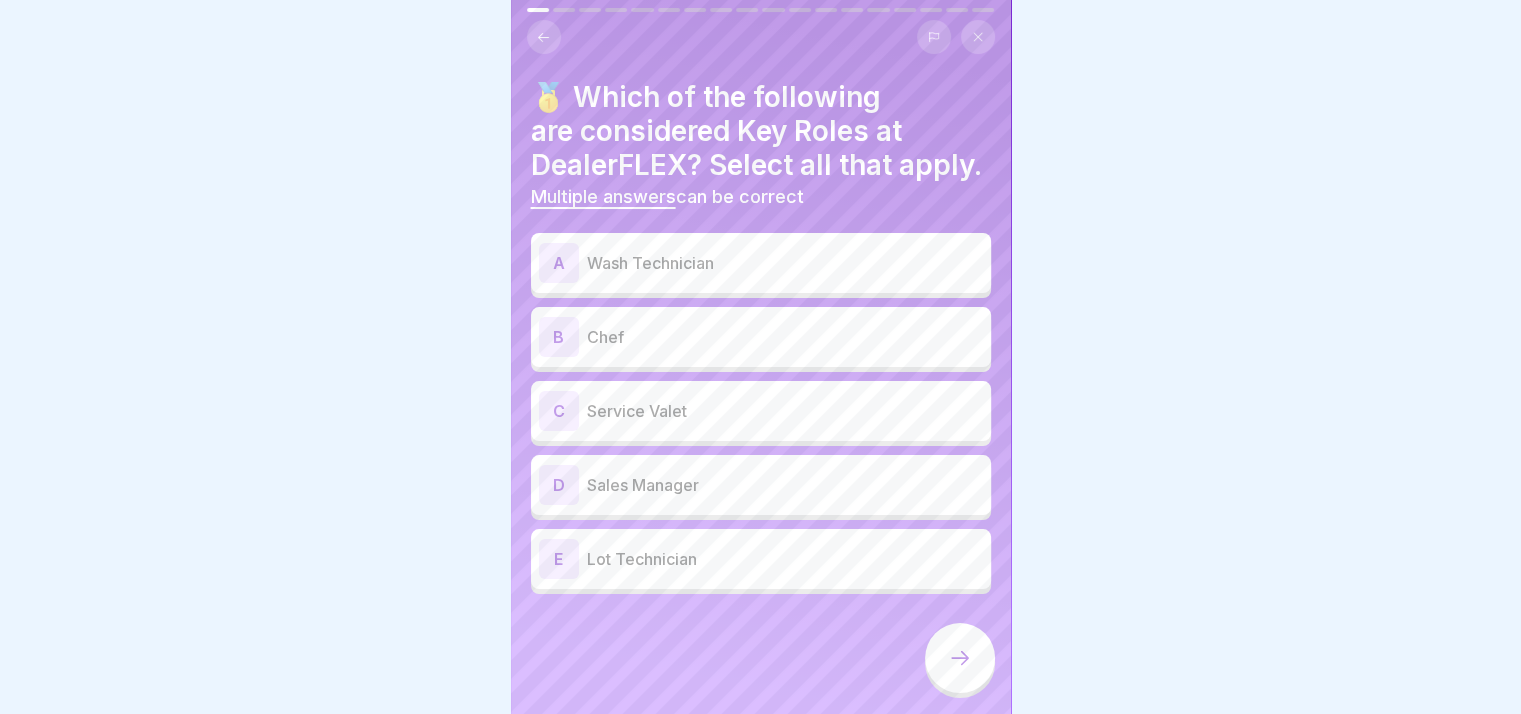 click on "Wash Technician" at bounding box center [785, 263] 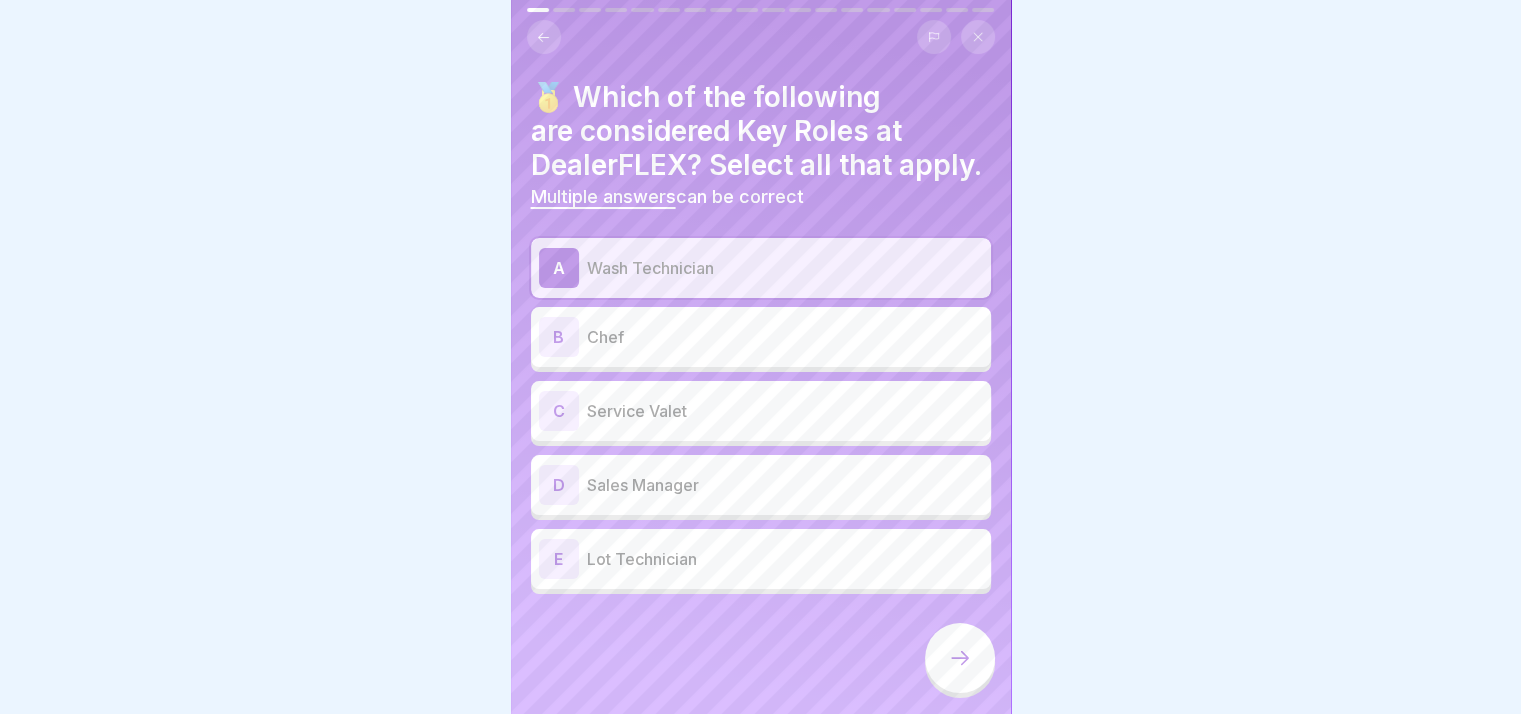click on "C Service Valet" at bounding box center (761, 411) 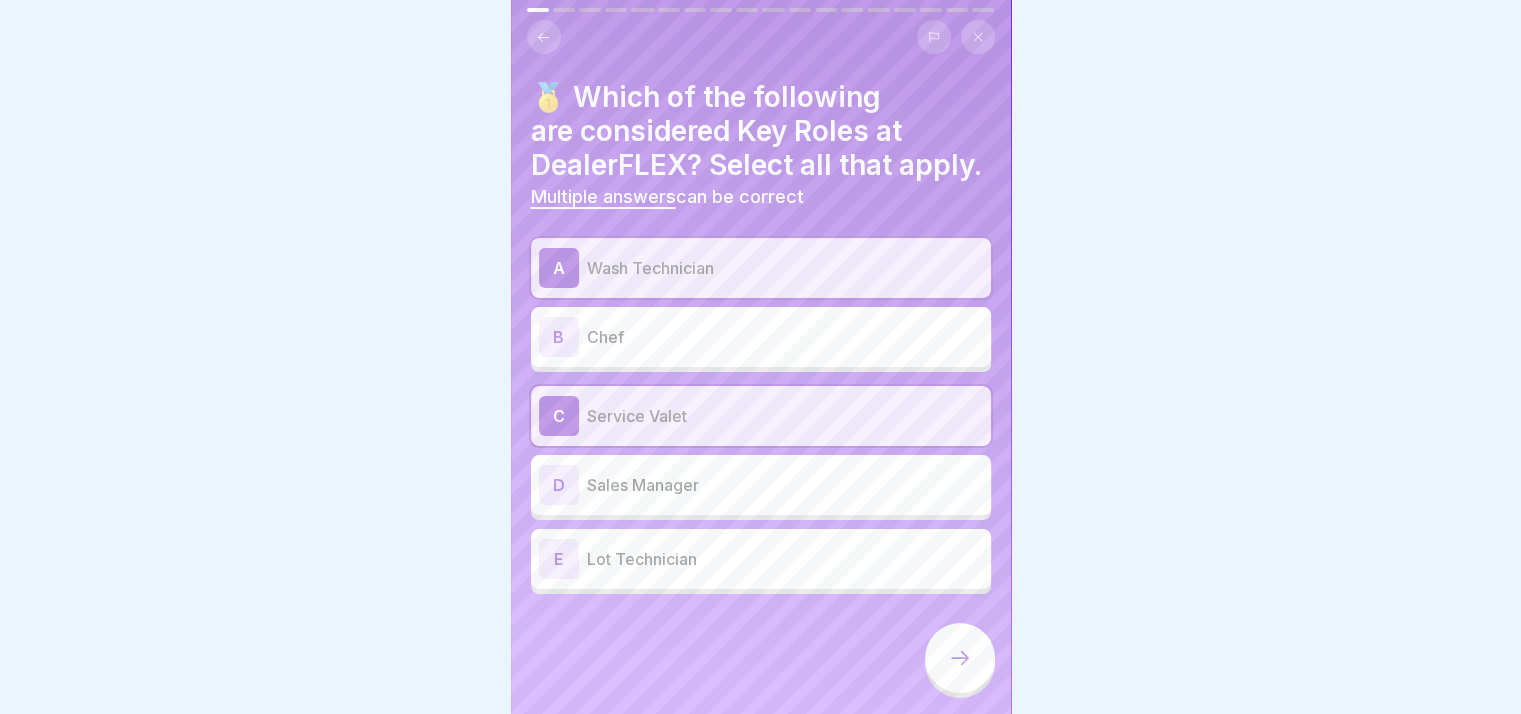 click on "Sales Manager" at bounding box center [785, 485] 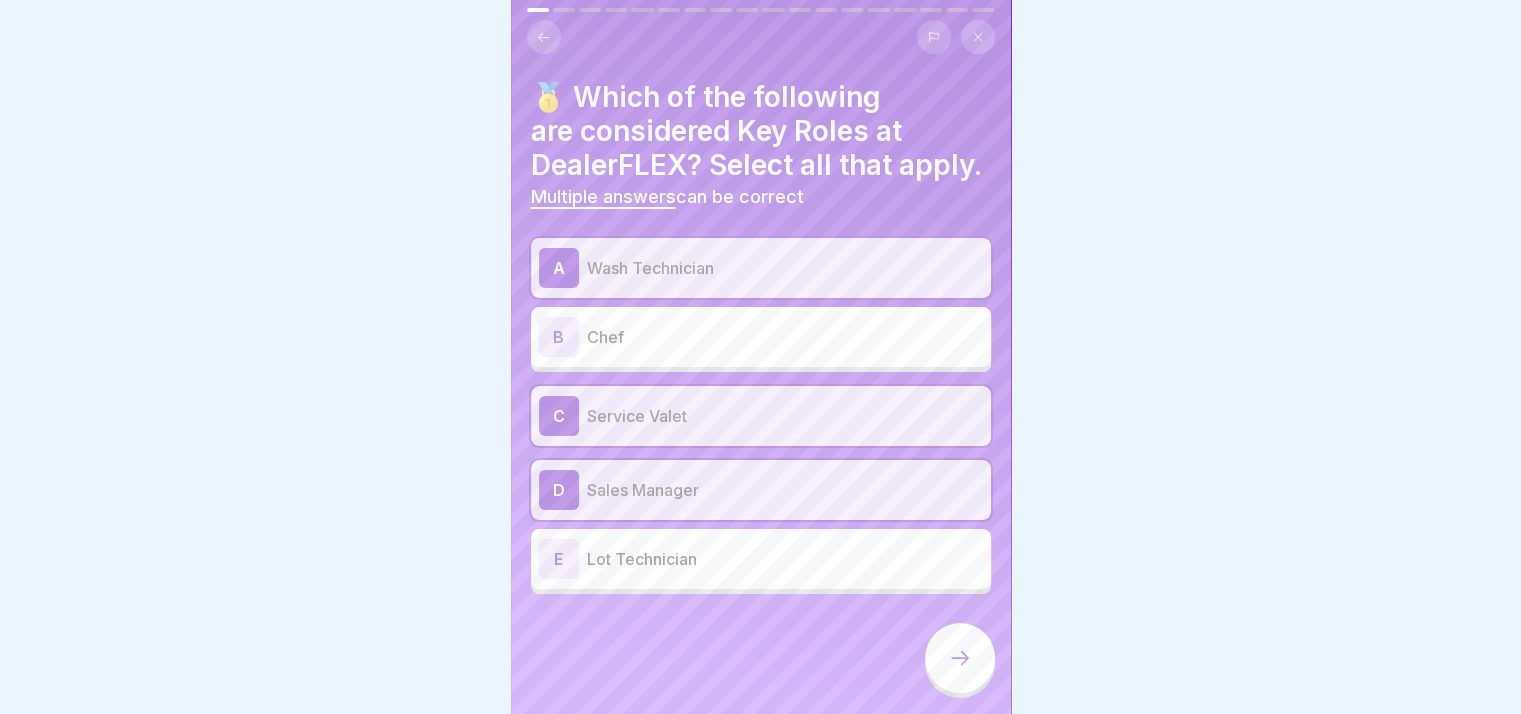 click on "E Lot Technician" at bounding box center [761, 559] 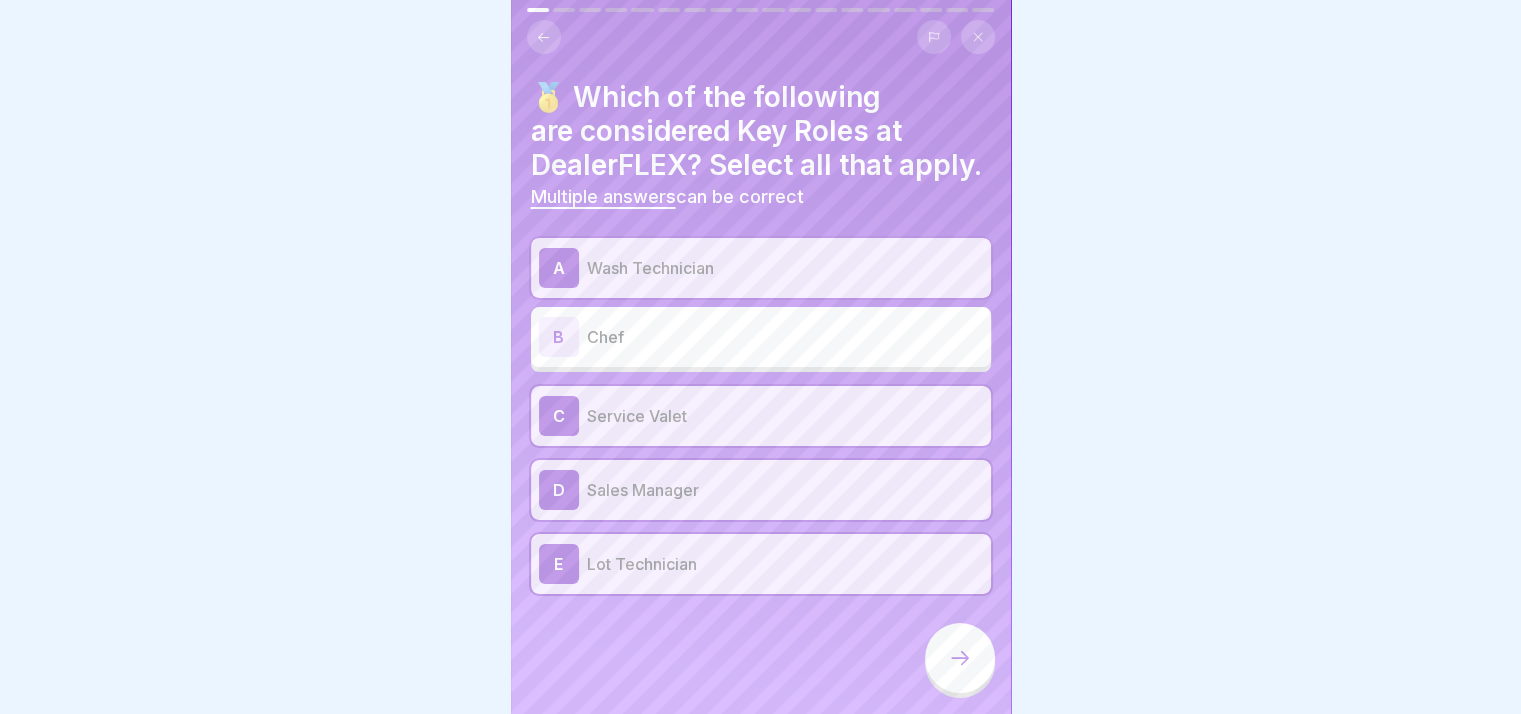 click 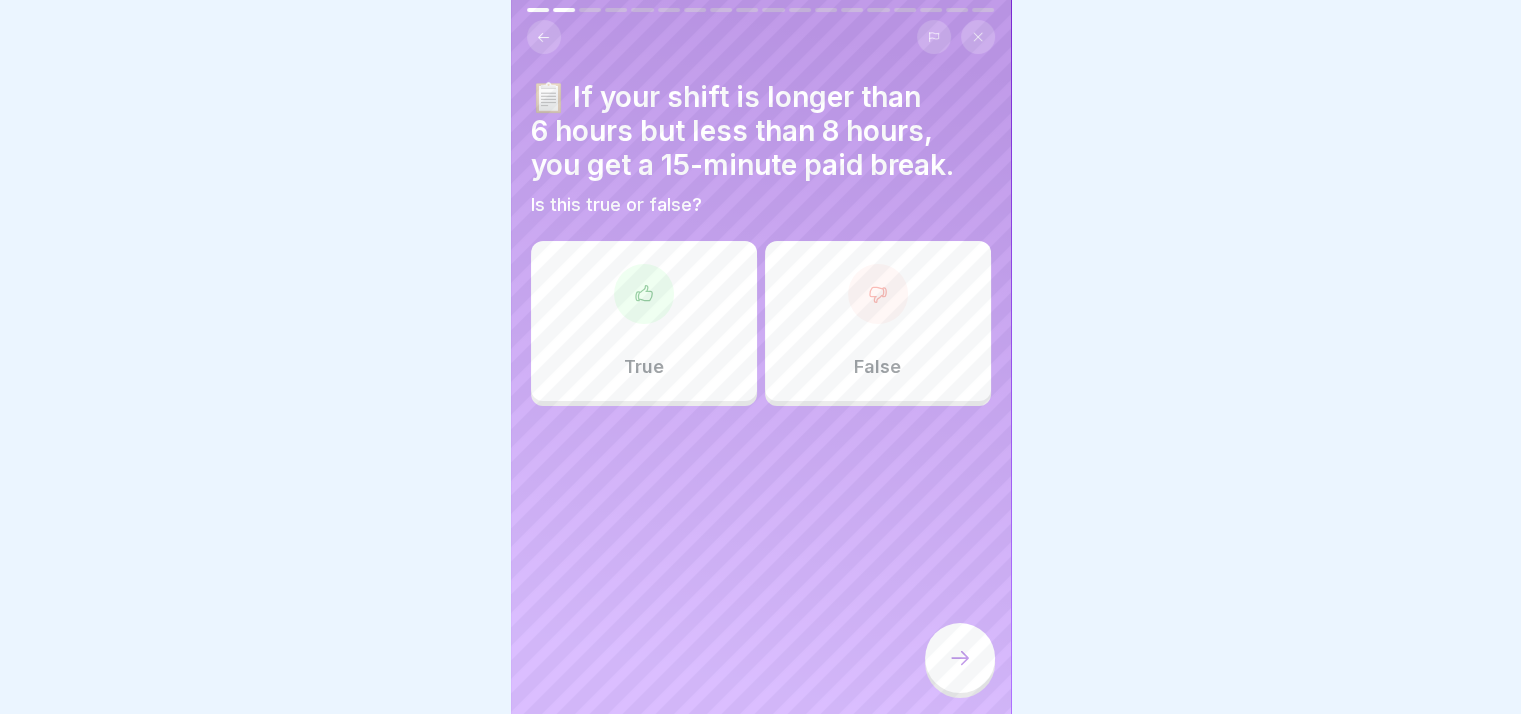 click on "True" at bounding box center (644, 321) 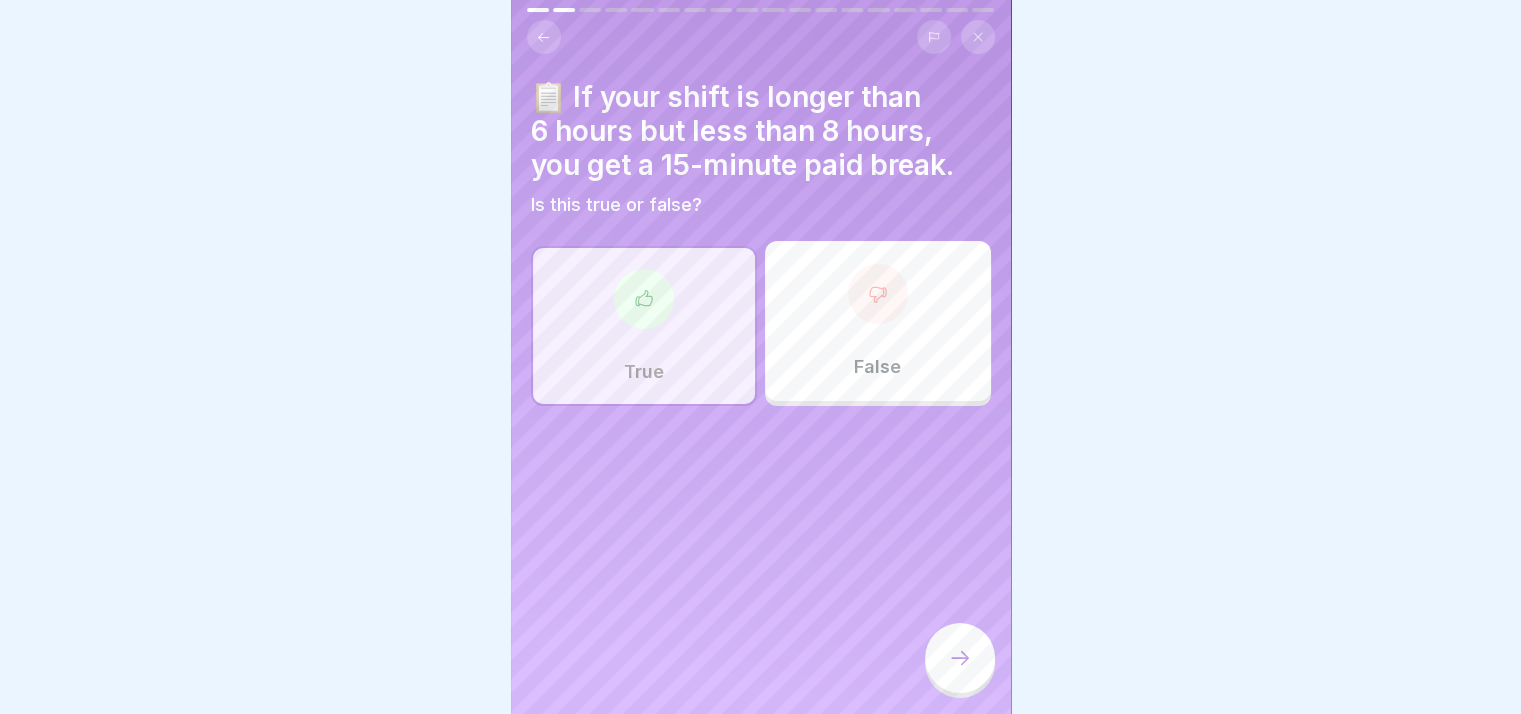 click 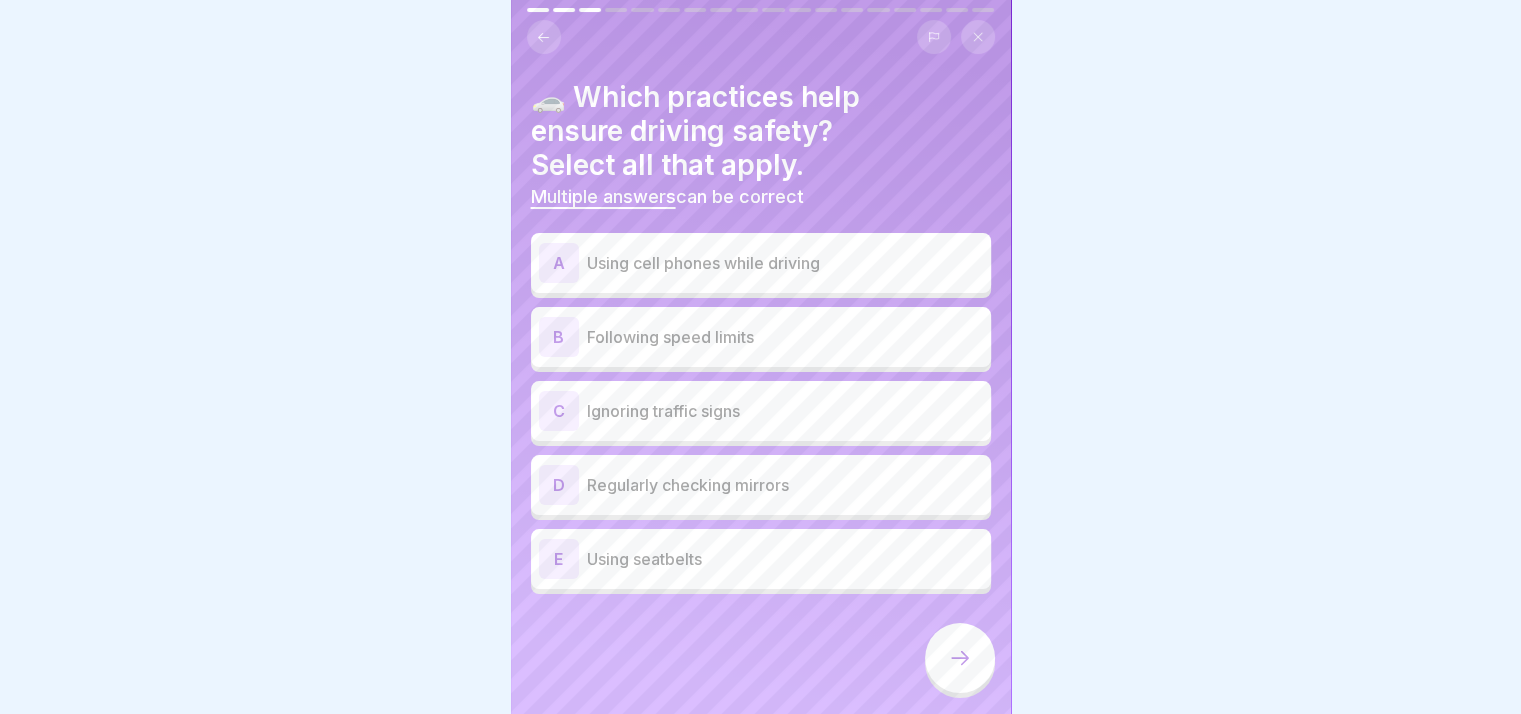 click on "Following speed limits" at bounding box center [785, 337] 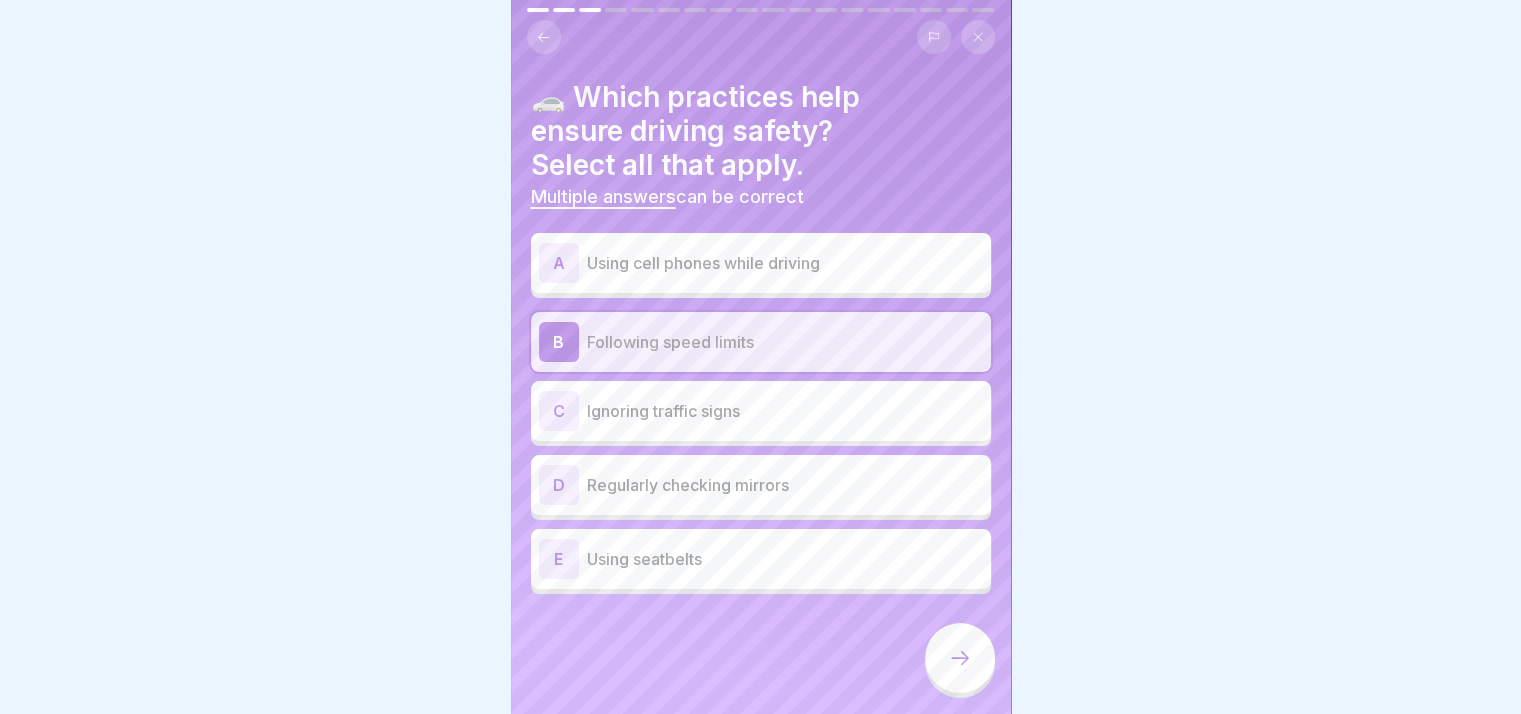 click on "D Regularly checking mirrors" at bounding box center (761, 485) 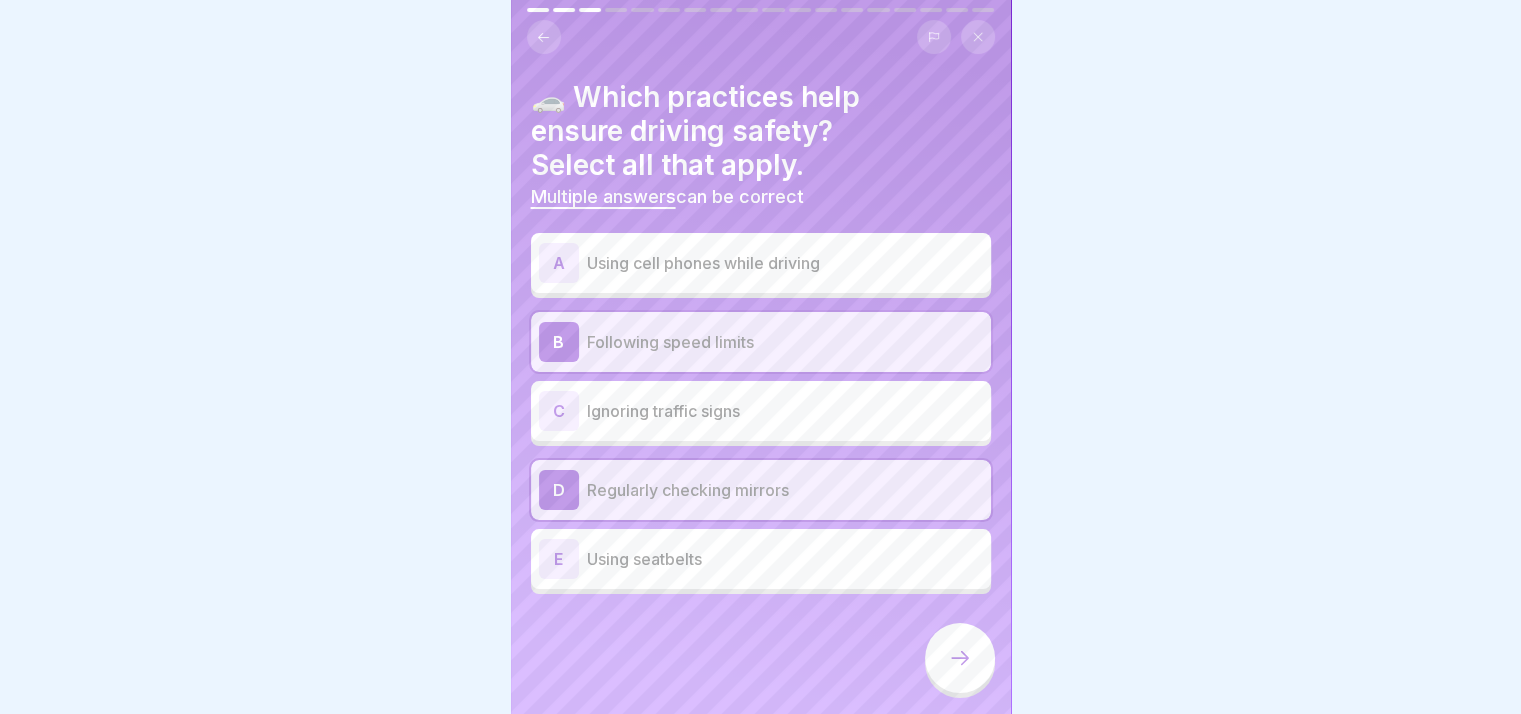 click on "Using seatbelts" at bounding box center (785, 559) 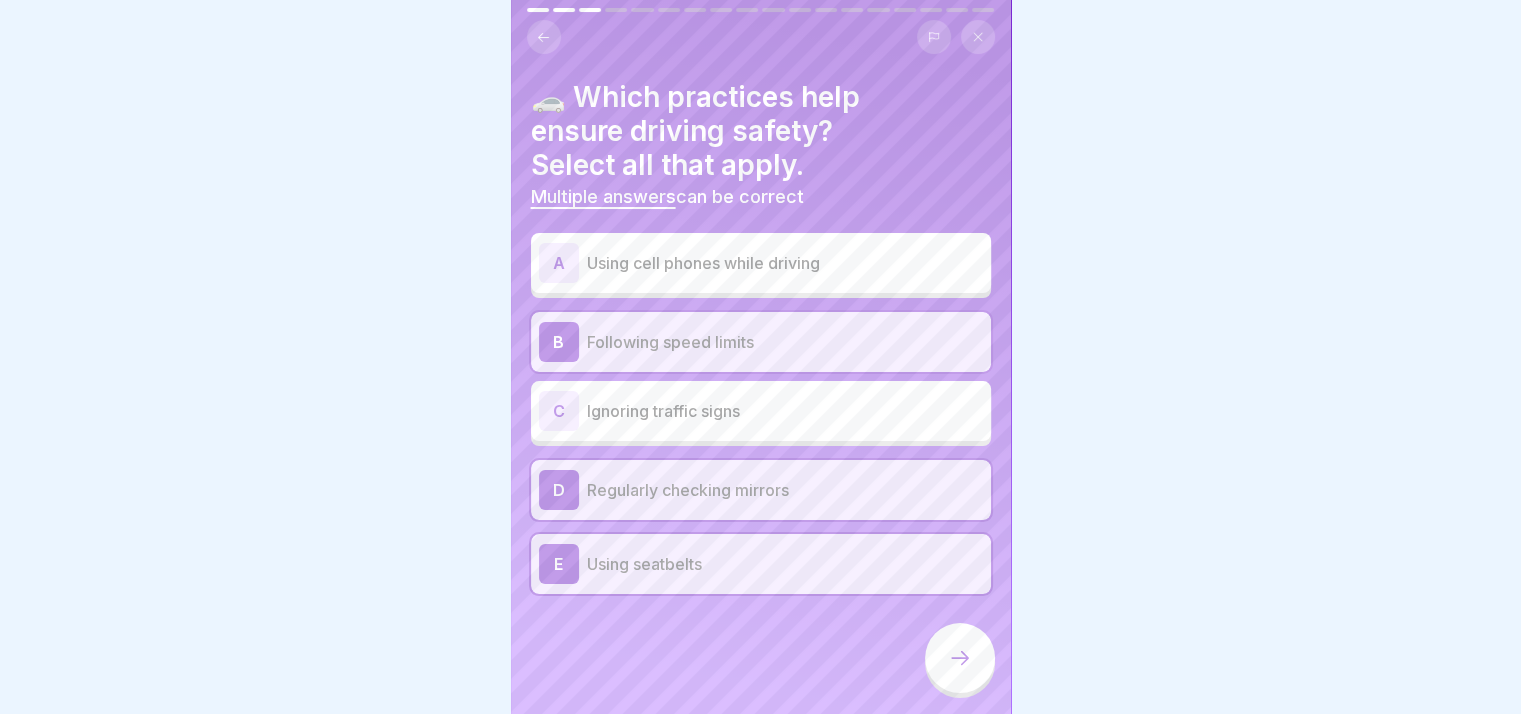 click at bounding box center (960, 658) 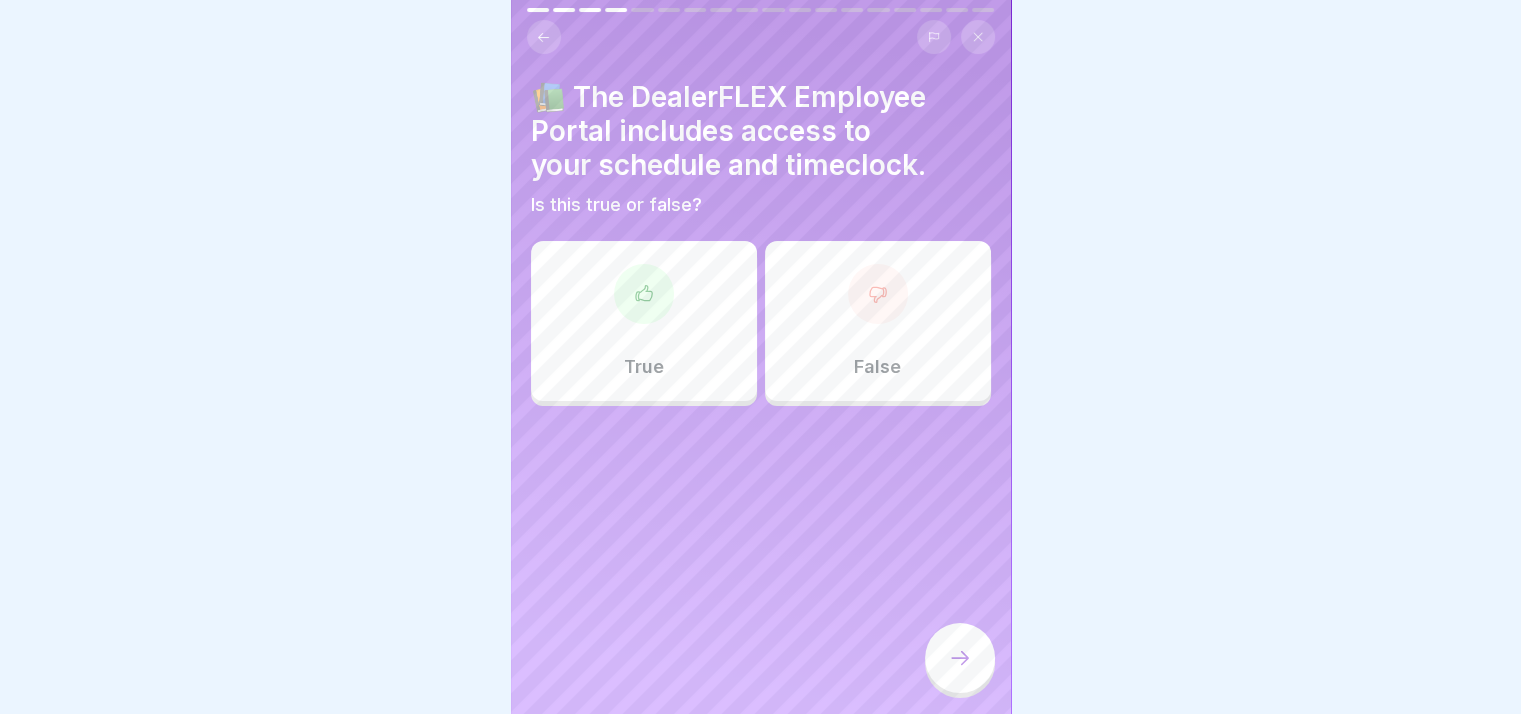 click on "True" at bounding box center [644, 321] 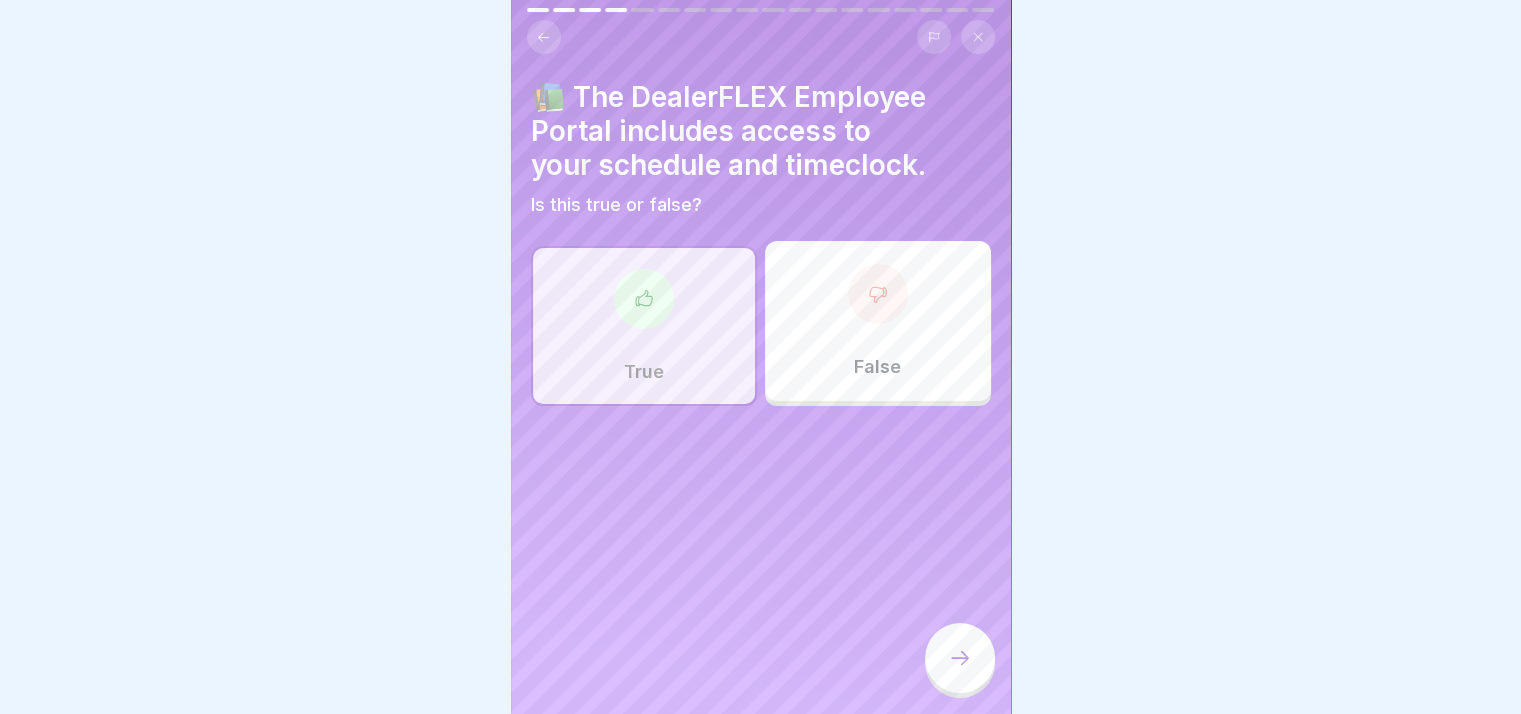 click 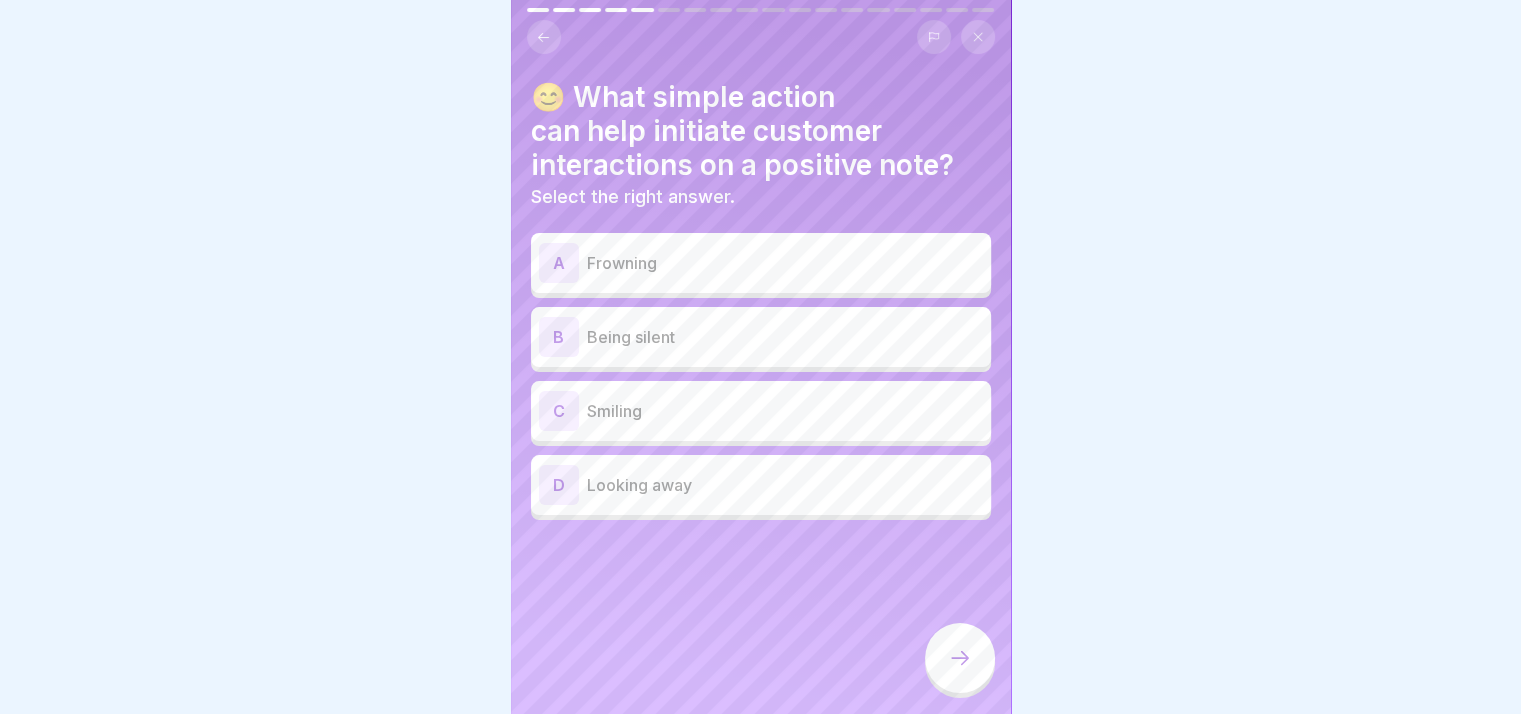 click on "Smiling" at bounding box center [785, 411] 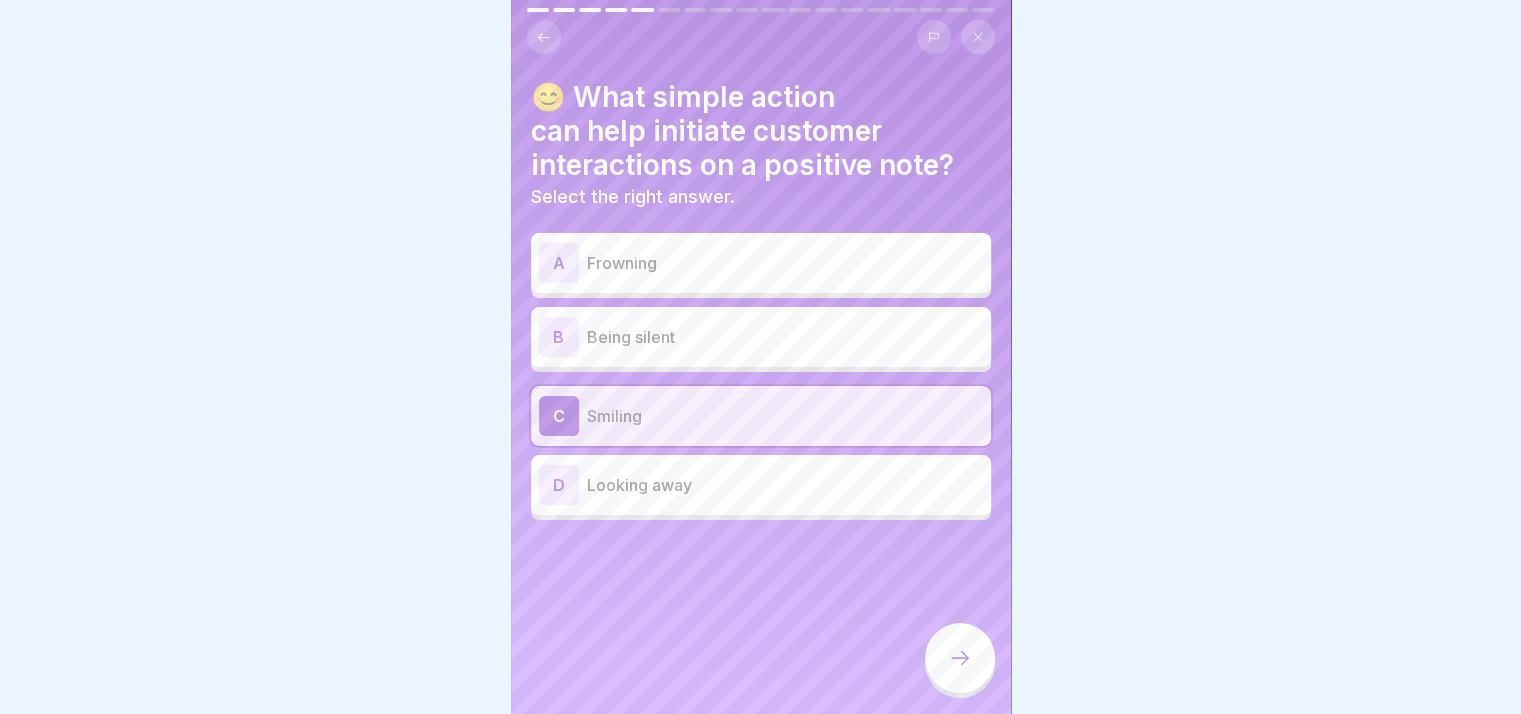 click at bounding box center (960, 658) 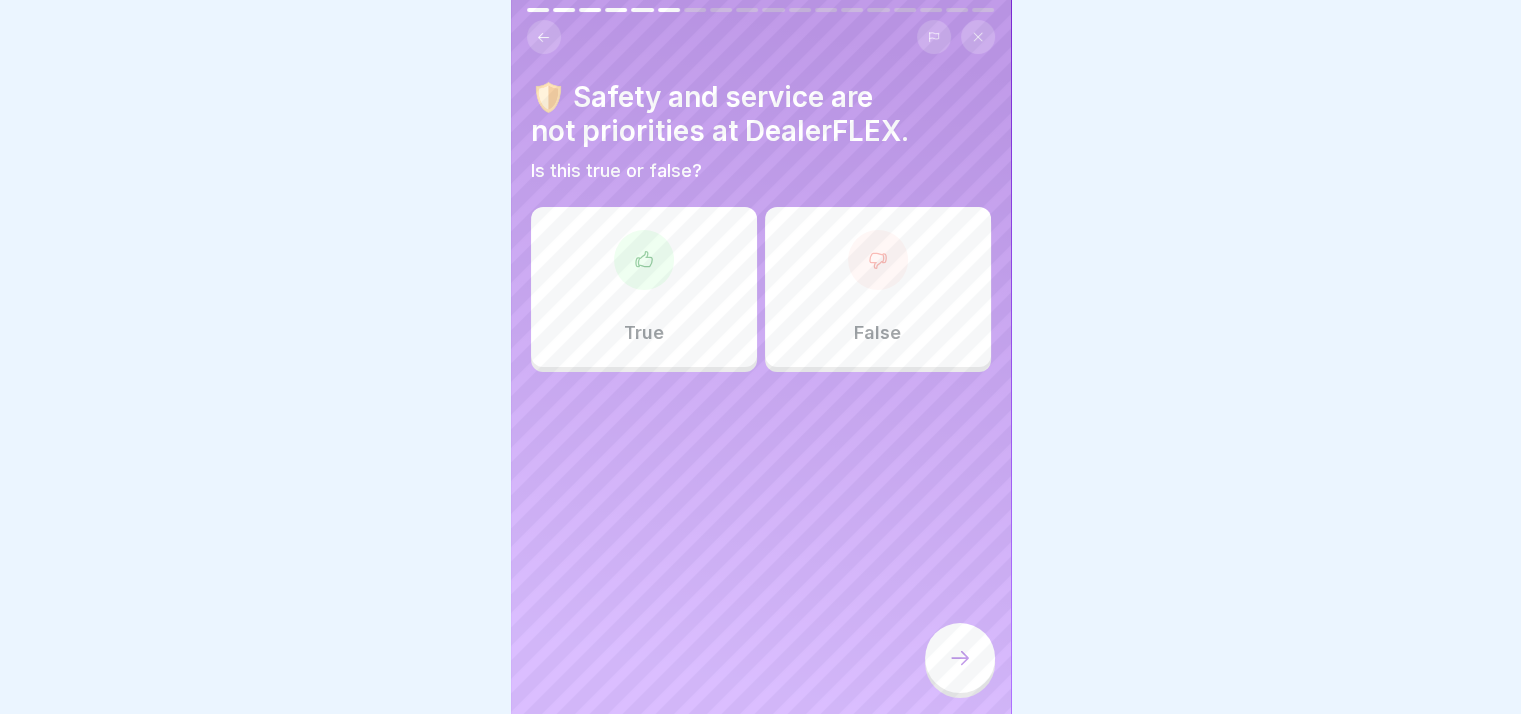 click on "False" at bounding box center (878, 287) 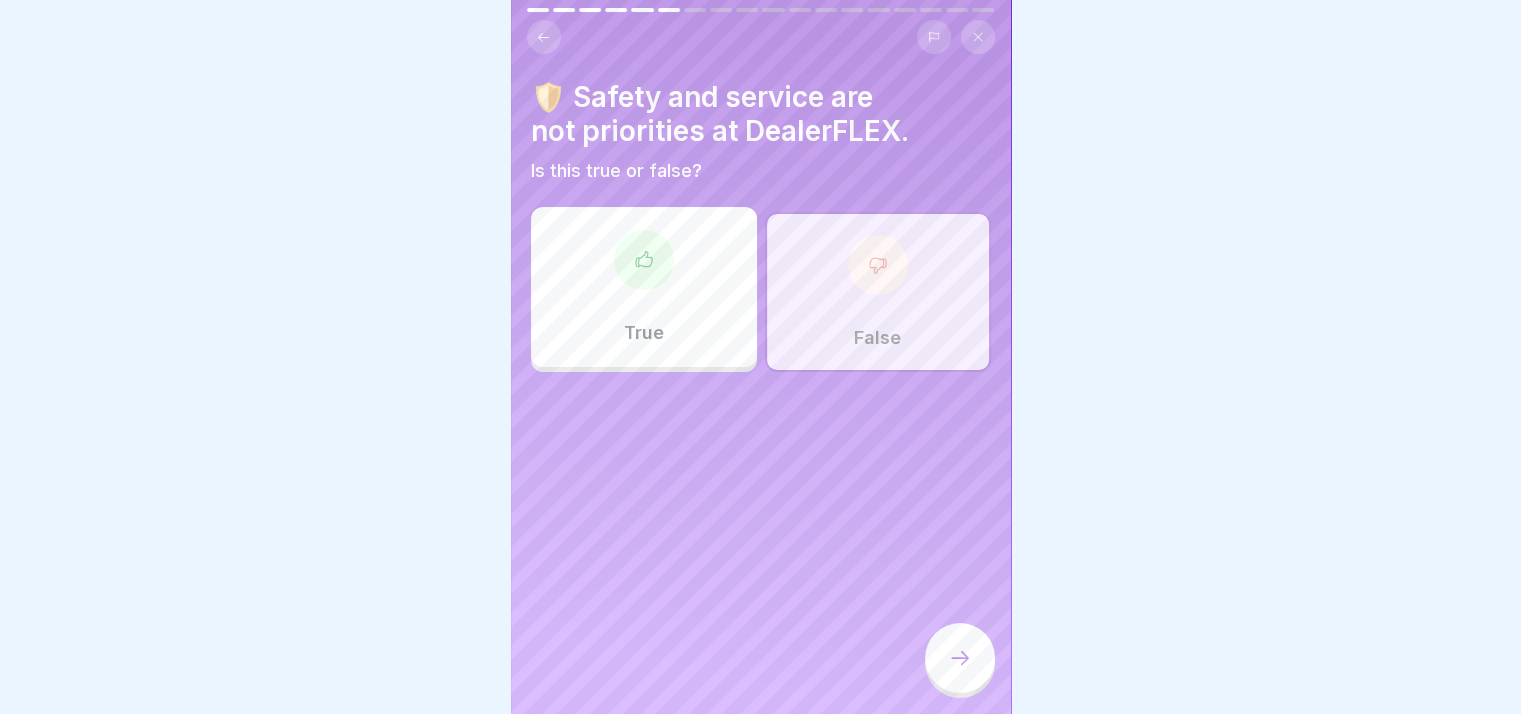 click 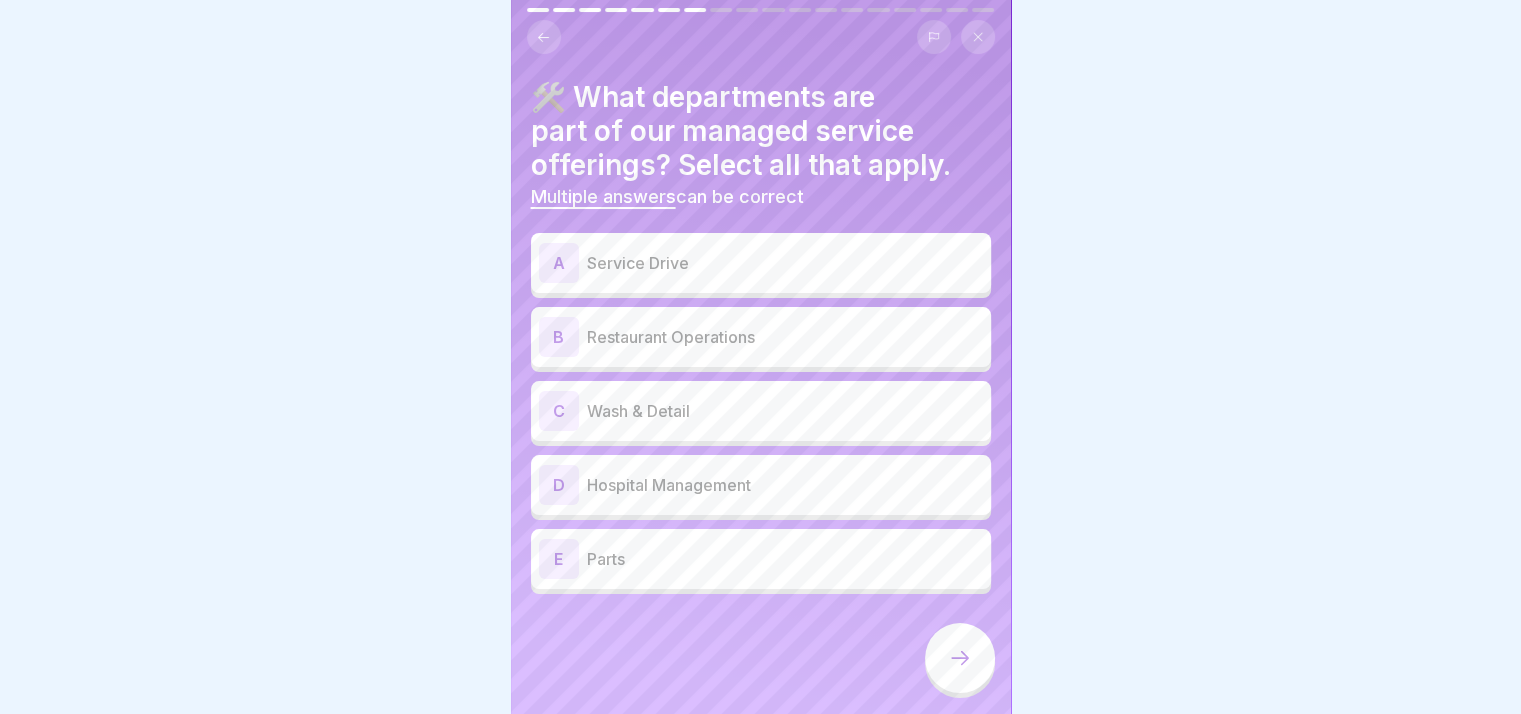 click on "Wash & Detail" at bounding box center (785, 411) 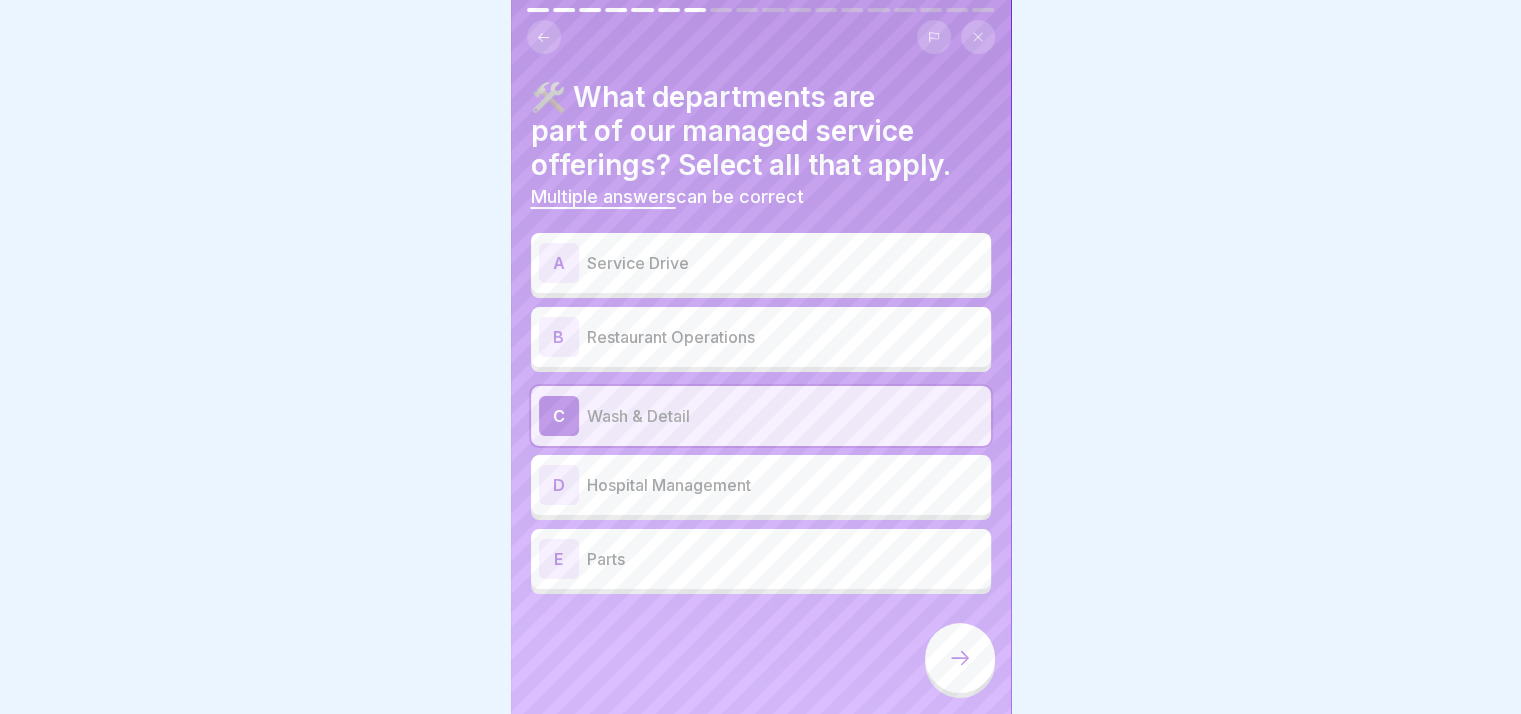 click on "Parts" at bounding box center (785, 559) 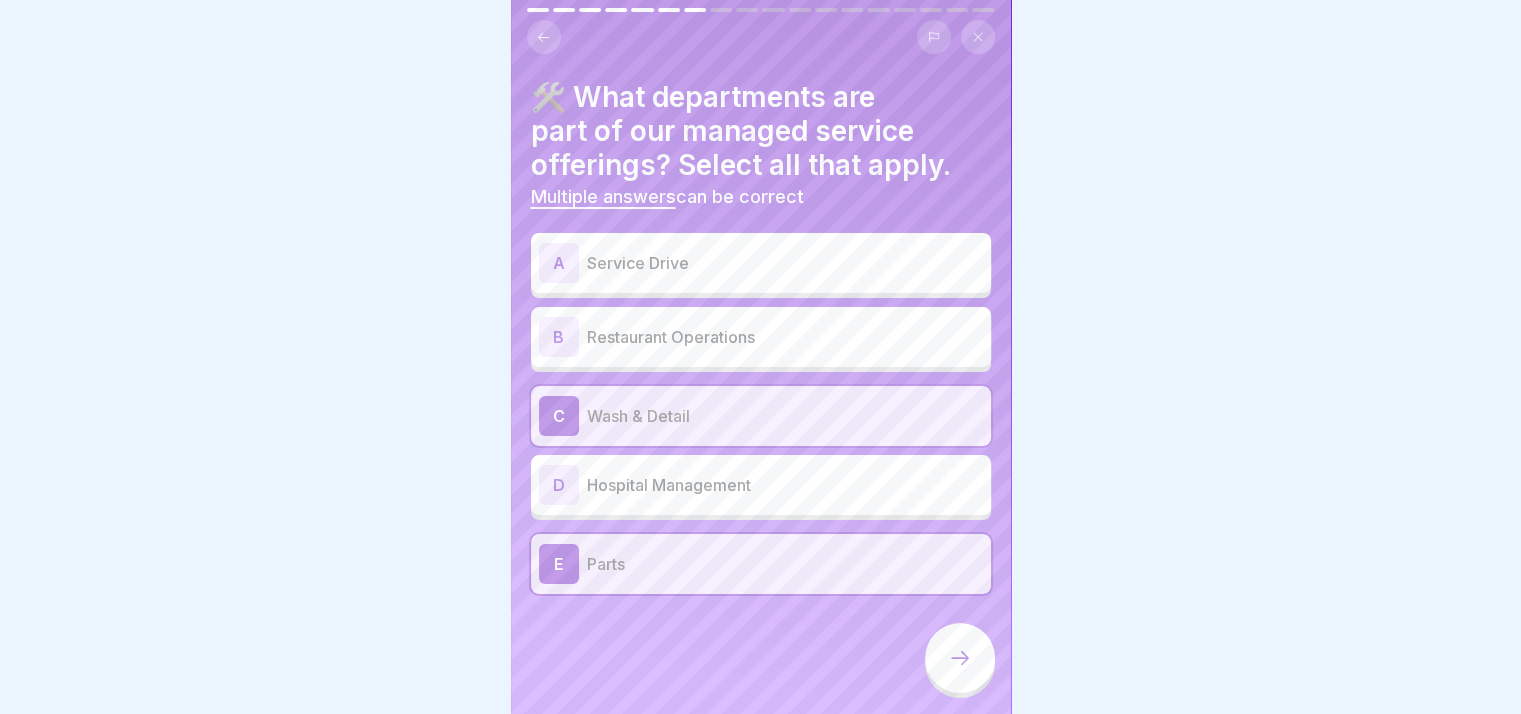 click on "Service Drive" at bounding box center (785, 263) 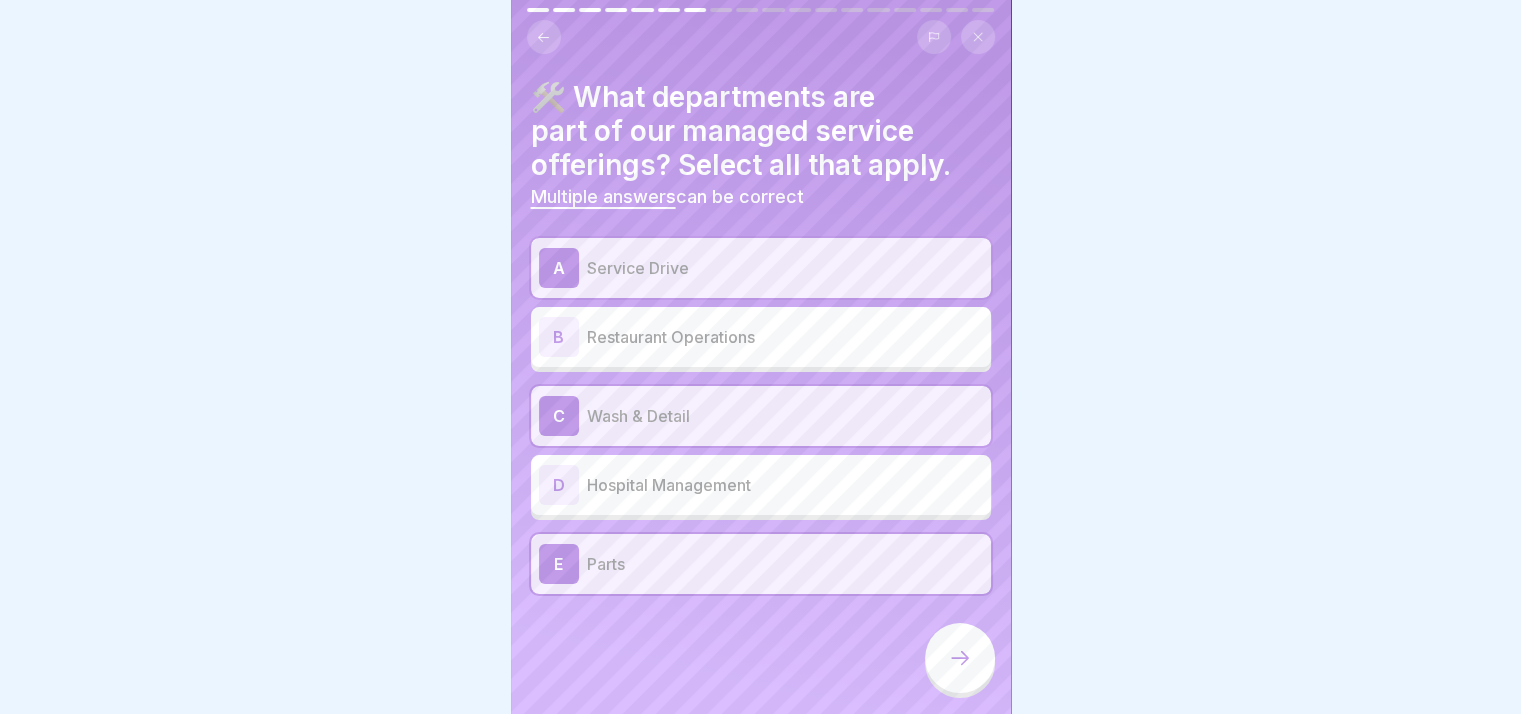 click 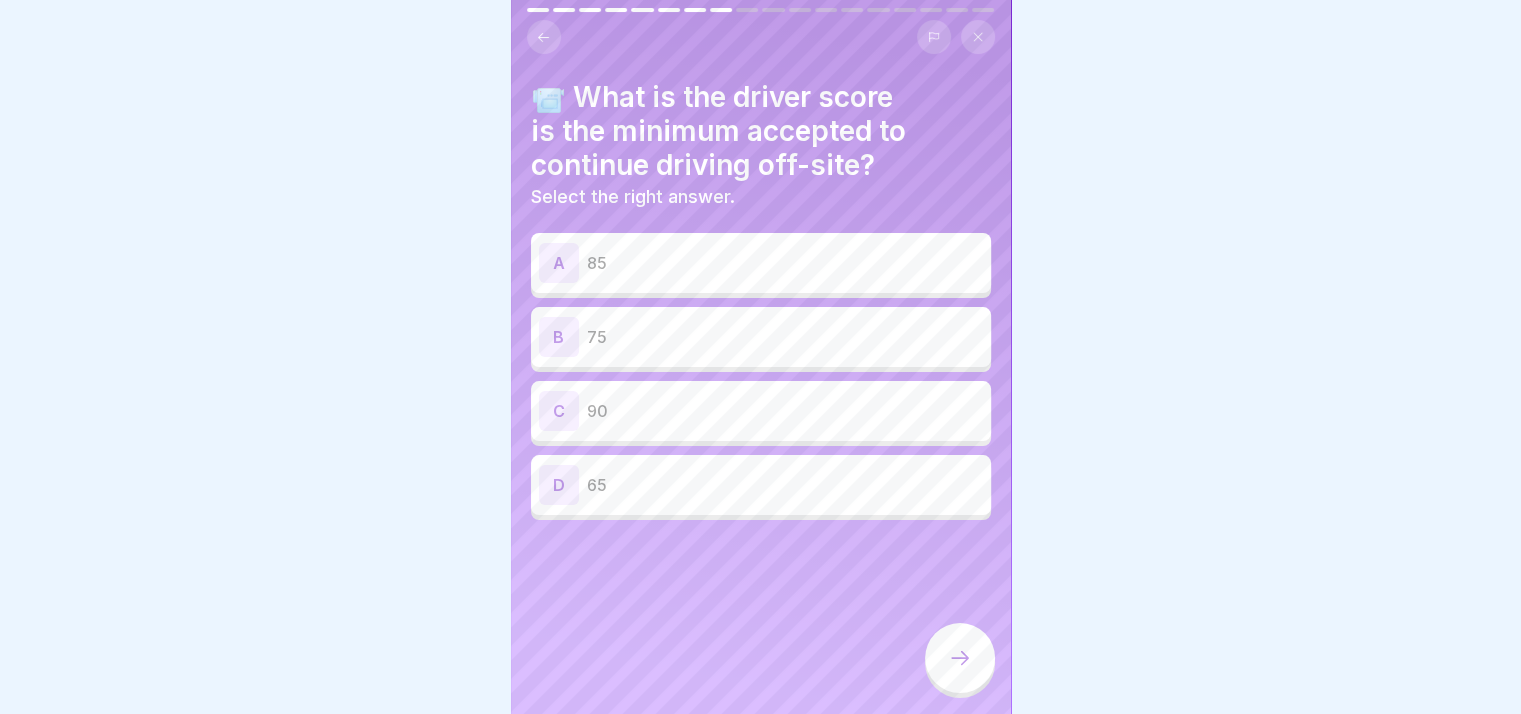 click on "90" at bounding box center (785, 411) 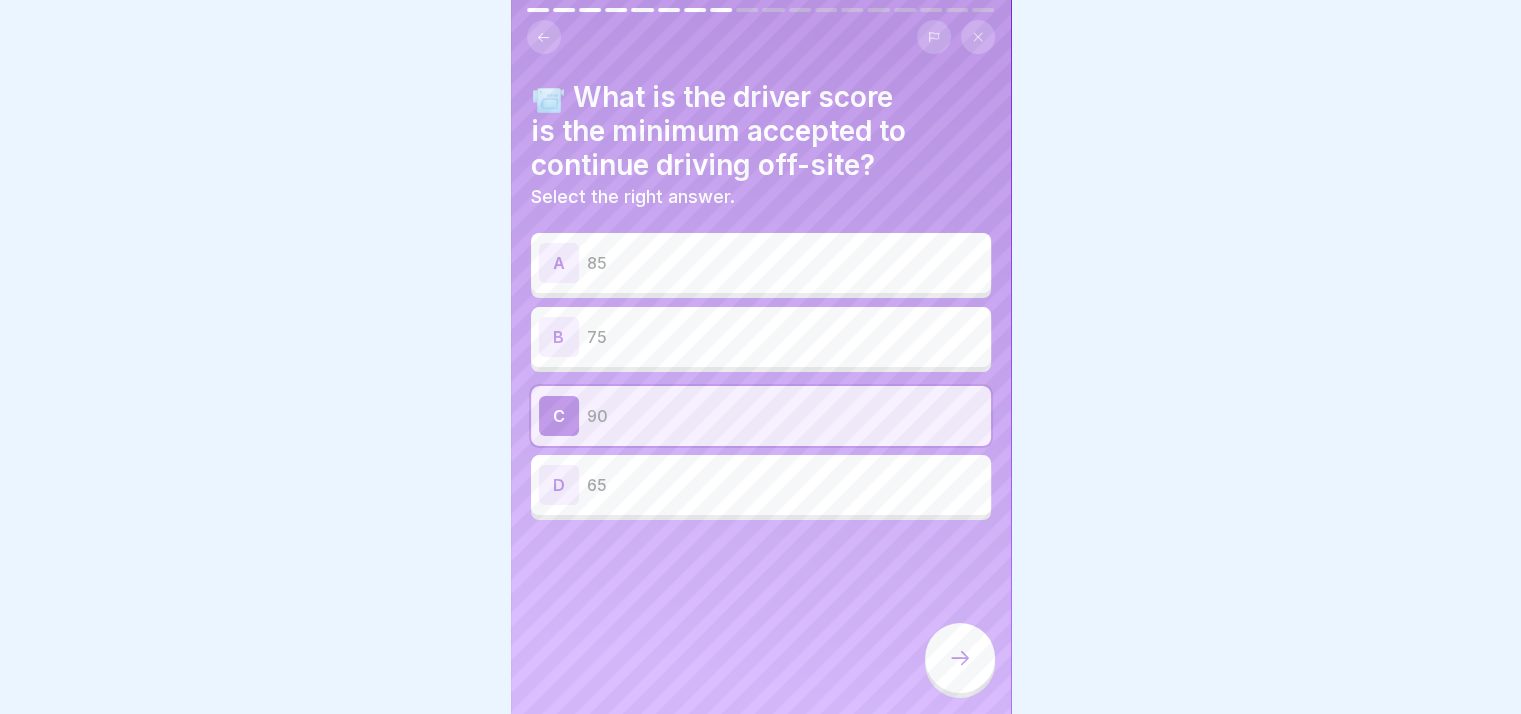 click at bounding box center [960, 658] 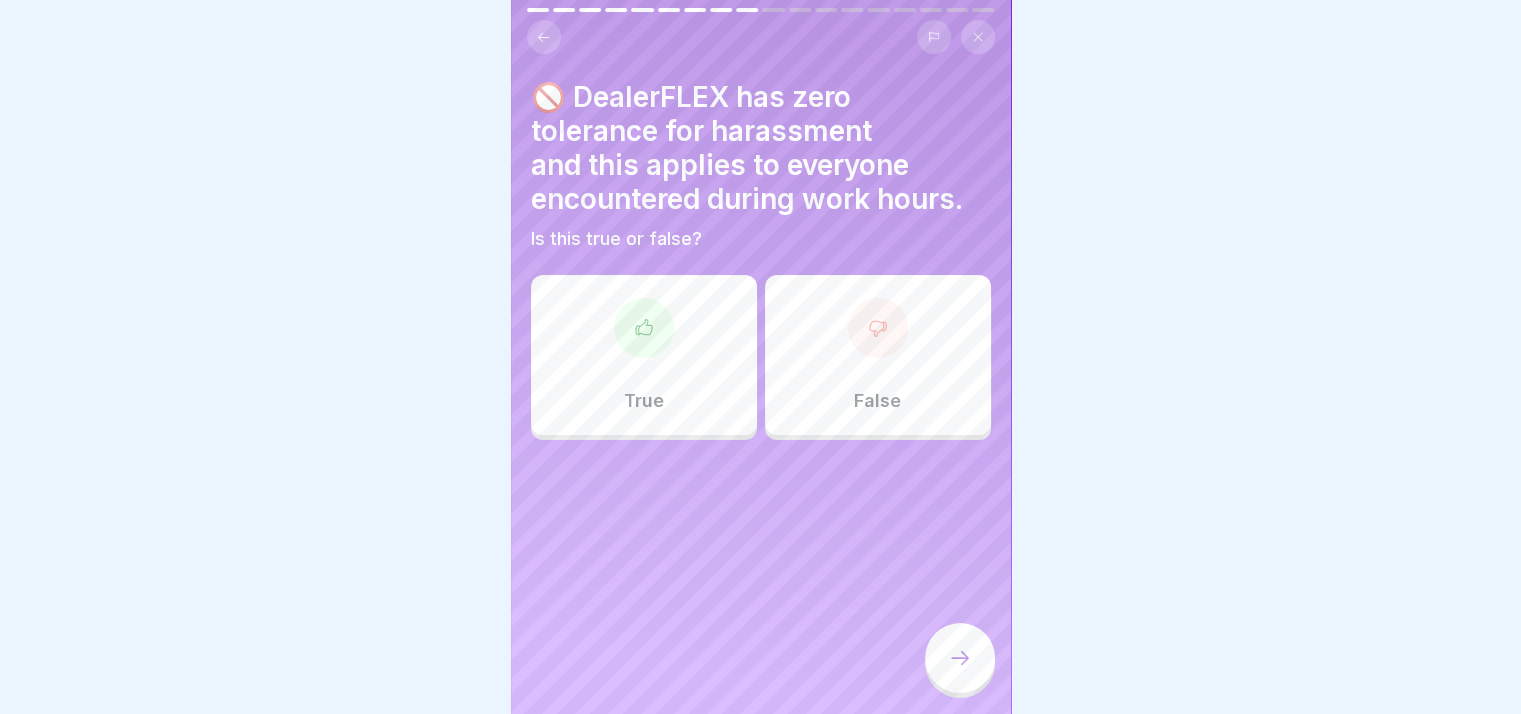 click on "True" at bounding box center [644, 355] 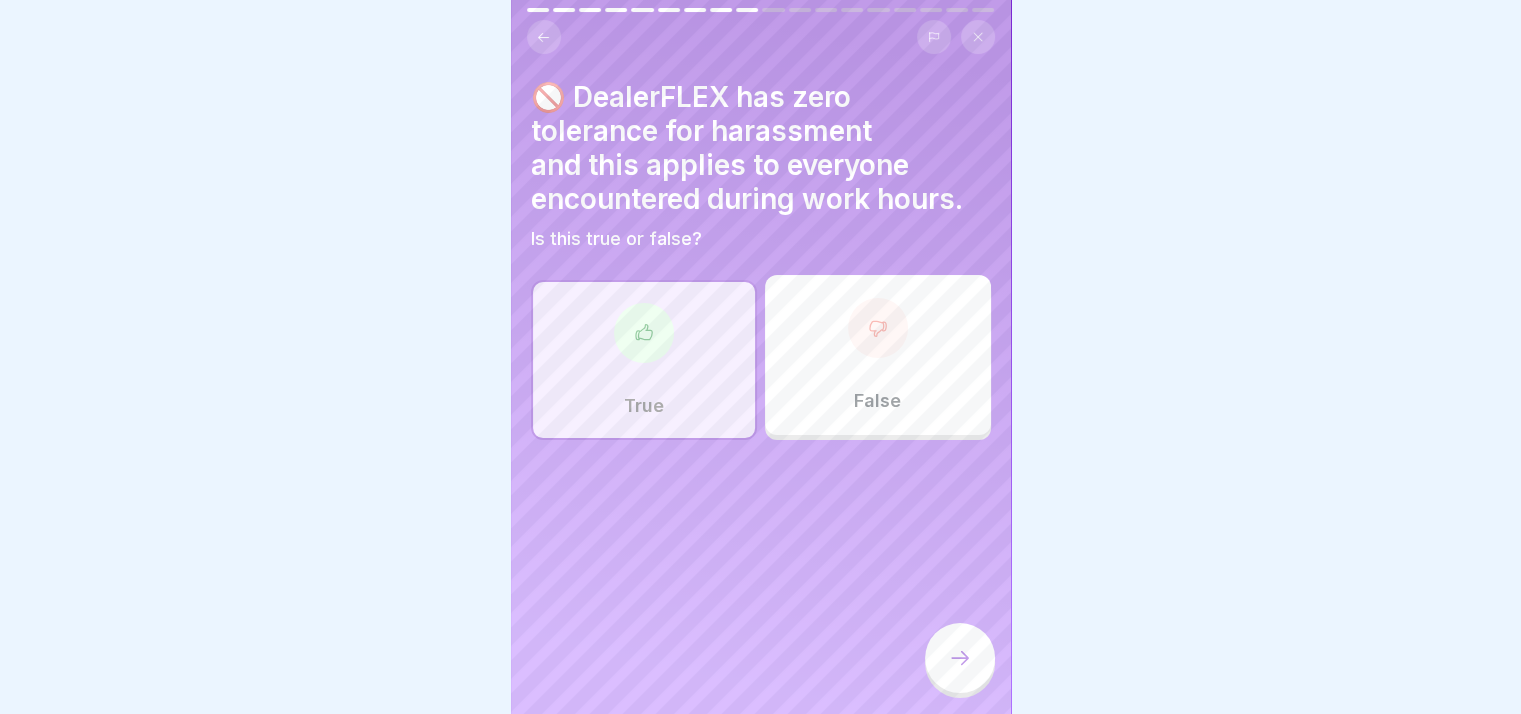 click 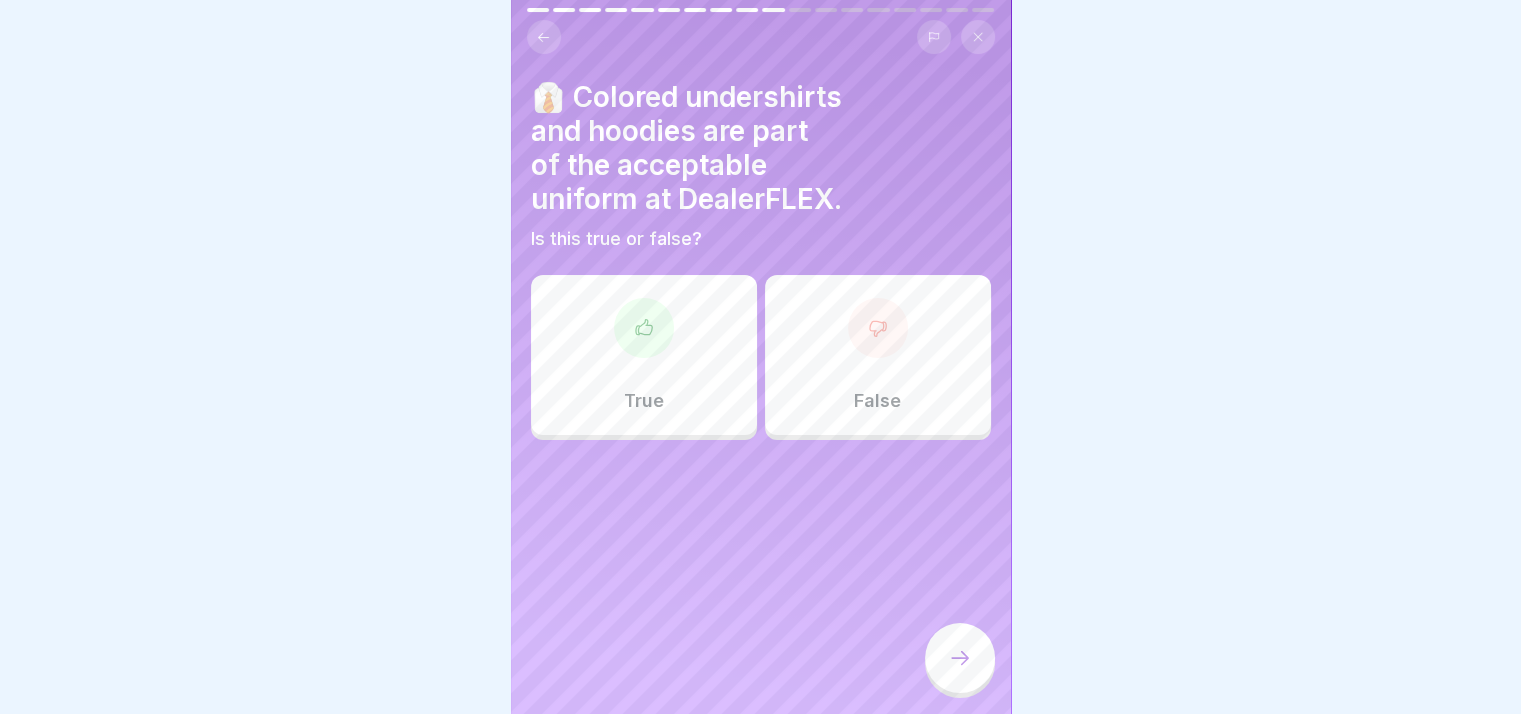 click on "False" at bounding box center (878, 355) 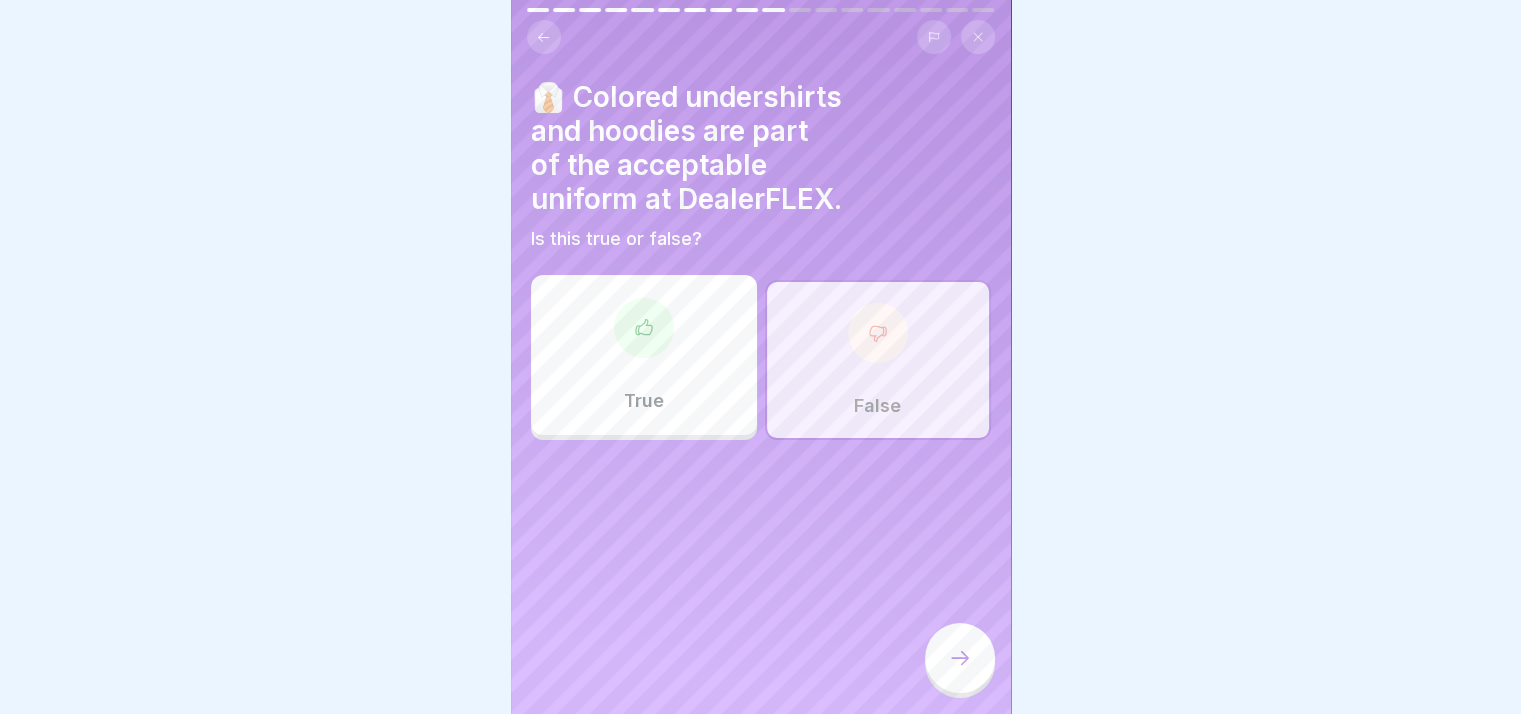 click at bounding box center [960, 658] 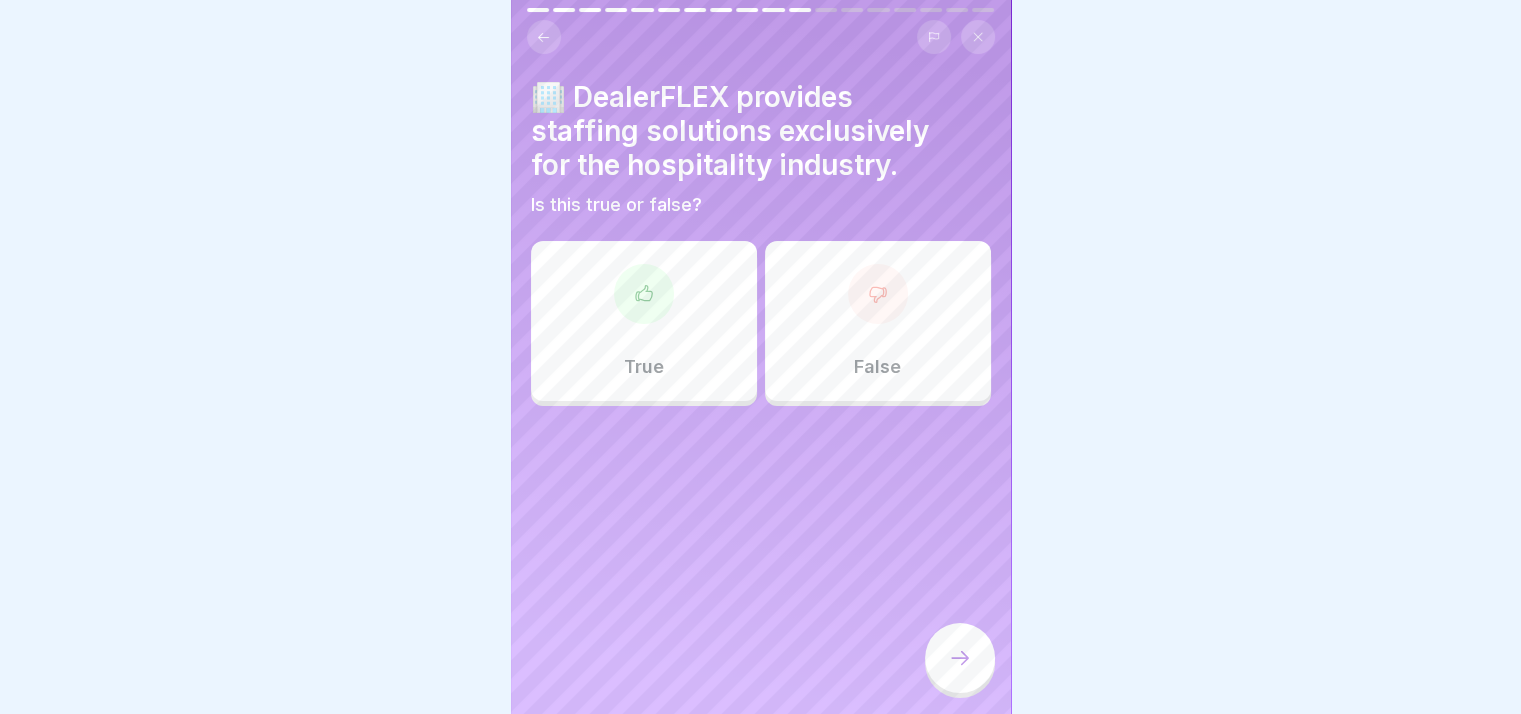 click on "False" at bounding box center (878, 321) 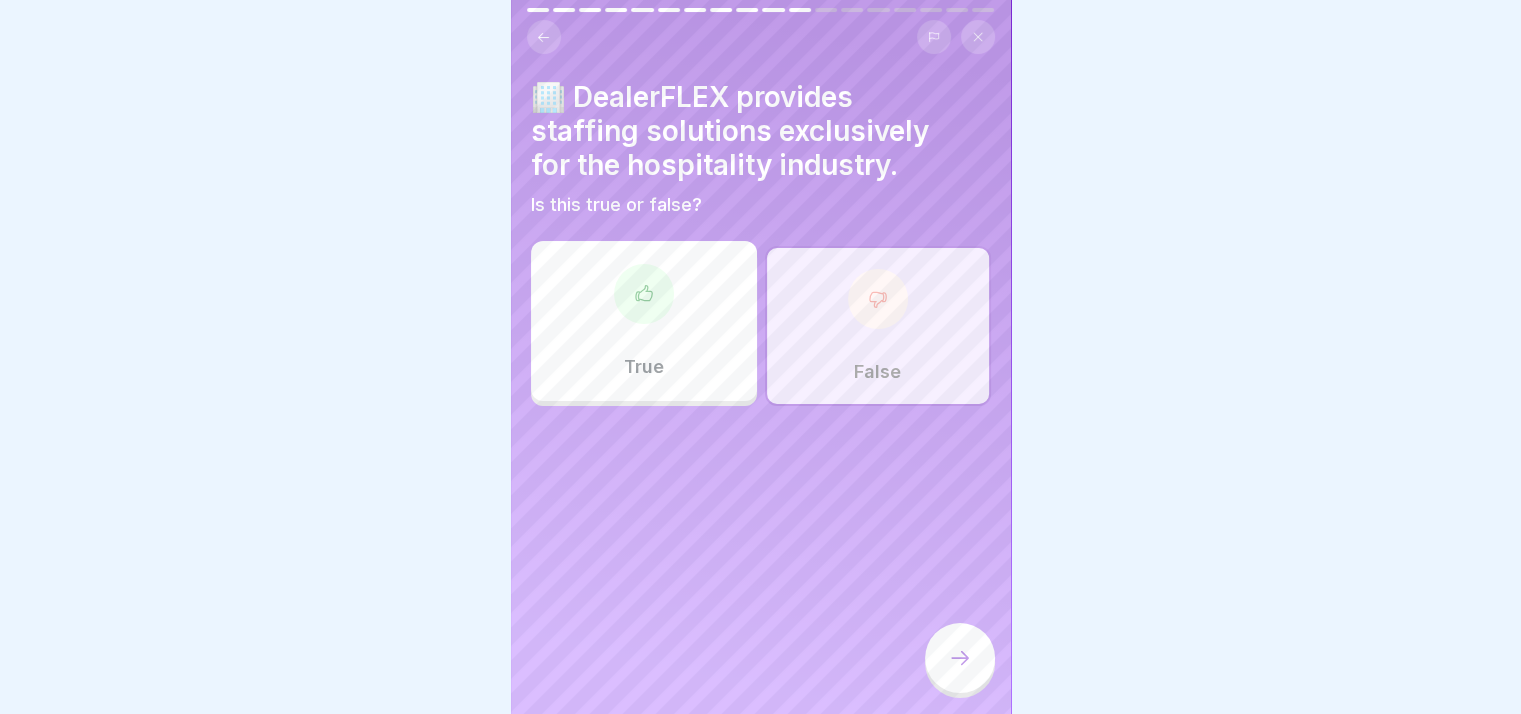 click at bounding box center (960, 658) 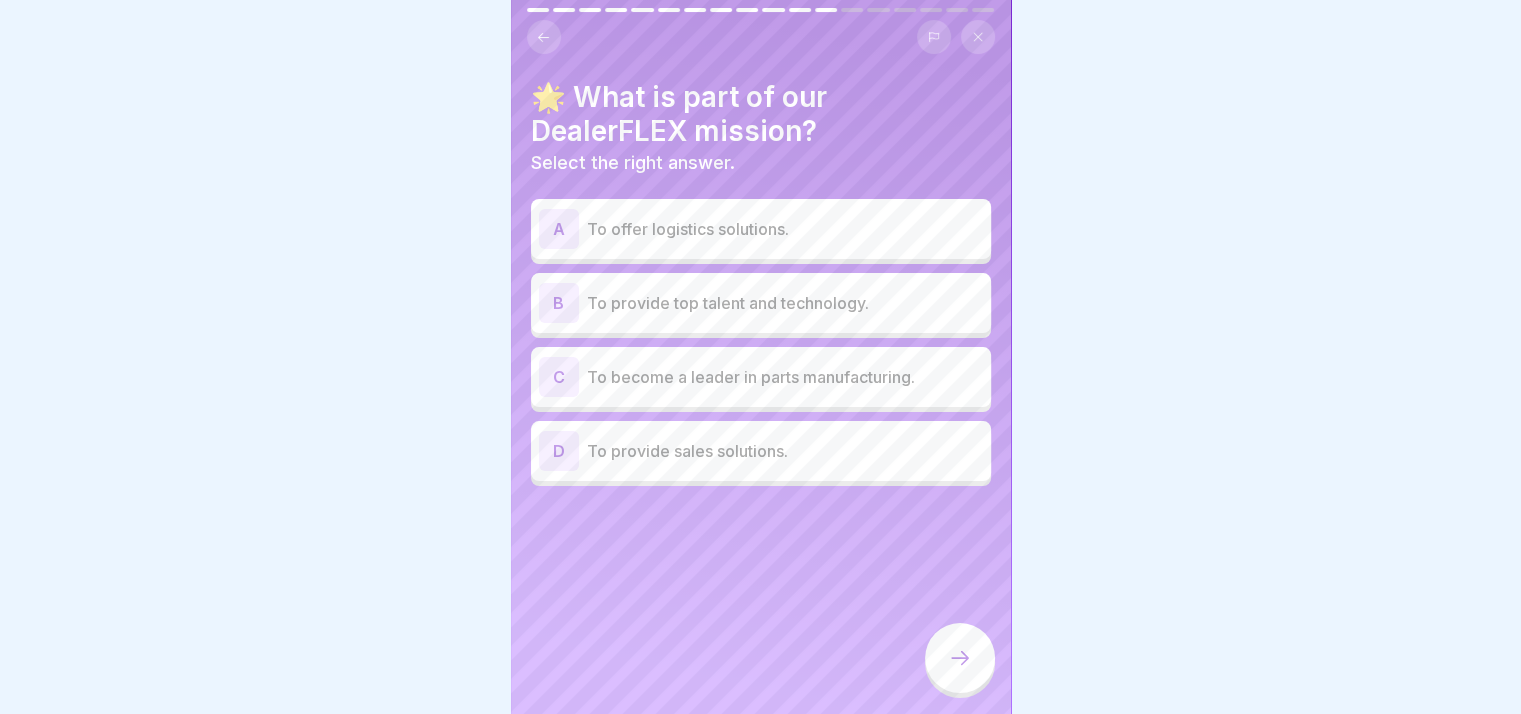 click on "To provide sales solutions." at bounding box center [785, 451] 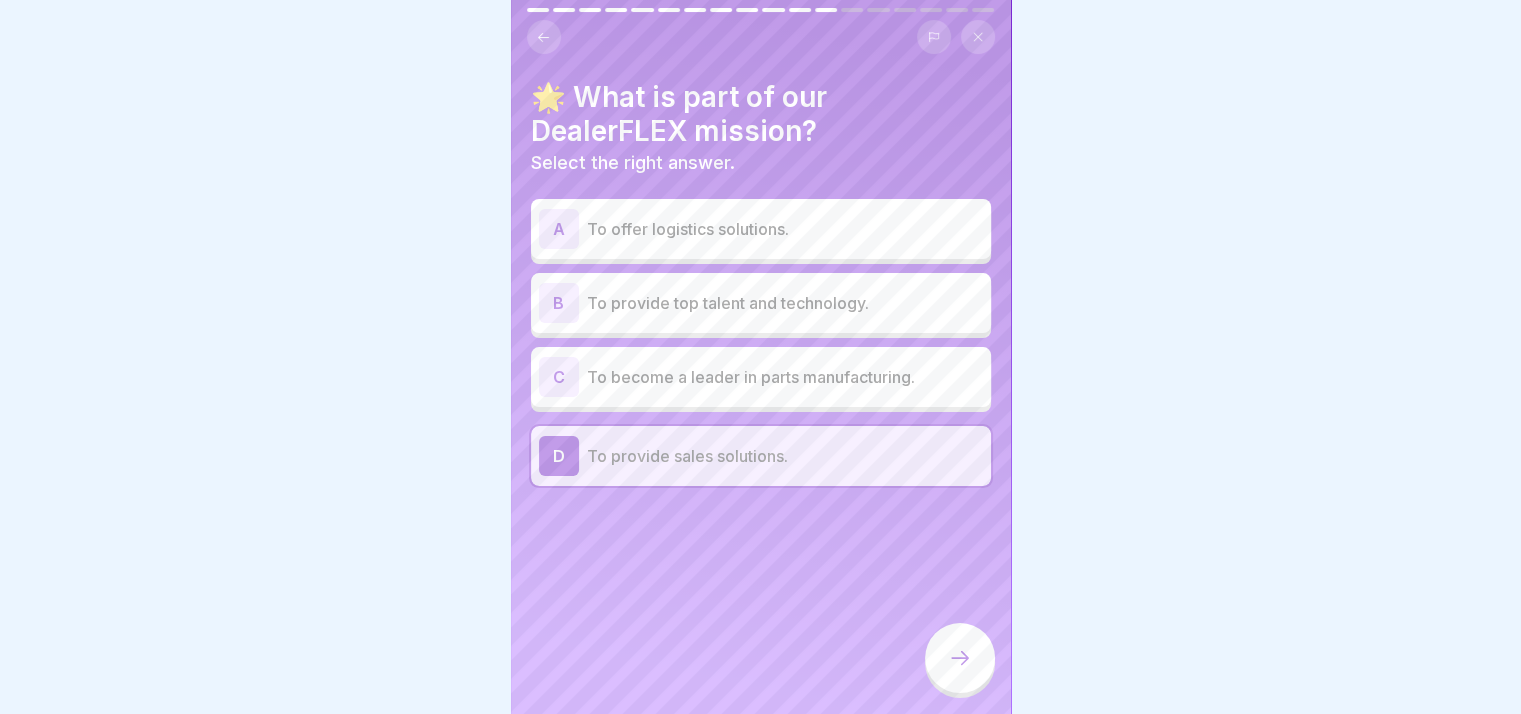 click on "To provide top talent and technology." at bounding box center (785, 303) 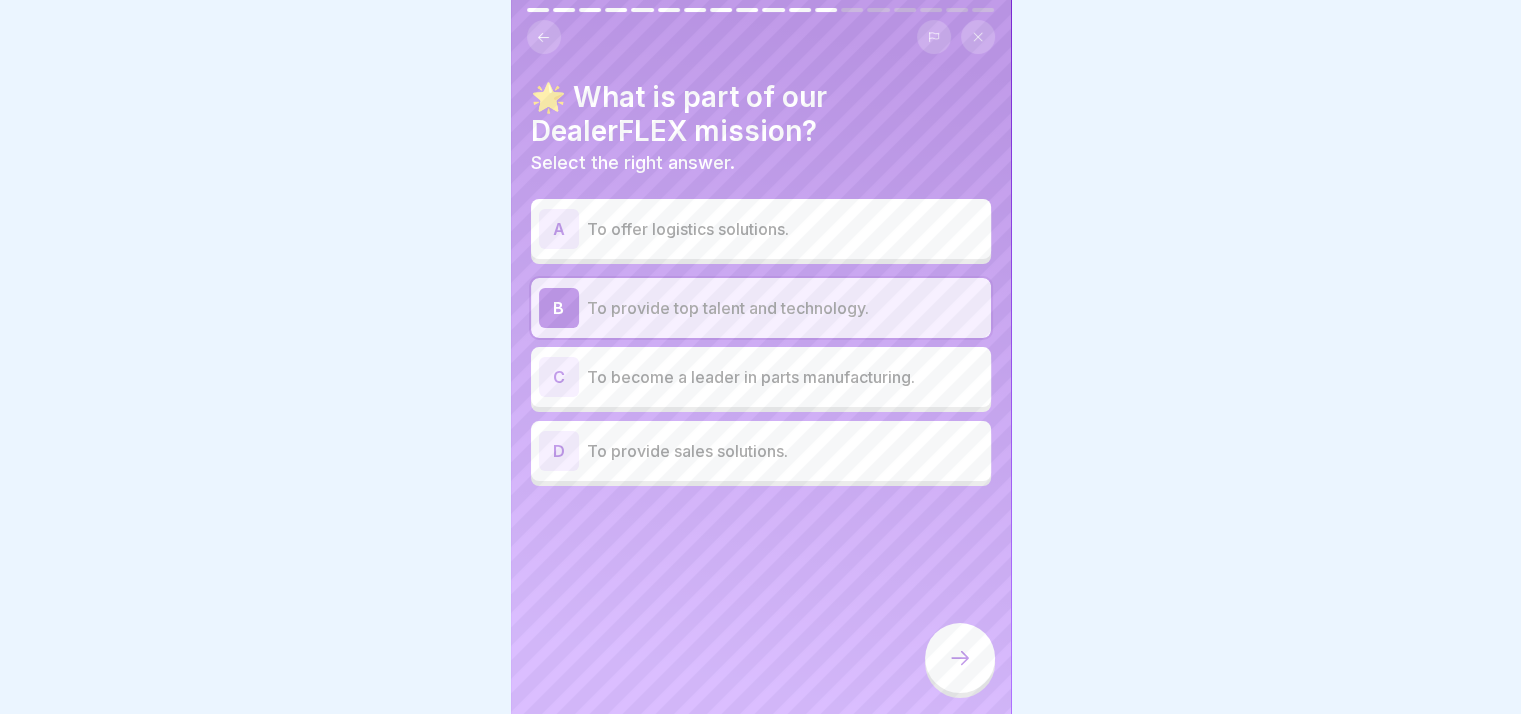 click at bounding box center [960, 658] 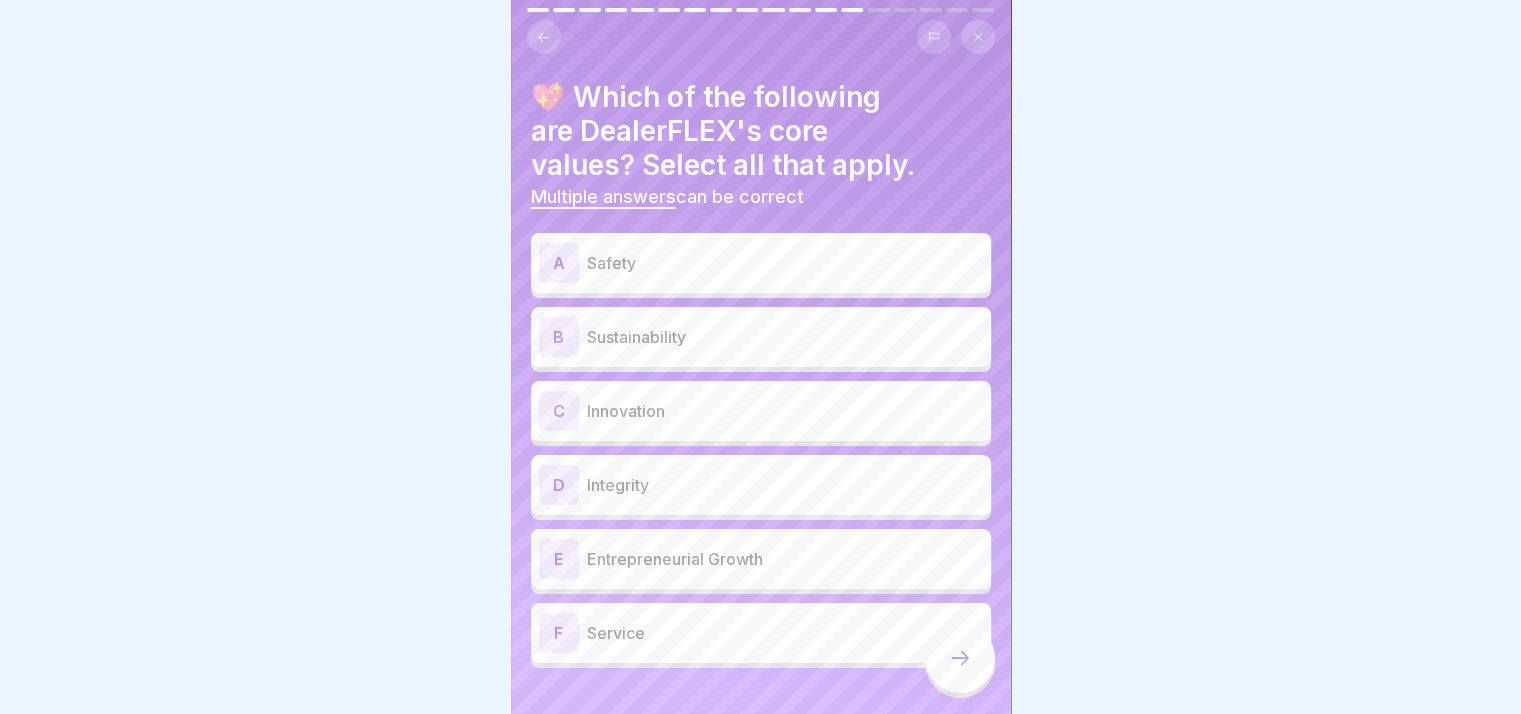 click on "Safety" at bounding box center [785, 263] 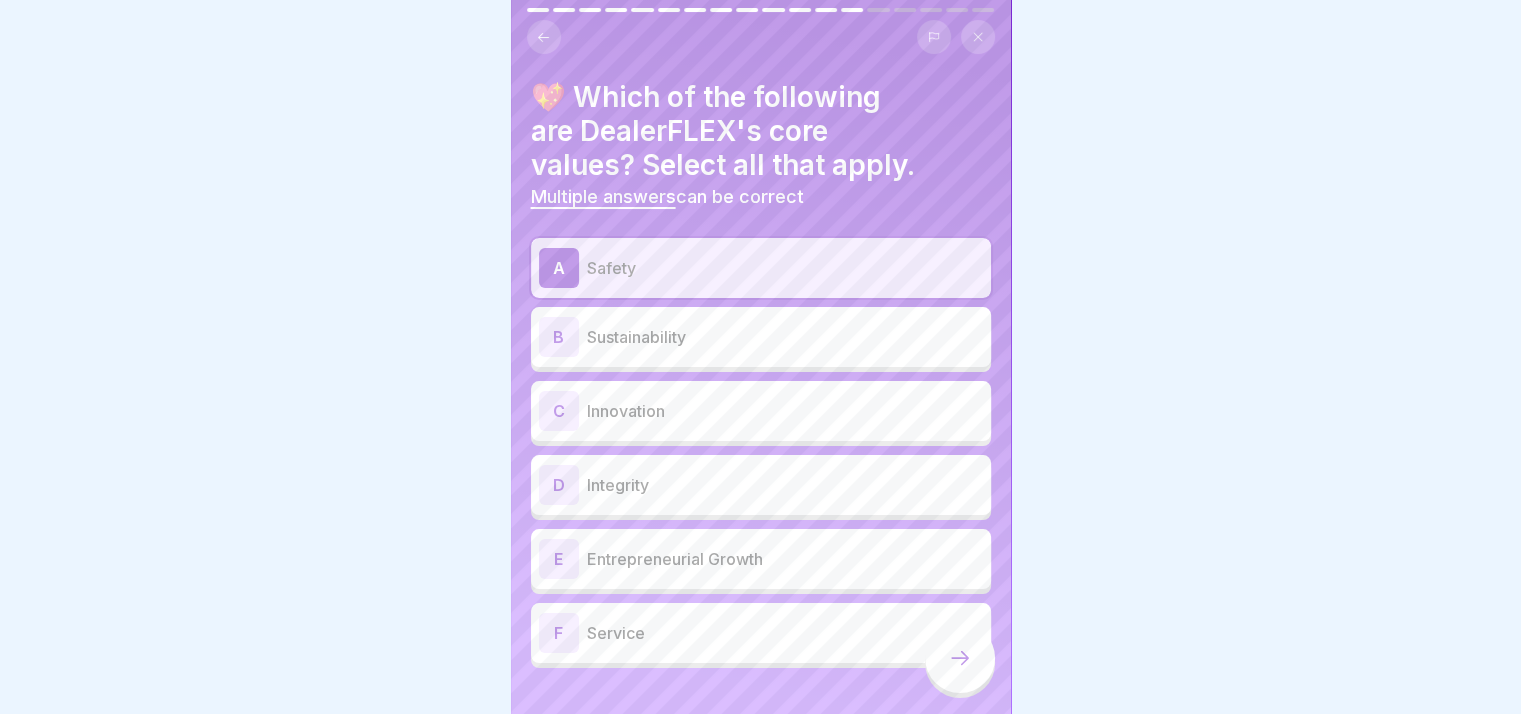 click on "B Sustainability" at bounding box center (761, 337) 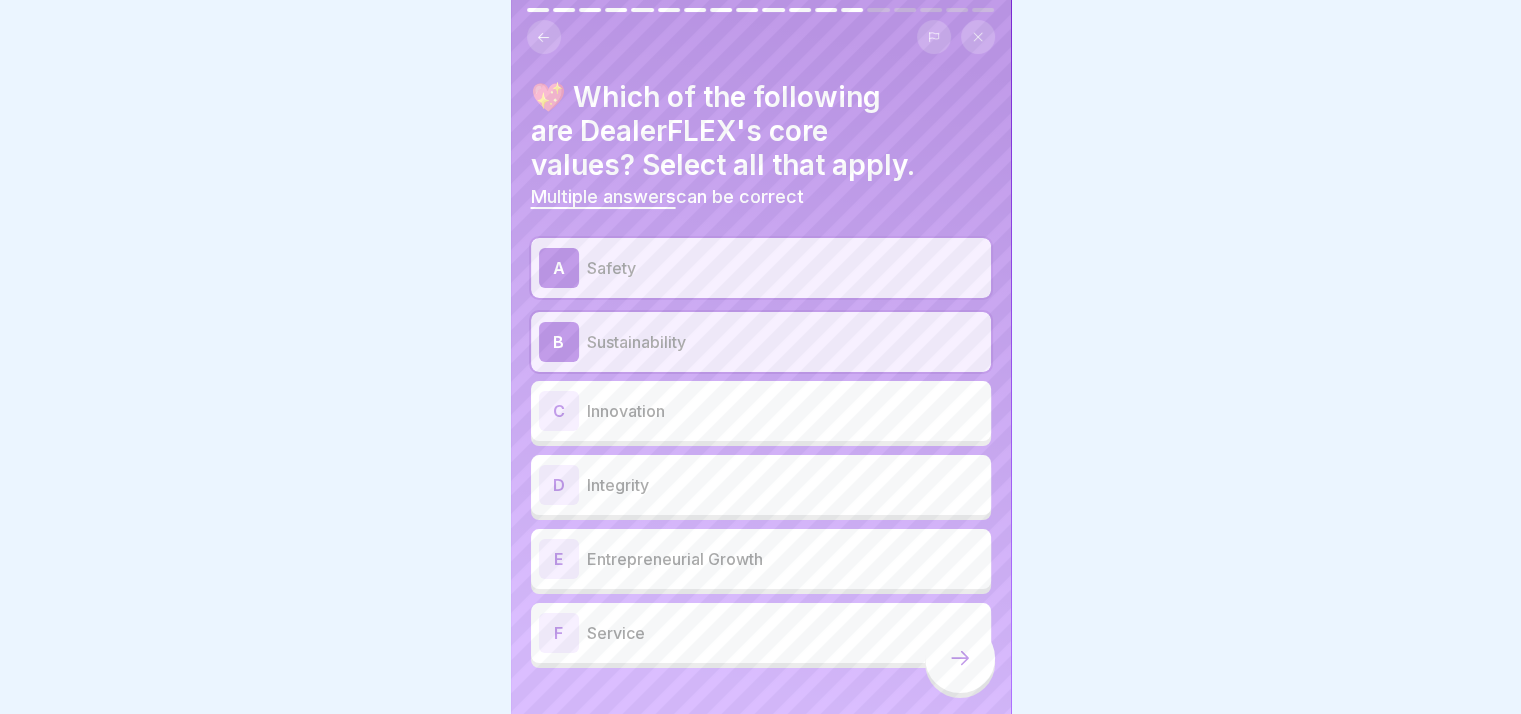 click on "C Innovation" at bounding box center (761, 411) 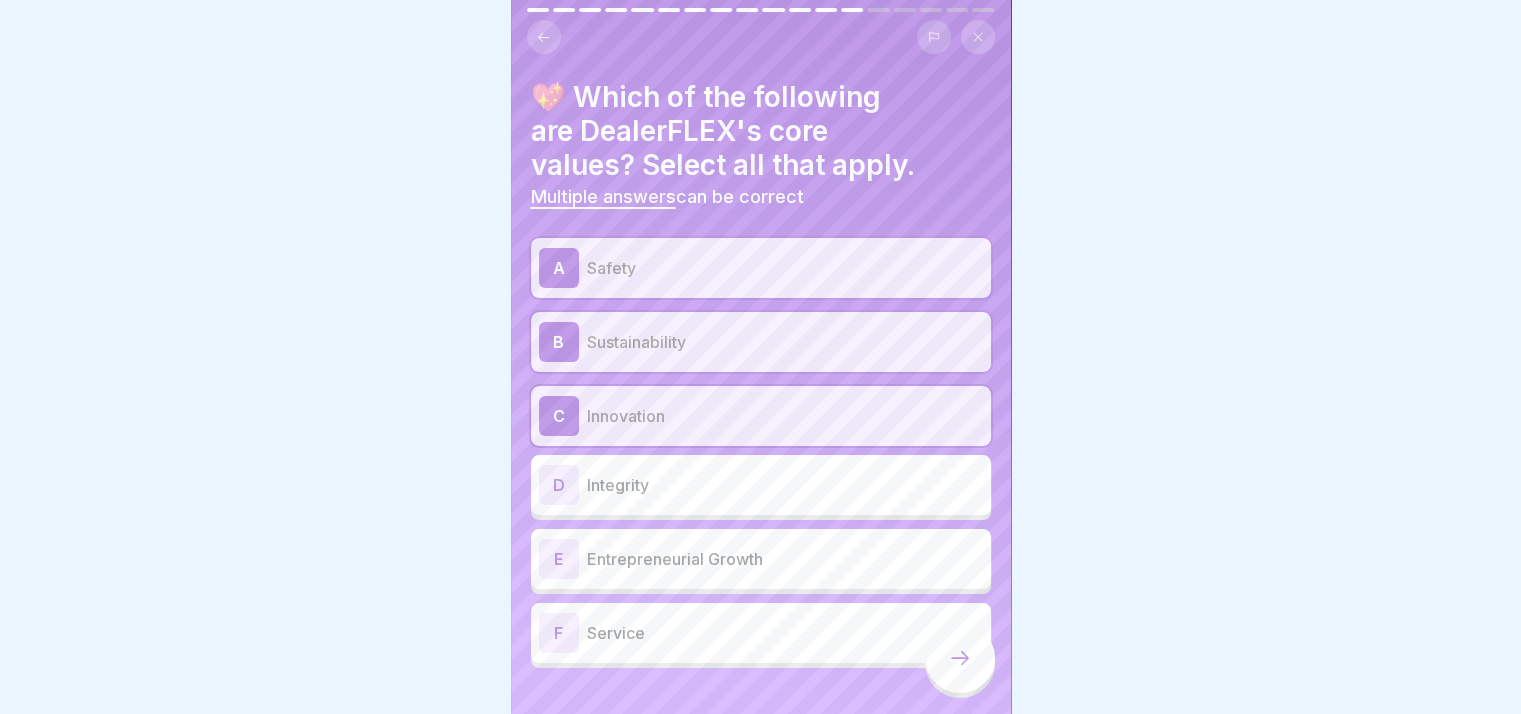 click on "E Entrepreneurial Growth" at bounding box center (761, 559) 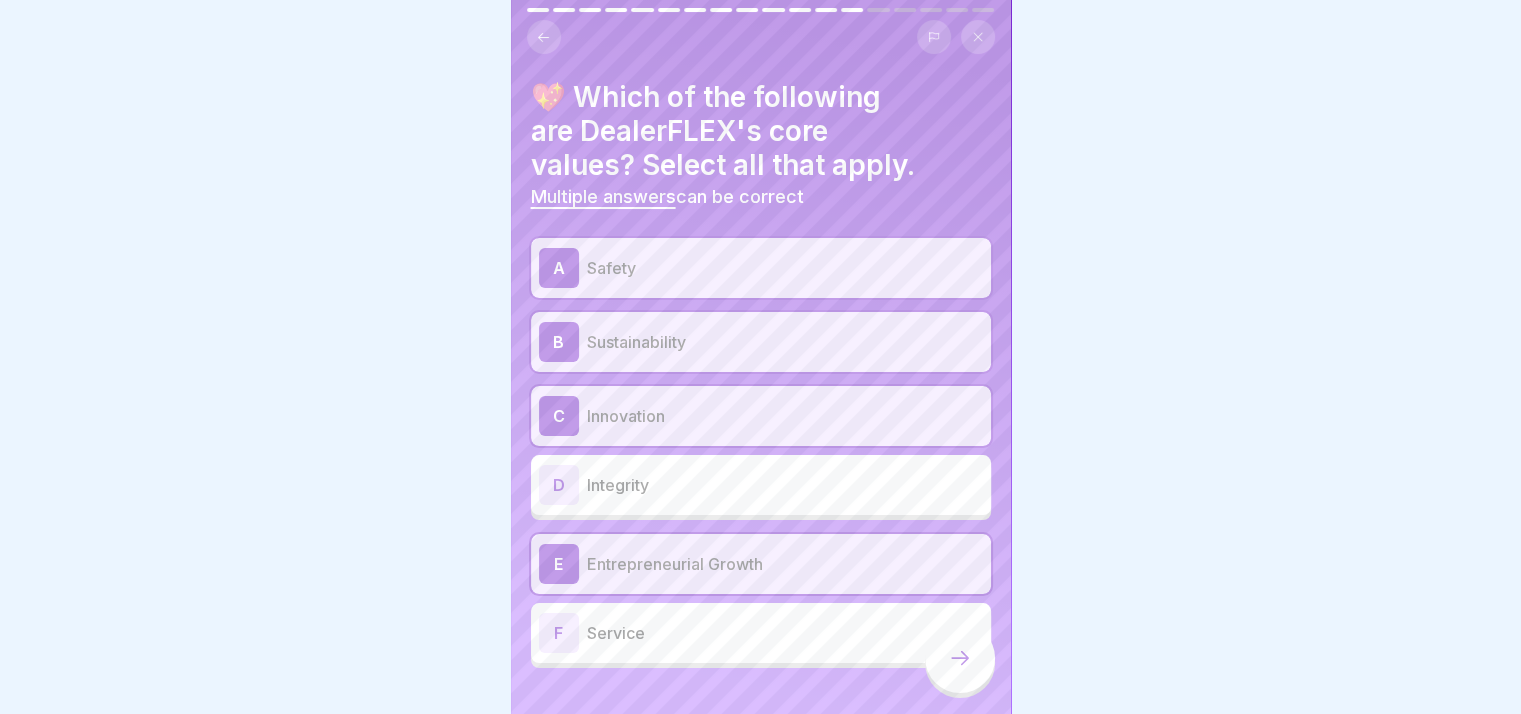 click on "Service" at bounding box center (785, 633) 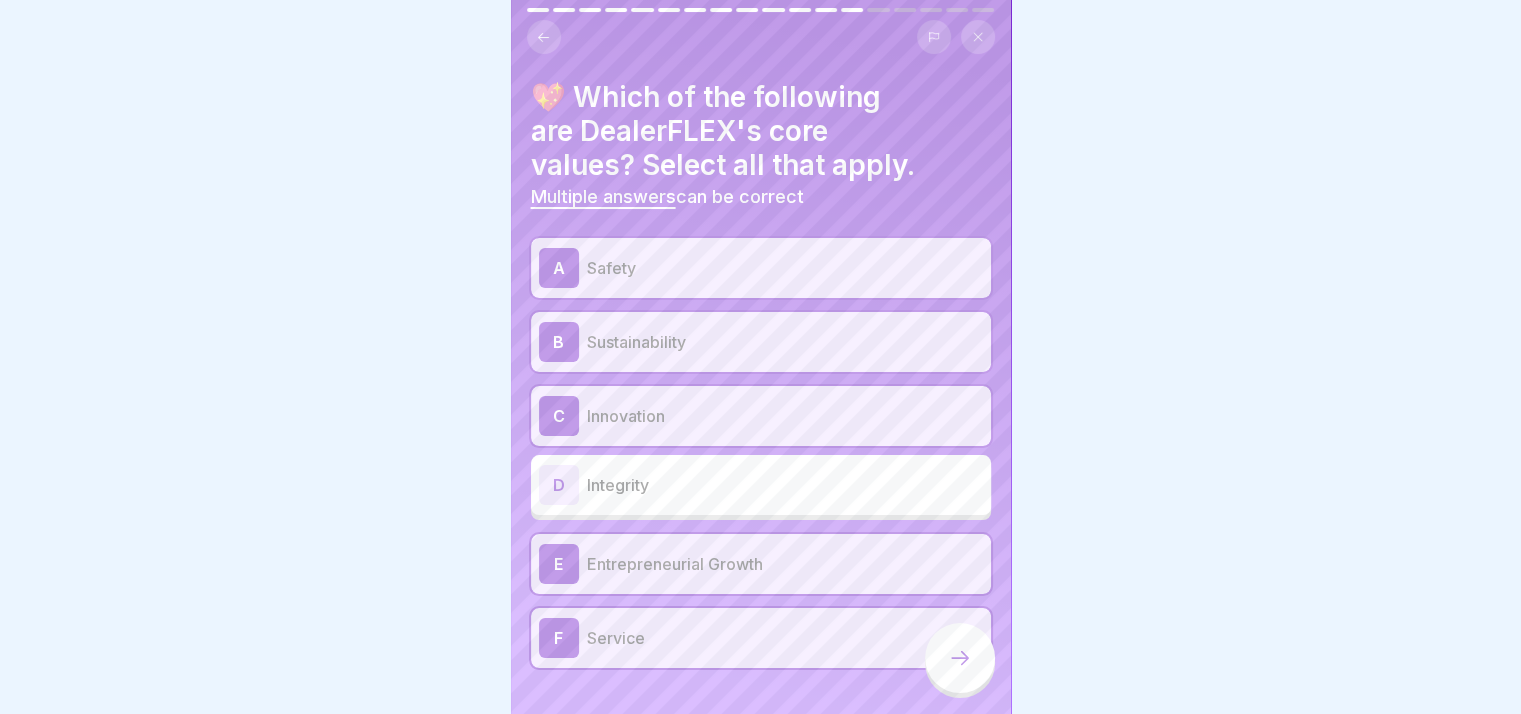 click on "B Sustainability" at bounding box center (761, 342) 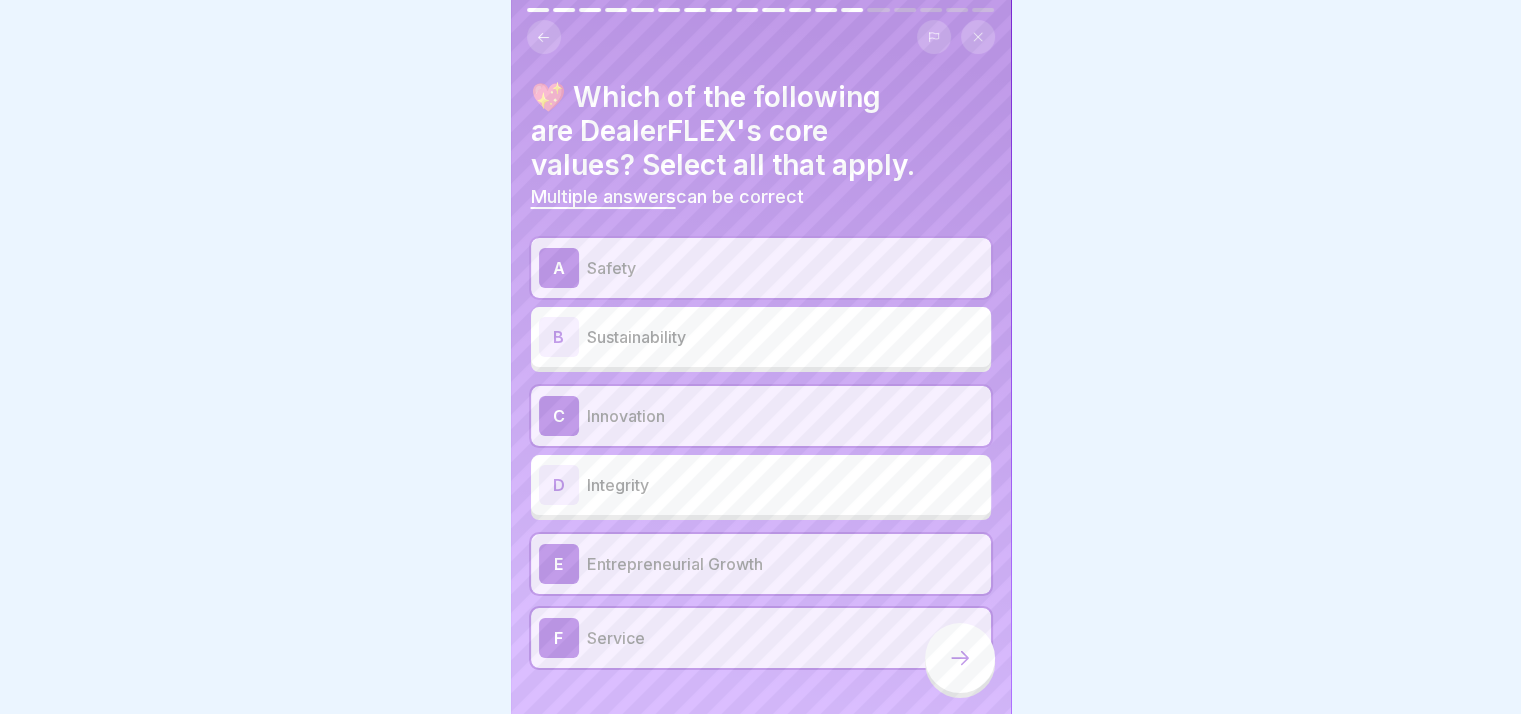 click on "Entrepreneurial Growth" at bounding box center (785, 564) 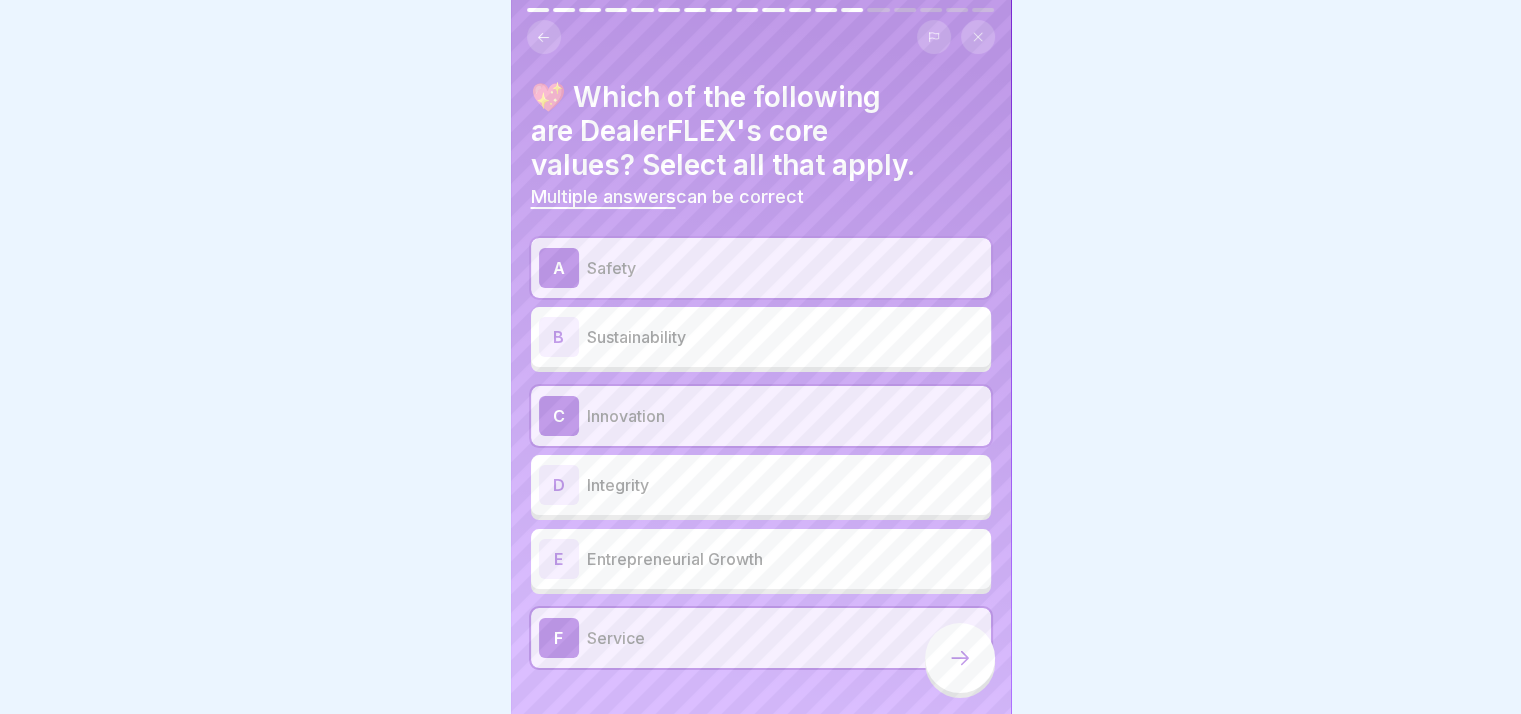 click on "Integrity" at bounding box center [785, 485] 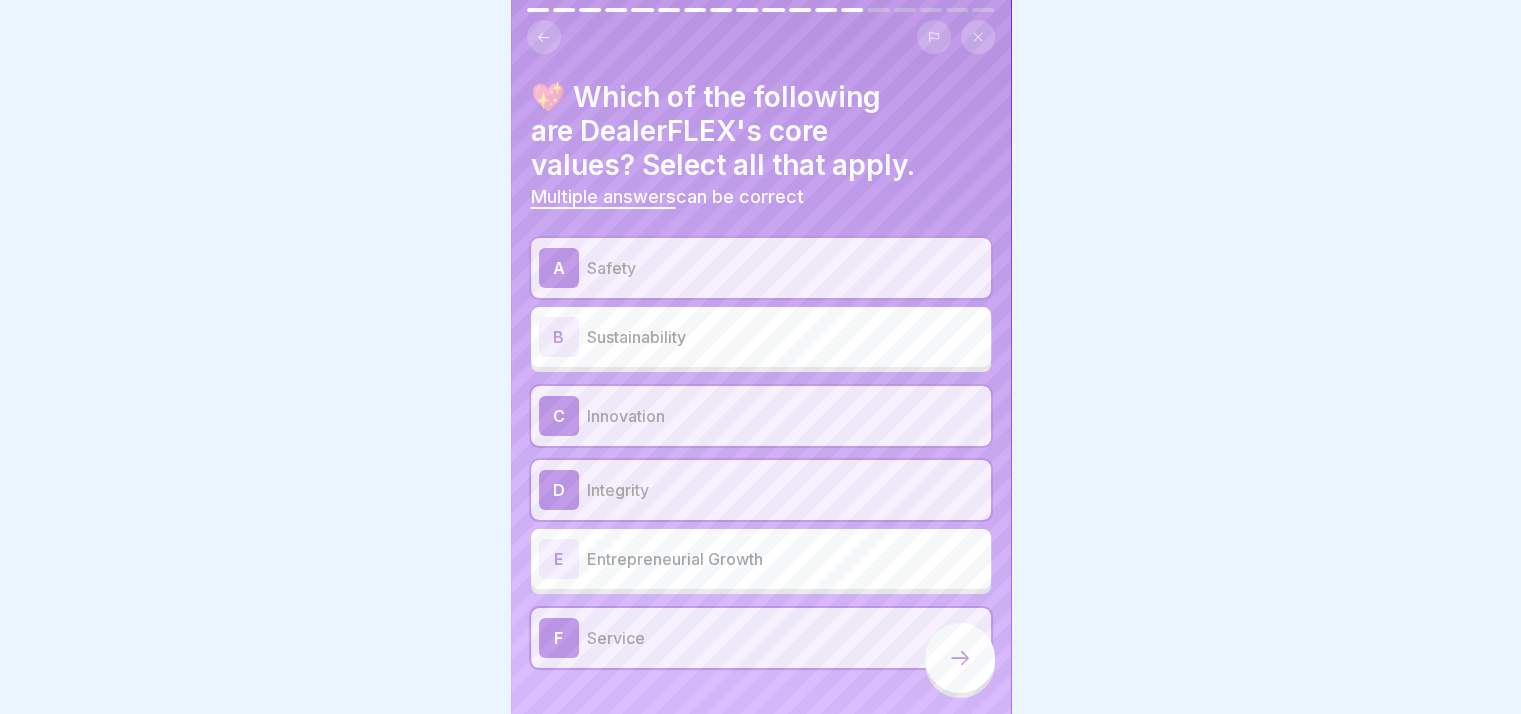 click at bounding box center [960, 658] 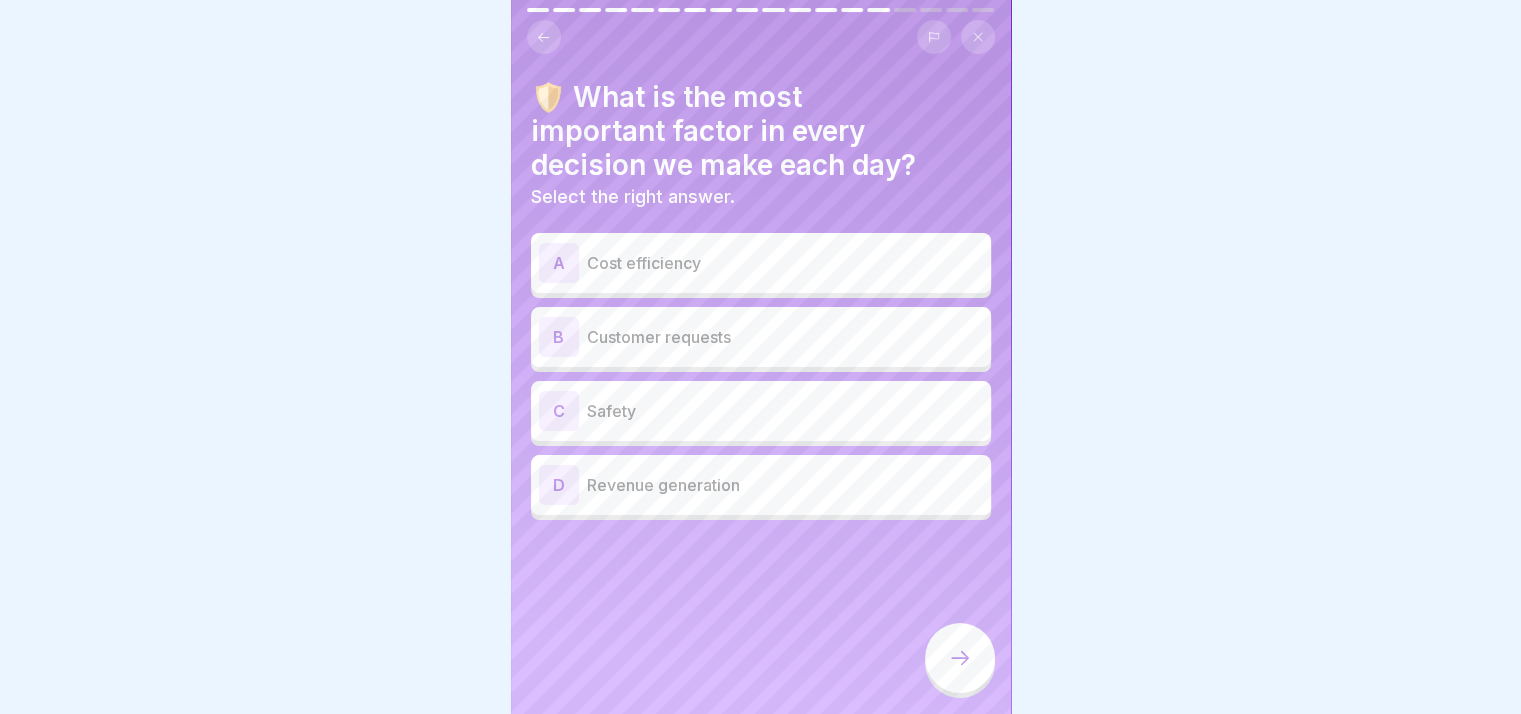 click on "Safety" at bounding box center [785, 411] 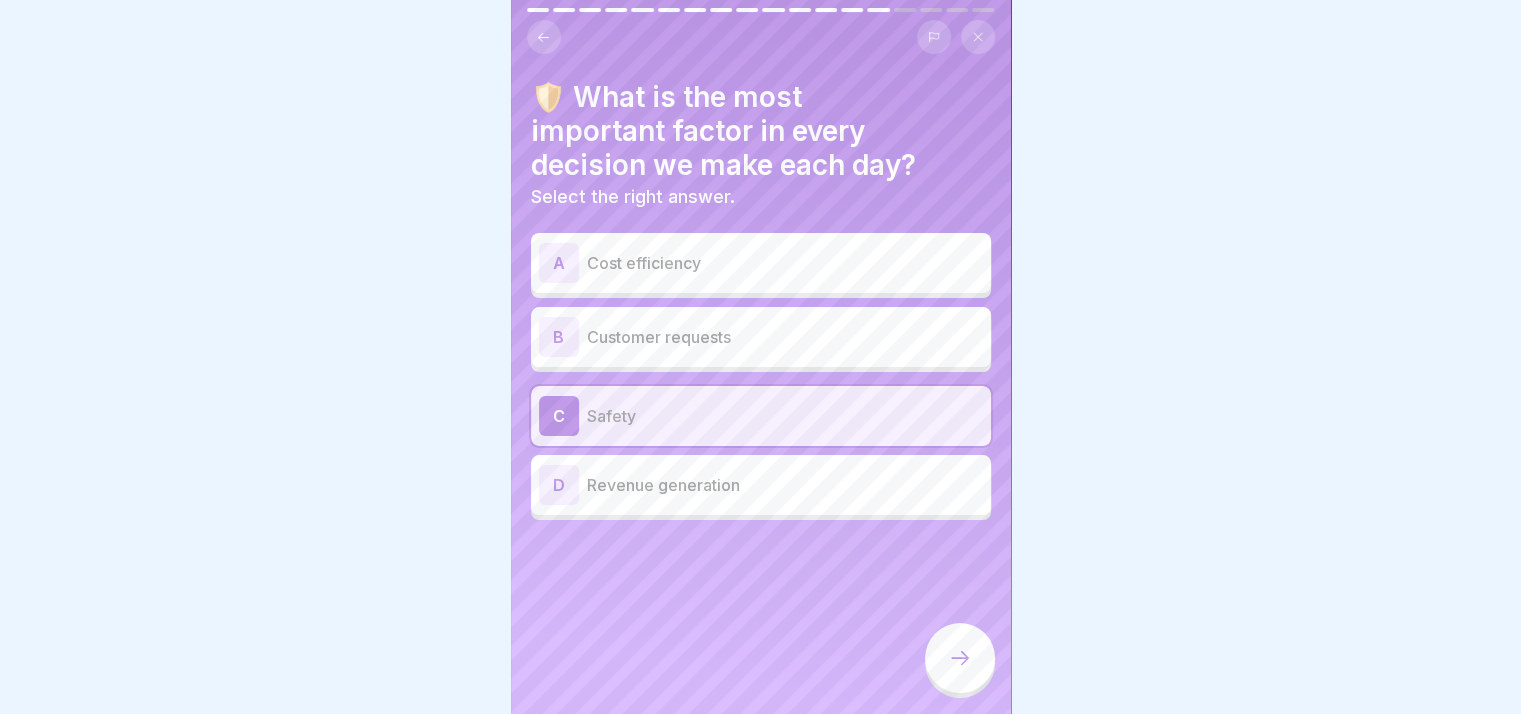 click 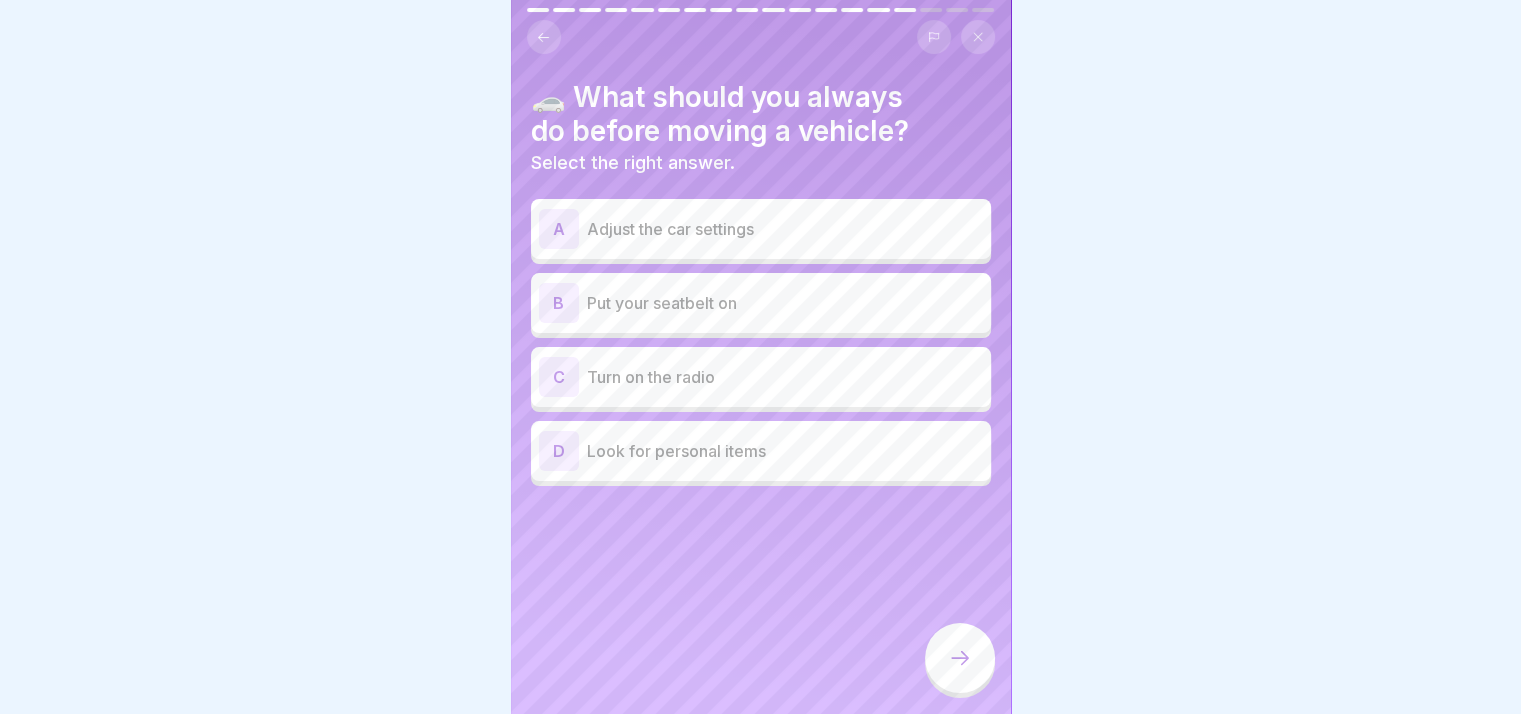 click on "Put your seatbelt on" at bounding box center (785, 303) 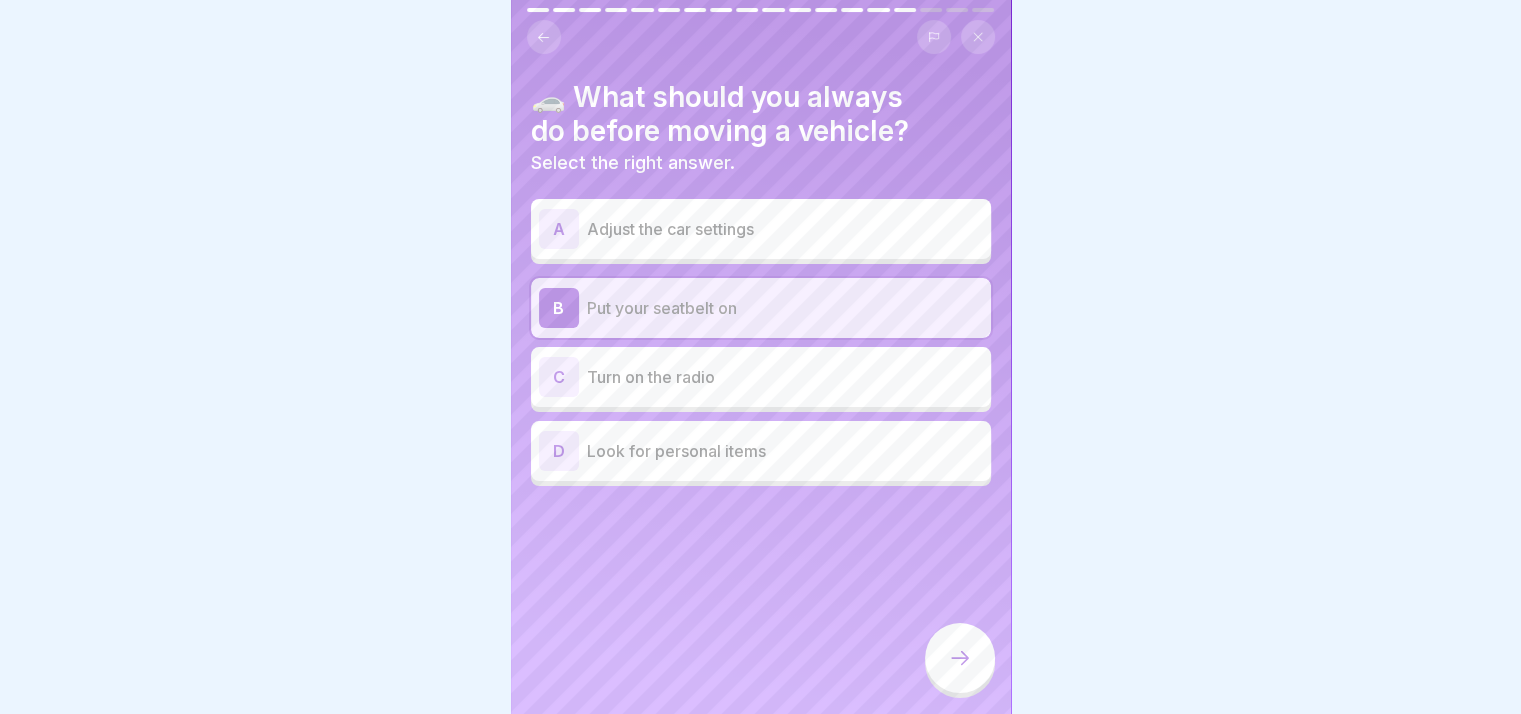 click on "Look for personal items" at bounding box center (785, 451) 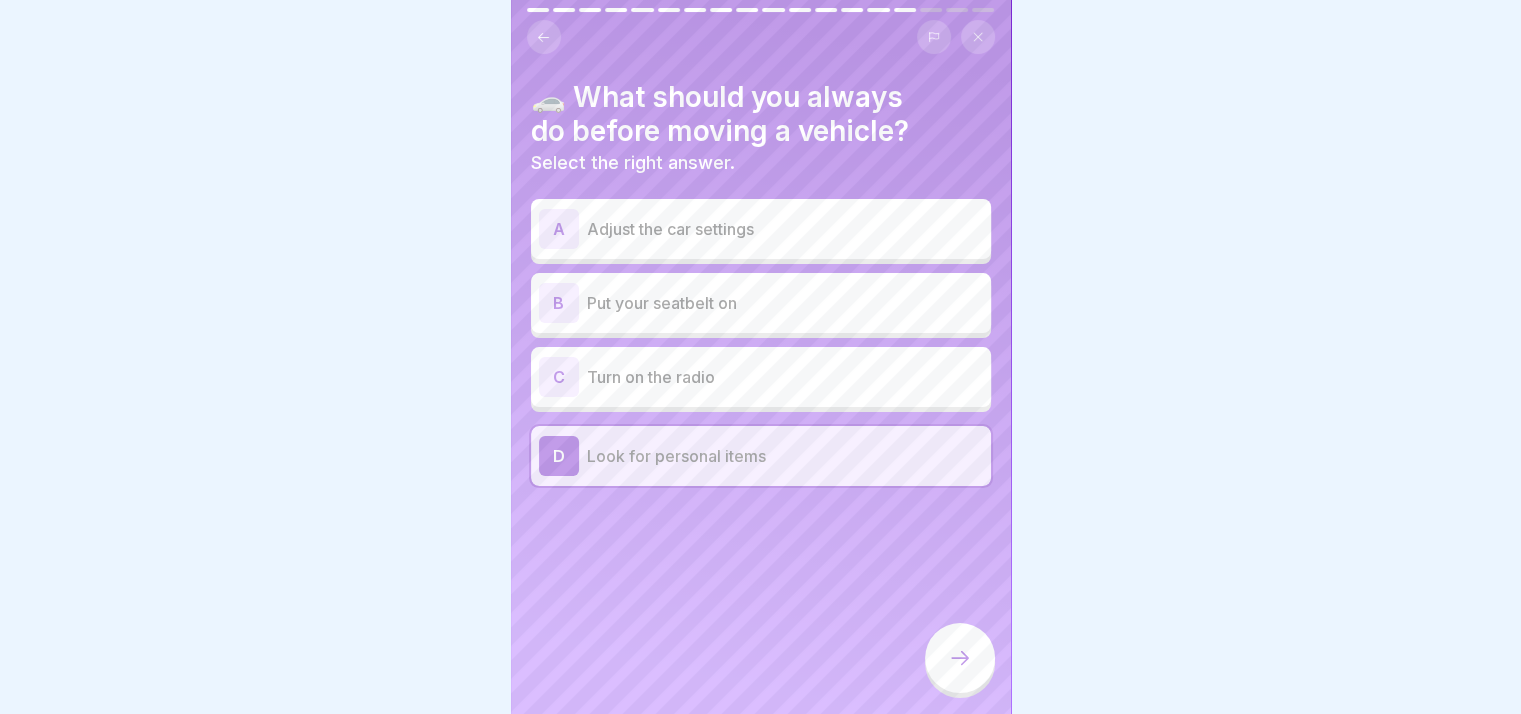 click on "B Put your seatbelt on" at bounding box center [761, 303] 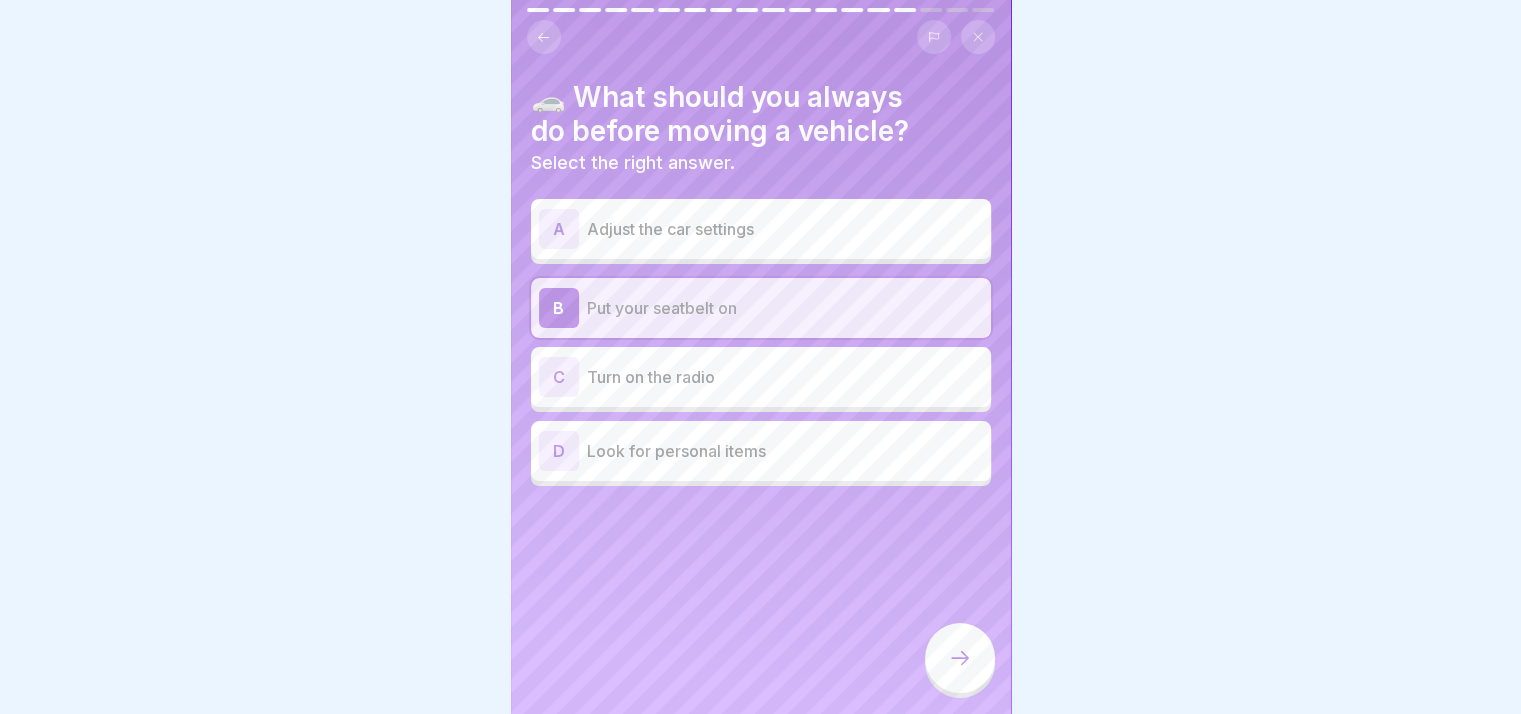 click 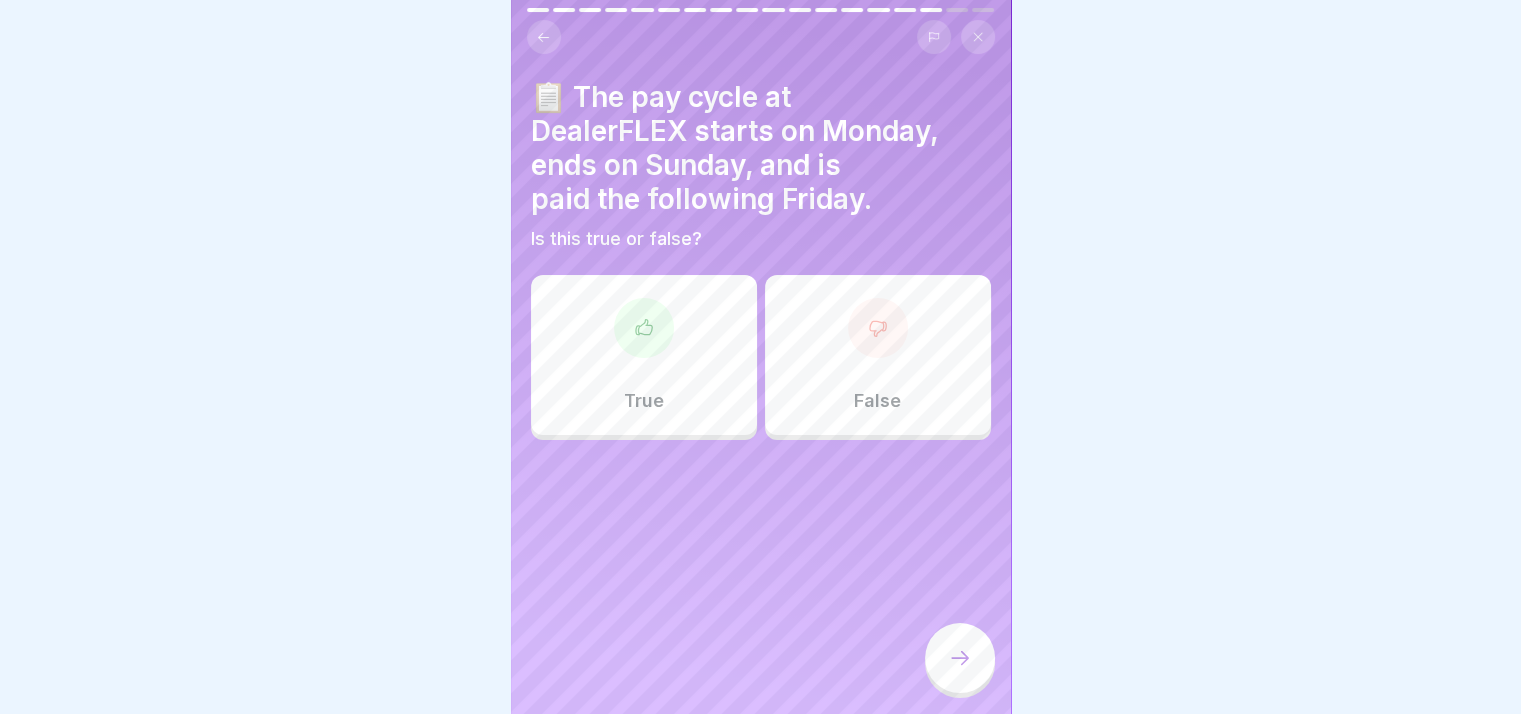 click on "True" at bounding box center [644, 355] 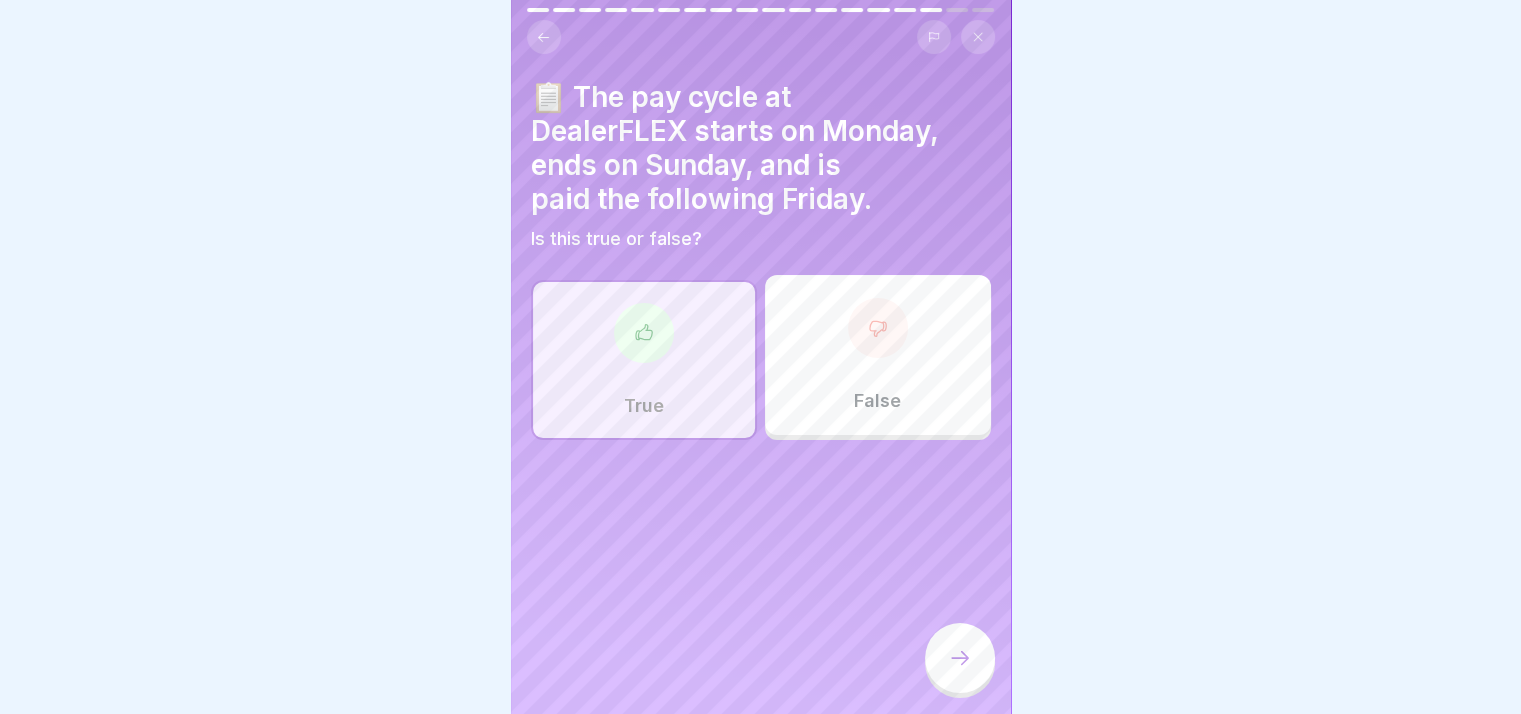 click at bounding box center (960, 658) 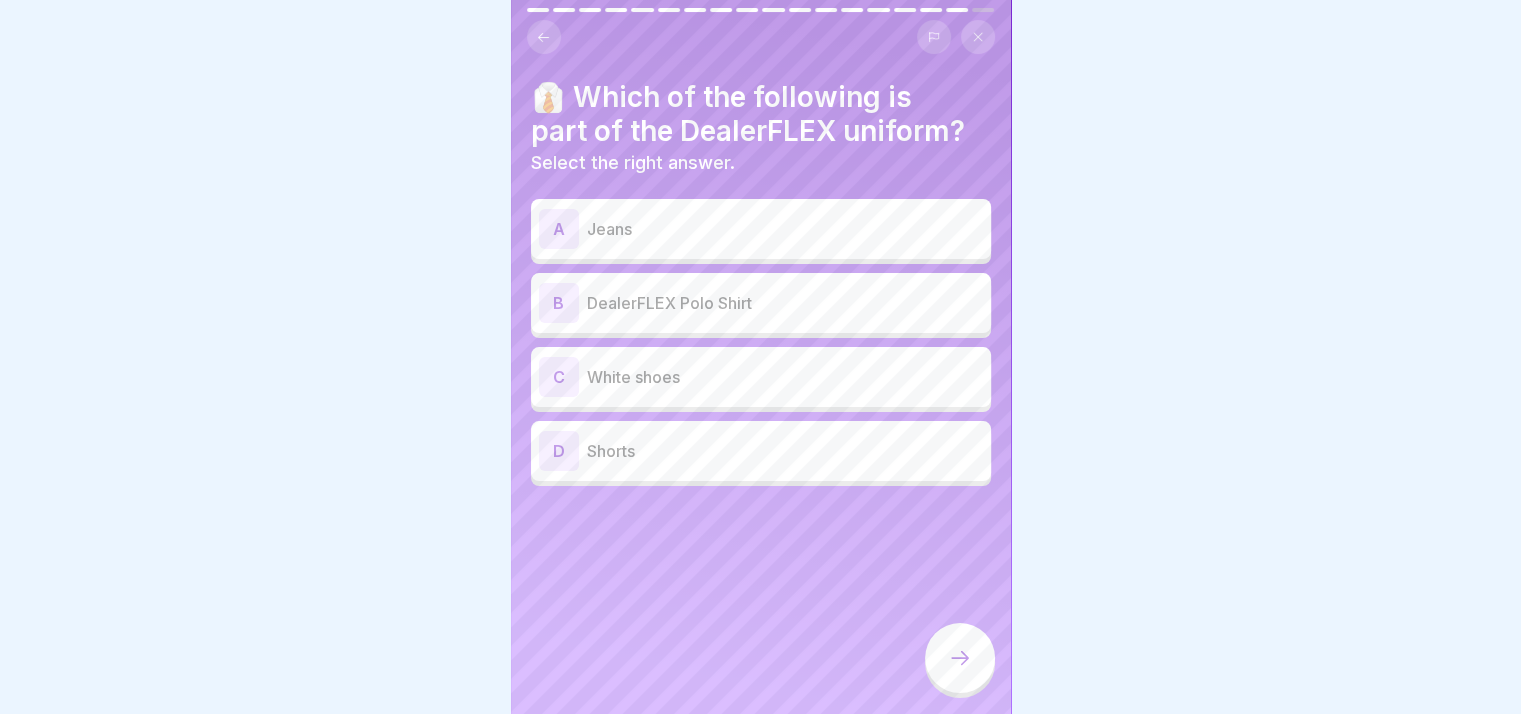 click on "DealerFLEX Polo Shirt" at bounding box center (785, 303) 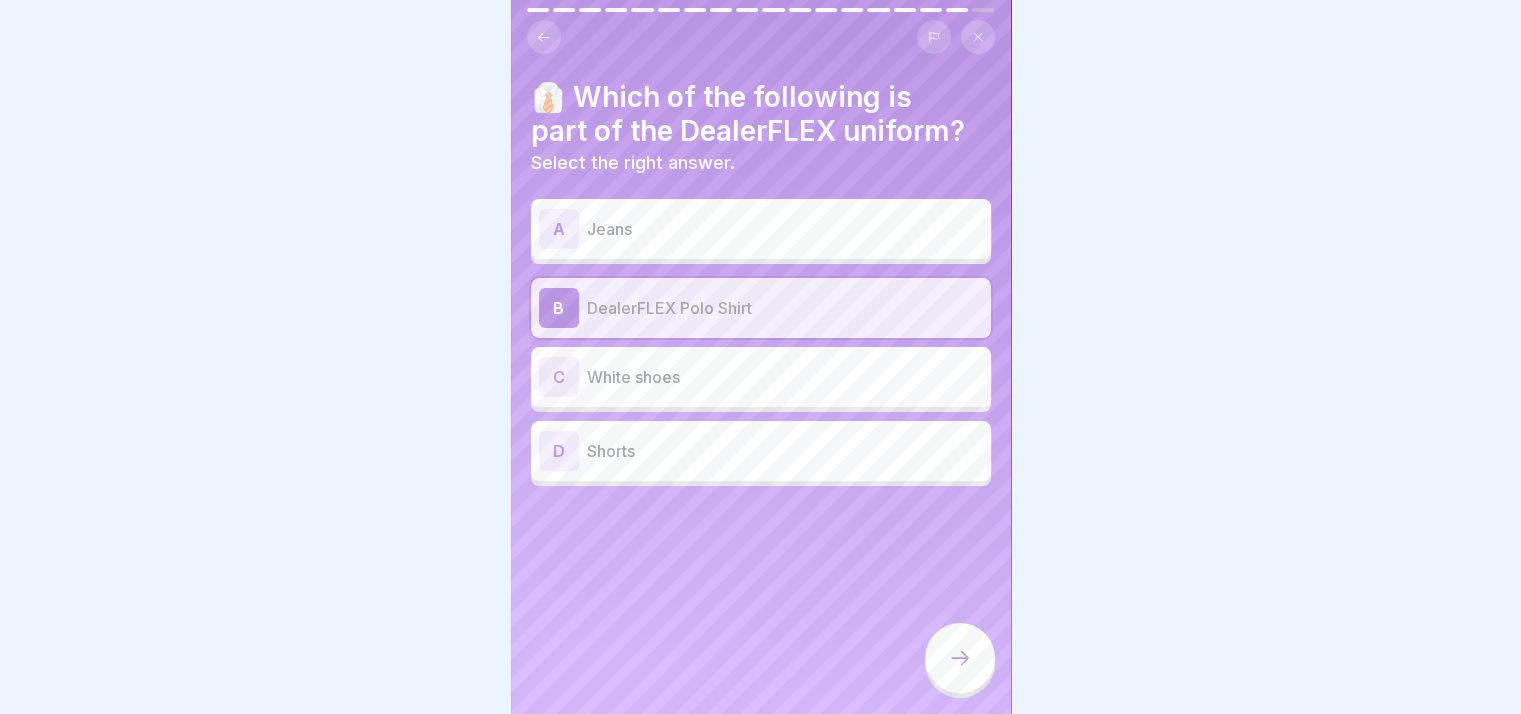 click at bounding box center (960, 658) 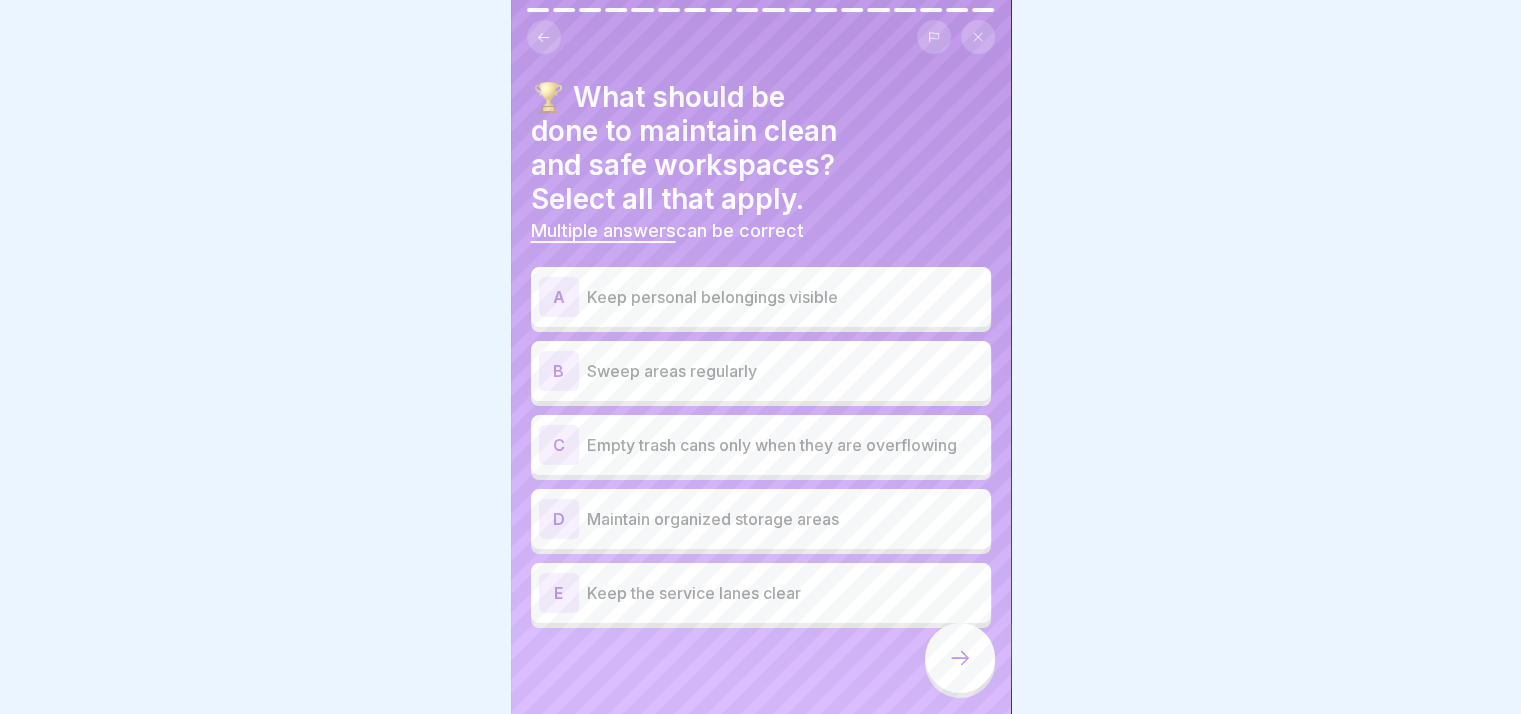 click on "Sweep areas regularly" at bounding box center [785, 371] 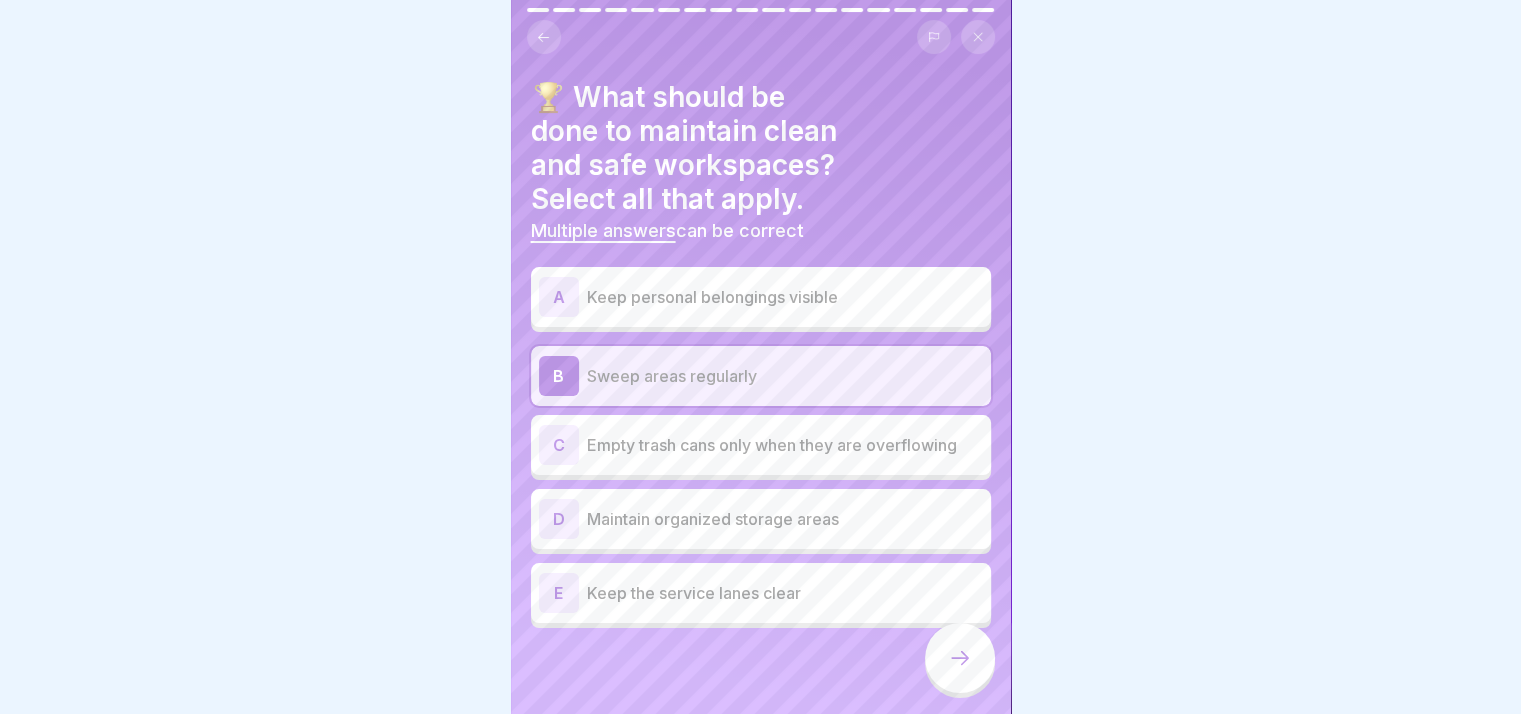 click on "C Empty trash cans only when they are overflowing" at bounding box center (761, 445) 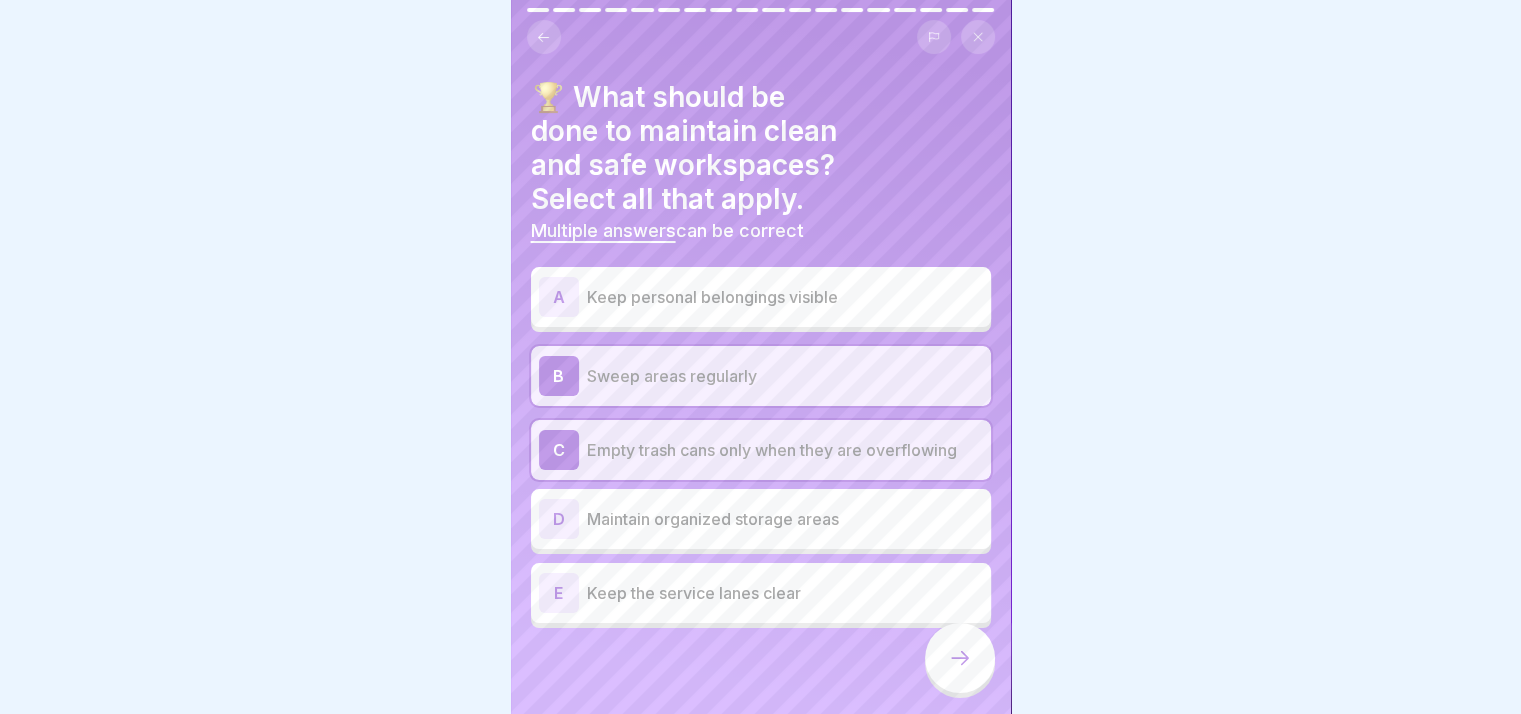 click on "Maintain organized storage areas" at bounding box center [785, 519] 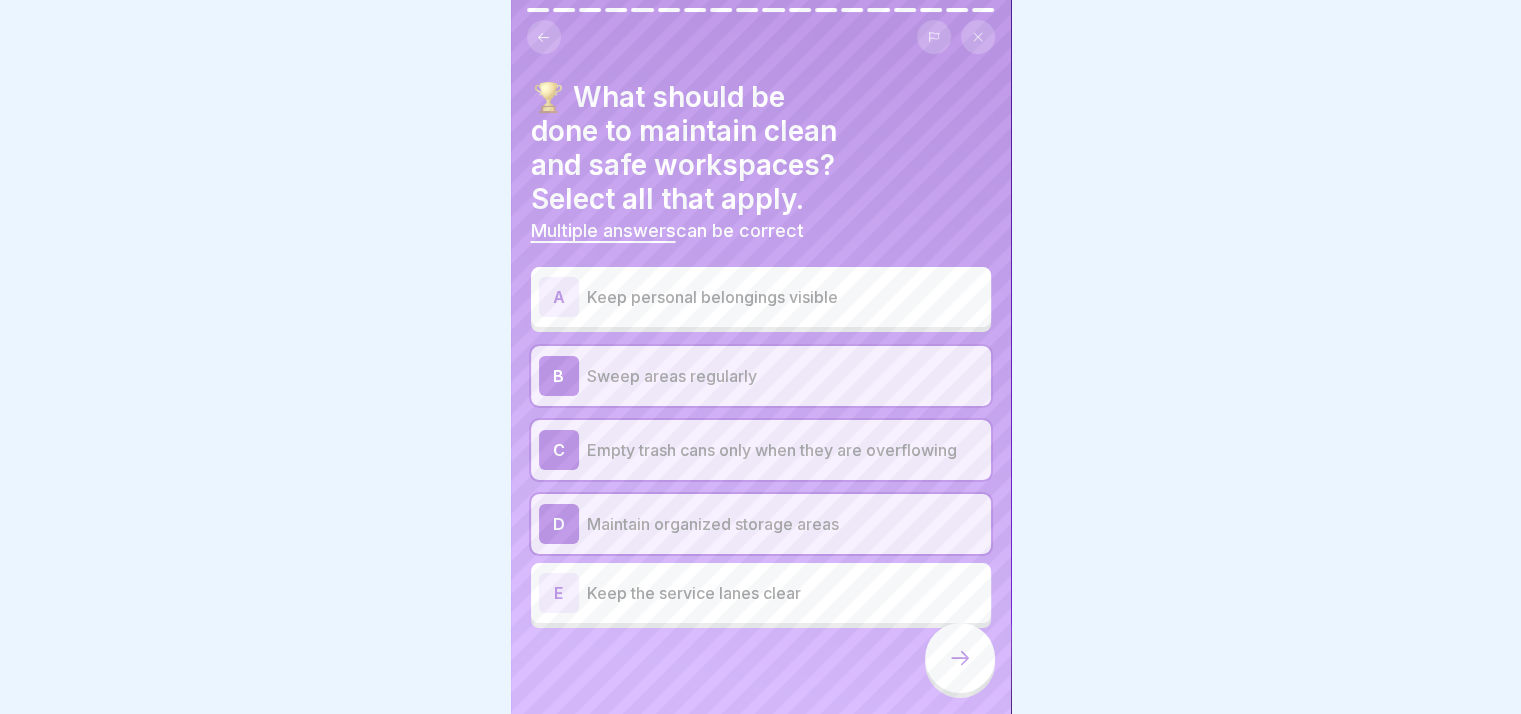 click on "Keep the service lanes clear" at bounding box center [785, 593] 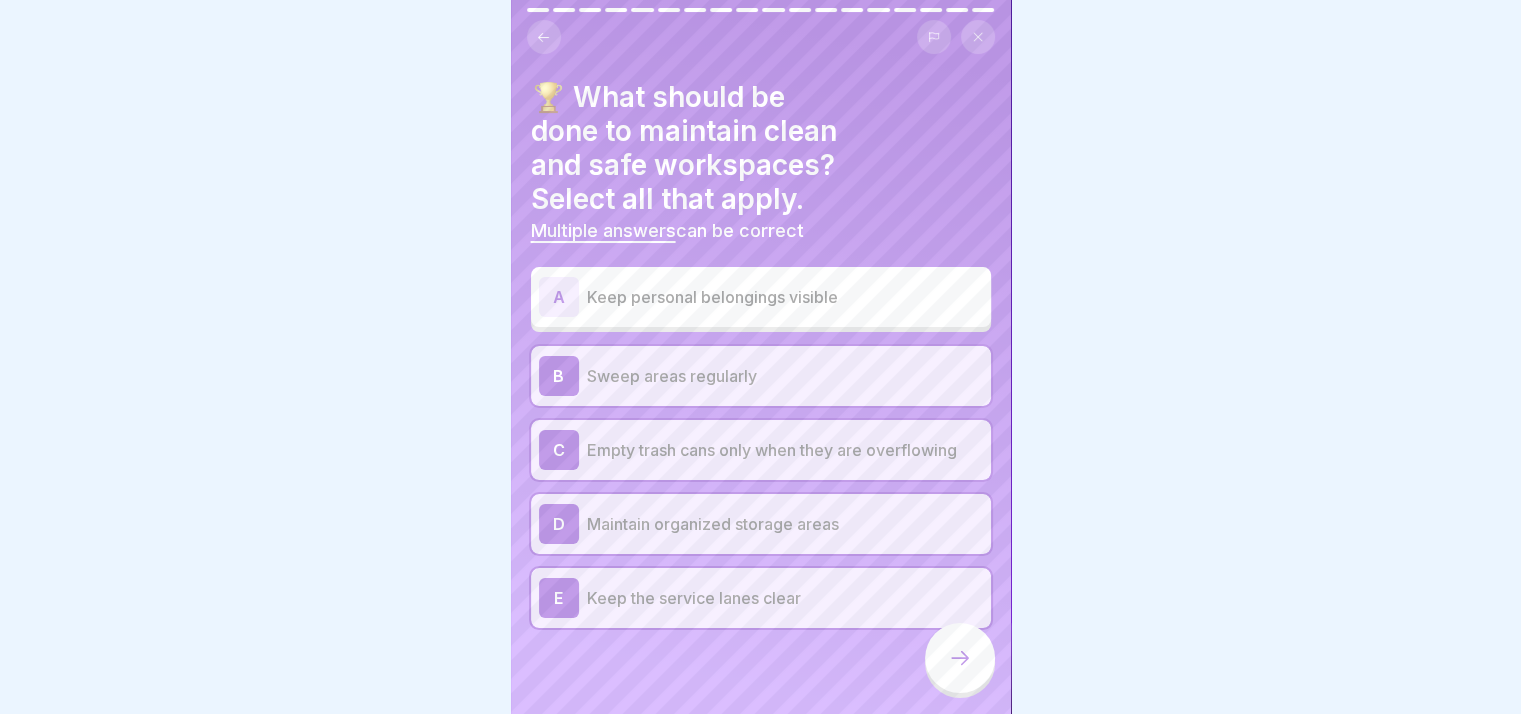 click at bounding box center [960, 658] 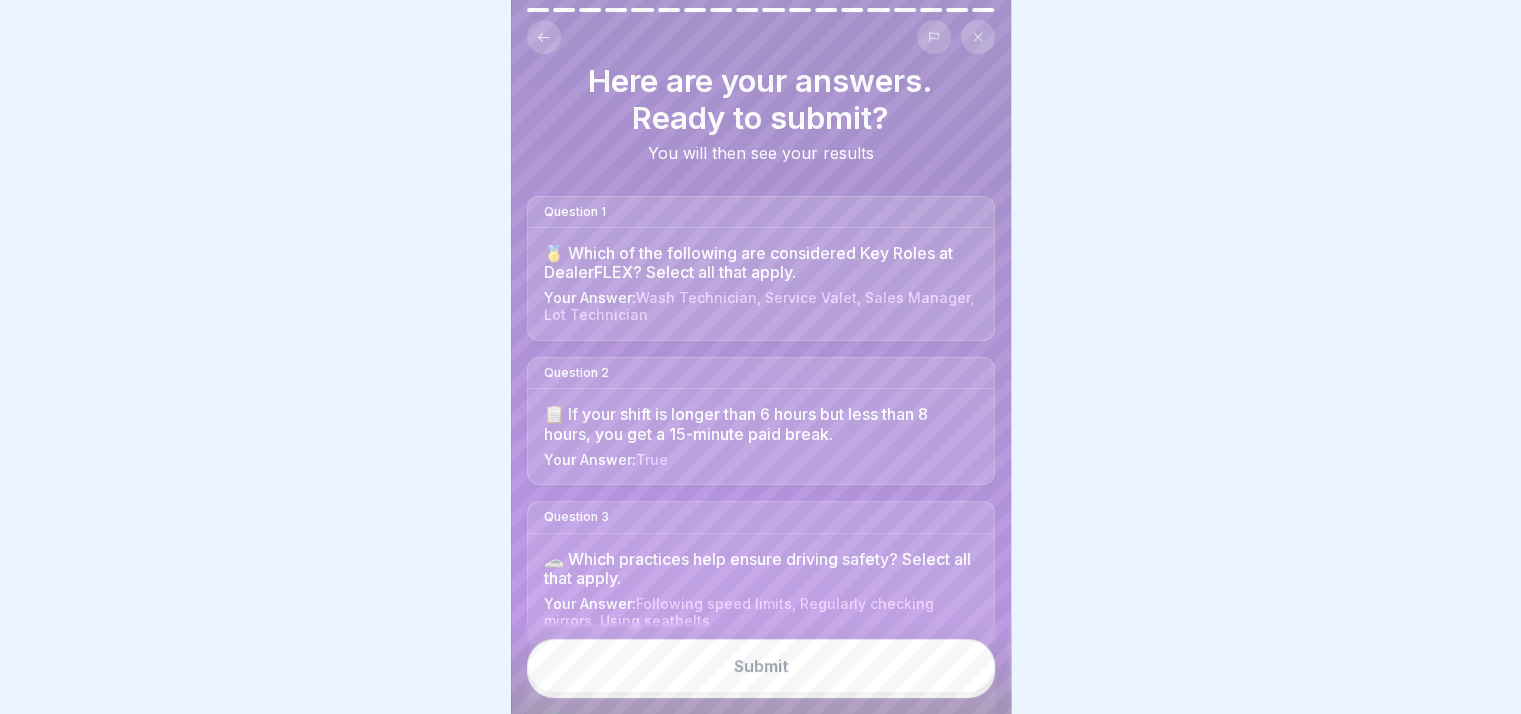 scroll, scrollTop: 0, scrollLeft: 0, axis: both 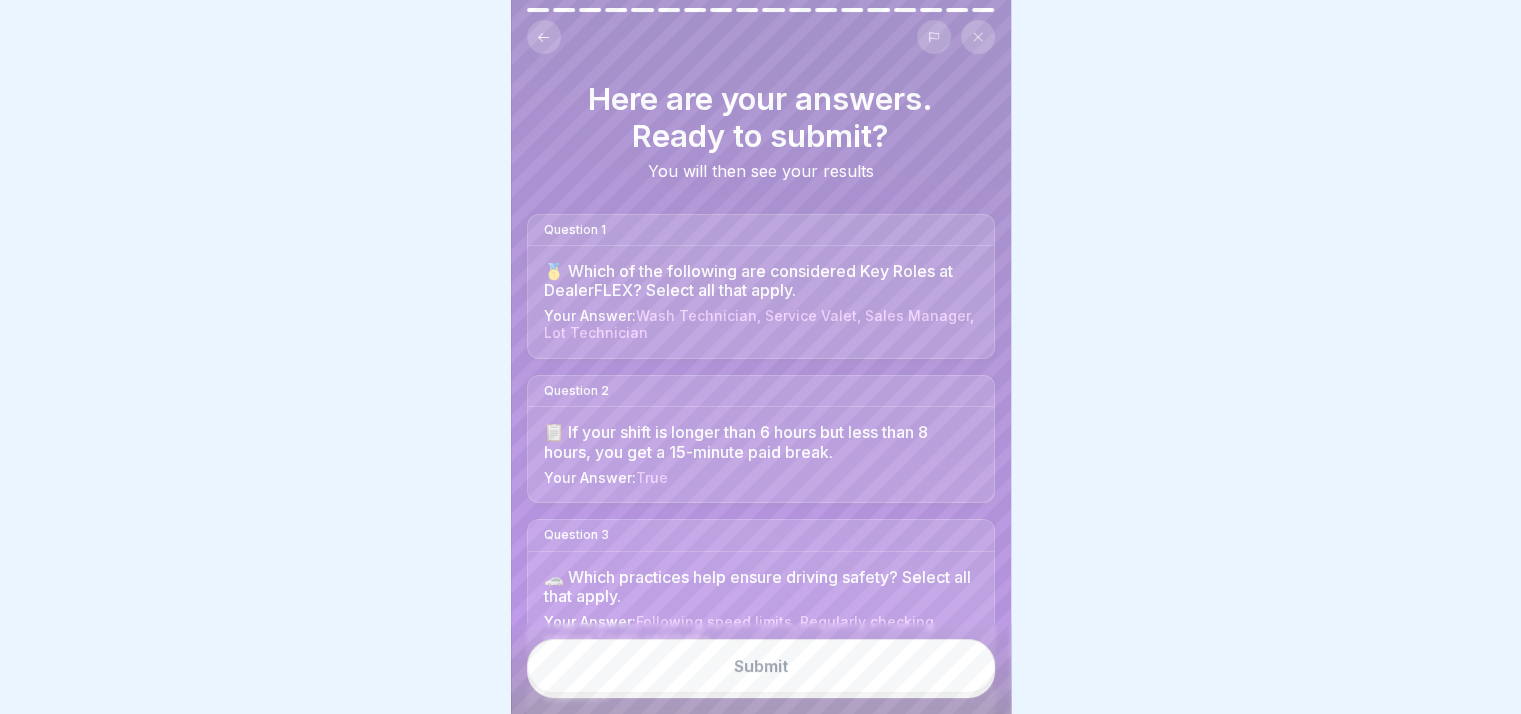 click on "Submit" at bounding box center (761, 666) 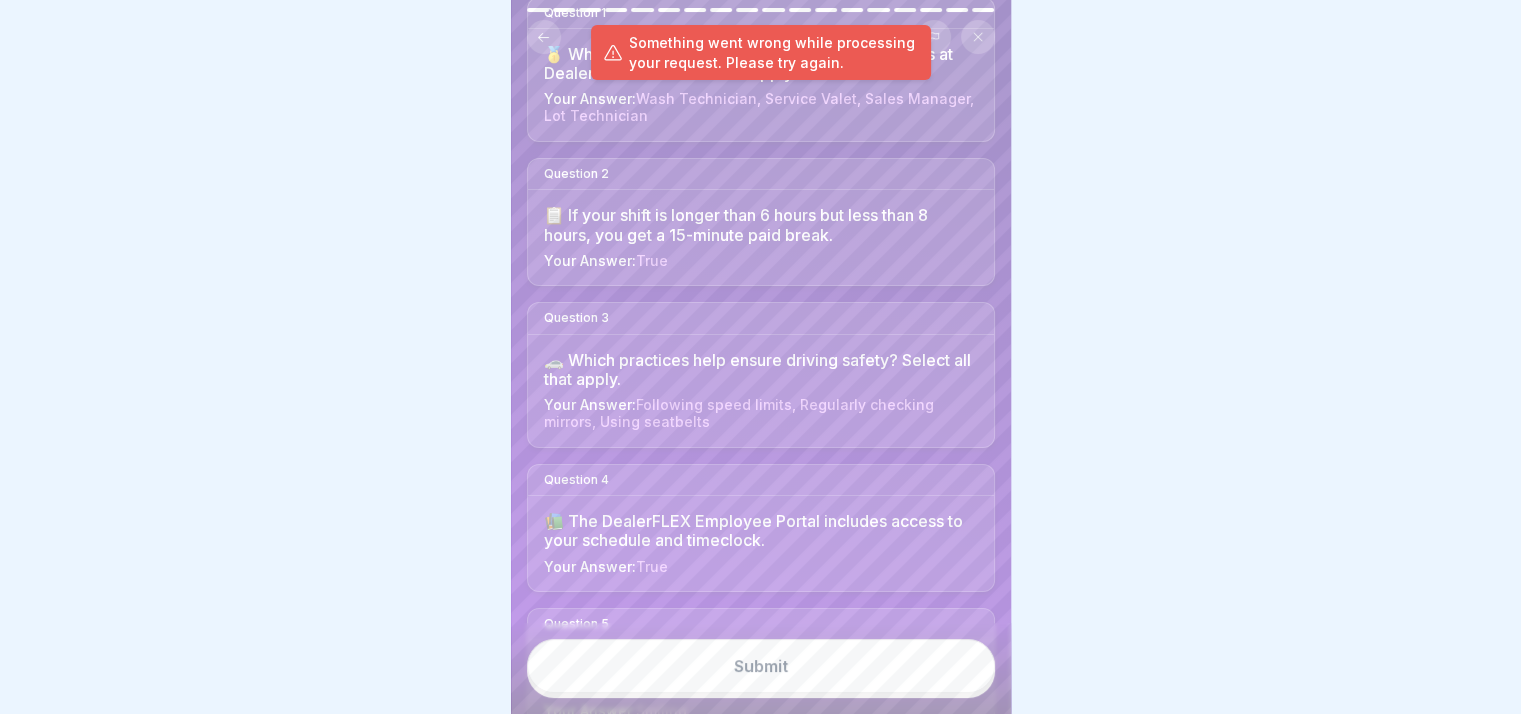 scroll, scrollTop: 0, scrollLeft: 0, axis: both 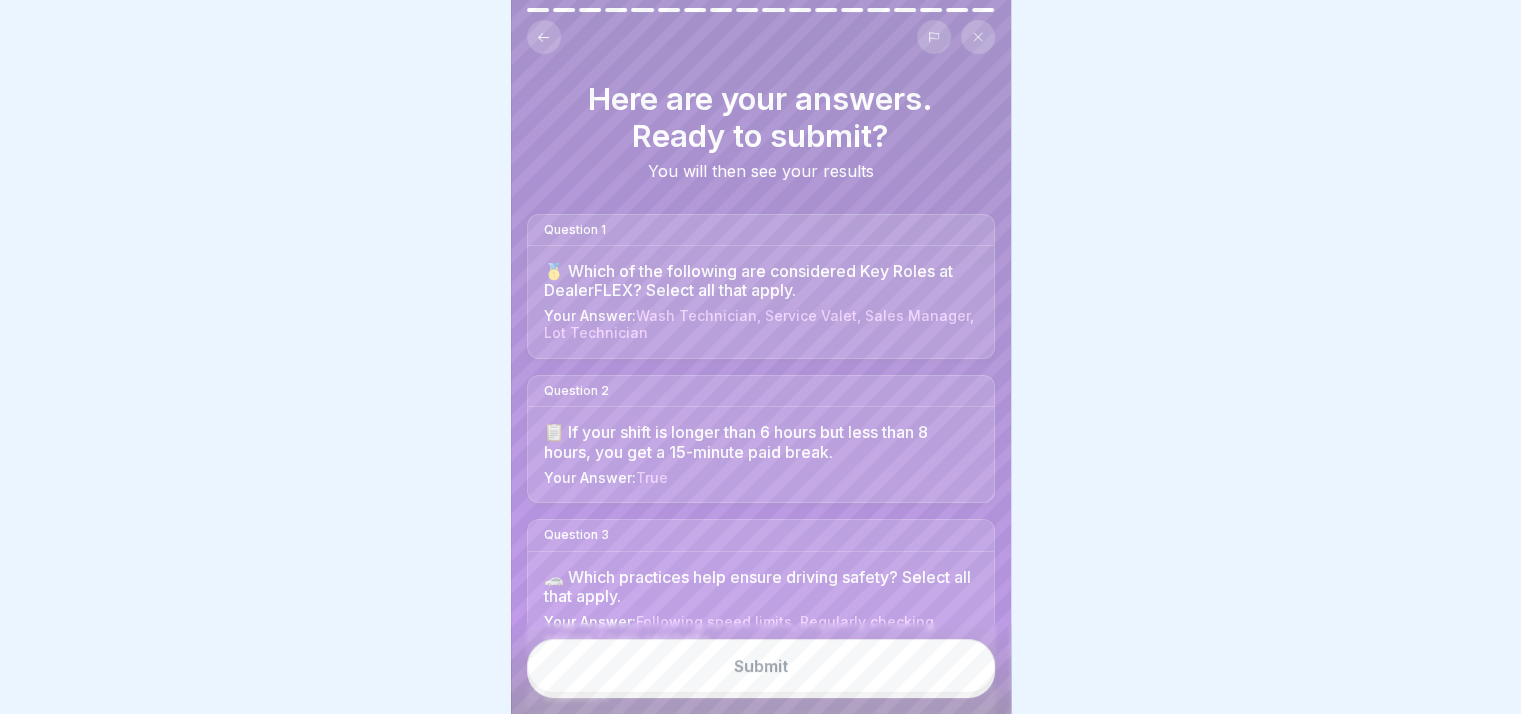 click on "Wash Technician, Service Valet, Sales Manager, Lot Technician" at bounding box center [759, 324] 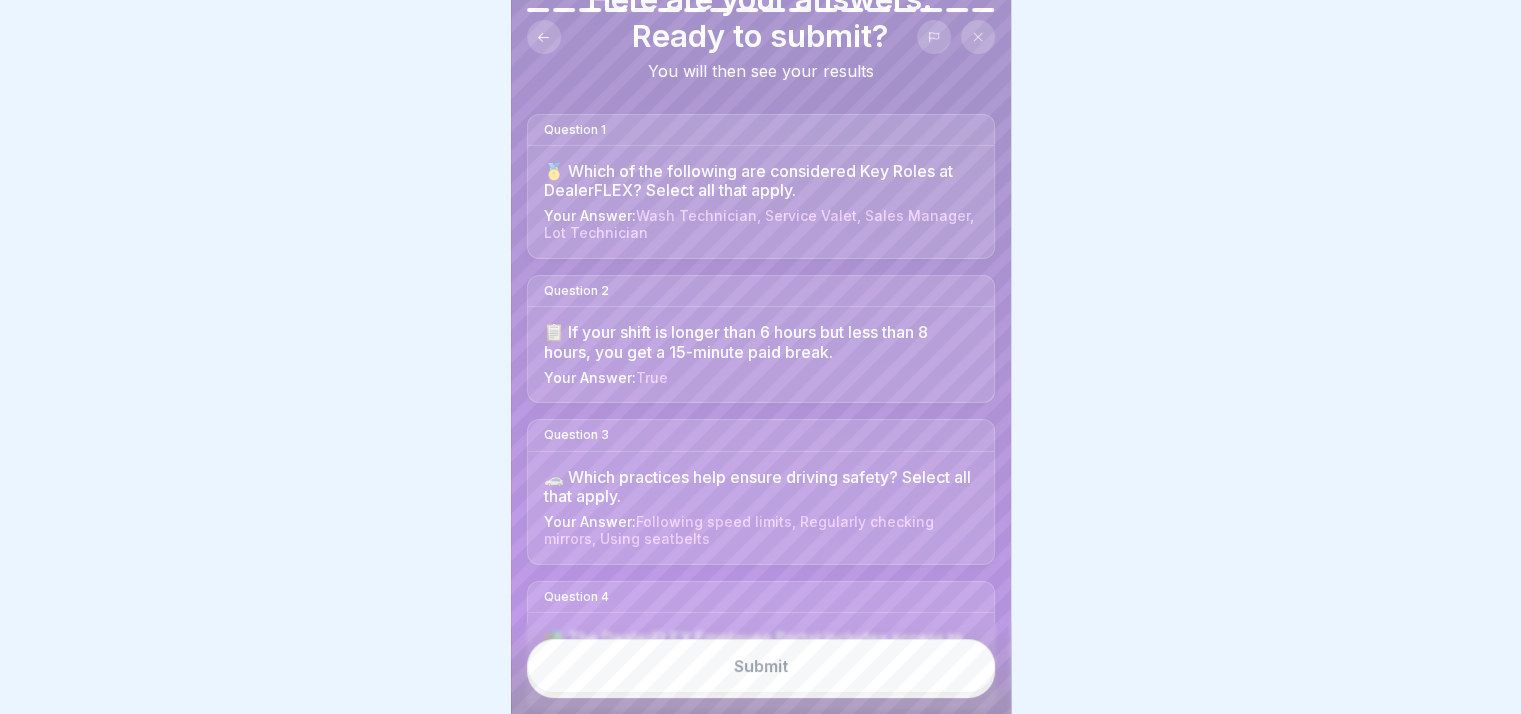 click on "📋 If your shift is longer than 6 hours but less than 8 hours, you get a 15-minute paid break. Your Answer:  True" at bounding box center (761, 354) 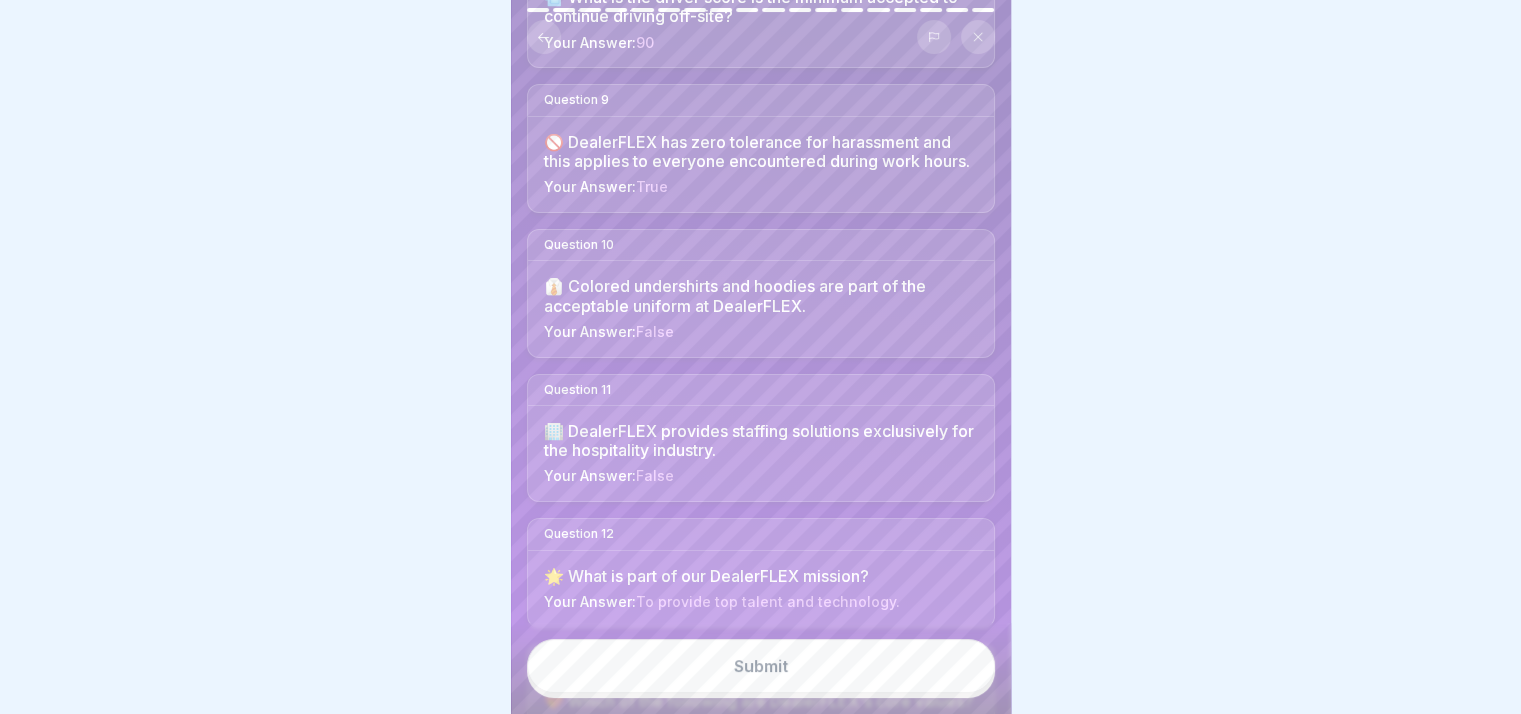 click on "Your Answer:  False" at bounding box center [761, 476] 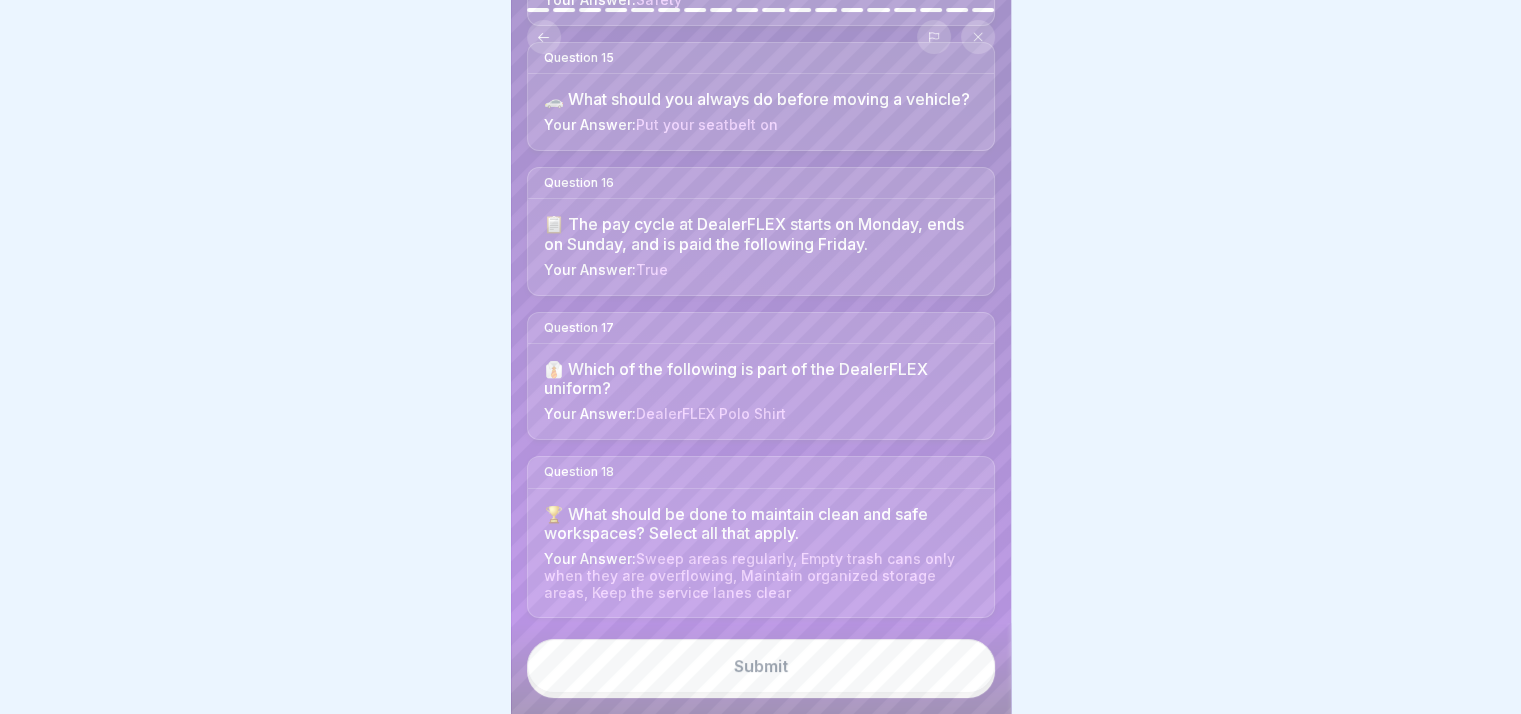 scroll, scrollTop: 2204, scrollLeft: 0, axis: vertical 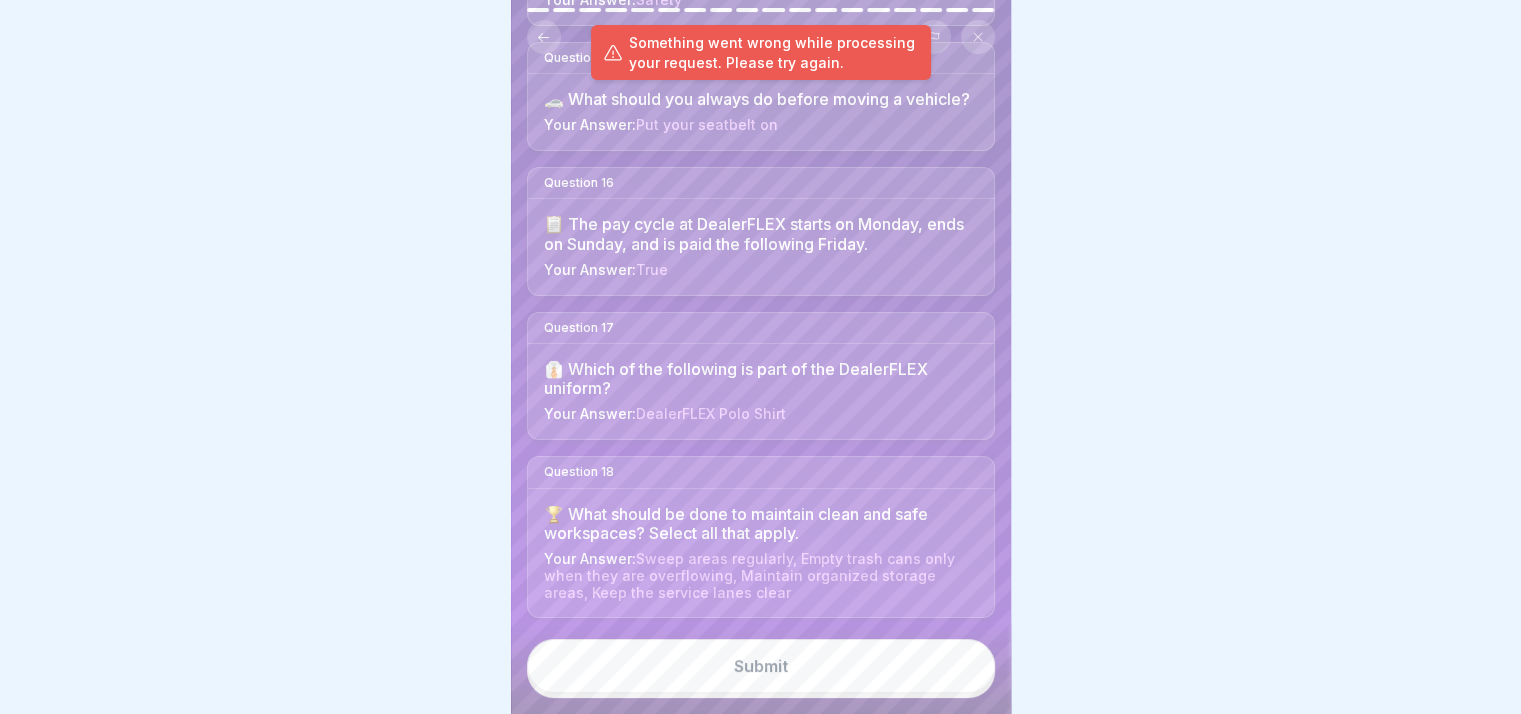 click at bounding box center [544, 37] 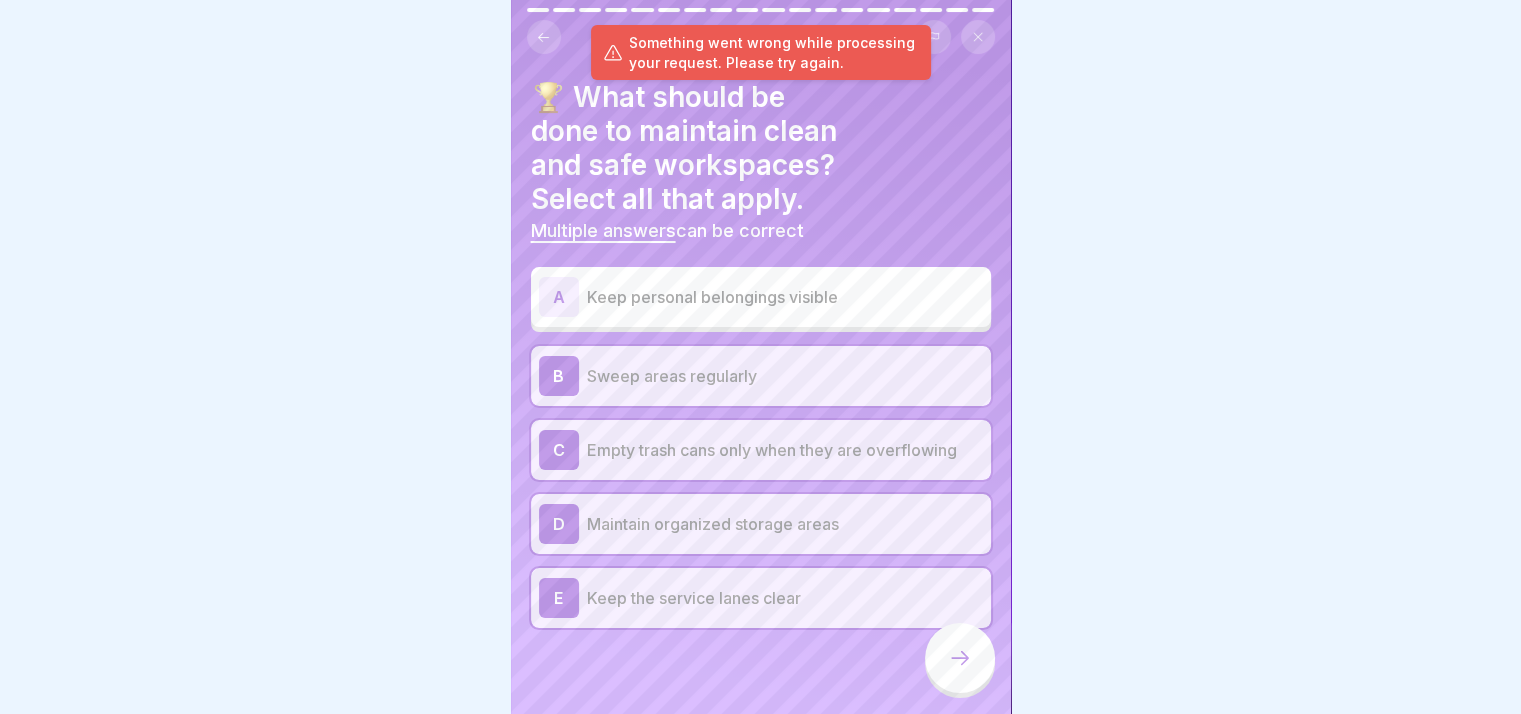 click on "Sweep areas regularly" at bounding box center [785, 376] 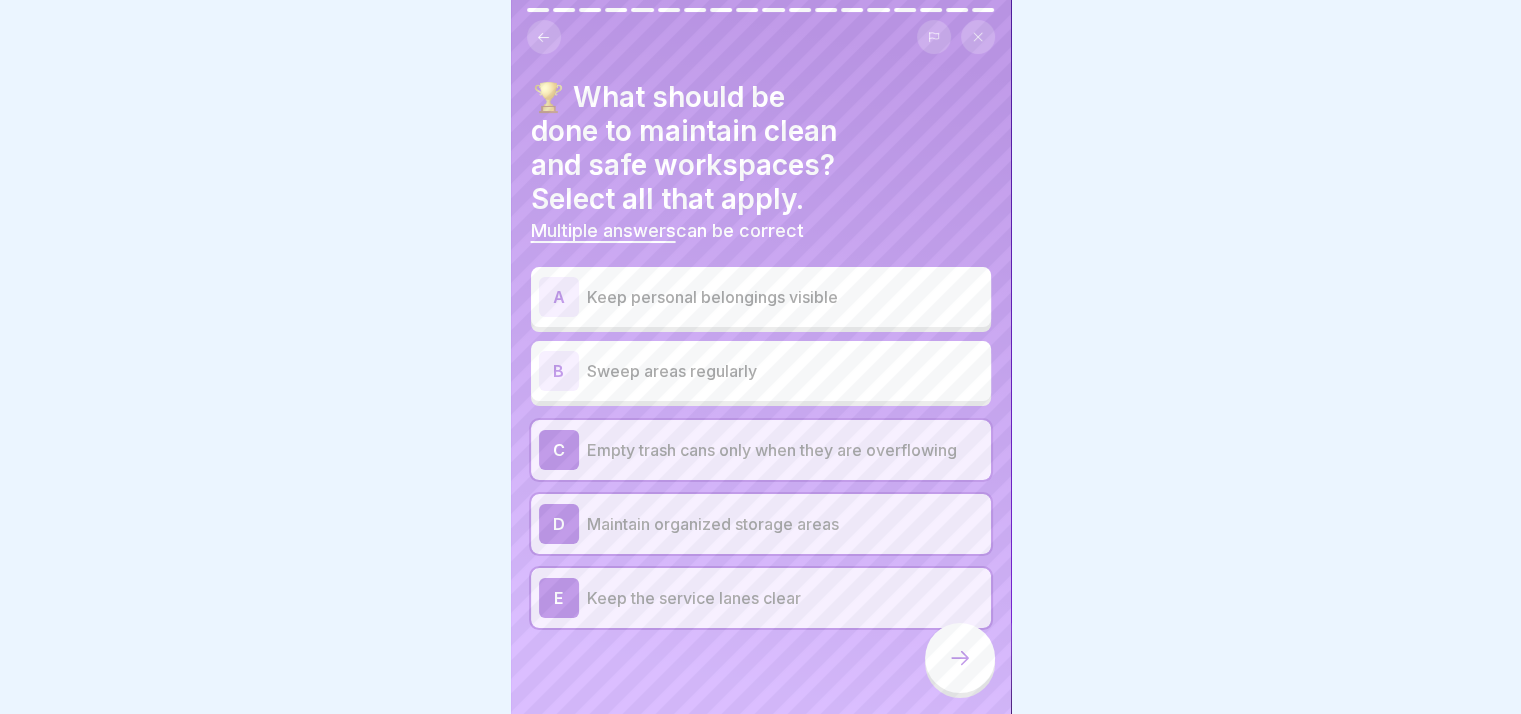 click on "Sweep areas regularly" at bounding box center (785, 371) 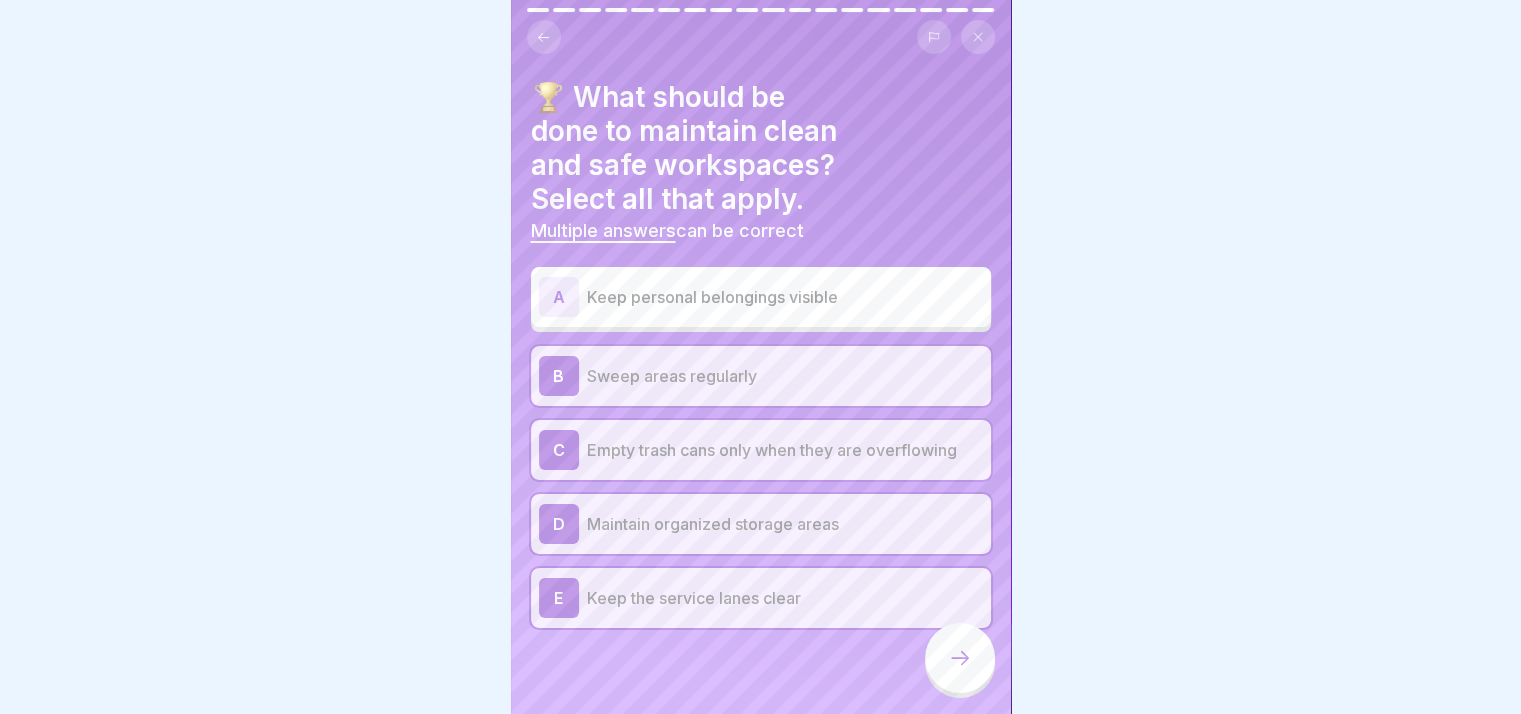 click 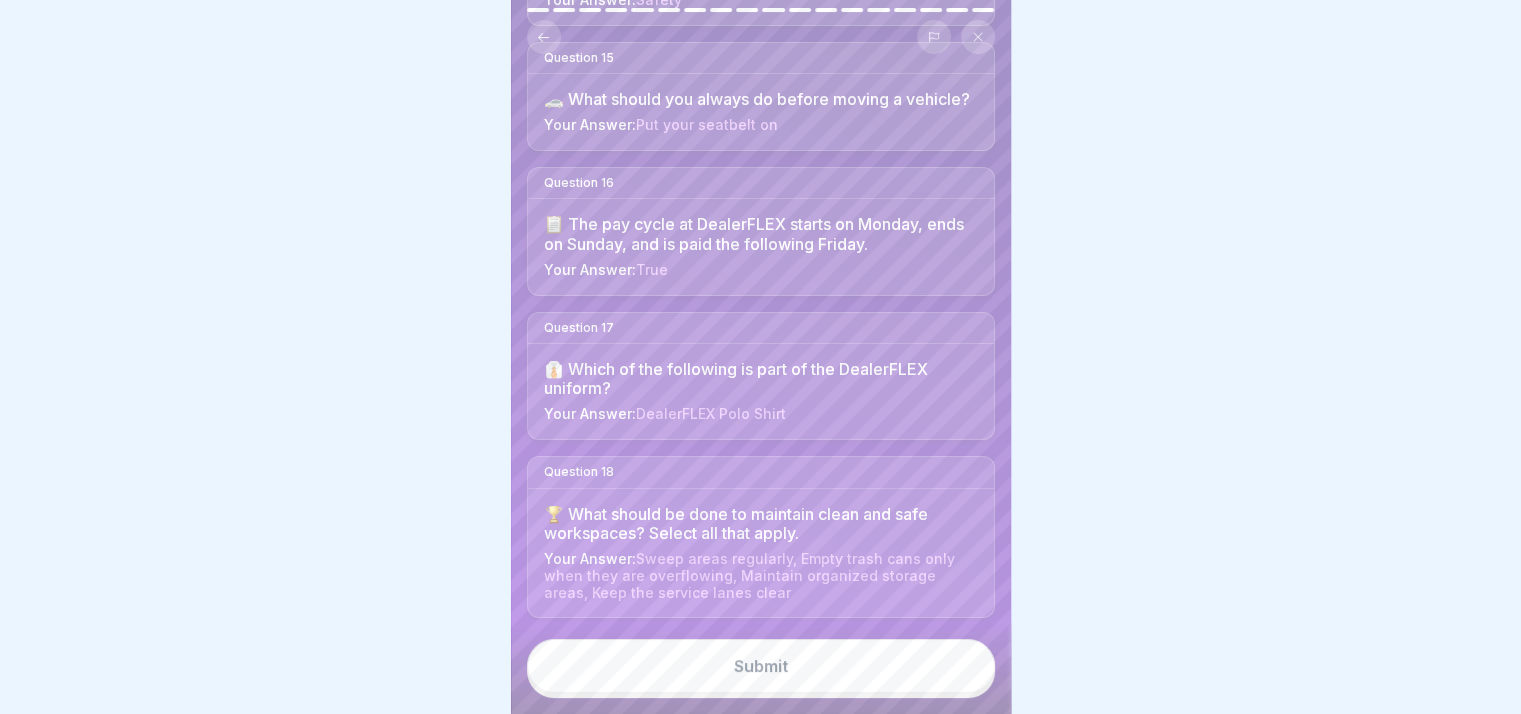 click on "Submit" at bounding box center [761, 666] 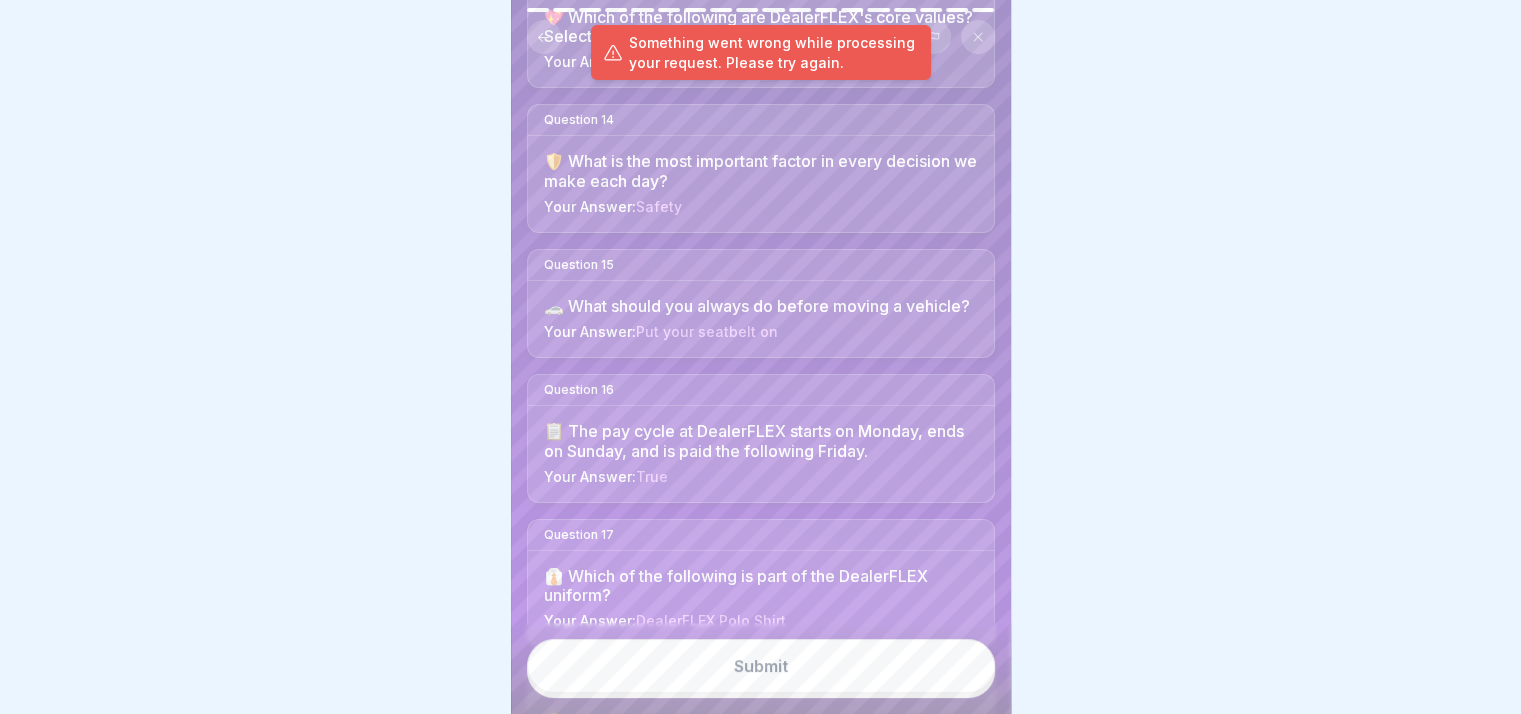 scroll, scrollTop: 1804, scrollLeft: 0, axis: vertical 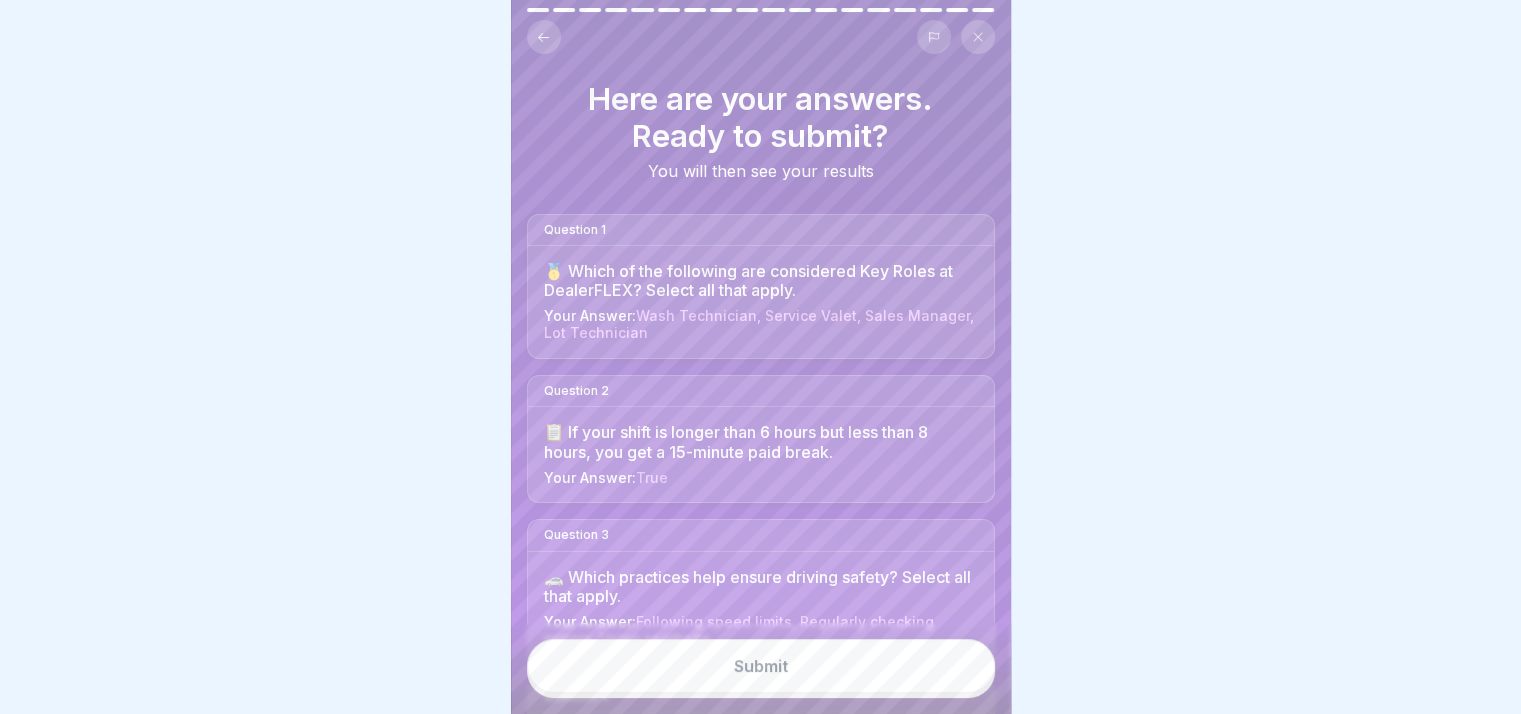 click on "Submit" at bounding box center (761, 666) 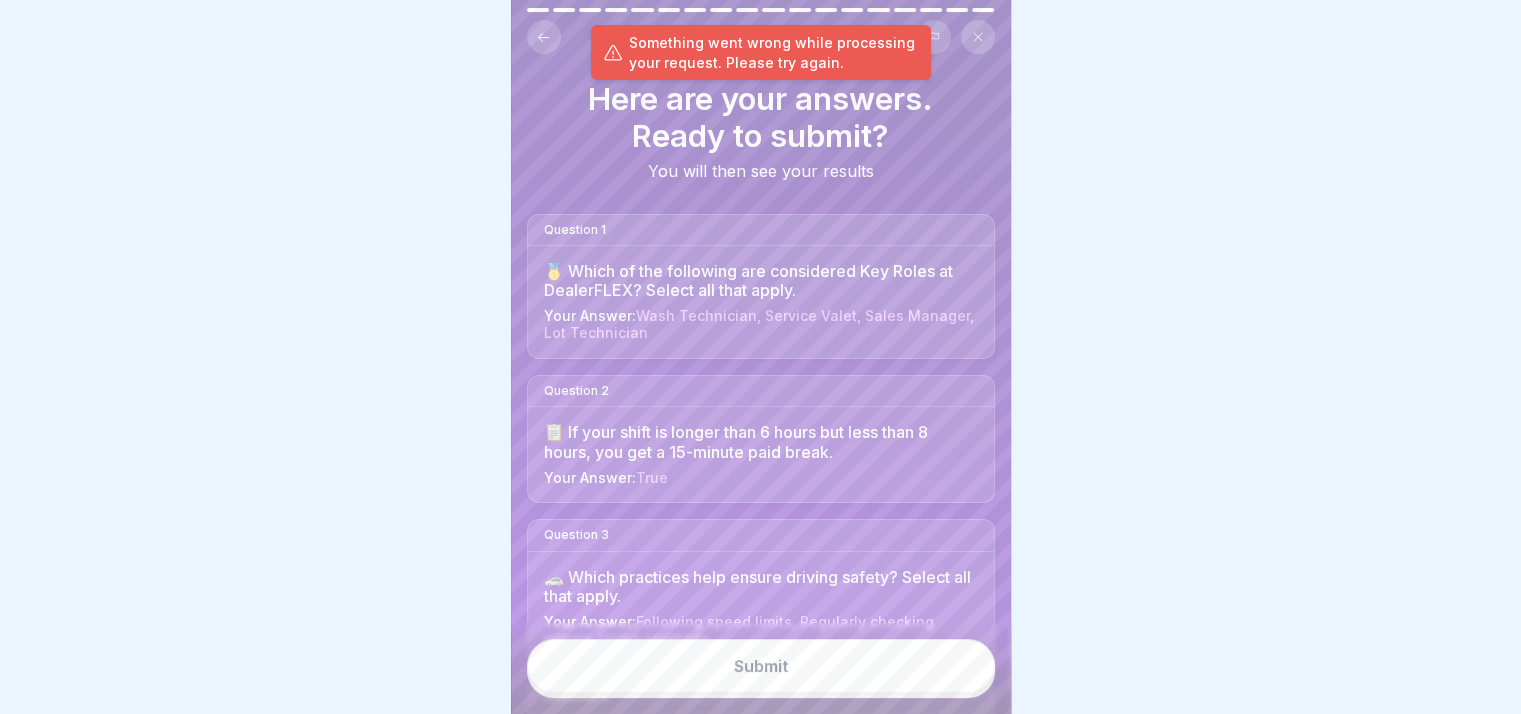 click on "Something went wrong while processing your request. Please try again." at bounding box center [774, 52] 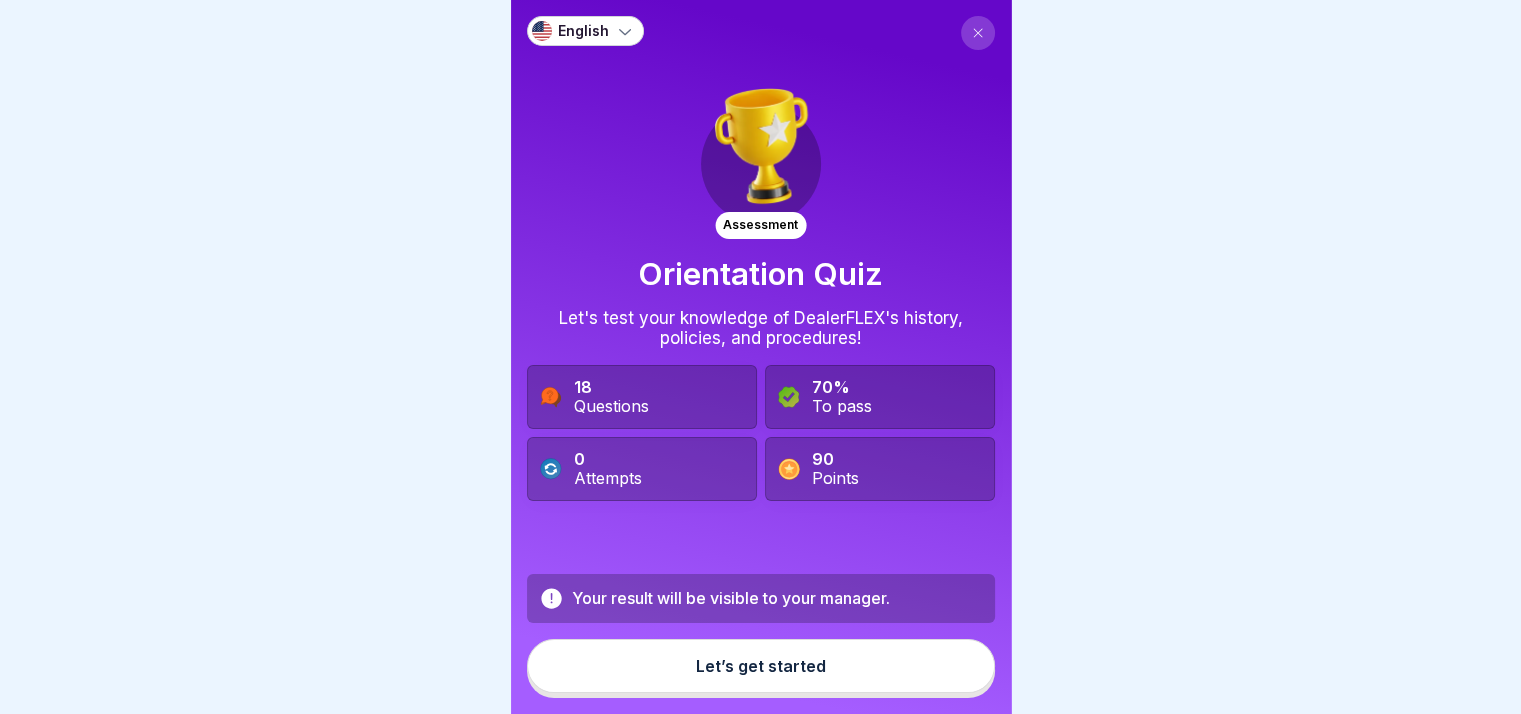 scroll, scrollTop: 15, scrollLeft: 0, axis: vertical 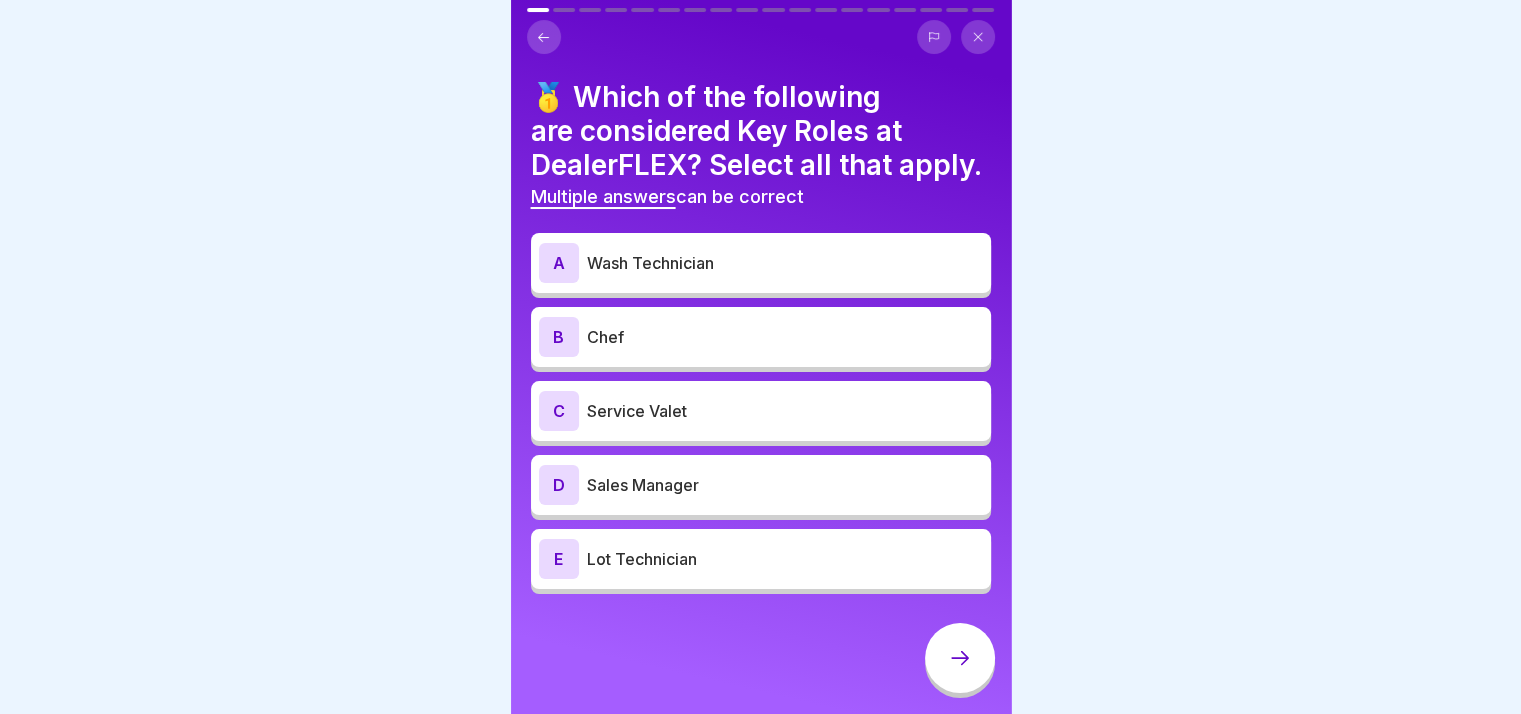 click on "[JOB_TITLE]" at bounding box center [761, 263] 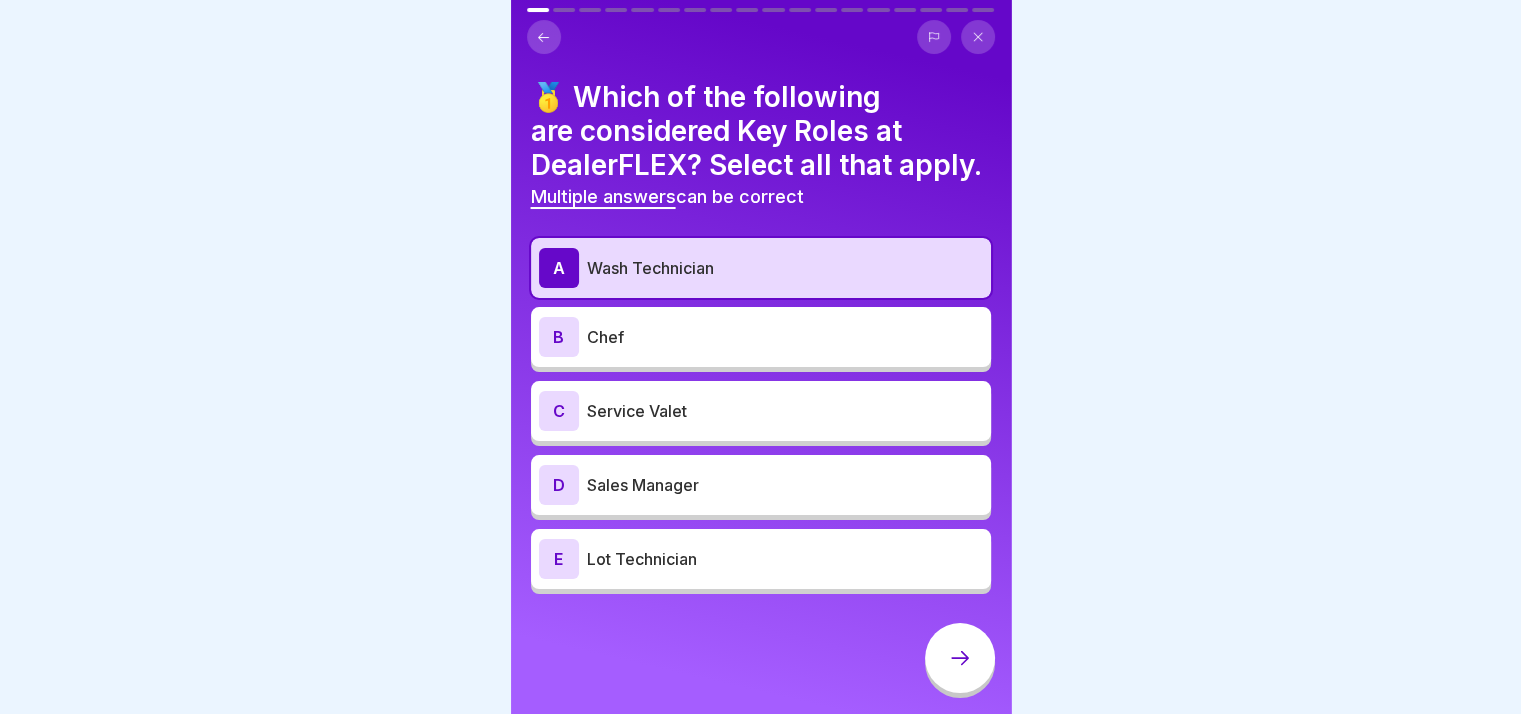 click on "[JOB_TITLE]" at bounding box center (761, 268) 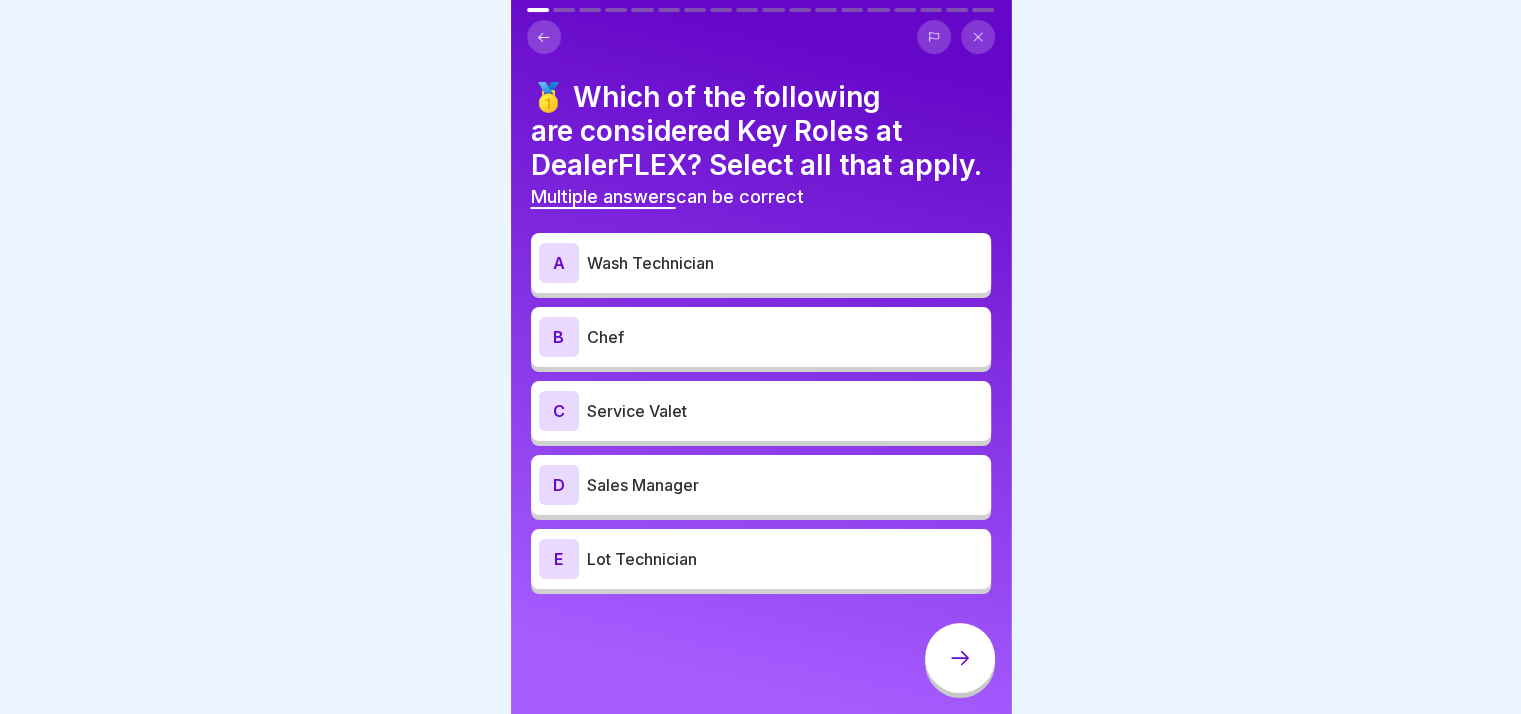 click on "Wash Technician" at bounding box center [785, 263] 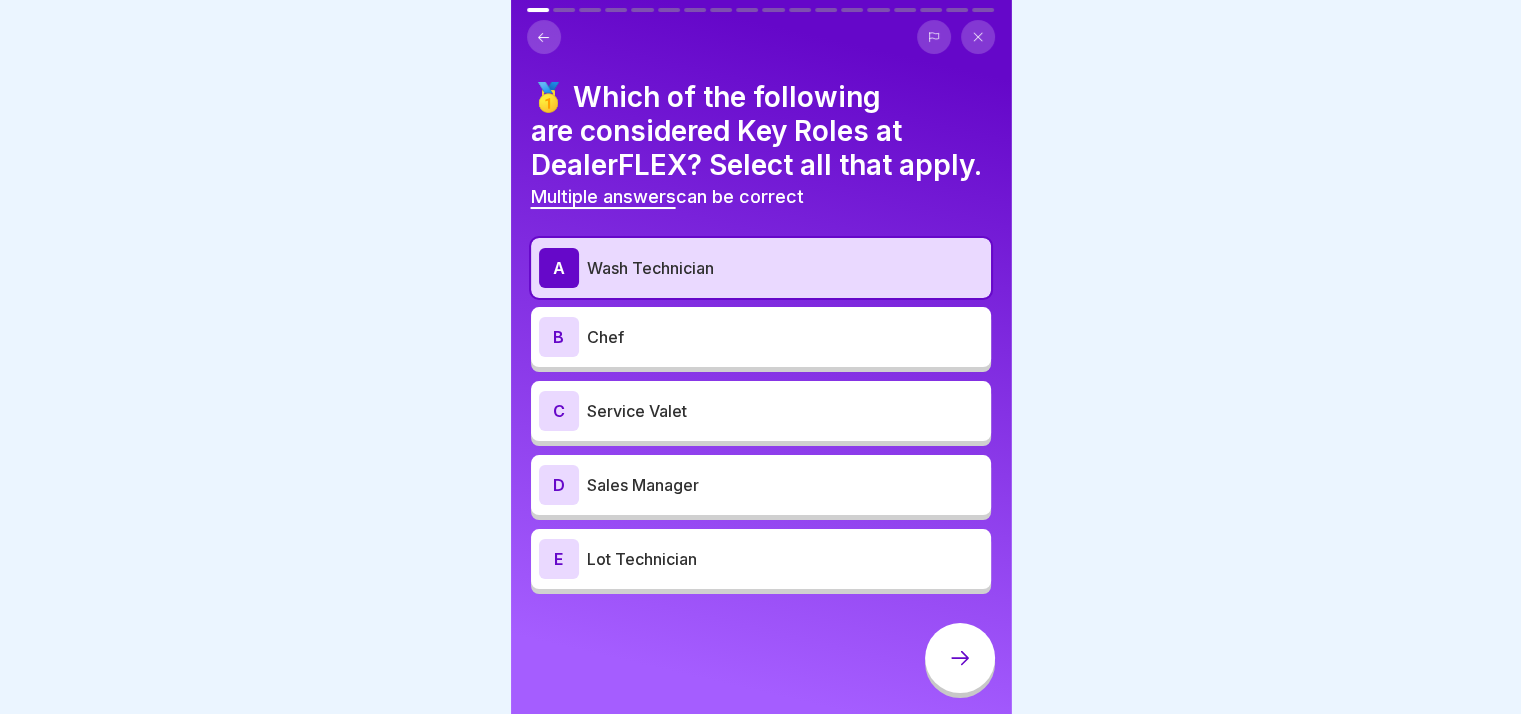 click on "Service Valet" at bounding box center (785, 411) 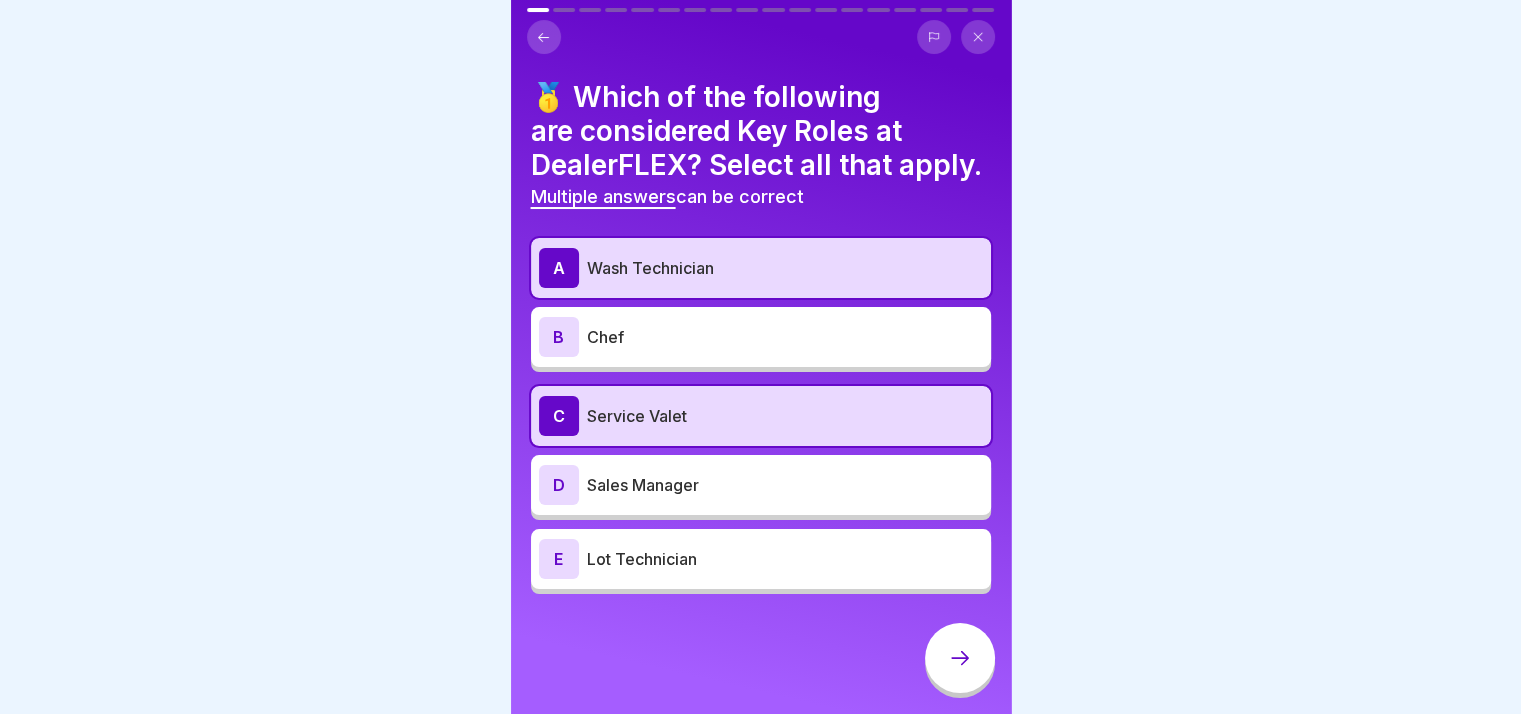click on "[JOB_TITLE]" at bounding box center [761, 485] 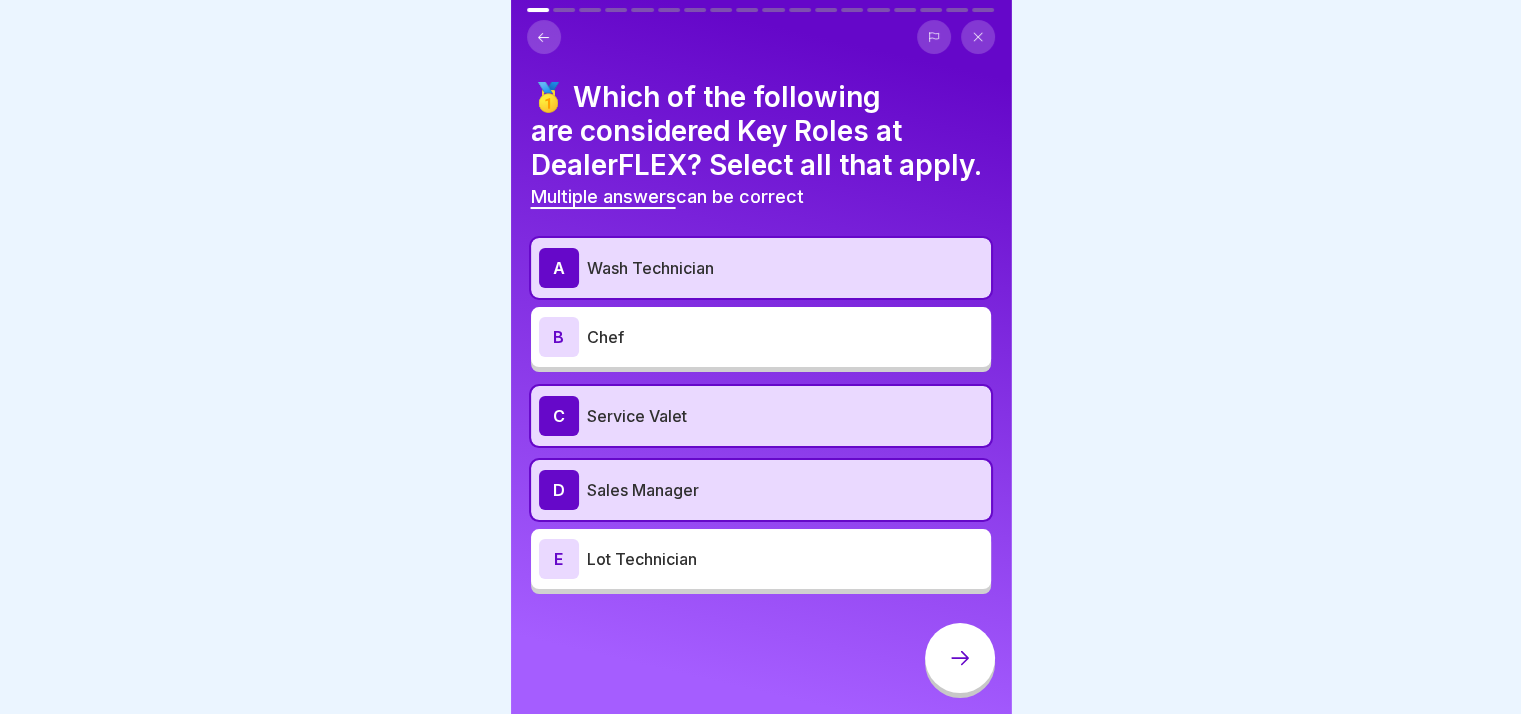 click on "Sales Manager" at bounding box center (785, 490) 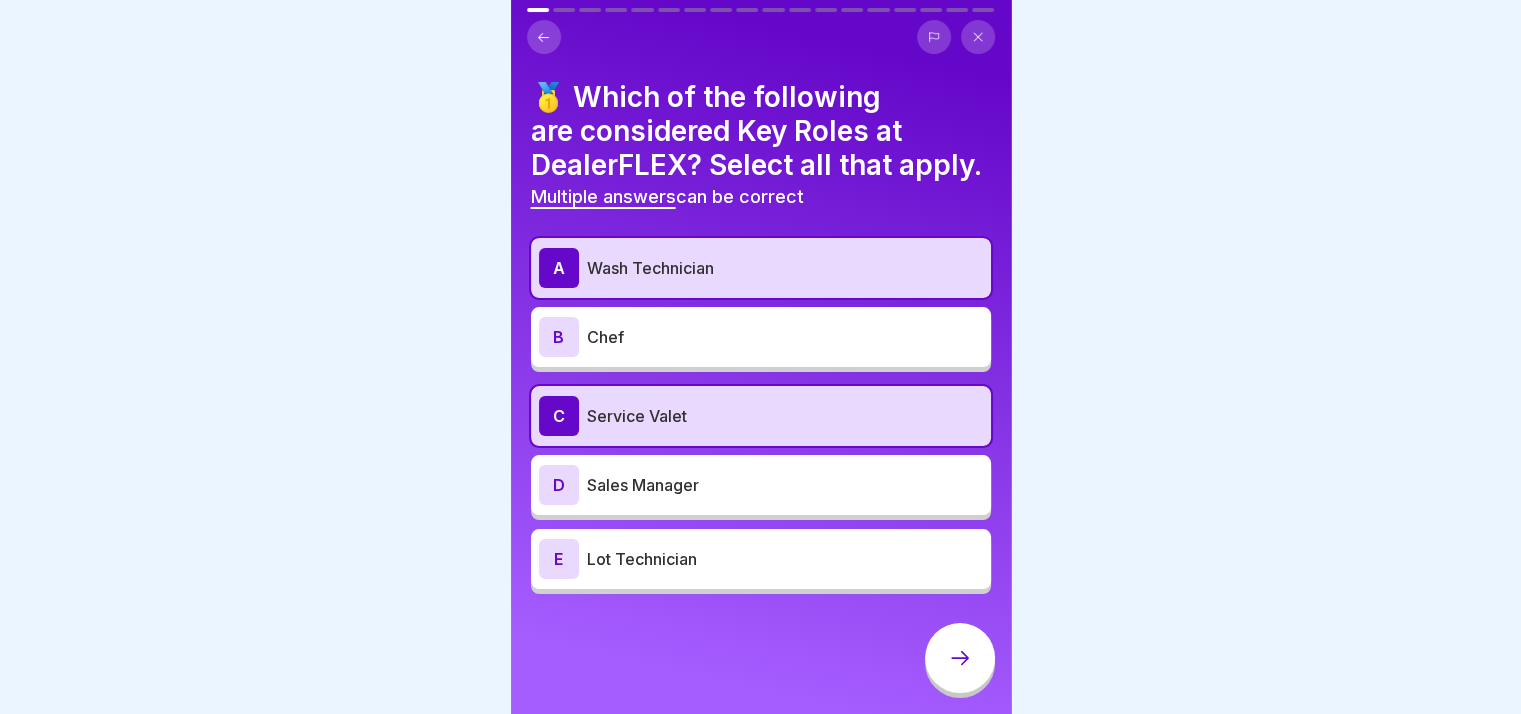 click on "D Sales Manager" at bounding box center [761, 485] 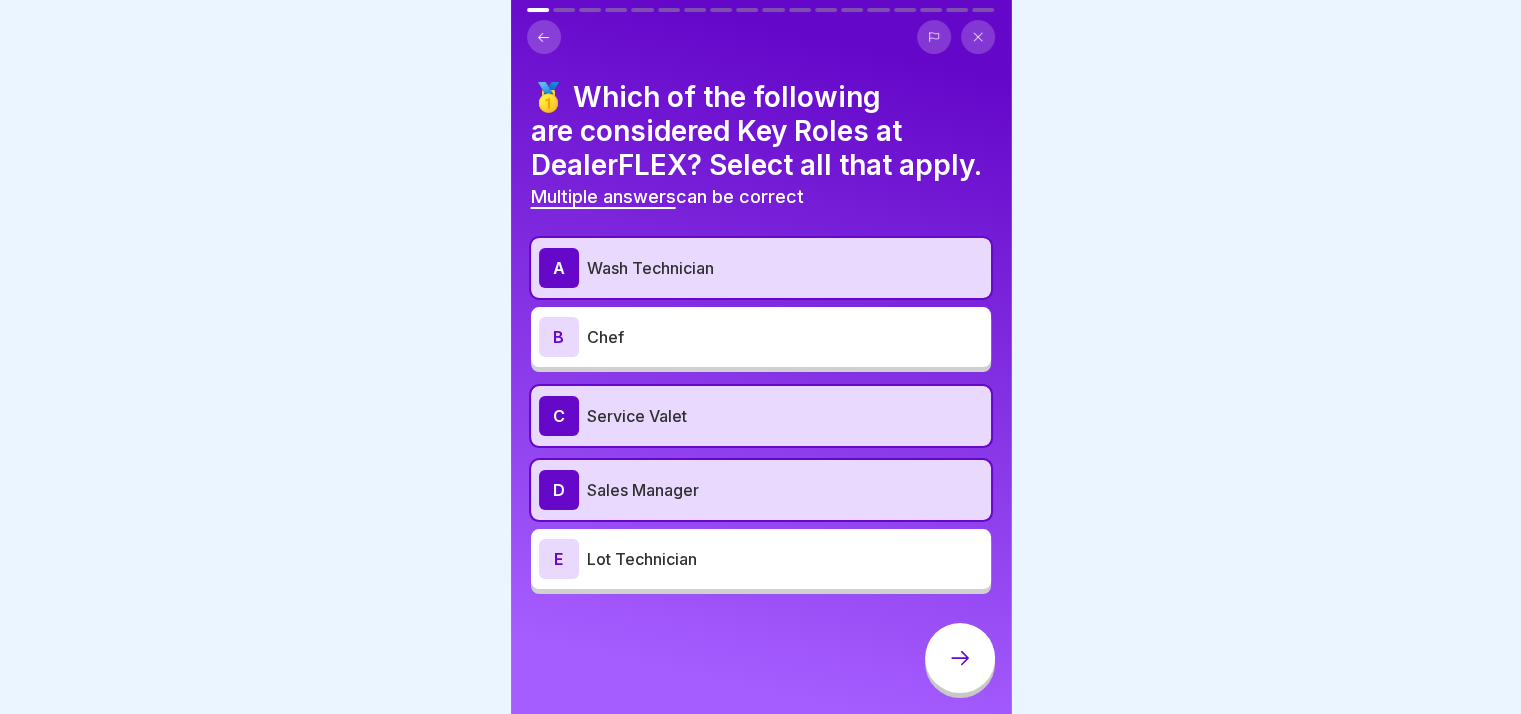 click on "Lot Technician" at bounding box center (785, 559) 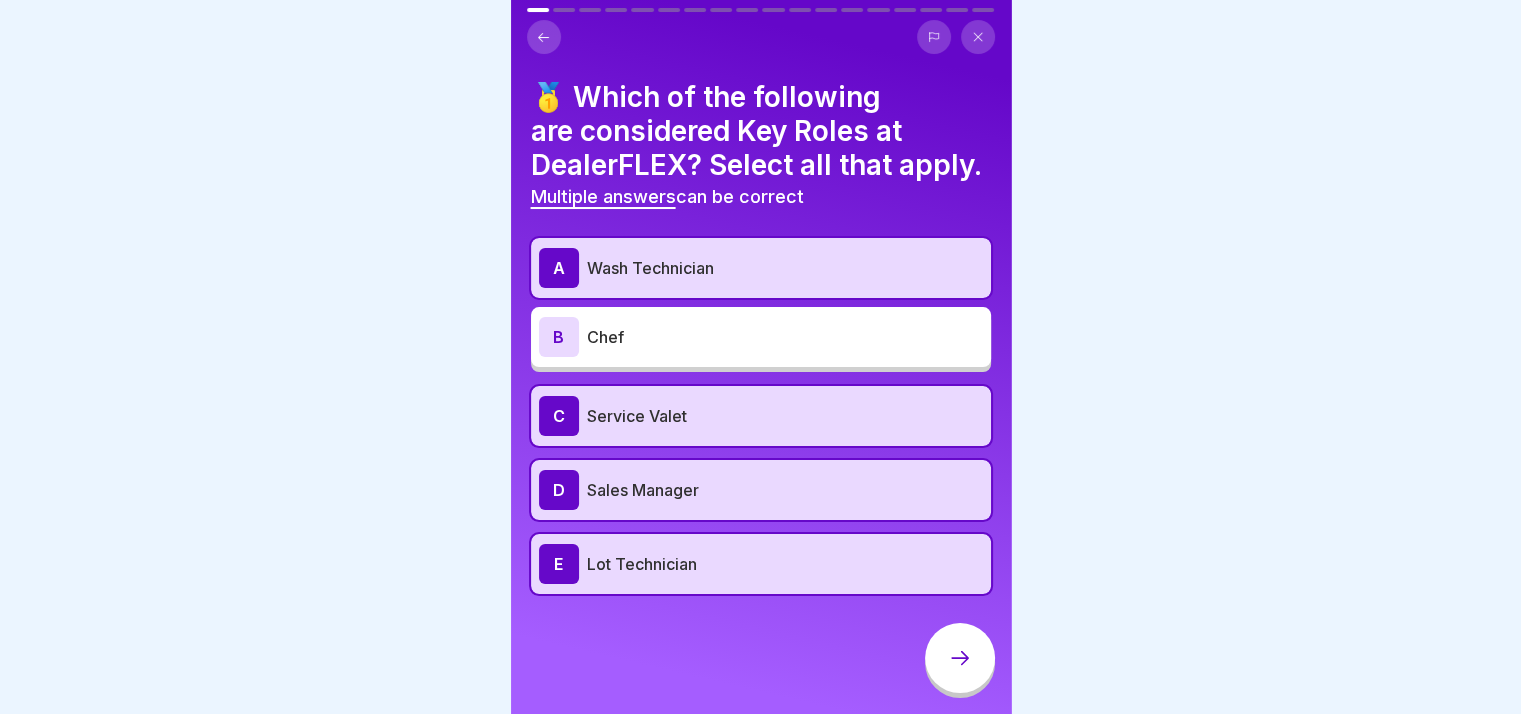 click at bounding box center (960, 658) 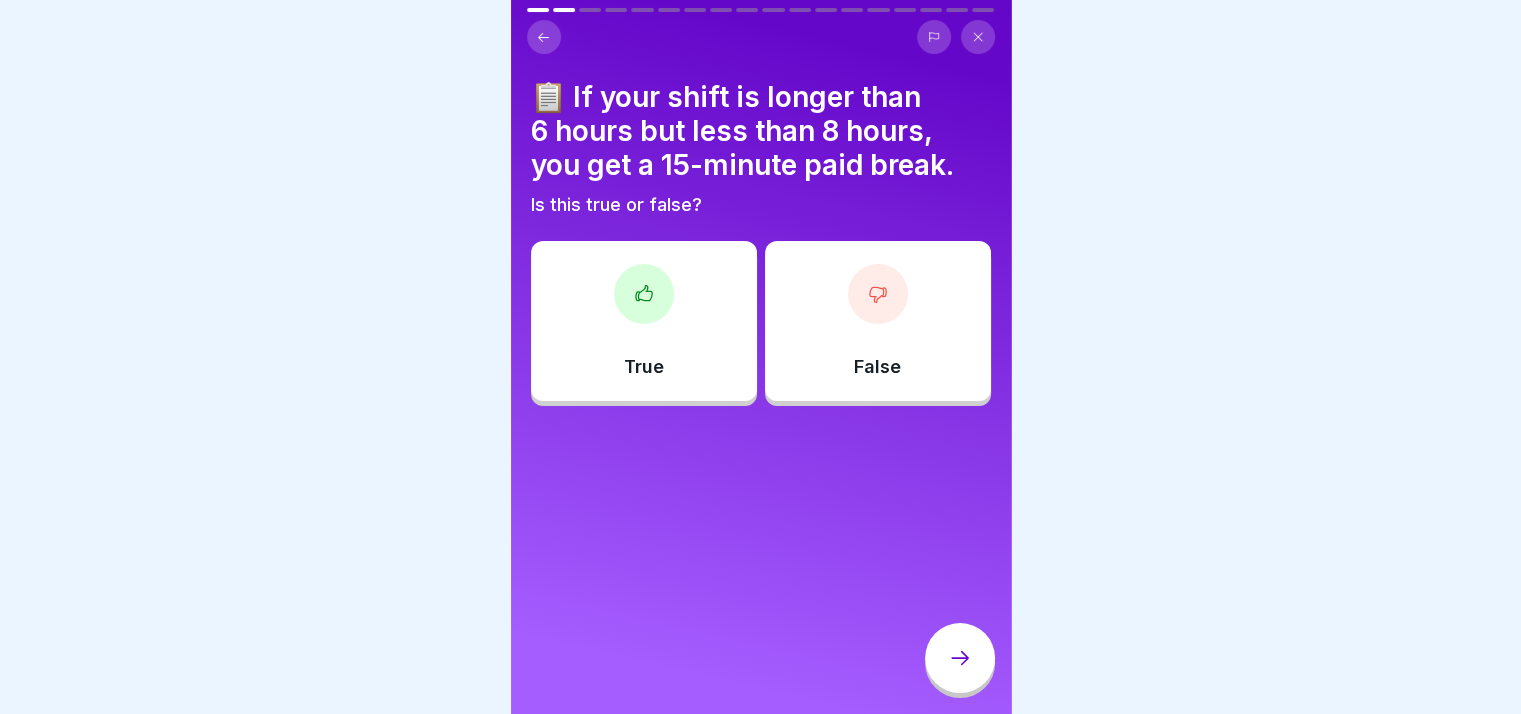 click on "True" at bounding box center (644, 321) 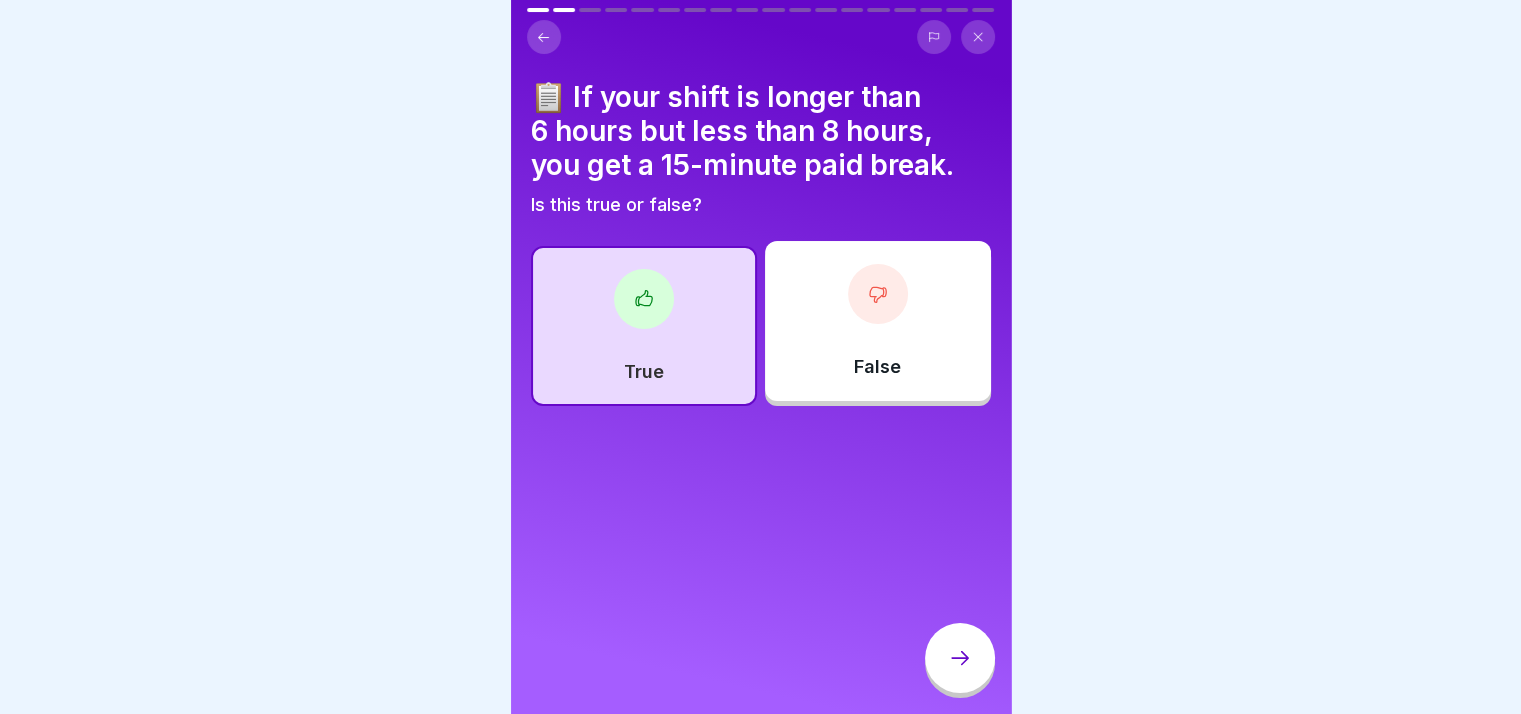 click 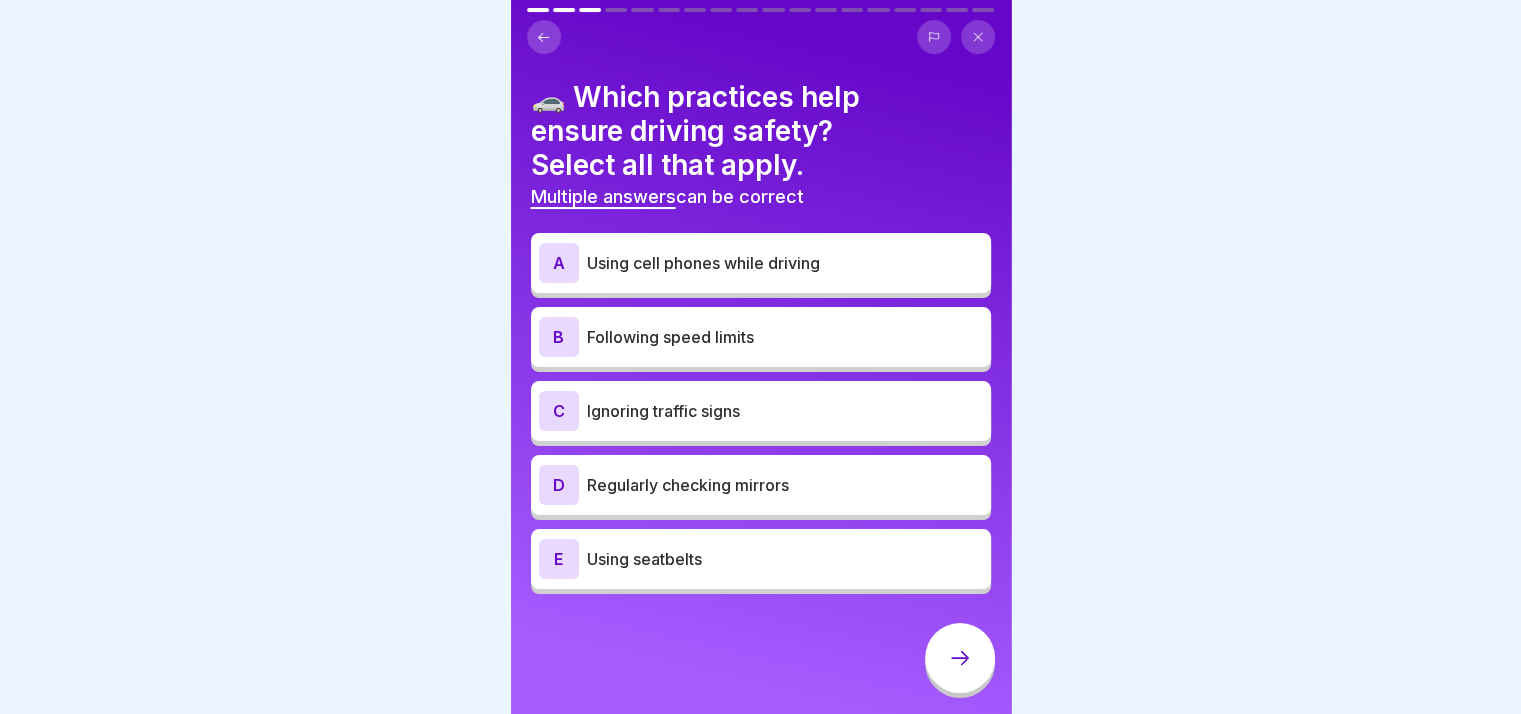 click on "Following speed limits" at bounding box center (785, 337) 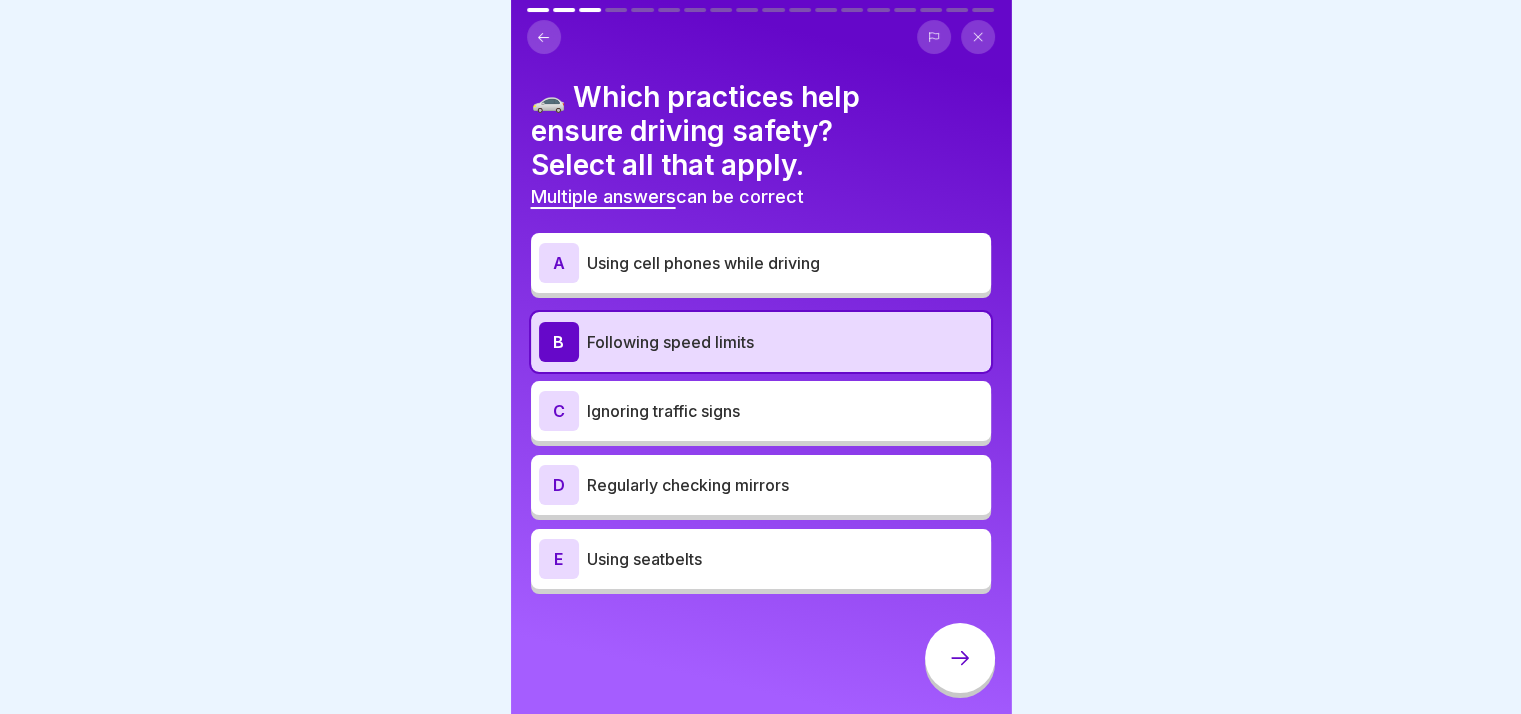 click on "D Regularly checking mirrors" at bounding box center [761, 485] 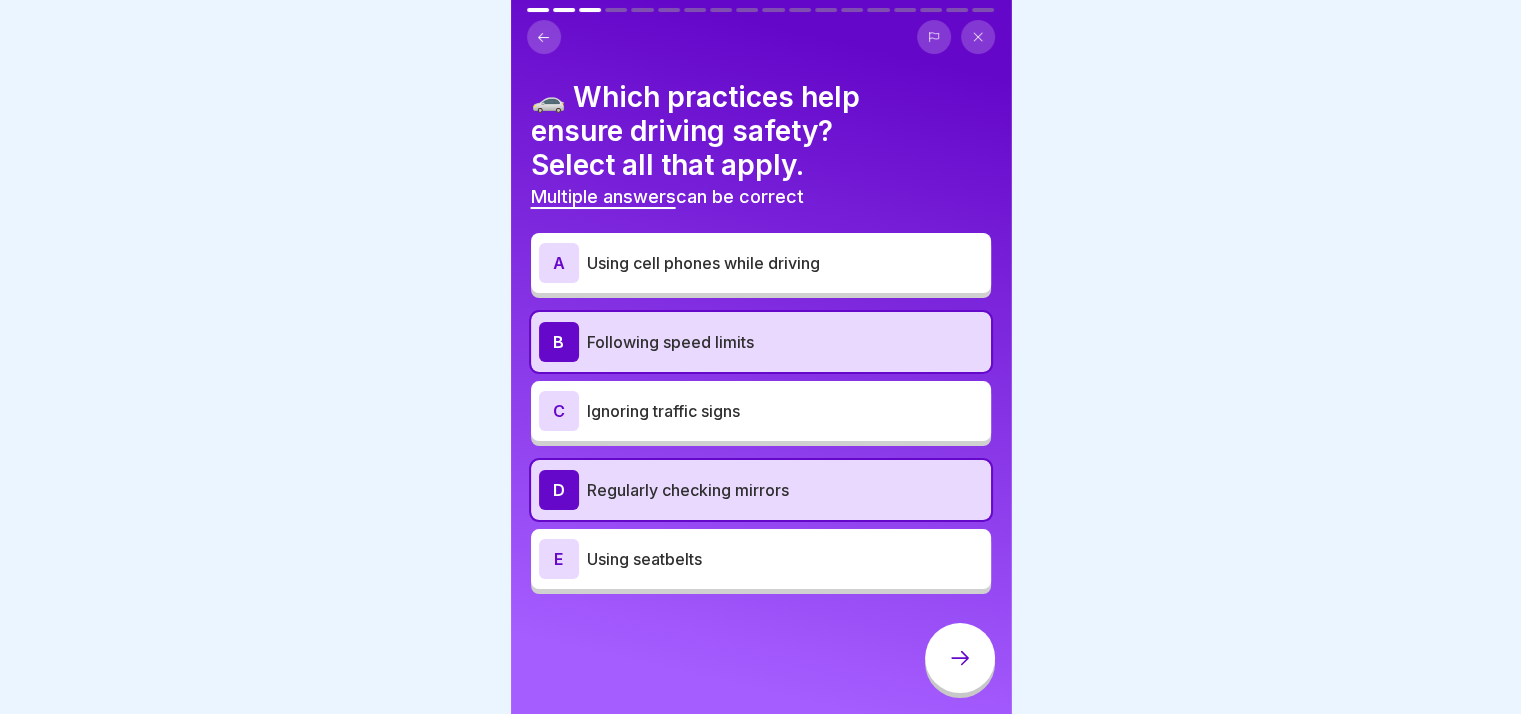 click on "E Using seatbelts" at bounding box center (761, 559) 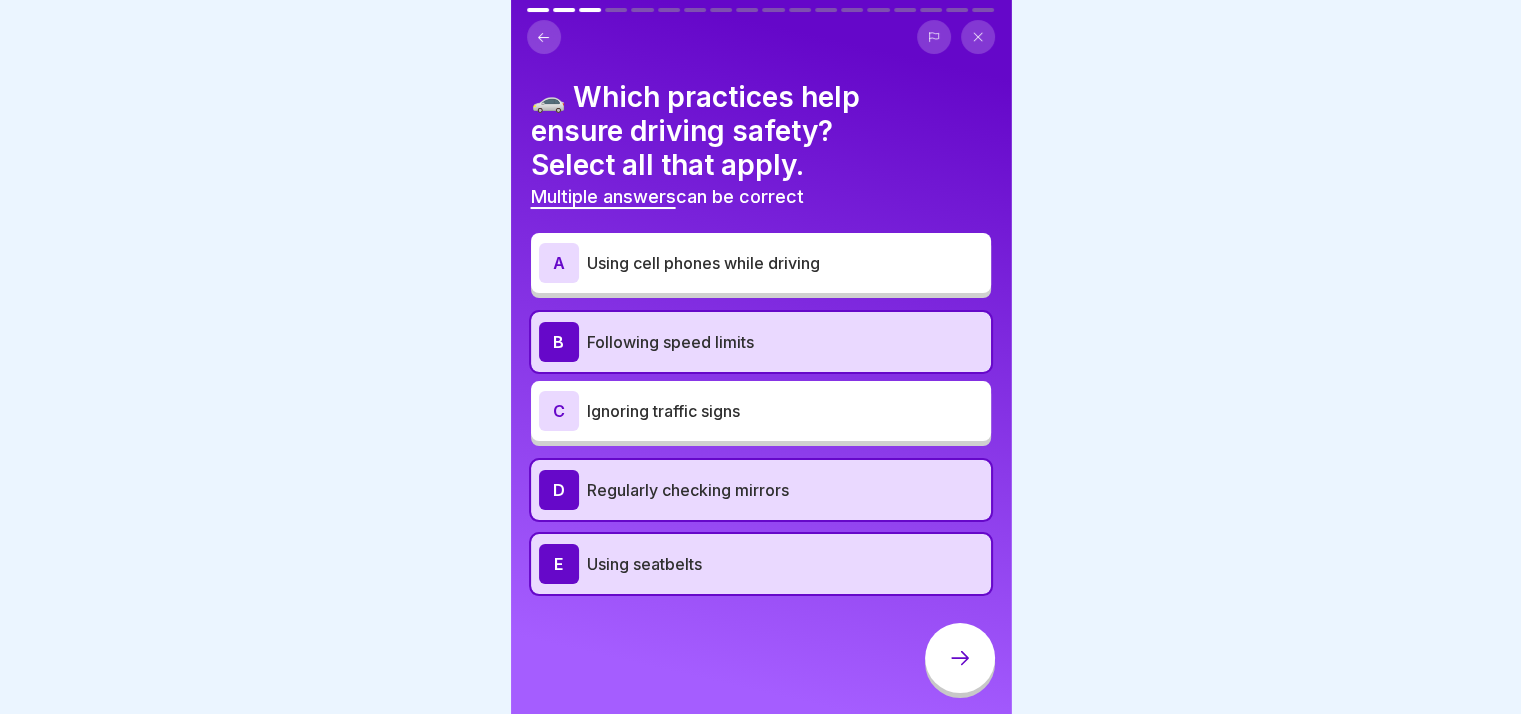 click 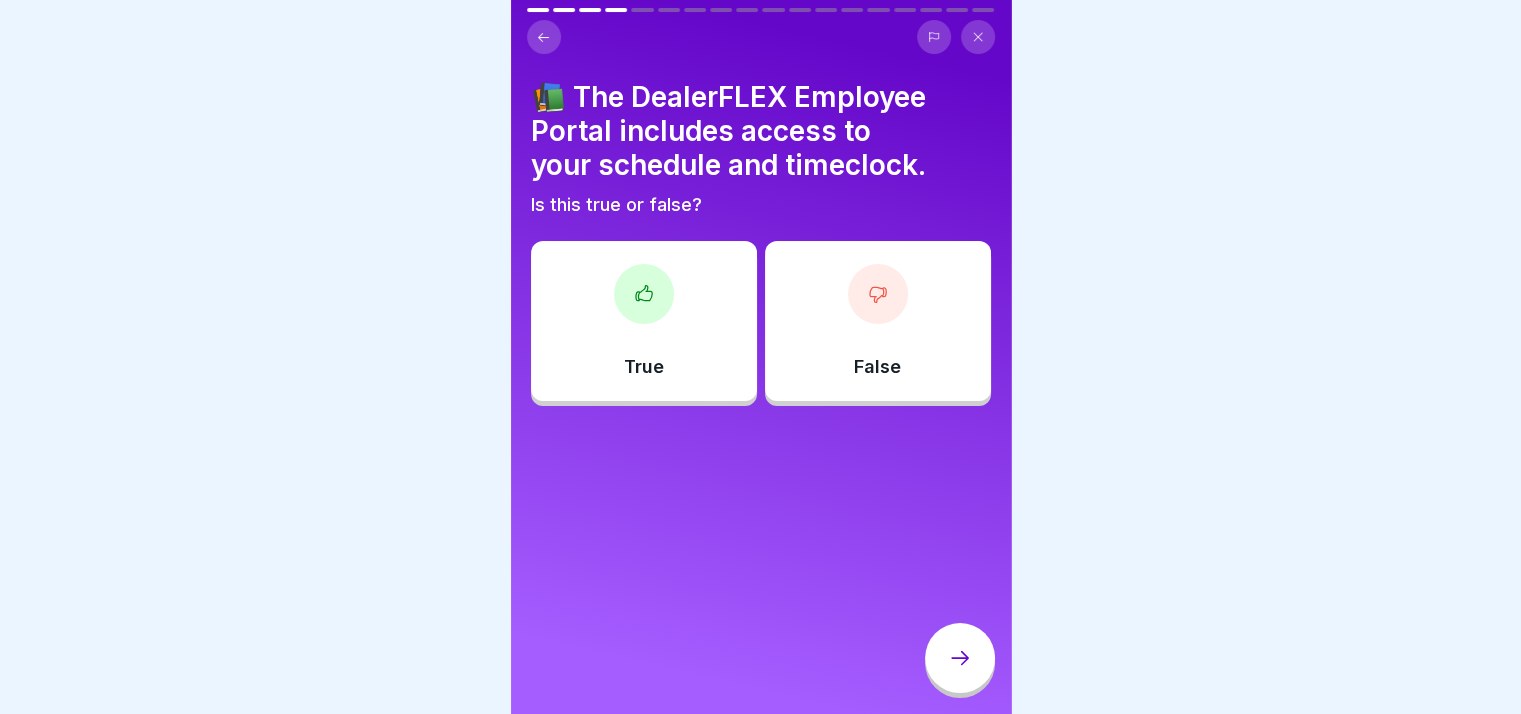 click on "True" at bounding box center [644, 321] 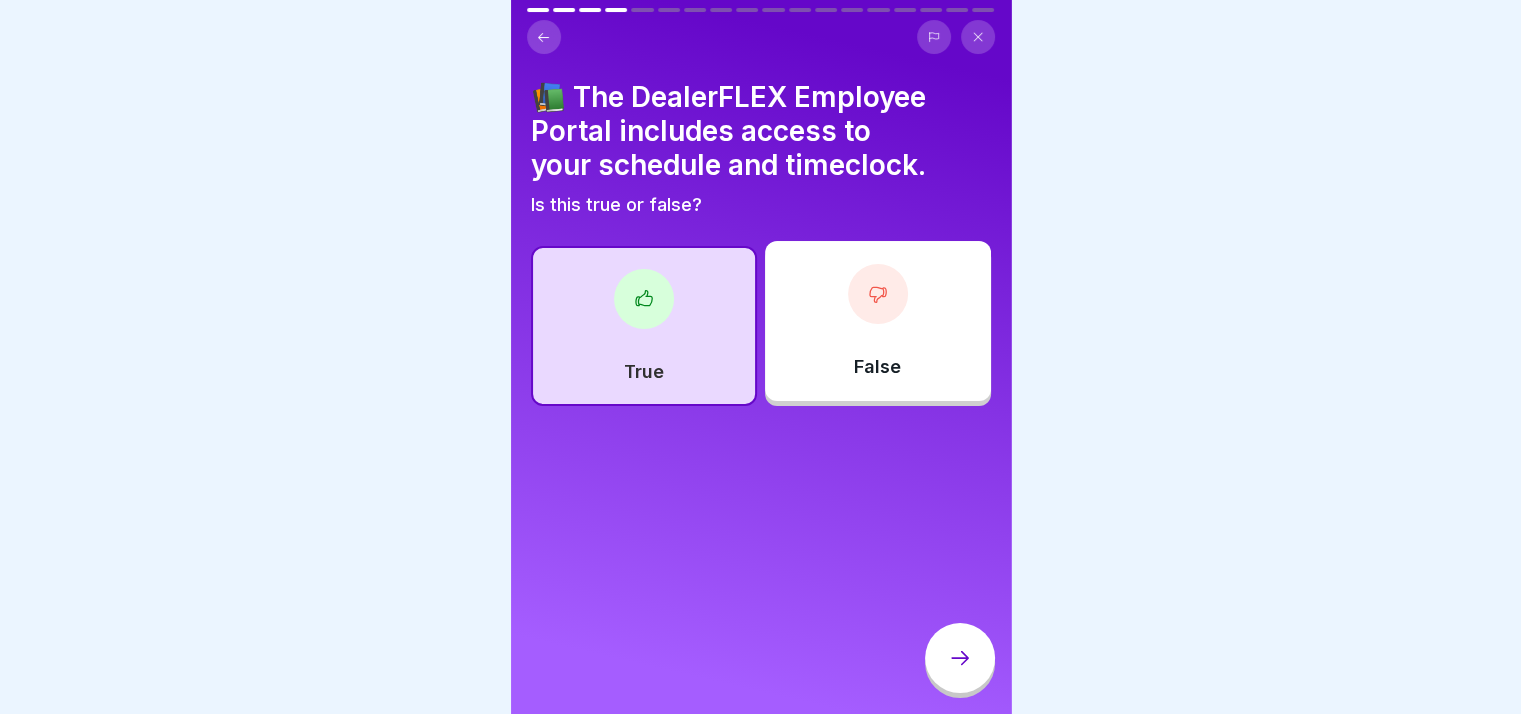 click 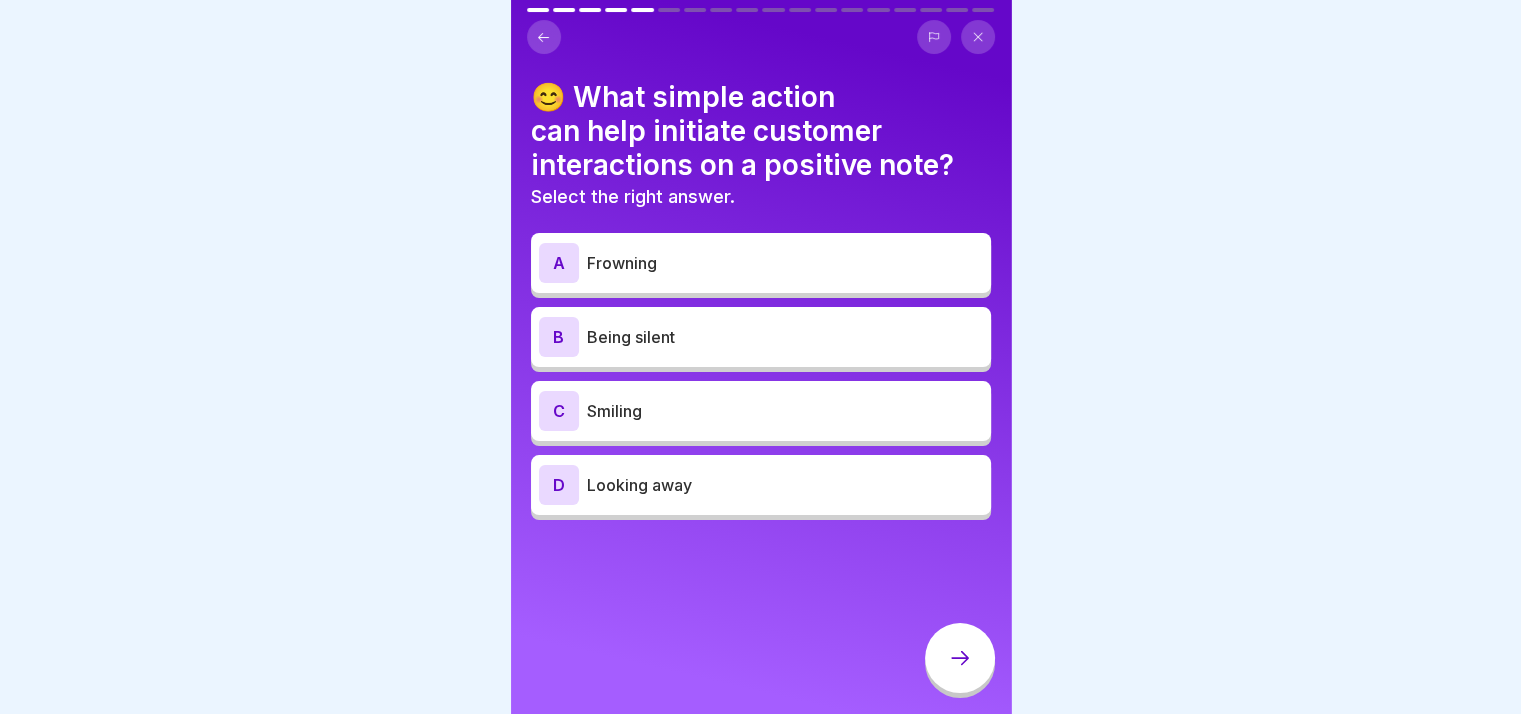 click on "Smiling" at bounding box center [785, 411] 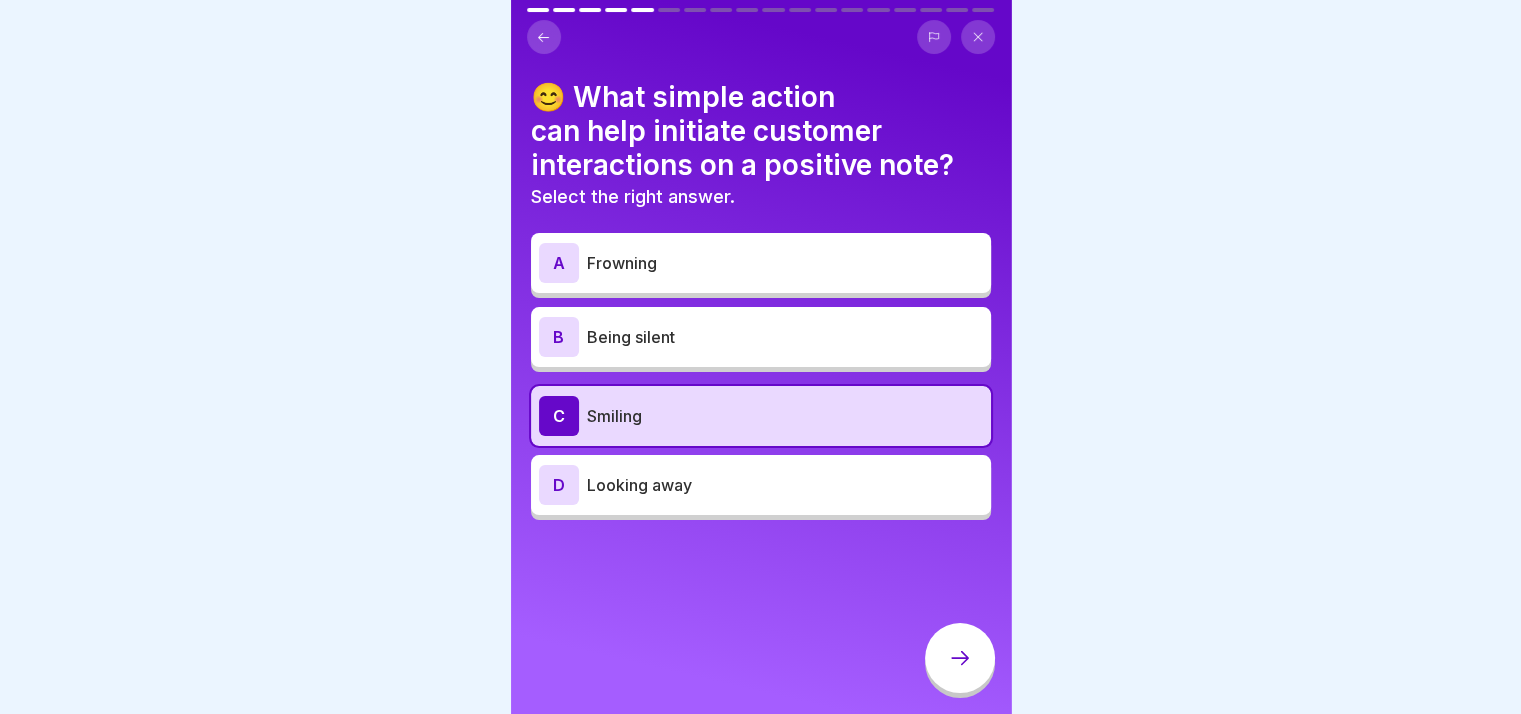 click at bounding box center [960, 658] 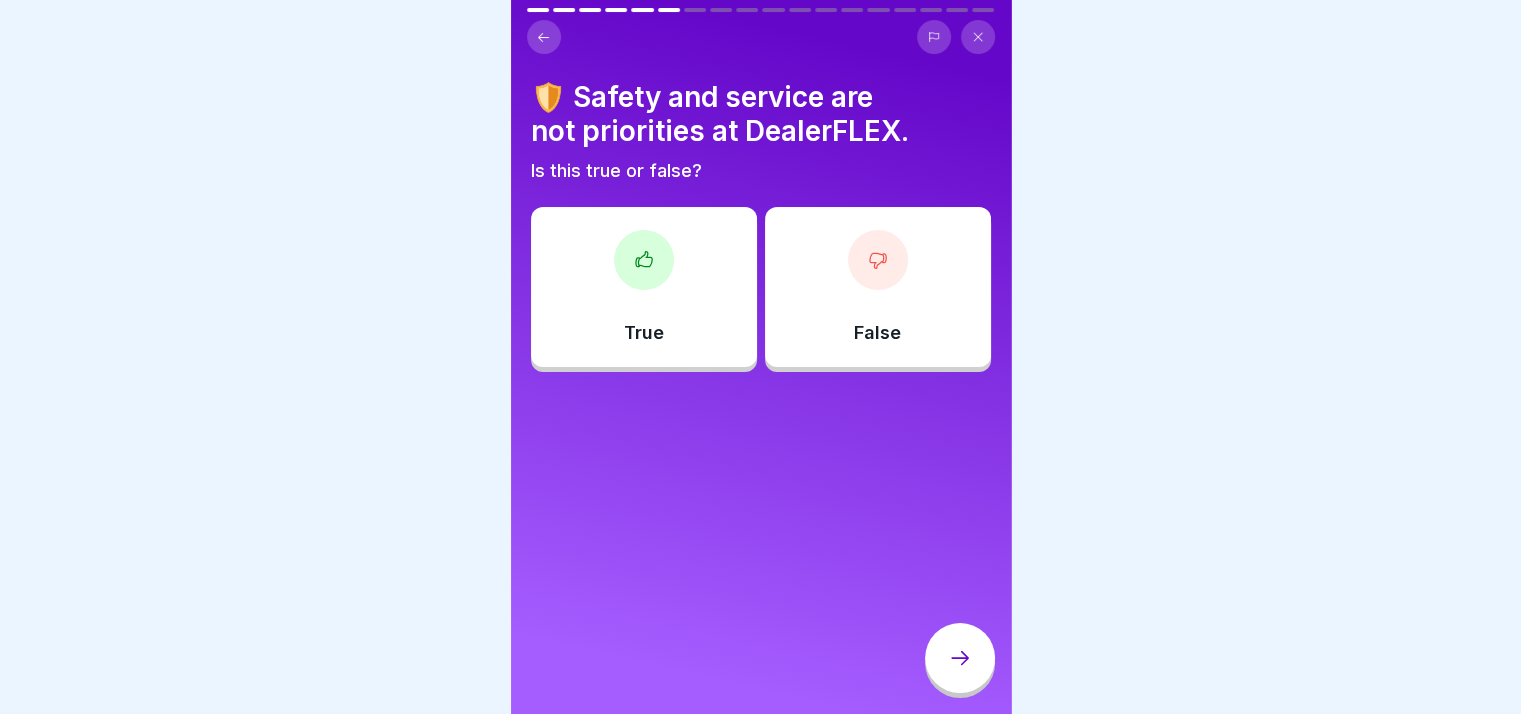 click on "True" at bounding box center [644, 287] 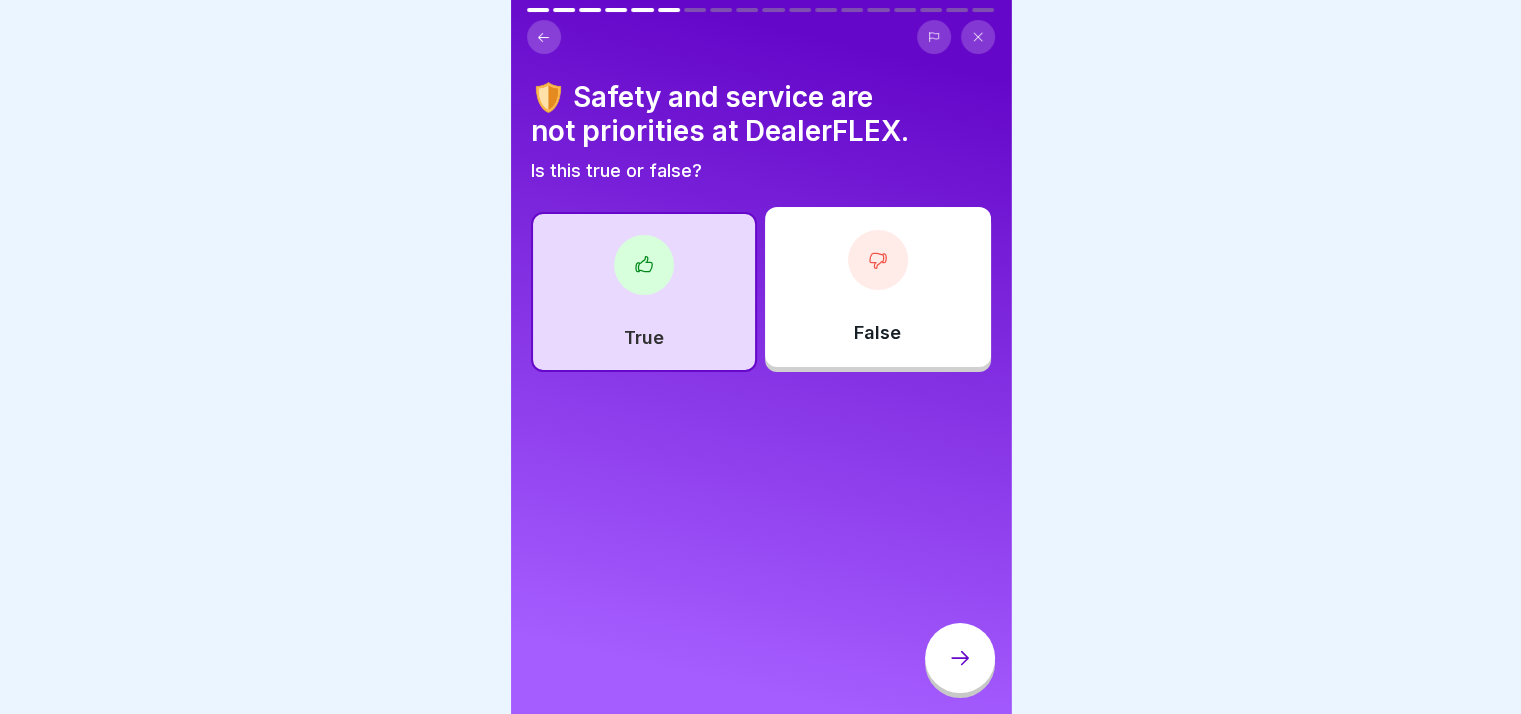 click on "False" at bounding box center (878, 287) 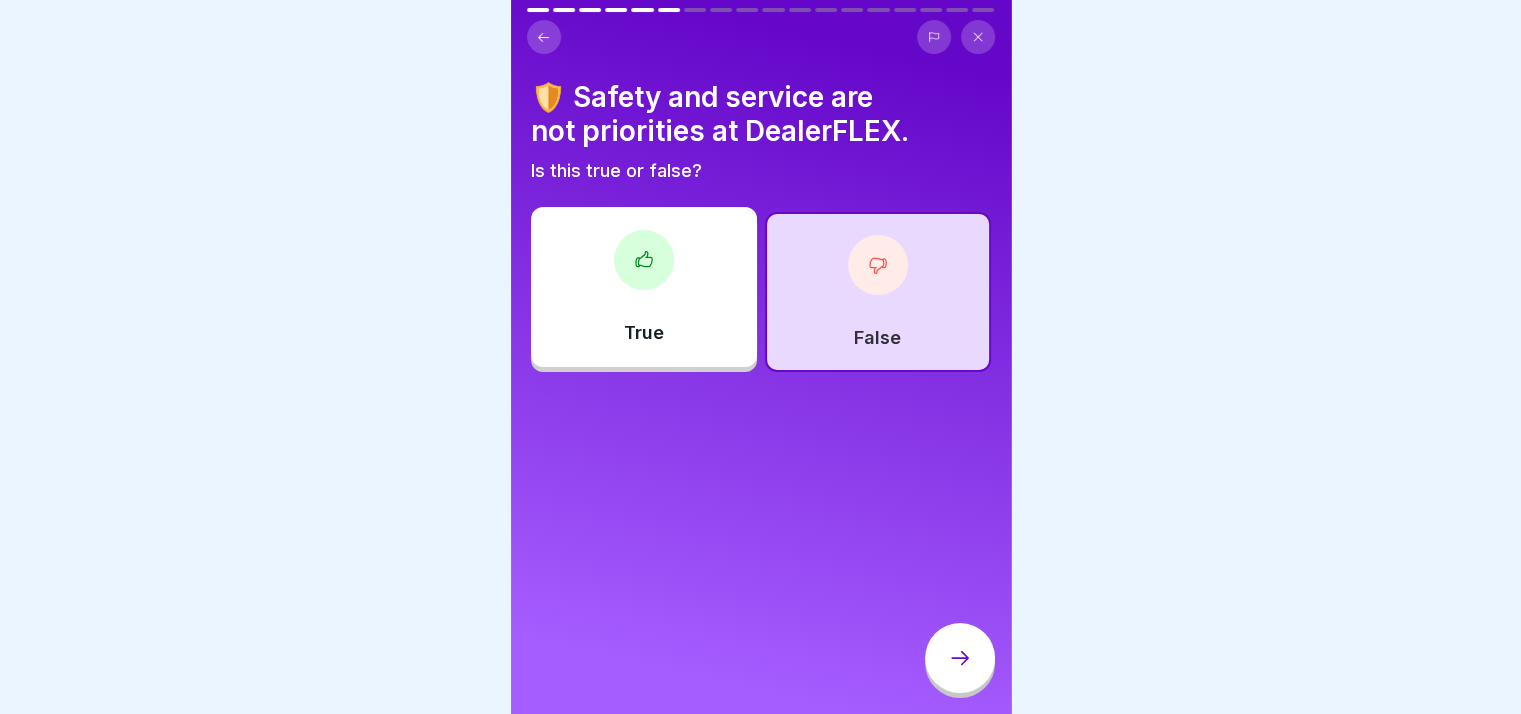 click on "False" at bounding box center (878, 292) 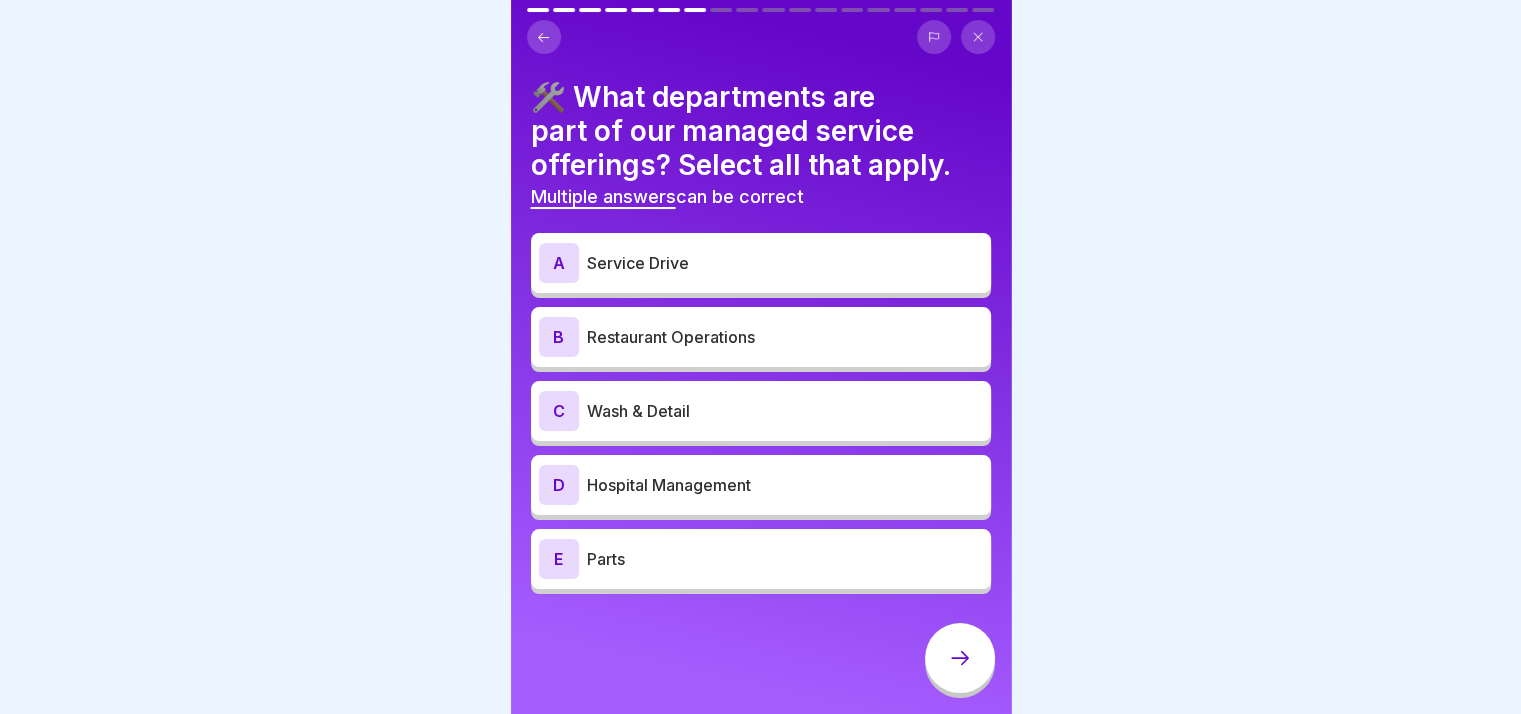 click on "Service Drive" at bounding box center (785, 263) 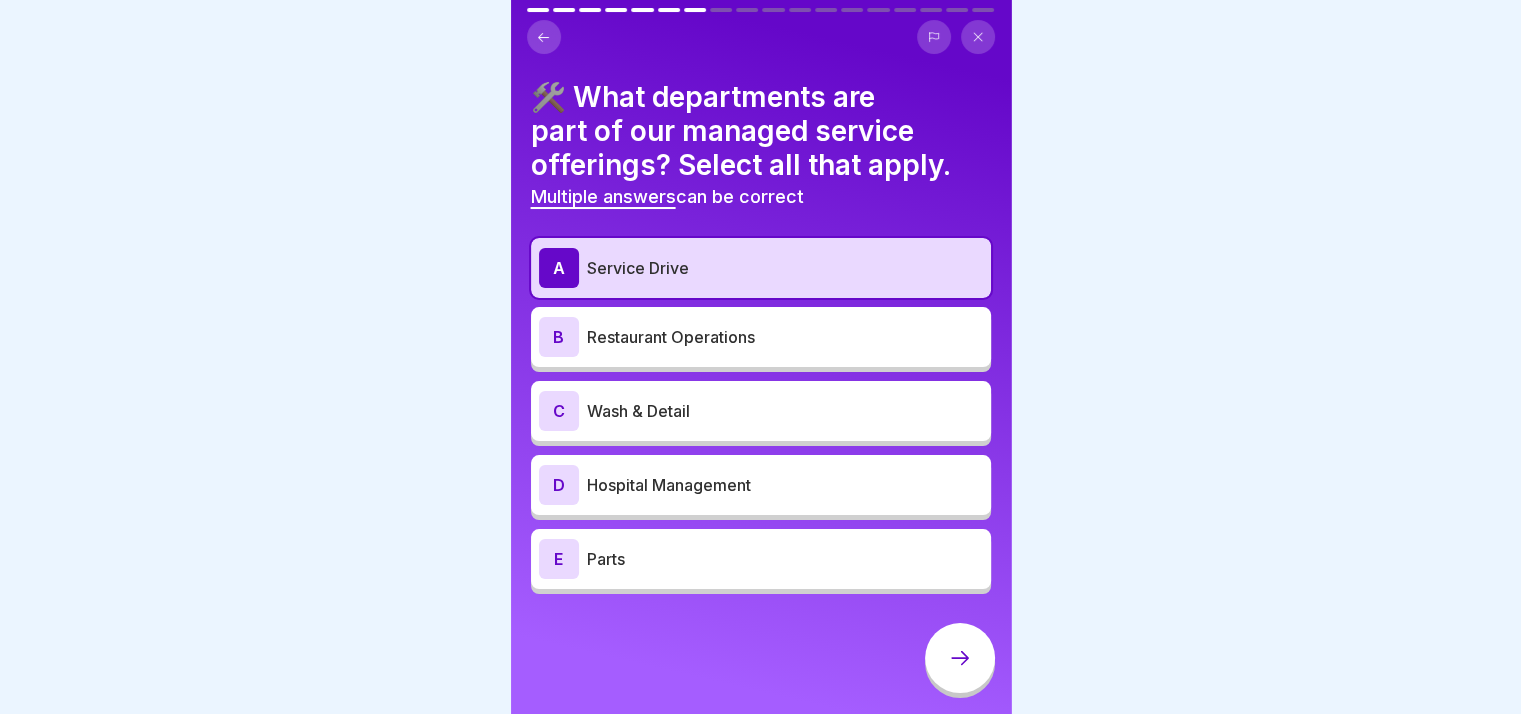 click on "Wash & Detail" at bounding box center (785, 411) 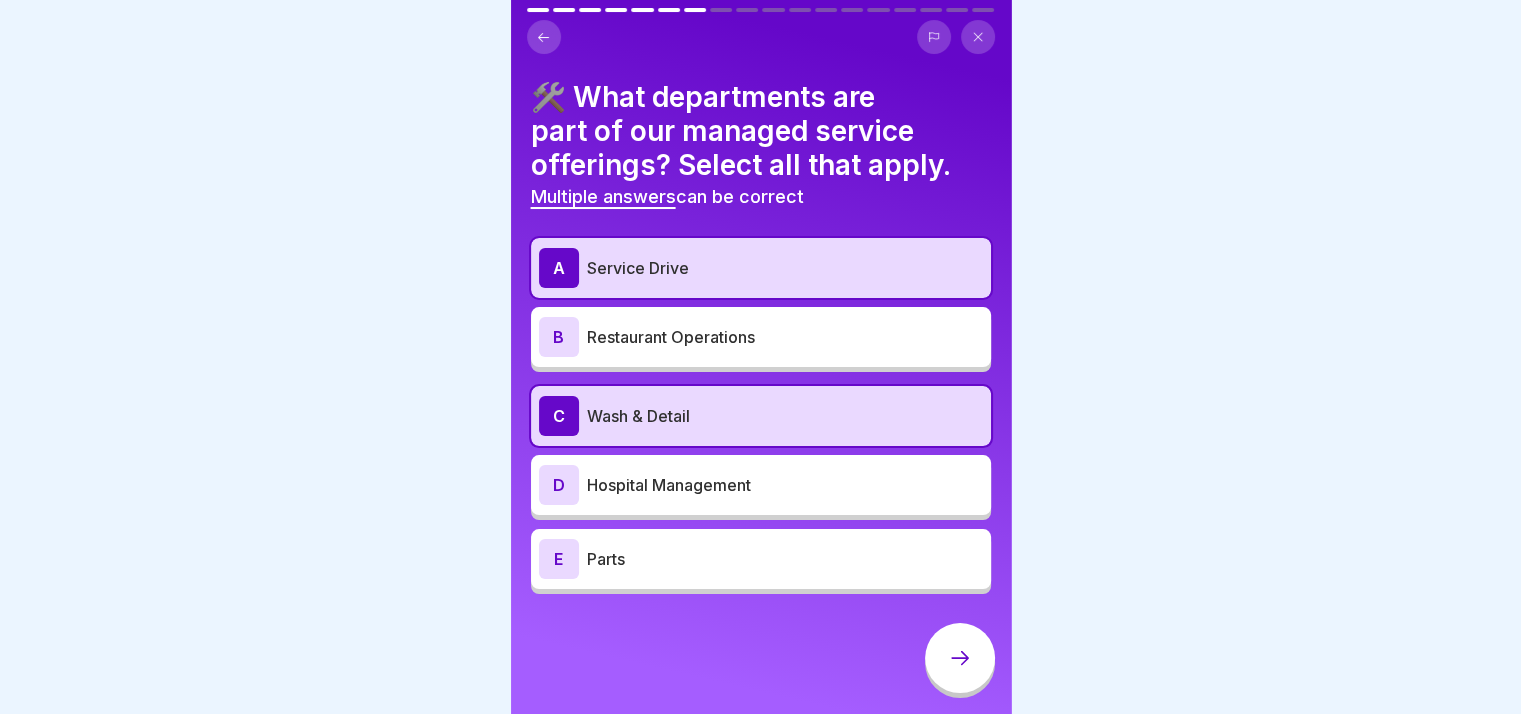 click on "Parts" at bounding box center (785, 559) 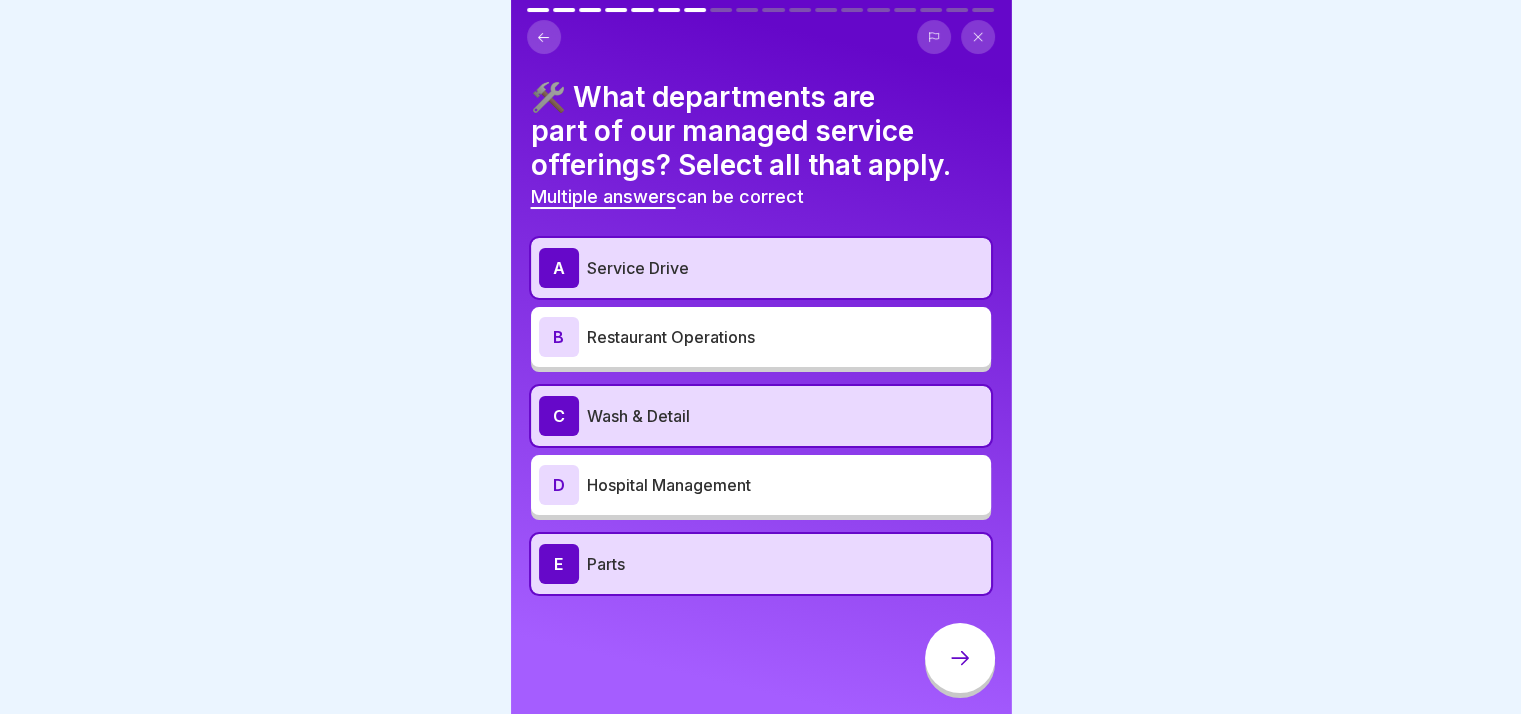 click at bounding box center (960, 658) 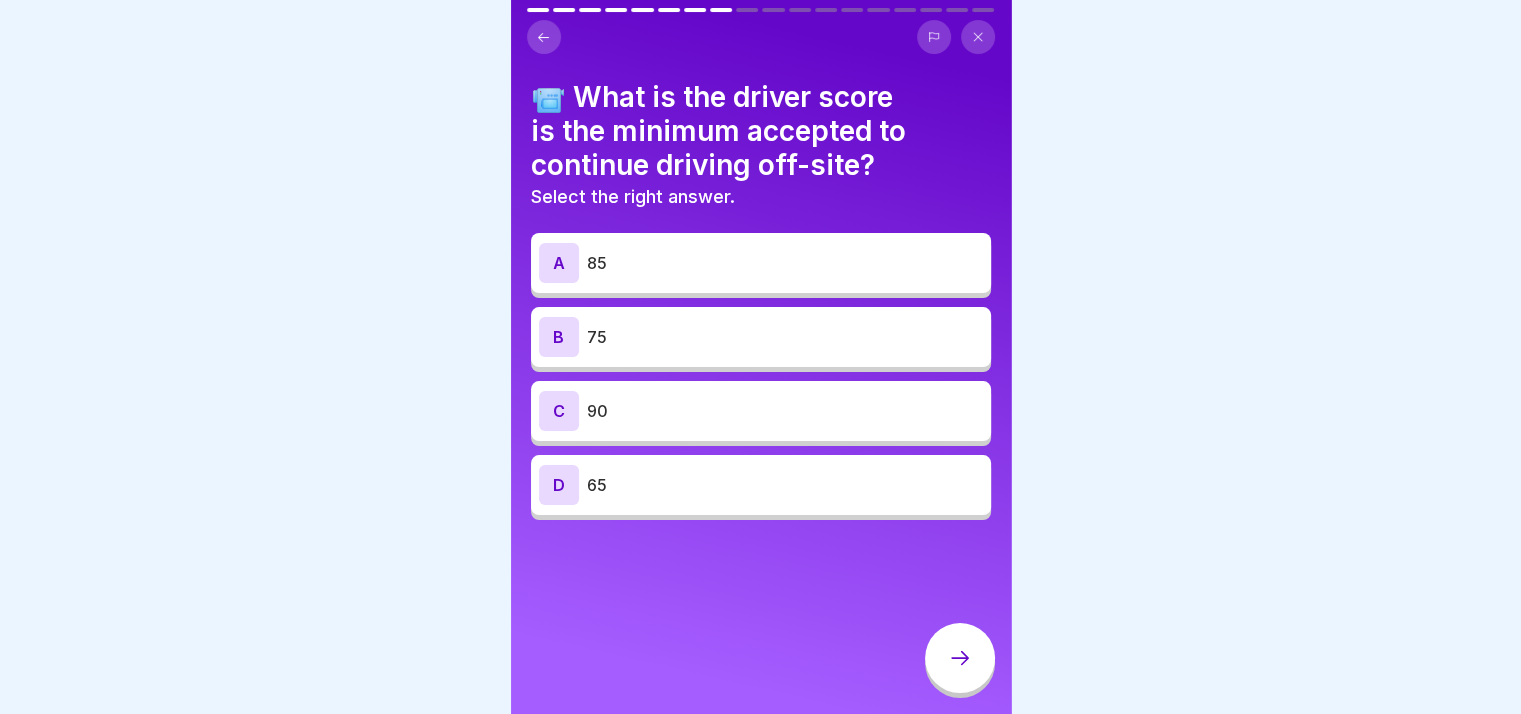 click on "C 90" at bounding box center [761, 411] 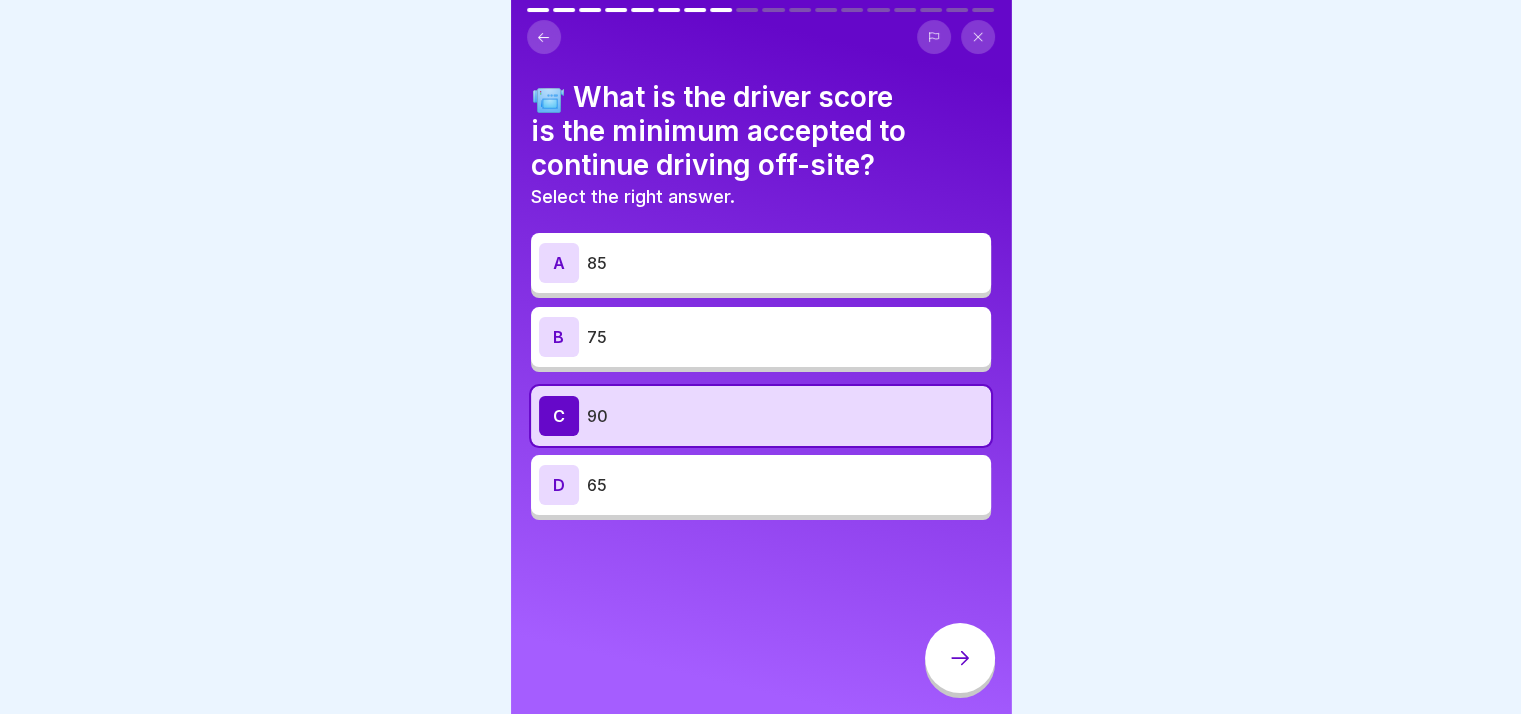 click 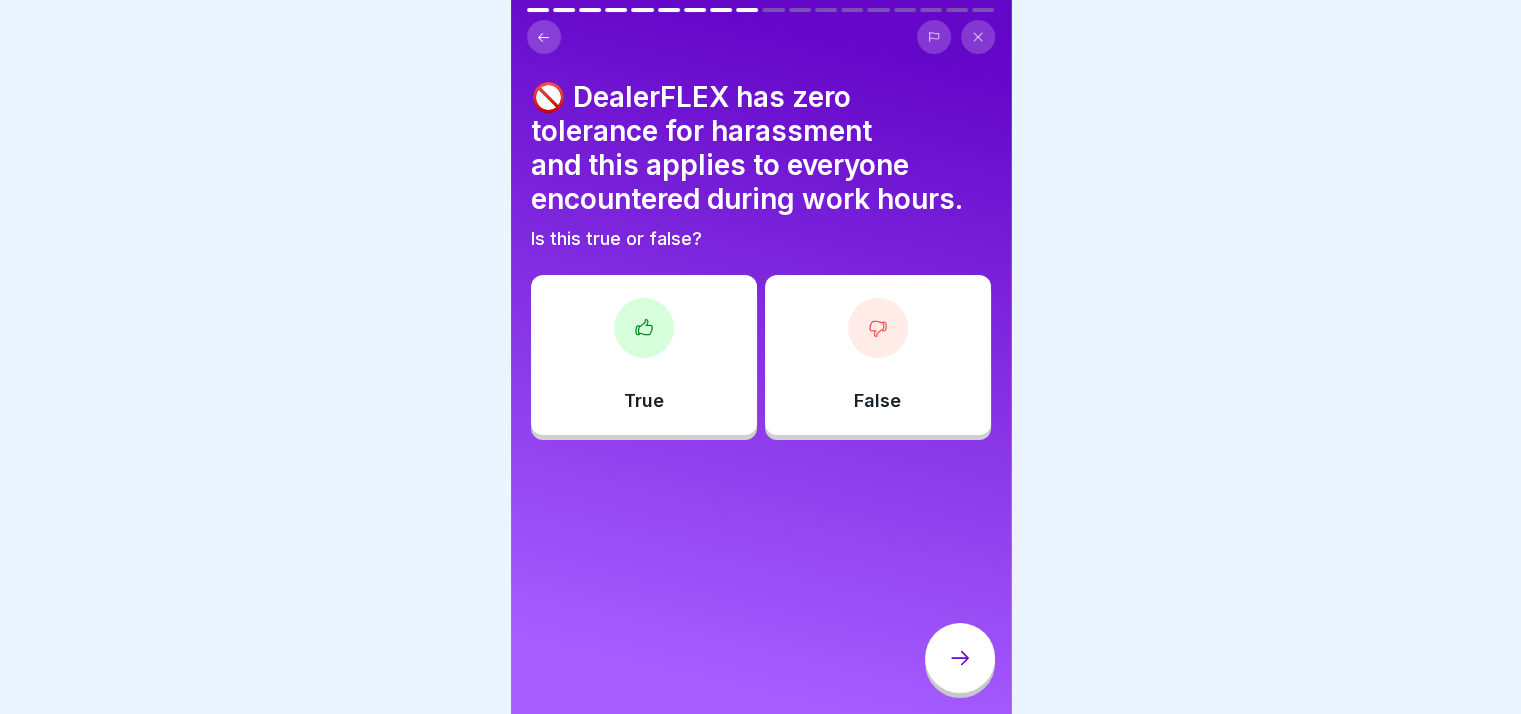 click on "True" at bounding box center [644, 355] 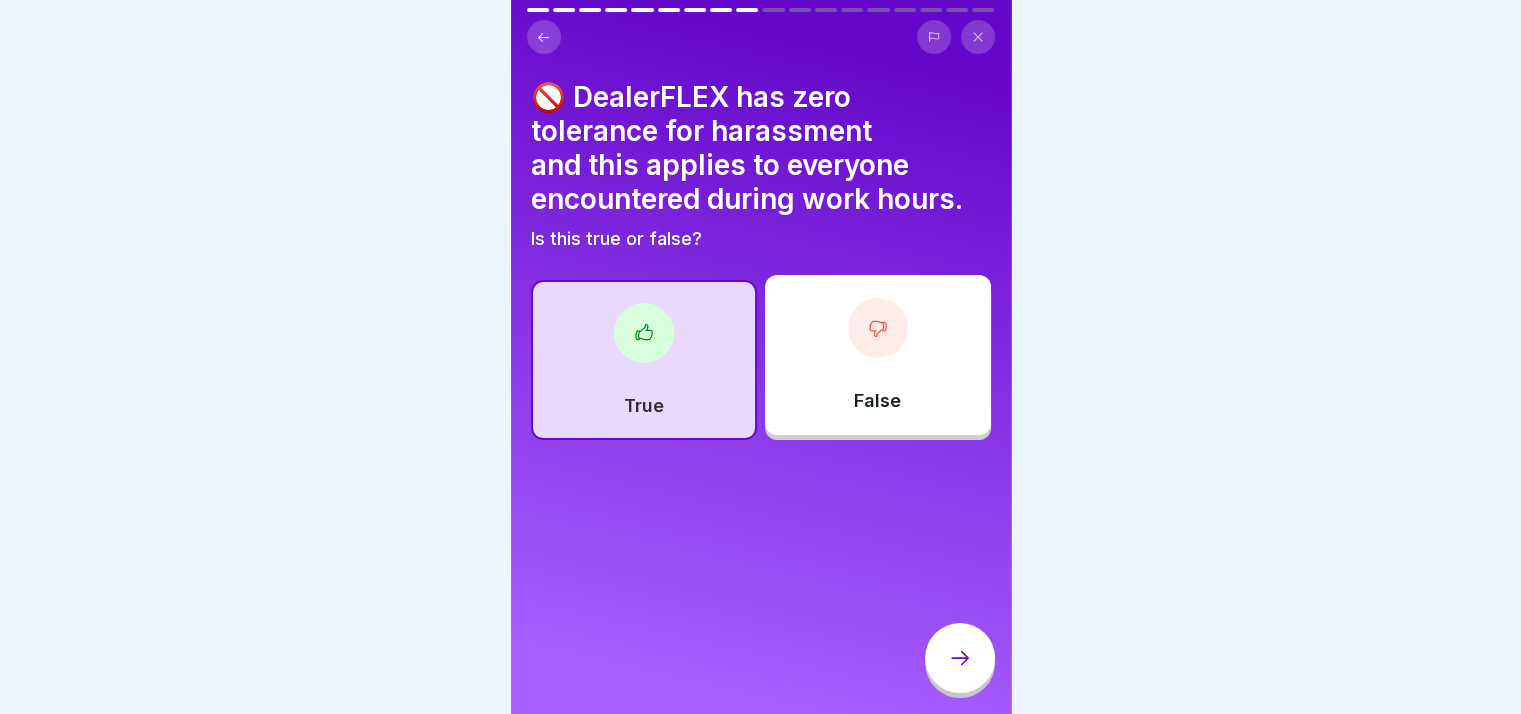 click at bounding box center [960, 658] 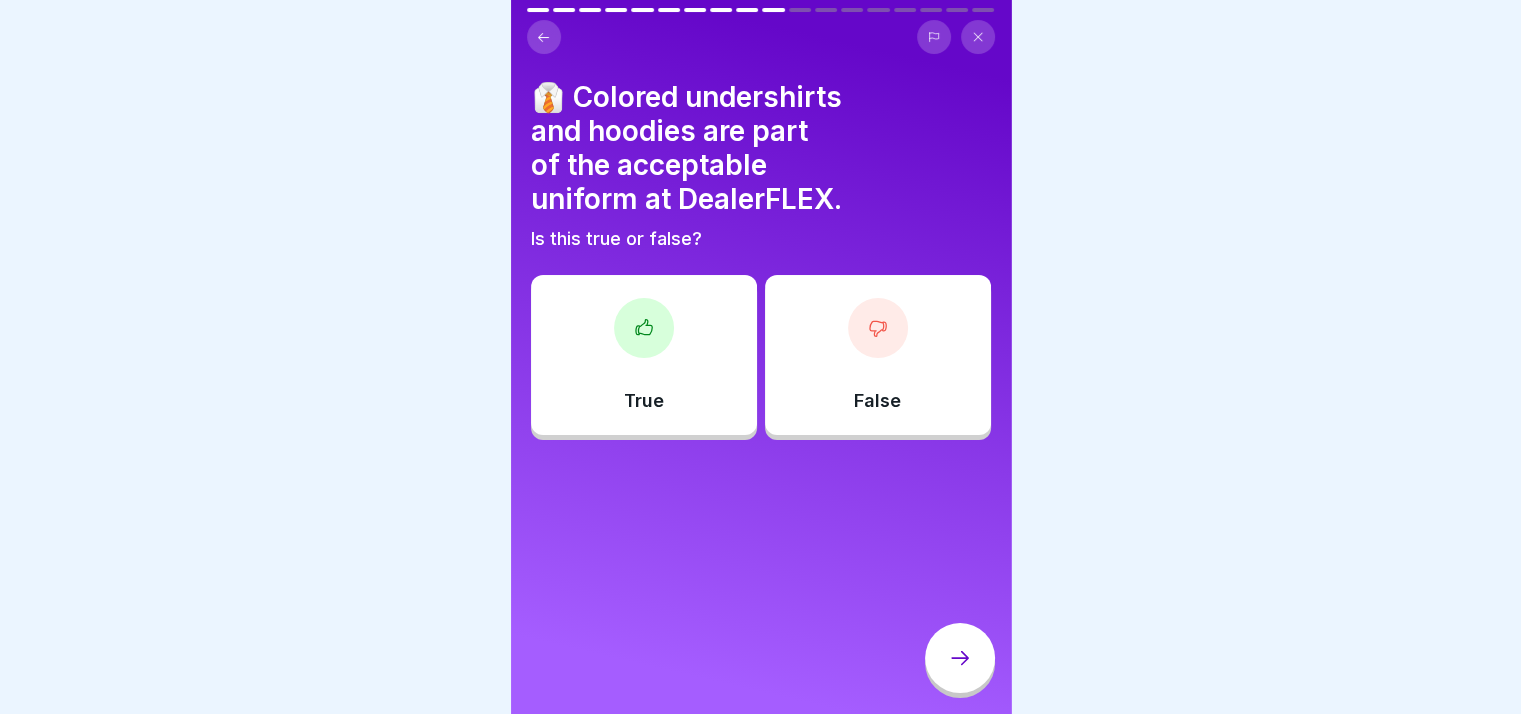 scroll, scrollTop: 0, scrollLeft: 0, axis: both 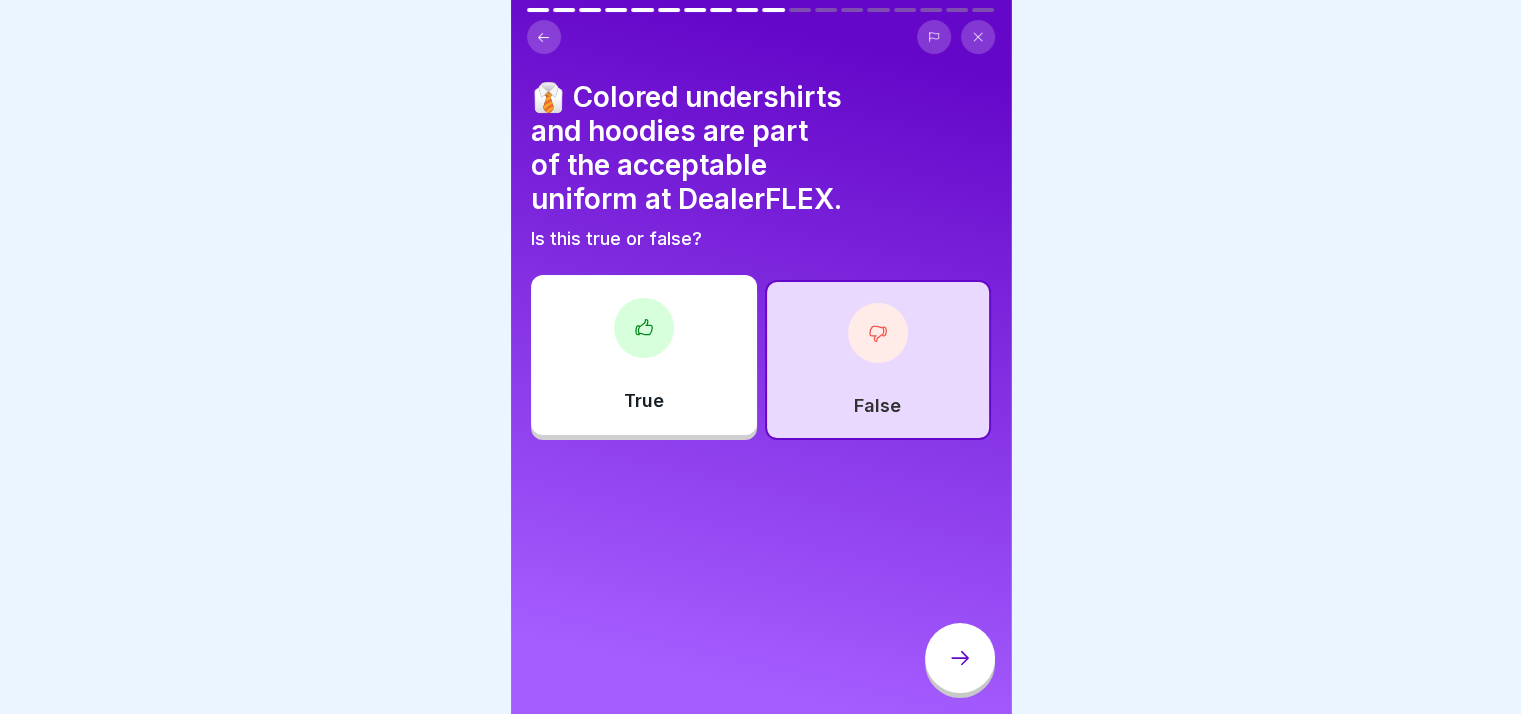 click at bounding box center (960, 658) 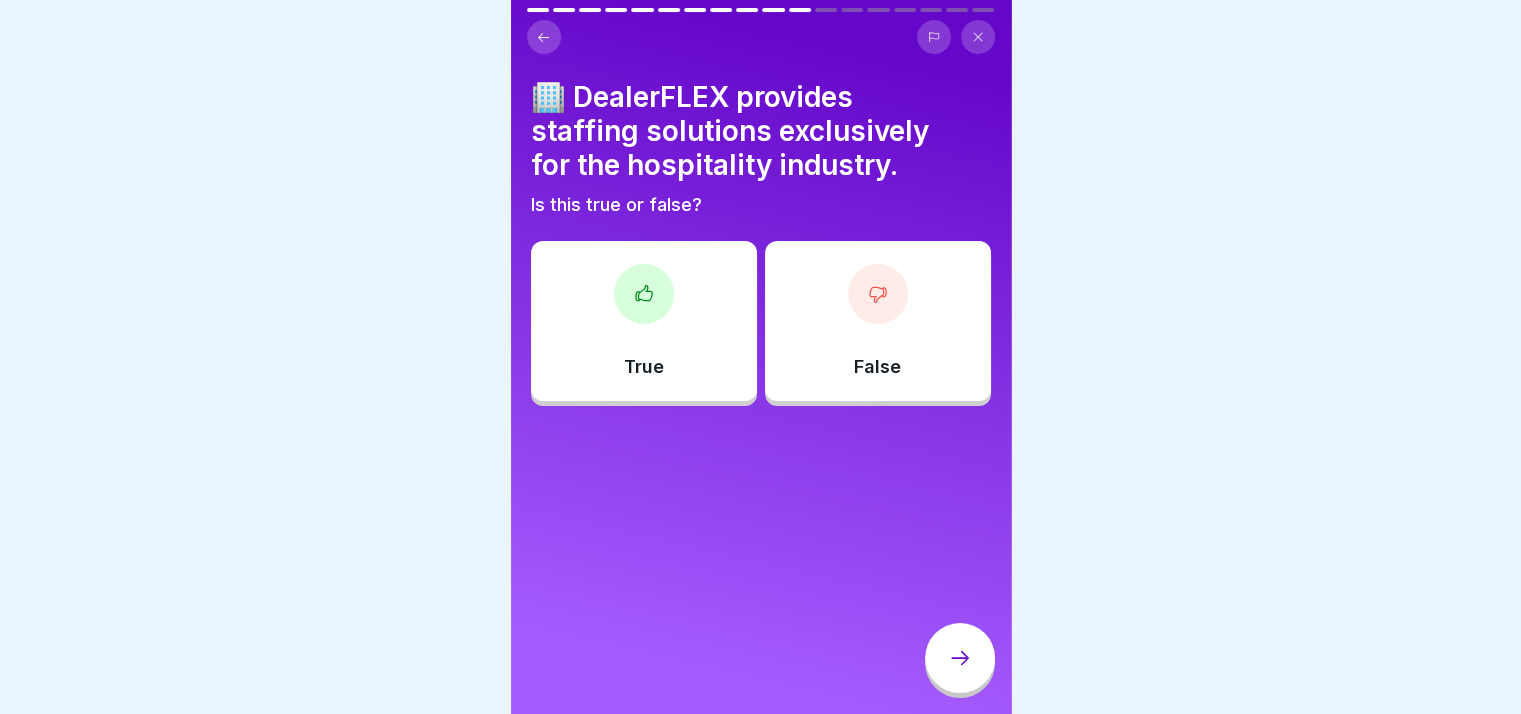 click on "False" at bounding box center (878, 321) 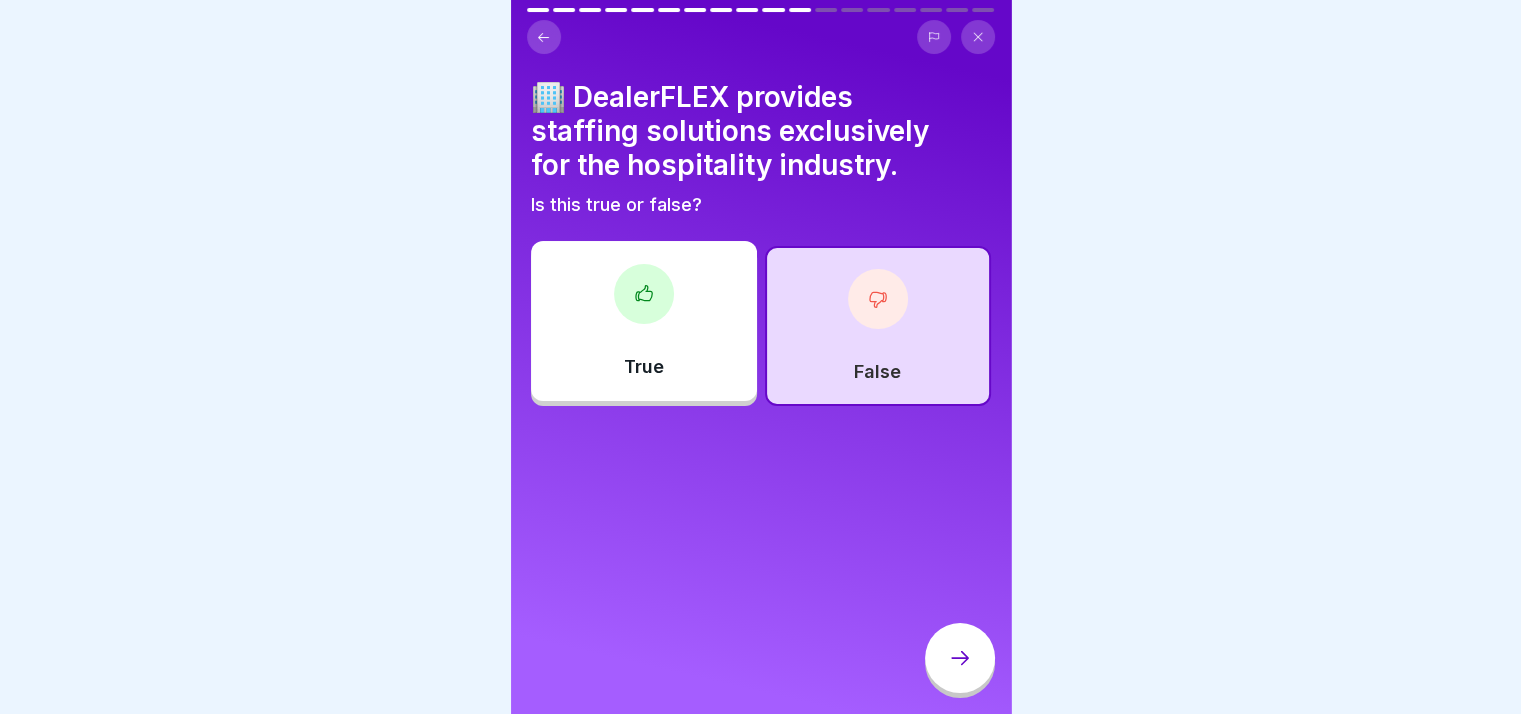 click on "🏢 DealerFLEX provides staffing solutions exclusively for the hospitality industry. Is this true or false? True False" at bounding box center (761, 243) 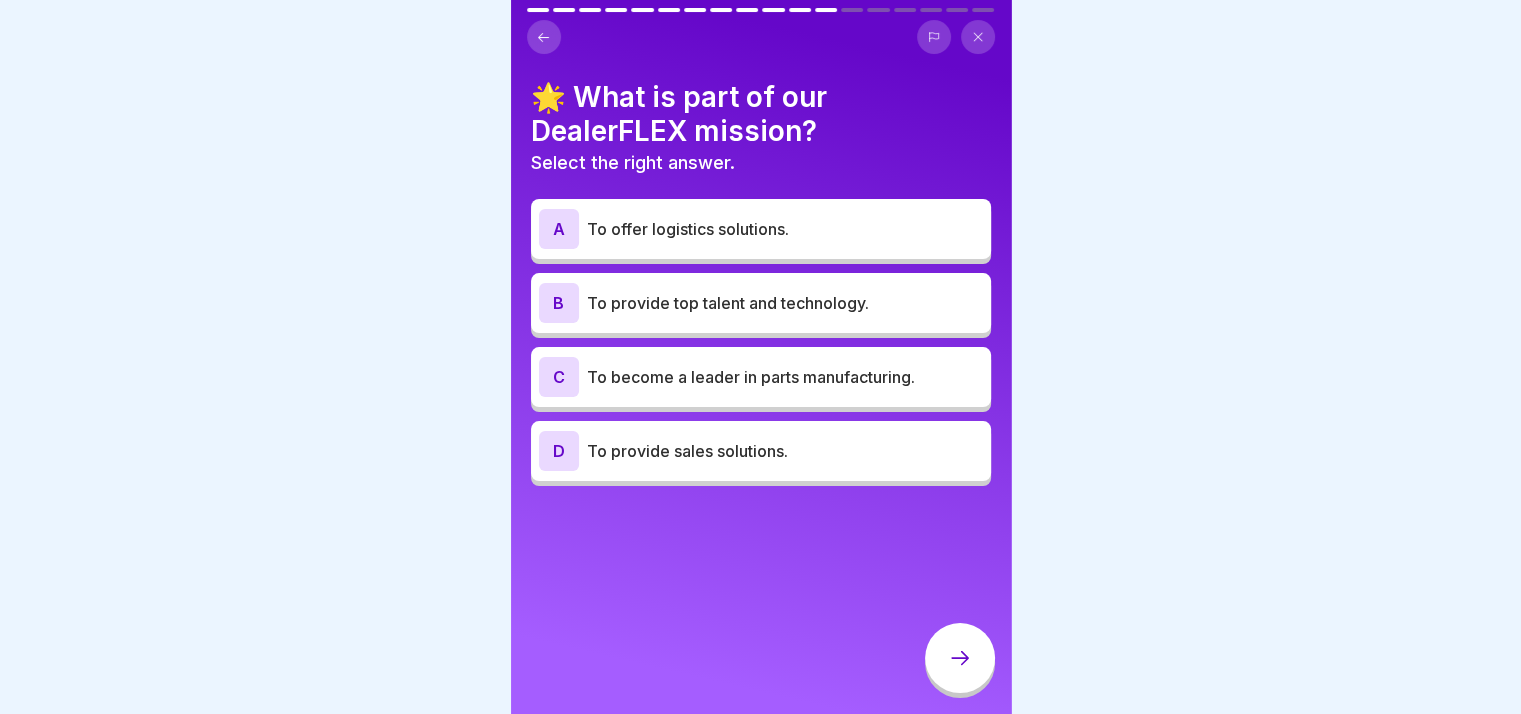click on "To offer logistics solutions." at bounding box center [785, 229] 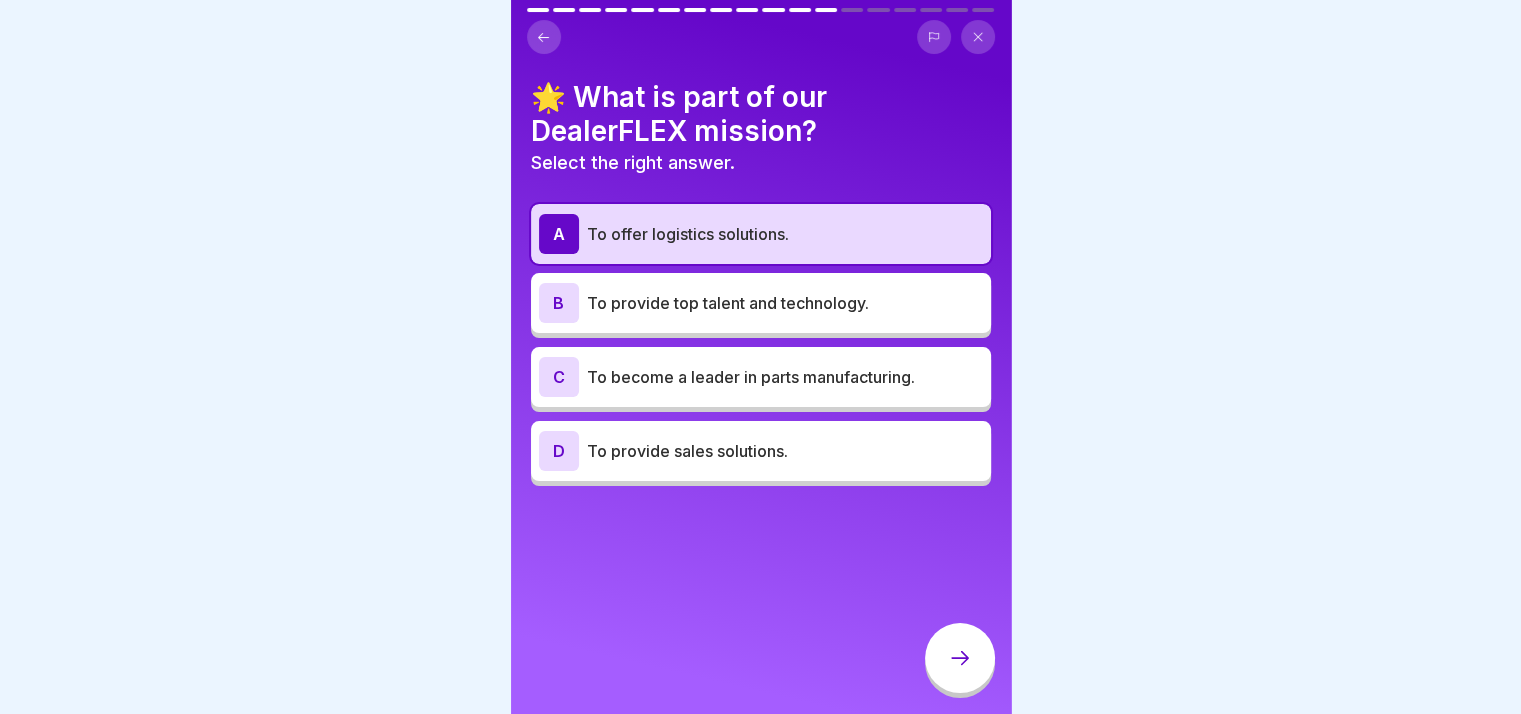 click on "To provide top talent and technology." at bounding box center [785, 303] 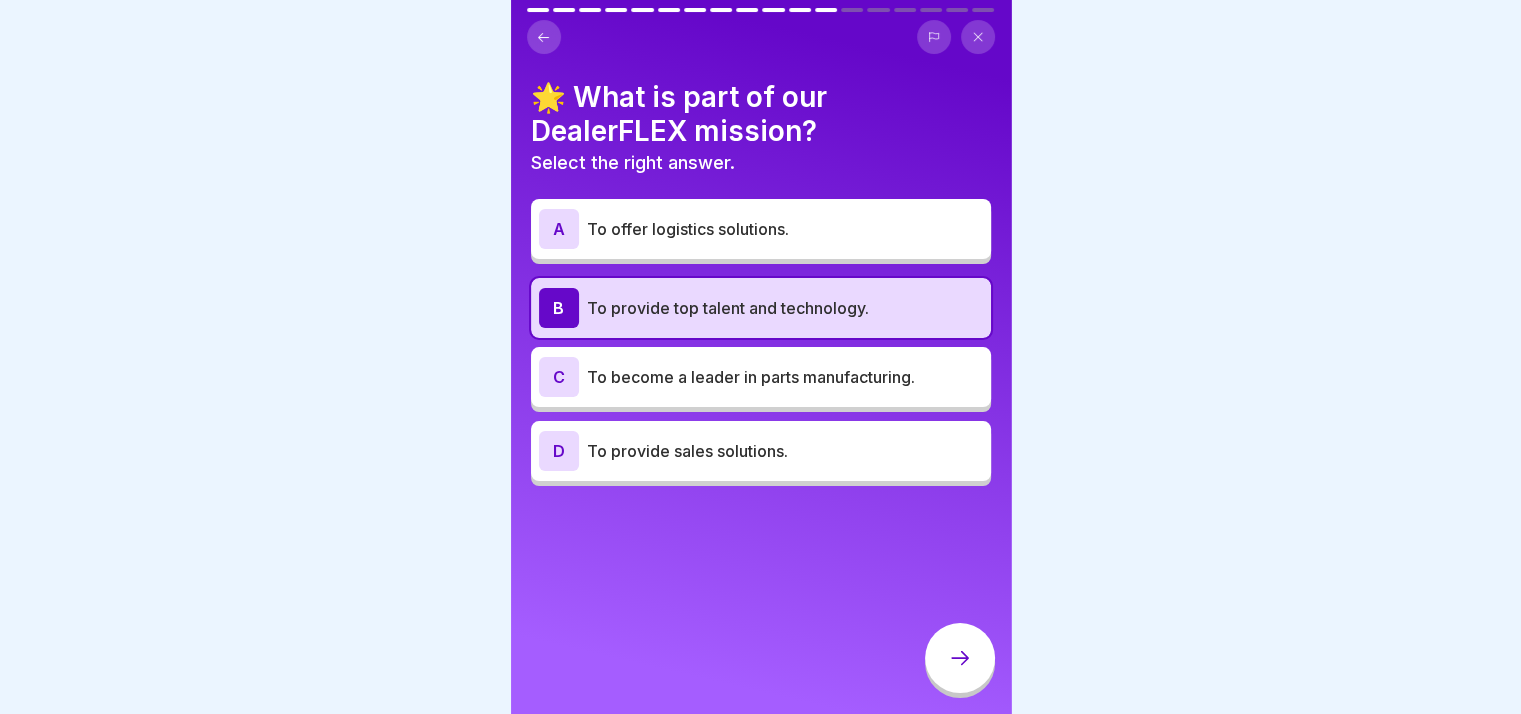 click on "To provide sales solutions." at bounding box center (785, 451) 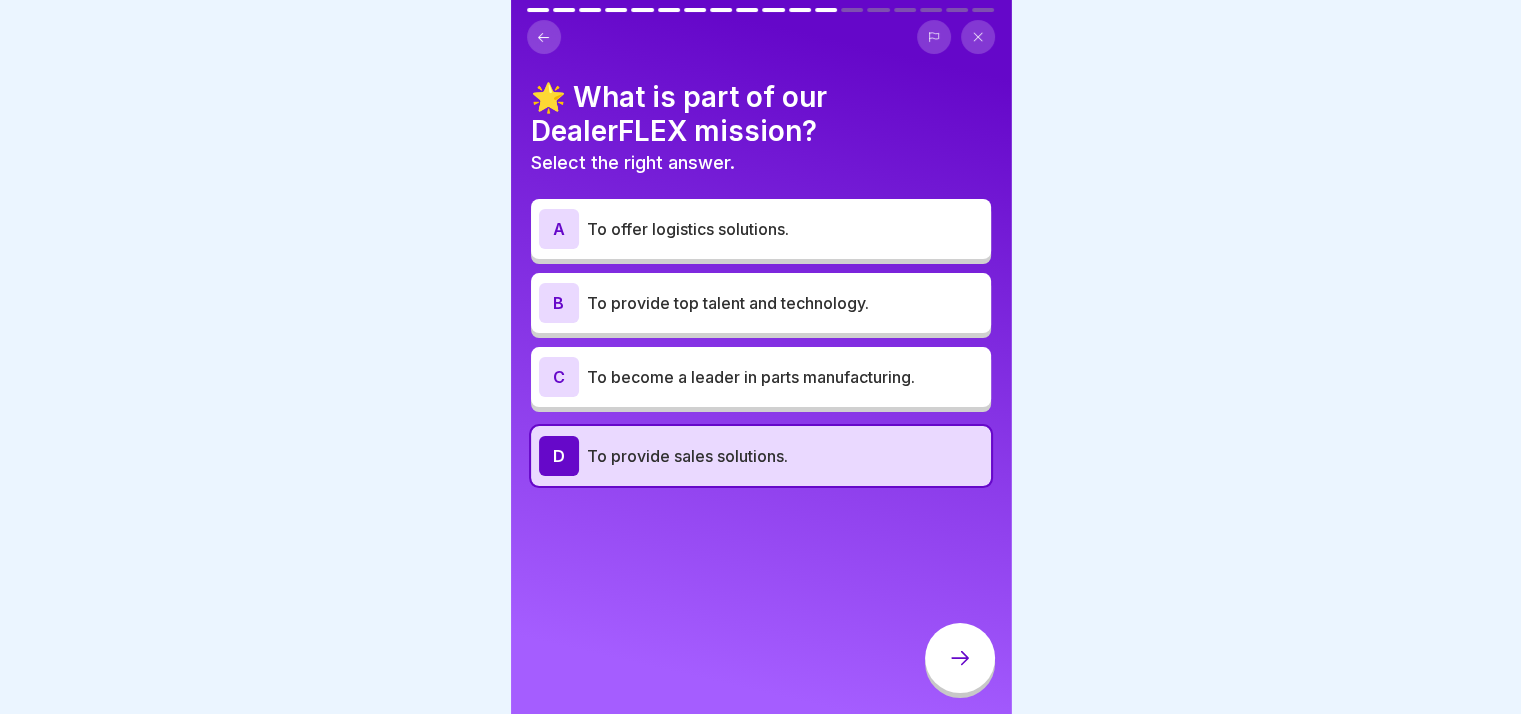click on "To provide top talent and technology." at bounding box center (785, 303) 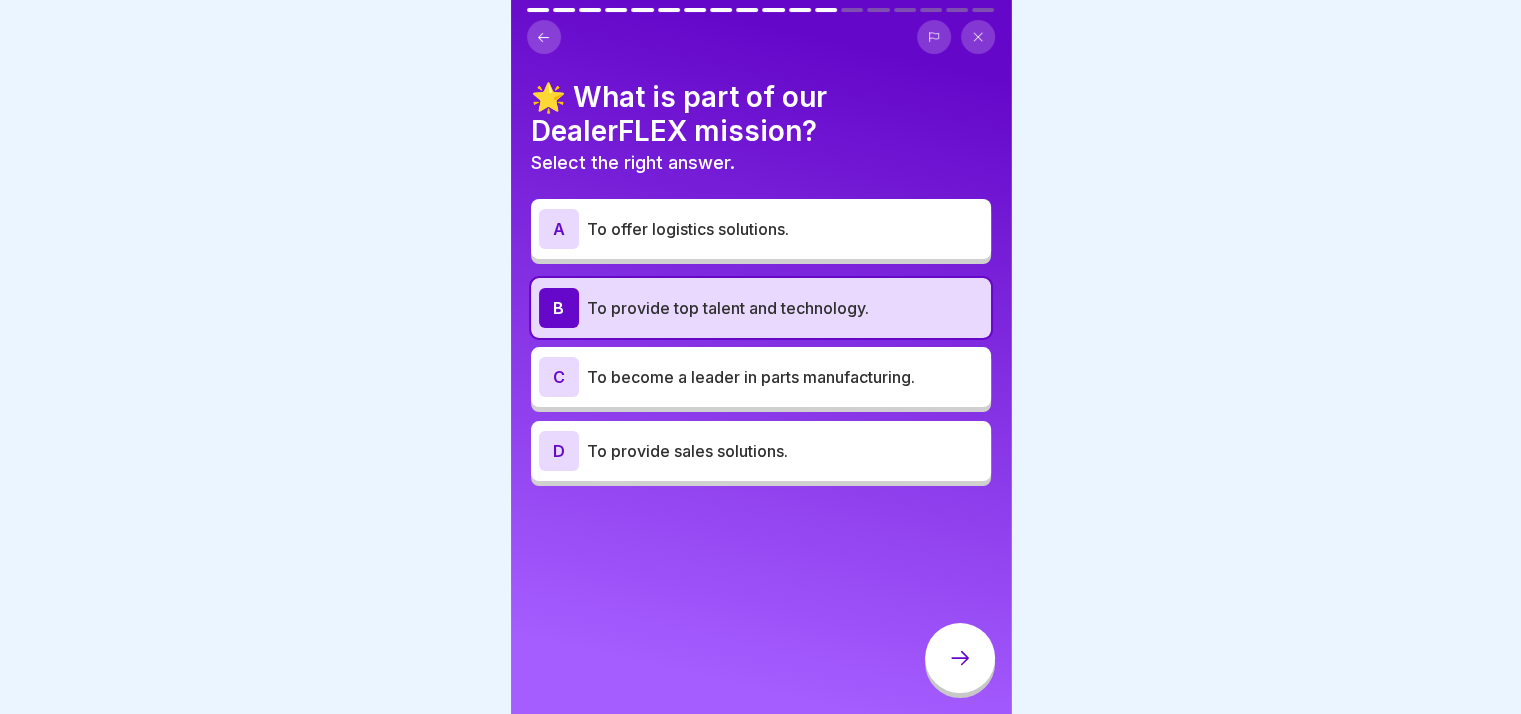 drag, startPoint x: 973, startPoint y: 704, endPoint x: 967, endPoint y: 681, distance: 23.769728 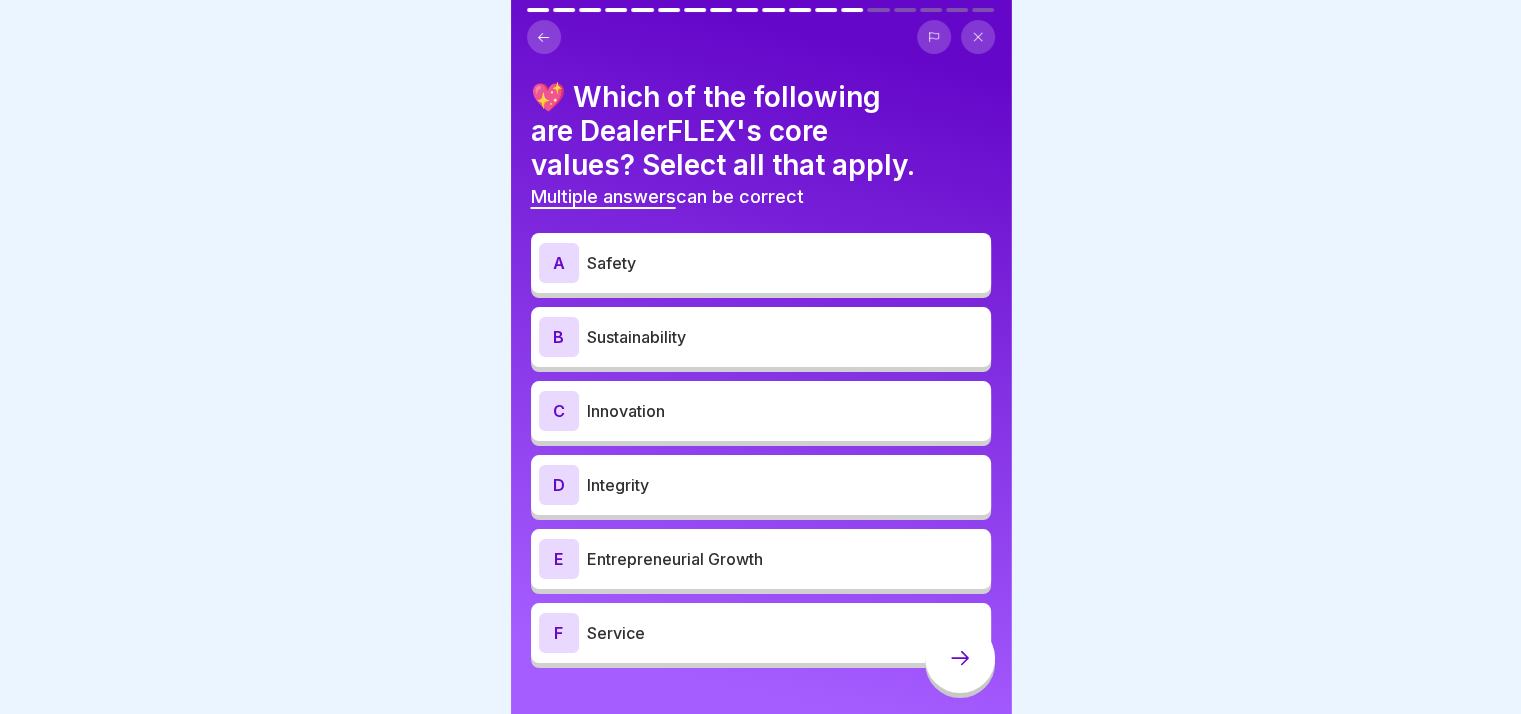 click on "Safety" at bounding box center (785, 263) 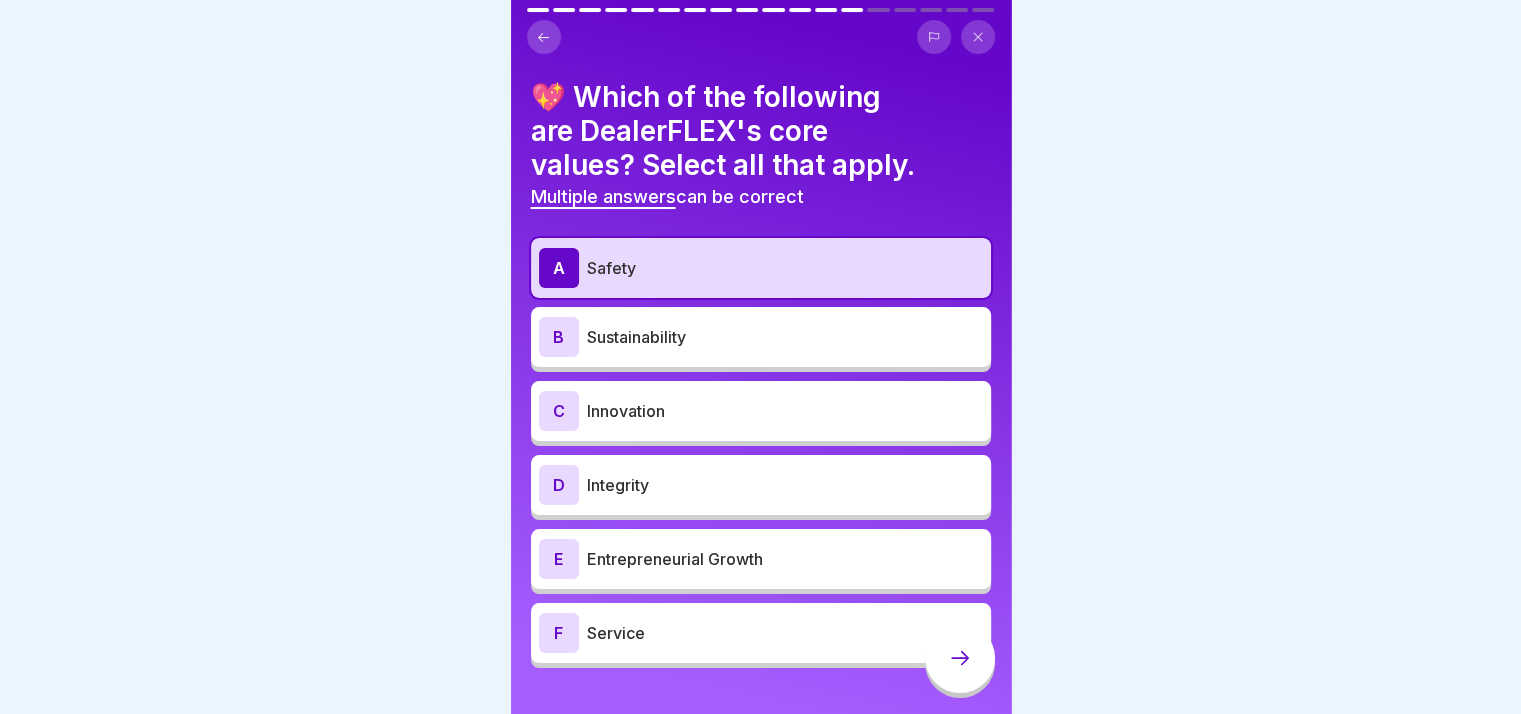 click on "Service" at bounding box center [785, 633] 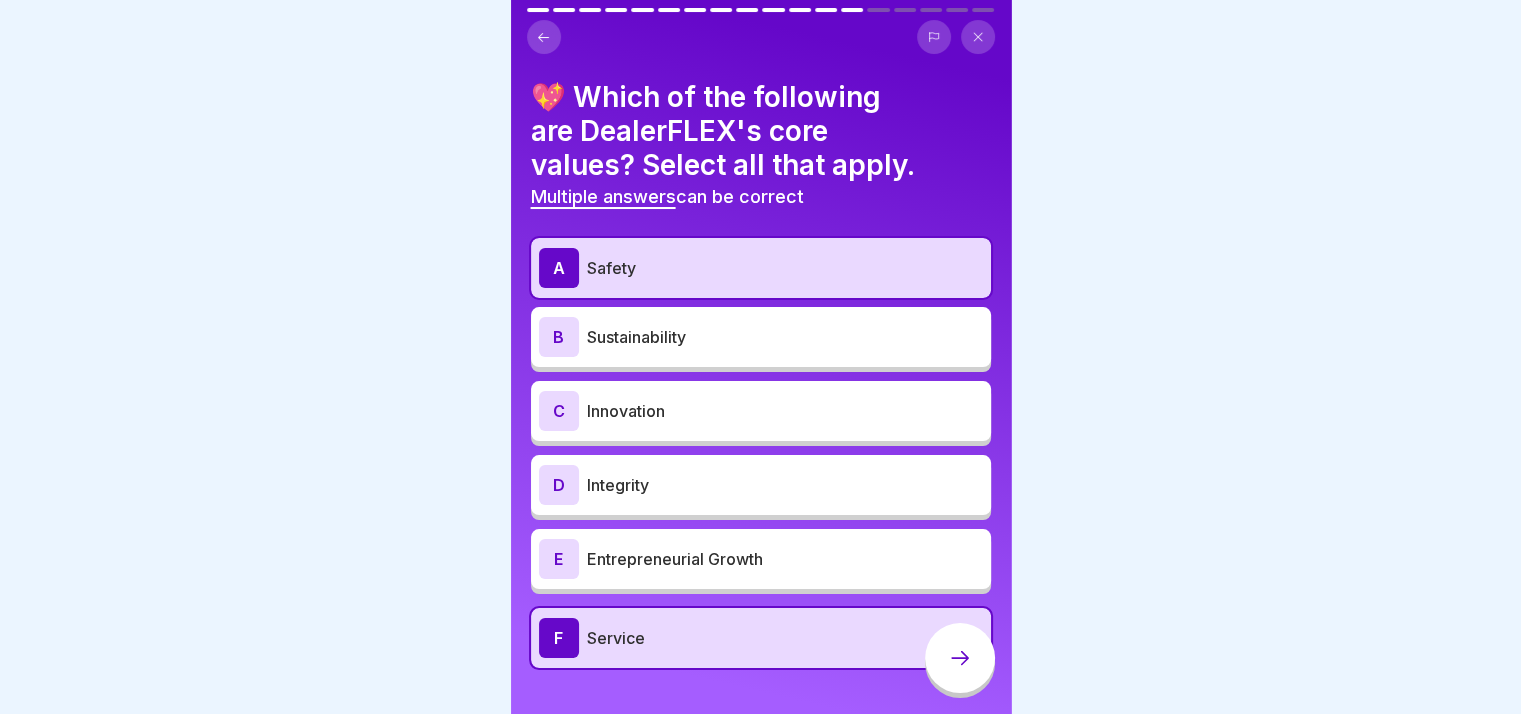 click on "Integrity" at bounding box center (785, 485) 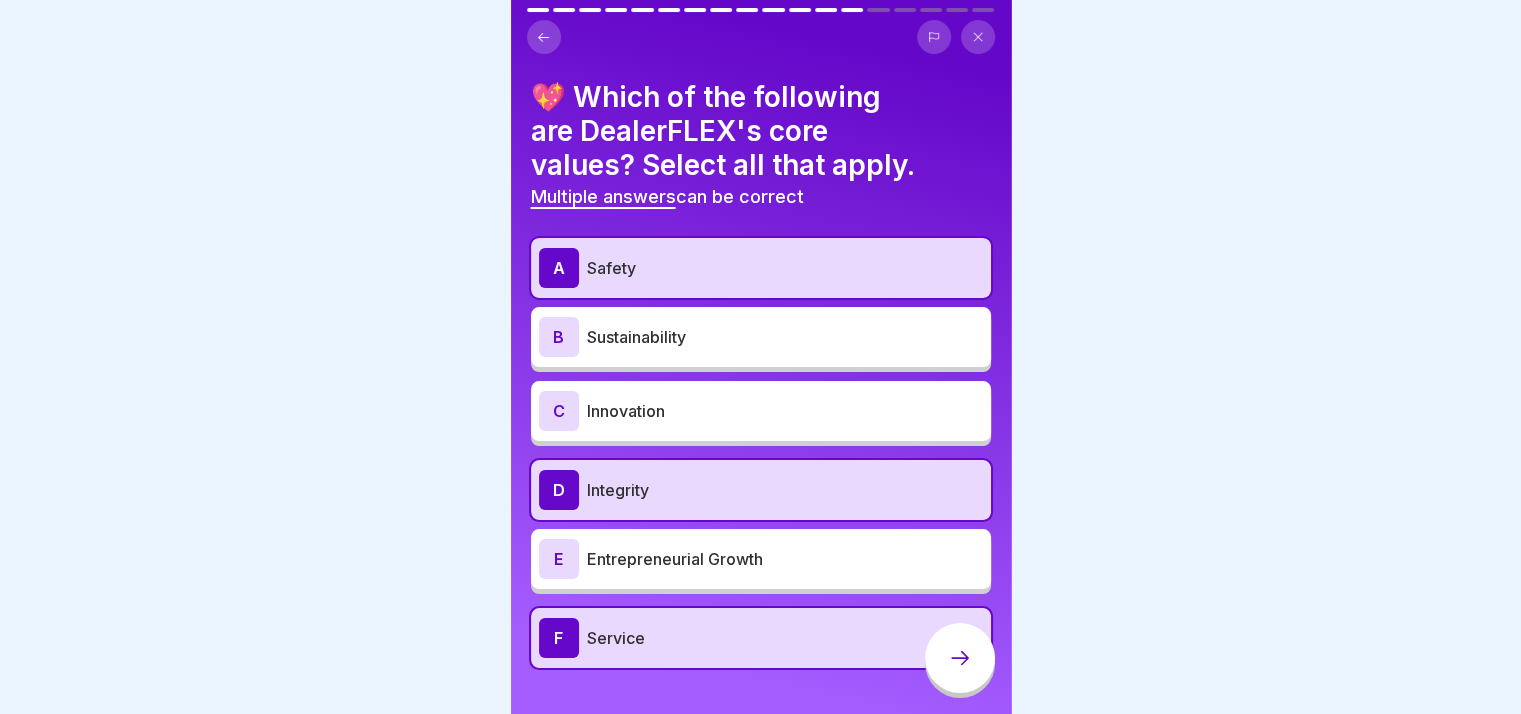 click on "Innovation" at bounding box center (785, 411) 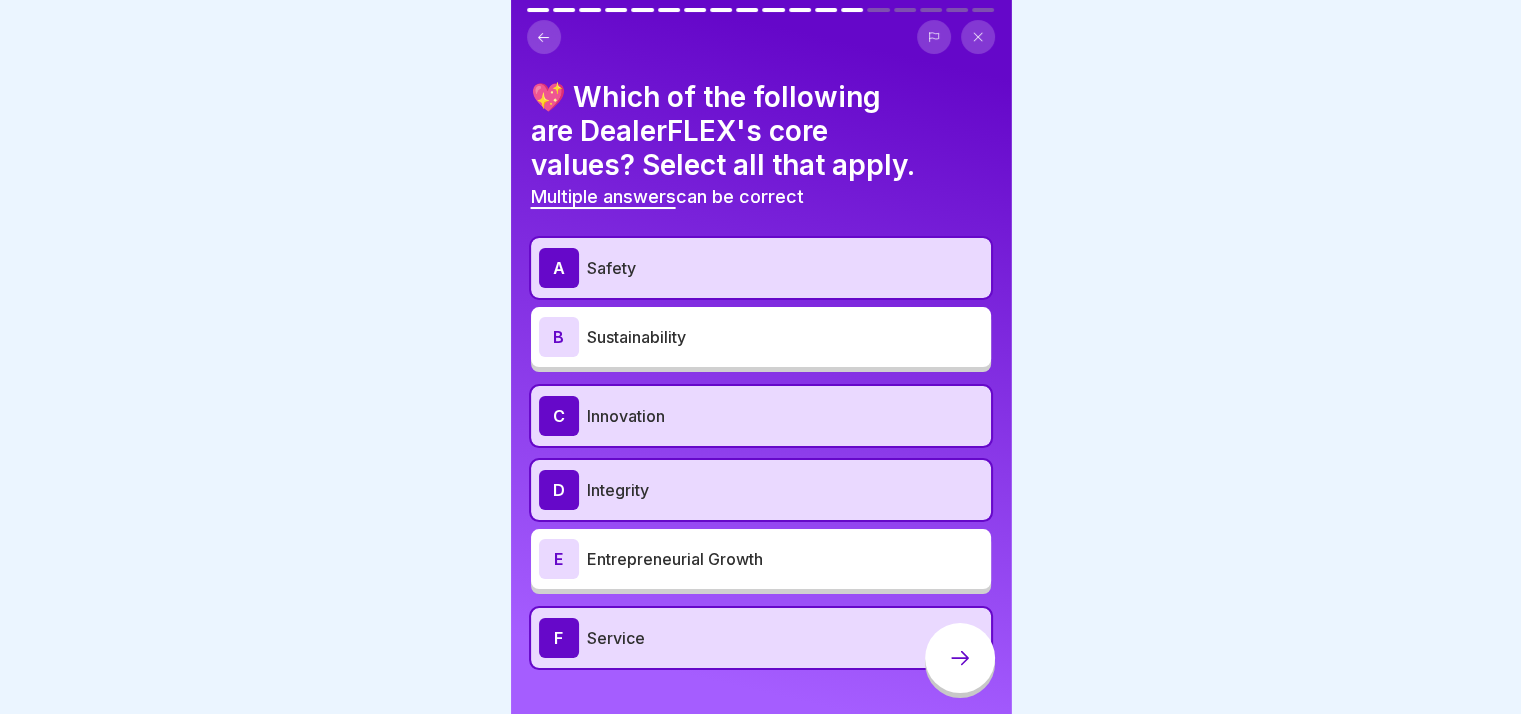 click 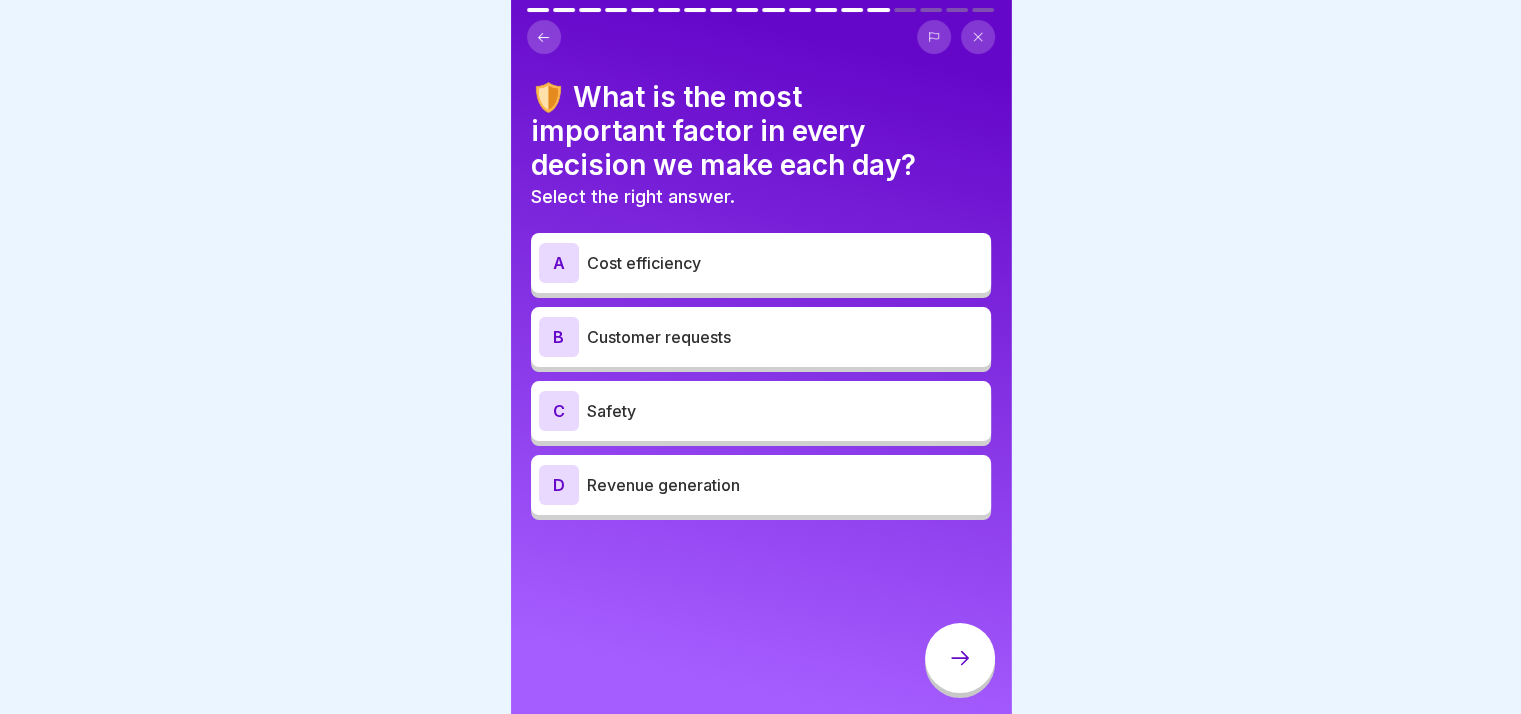 click at bounding box center [544, 37] 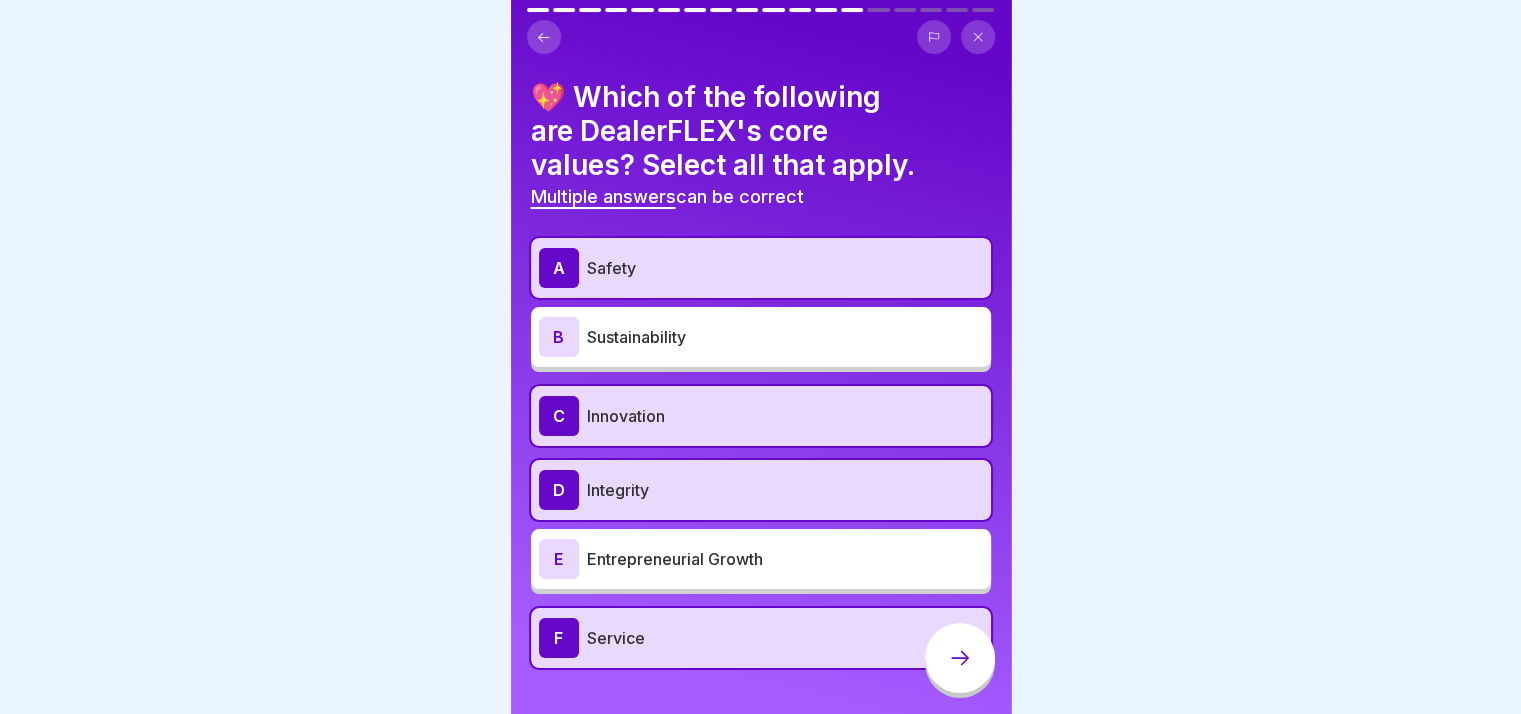 click on "A Safety B Sustainability C Innovation D Integrity E Entrepreneurial Growth F Service" at bounding box center (761, 453) 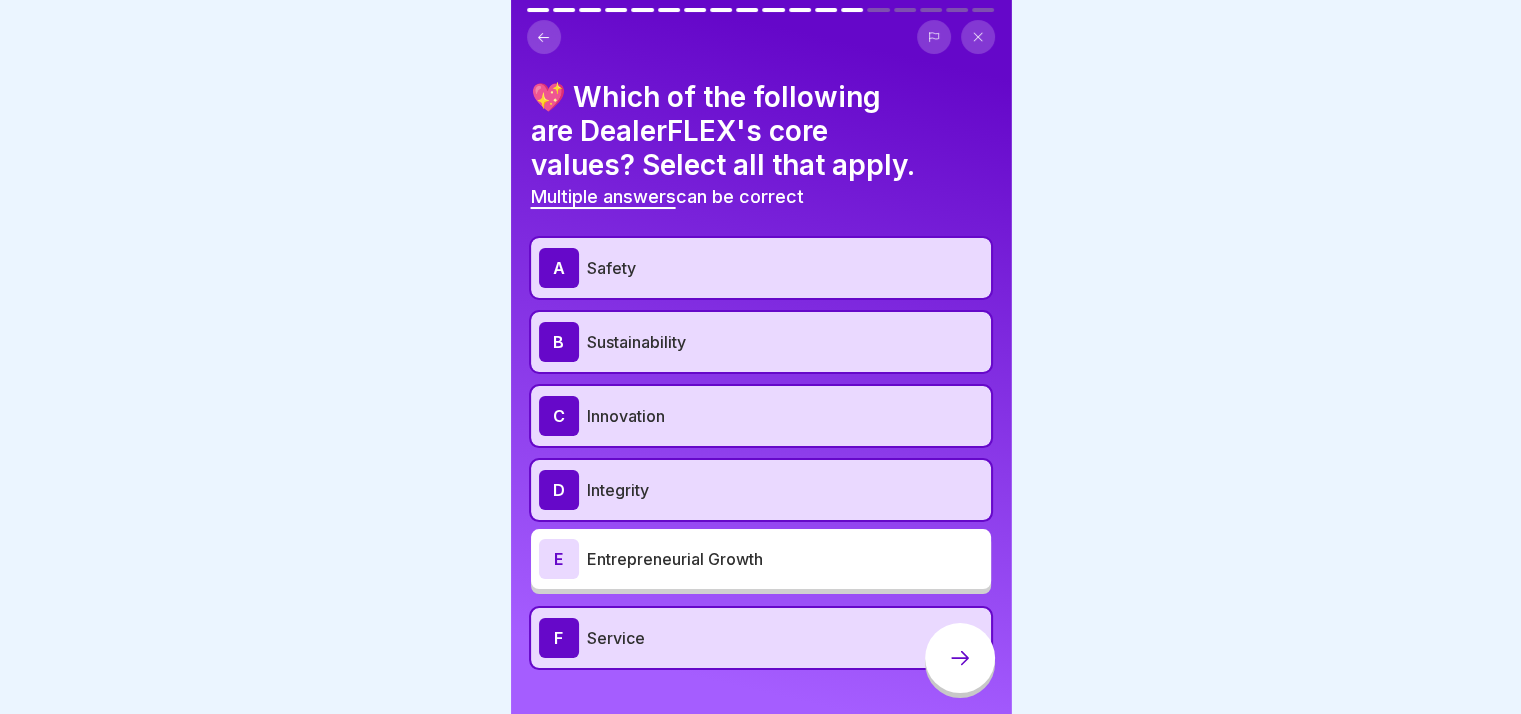 click 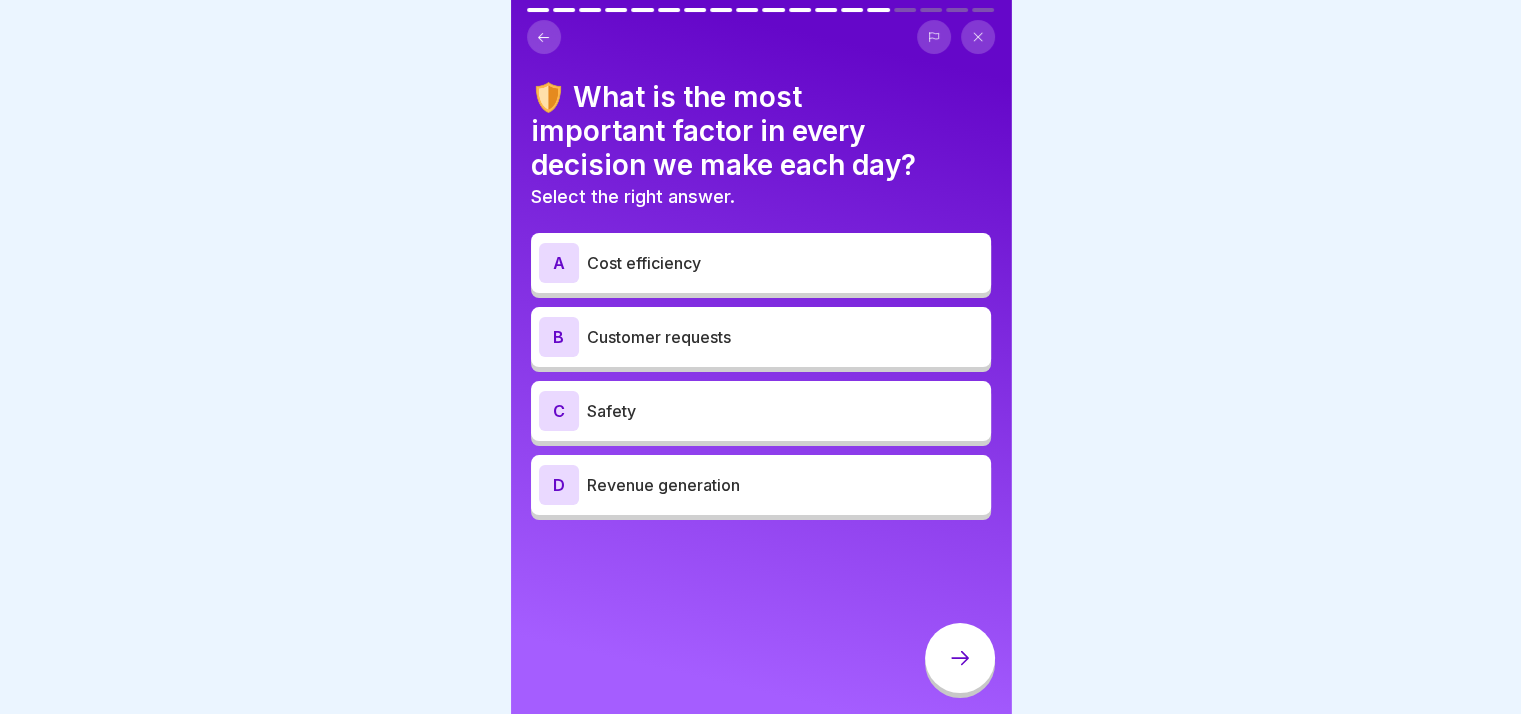 click on "Safety" at bounding box center [785, 411] 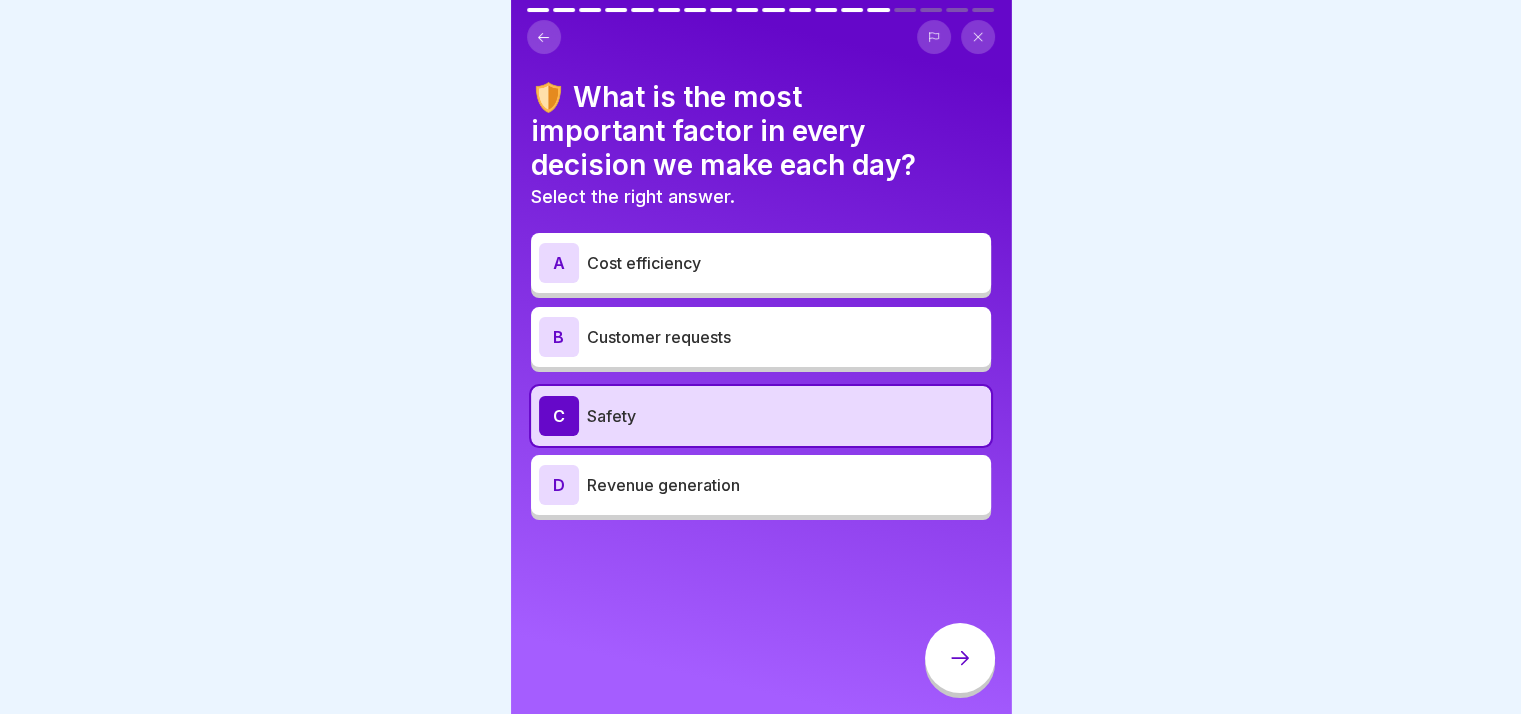 click on "🛡️ What is the most important factor in every decision we make each day? Select the right answer. A Cost efficiency B Customer requests C Safety D Revenue generation" at bounding box center (761, 357) 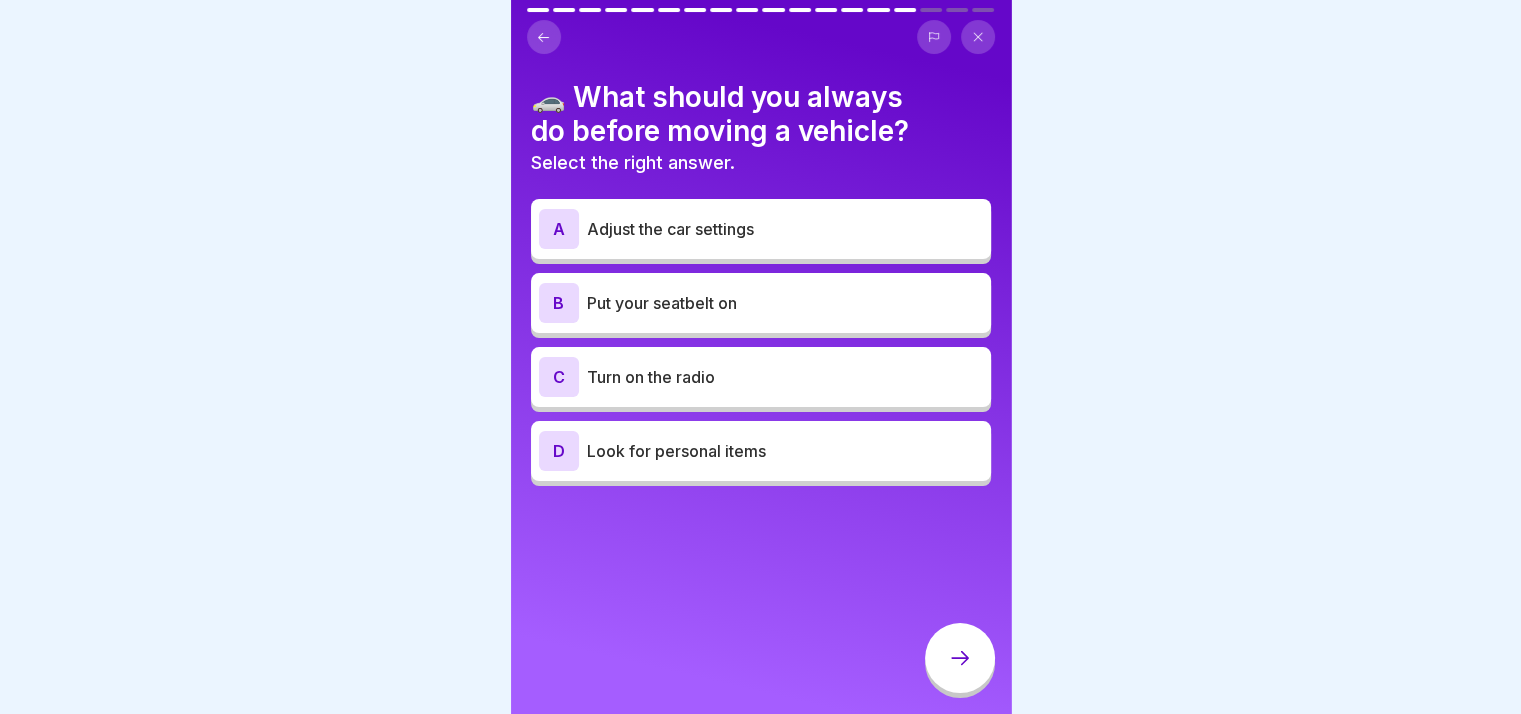 click on "B Put your seatbelt on" at bounding box center (761, 303) 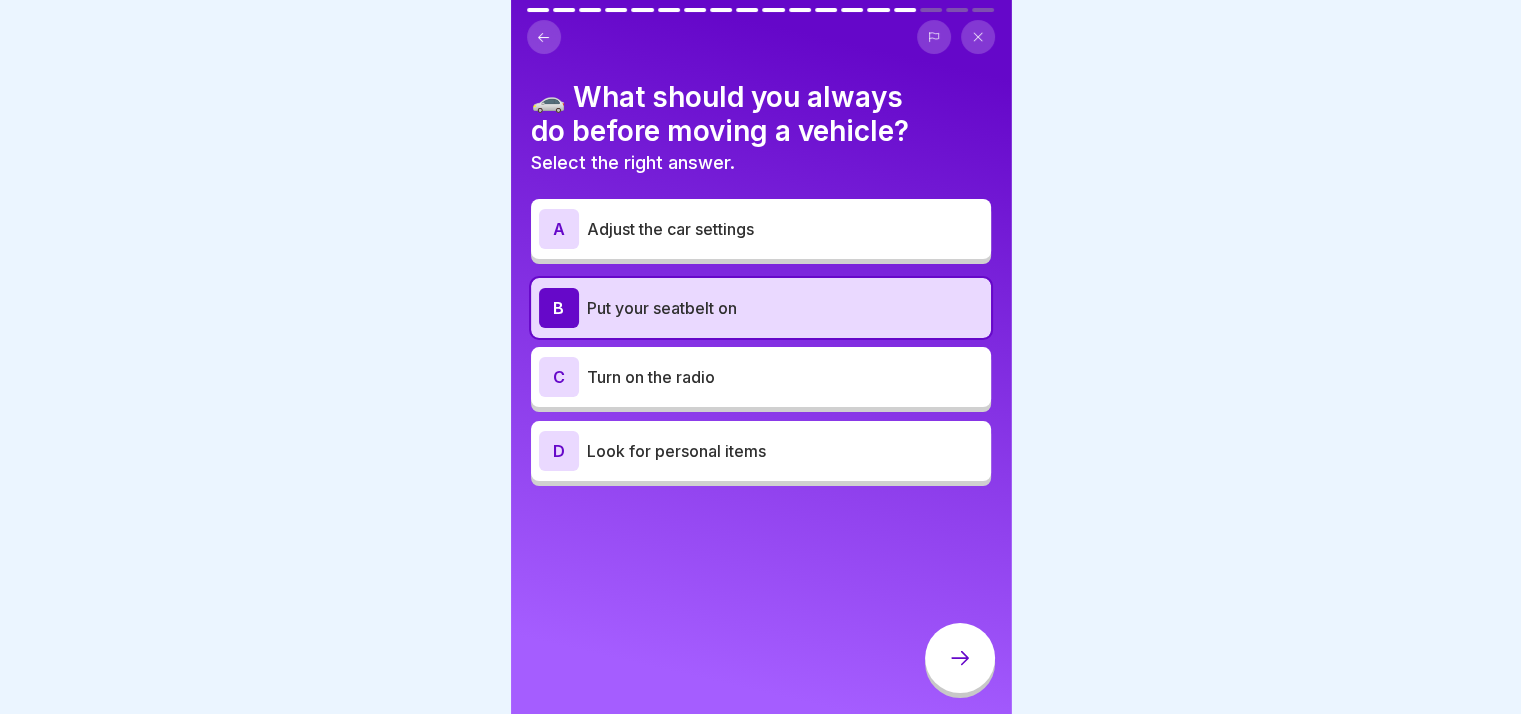 click at bounding box center [960, 658] 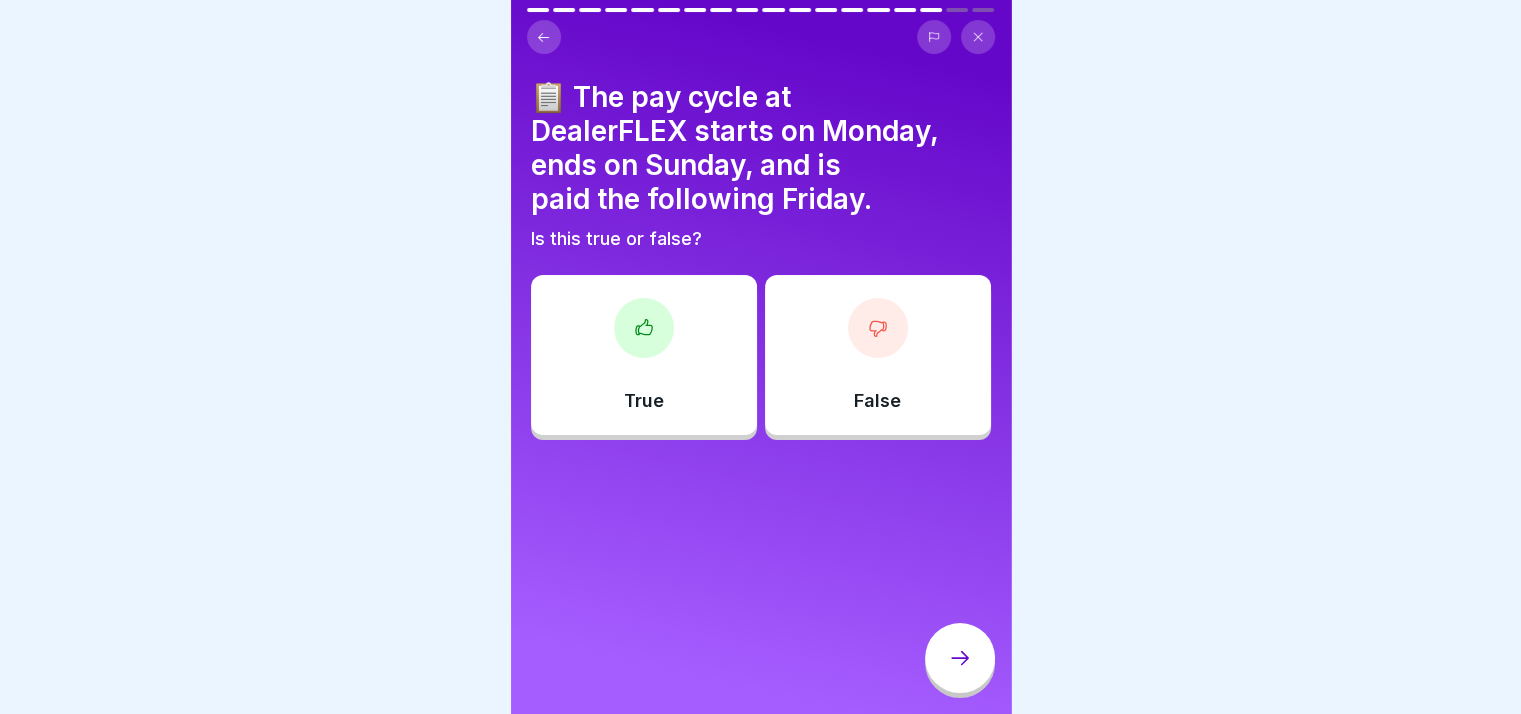 click on "True" at bounding box center (644, 355) 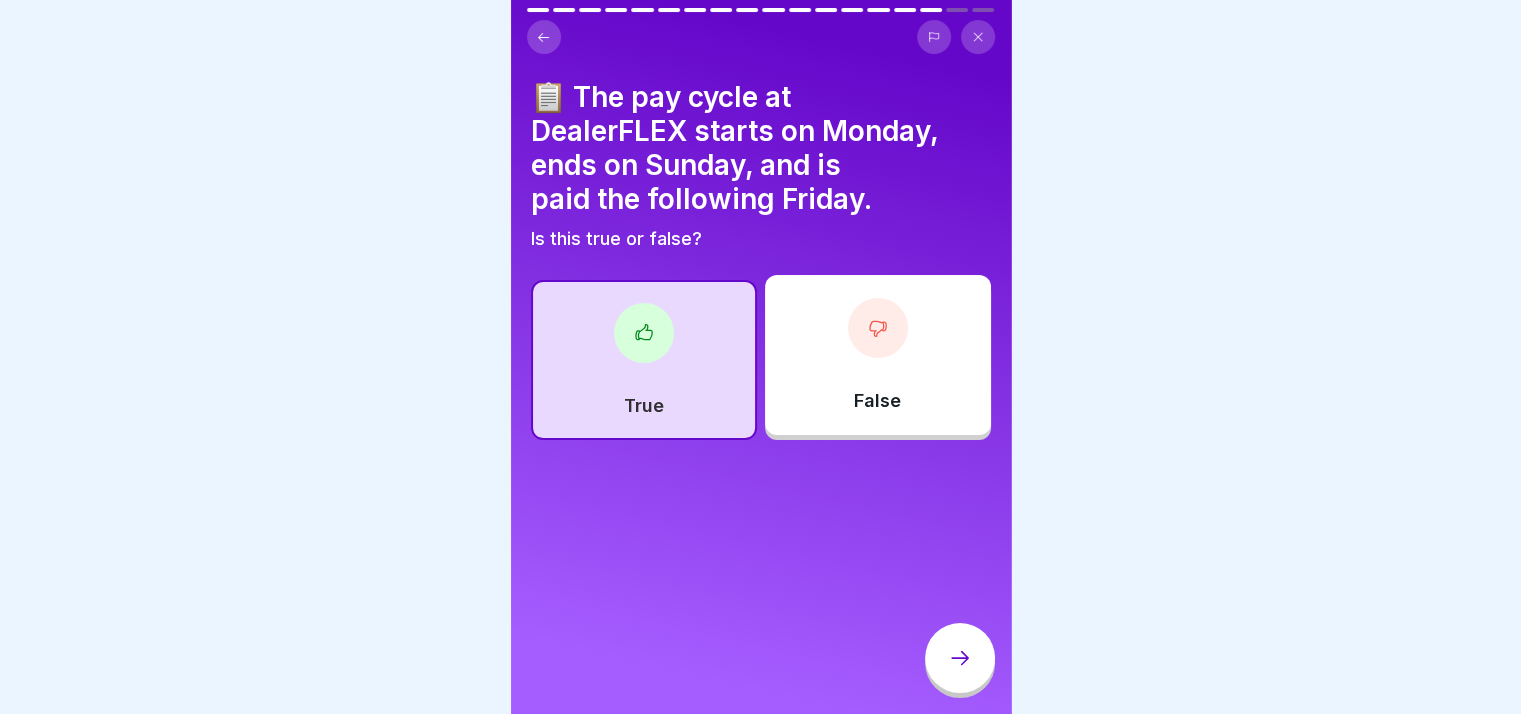 click 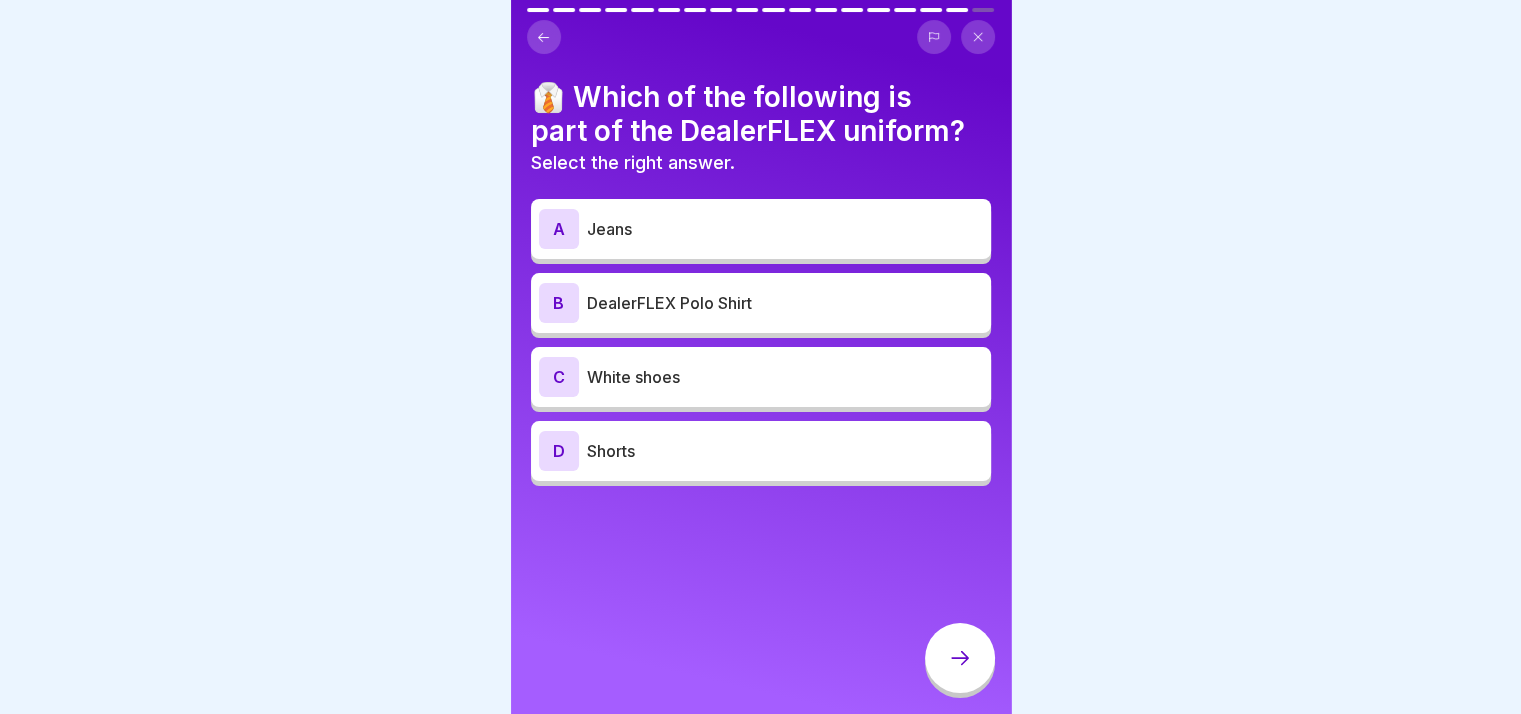 click on "DealerFLEX Polo Shirt" at bounding box center [785, 303] 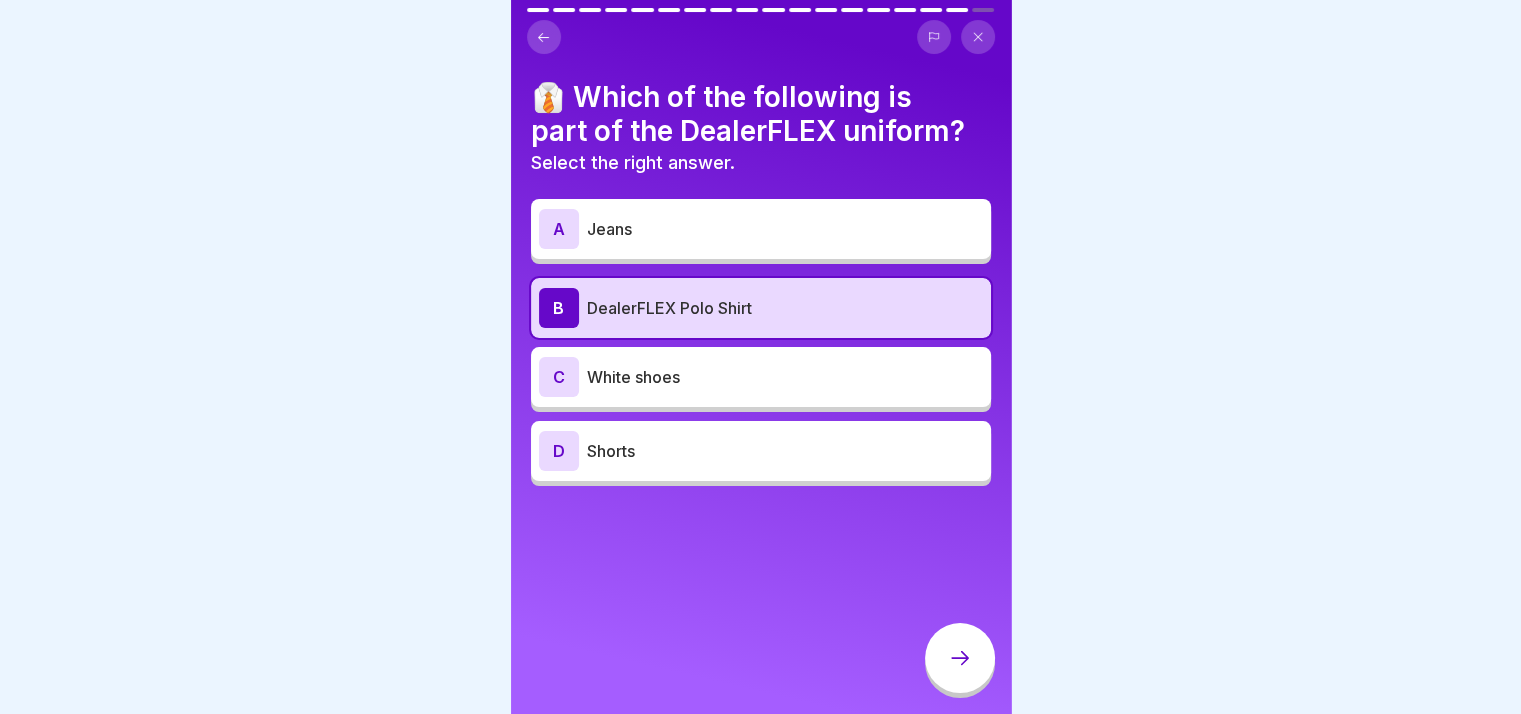 click at bounding box center [960, 658] 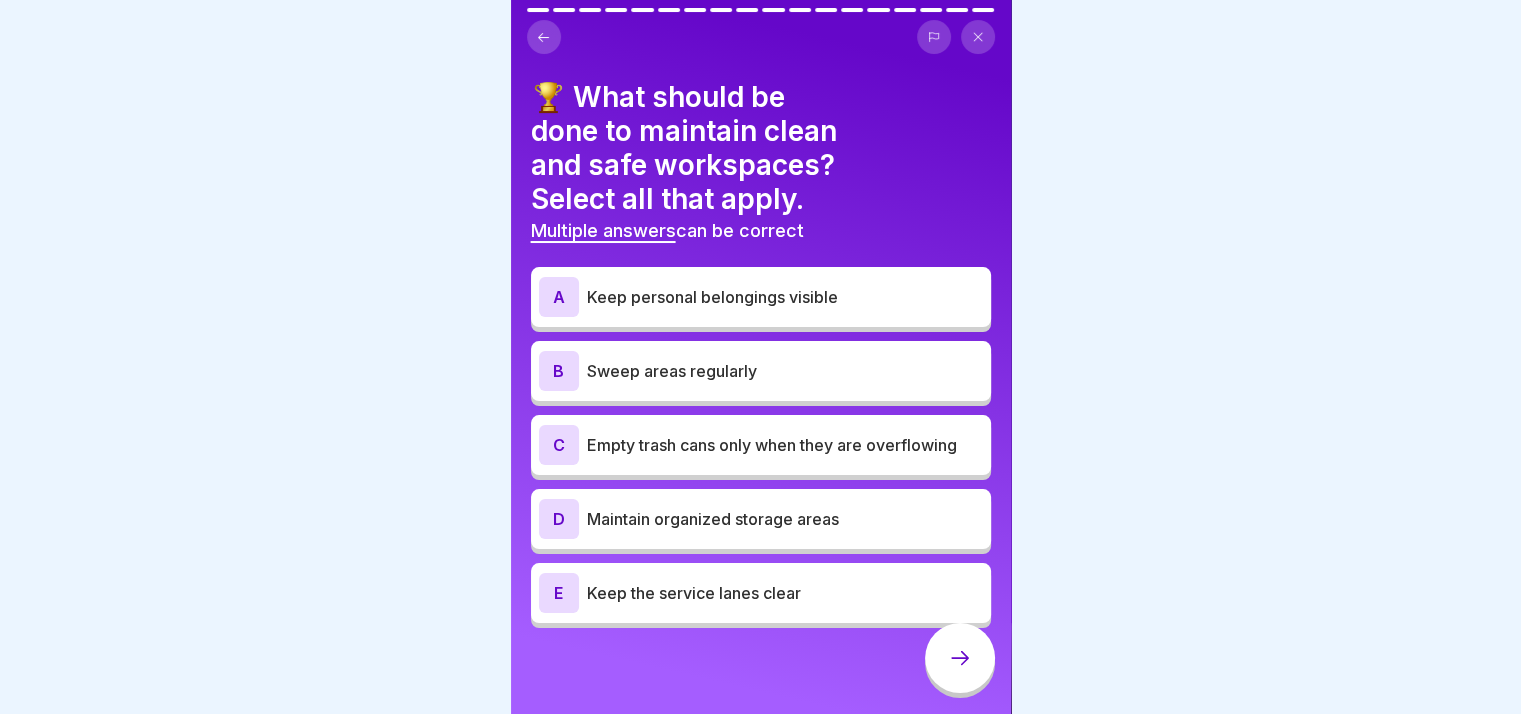 click on "Sweep areas regularly" at bounding box center (785, 371) 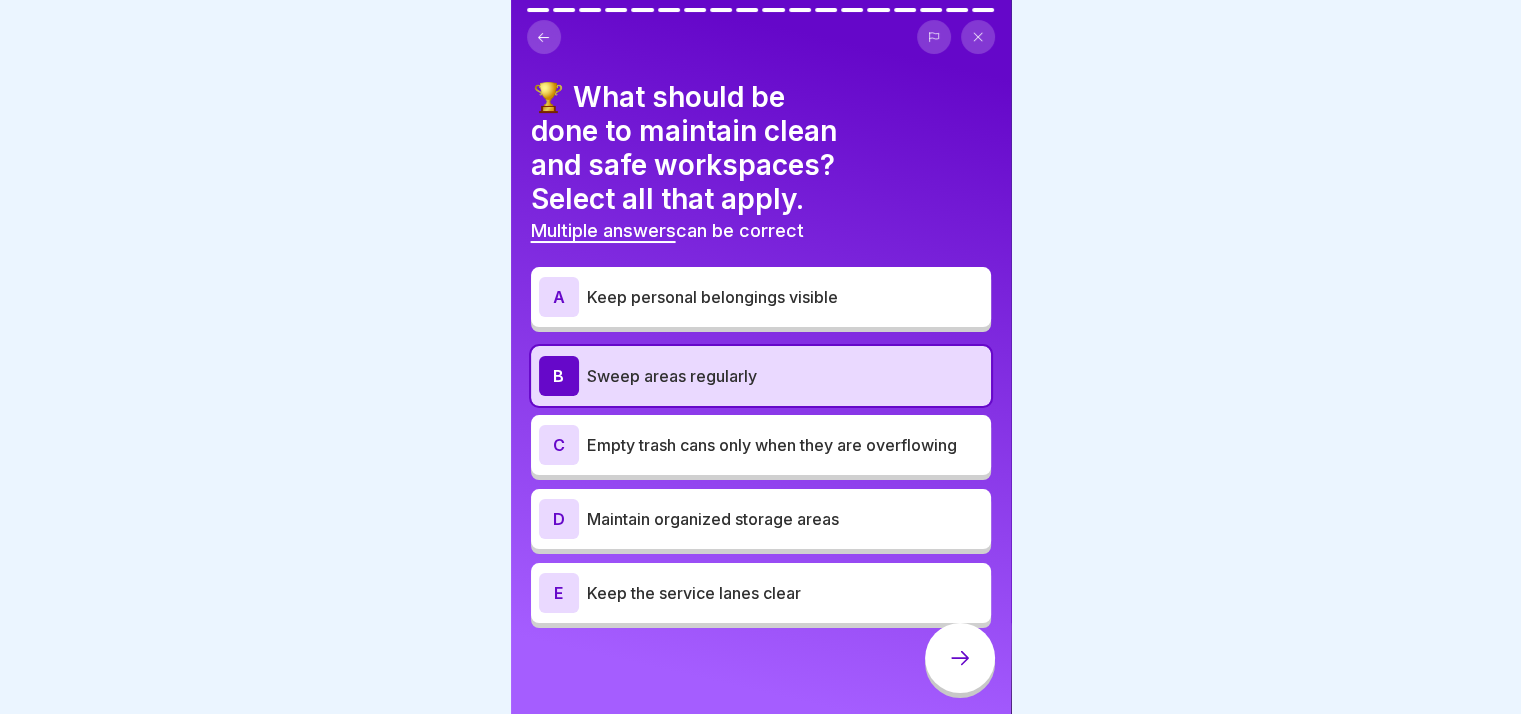 click on "C Empty trash cans only when they are overflowing" at bounding box center [761, 445] 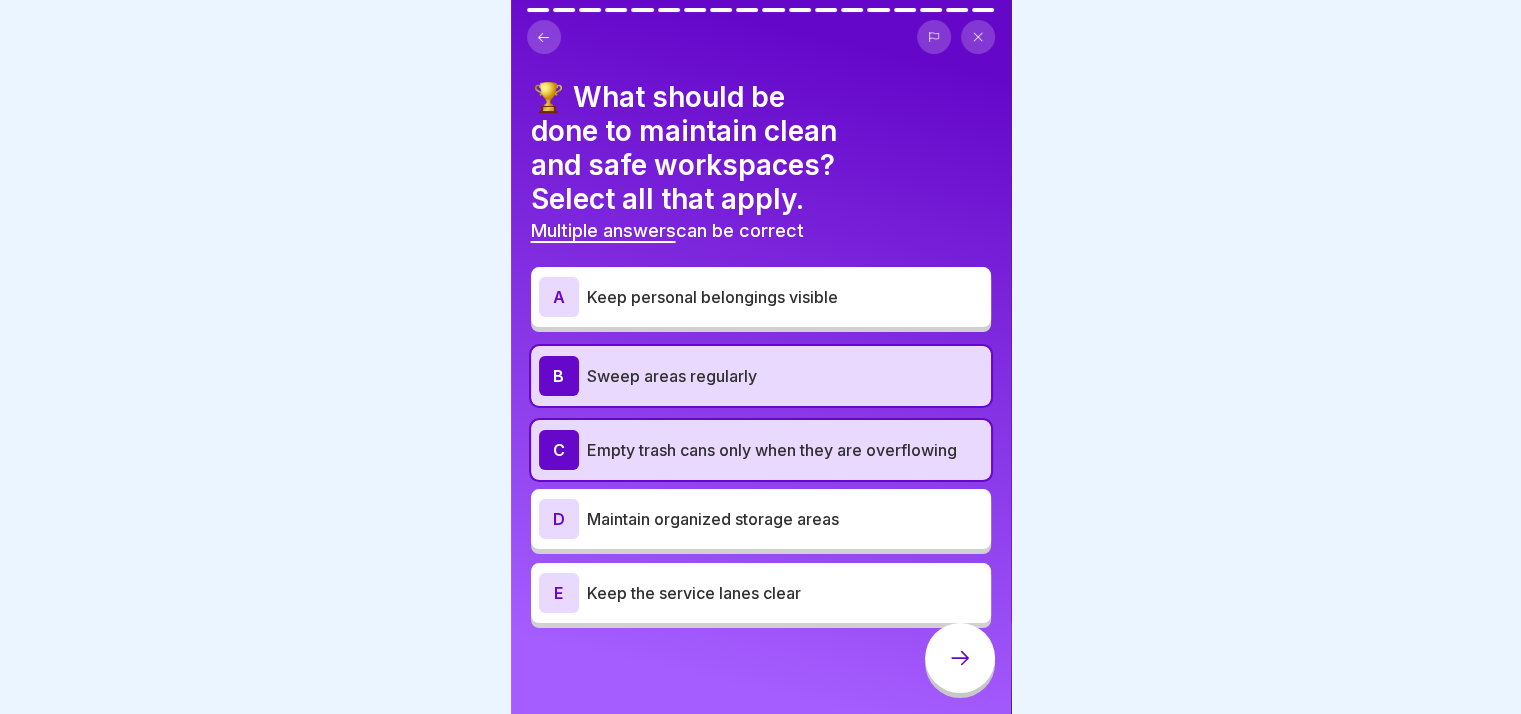click on "Maintain organized storage areas" at bounding box center (785, 519) 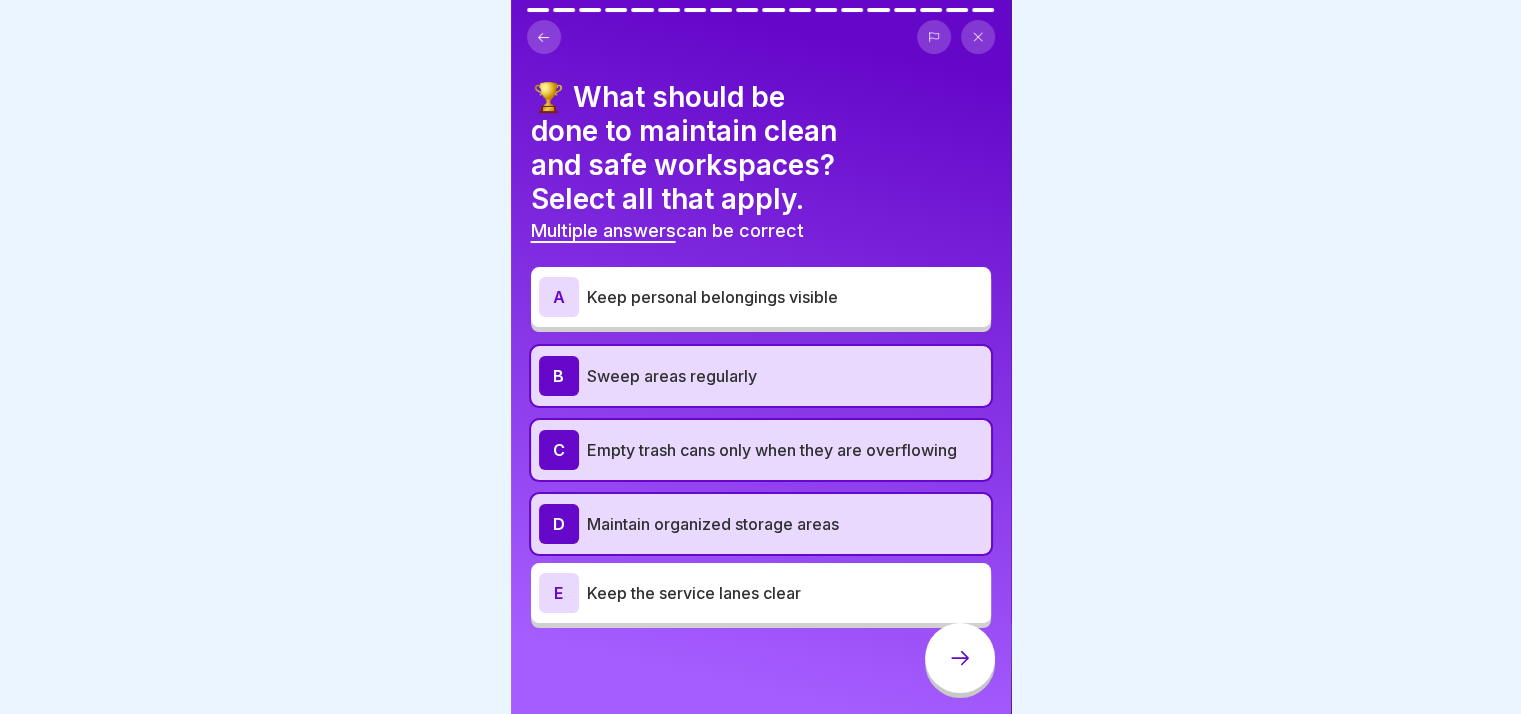 click on "Keep the service lanes clear" at bounding box center [785, 593] 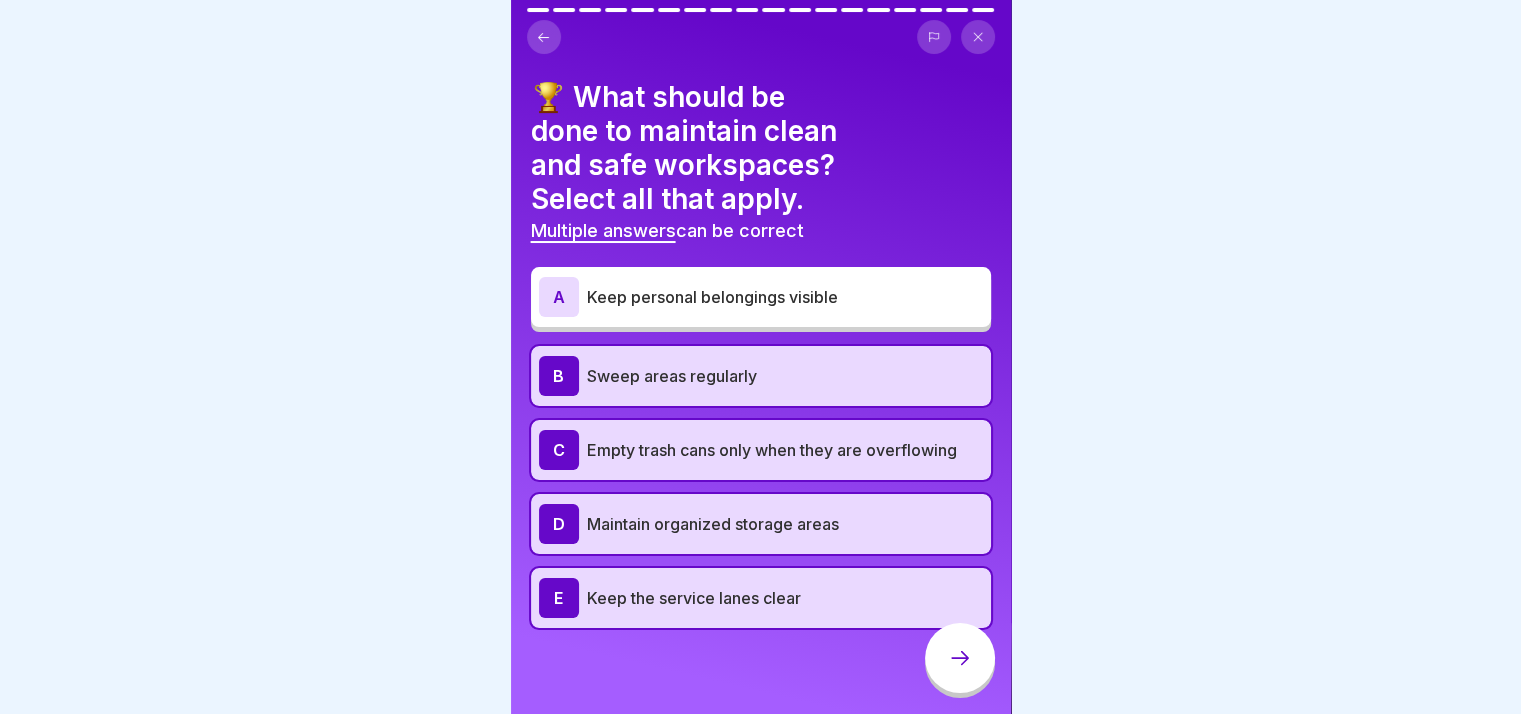 click at bounding box center (960, 658) 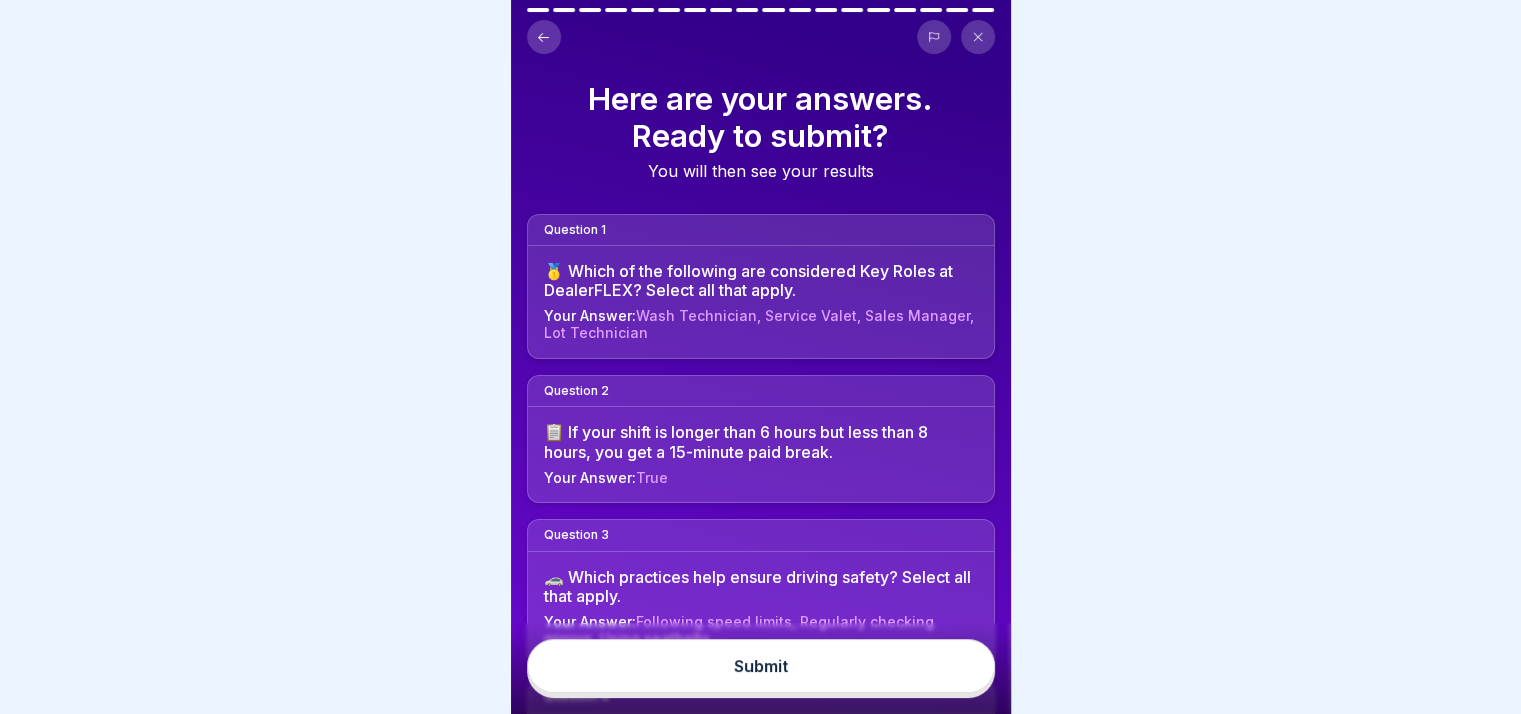 click on "Submit" at bounding box center [761, 666] 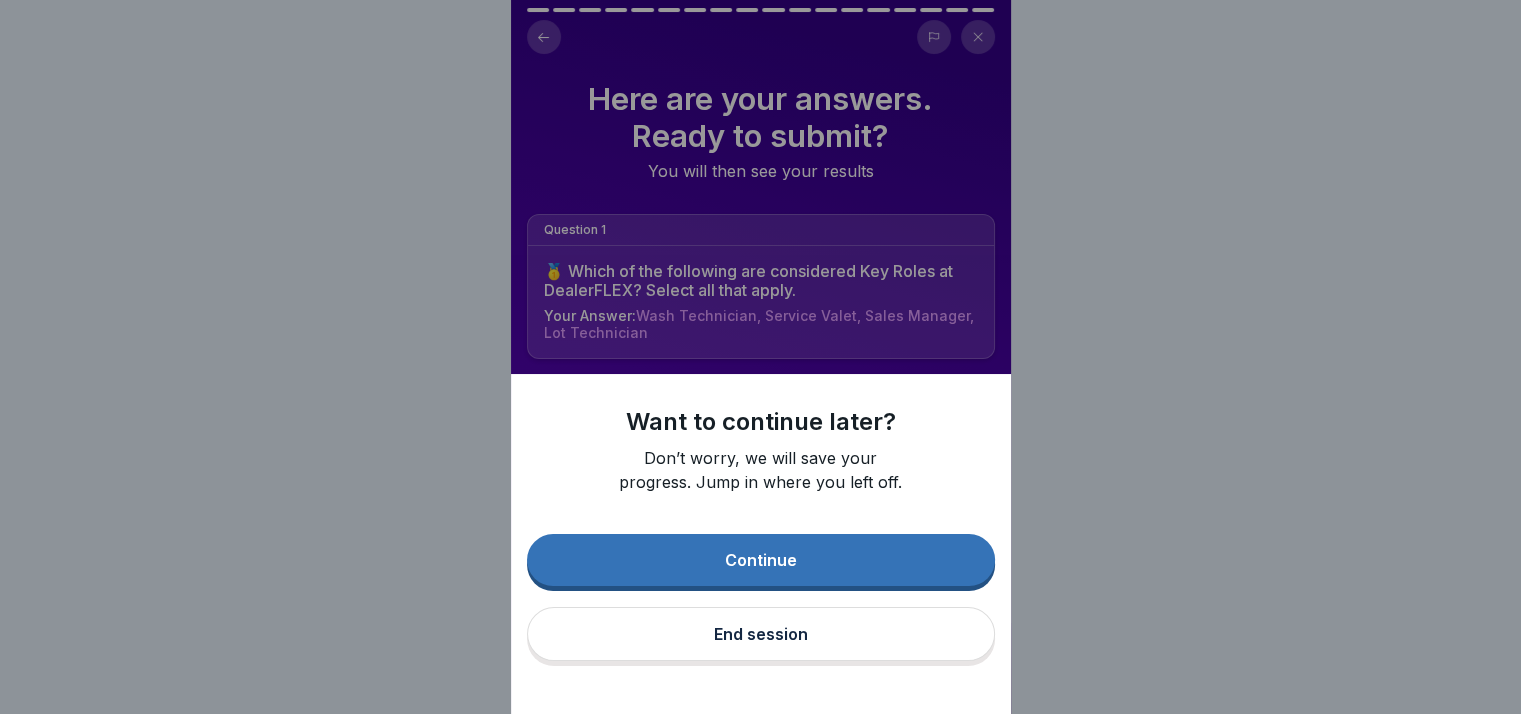 click on "End session" at bounding box center (761, 634) 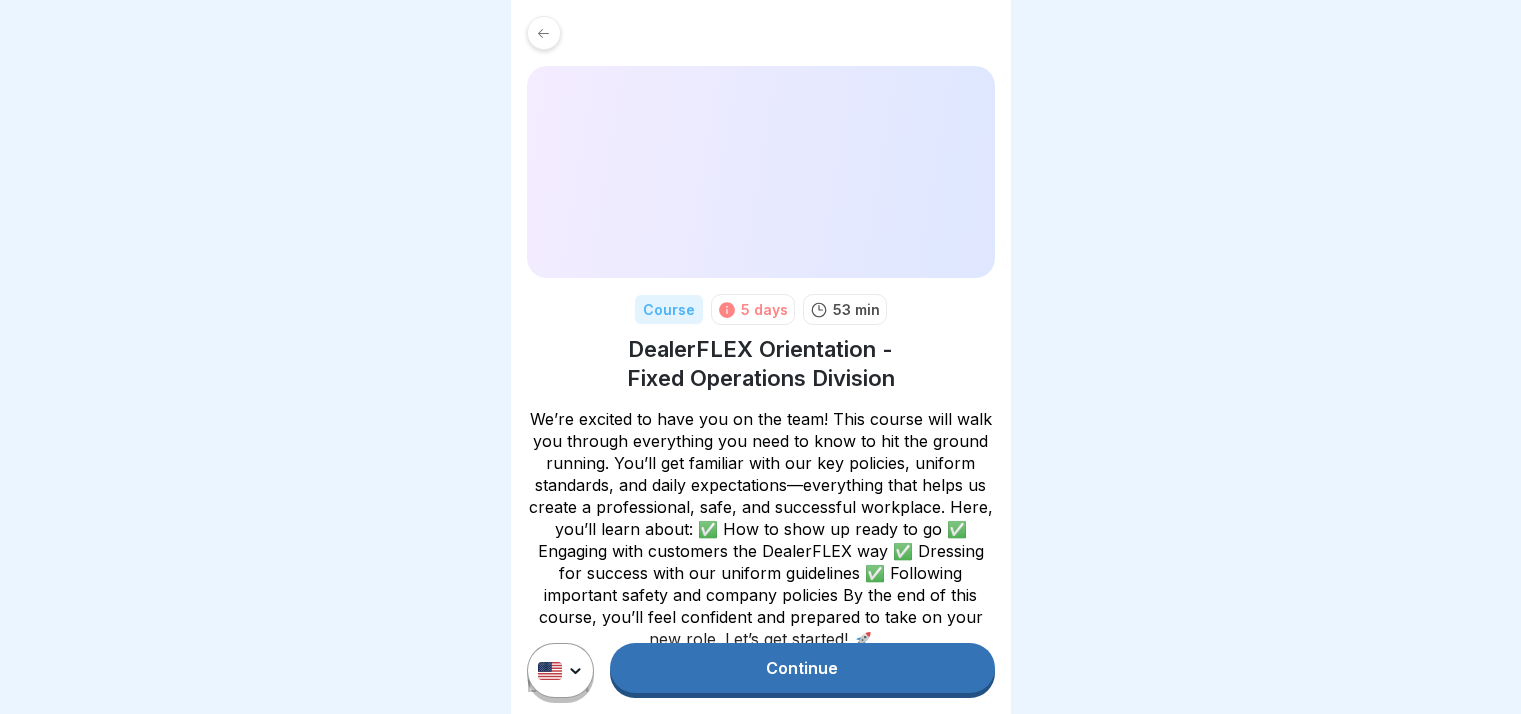 scroll, scrollTop: 0, scrollLeft: 0, axis: both 